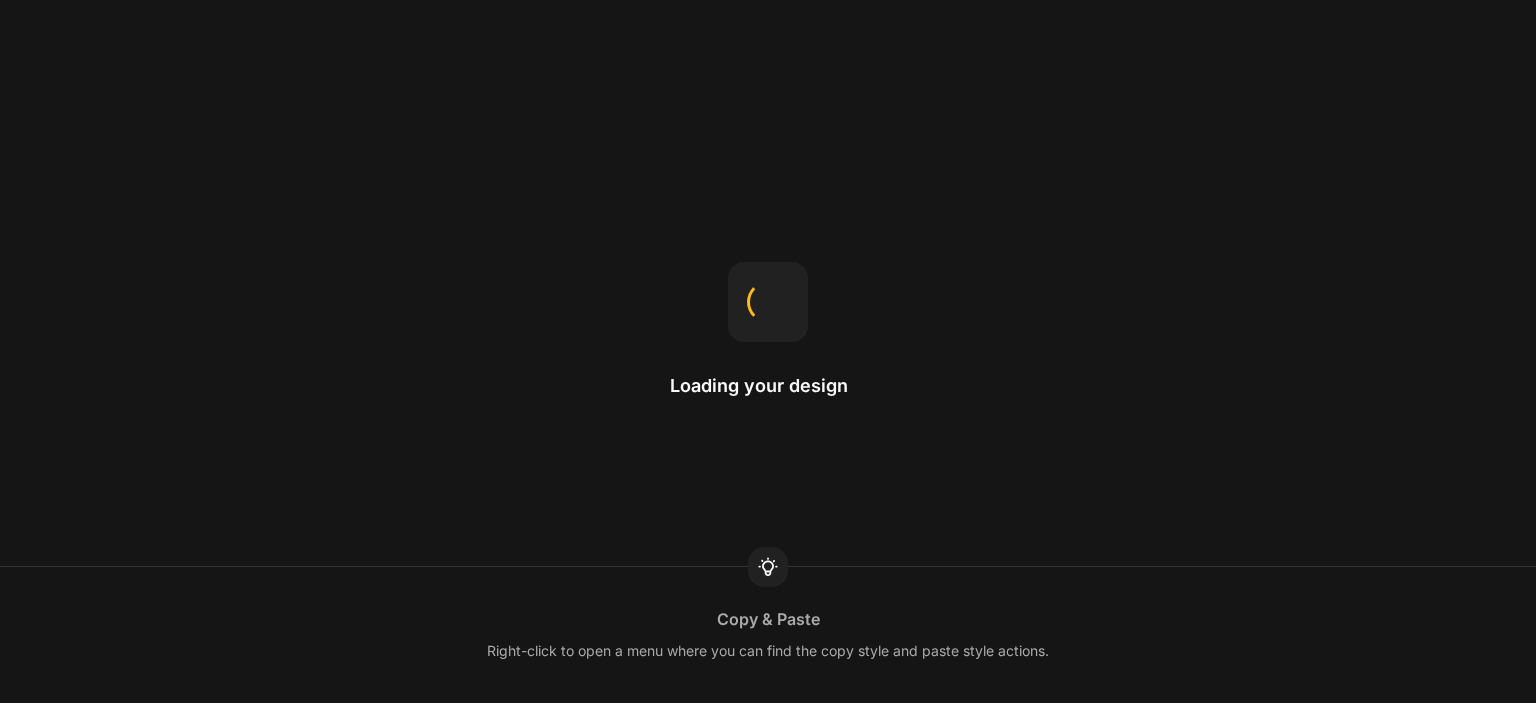 scroll, scrollTop: 0, scrollLeft: 0, axis: both 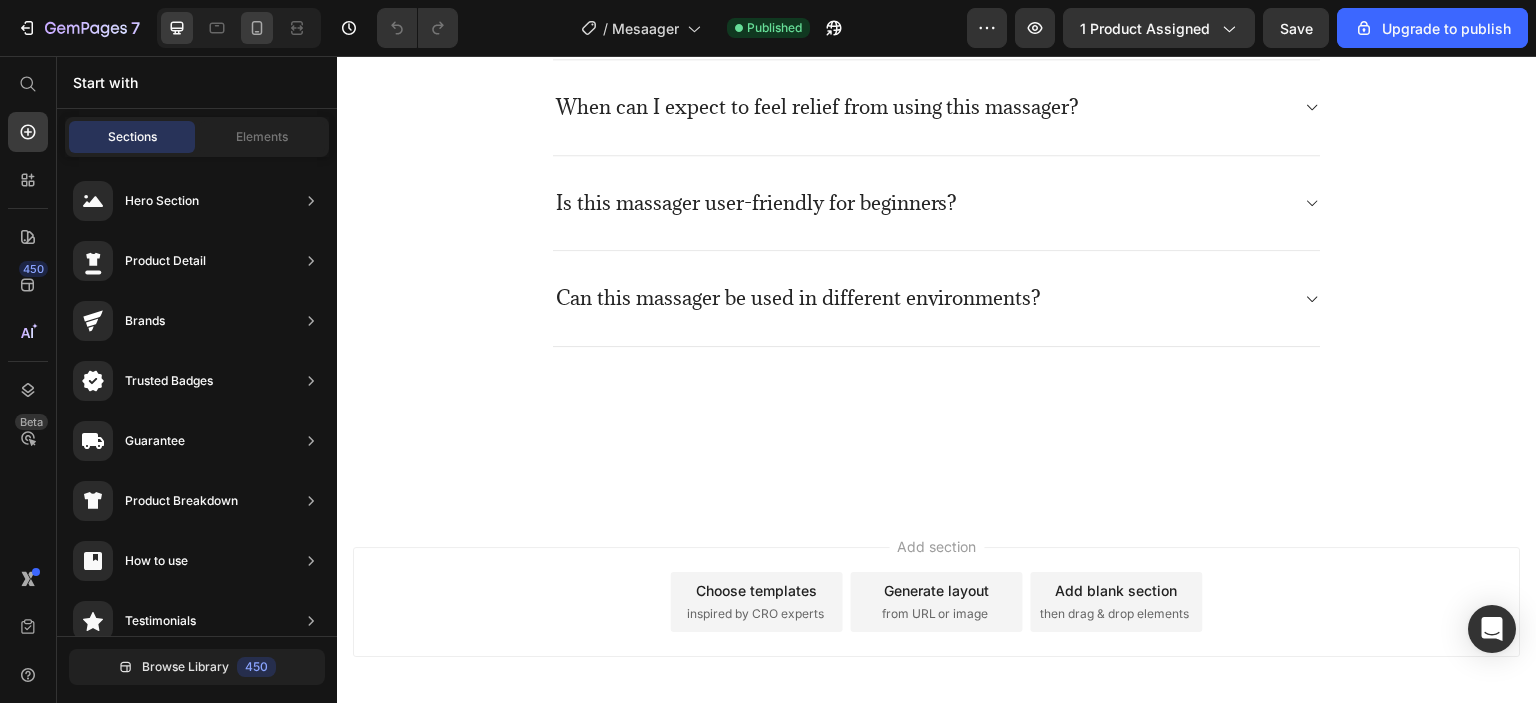 click 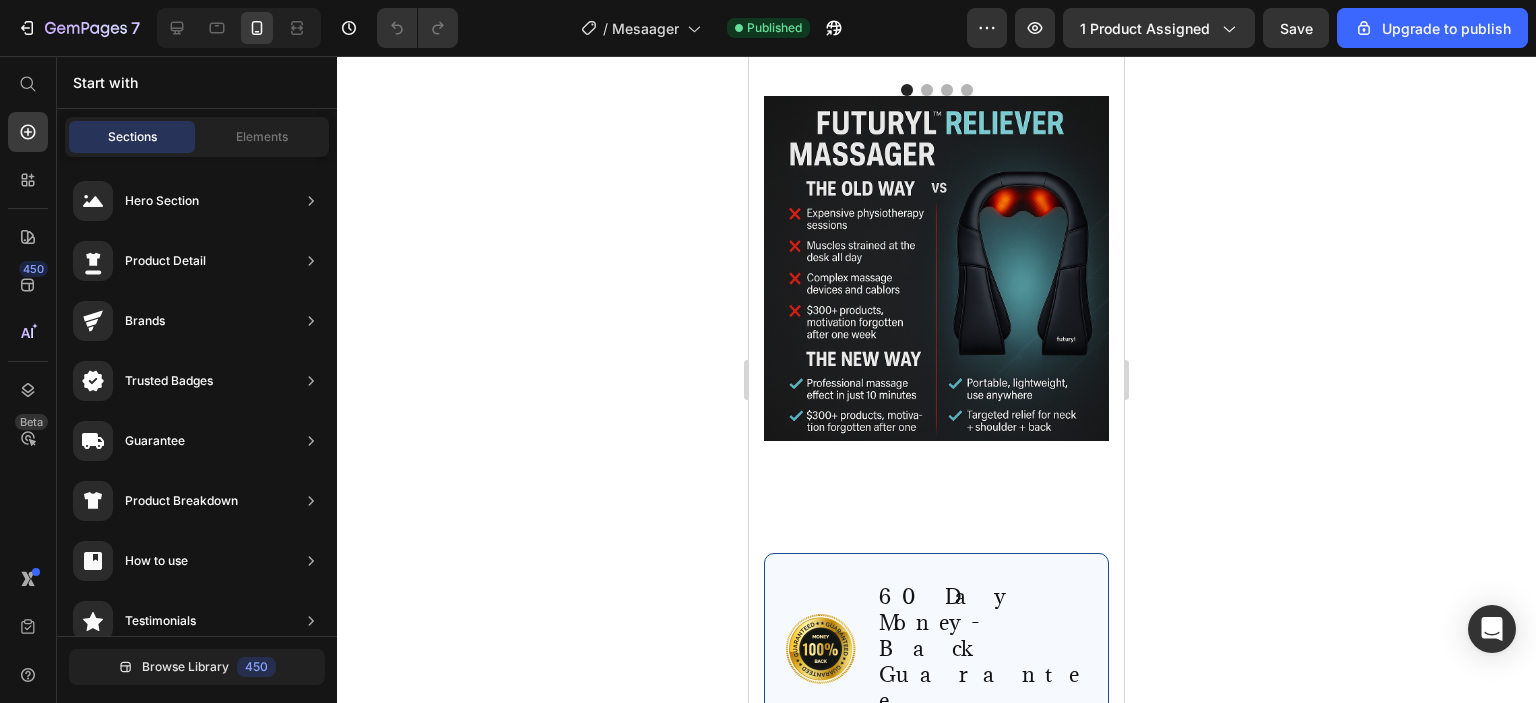 scroll, scrollTop: 2800, scrollLeft: 0, axis: vertical 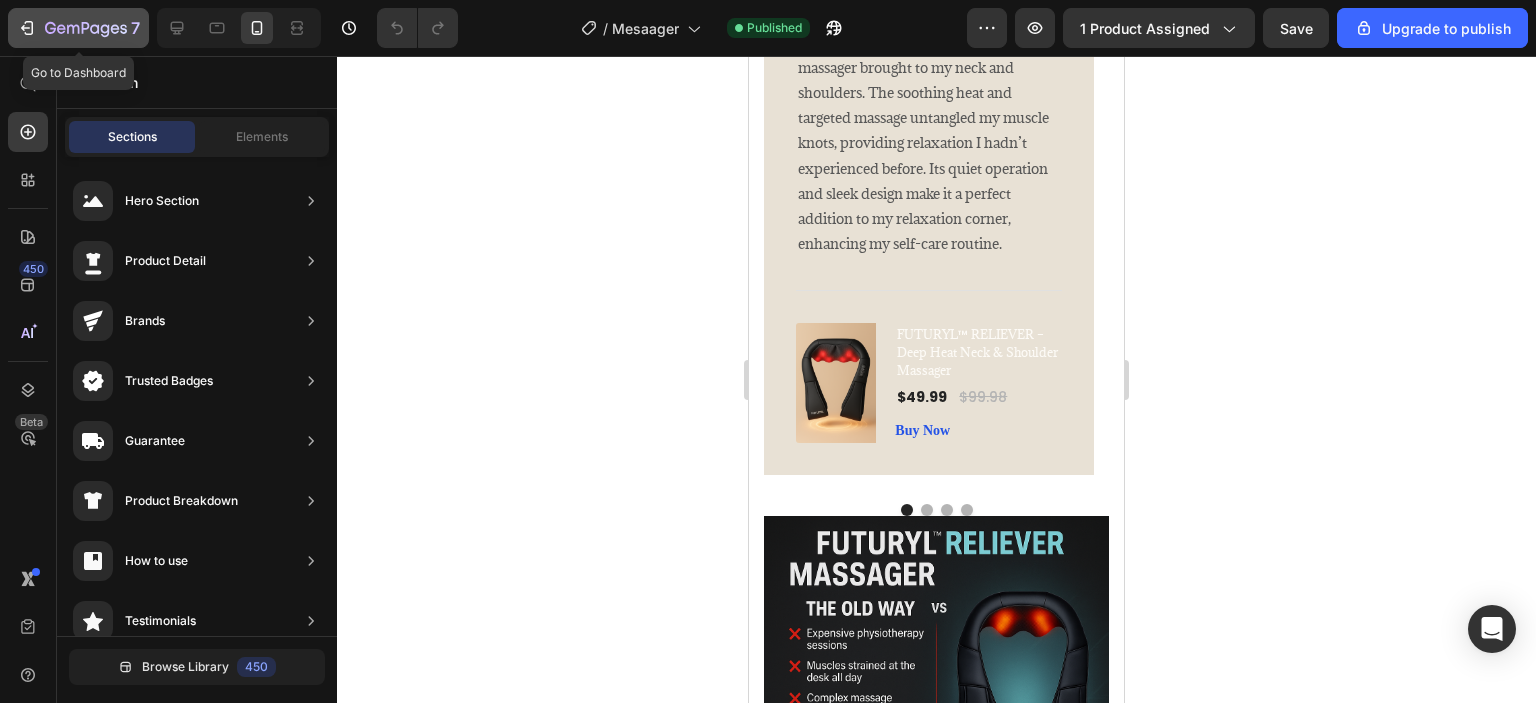 click 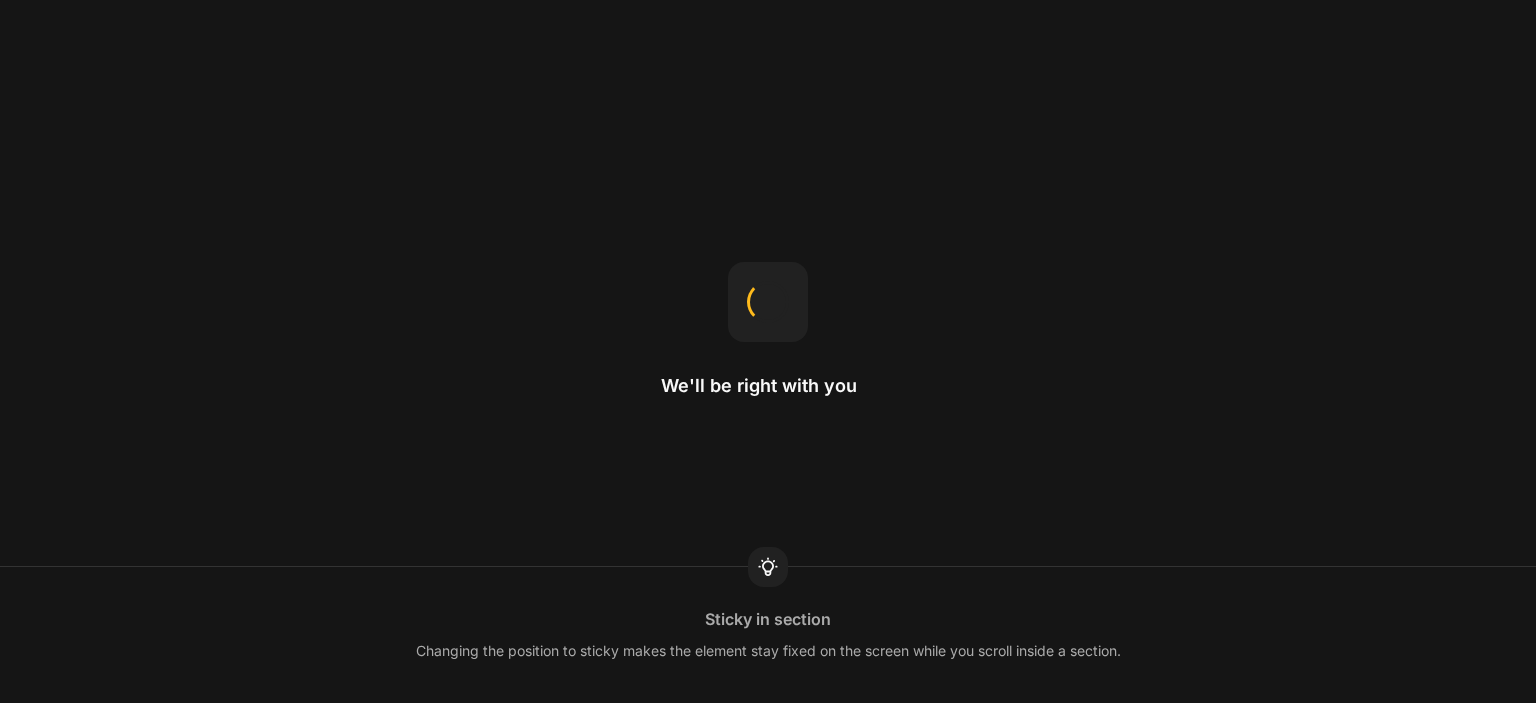 scroll, scrollTop: 0, scrollLeft: 0, axis: both 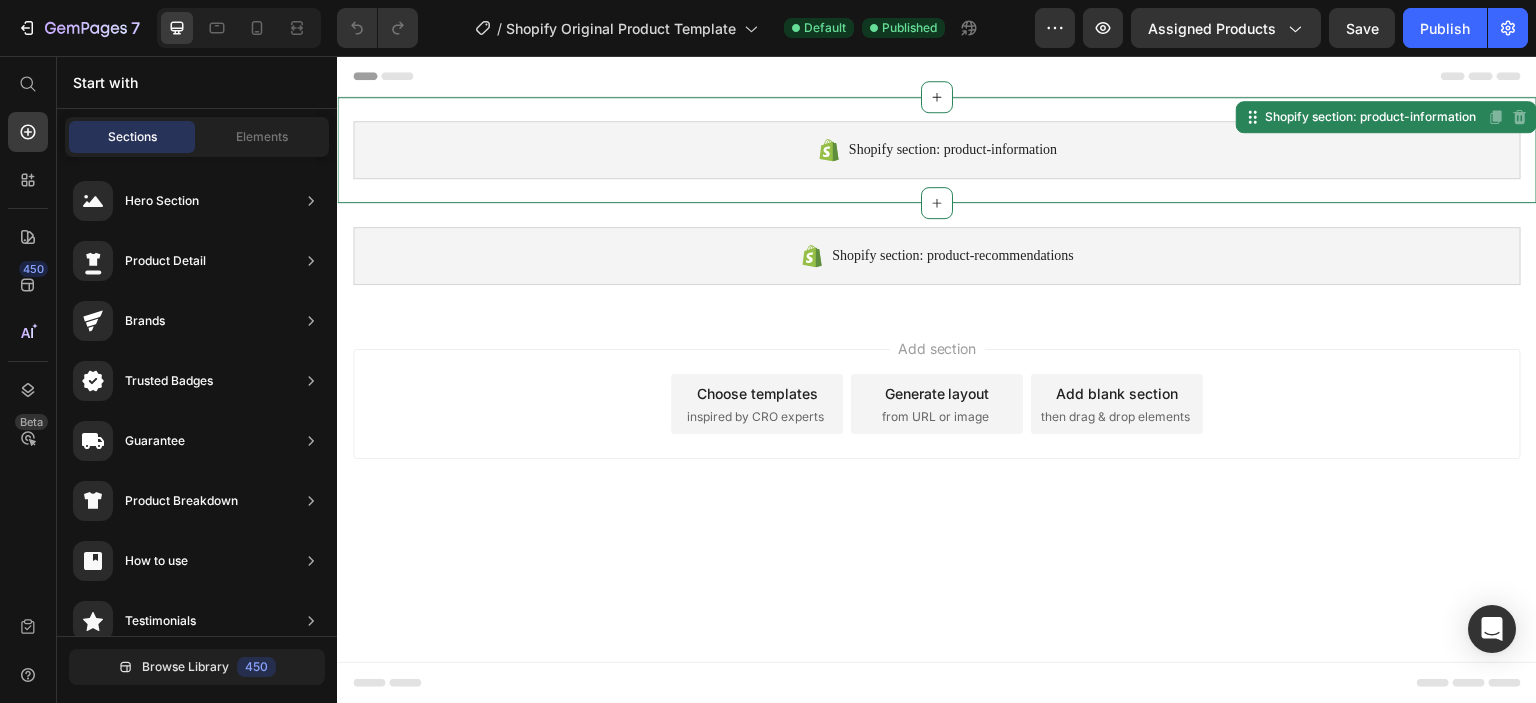 click on "Shopify section: product-information" at bounding box center [953, 150] 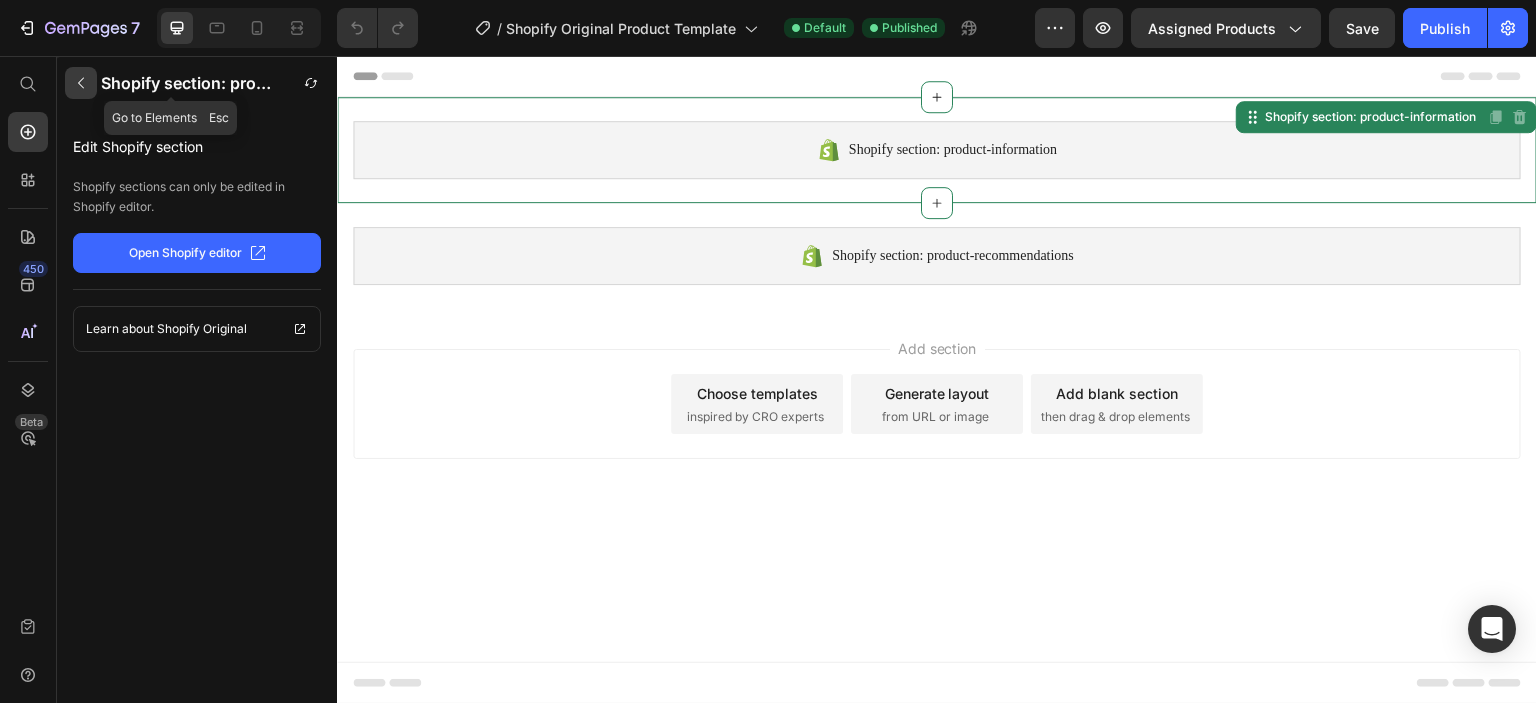 click 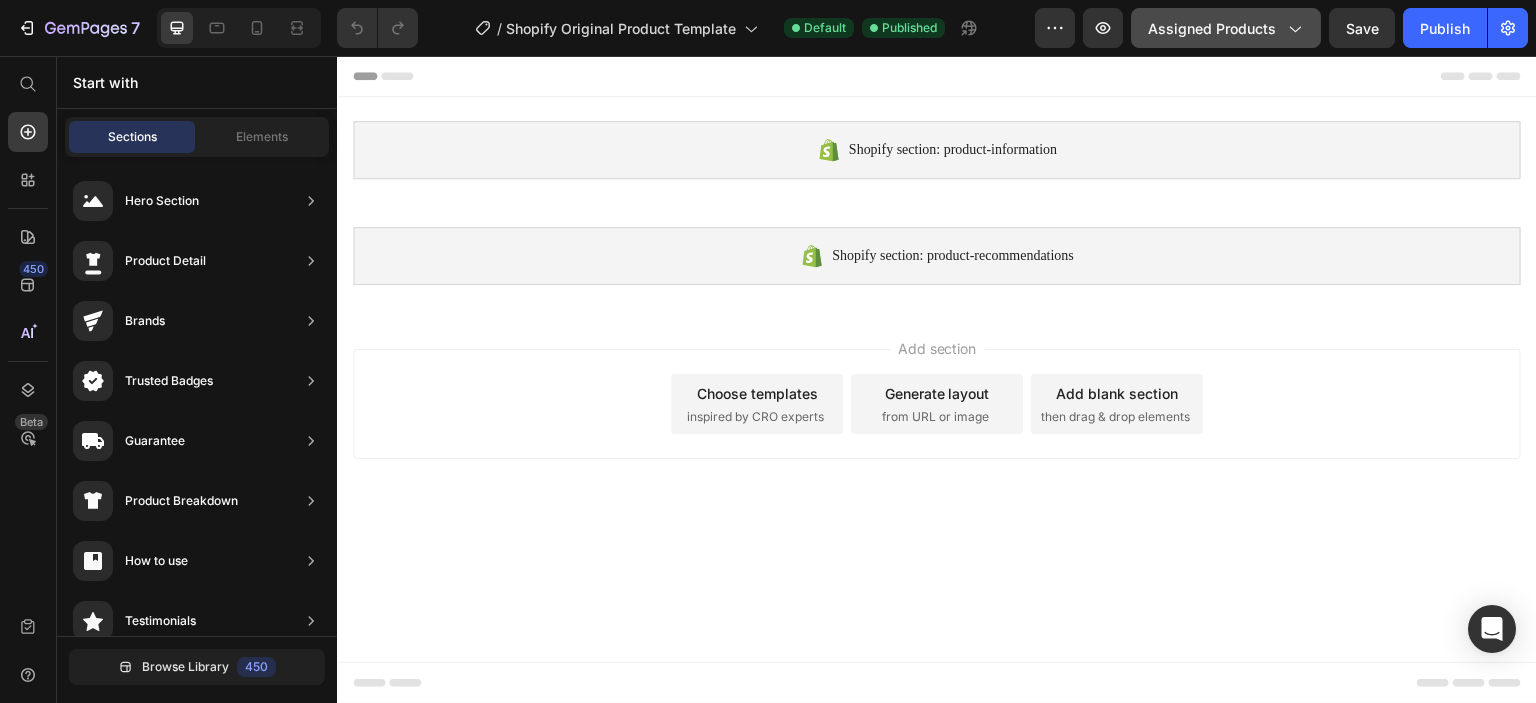 click on "Assigned Products" at bounding box center (1226, 28) 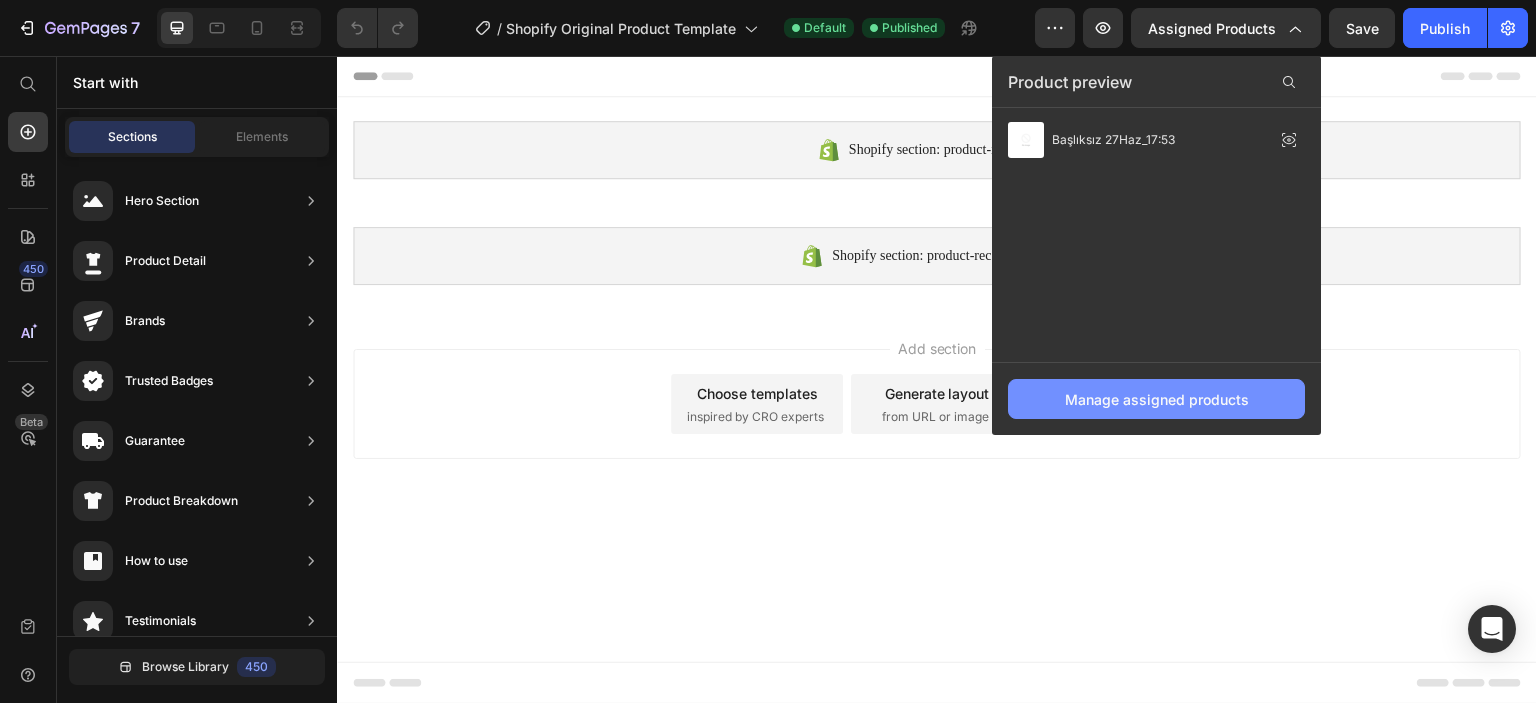 click on "Manage assigned products" at bounding box center (1157, 399) 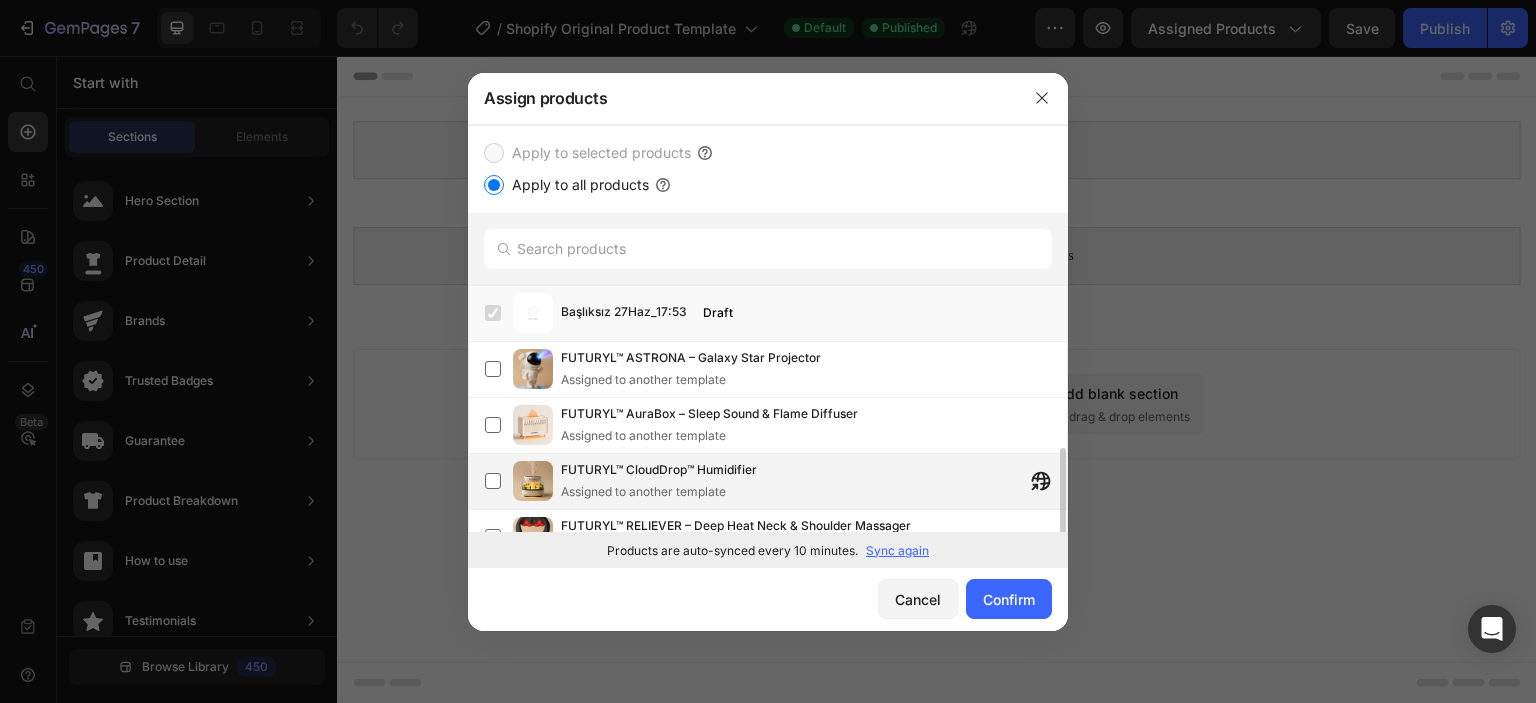 scroll, scrollTop: 144, scrollLeft: 0, axis: vertical 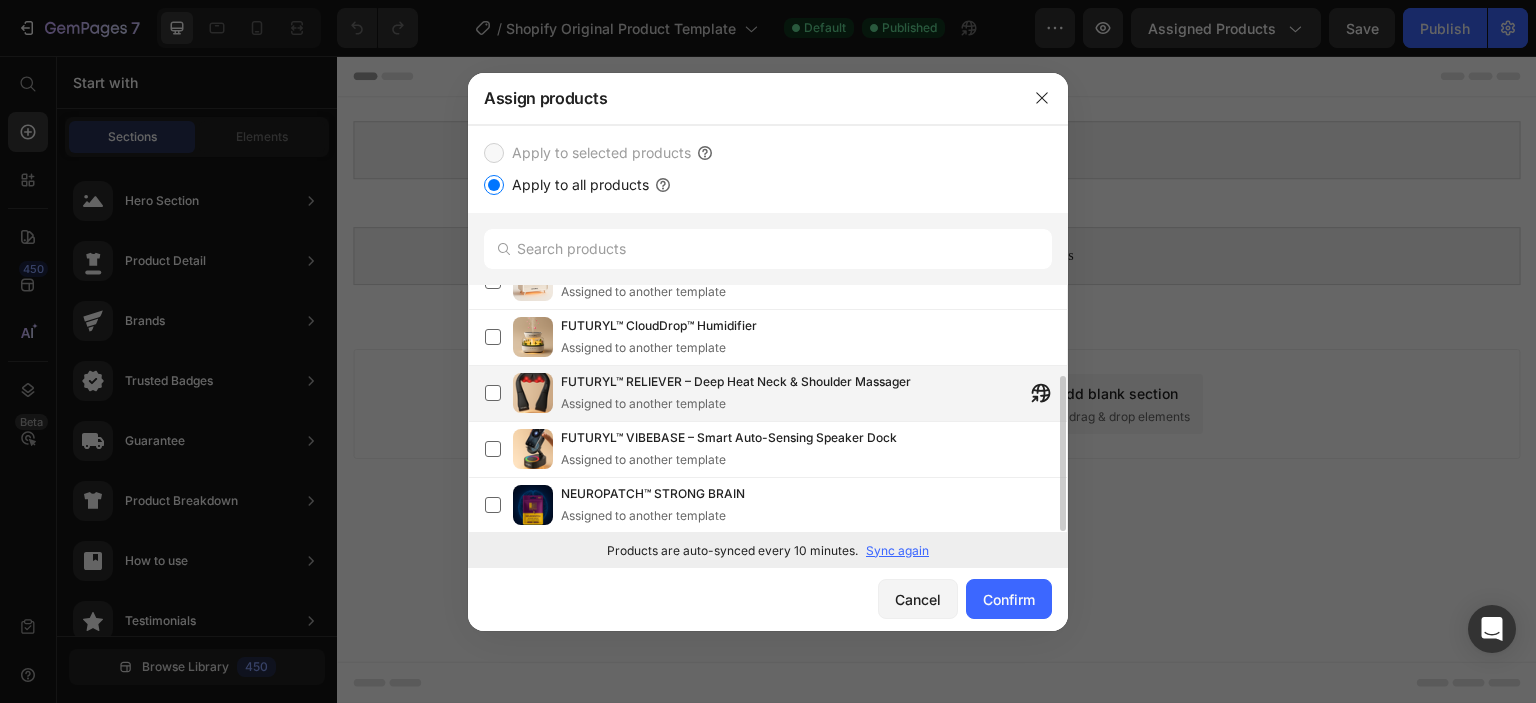 click at bounding box center (533, 393) 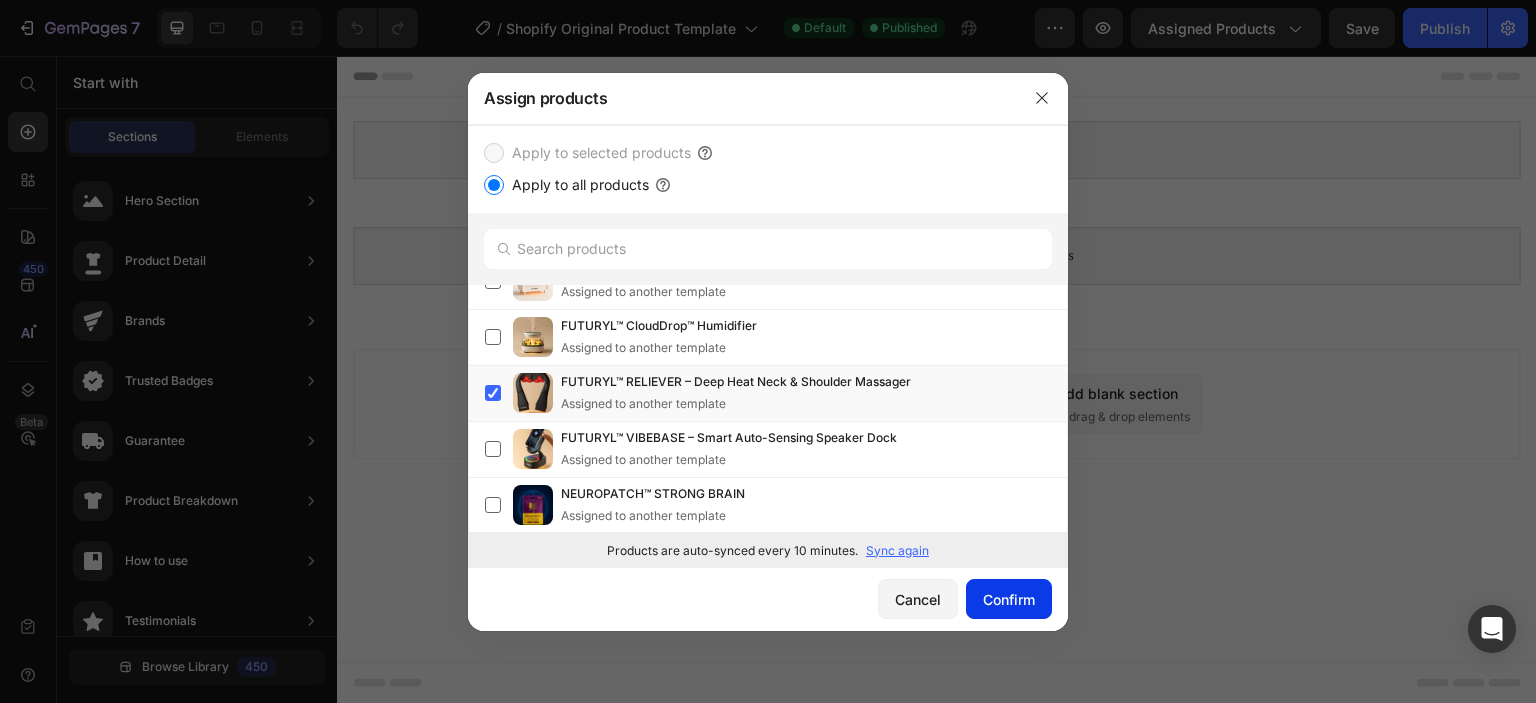 click on "Confirm" at bounding box center (1009, 599) 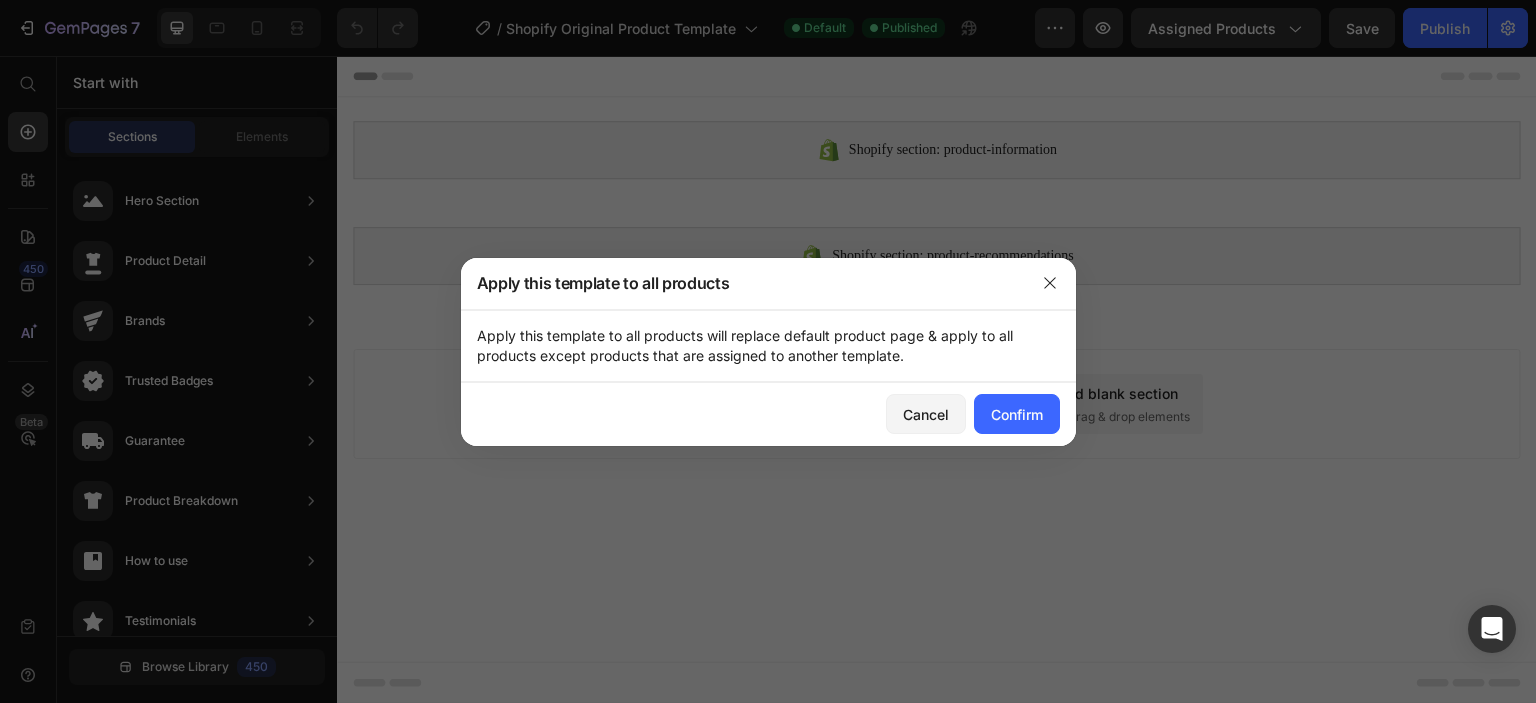 click on "Cancel Confirm" at bounding box center (768, 414) 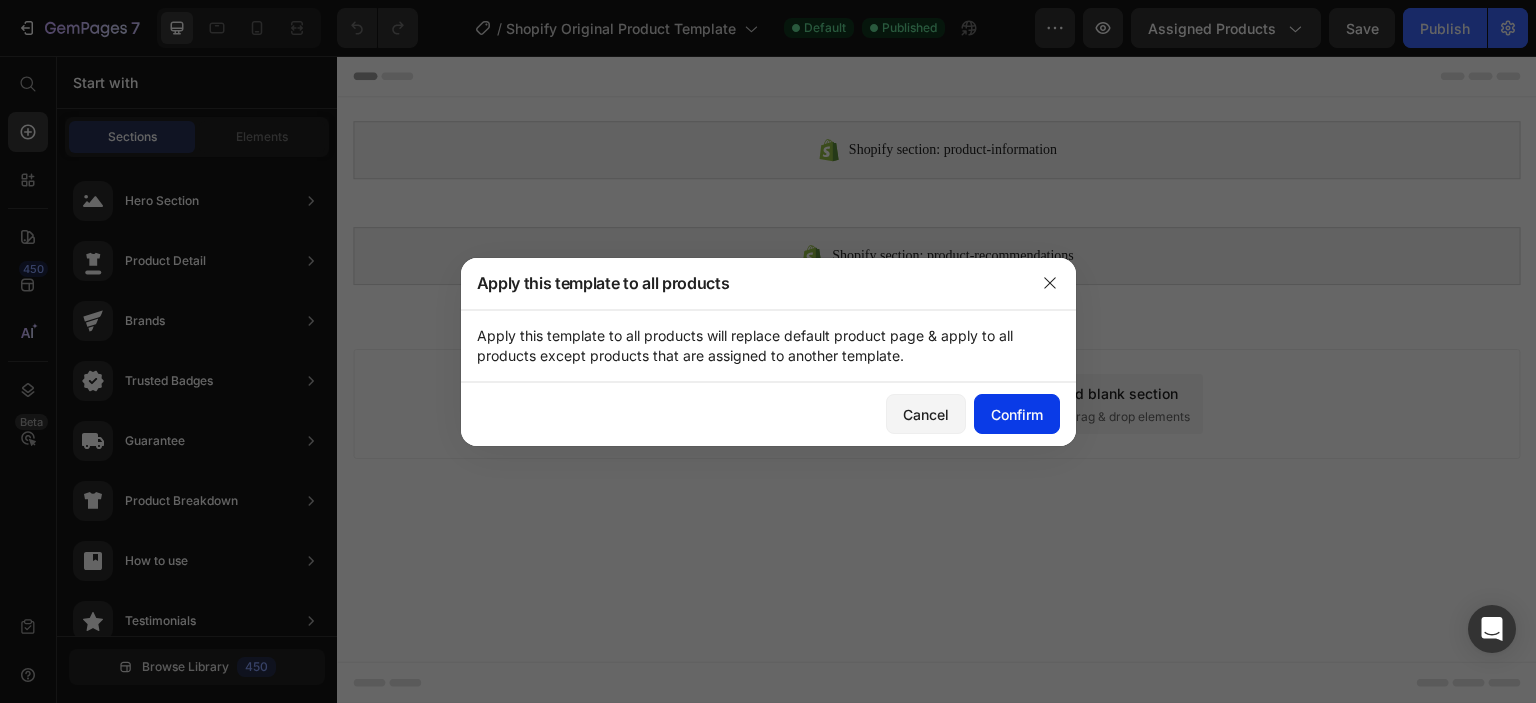 click on "Confirm" 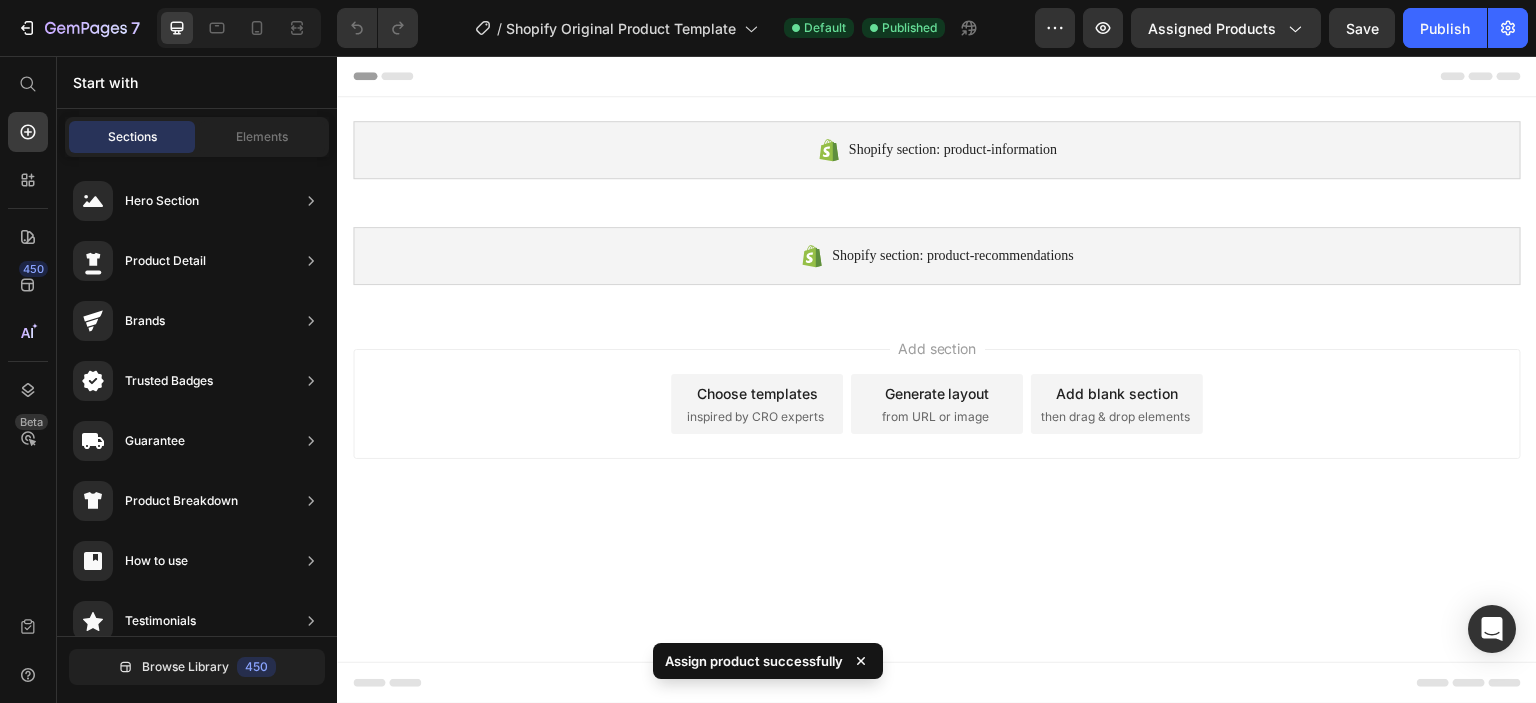 click on "7   /  Shopify Original Product Template Default Published Preview Assigned Products  Save   Publish" 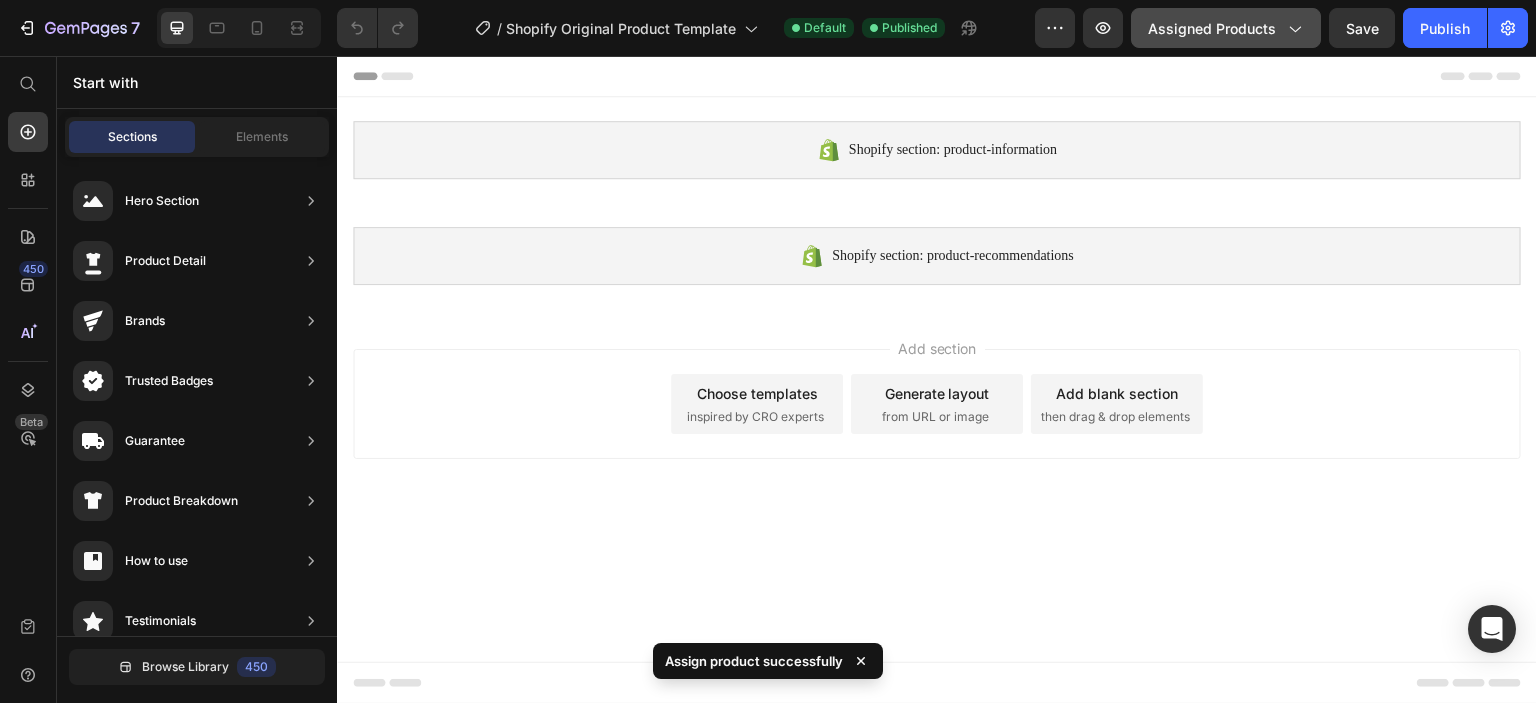 click on "Assigned Products" 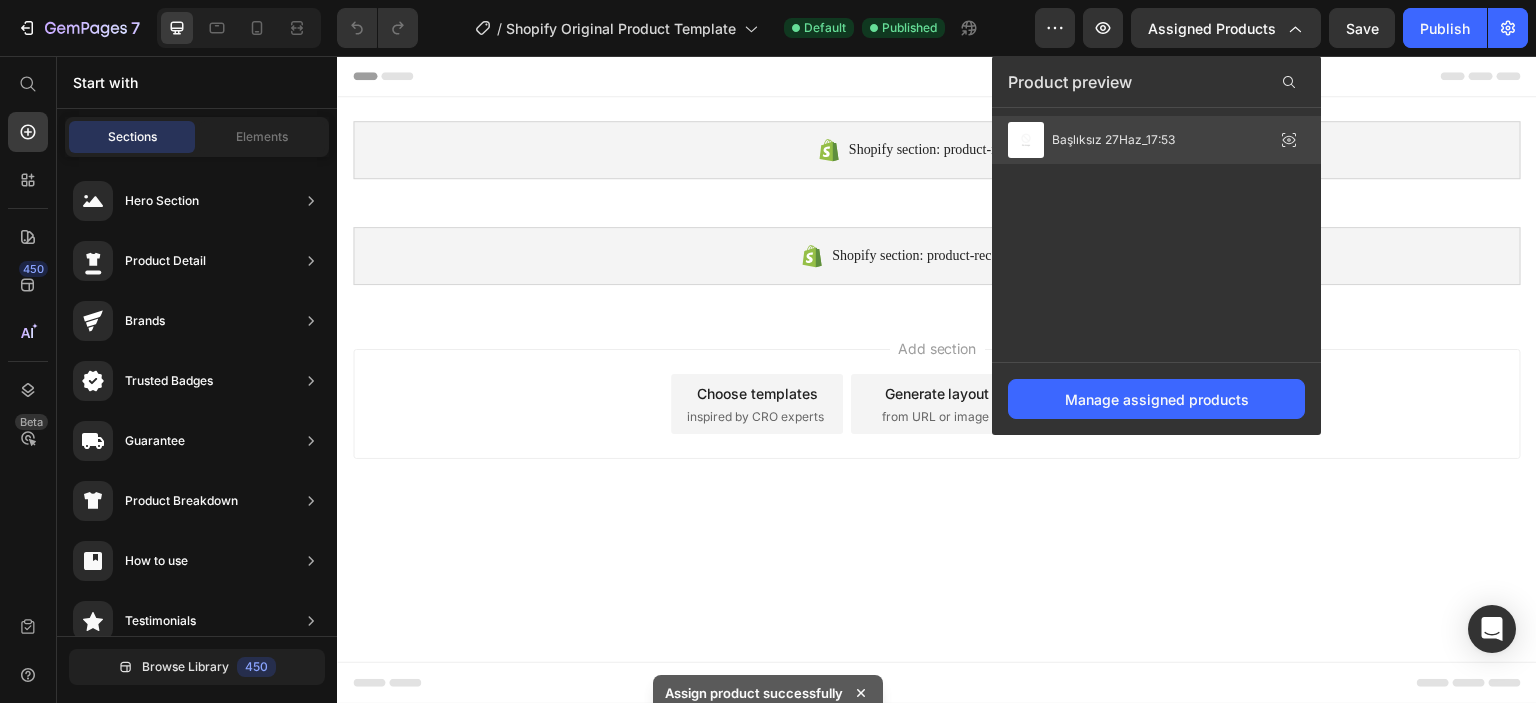 click on "Başlıksız 27Haz_17:53" at bounding box center (1113, 140) 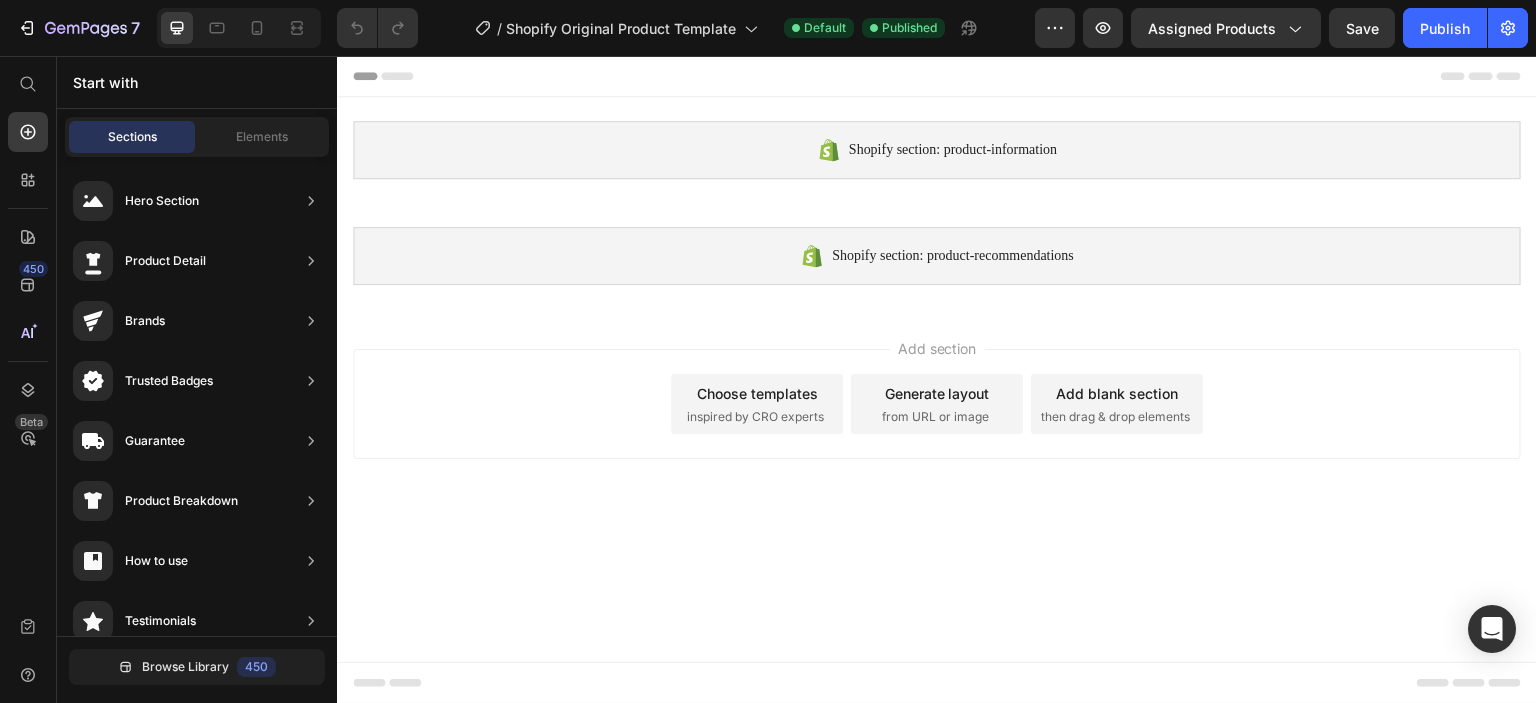 click on "7   /  Shopify Original Product Template Default Published Preview Assigned Products  Save   Publish" 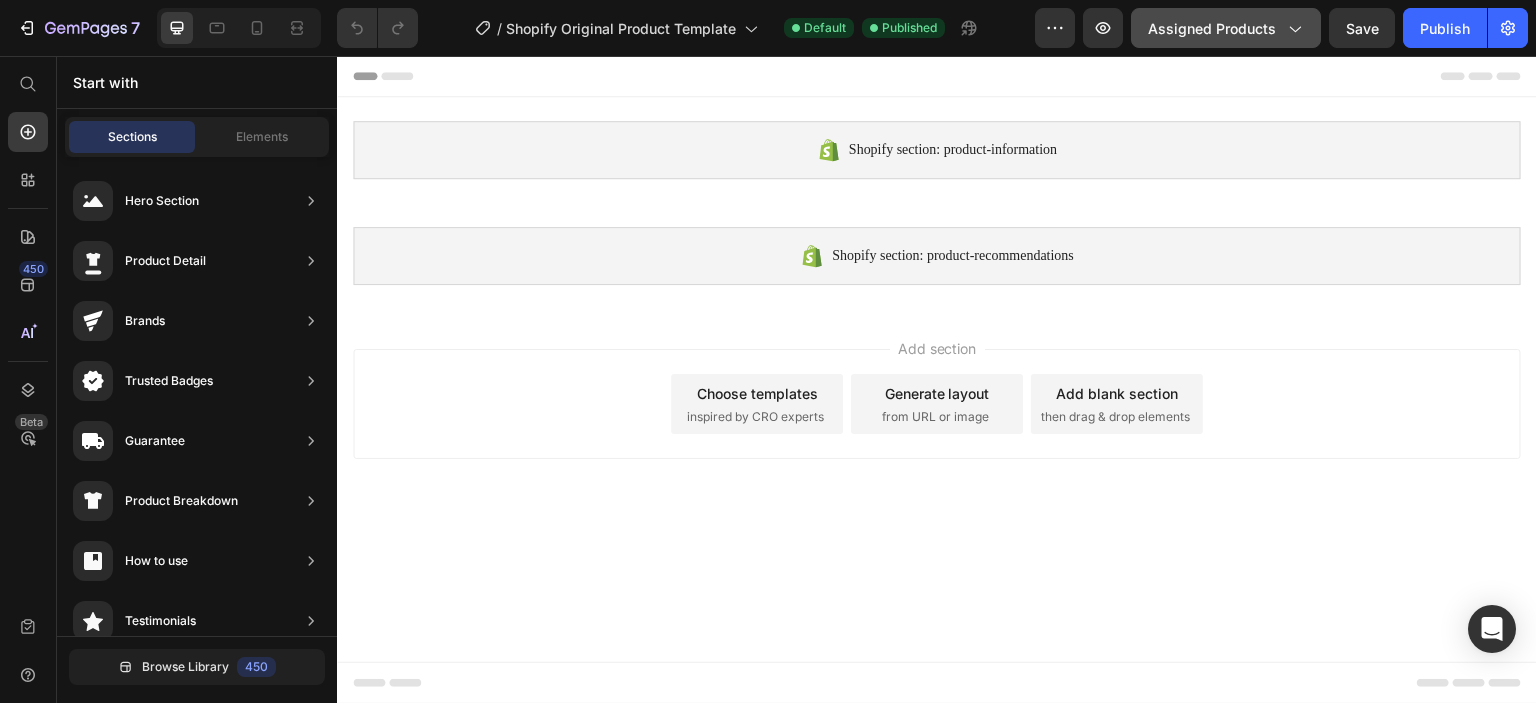click on "Assigned Products" at bounding box center [1226, 28] 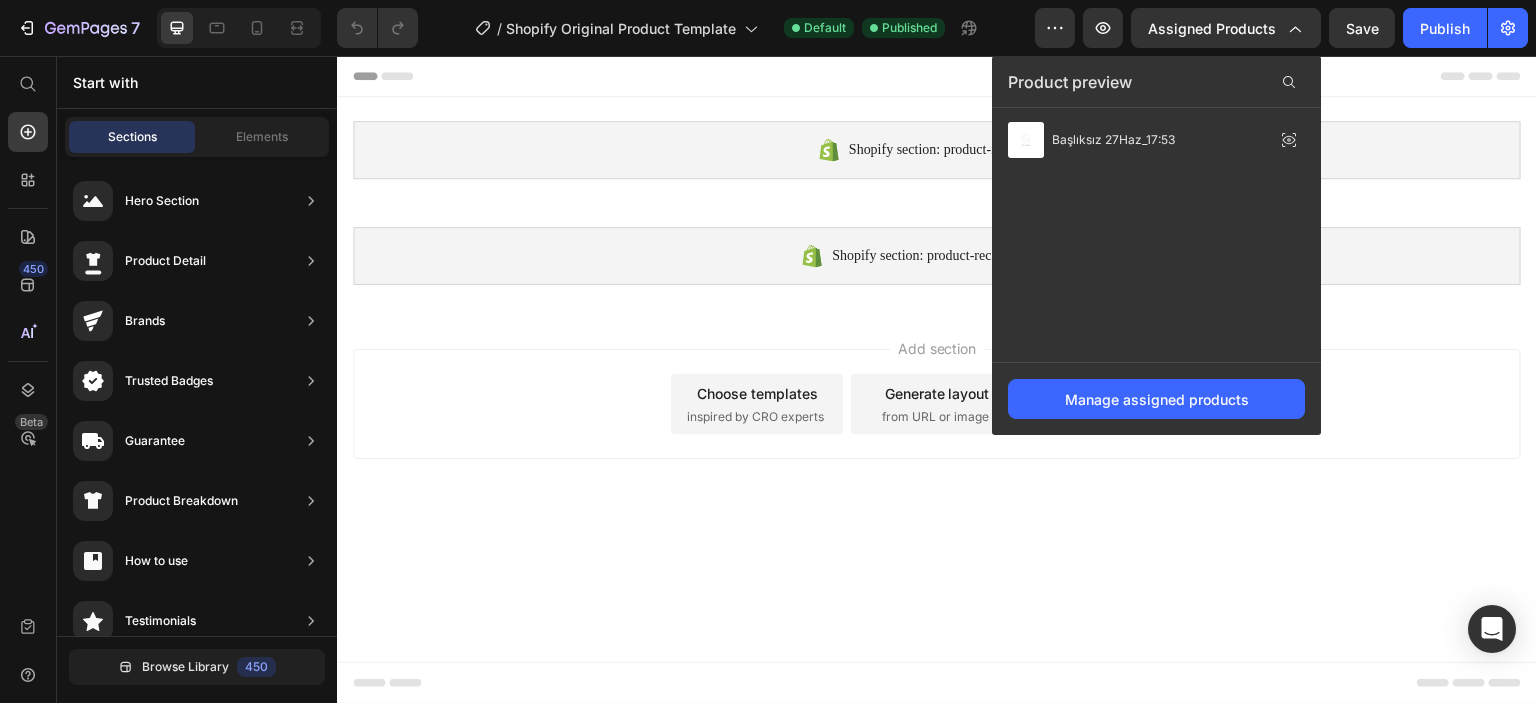 click on "Manage assigned products" 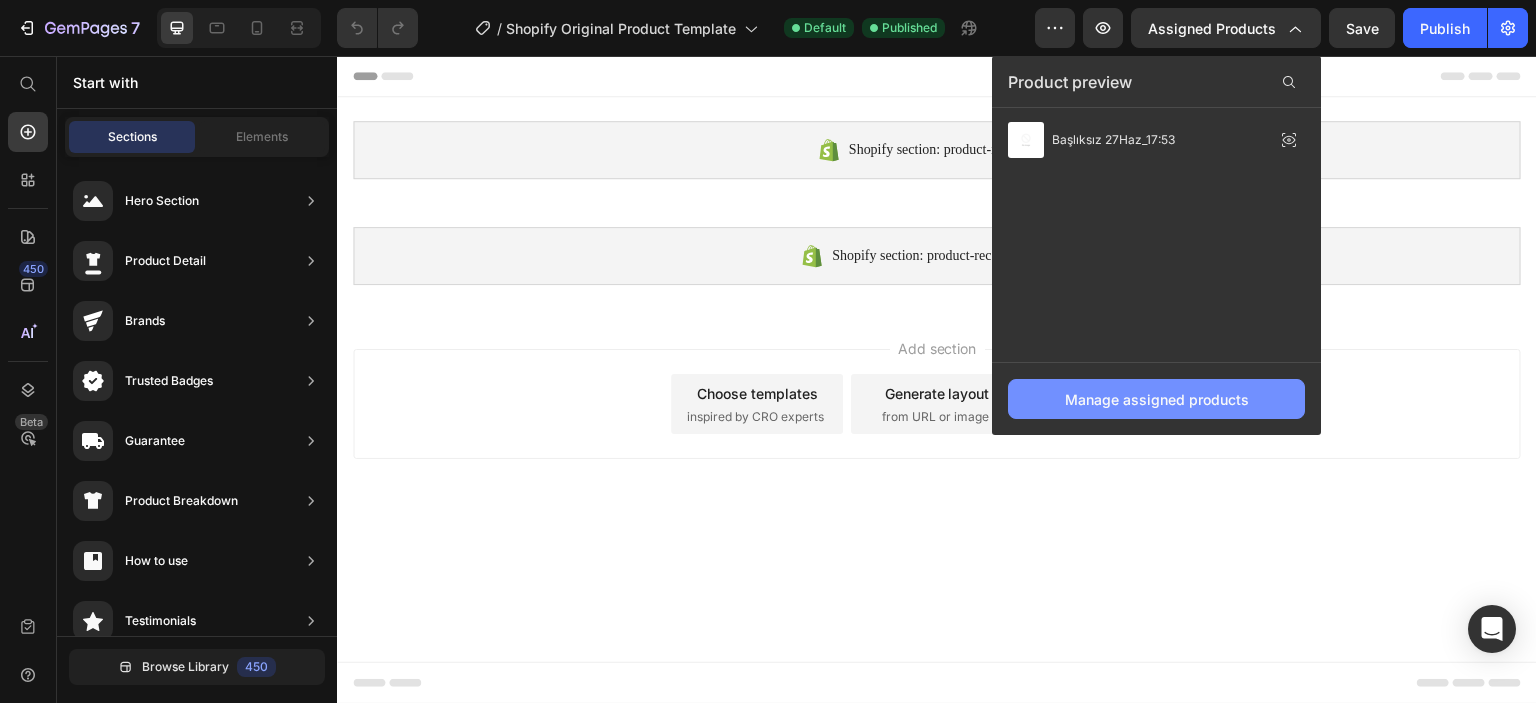 click on "Manage assigned products" at bounding box center [1156, 399] 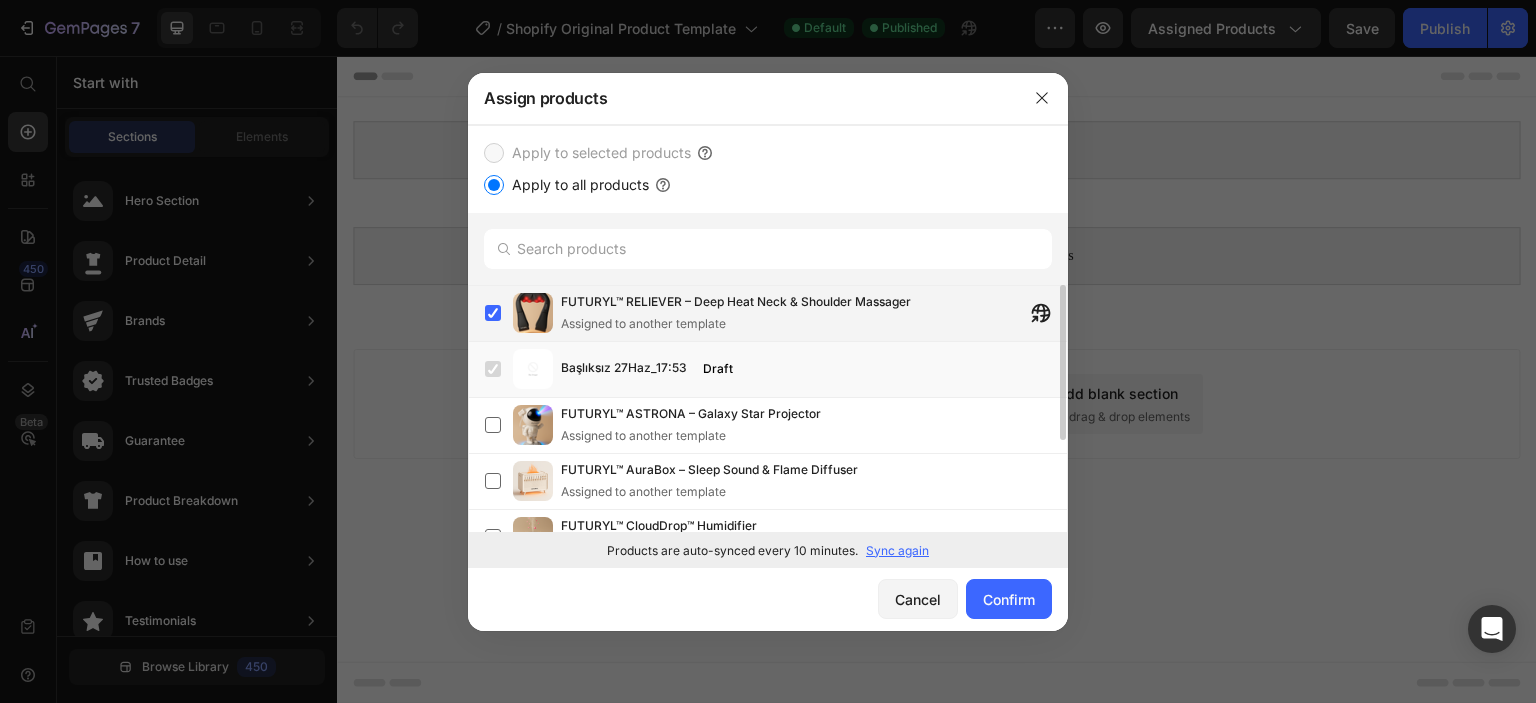 click on "Assigned to another template" at bounding box center (736, 324) 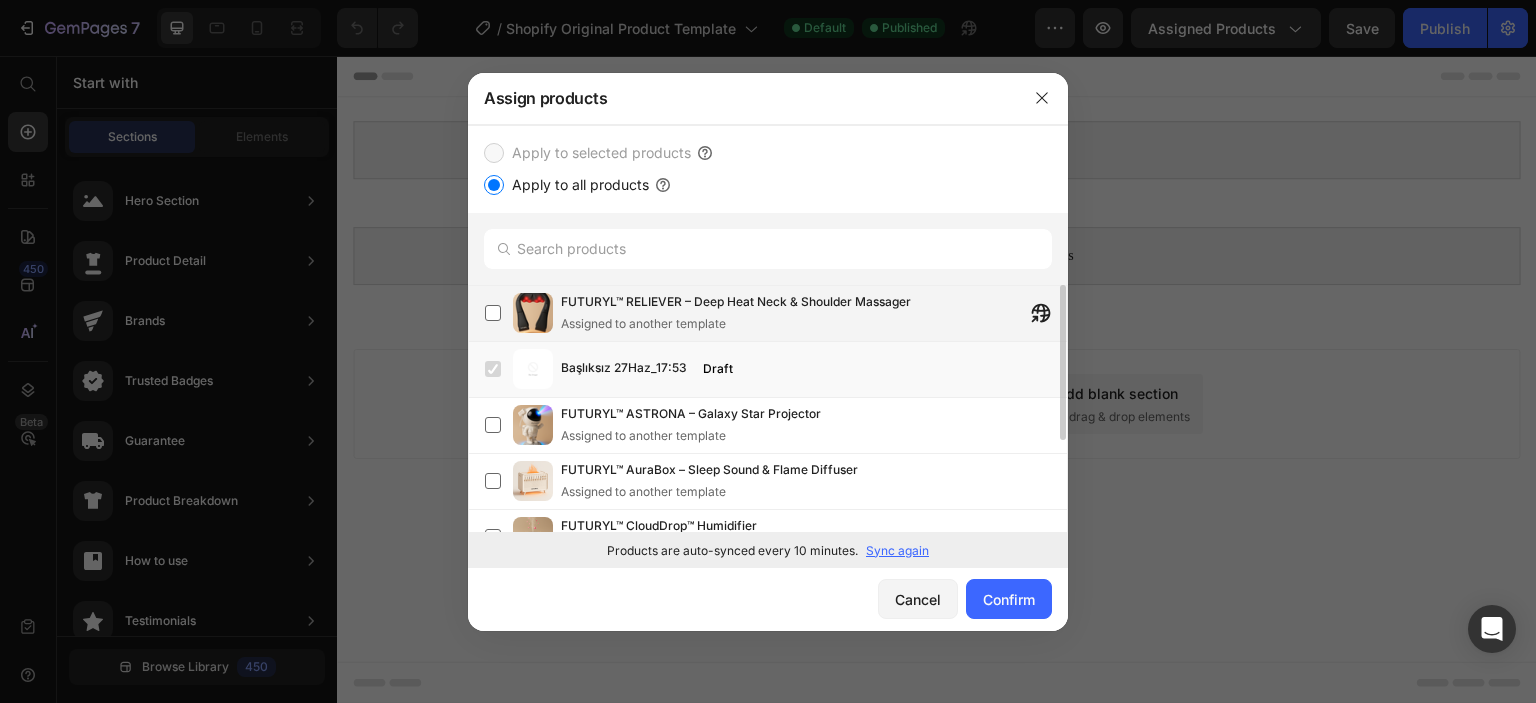 click at bounding box center [533, 313] 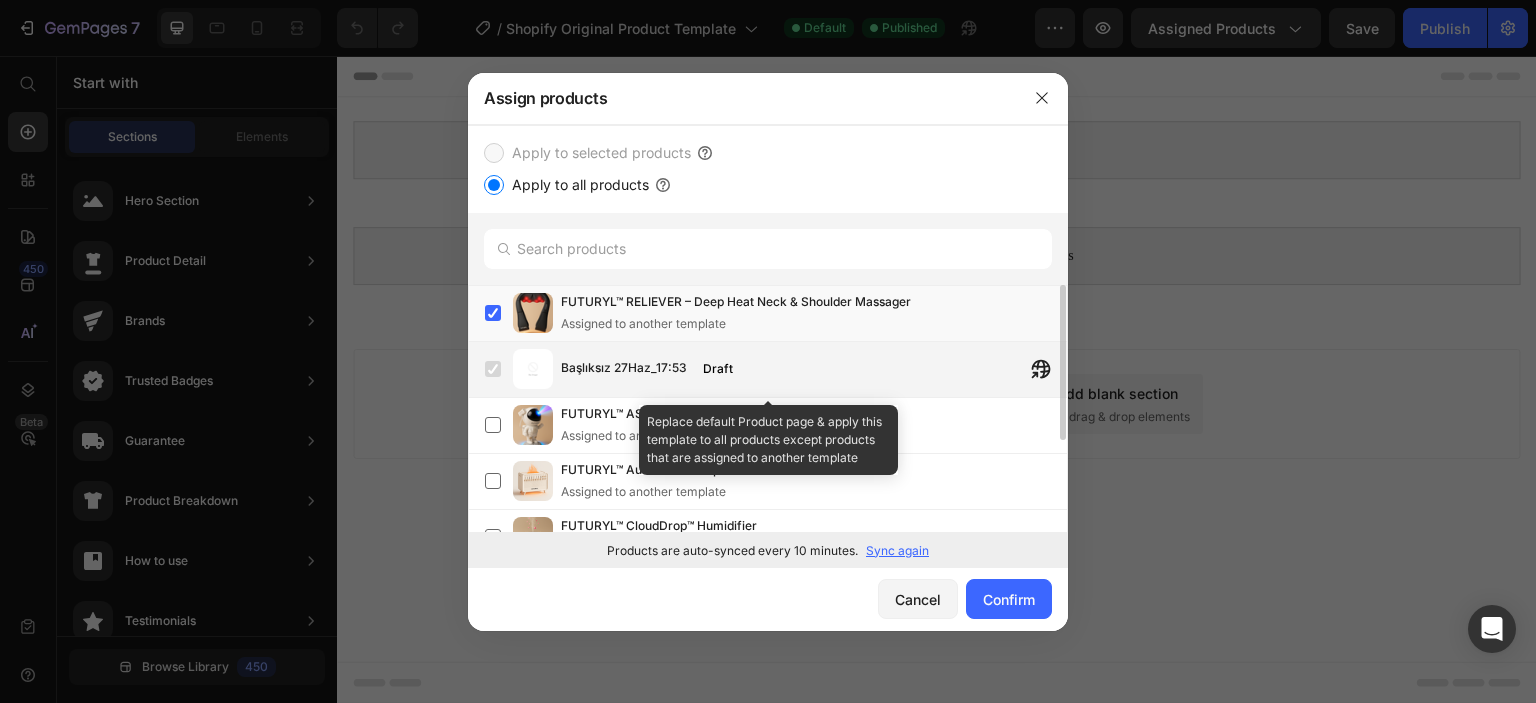 click at bounding box center (493, 369) 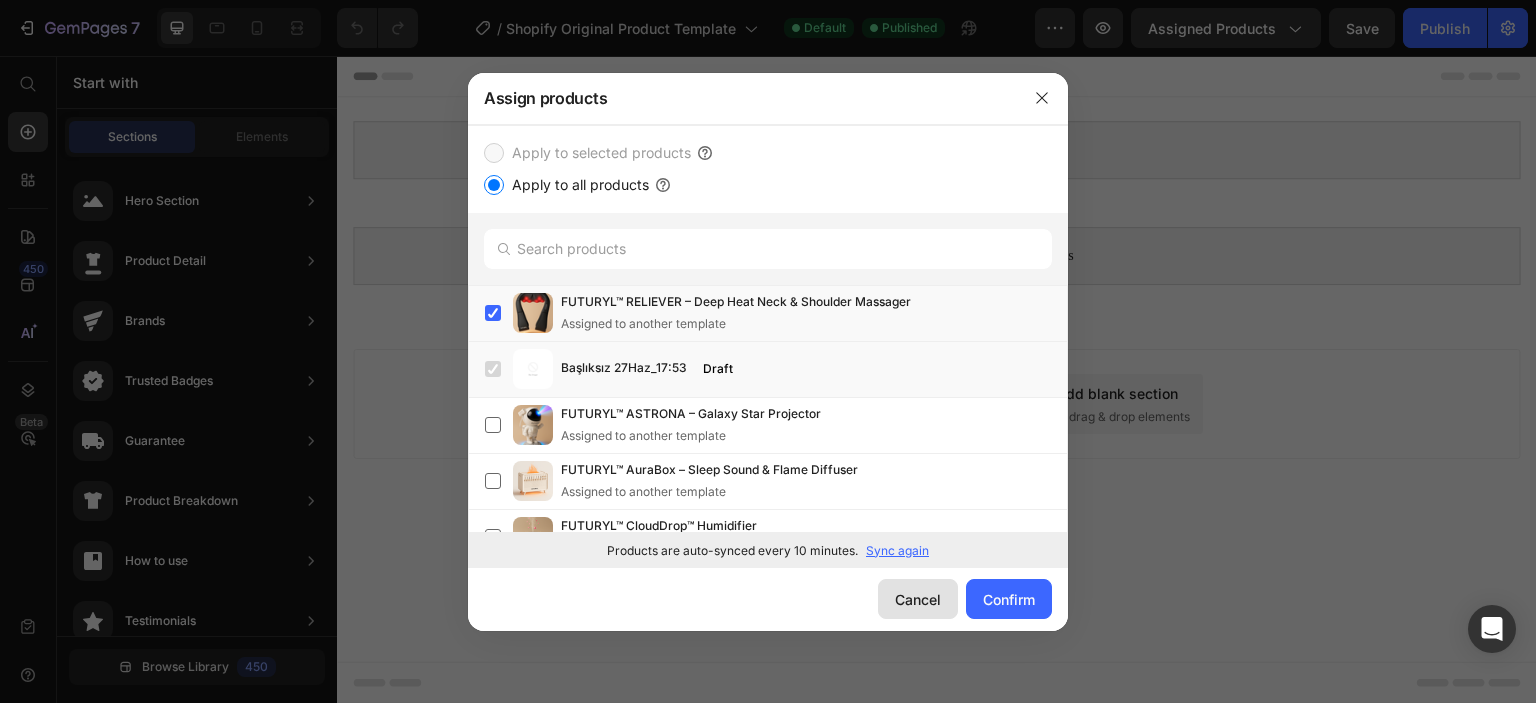 click on "Cancel" at bounding box center [918, 599] 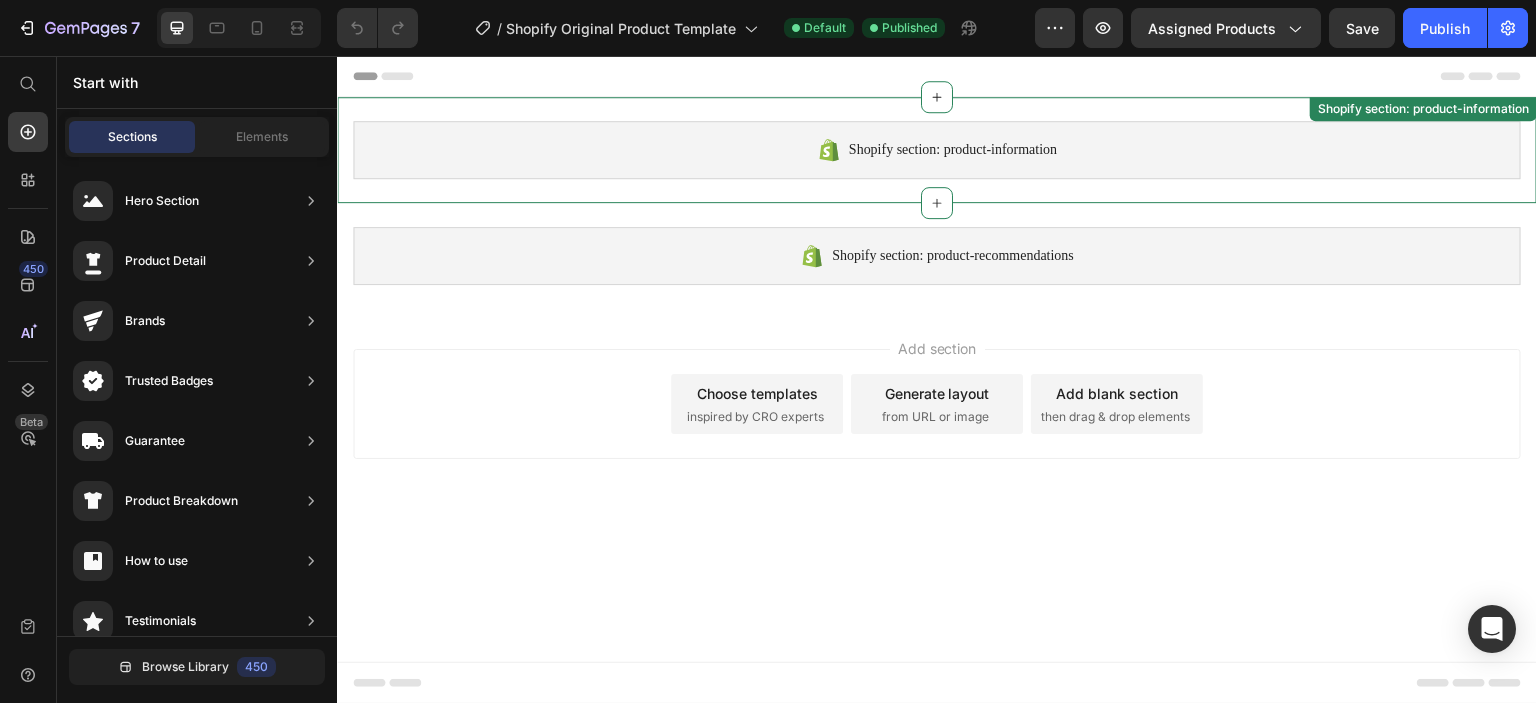 click on "Shopify section: product-information" at bounding box center [937, 150] 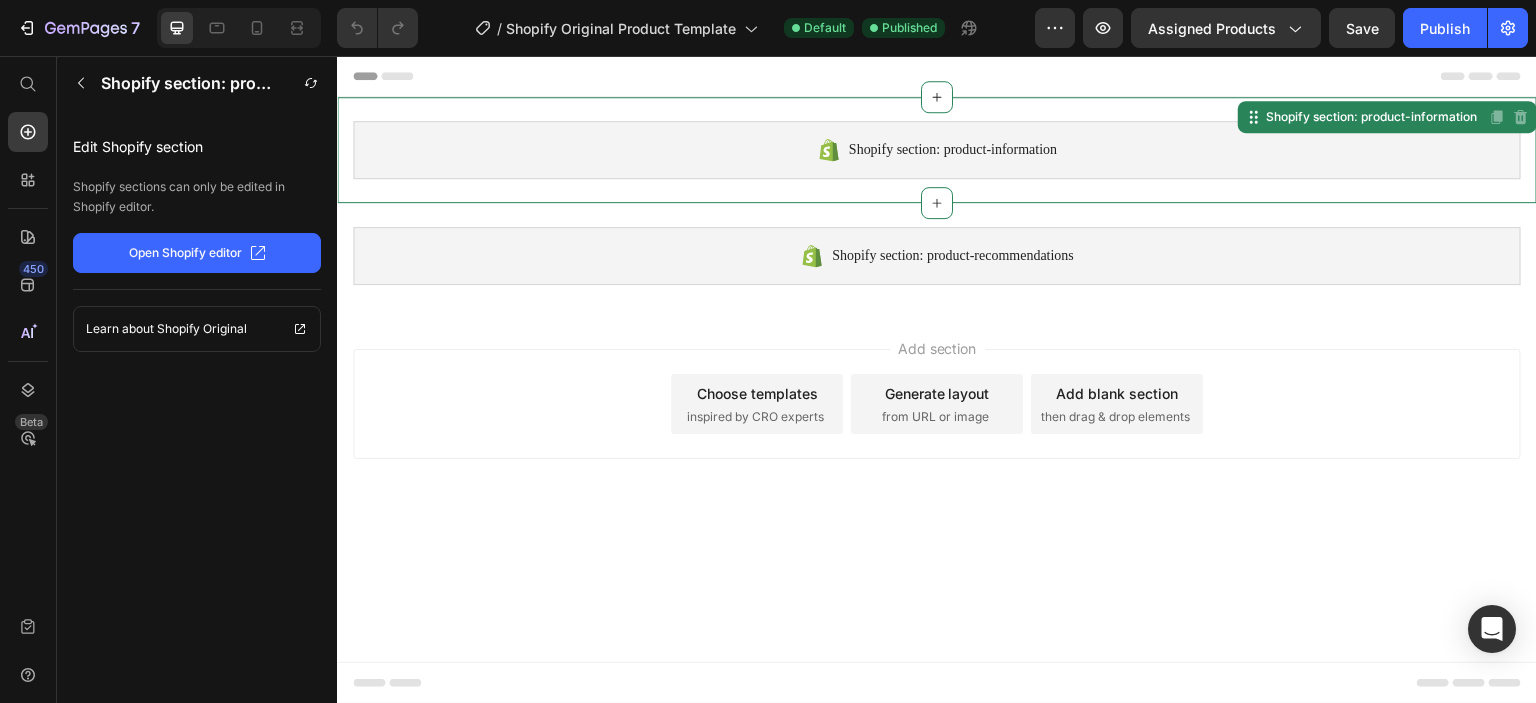 click on "Shopify section: product-information" at bounding box center [937, 150] 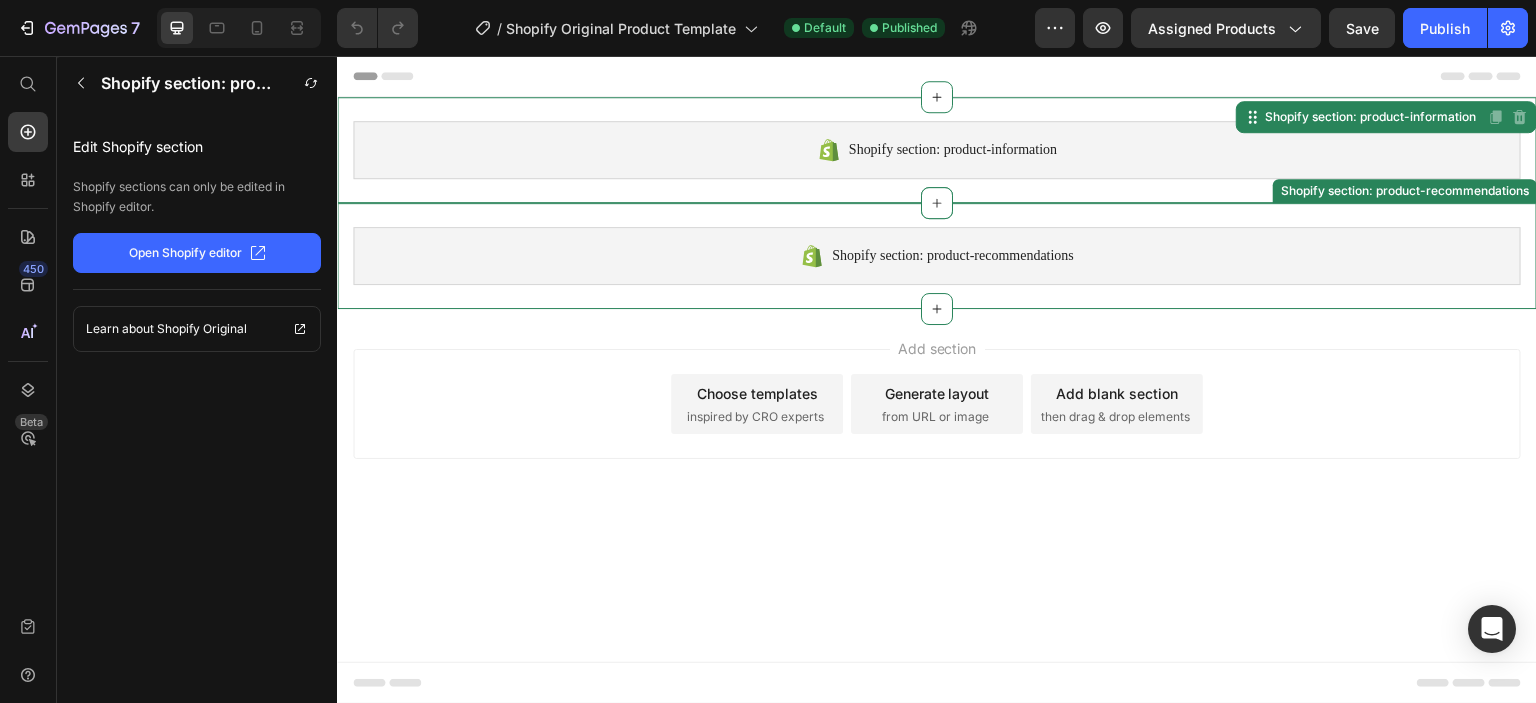 click on "Shopify section: product-recommendations" at bounding box center (953, 256) 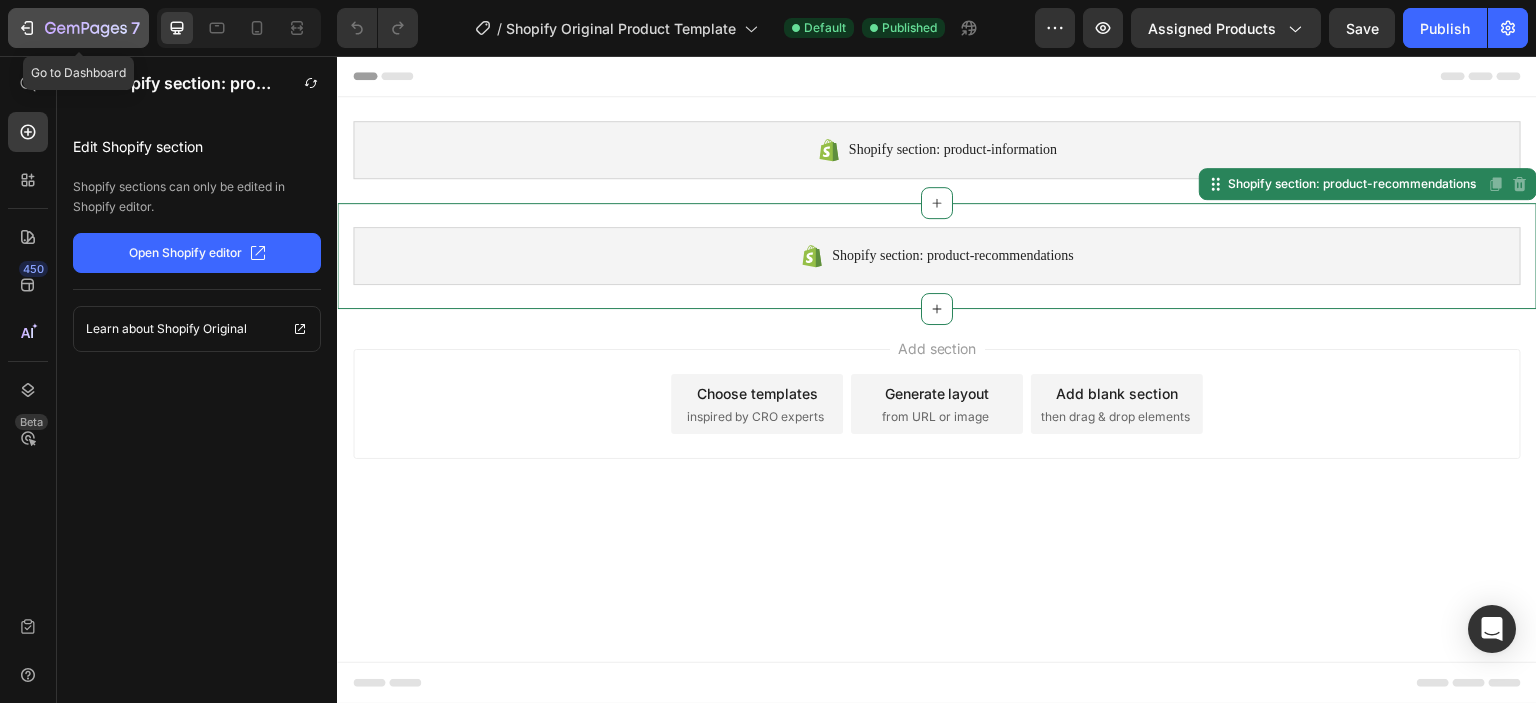 click 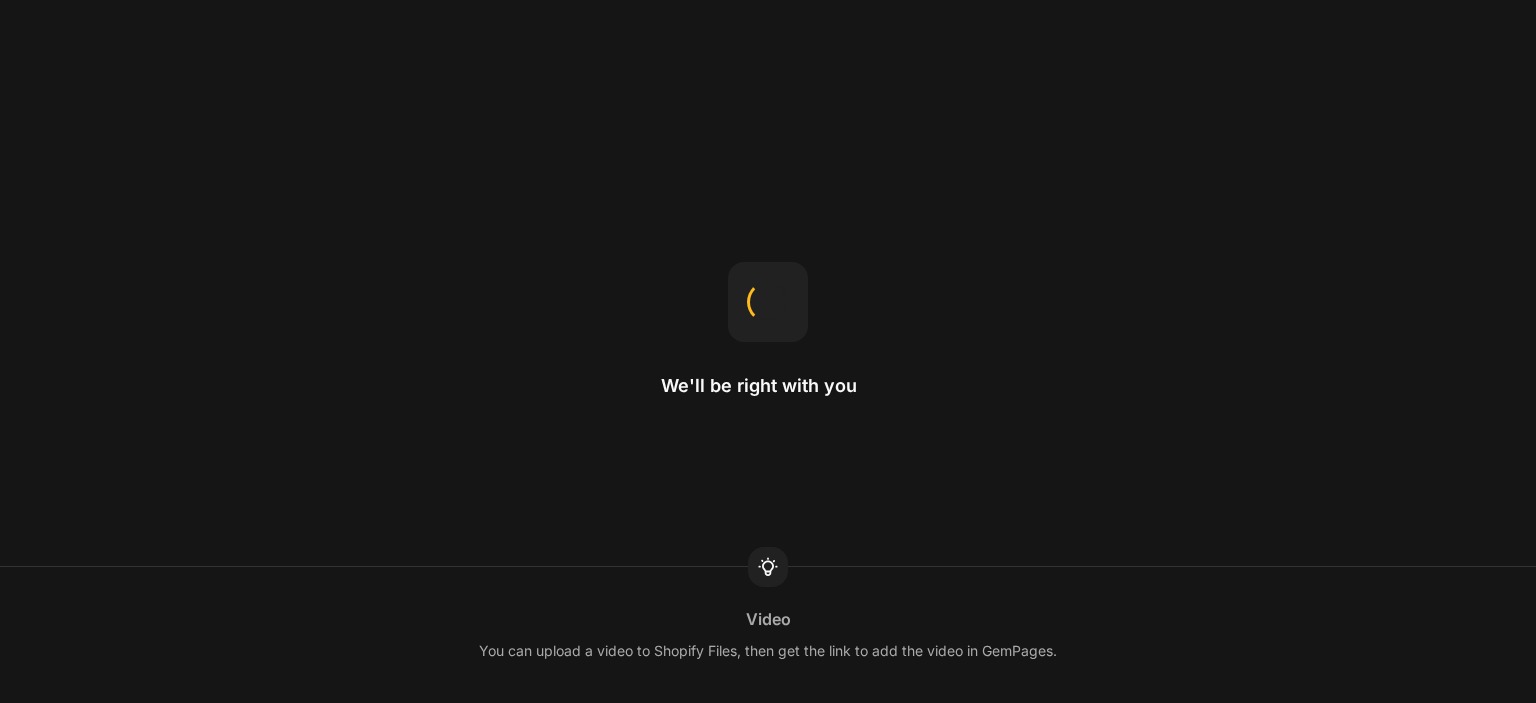 scroll, scrollTop: 0, scrollLeft: 0, axis: both 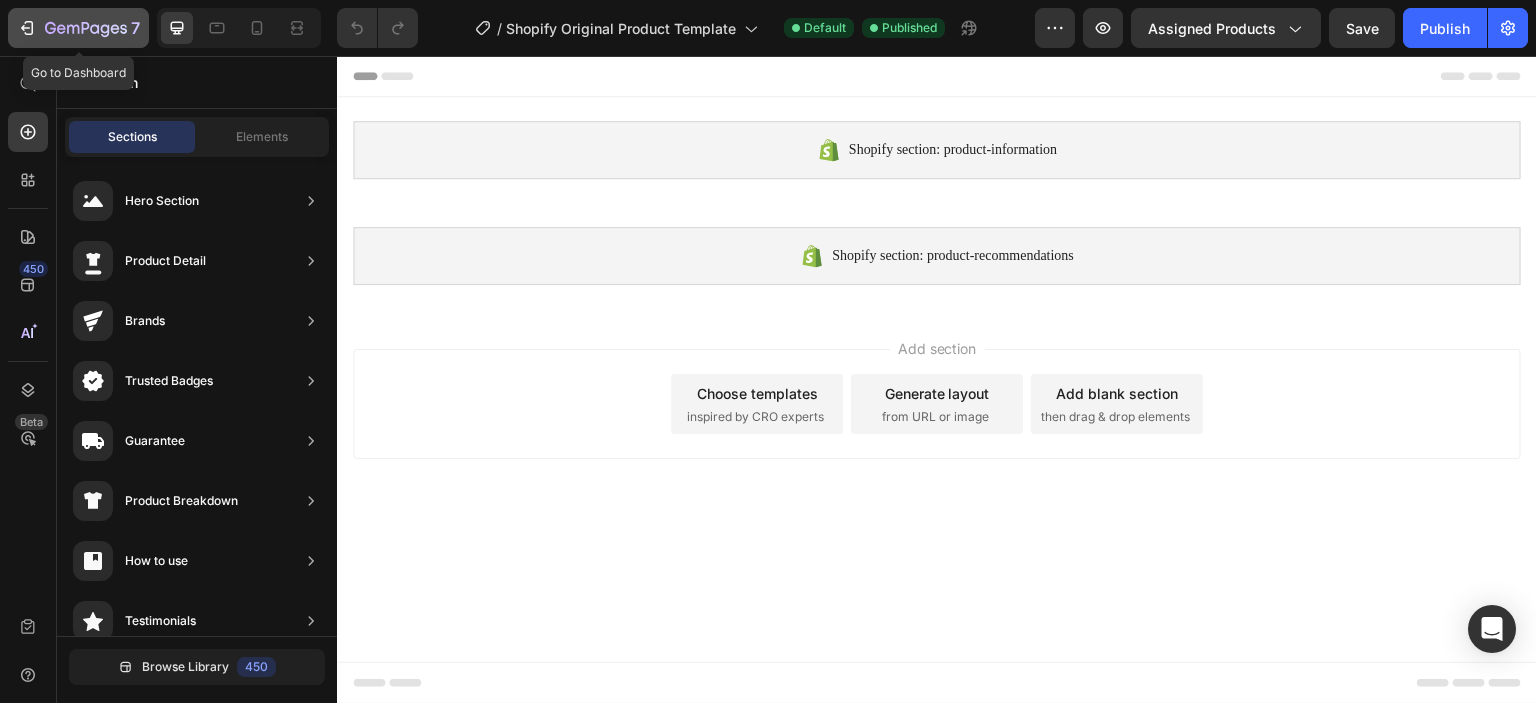 click on "7" at bounding box center [78, 28] 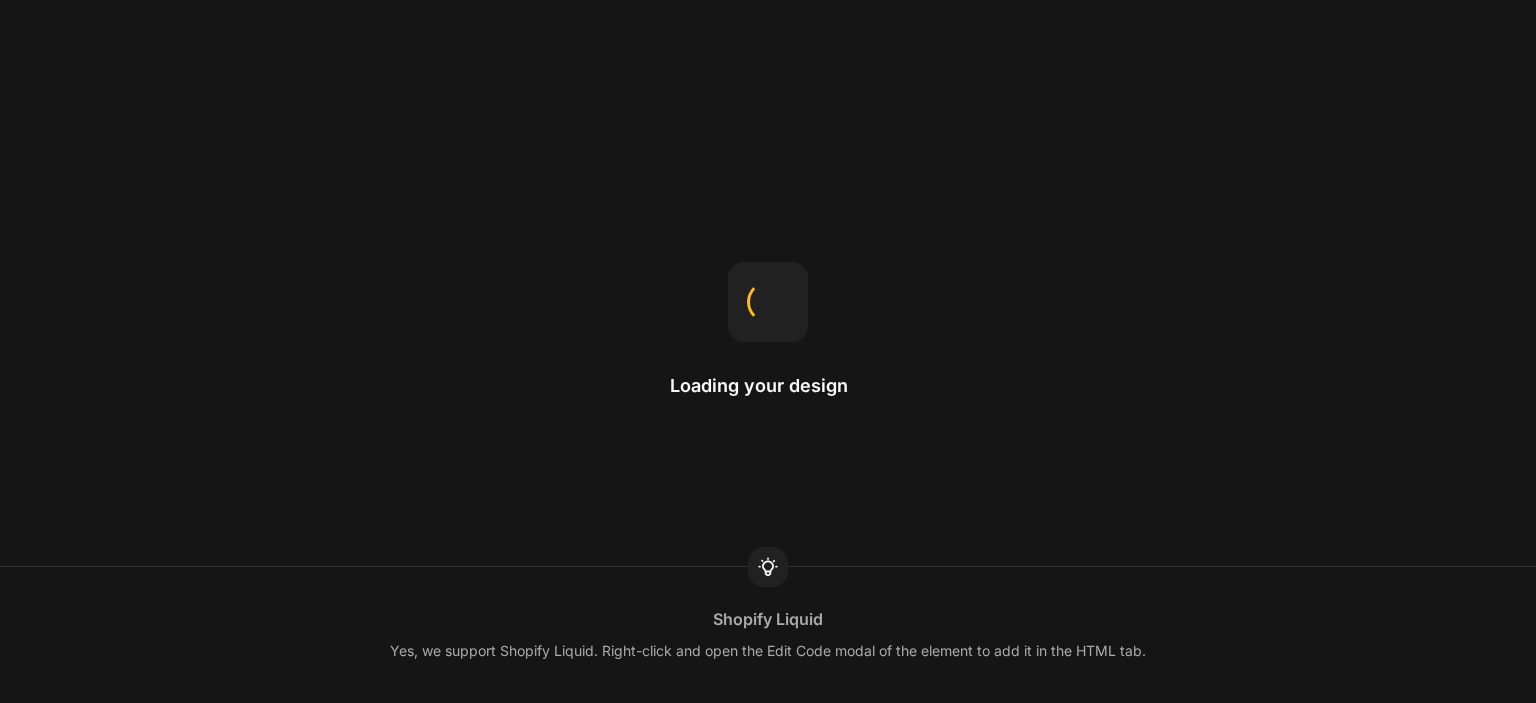 scroll, scrollTop: 0, scrollLeft: 0, axis: both 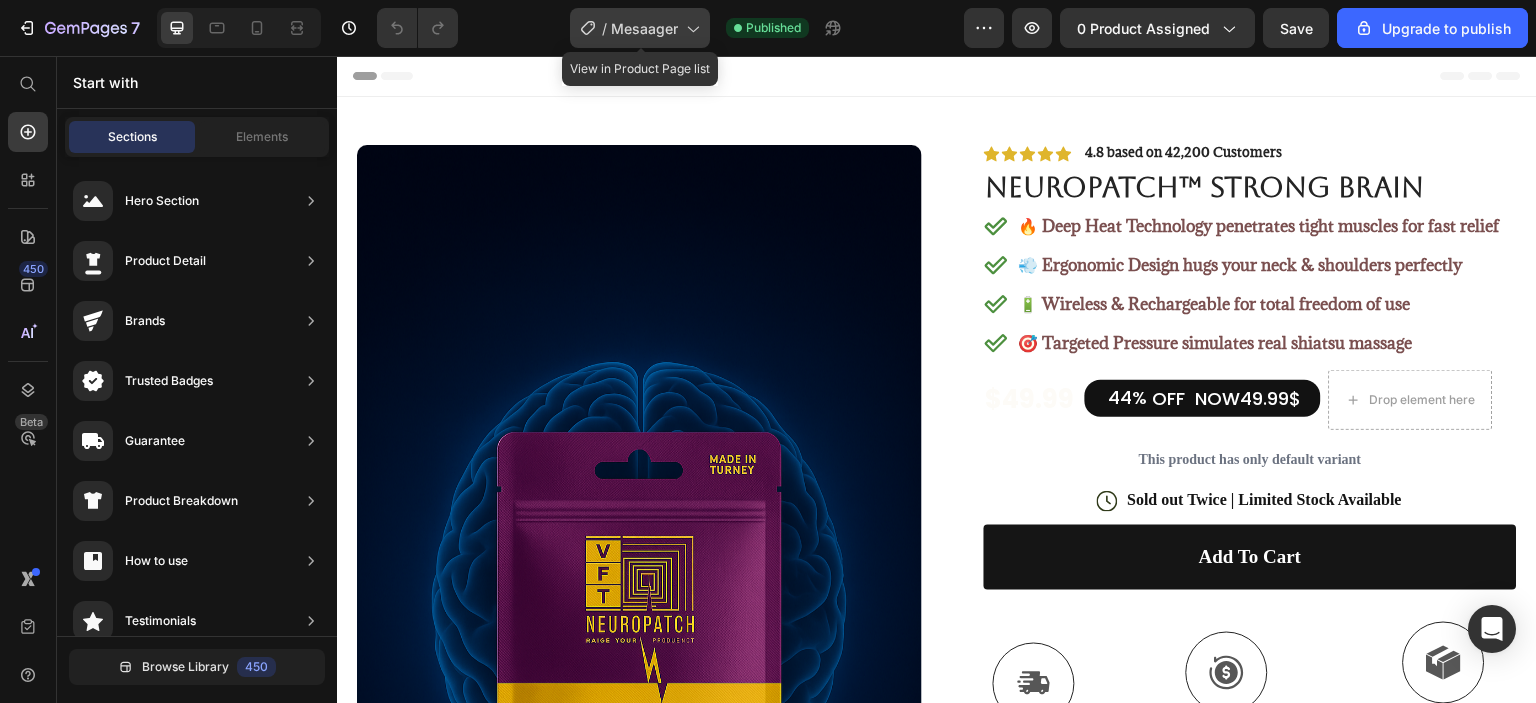 click on "/  Mesaager" 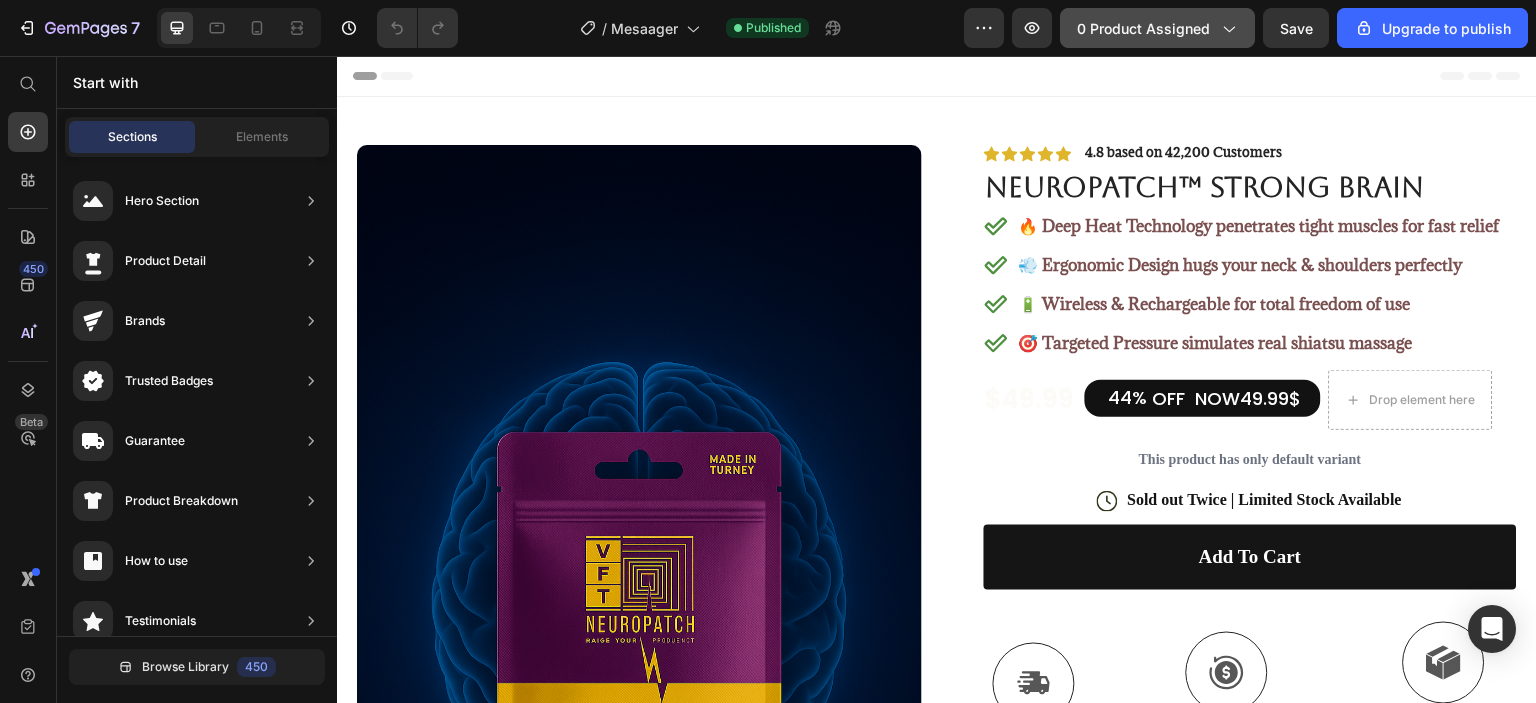 click on "0 product assigned" 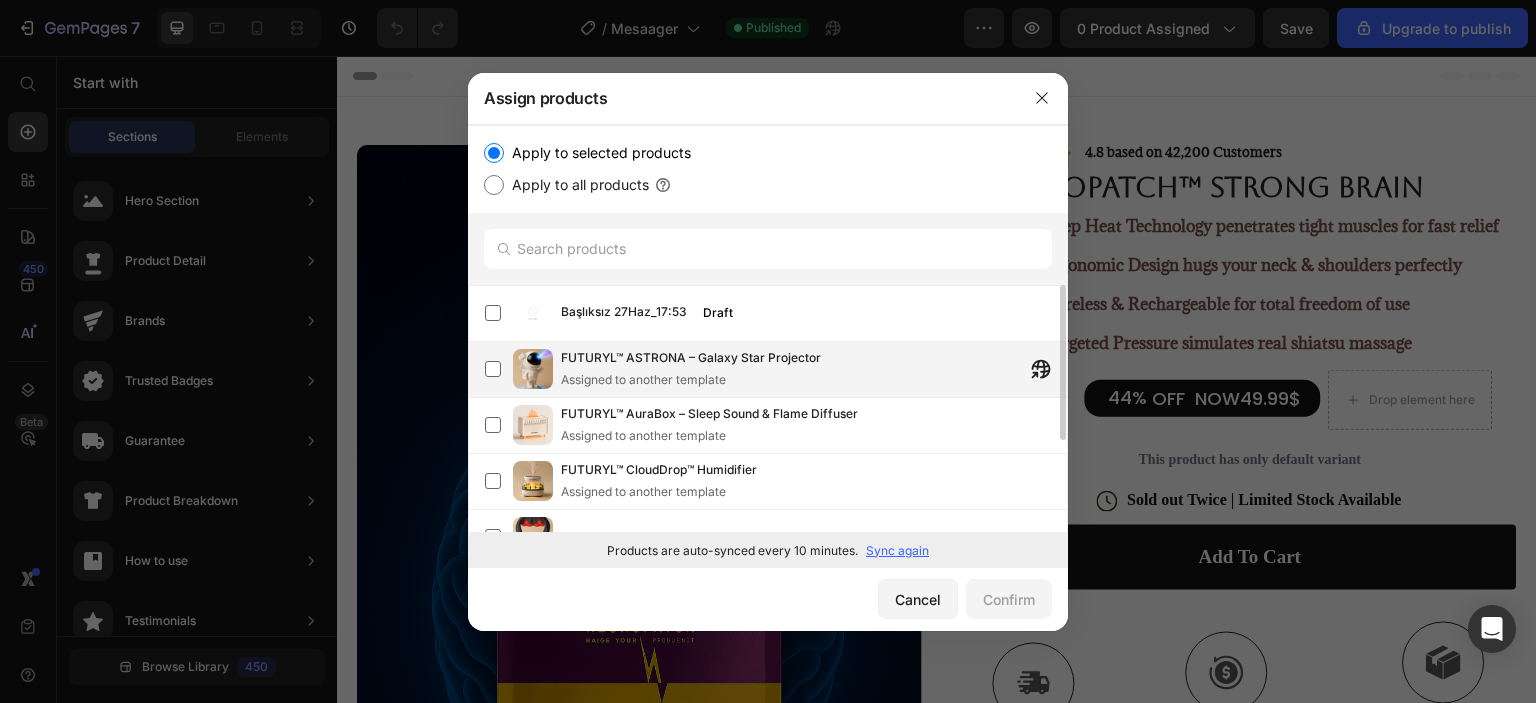 scroll, scrollTop: 144, scrollLeft: 0, axis: vertical 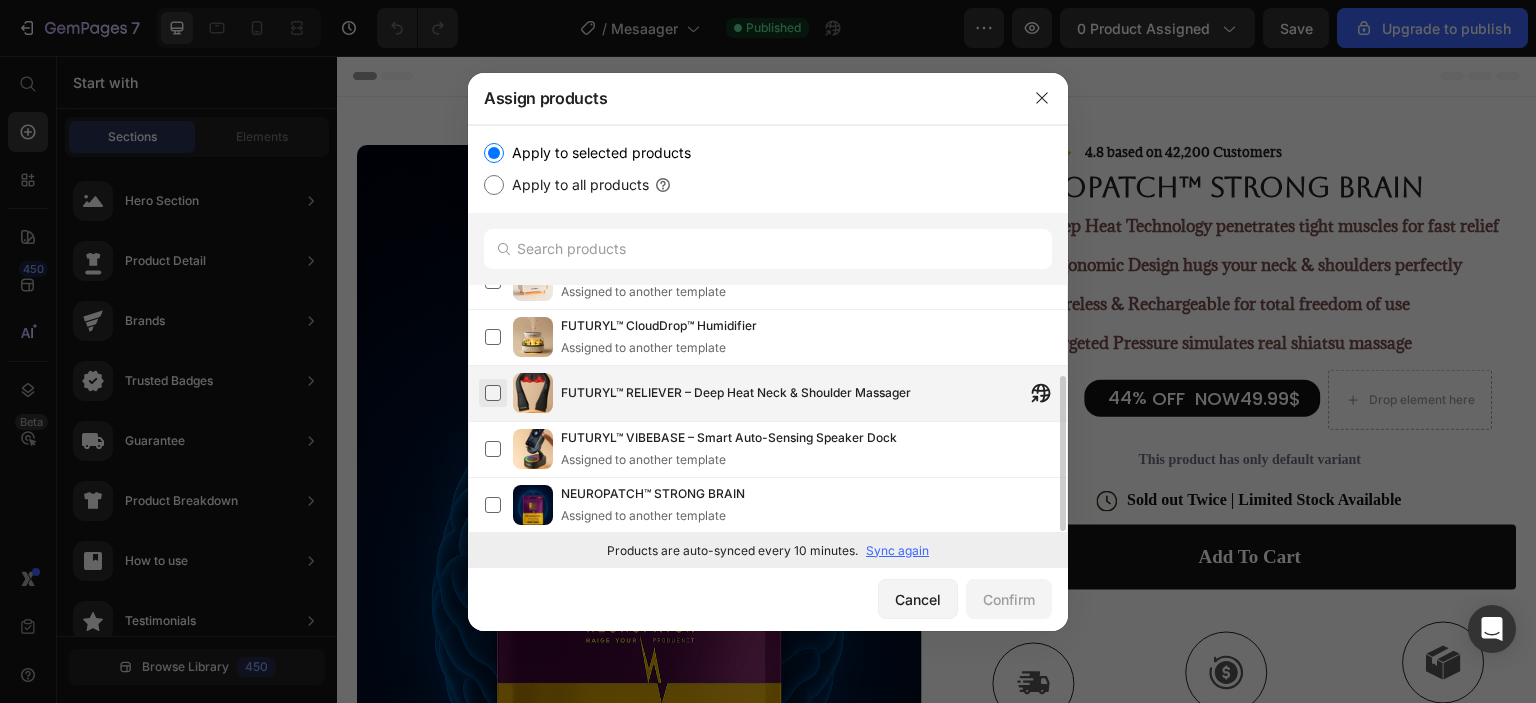 click at bounding box center (493, 393) 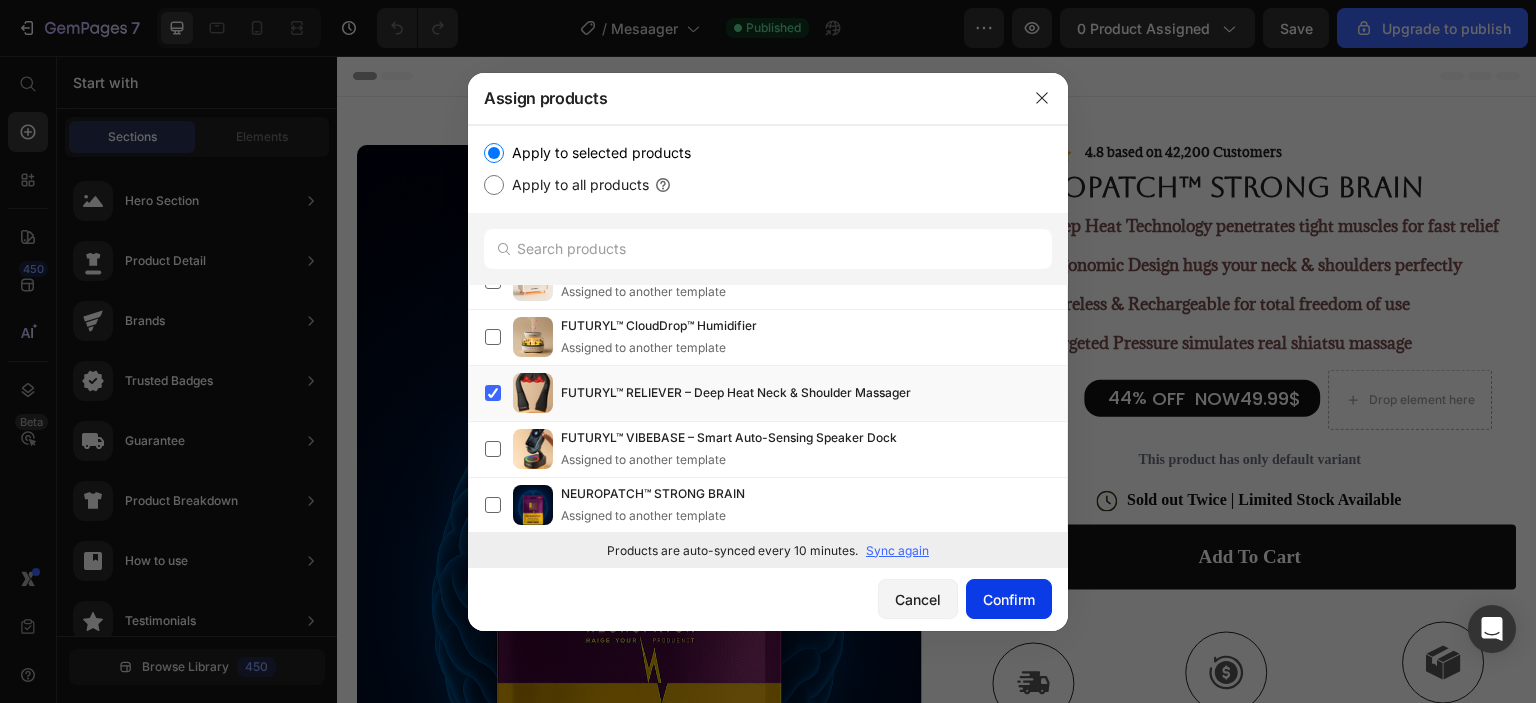 click on "Confirm" 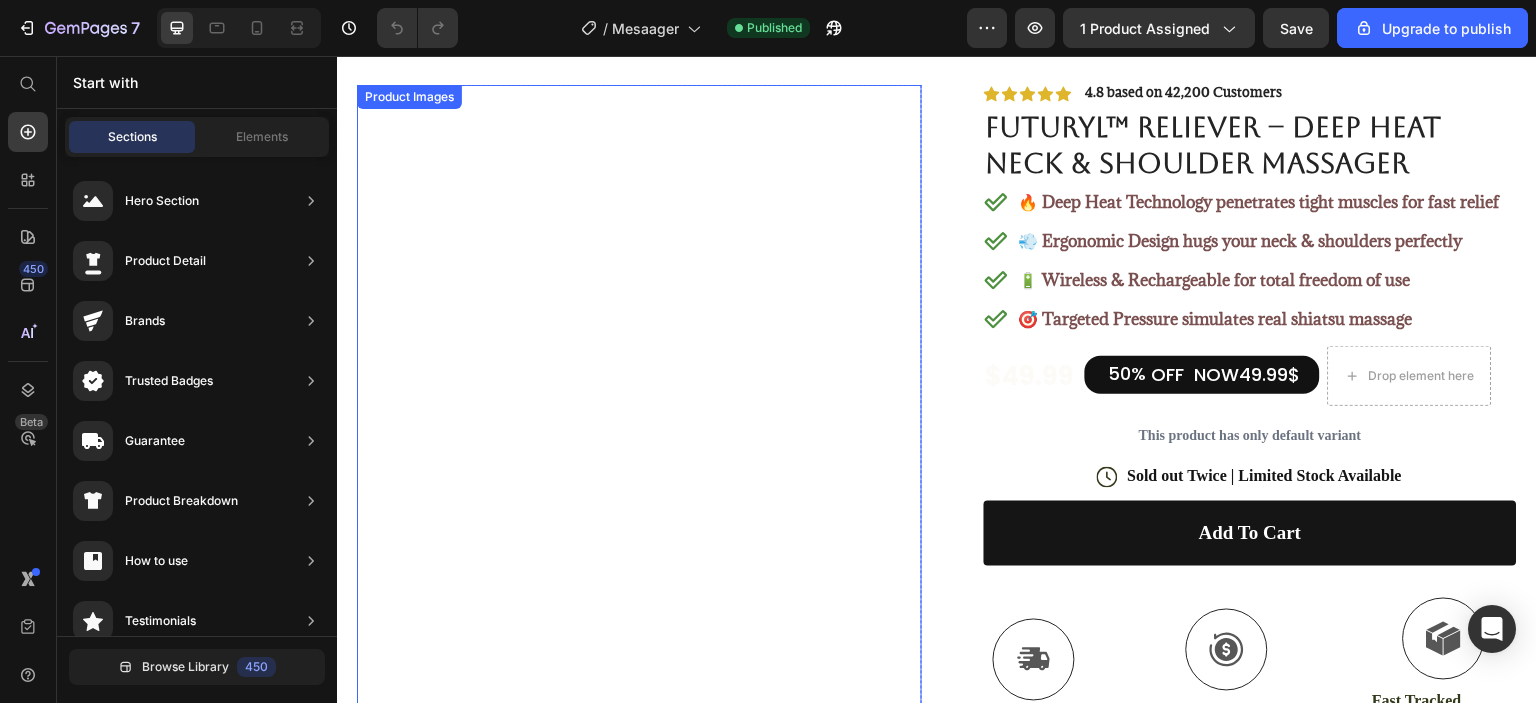scroll, scrollTop: 0, scrollLeft: 0, axis: both 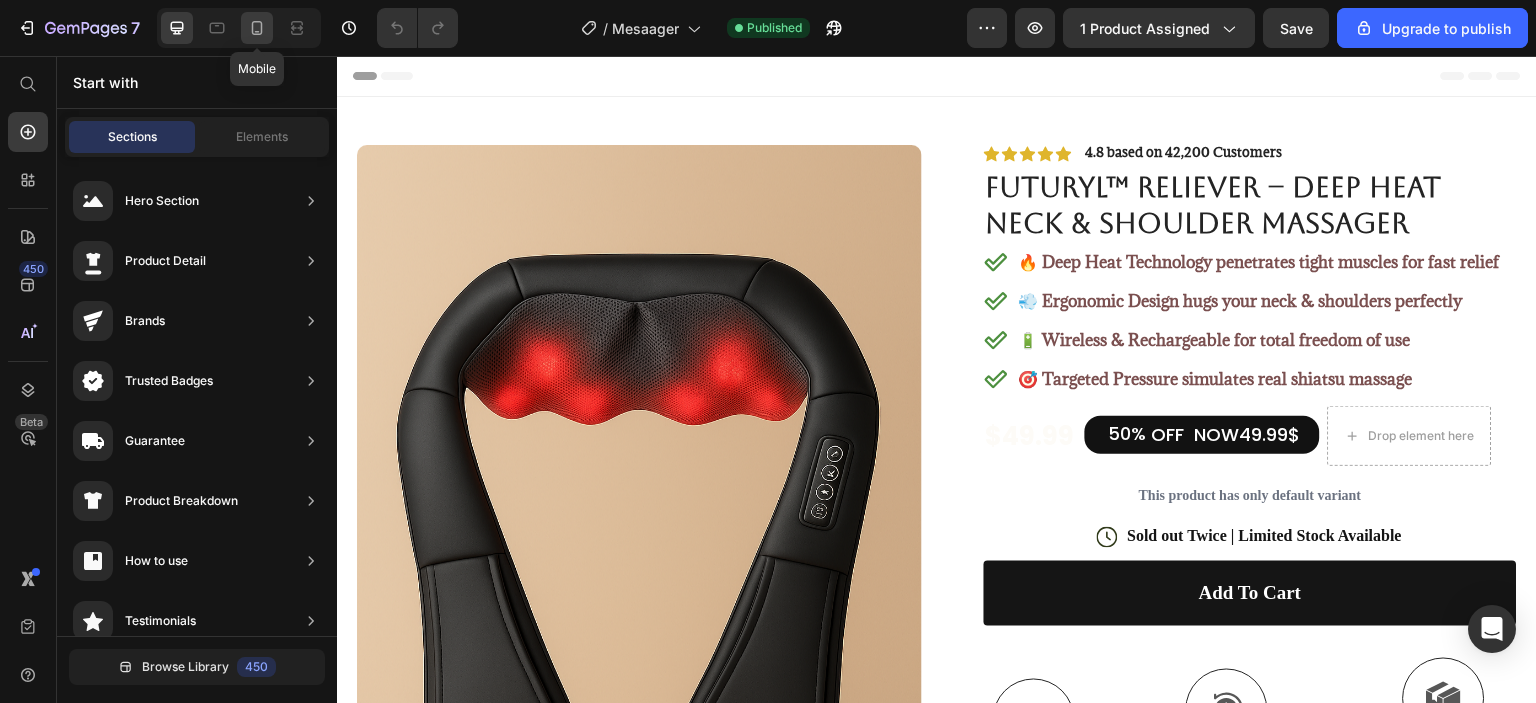 click 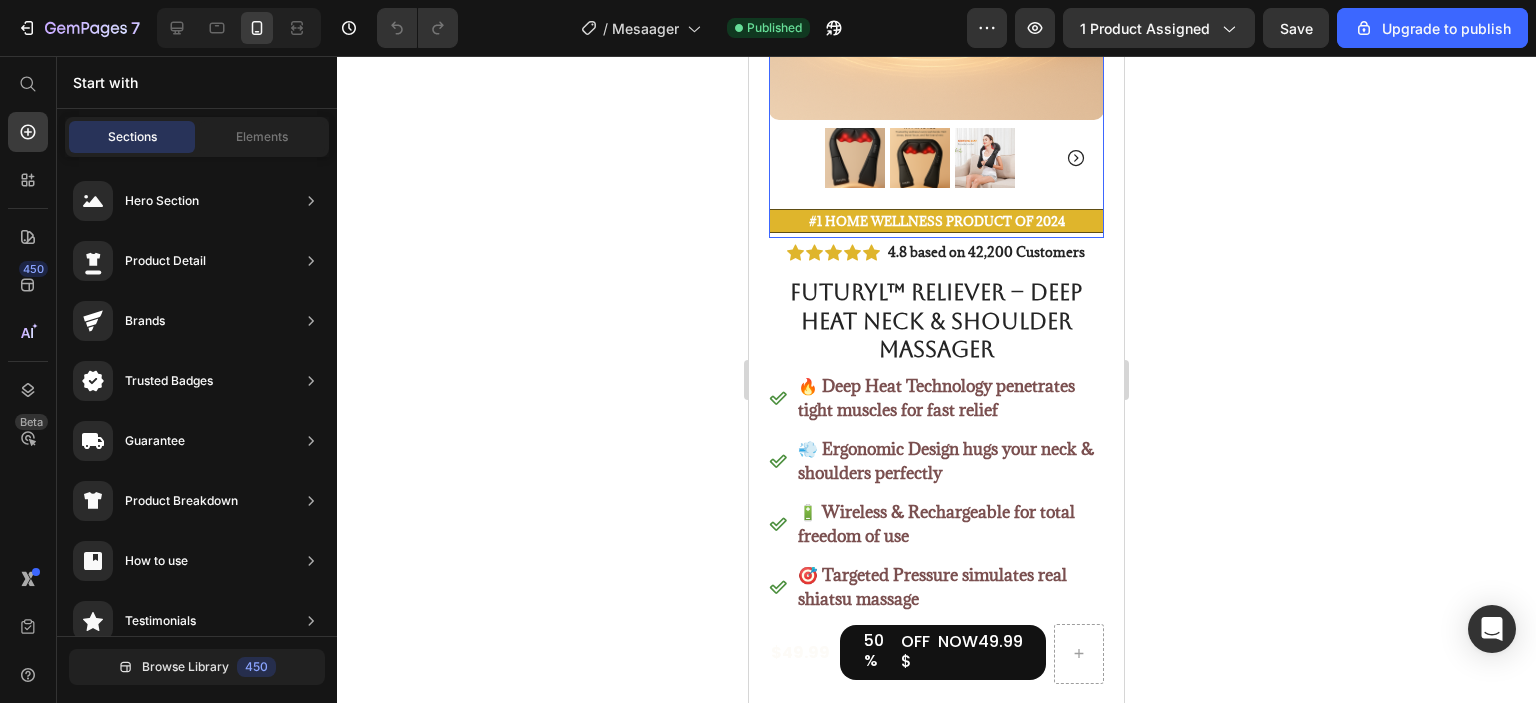 scroll, scrollTop: 600, scrollLeft: 0, axis: vertical 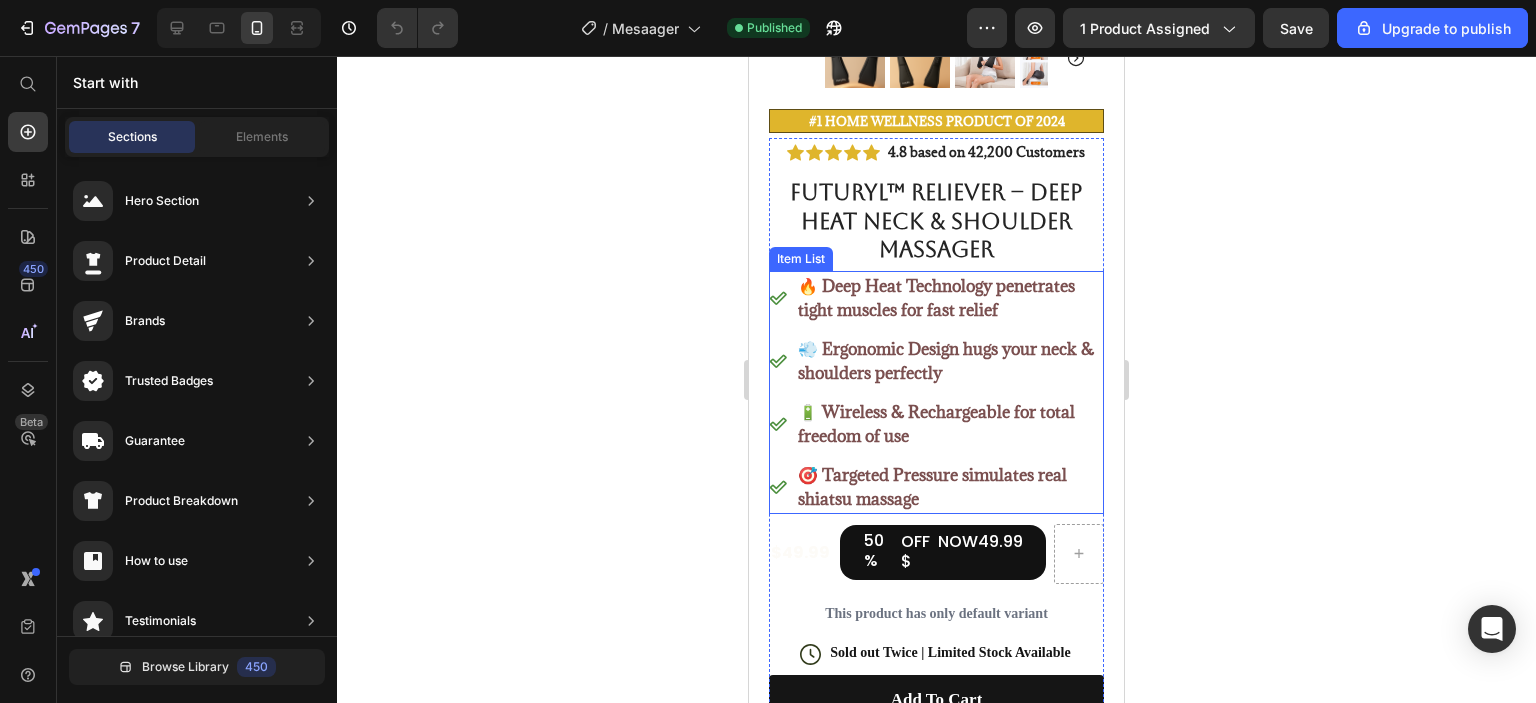 click on "🎯 Targeted Pressure simulates real shiatsu massage" at bounding box center [932, 487] 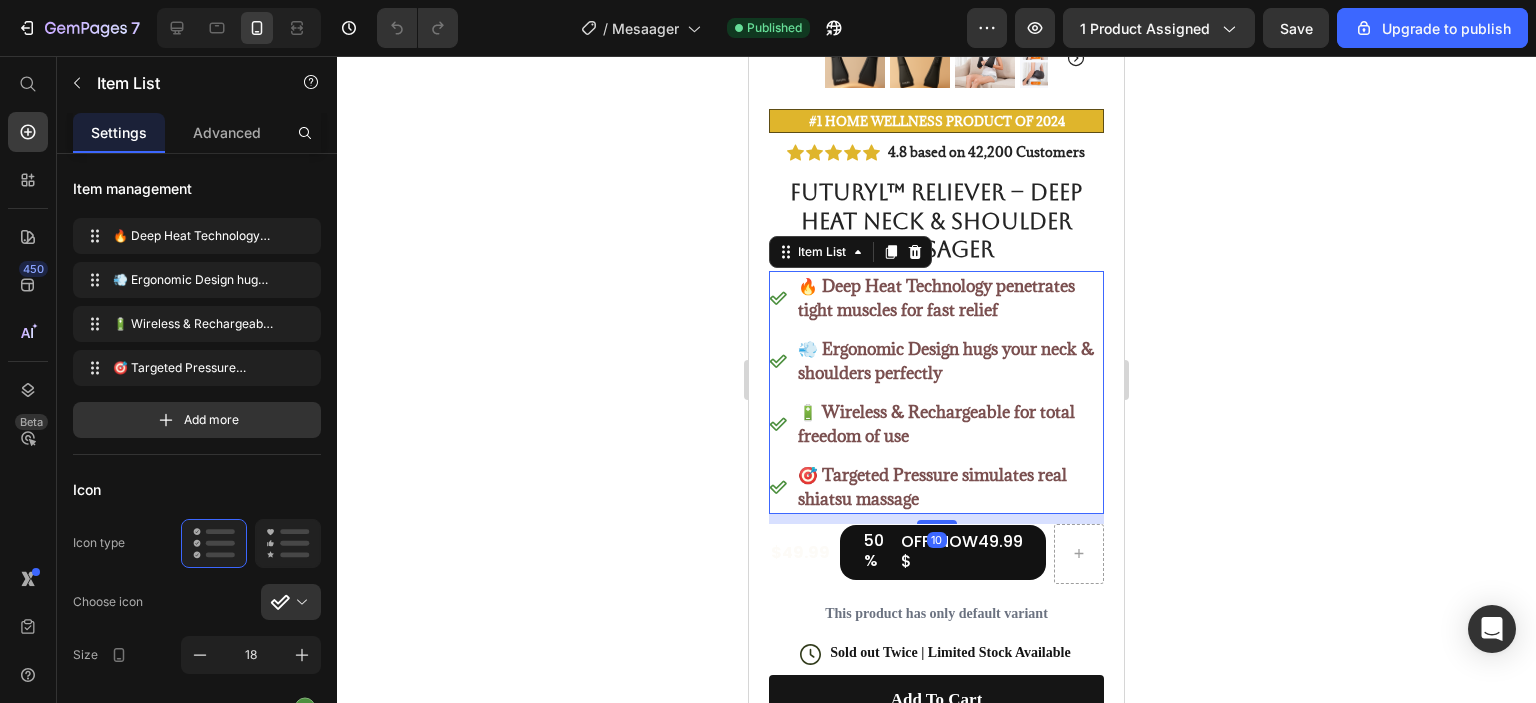 click on "🎯 Targeted Pressure simulates real shiatsu massage" at bounding box center (932, 487) 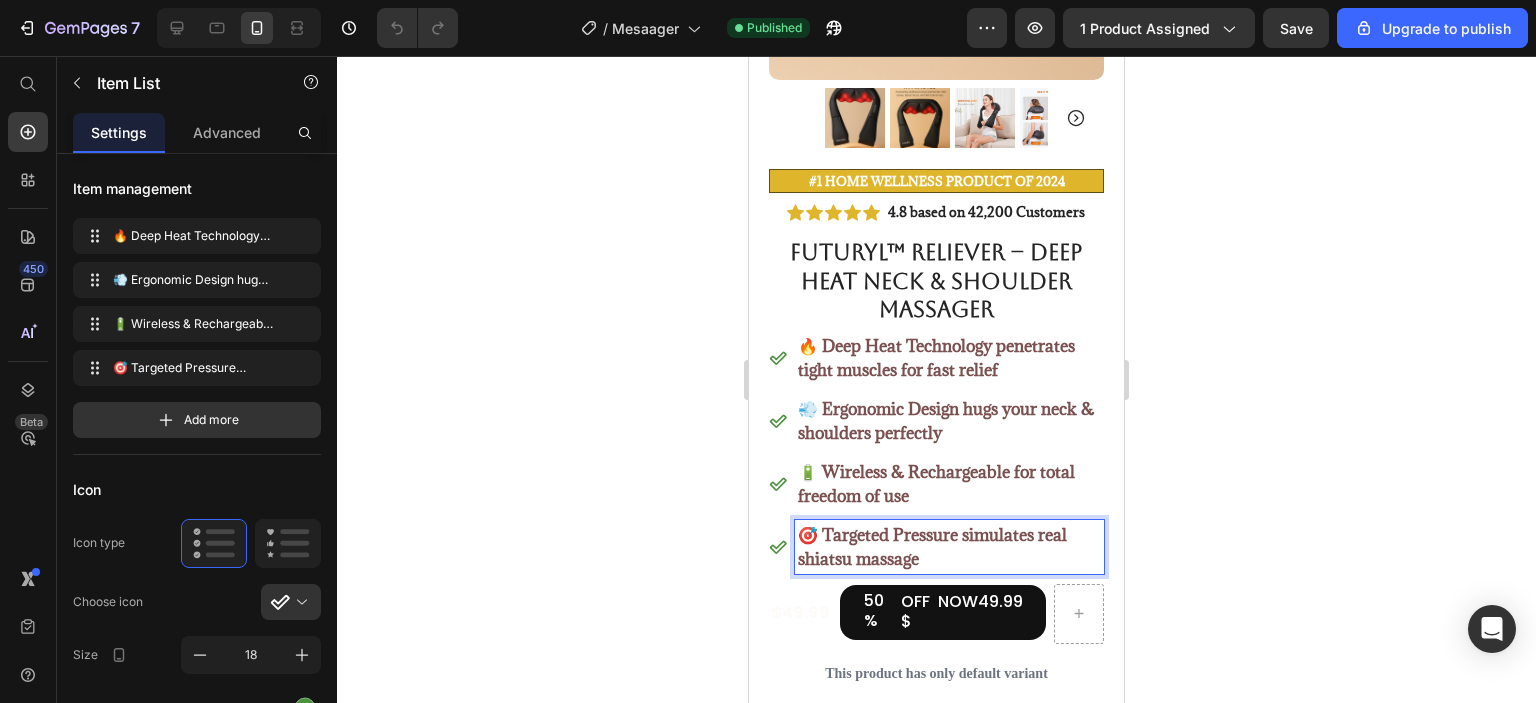 scroll, scrollTop: 600, scrollLeft: 0, axis: vertical 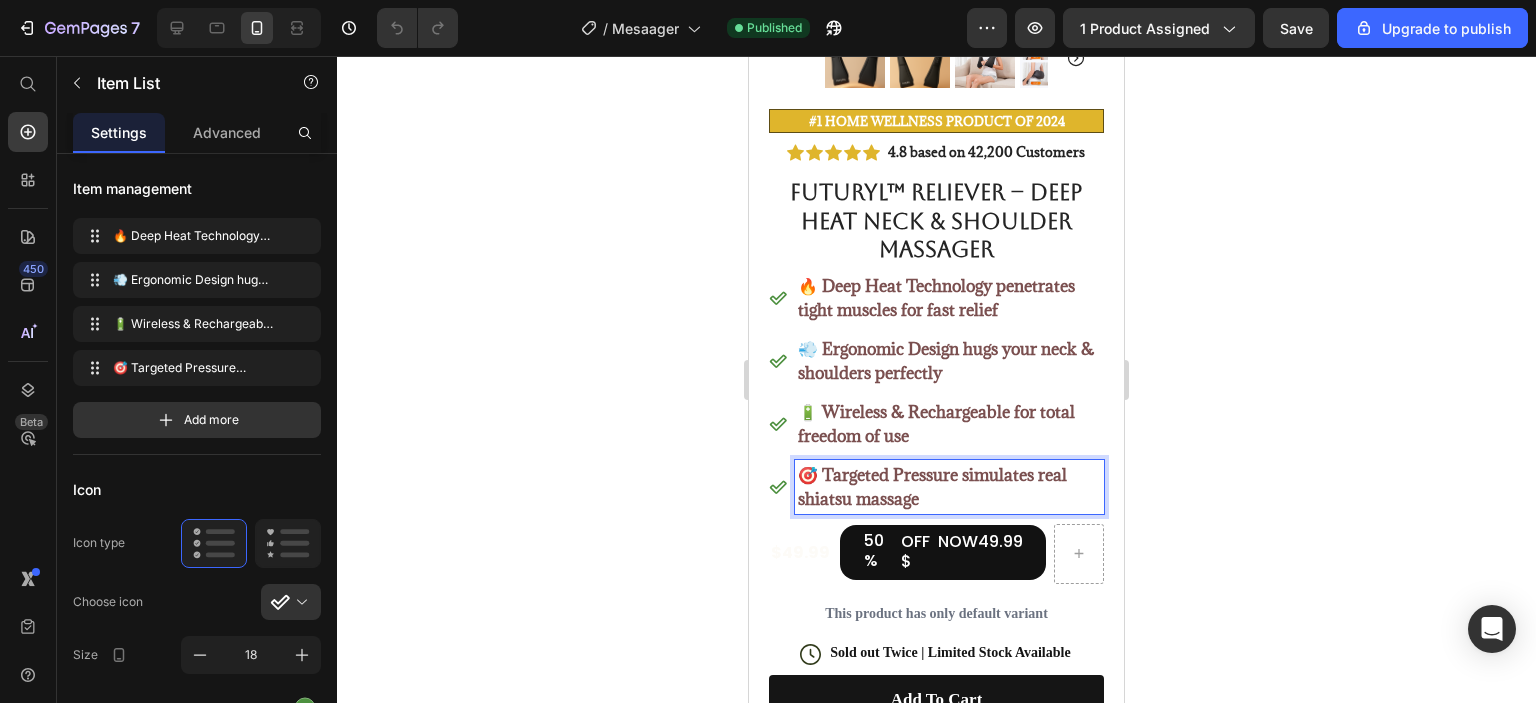 click on "🎯 Targeted Pressure simulates real shiatsu massage" at bounding box center (932, 487) 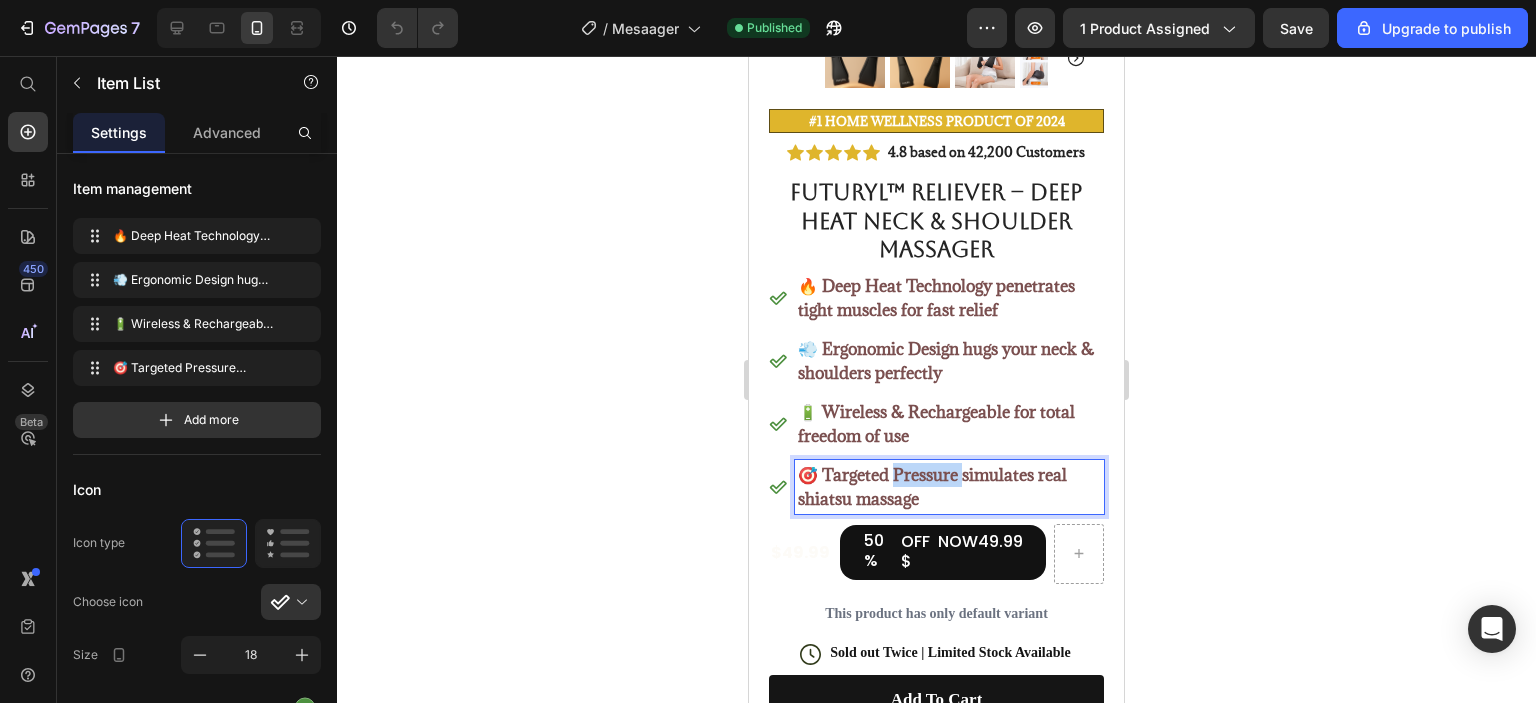 click on "🎯 Targeted Pressure simulates real shiatsu massage" at bounding box center (932, 487) 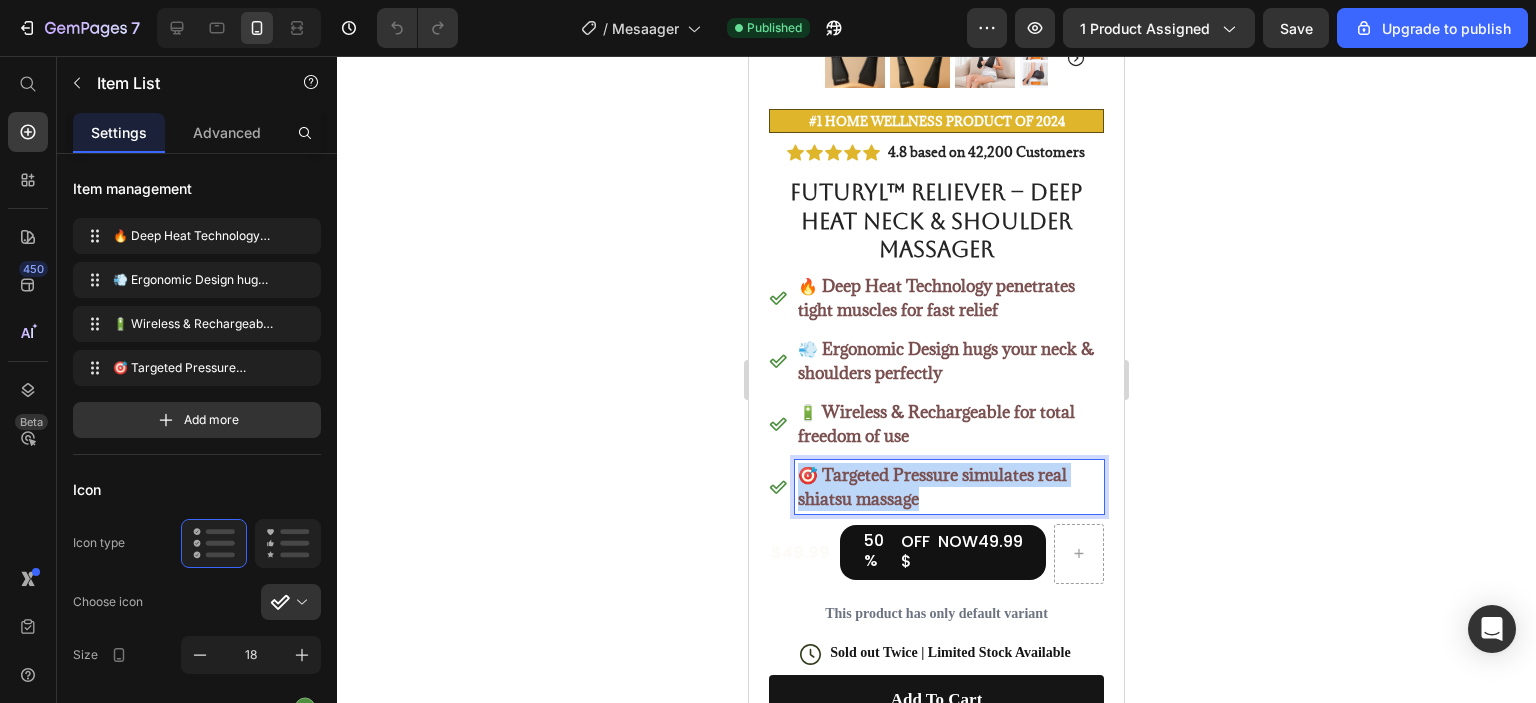 click on "🎯 Targeted Pressure simulates real shiatsu massage" at bounding box center [932, 487] 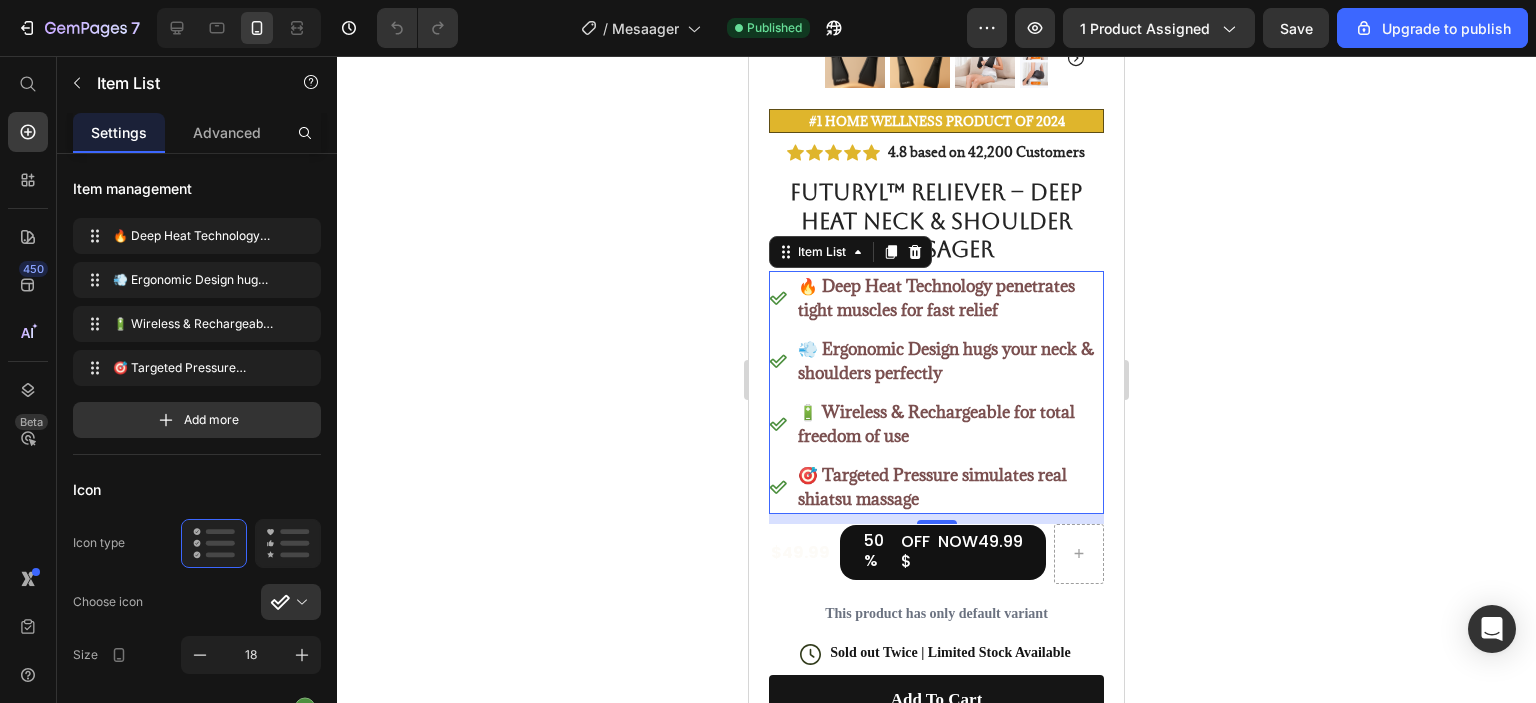 click on "🎯 Targeted Pressure simulates real shiatsu massage" at bounding box center [949, 487] 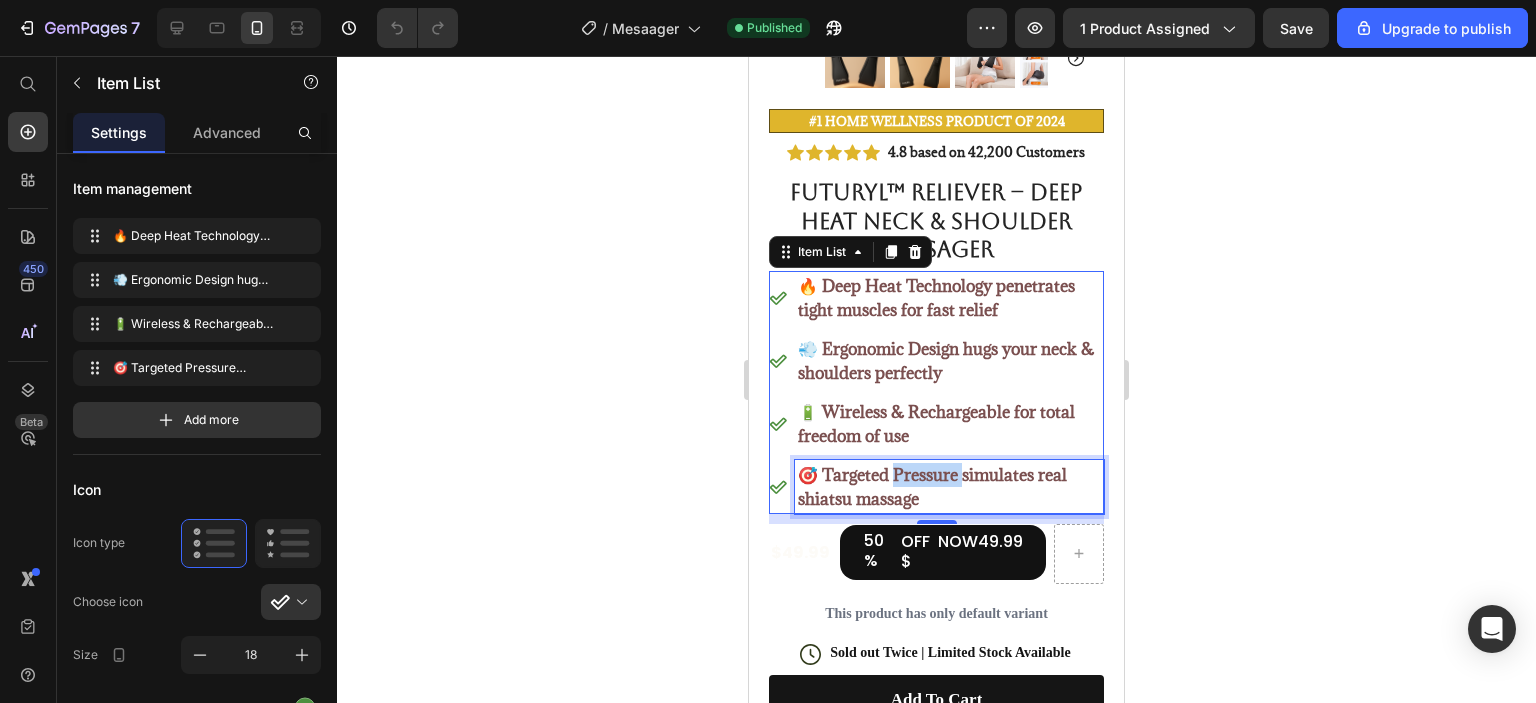click on "🎯 Targeted Pressure simulates real shiatsu massage" at bounding box center [949, 487] 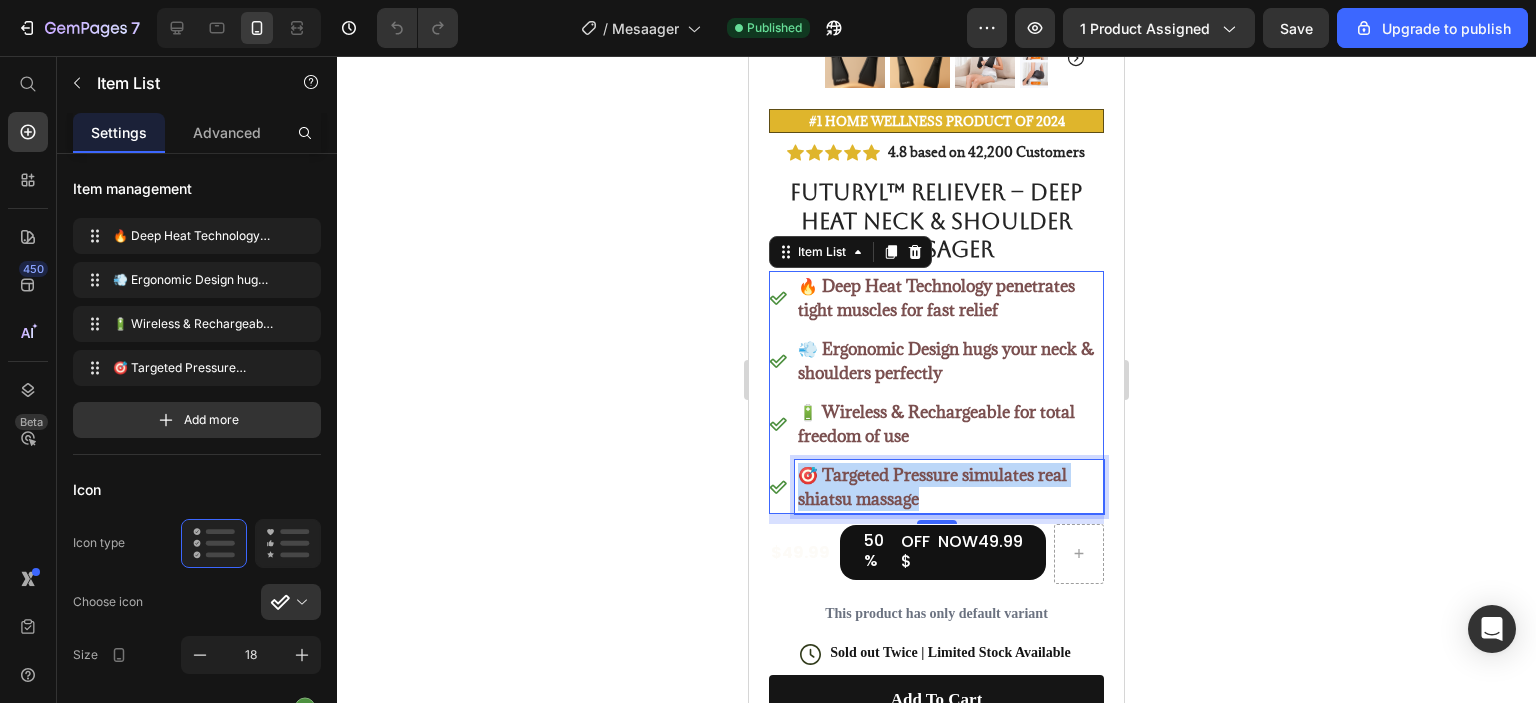 click on "🎯 Targeted Pressure simulates real shiatsu massage" at bounding box center [949, 487] 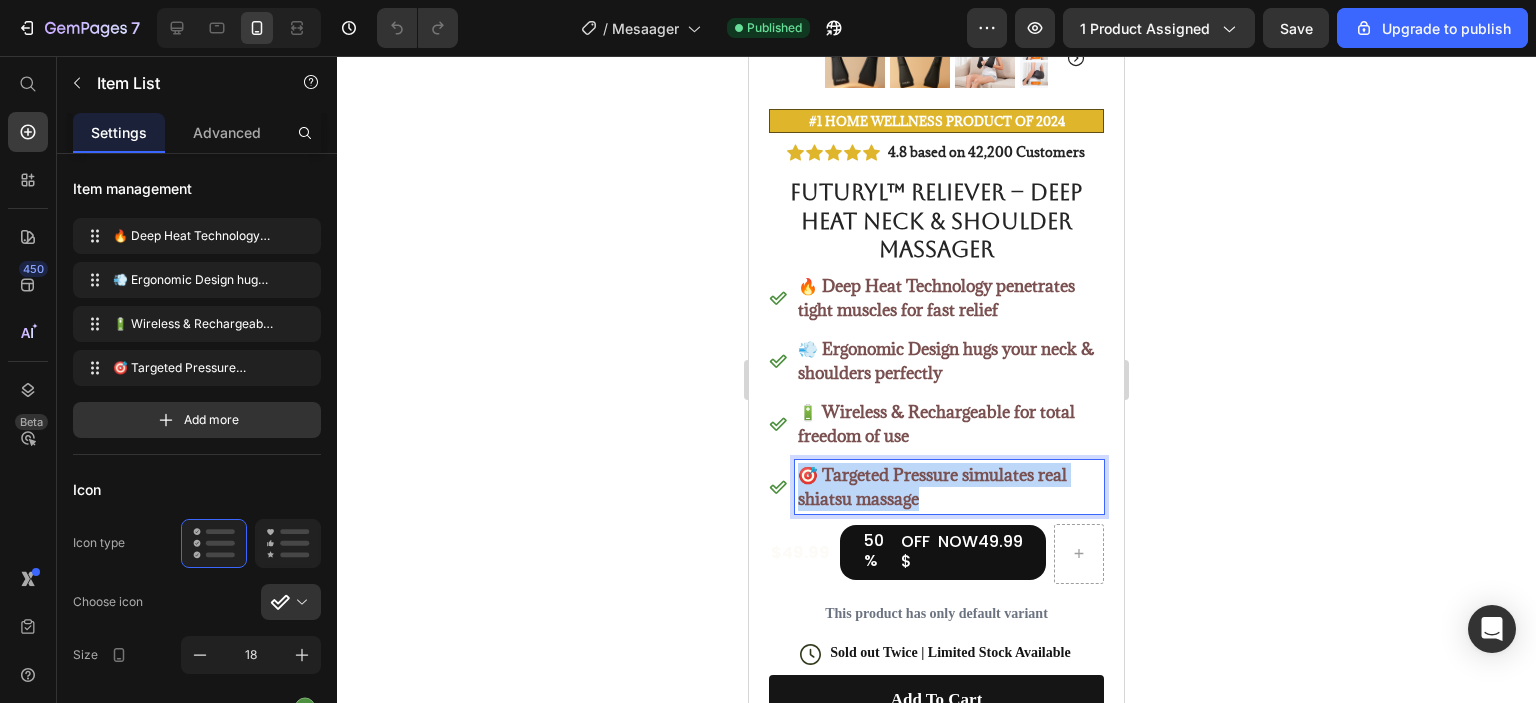 click on "🎯 Targeted Pressure simulates real shiatsu massage" at bounding box center (949, 487) 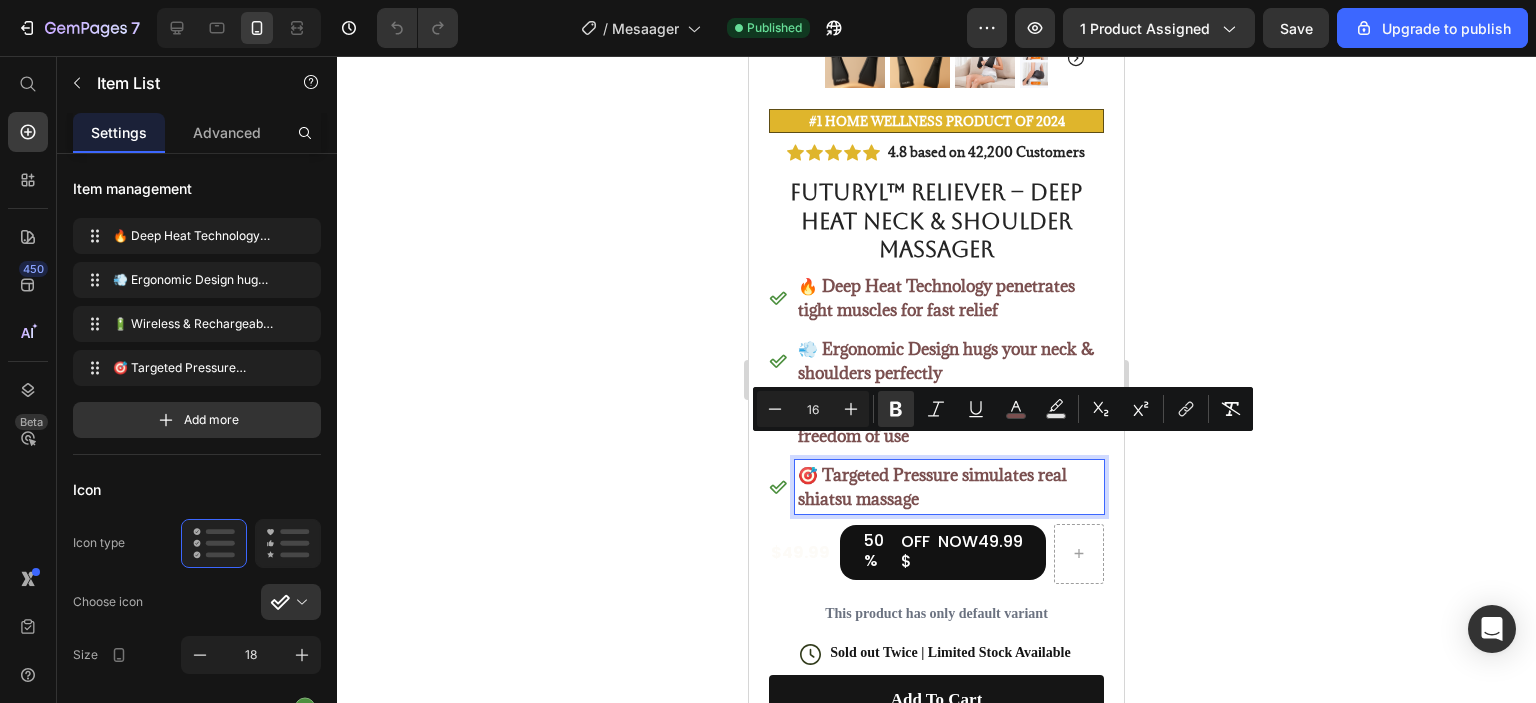 drag, startPoint x: 904, startPoint y: 461, endPoint x: 832, endPoint y: 319, distance: 159.21056 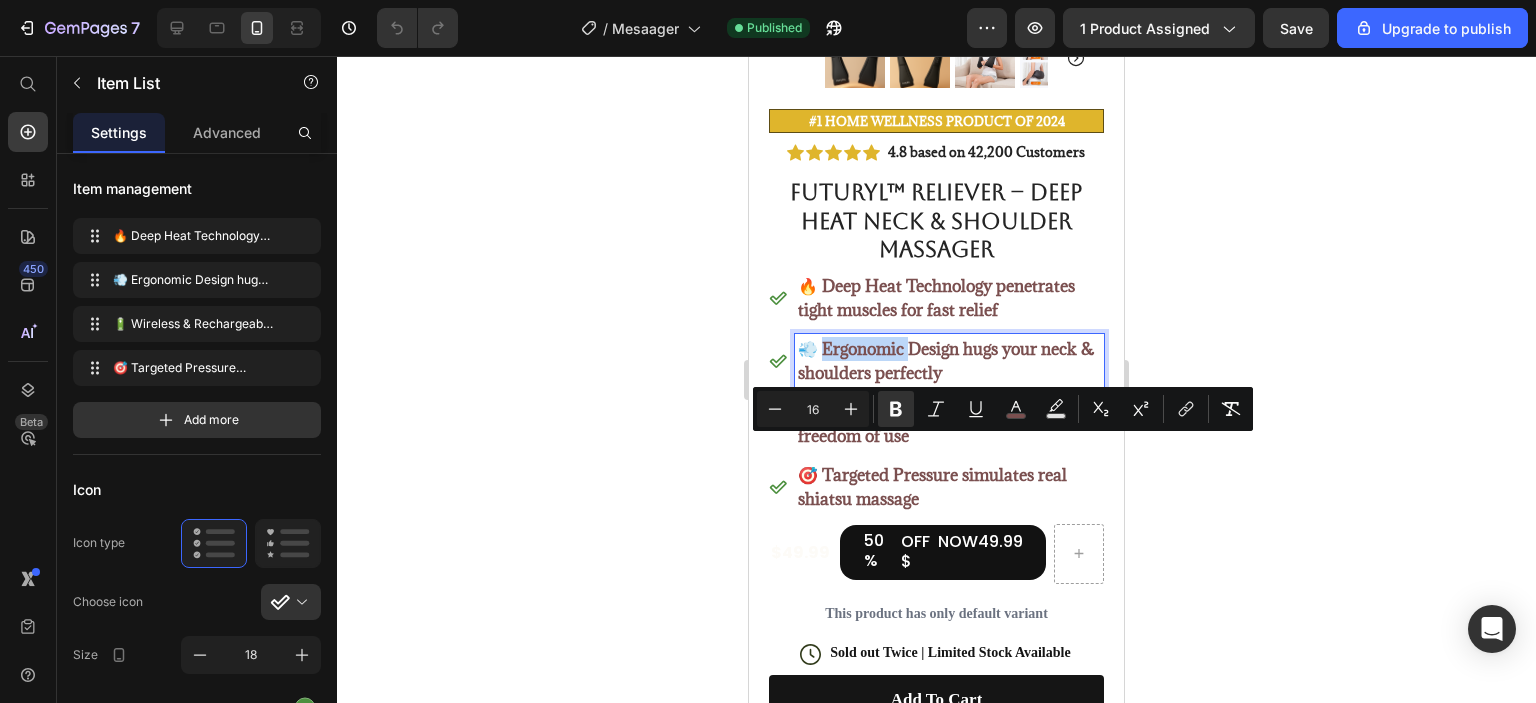 click on "💨 Ergonomic Design hugs your neck & shoulders perfectly" at bounding box center [946, 361] 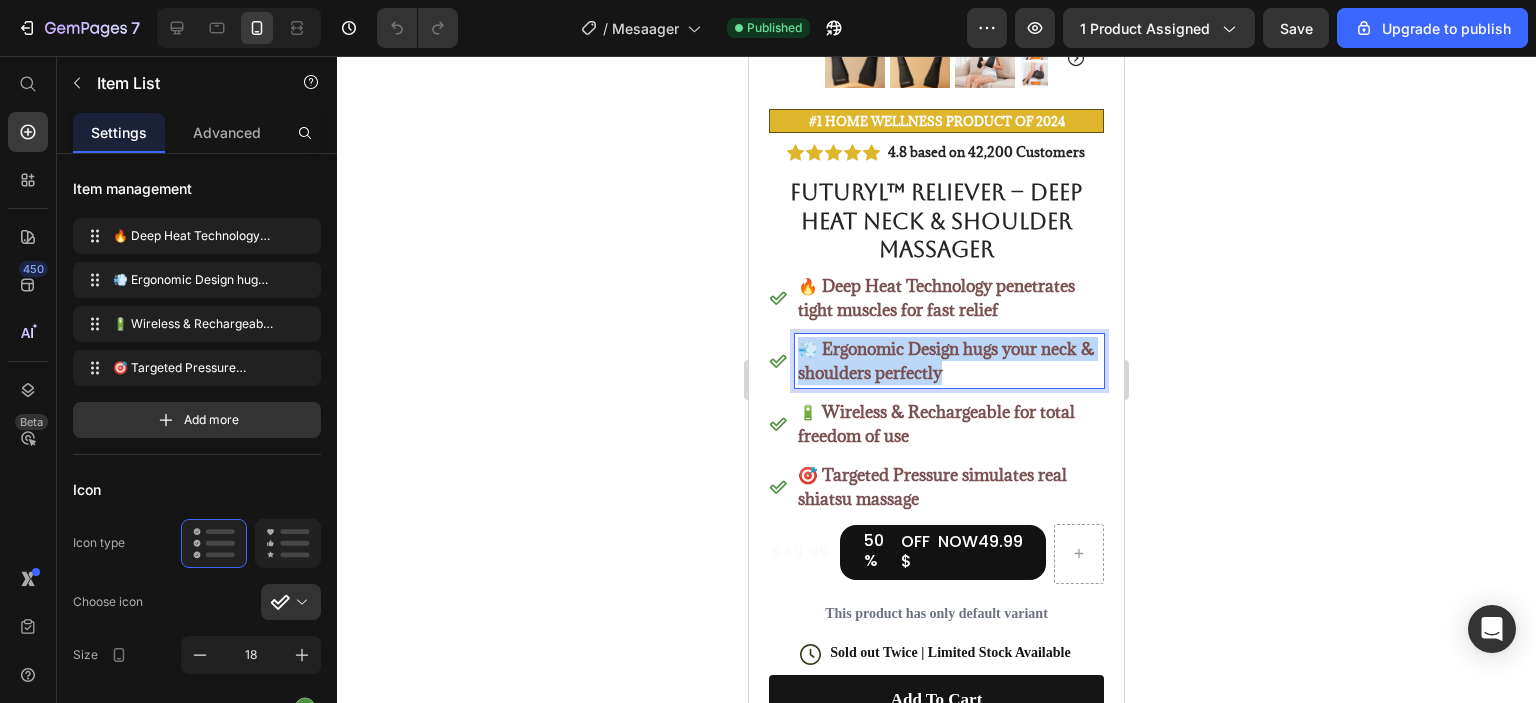 click on "💨 Ergonomic Design hugs your neck & shoulders perfectly" at bounding box center (946, 361) 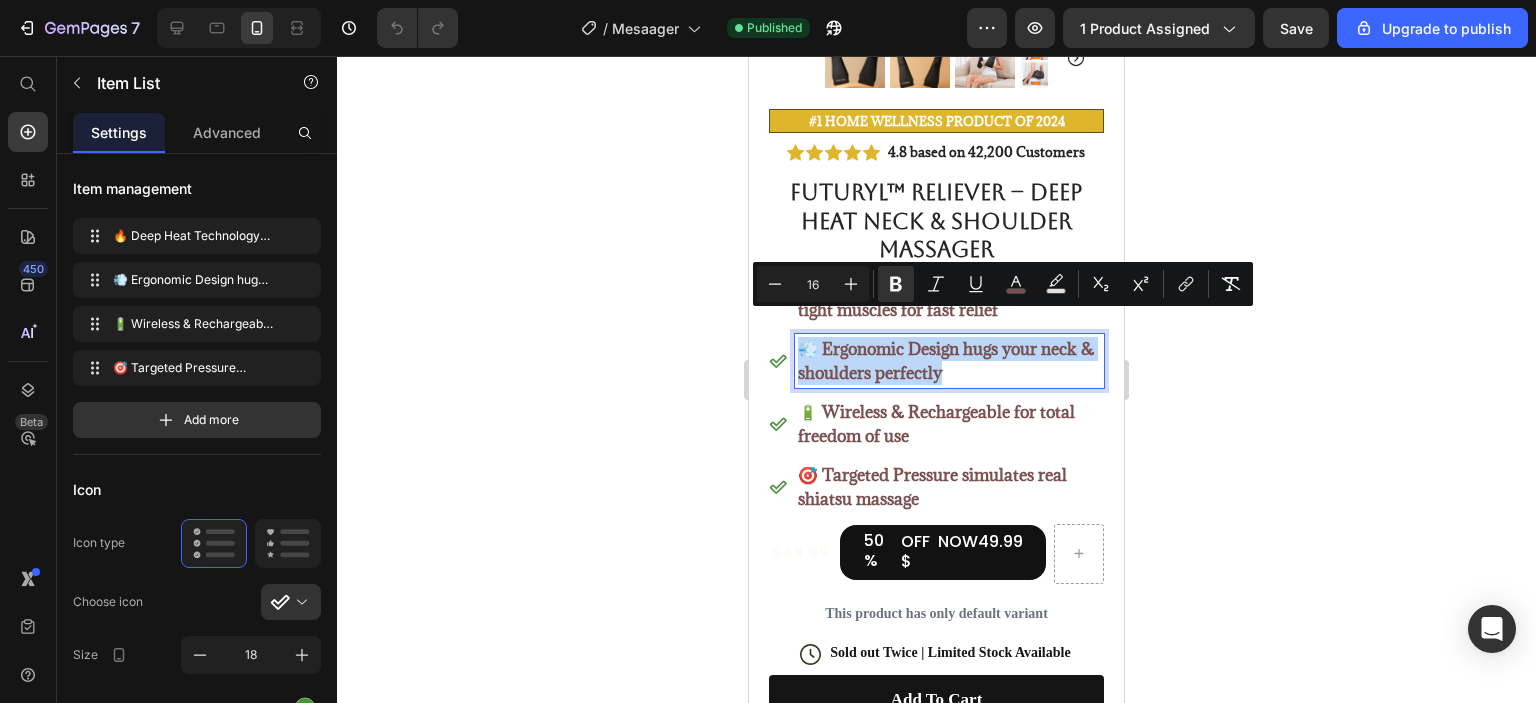 copy on "💨 Ergonomic Design hugs your neck & shoulders perfectly" 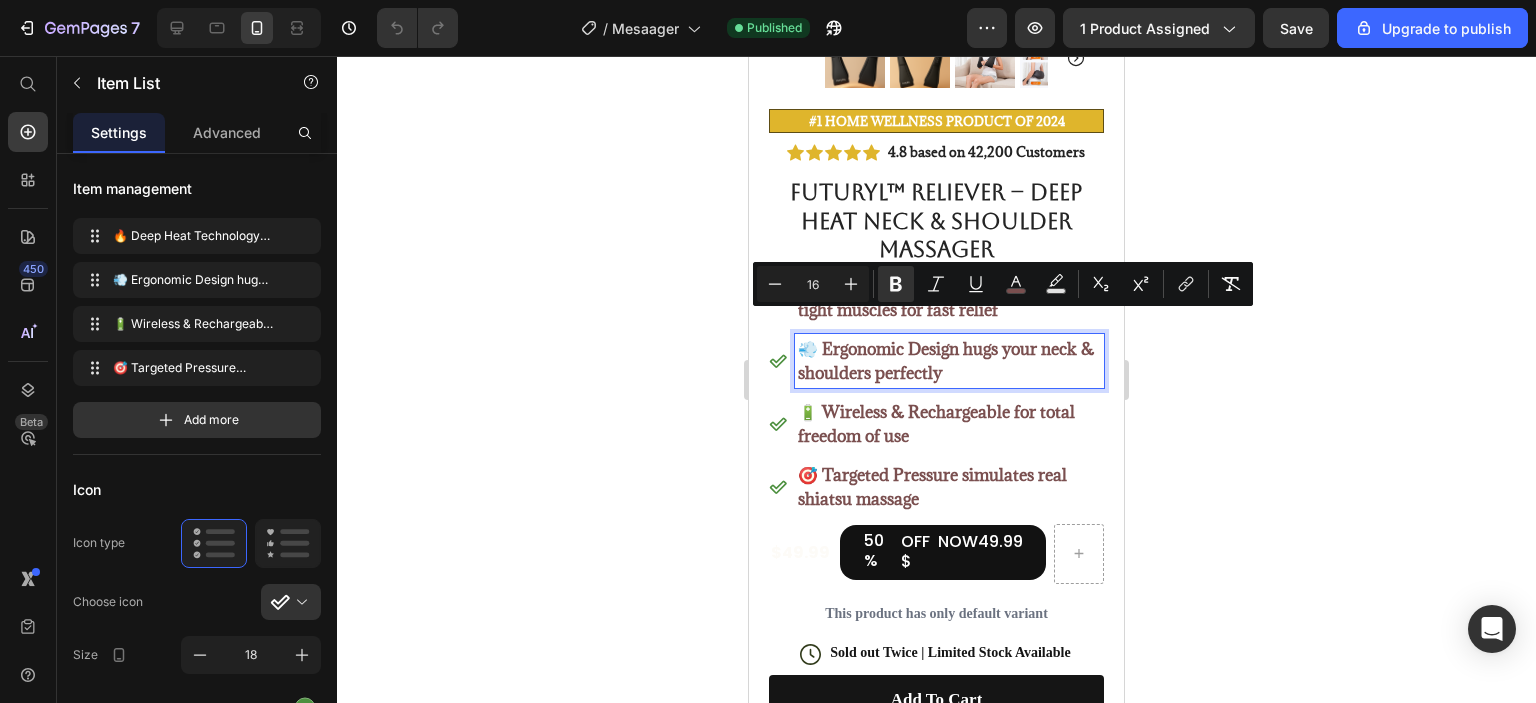 click on "🎯 Targeted Pressure simulates real shiatsu massage" at bounding box center [932, 487] 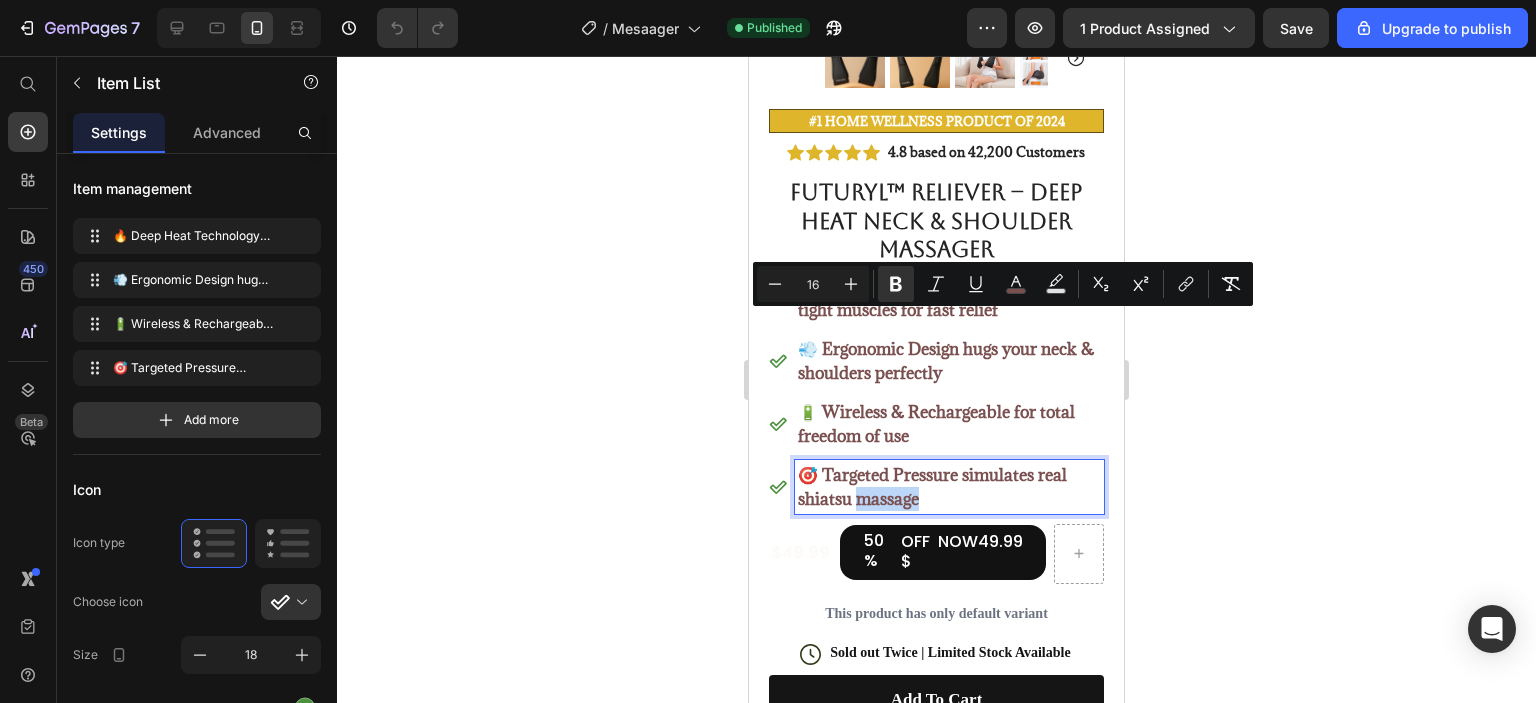 click on "🎯 Targeted Pressure simulates real shiatsu massage" at bounding box center (932, 487) 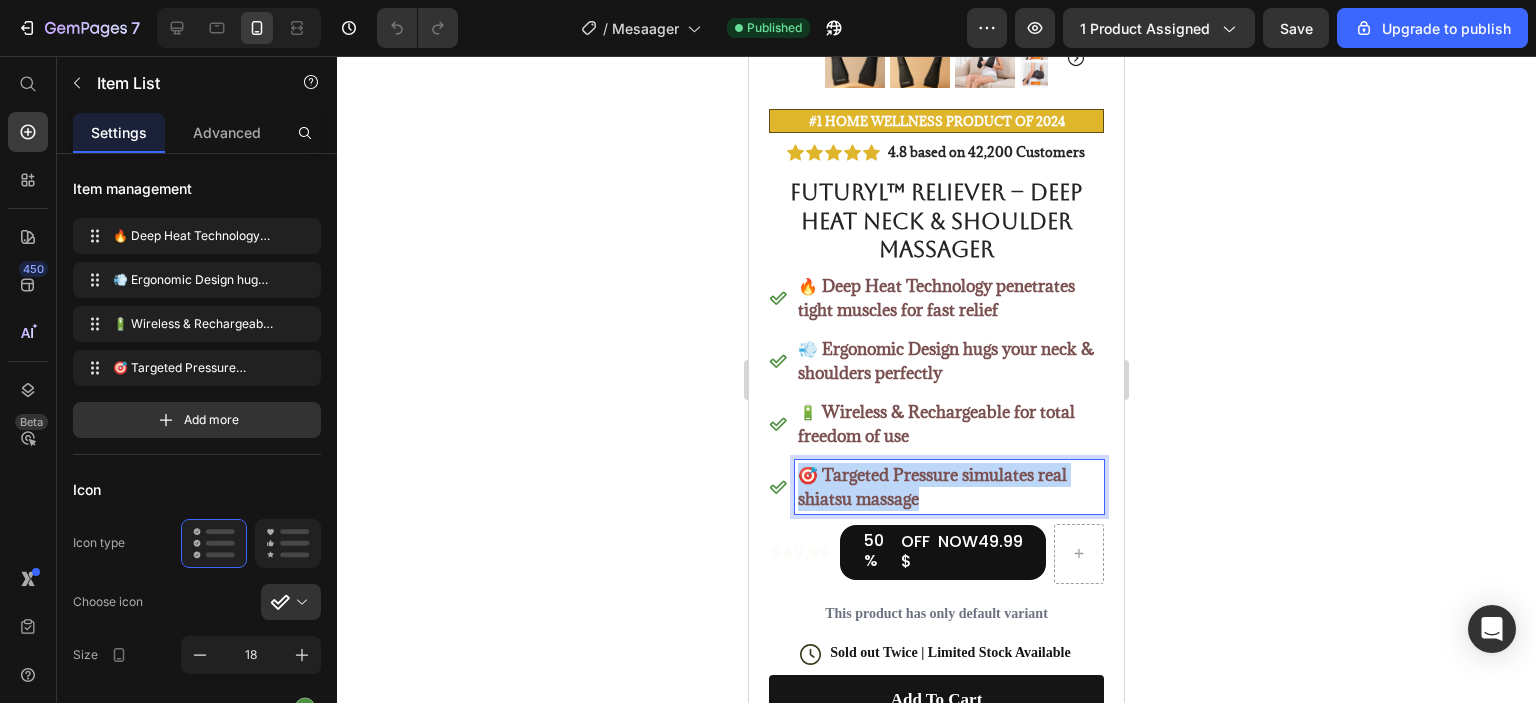 click on "🎯 Targeted Pressure simulates real shiatsu massage" at bounding box center [932, 487] 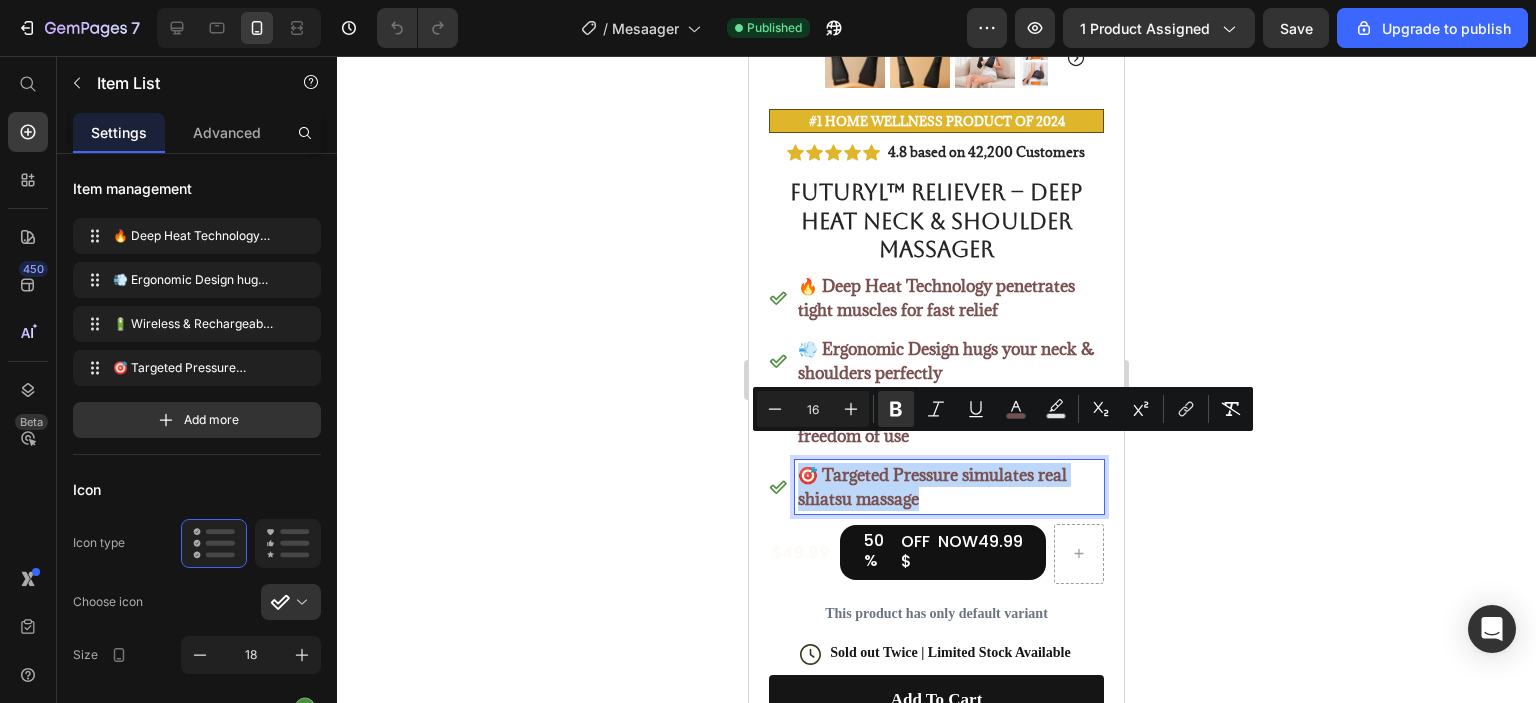 copy on "🎯 Targeted Pressure simulates real shiatsu massage" 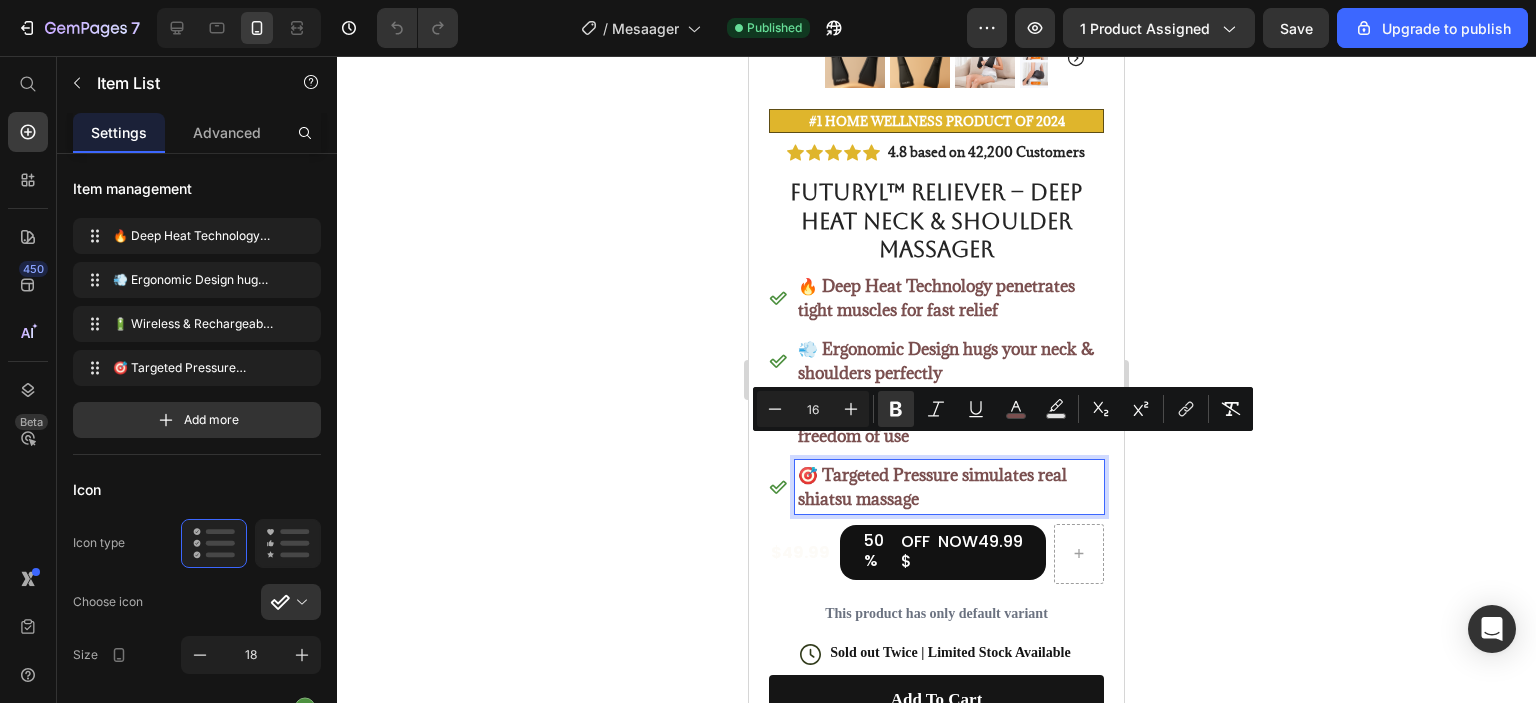 click on "💨 Ergonomic Design hugs your neck & shoulders perfectly" at bounding box center (946, 361) 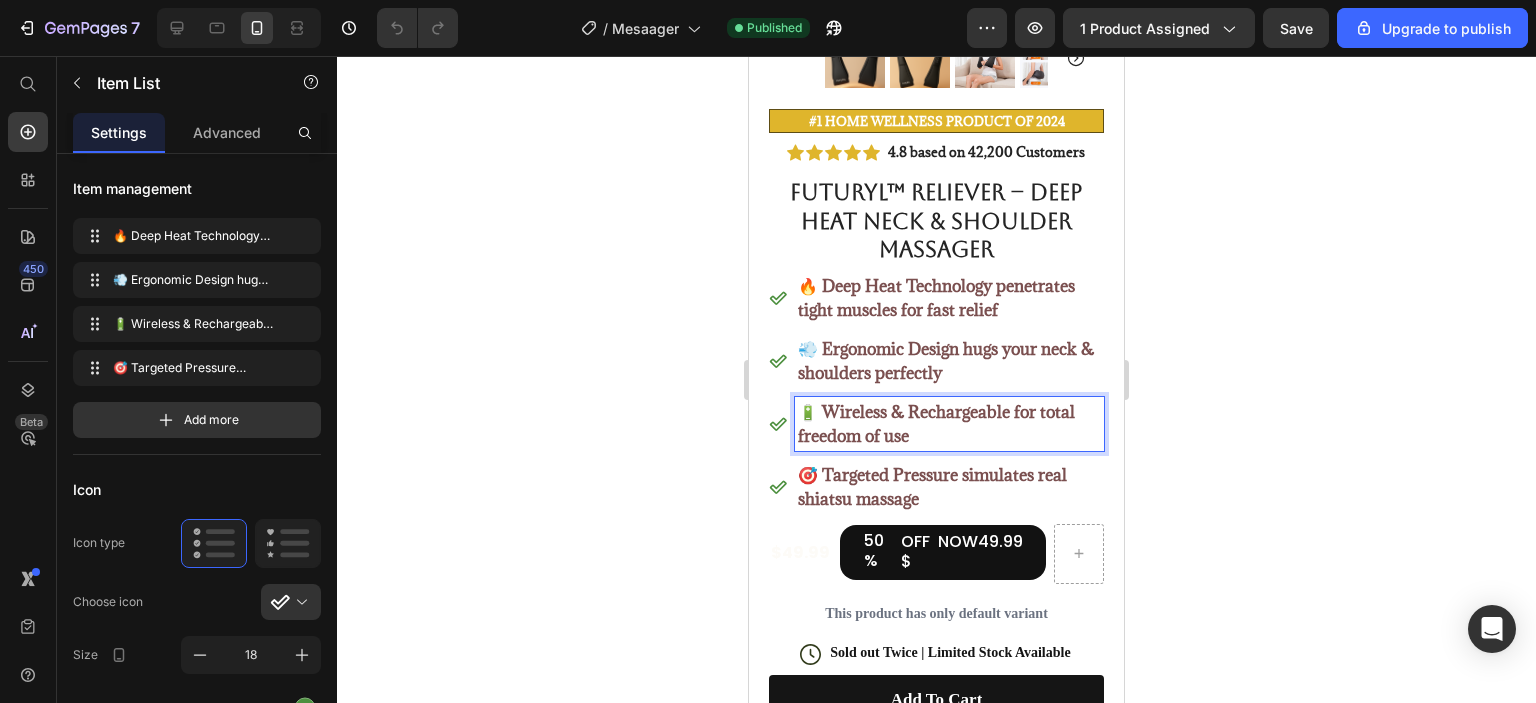 click on "🔋 Wireless & Rechargeable for total freedom of use" at bounding box center [936, 424] 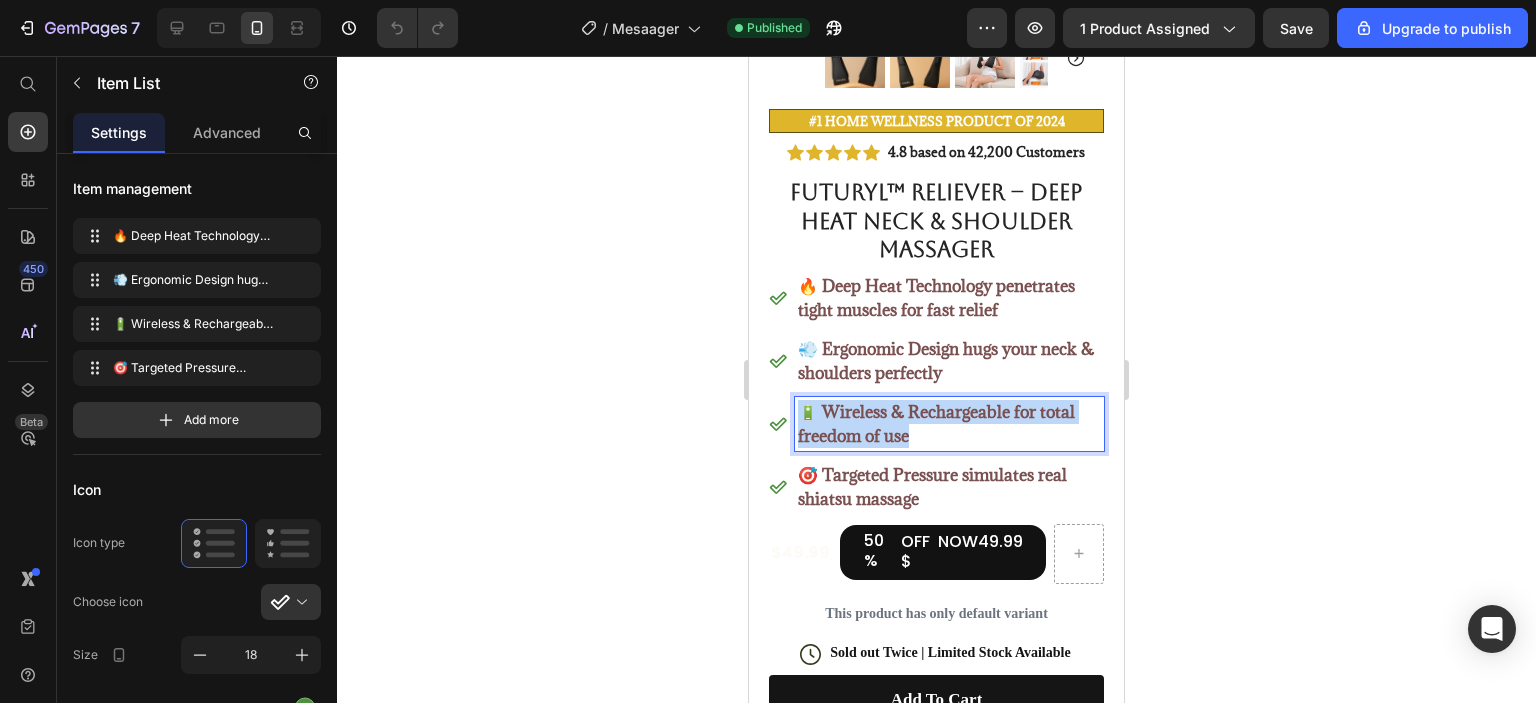 click on "🔋 Wireless & Rechargeable for total freedom of use" at bounding box center [936, 424] 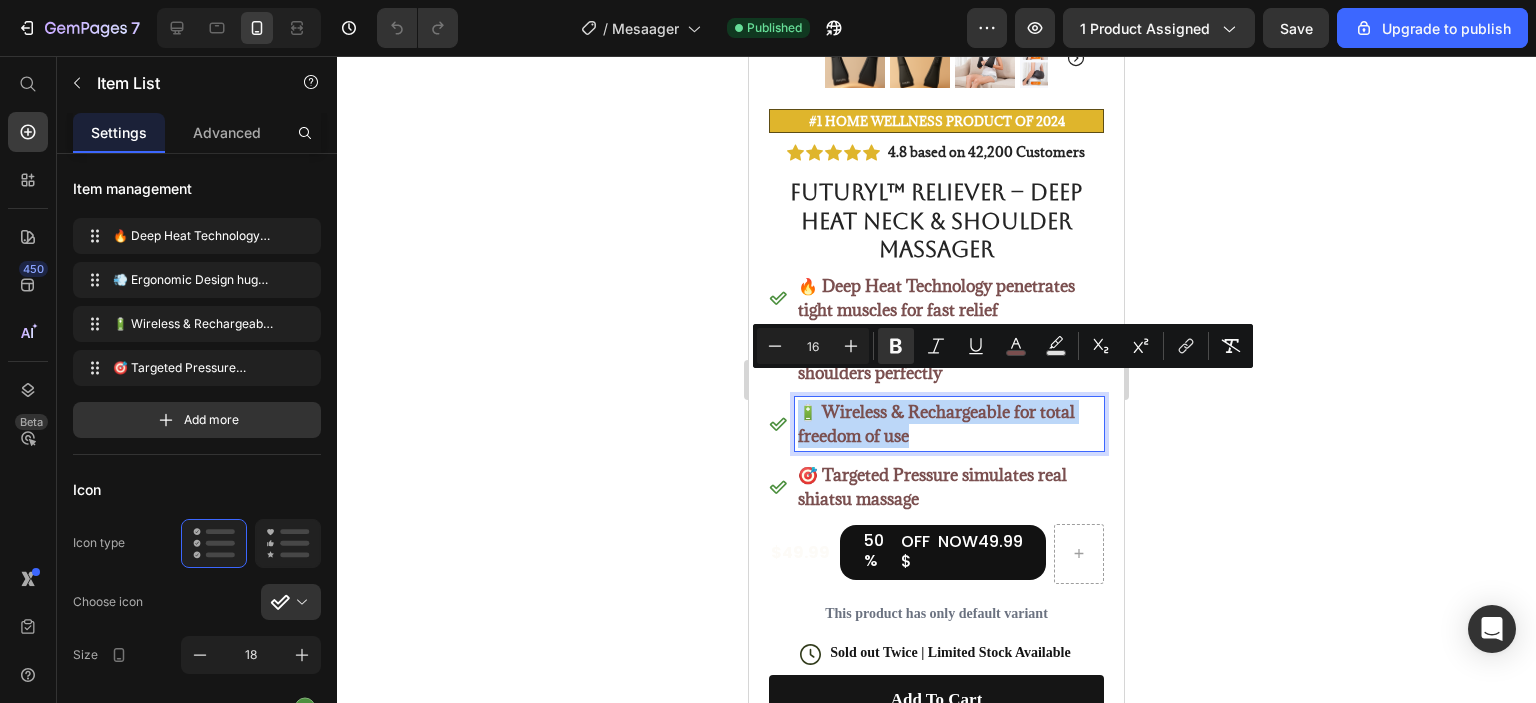 copy on "🔋 Wireless & Rechargeable for total freedom of use" 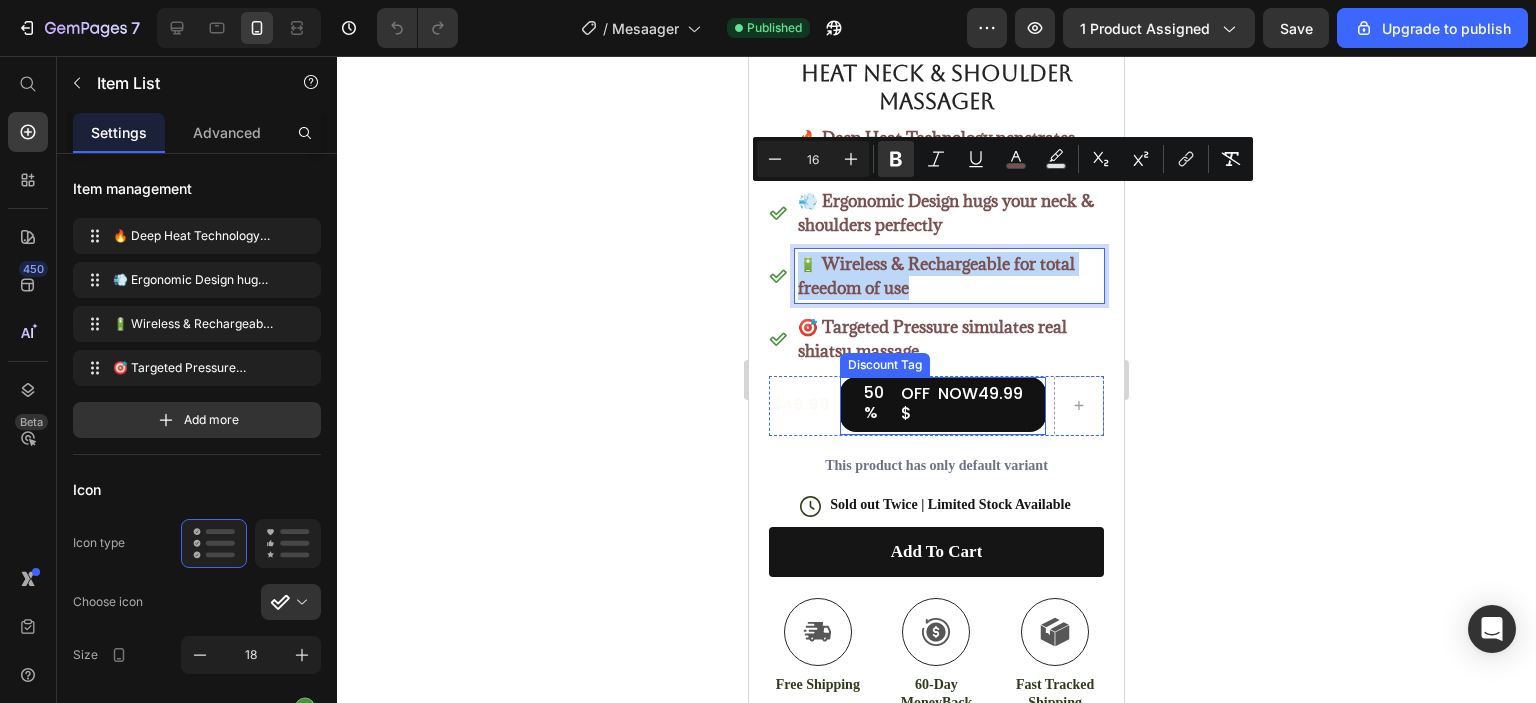 scroll, scrollTop: 700, scrollLeft: 0, axis: vertical 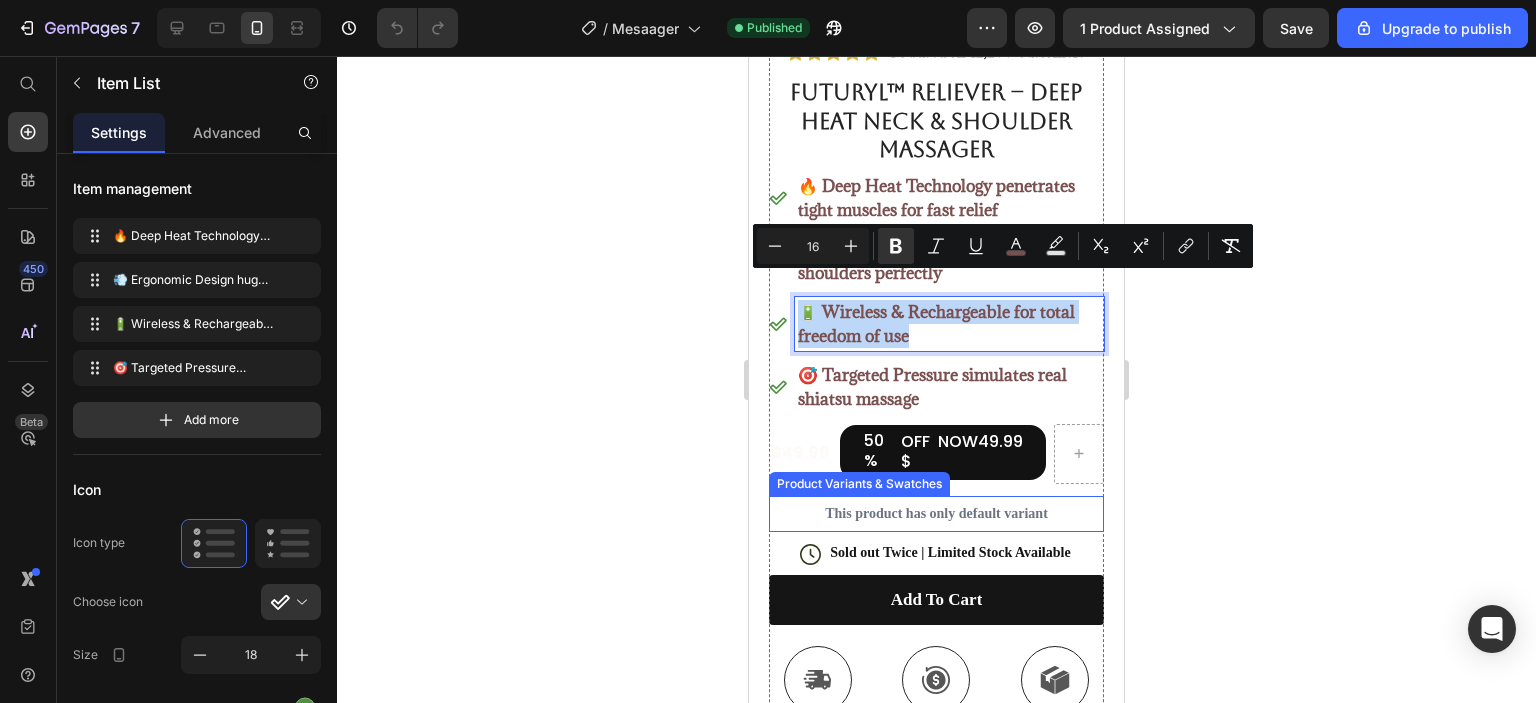 click on "This product has only default variant" at bounding box center (936, 514) 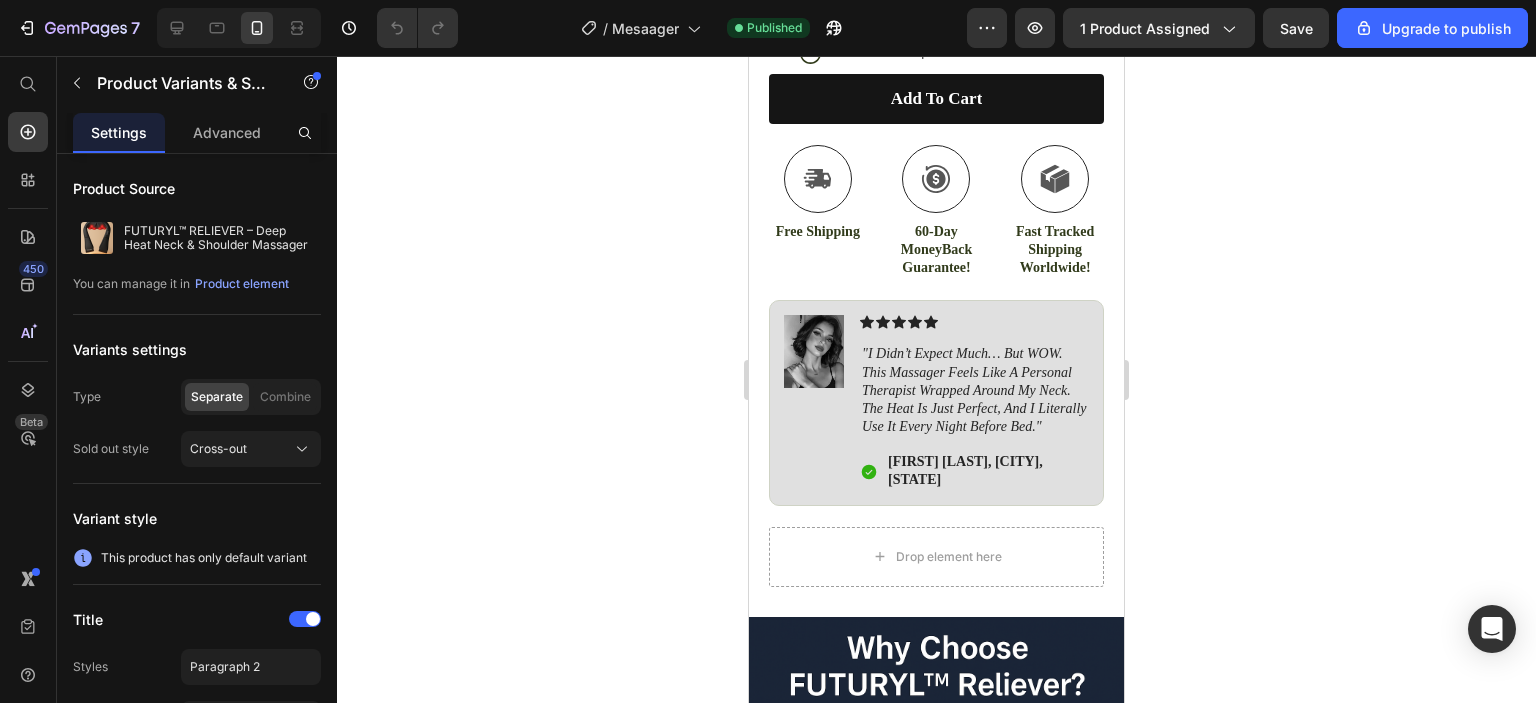 scroll, scrollTop: 1400, scrollLeft: 0, axis: vertical 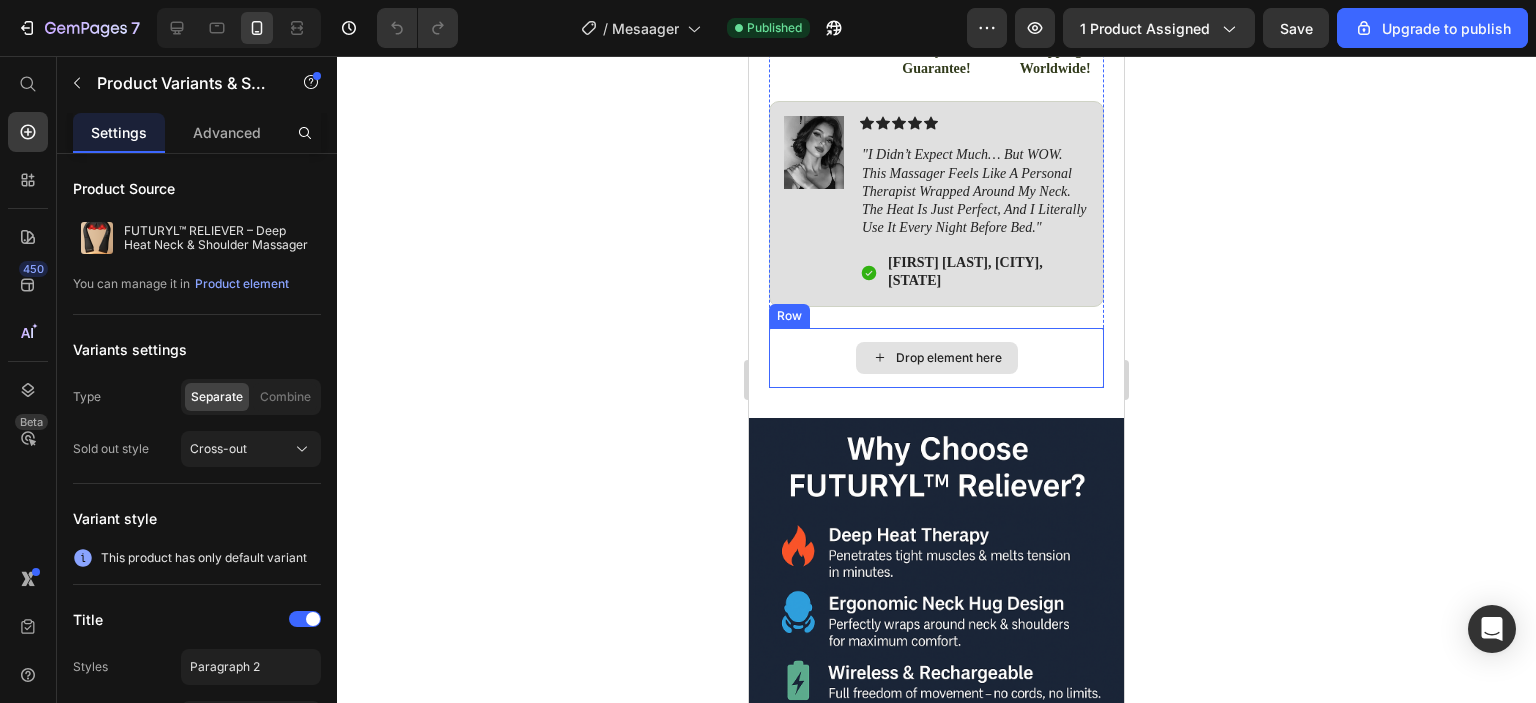 click on "Drop element here" at bounding box center [936, 358] 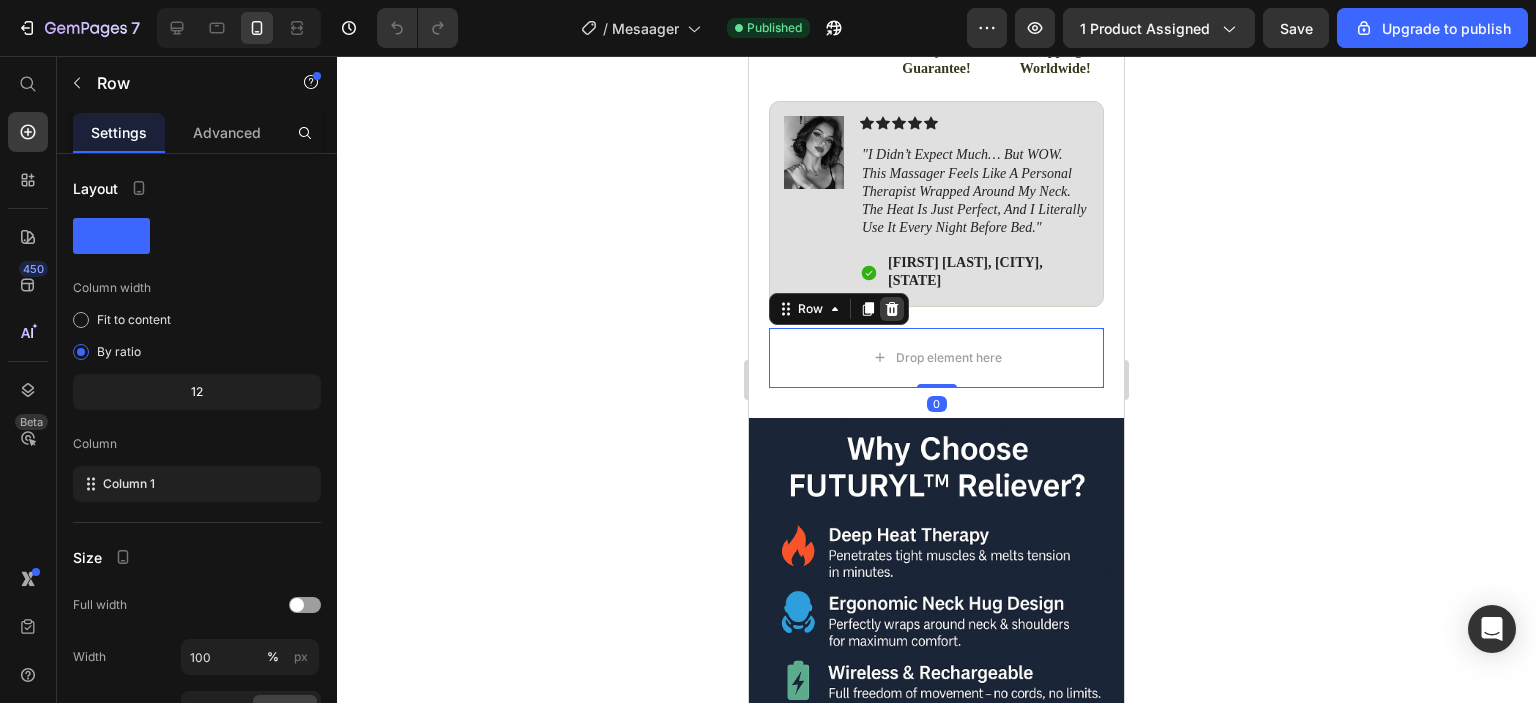 click 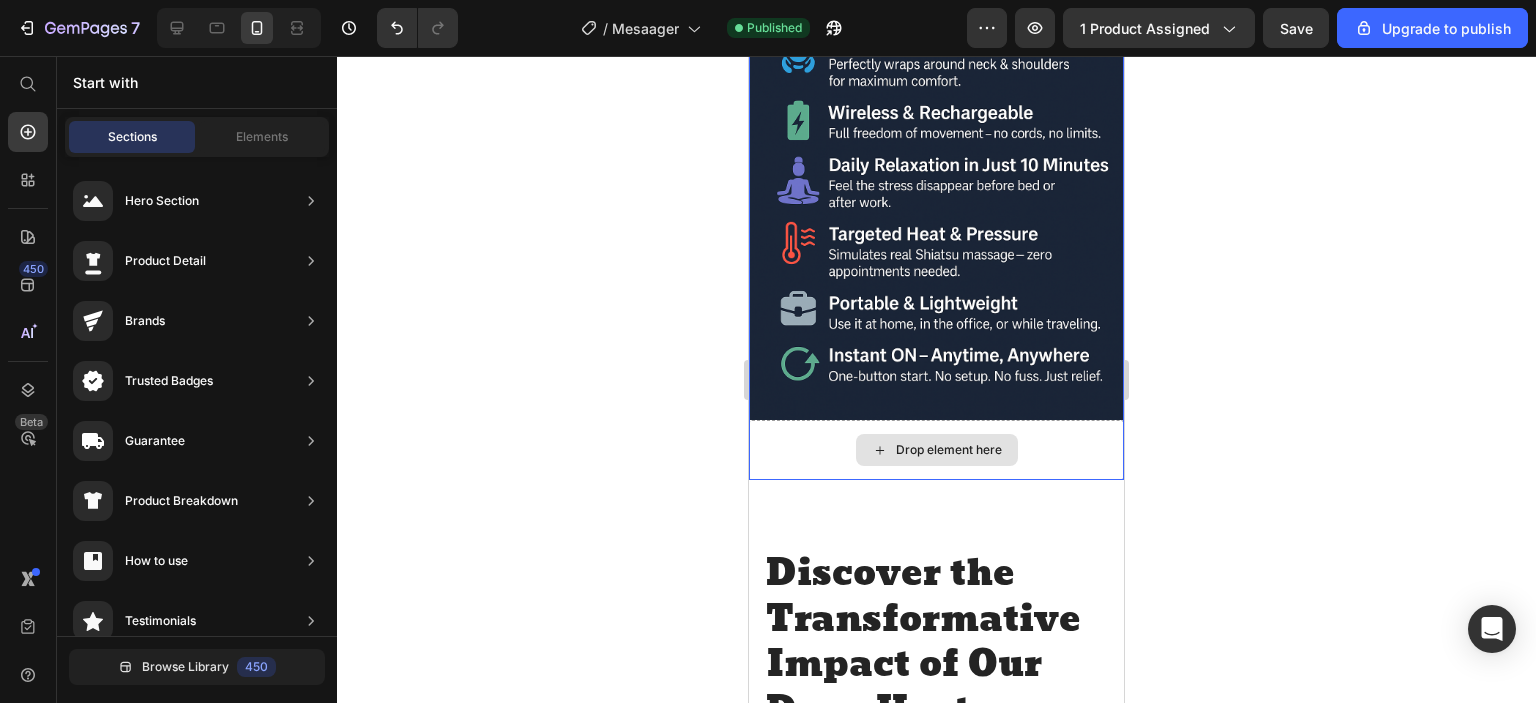 scroll, scrollTop: 1600, scrollLeft: 0, axis: vertical 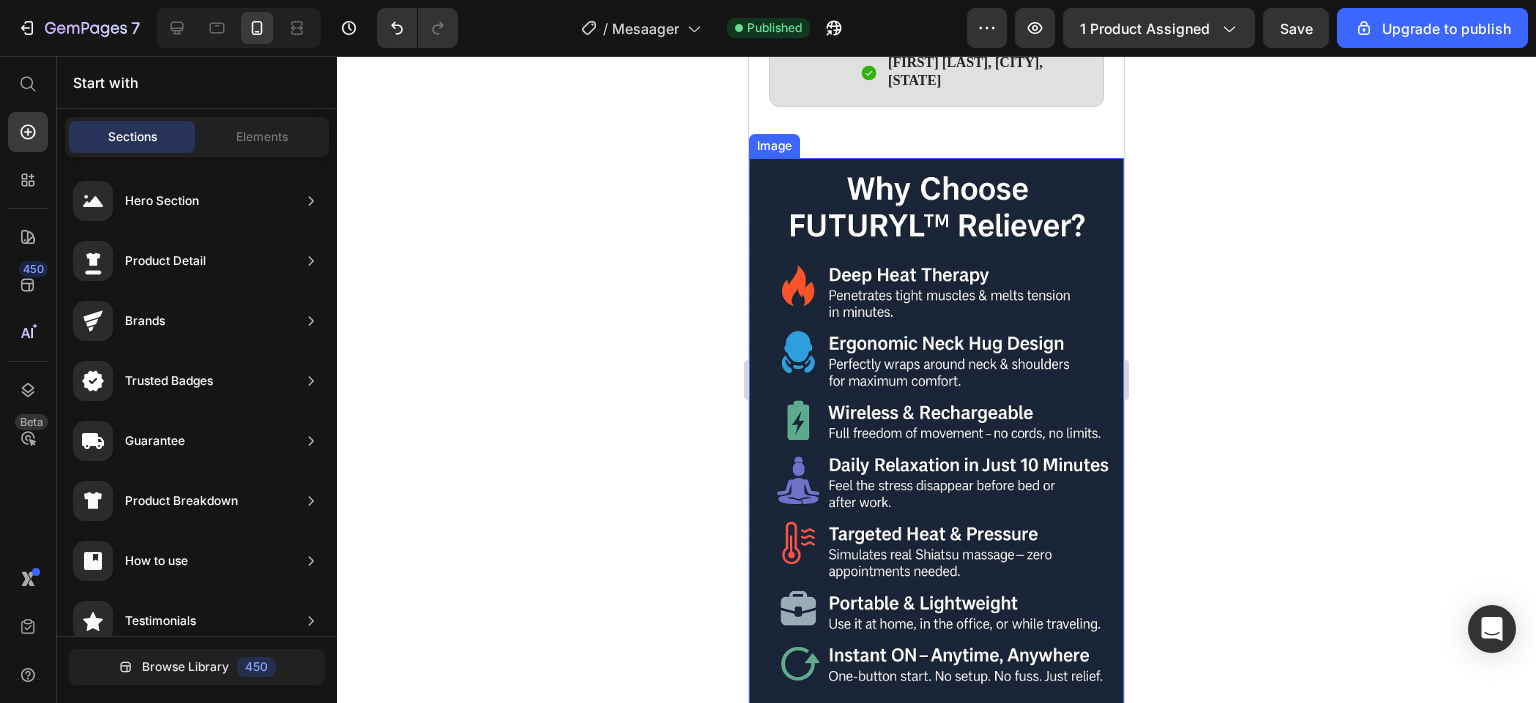 click at bounding box center (936, 439) 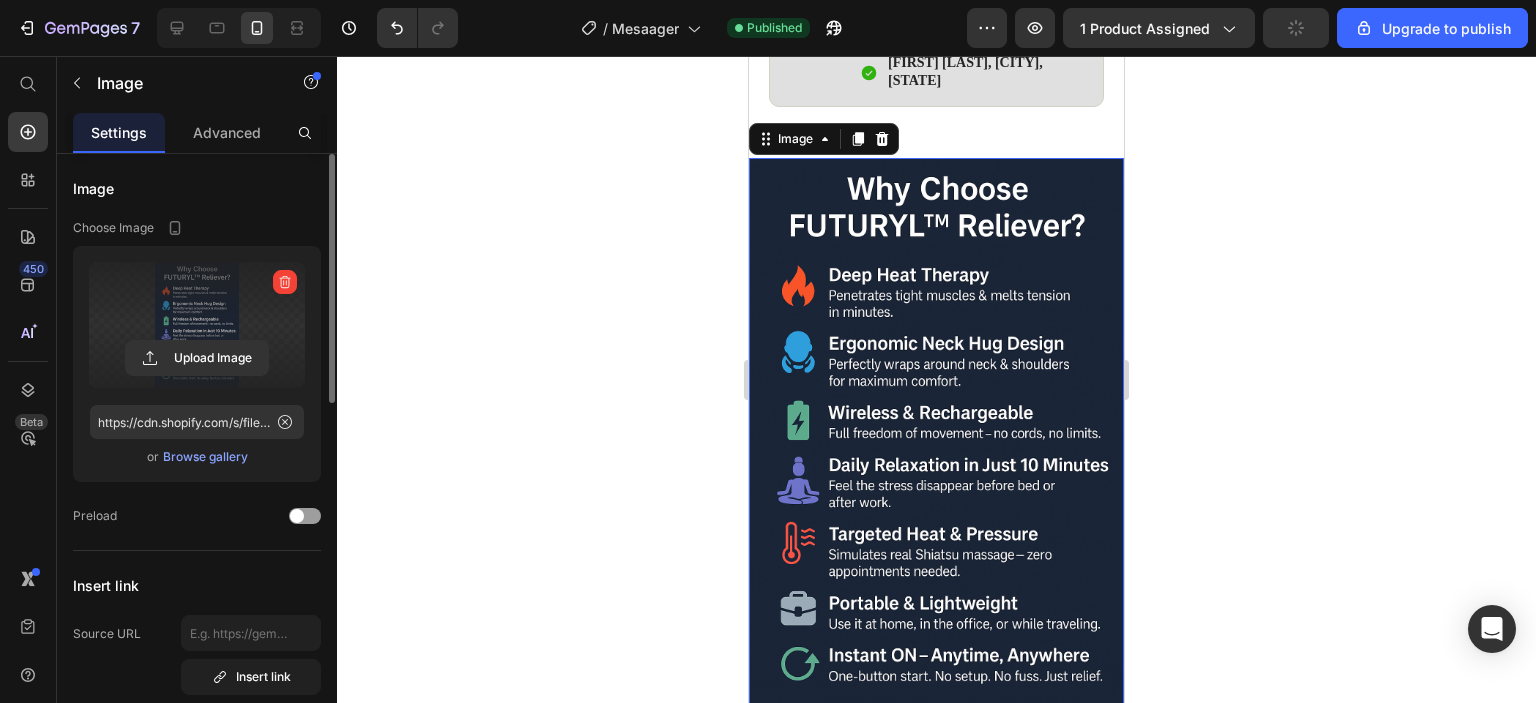 click at bounding box center [197, 325] 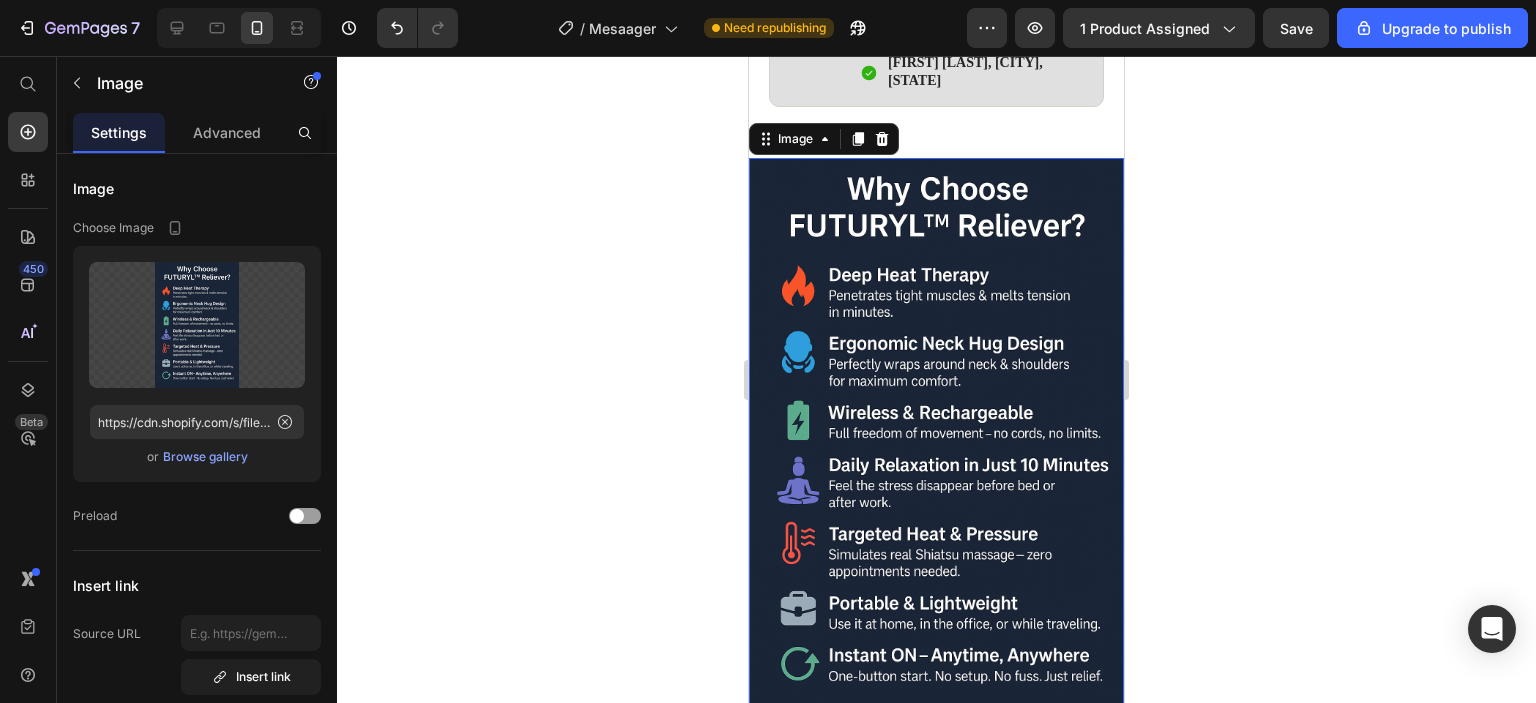 click at bounding box center [936, 439] 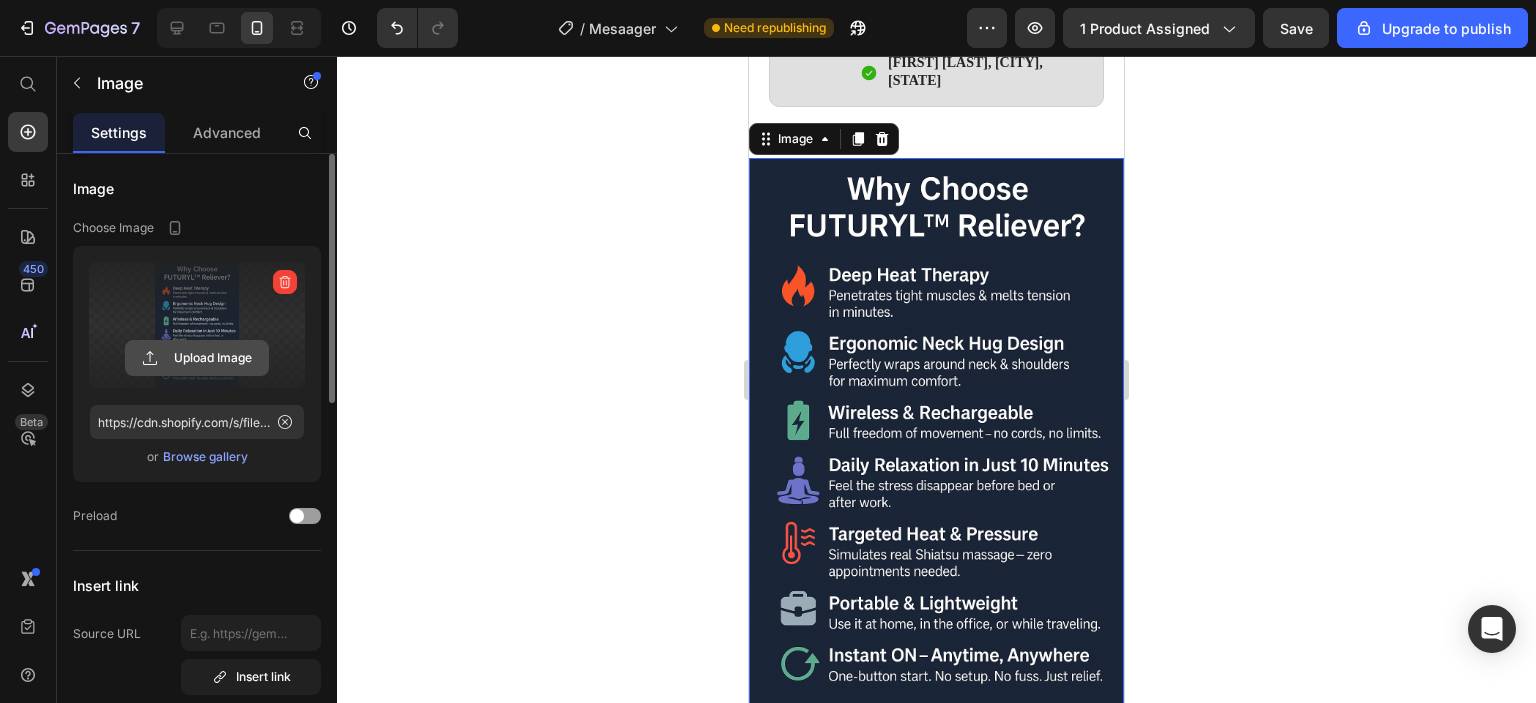 click 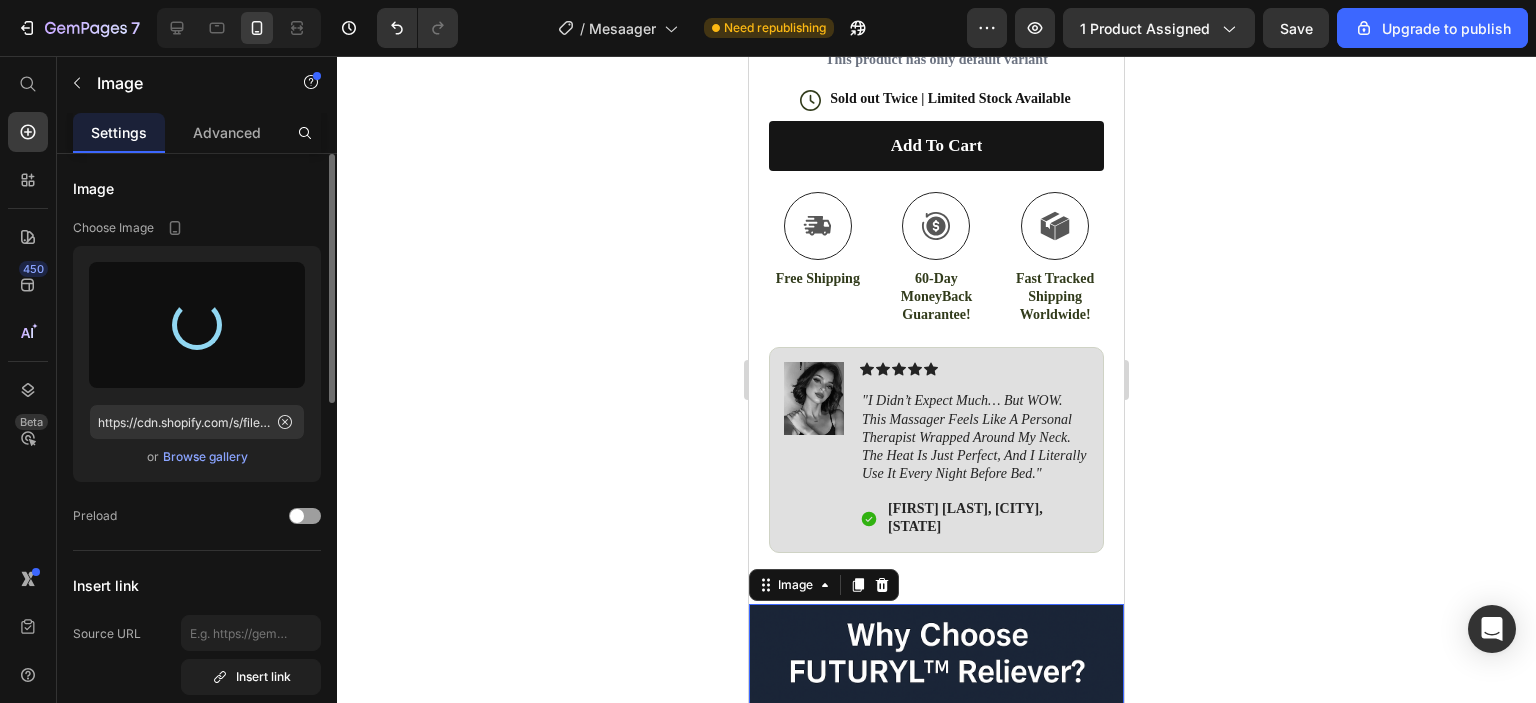 scroll, scrollTop: 1400, scrollLeft: 0, axis: vertical 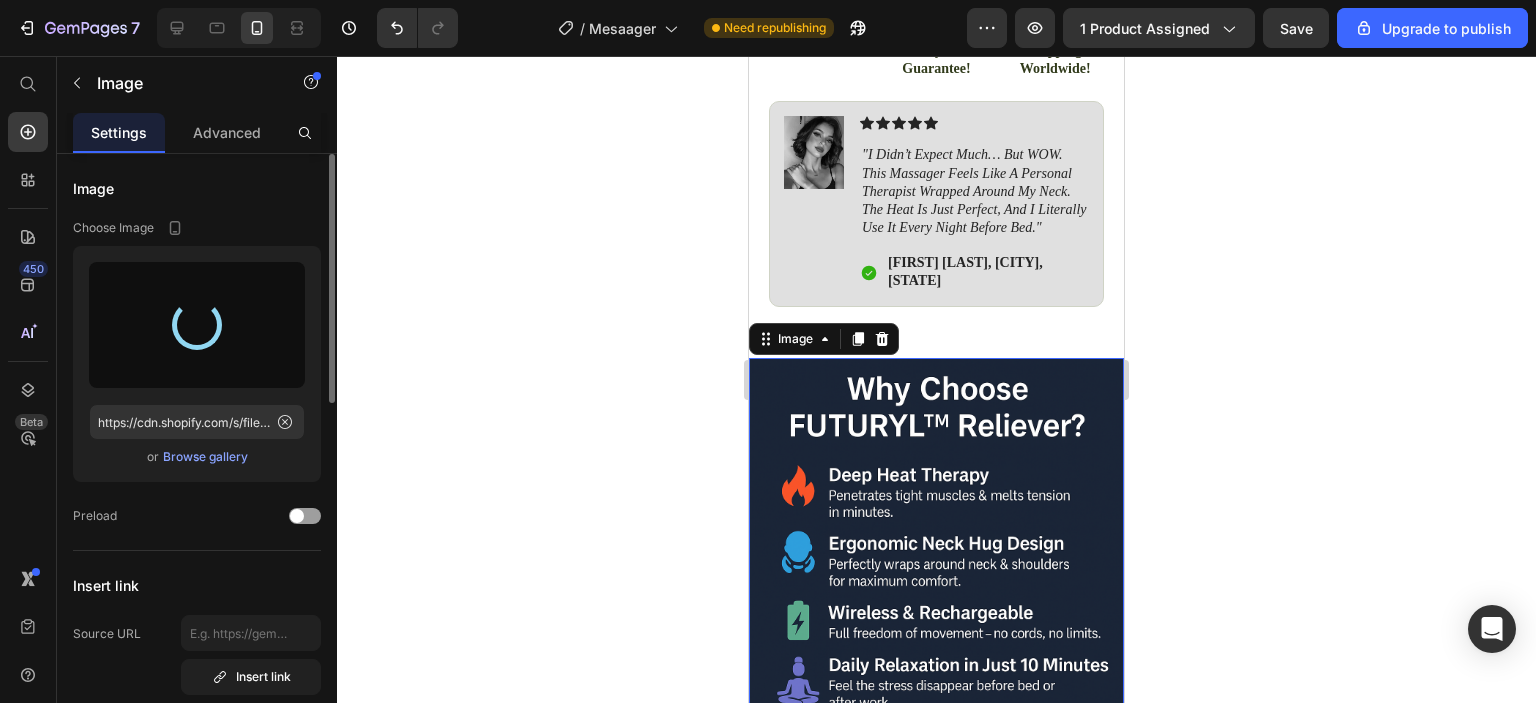 type on "https://cdn.shopify.com/s/files/1/0852/9992/1253/files/gempages_572281399839556423-b2b74a7e-3a43-4649-b264-d16056d69dad.png" 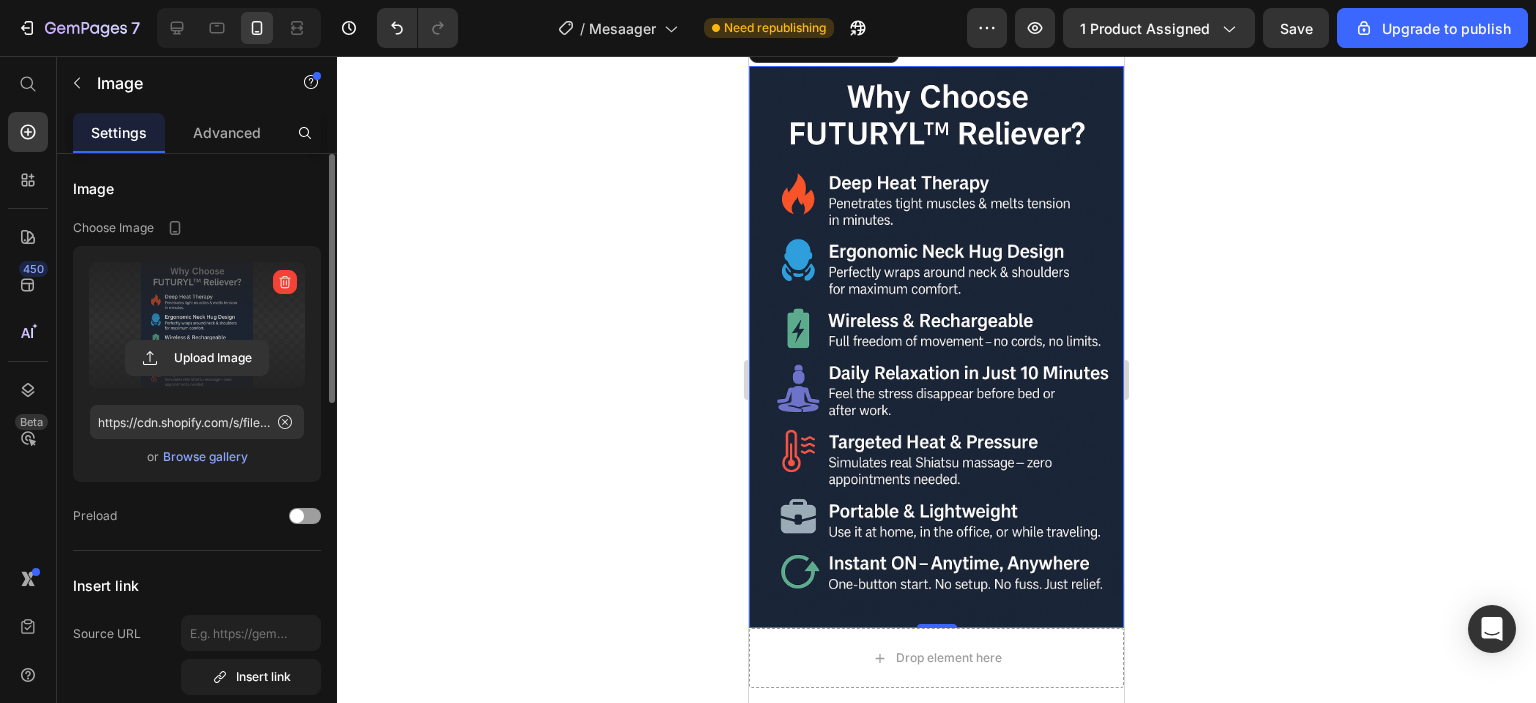scroll, scrollTop: 1600, scrollLeft: 0, axis: vertical 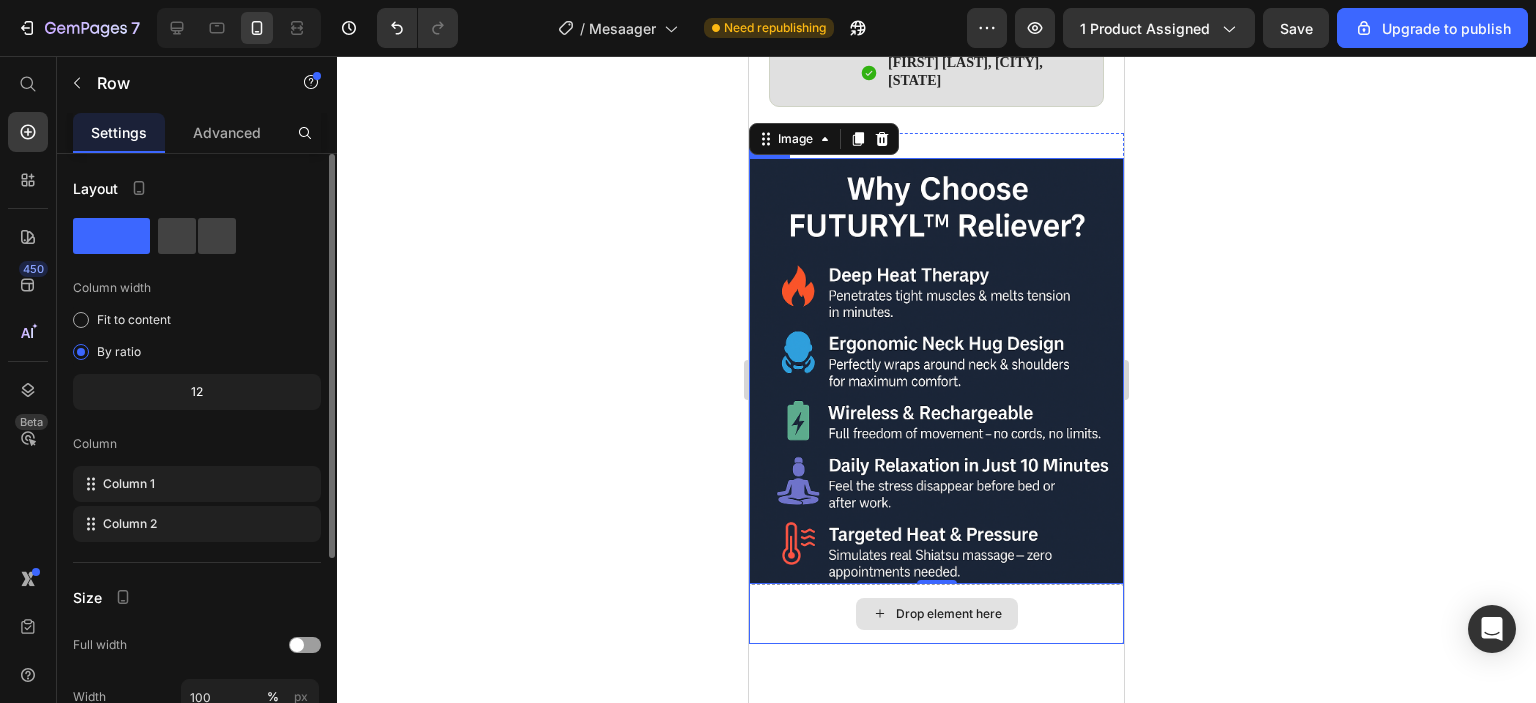click on "Drop element here" at bounding box center (936, 614) 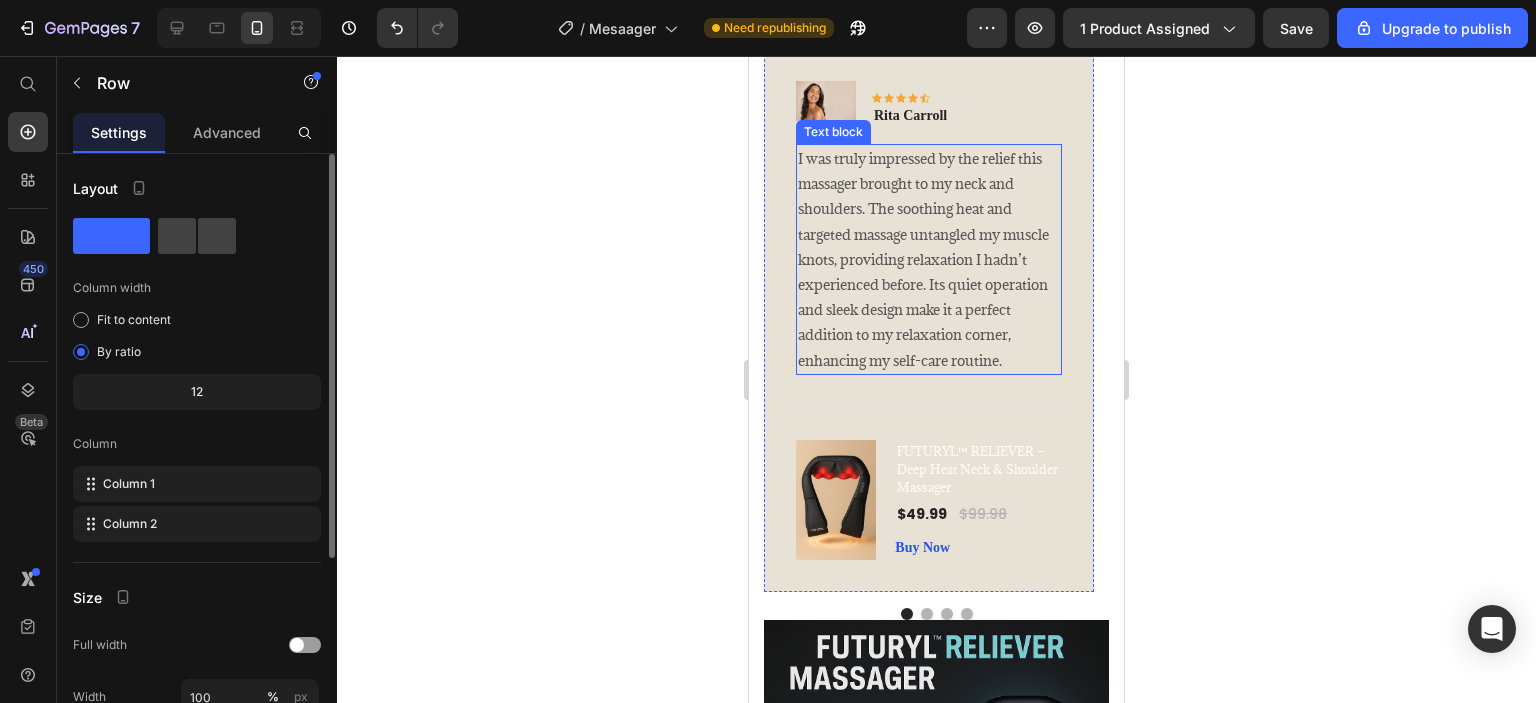 scroll, scrollTop: 2600, scrollLeft: 0, axis: vertical 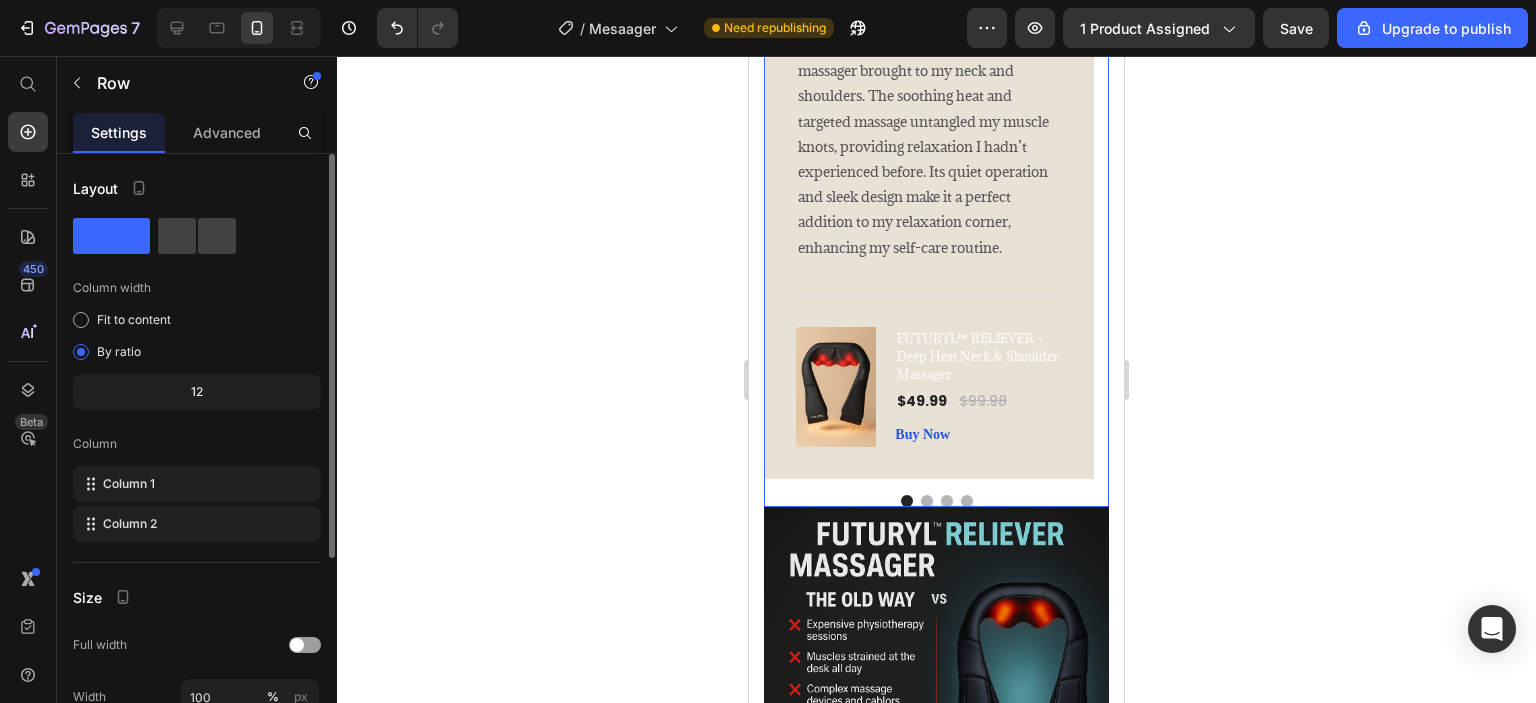 click at bounding box center [927, 501] 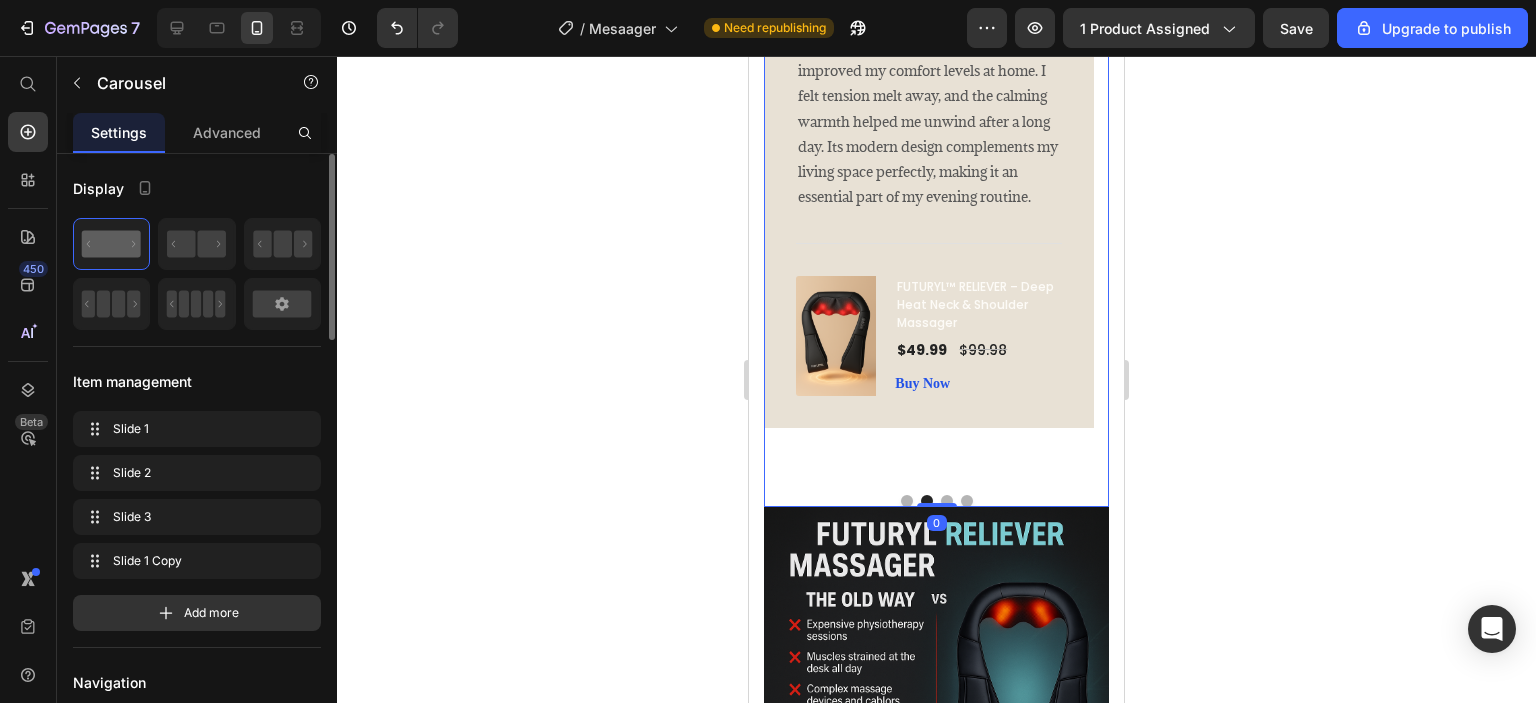 click on "Image
Icon
Icon
Icon
Icon
Icon Row Rita Carroll Text block Row I was truly impressed by the relief this massager brought to my neck and shoulders. The soothing heat and targeted massage untangled my muscle knots, providing relaxation I hadn’t experienced before. Its quiet operation and sleek design make it a perfect addition to my relaxation corner, enhancing my self-care routine. Text block                Title Line (P) Images & Gallery FUTURYL™ RELIEVER – Deep Heat Neck & Shoulder Massager (P) Title $49.99 (P) Price $99.98 (P) Price Row Buy Now (P) Cart Button Product Row Image
Icon
Icon
Icon
Icon
Icon Row Hannah Blackwell Text block Row Text block                Title Line (P) Images & Gallery FUTURYL™ RELIEVER – Deep Heat Neck & Shoulder Massager (P) Title $49.99 (P) Price $99.98 (P) Price Row Buy Now (P) Cart Button Product Row Image Row" at bounding box center (936, 221) 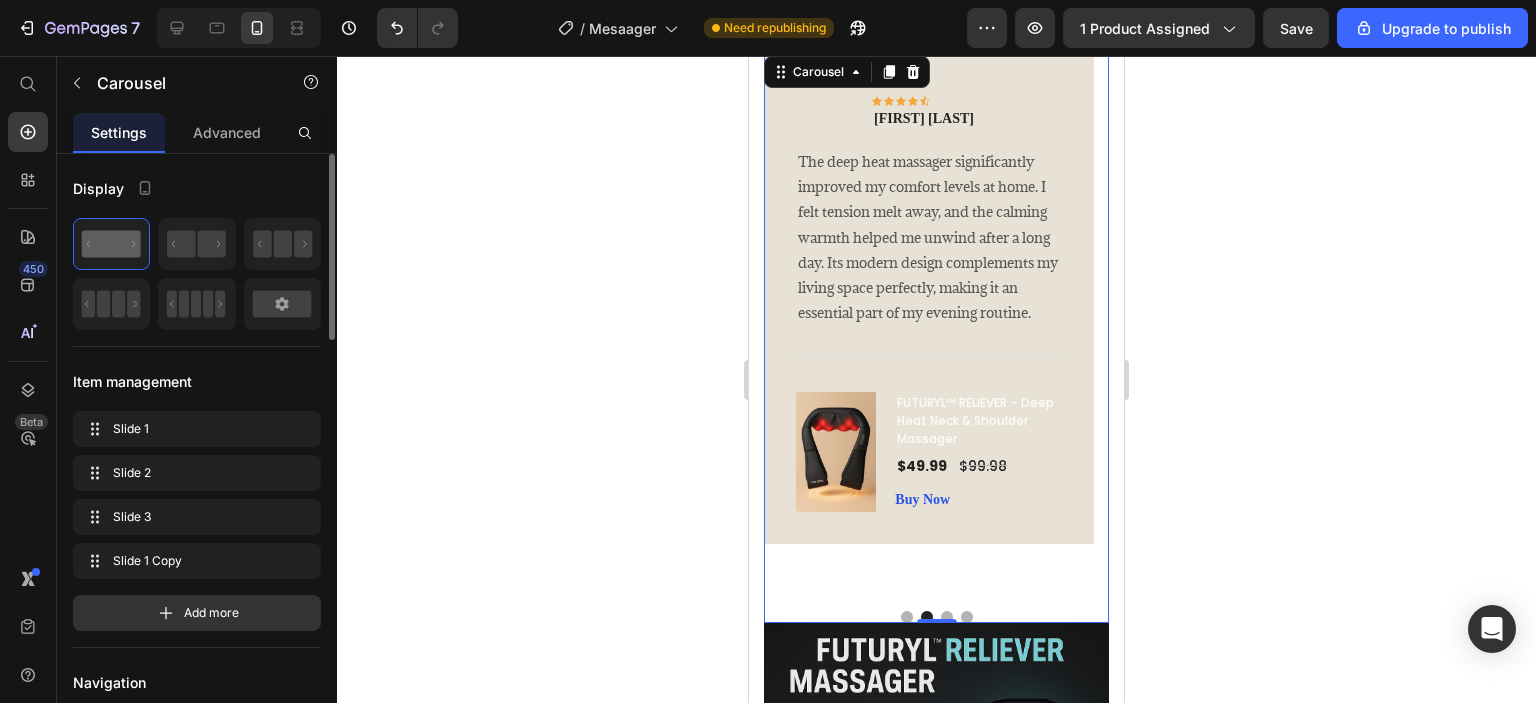 scroll, scrollTop: 2600, scrollLeft: 0, axis: vertical 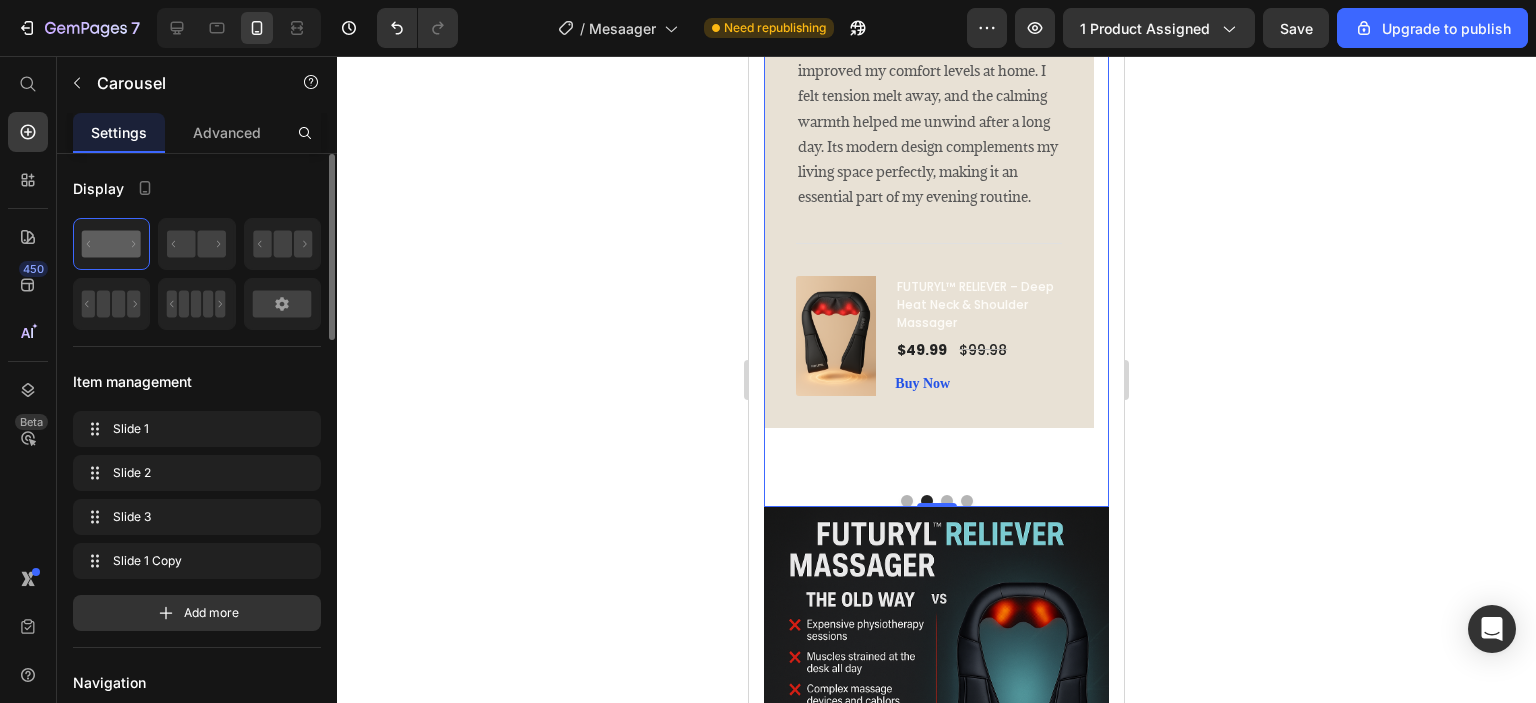 click at bounding box center [967, 501] 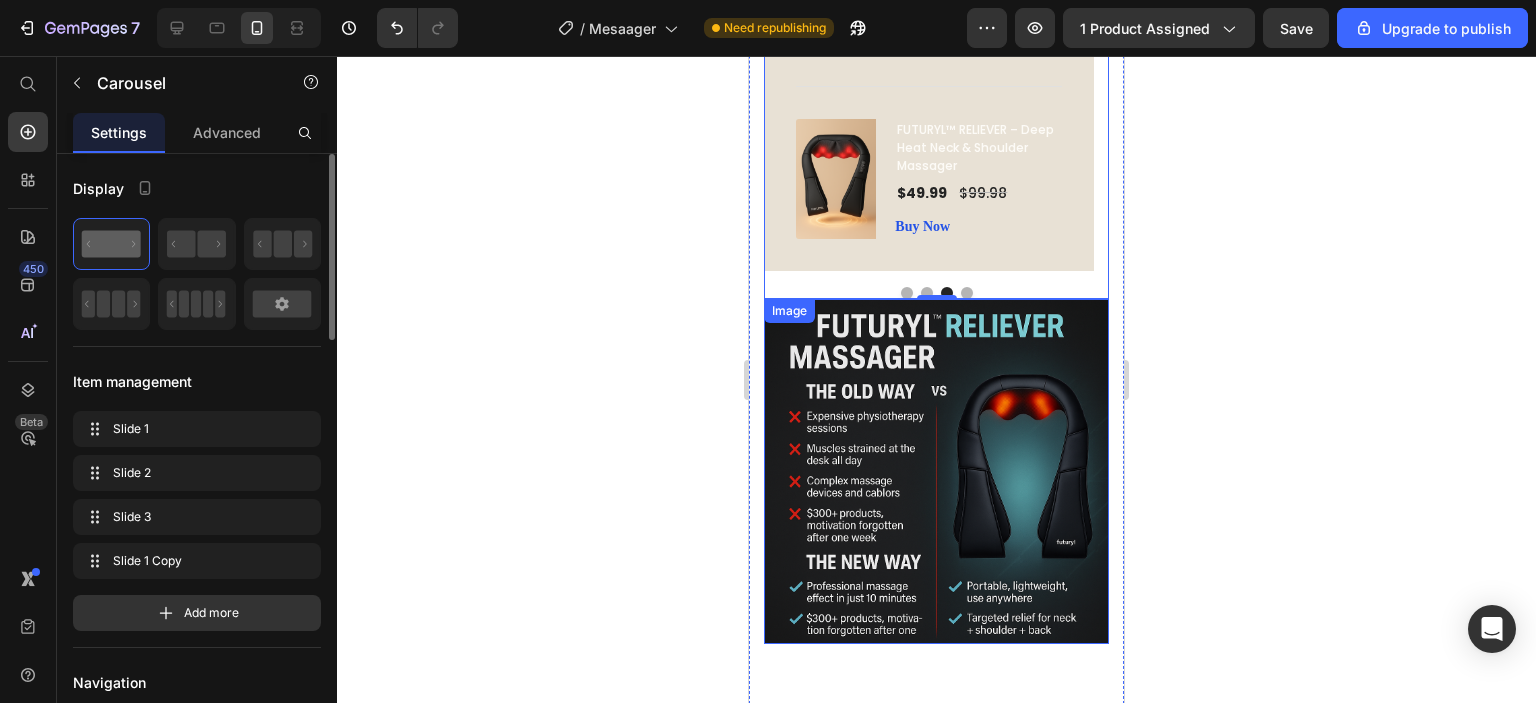 scroll, scrollTop: 2500, scrollLeft: 0, axis: vertical 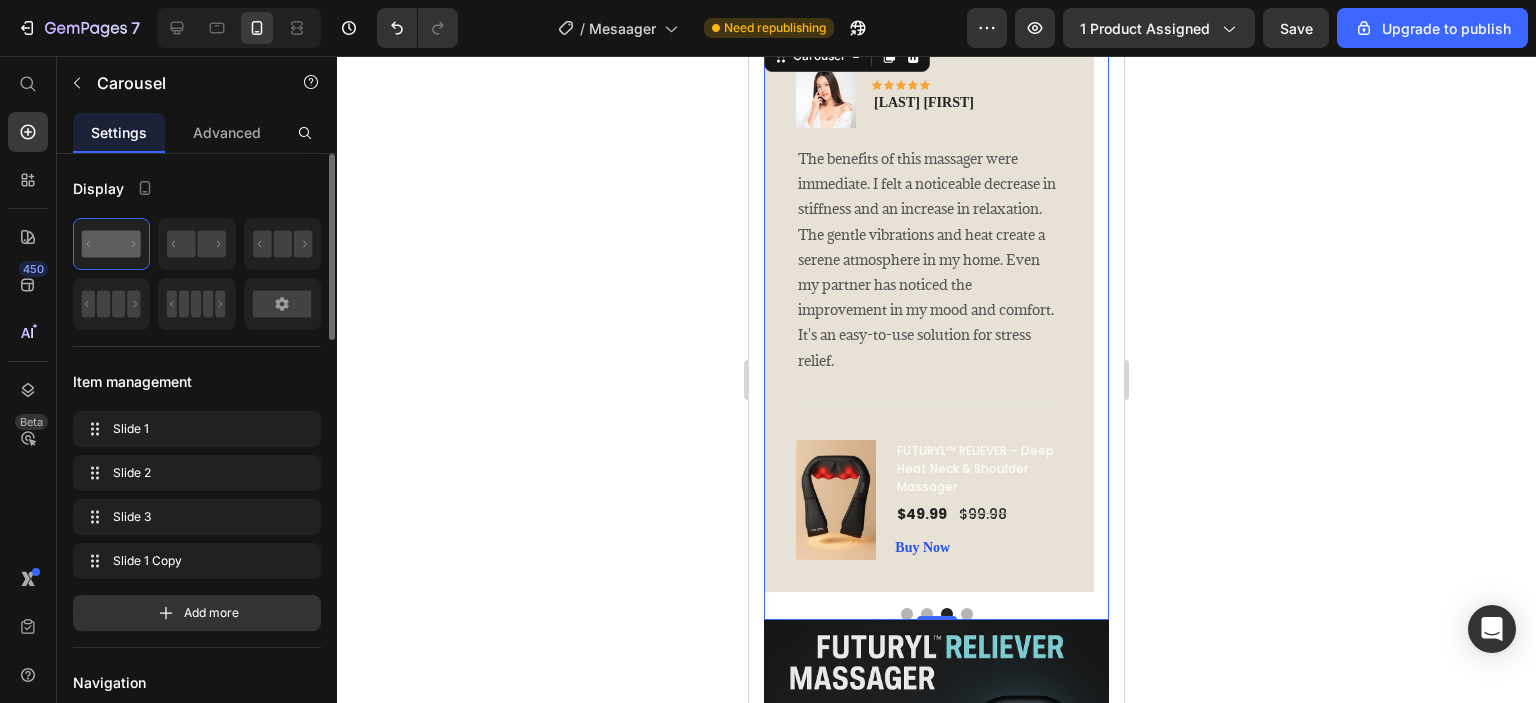 click at bounding box center (967, 614) 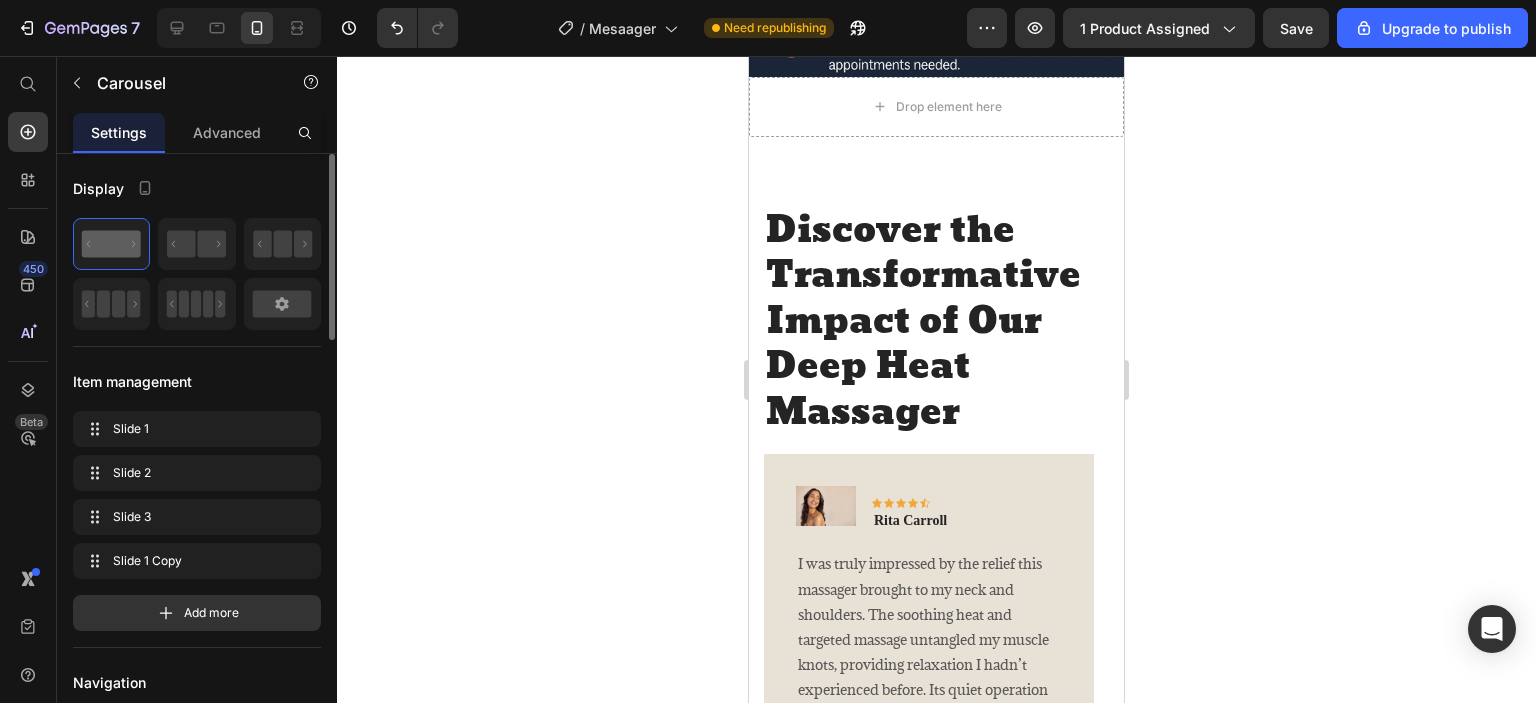 scroll, scrollTop: 1499, scrollLeft: 0, axis: vertical 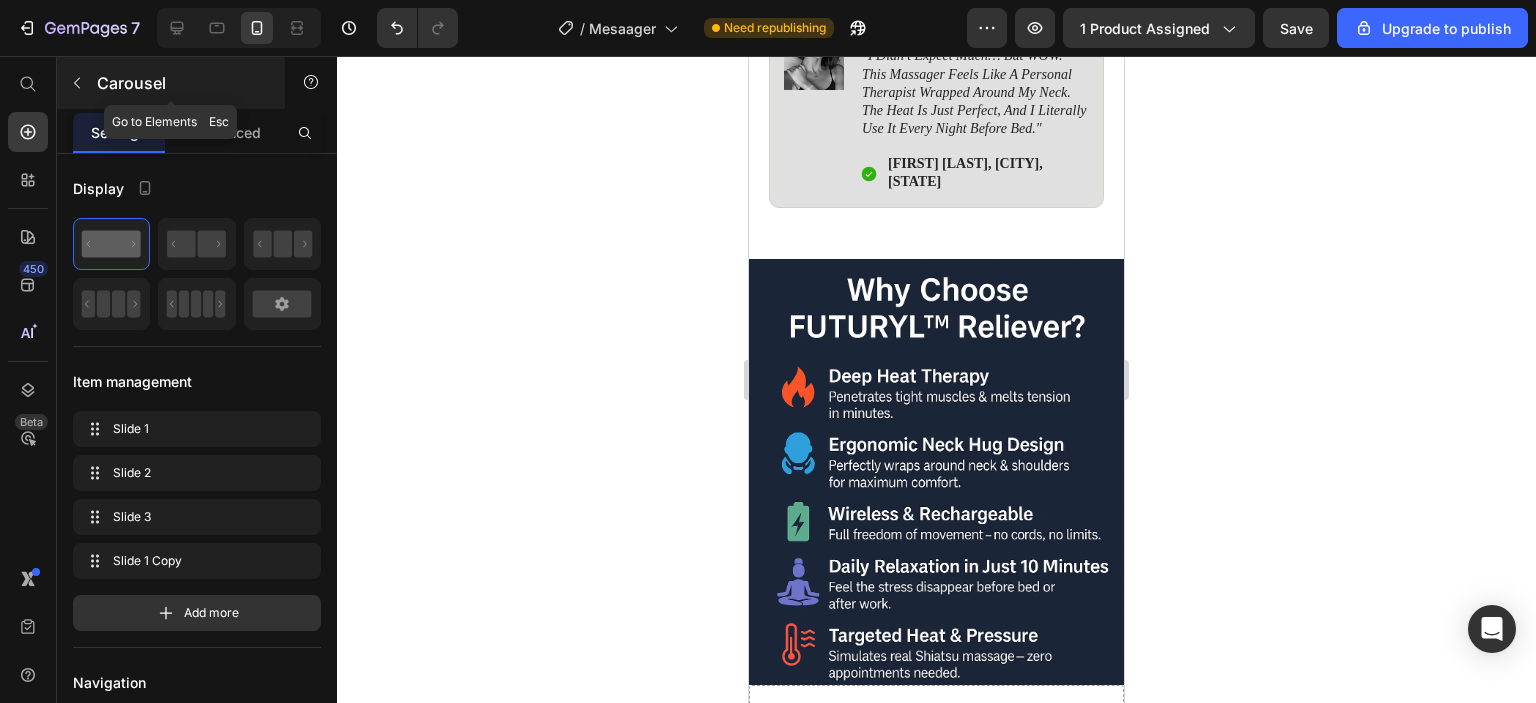 click at bounding box center (77, 83) 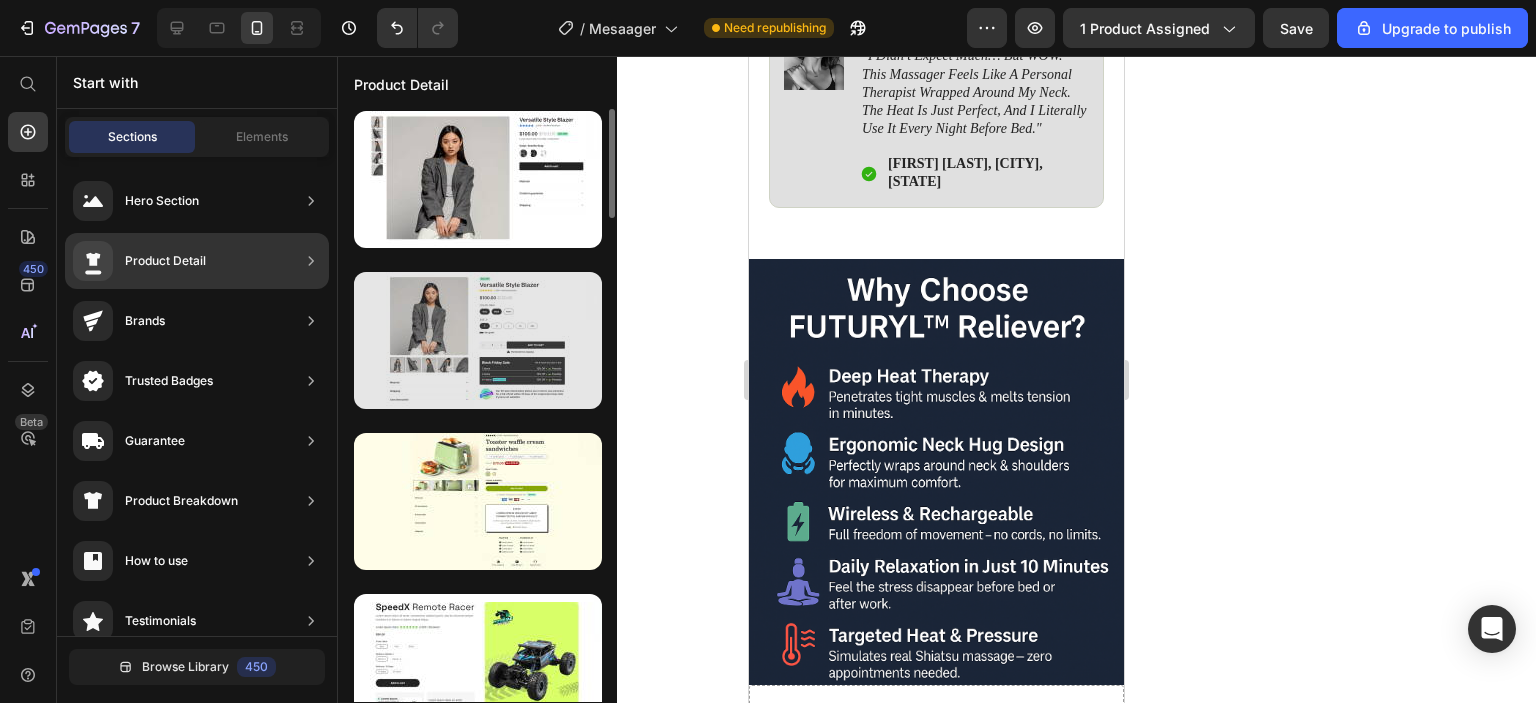 scroll, scrollTop: 0, scrollLeft: 0, axis: both 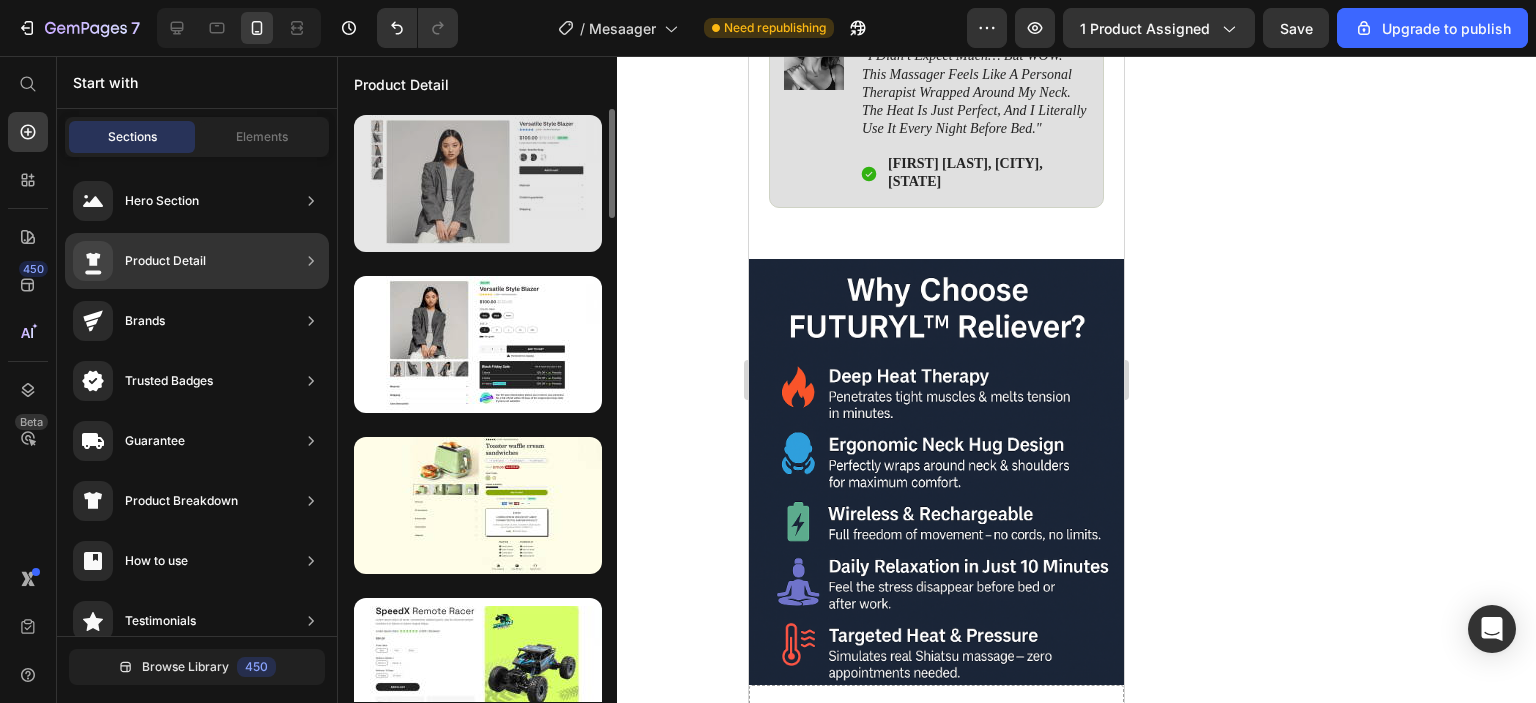 click at bounding box center (478, 183) 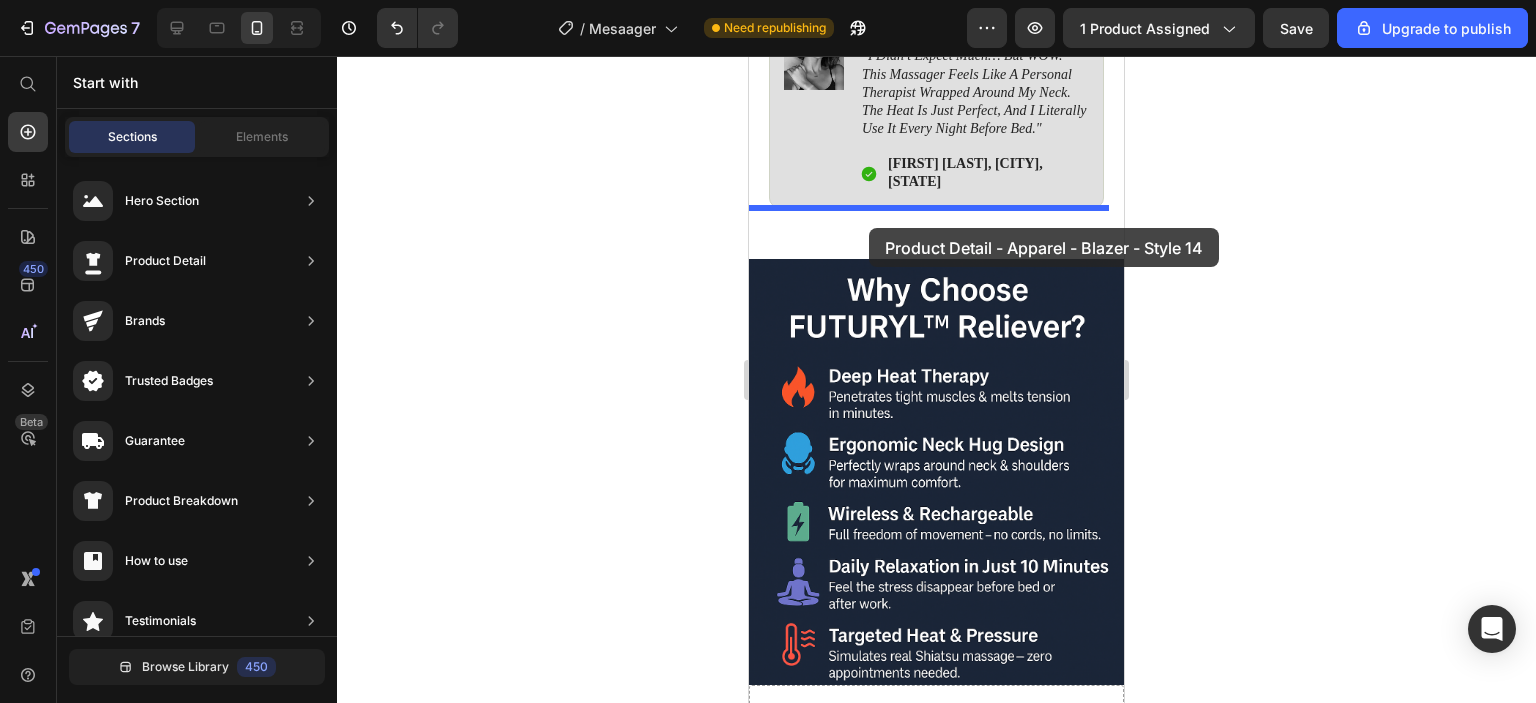 drag, startPoint x: 1197, startPoint y: 220, endPoint x: 869, endPoint y: 228, distance: 328.09753 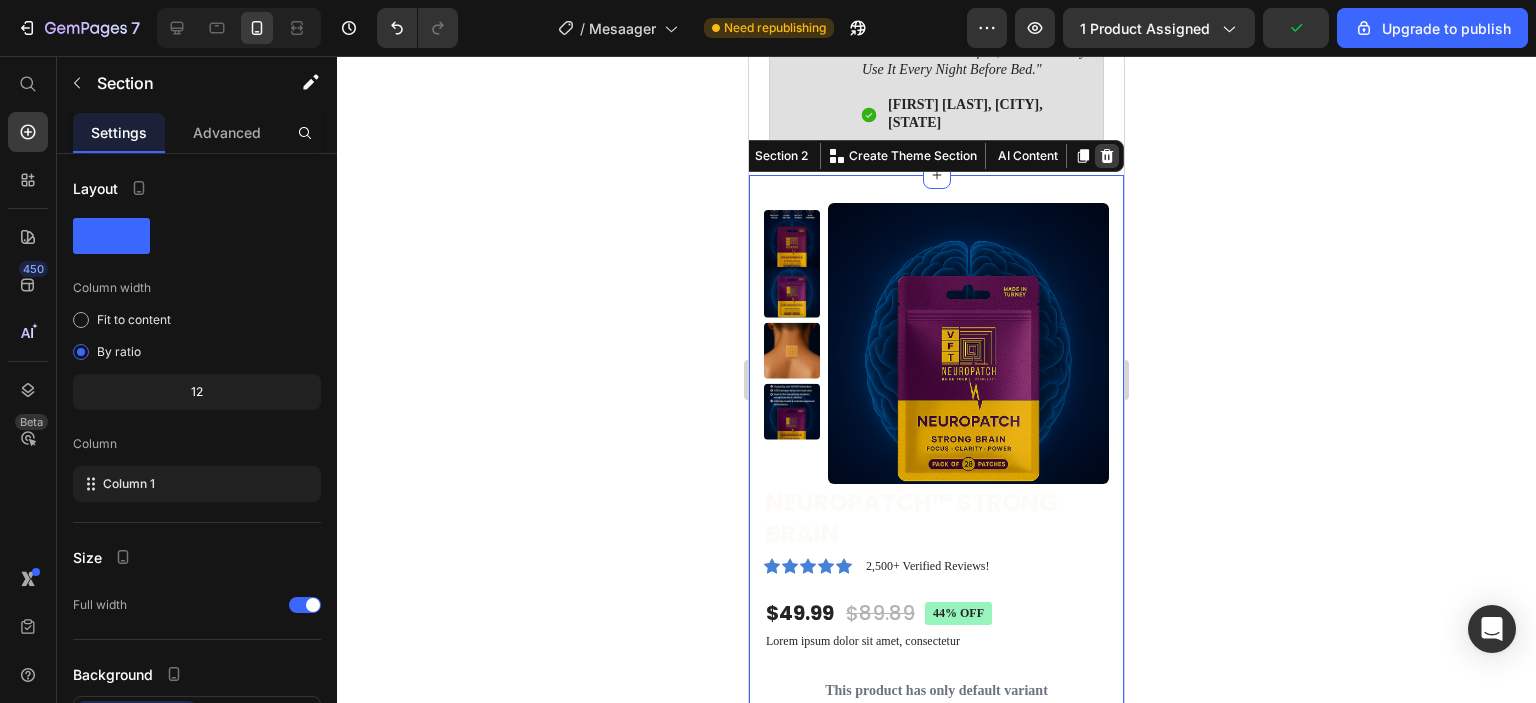 scroll, scrollTop: 1499, scrollLeft: 0, axis: vertical 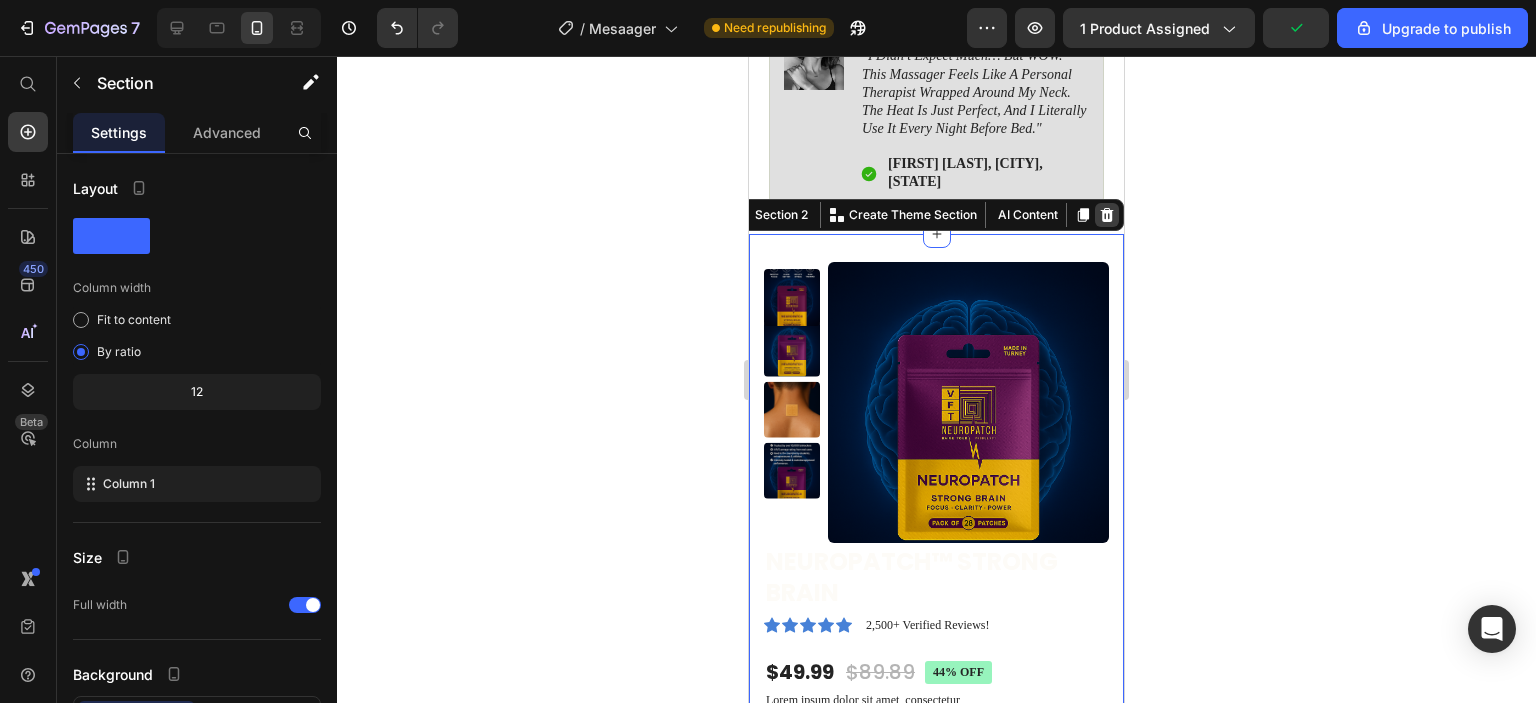 click at bounding box center (1107, 215) 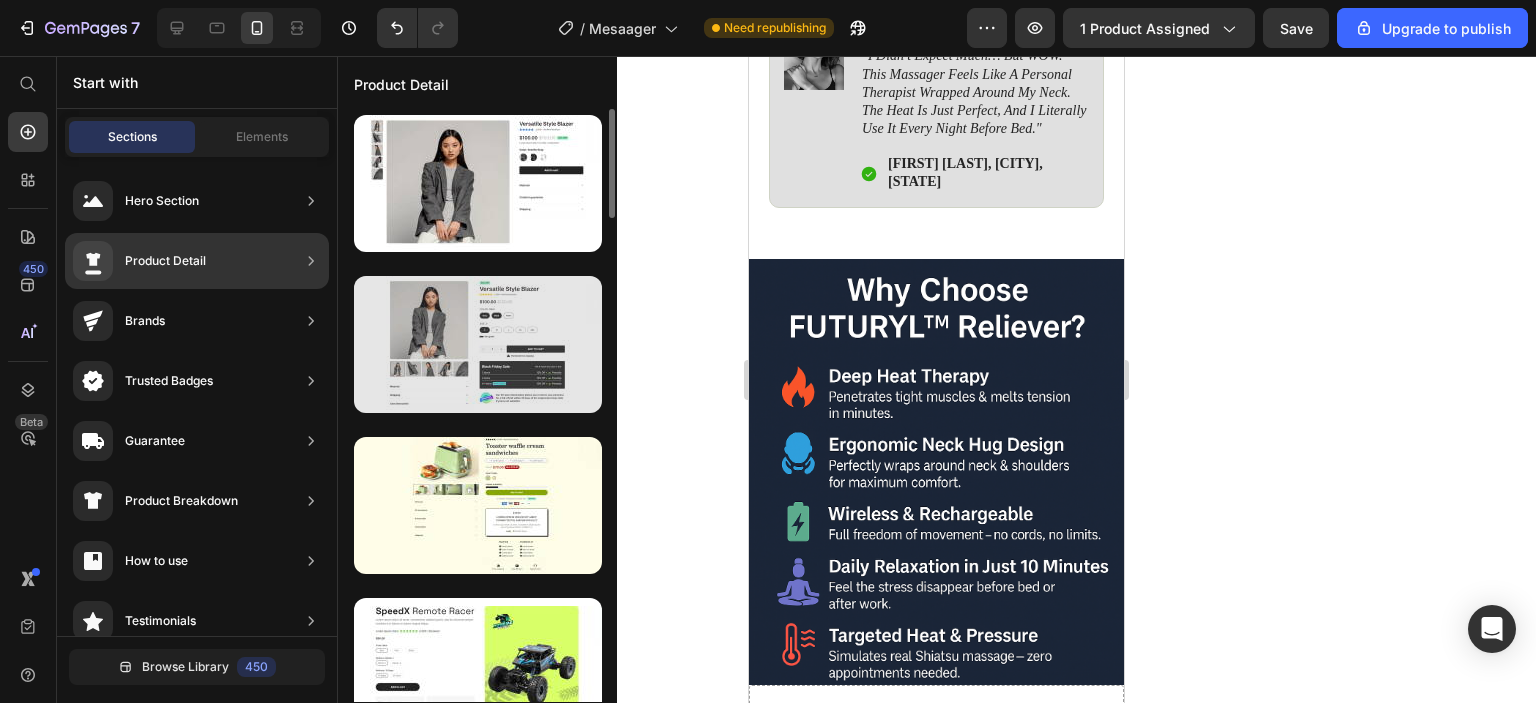 scroll, scrollTop: 100, scrollLeft: 0, axis: vertical 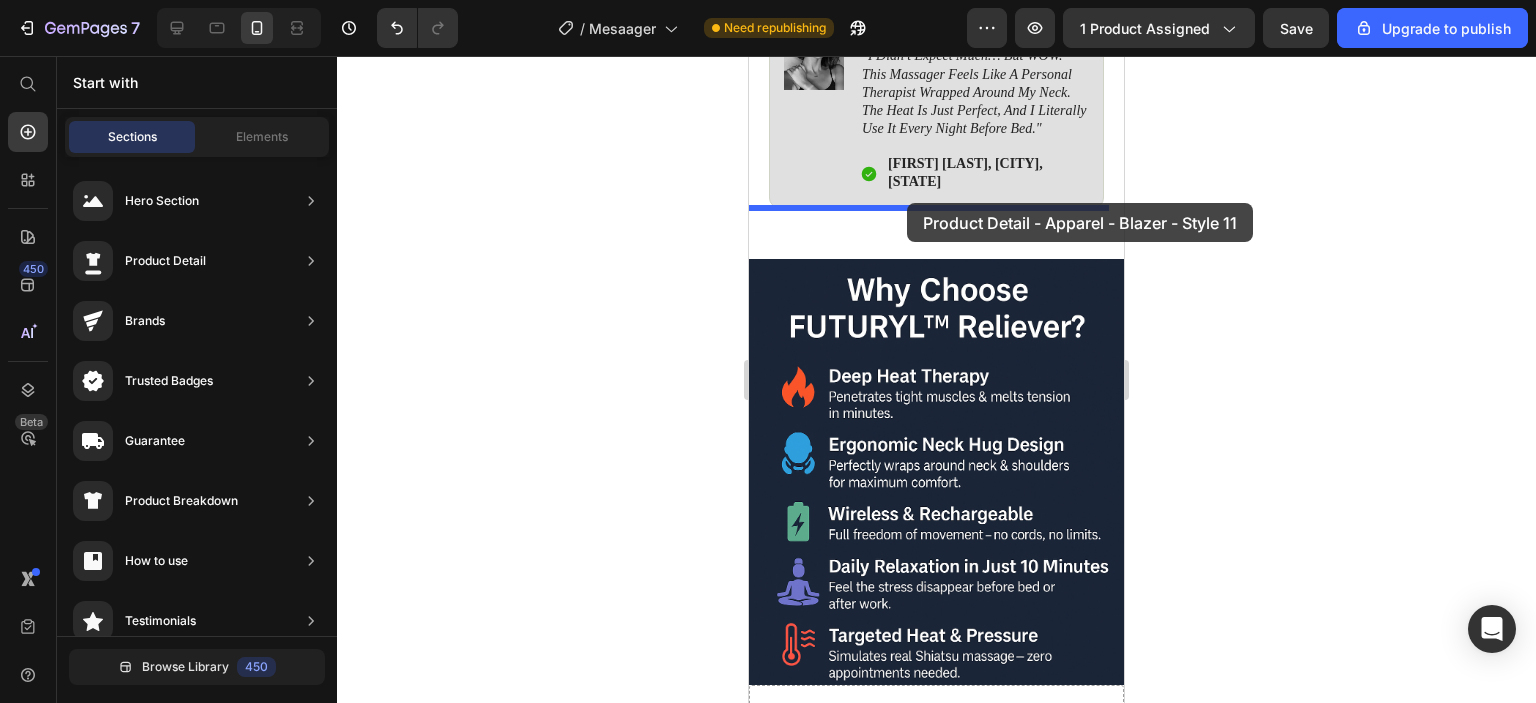 drag, startPoint x: 1249, startPoint y: 291, endPoint x: 906, endPoint y: 207, distance: 353.13596 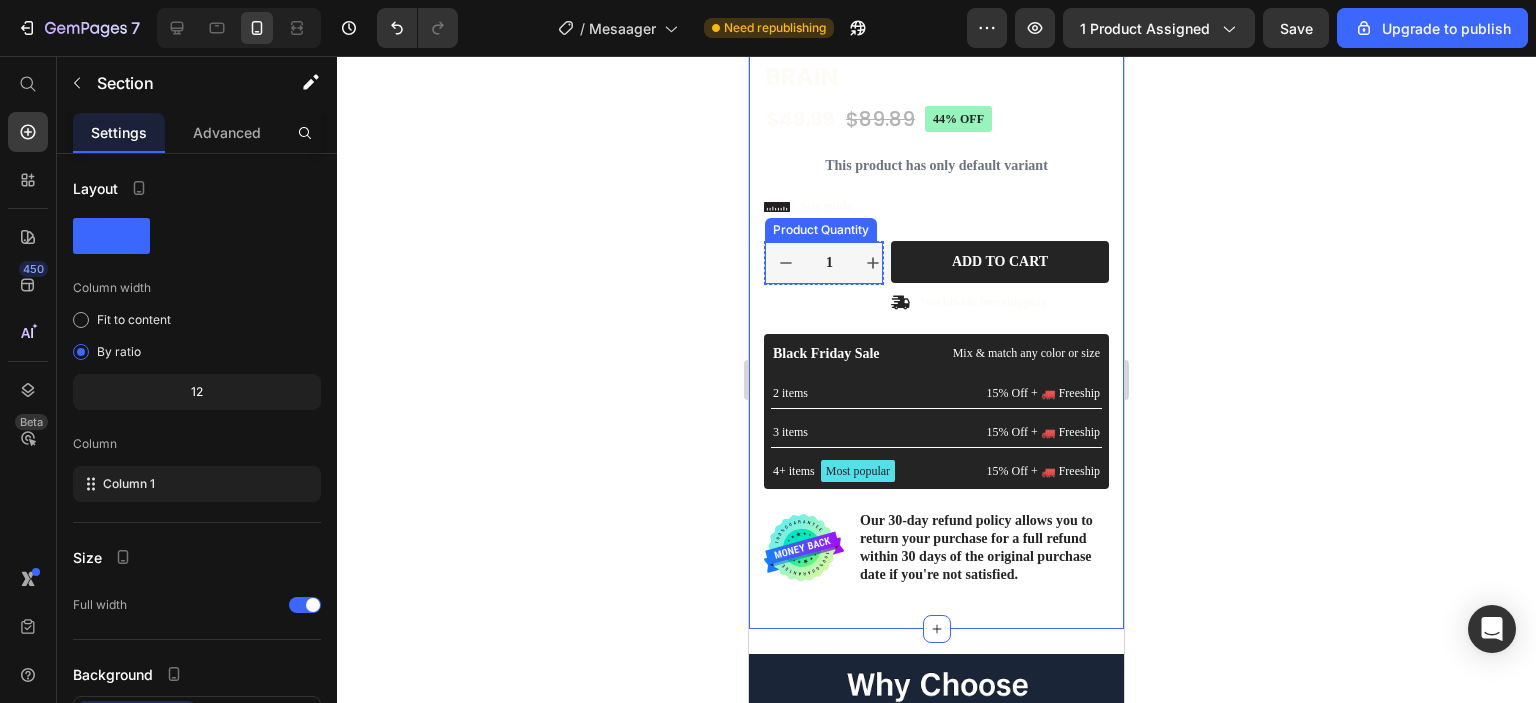 scroll, scrollTop: 1581, scrollLeft: 0, axis: vertical 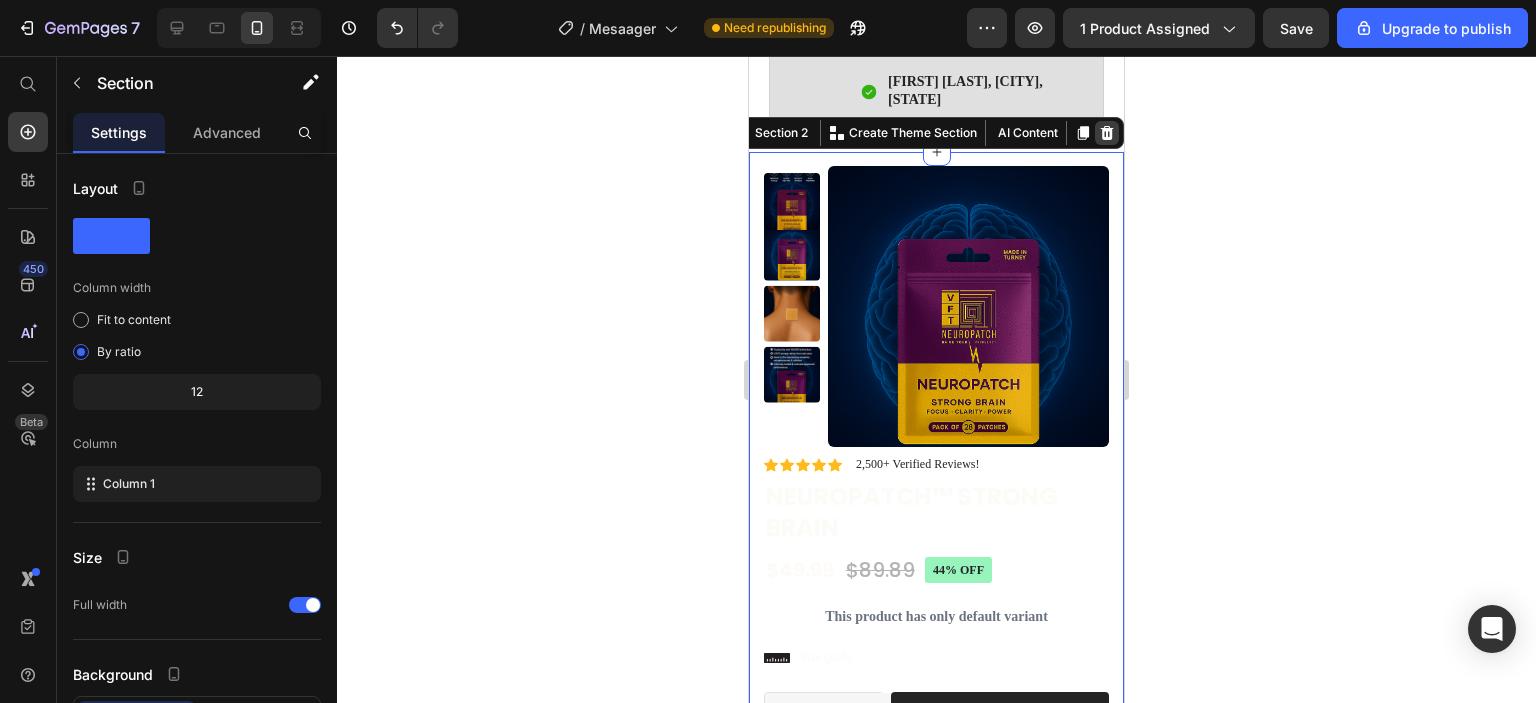 click 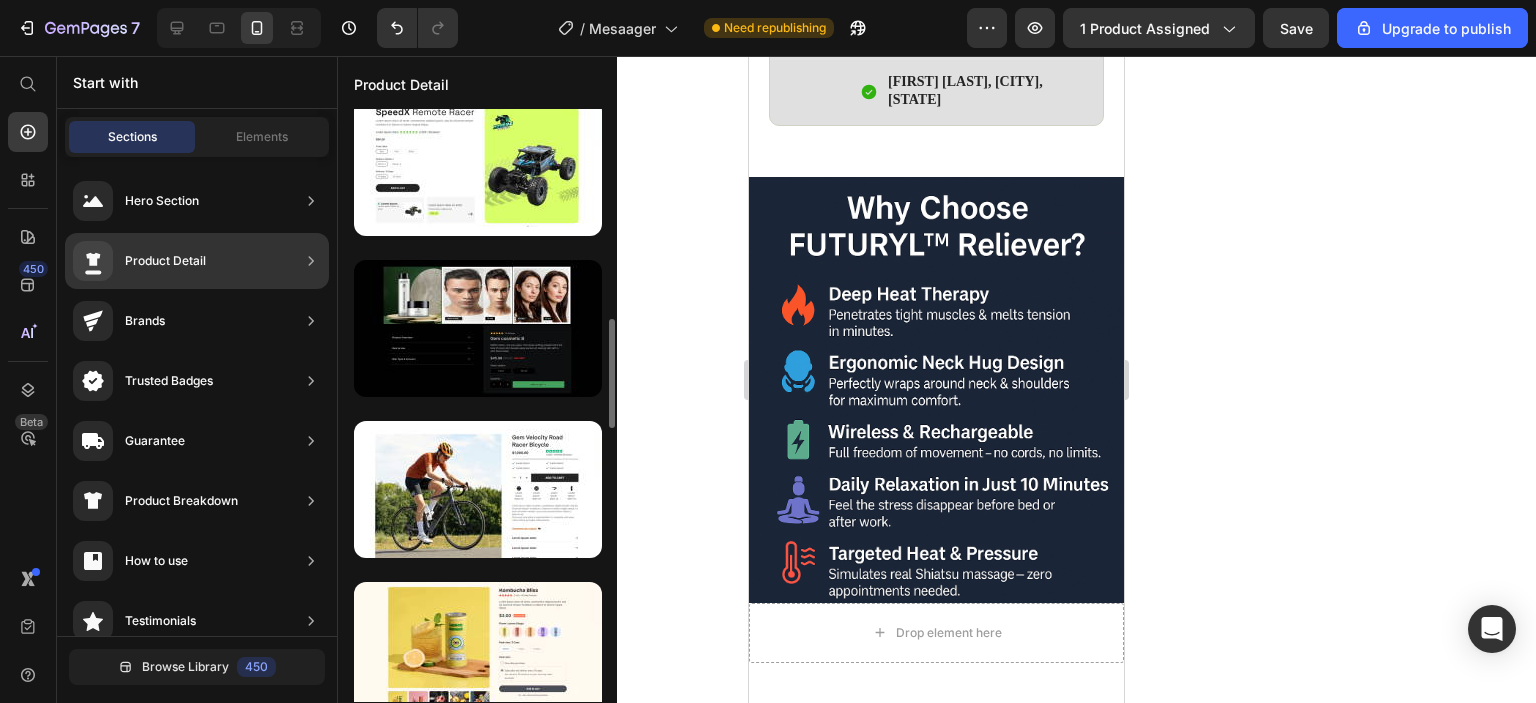 scroll, scrollTop: 699, scrollLeft: 0, axis: vertical 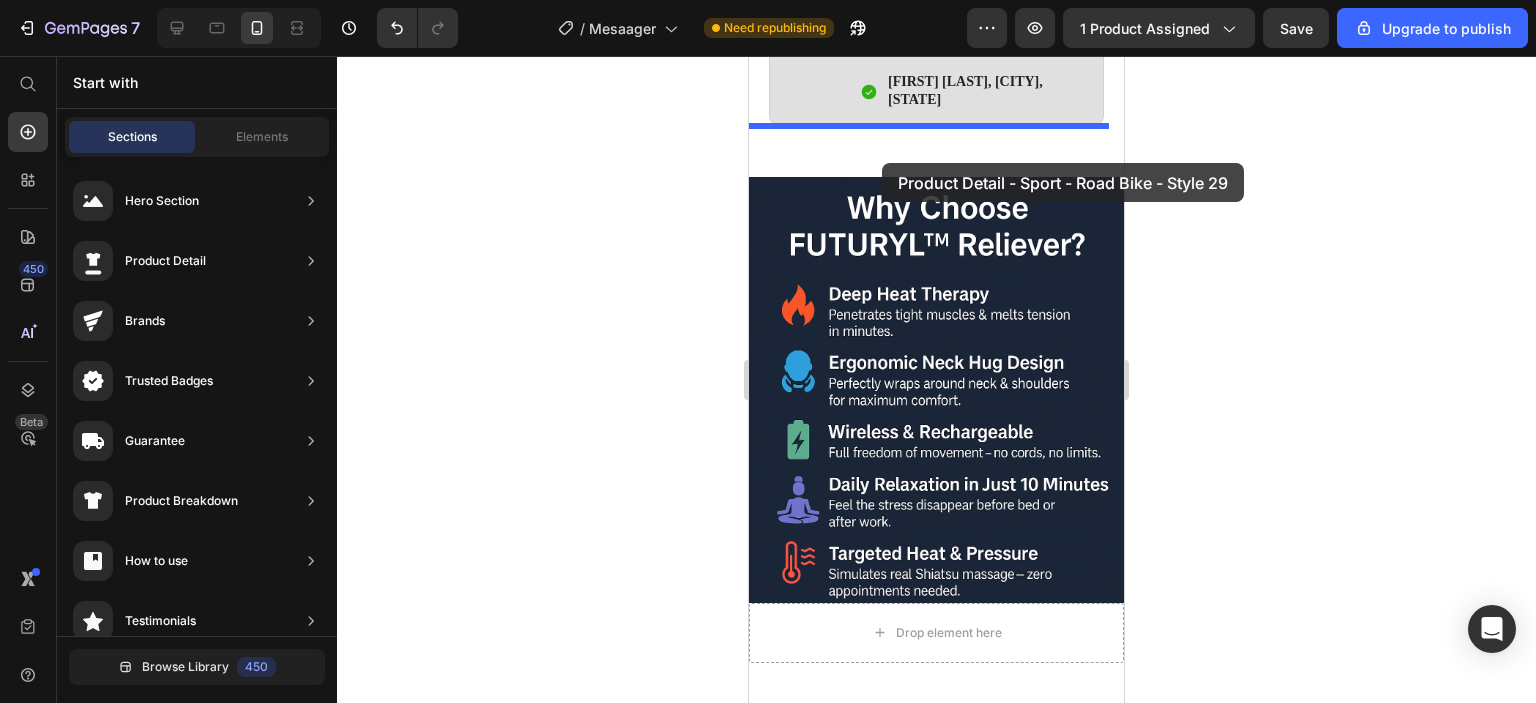 drag, startPoint x: 1223, startPoint y: 360, endPoint x: 981, endPoint y: 405, distance: 246.14833 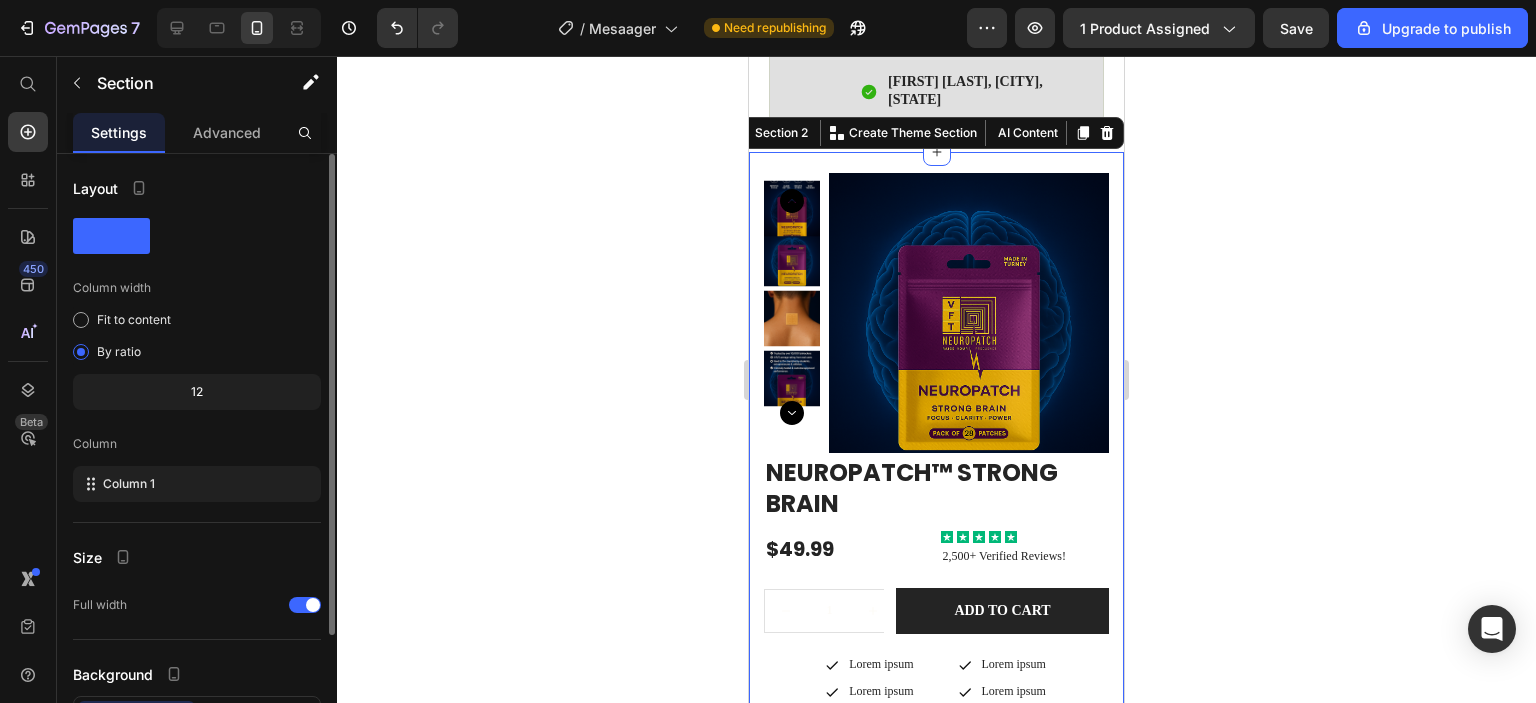 scroll, scrollTop: 156, scrollLeft: 0, axis: vertical 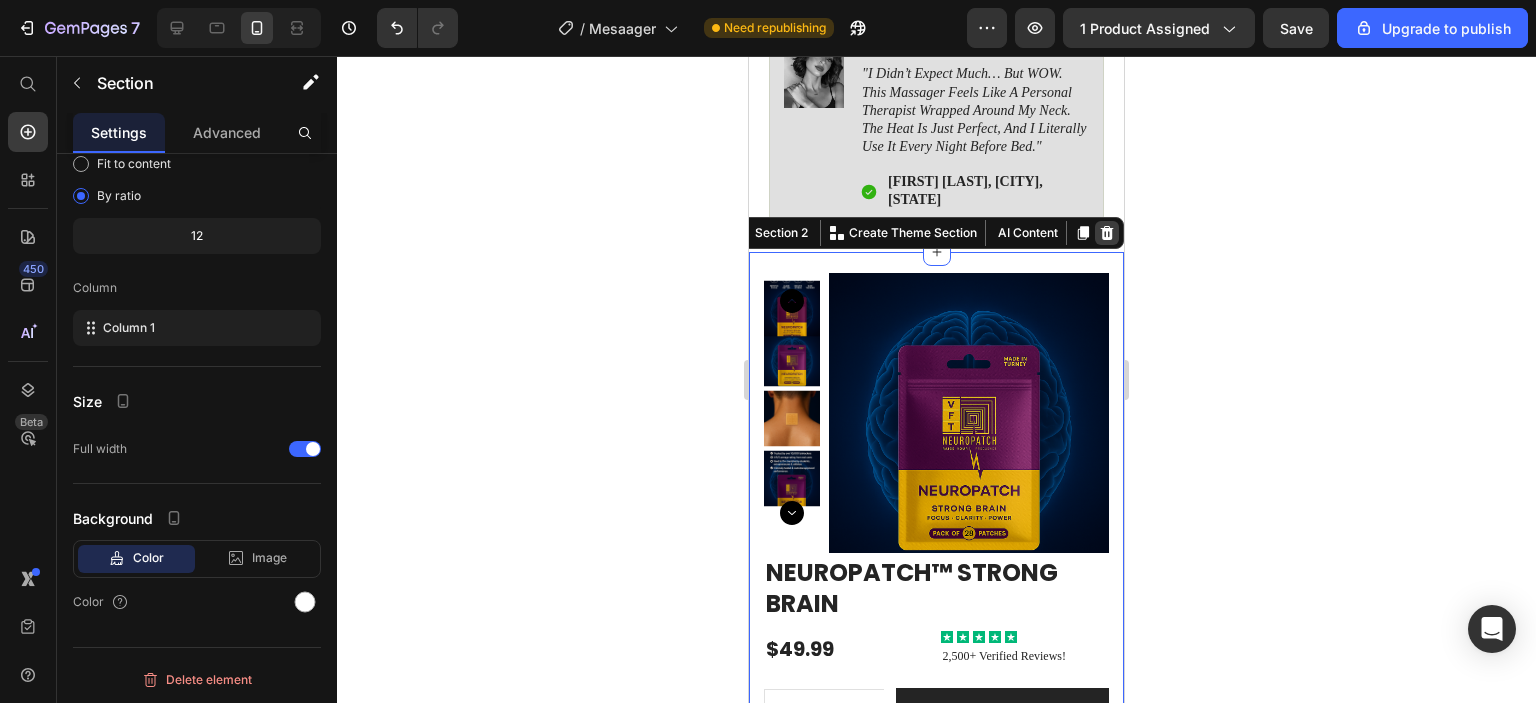 click 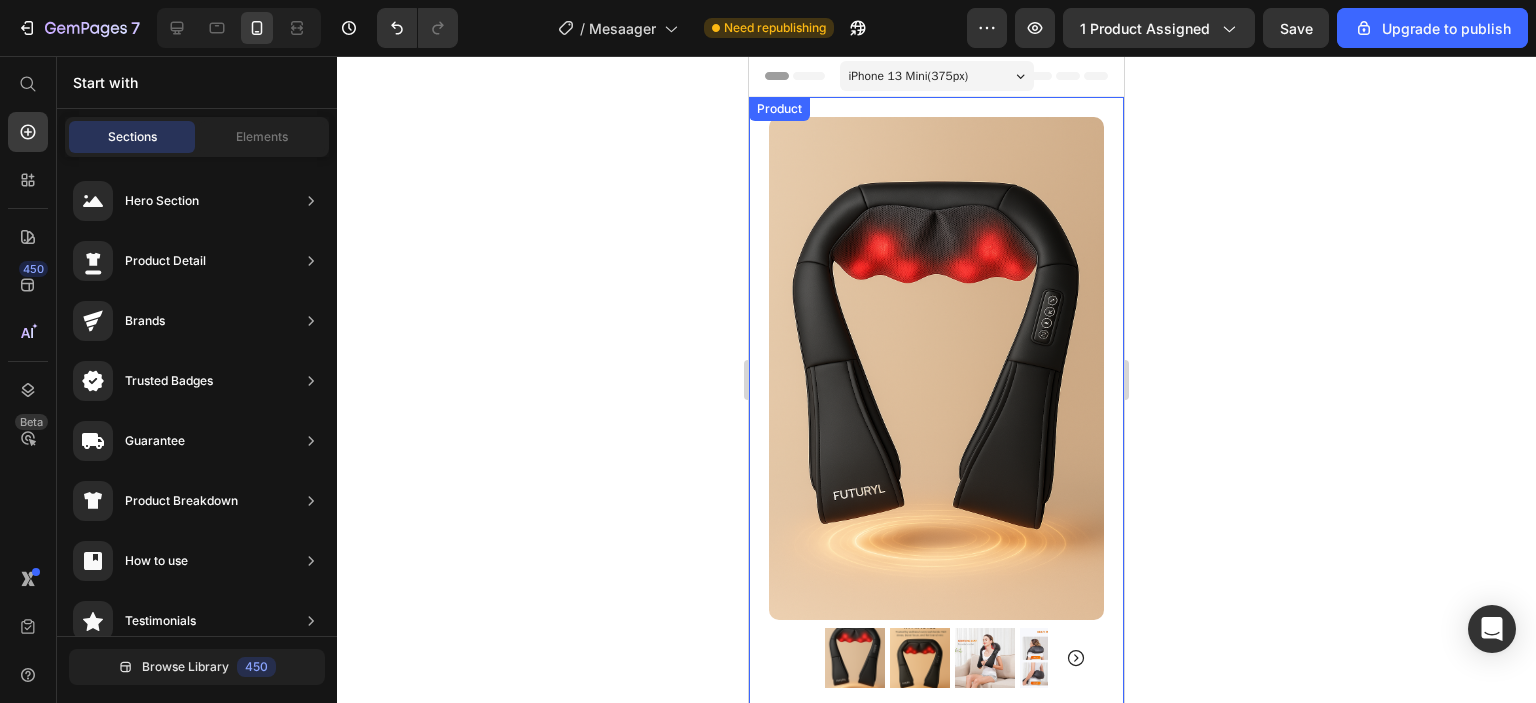 scroll, scrollTop: 400, scrollLeft: 0, axis: vertical 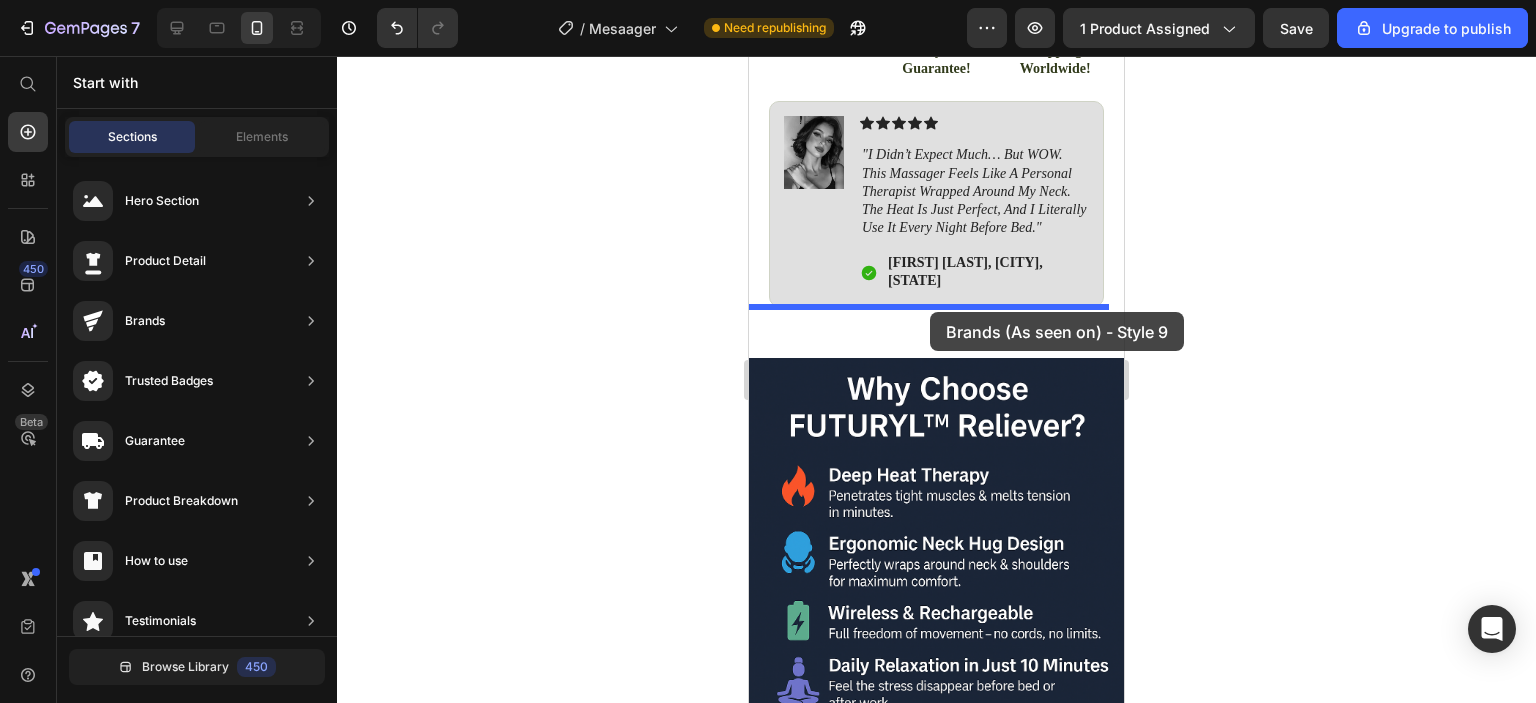 drag, startPoint x: 1245, startPoint y: 579, endPoint x: 930, endPoint y: 312, distance: 412.9334 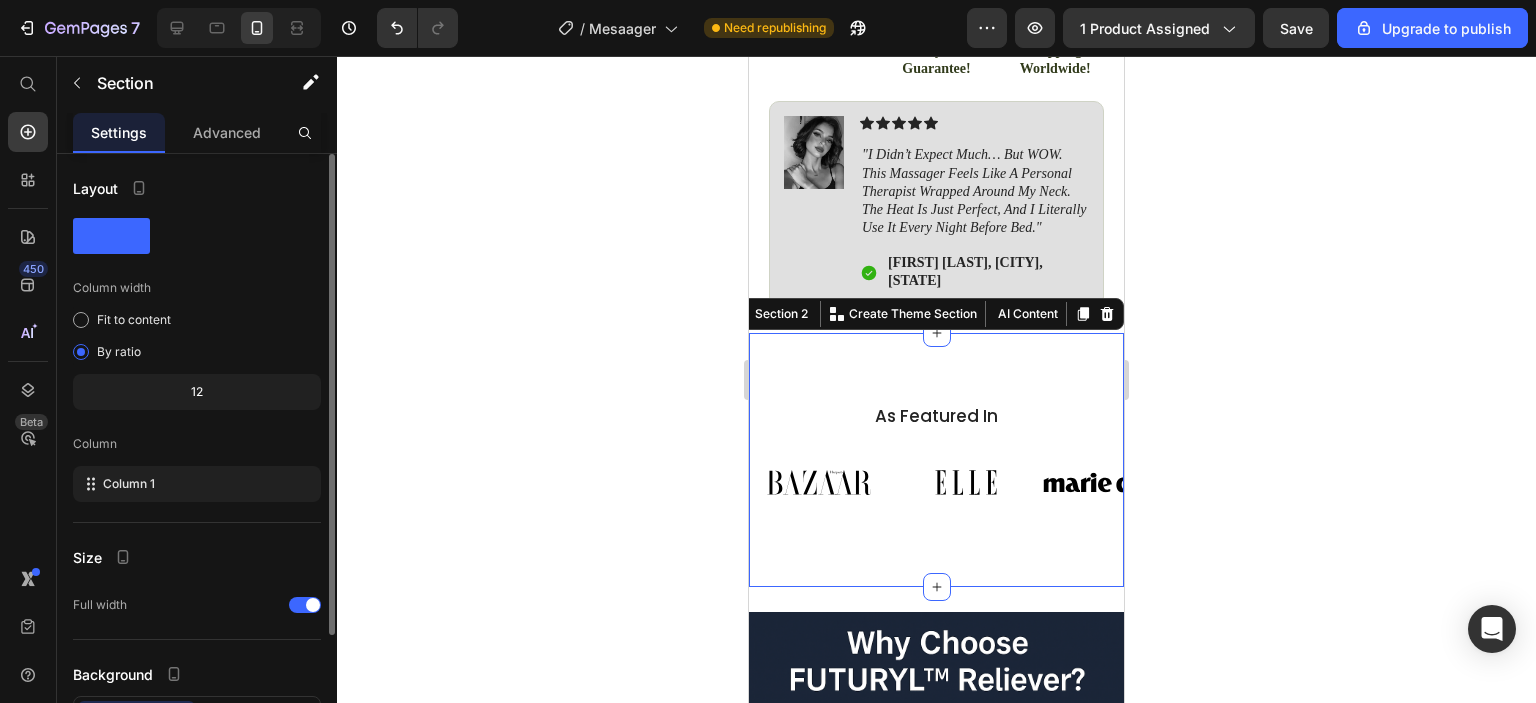 scroll, scrollTop: 156, scrollLeft: 0, axis: vertical 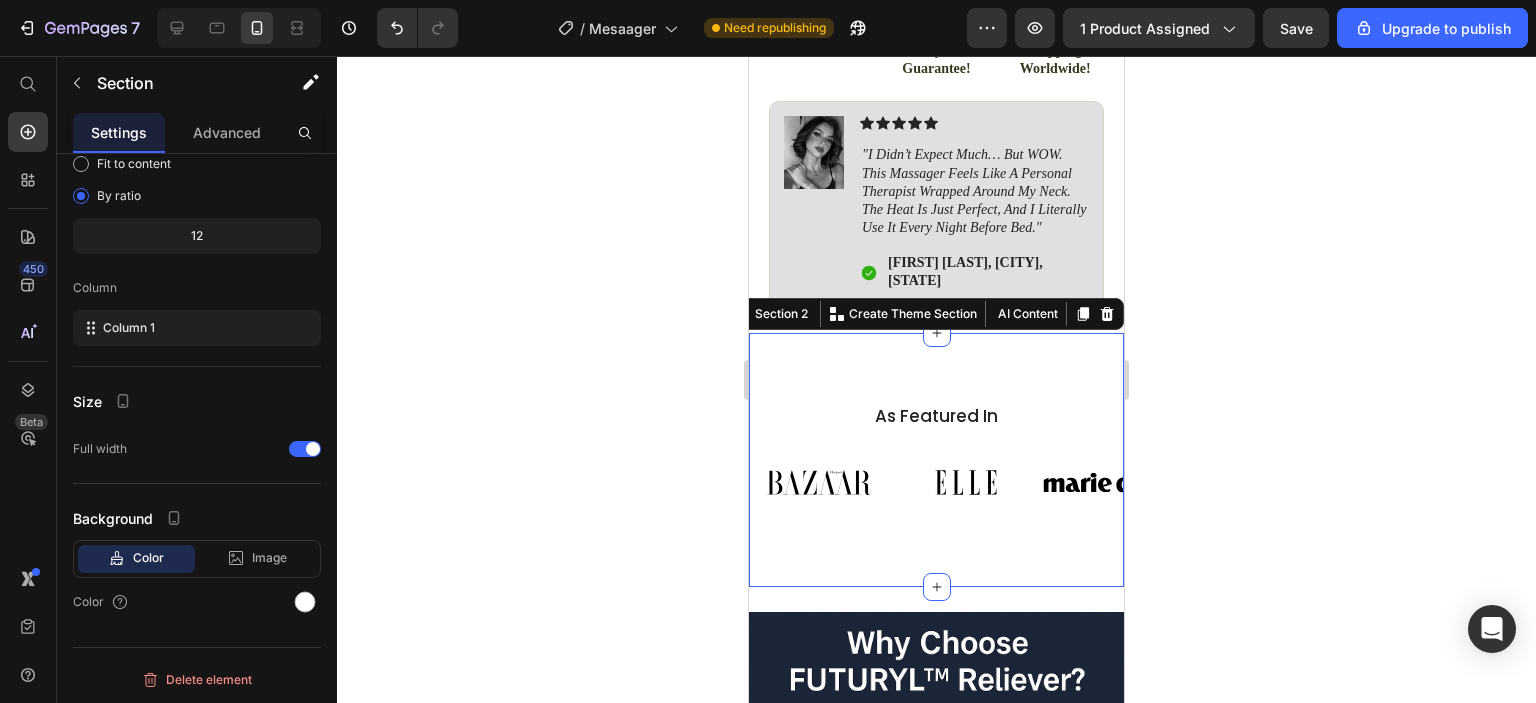 click 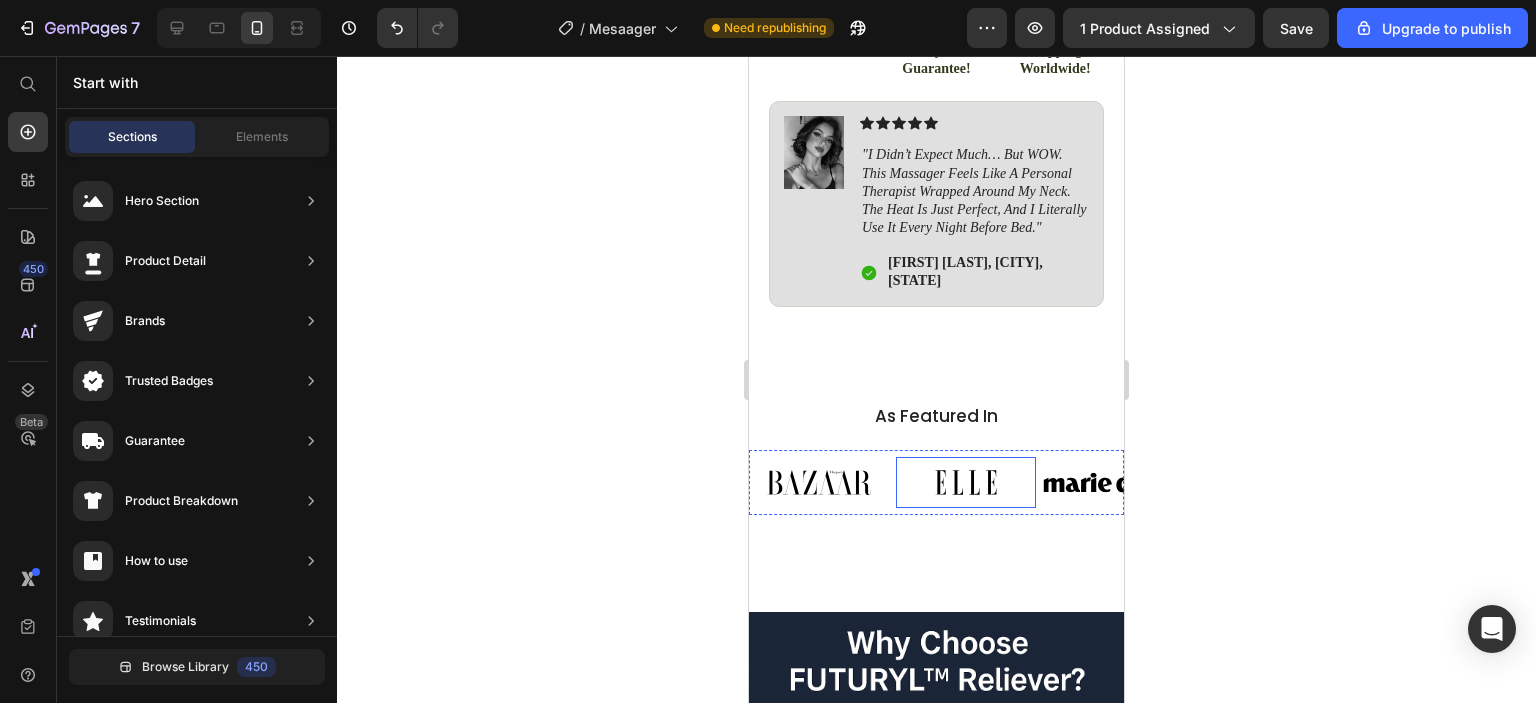 click at bounding box center [966, 482] 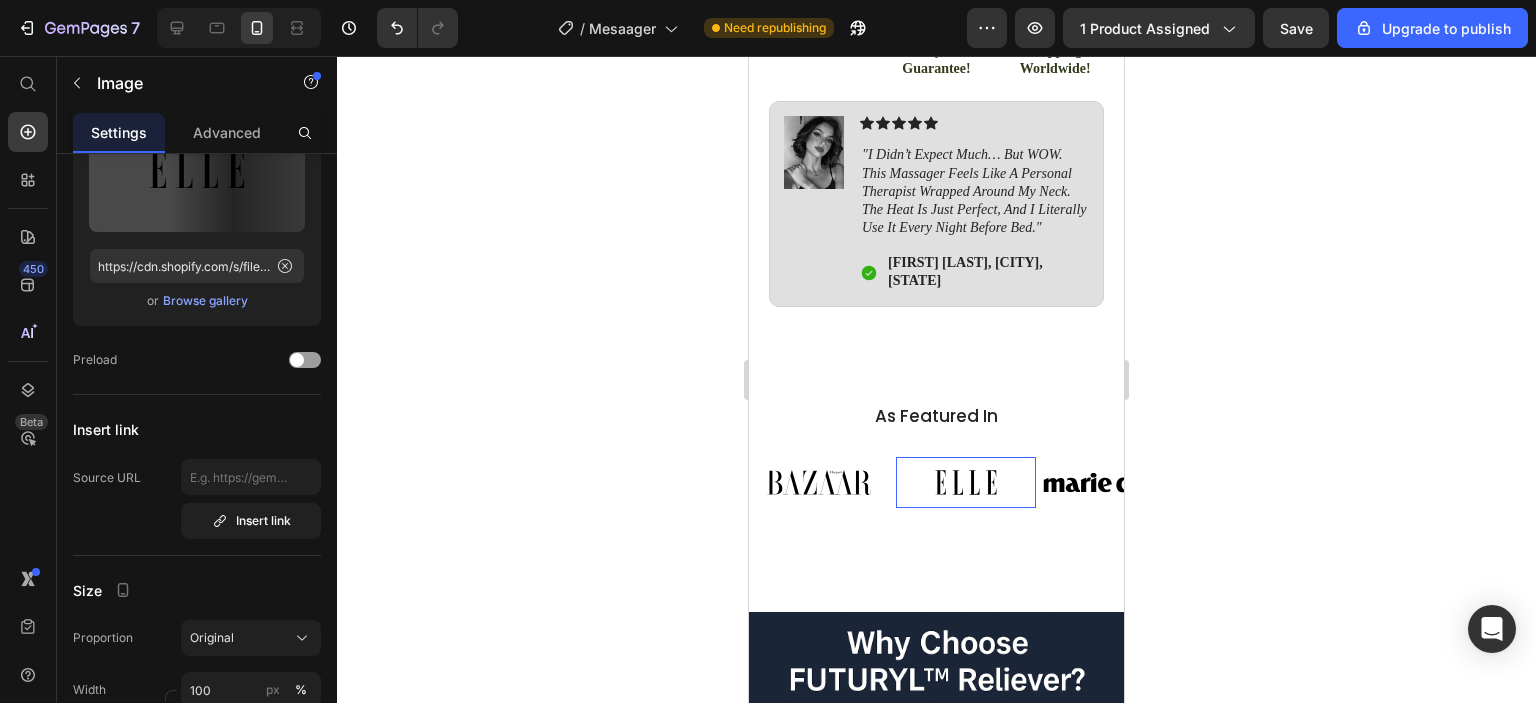 scroll, scrollTop: 0, scrollLeft: 0, axis: both 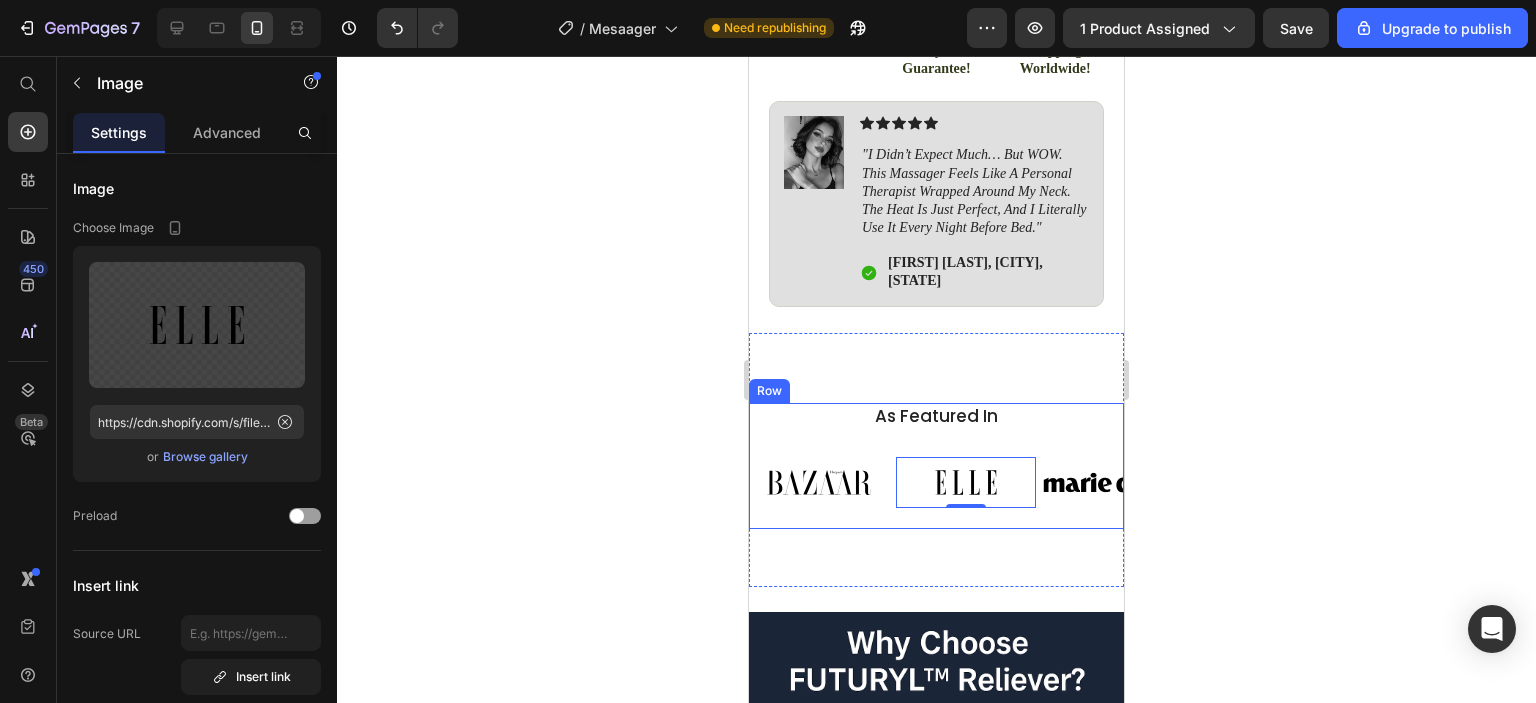 click on "Image Image   0 Image Image Image Image Image Carousel" at bounding box center (936, 482) 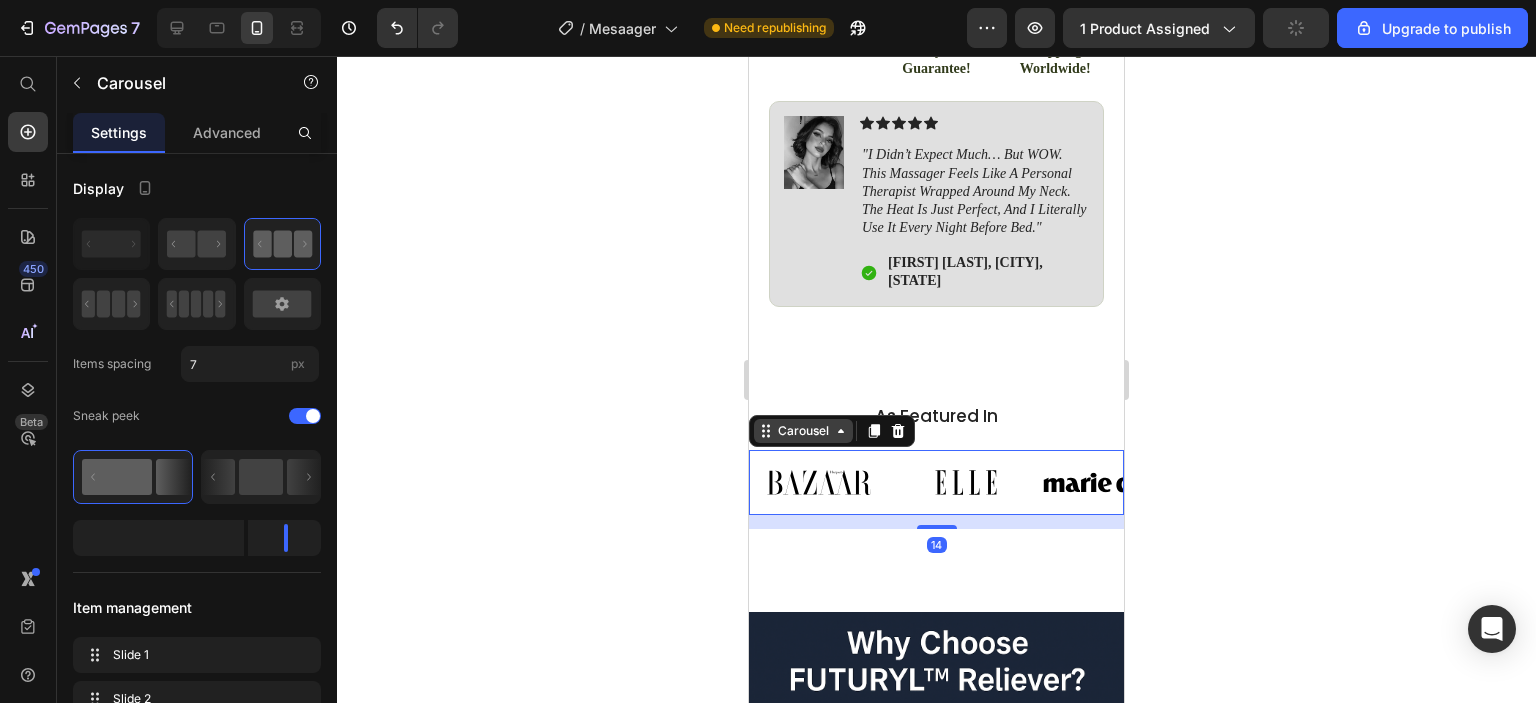 click on "Carousel" at bounding box center (803, 431) 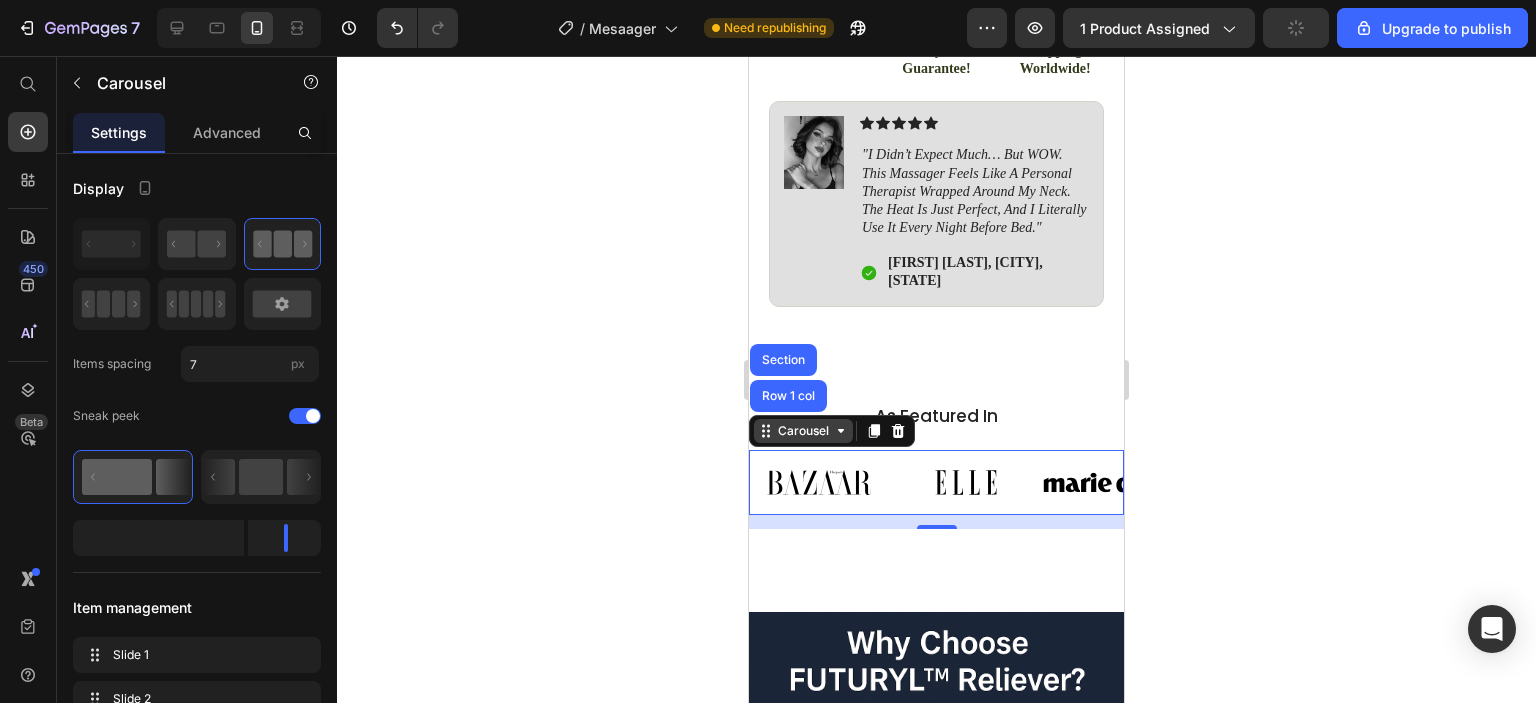 click on "Carousel" at bounding box center (803, 431) 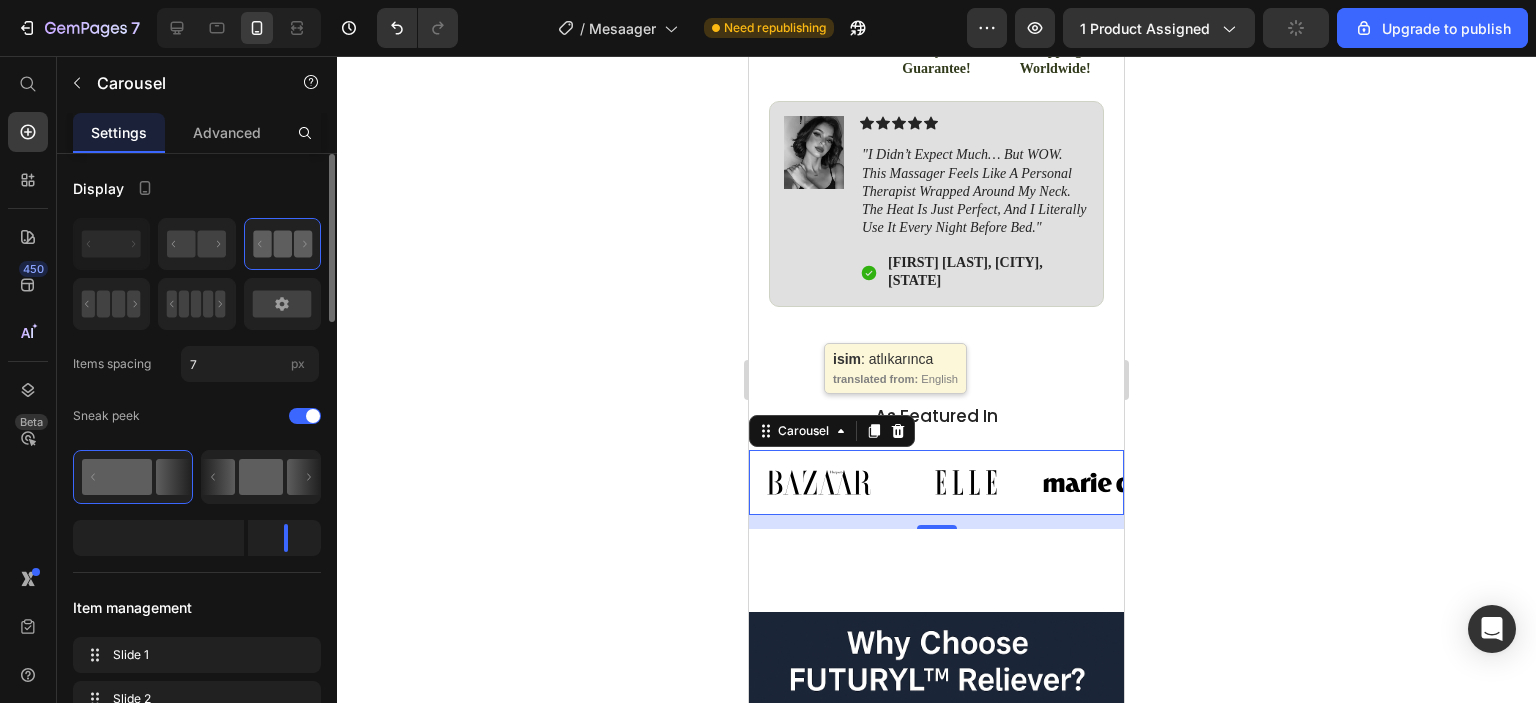 click 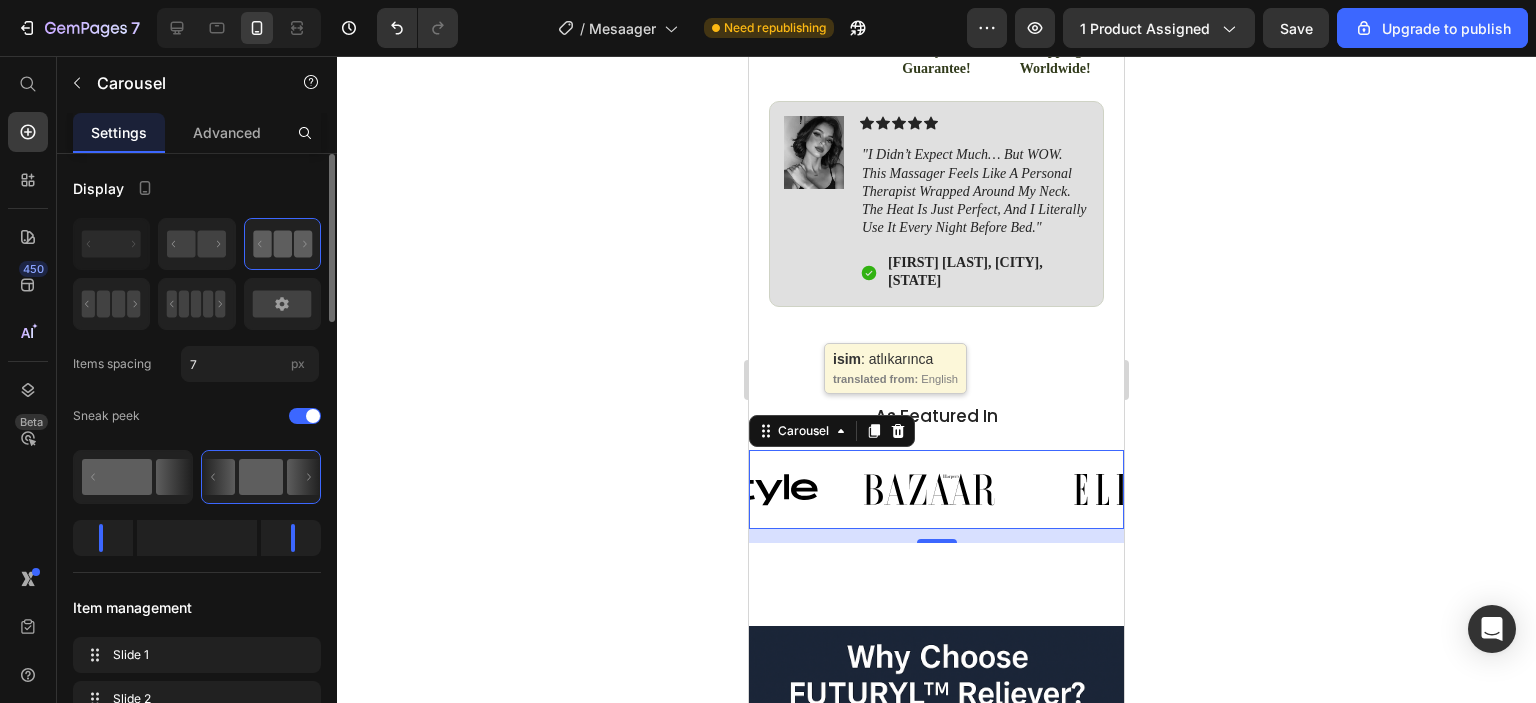 click 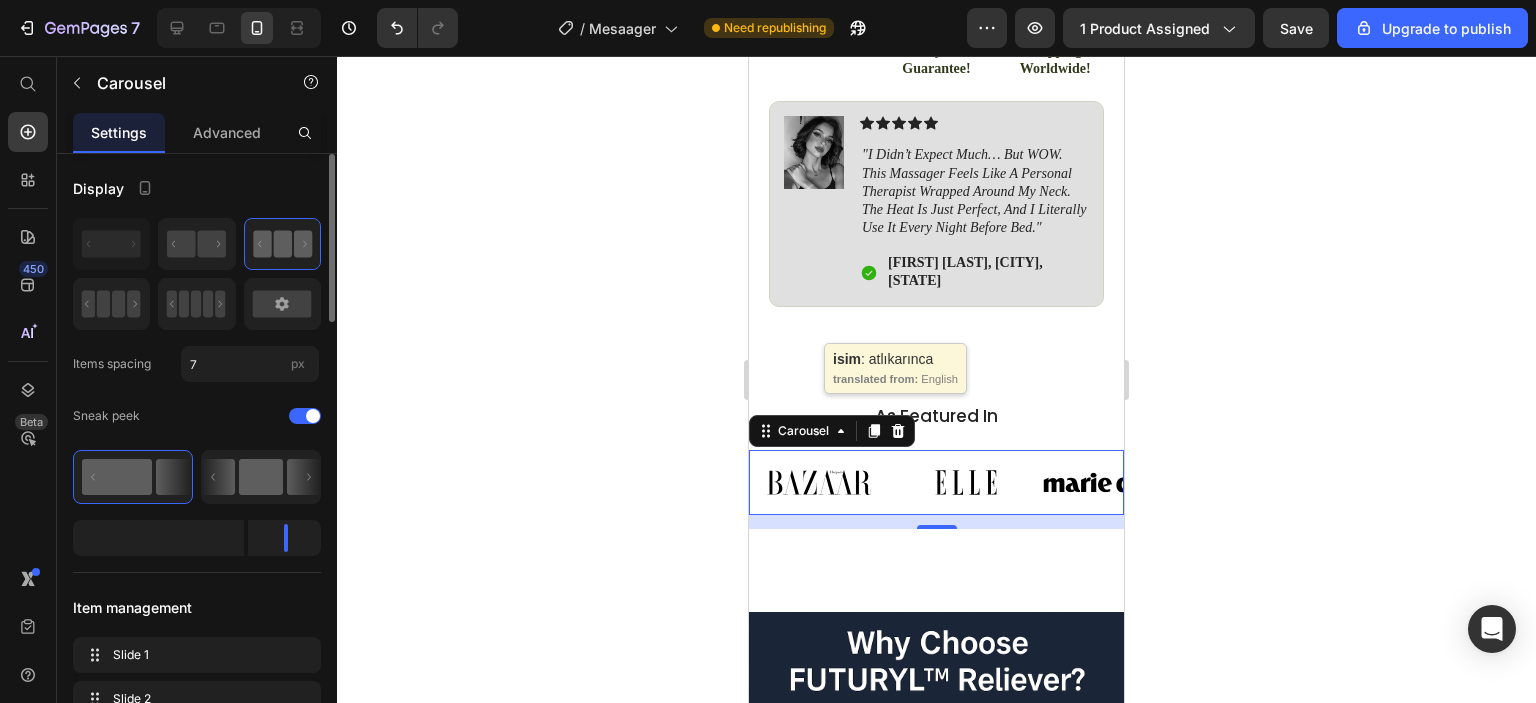 click 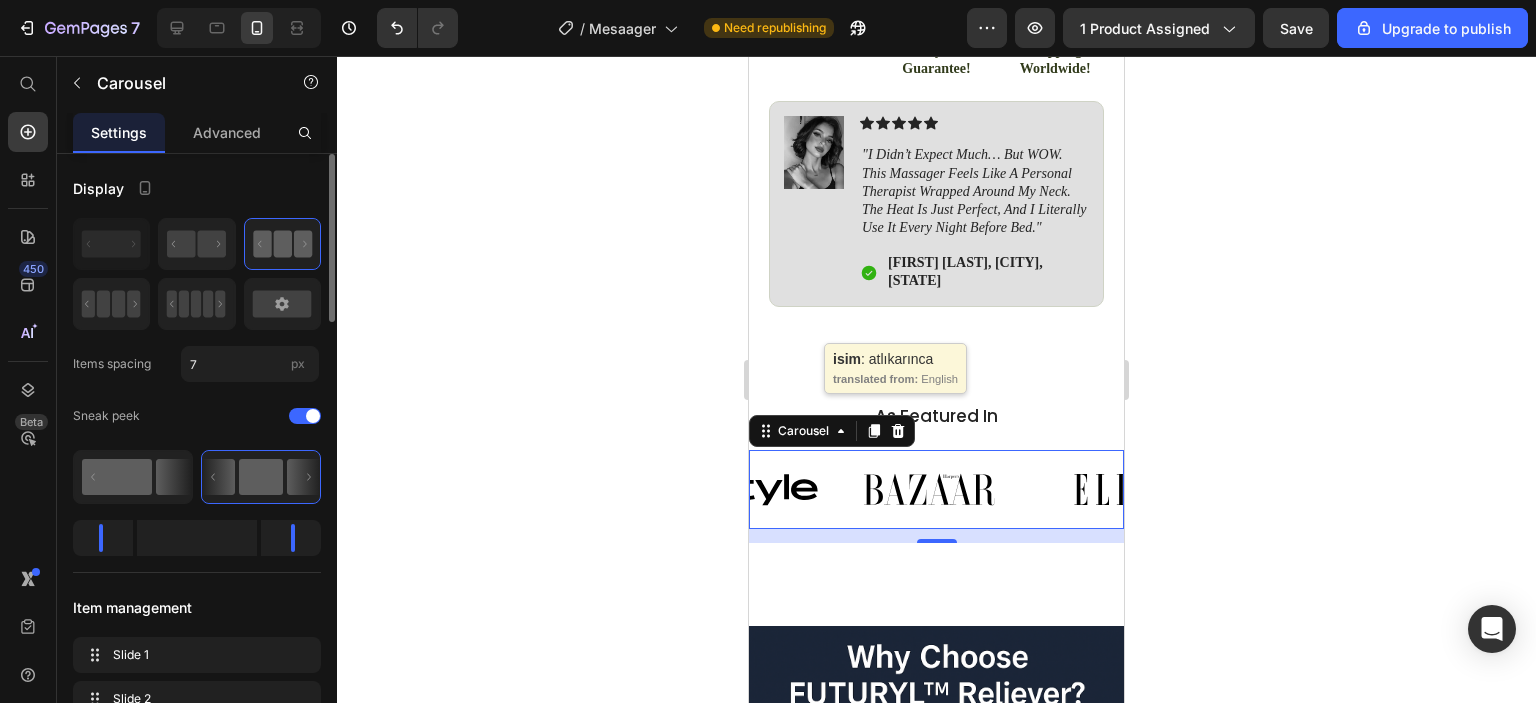 click 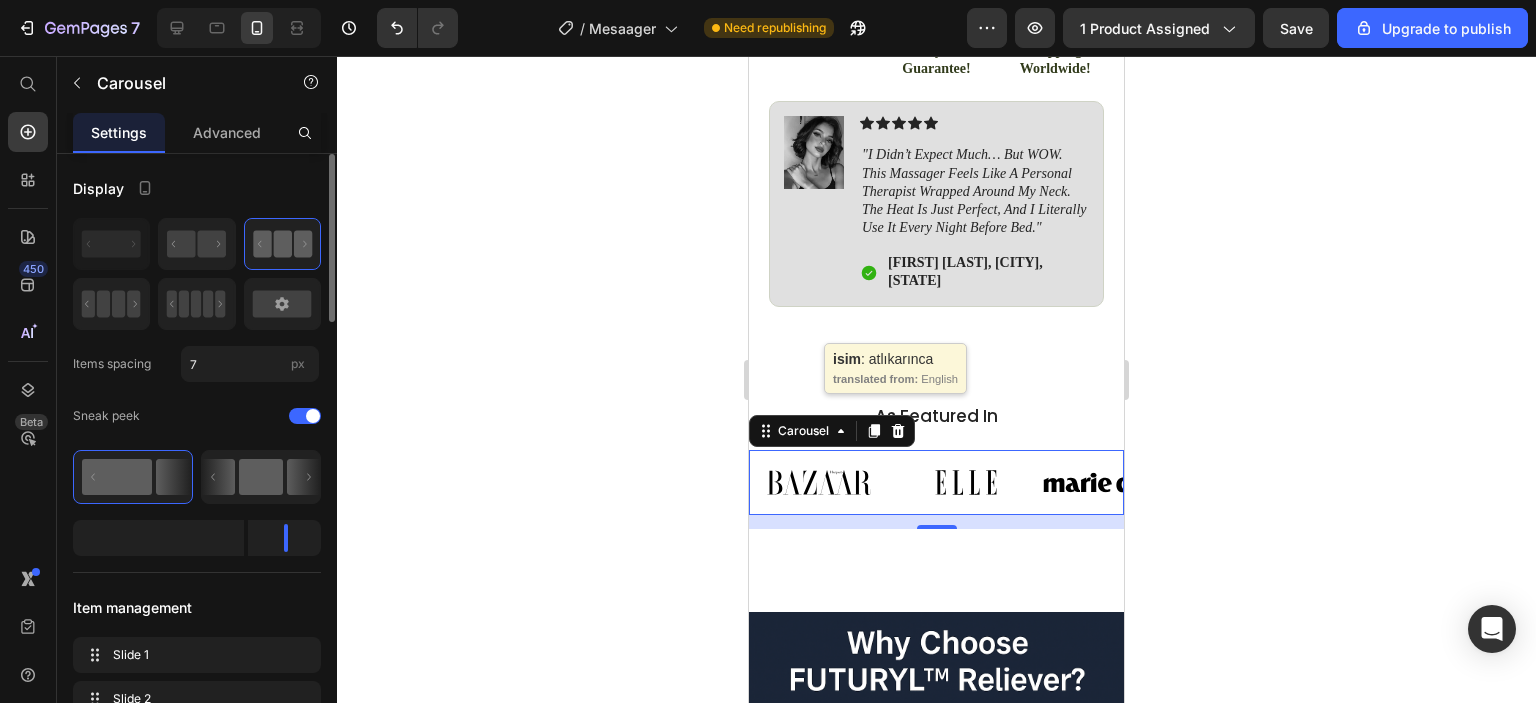 click 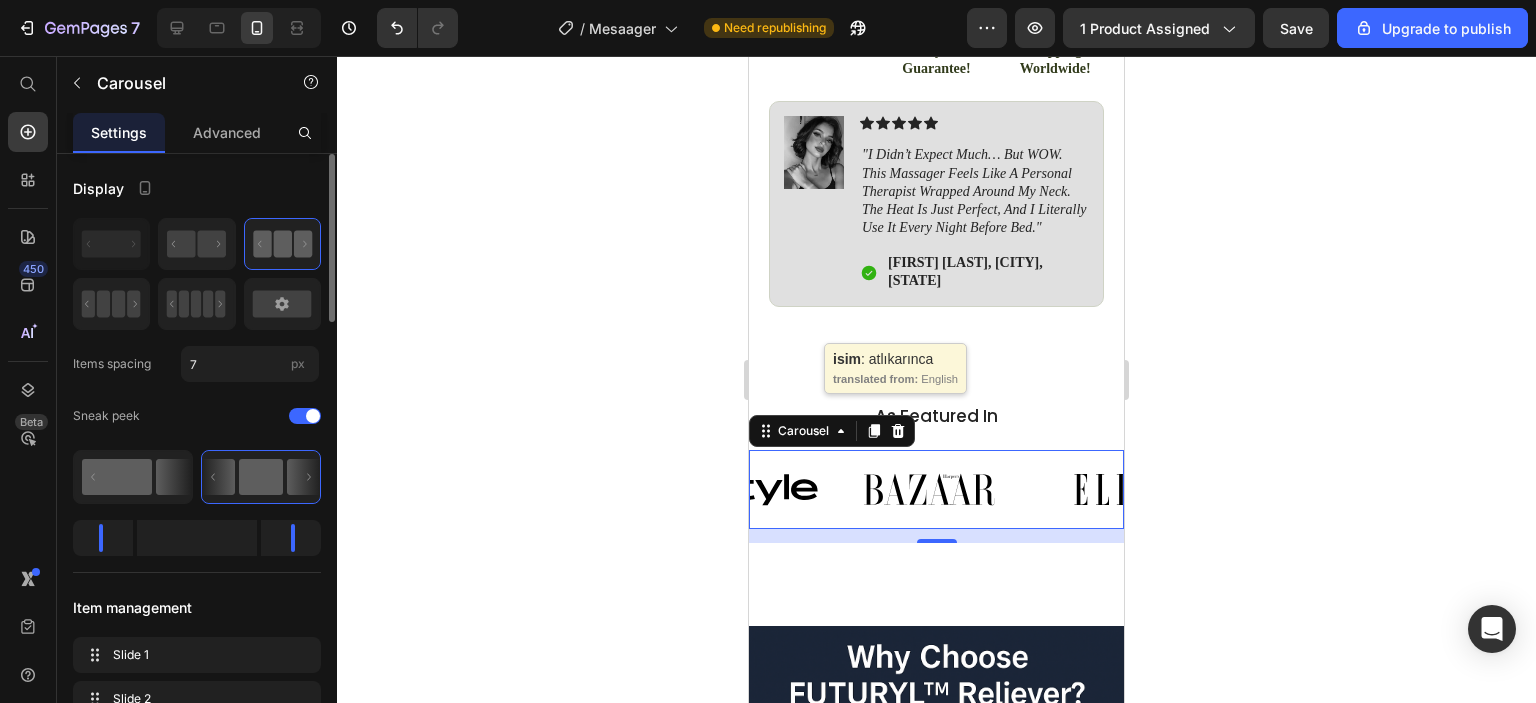 click 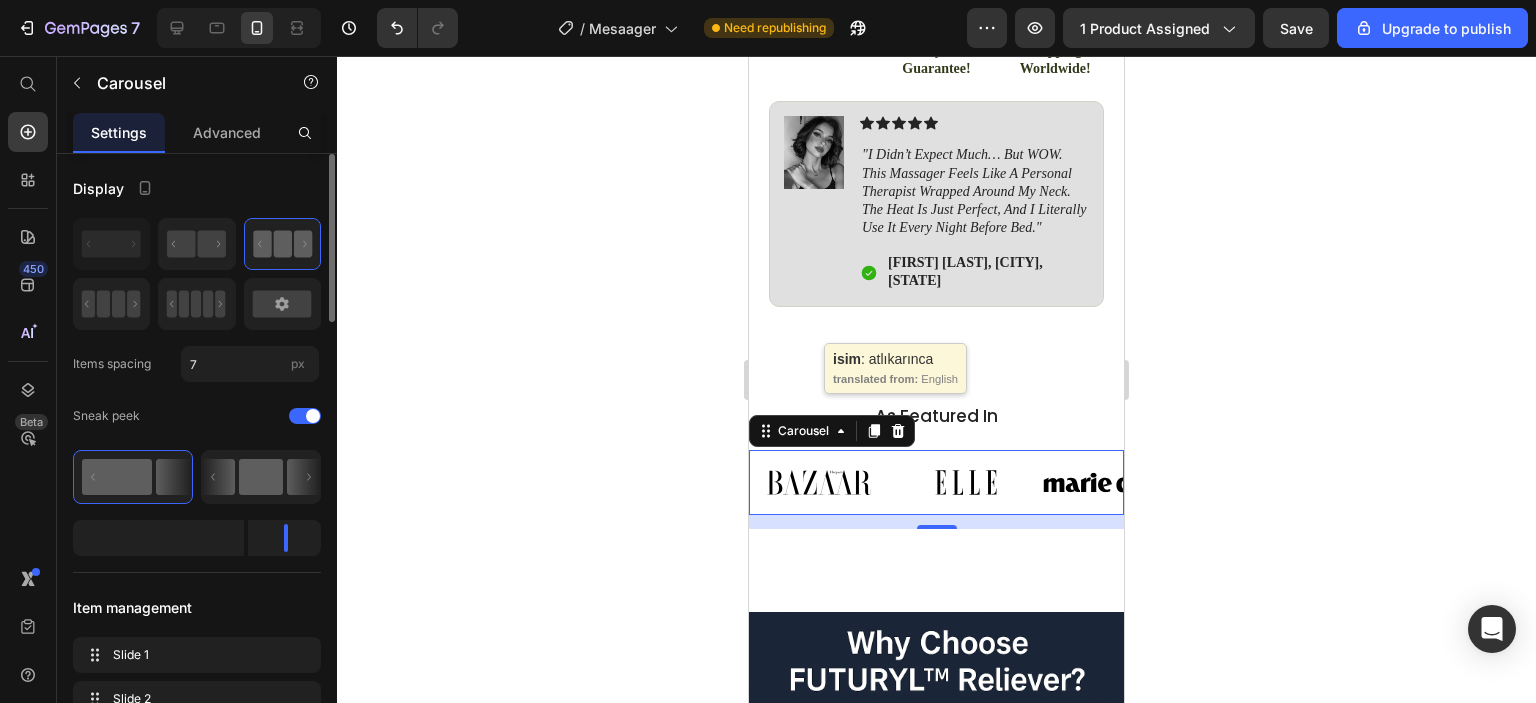 click 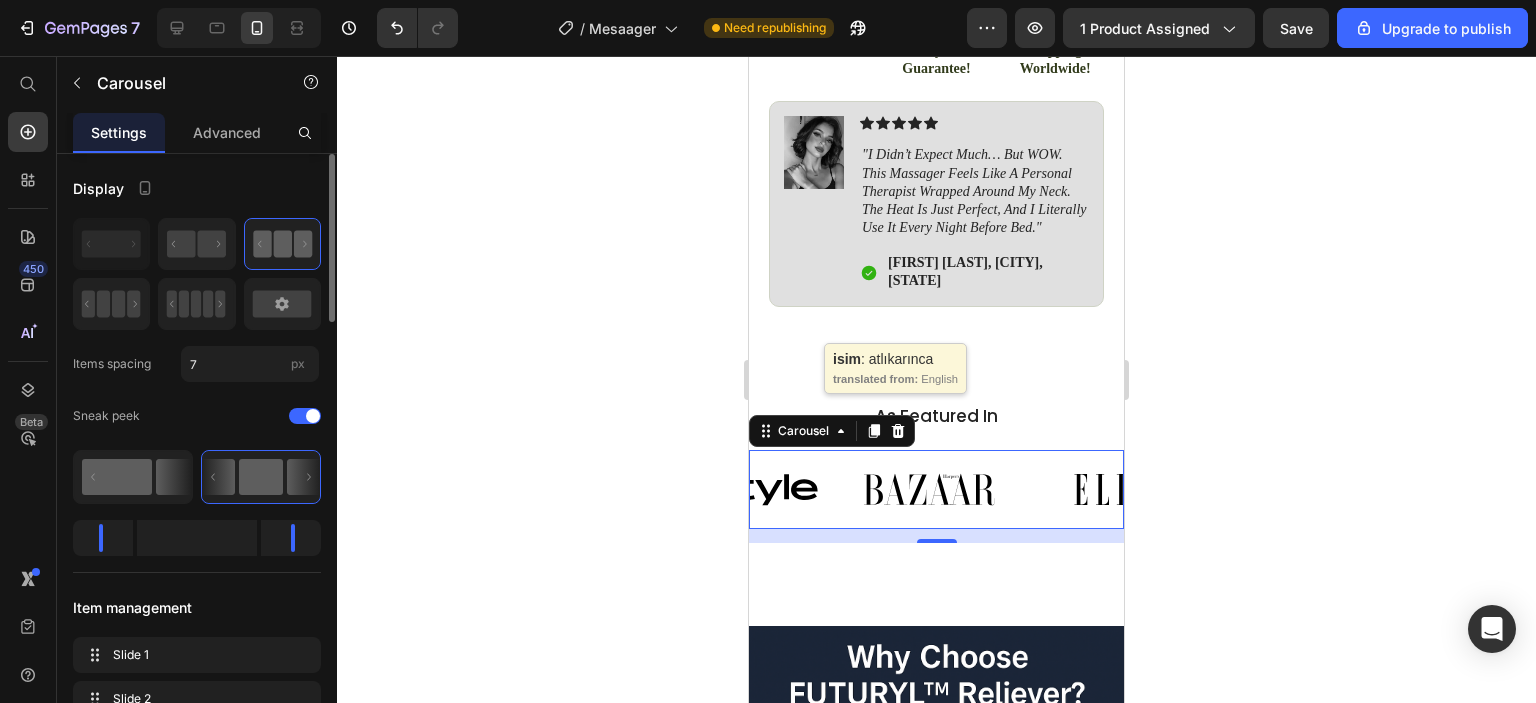 click 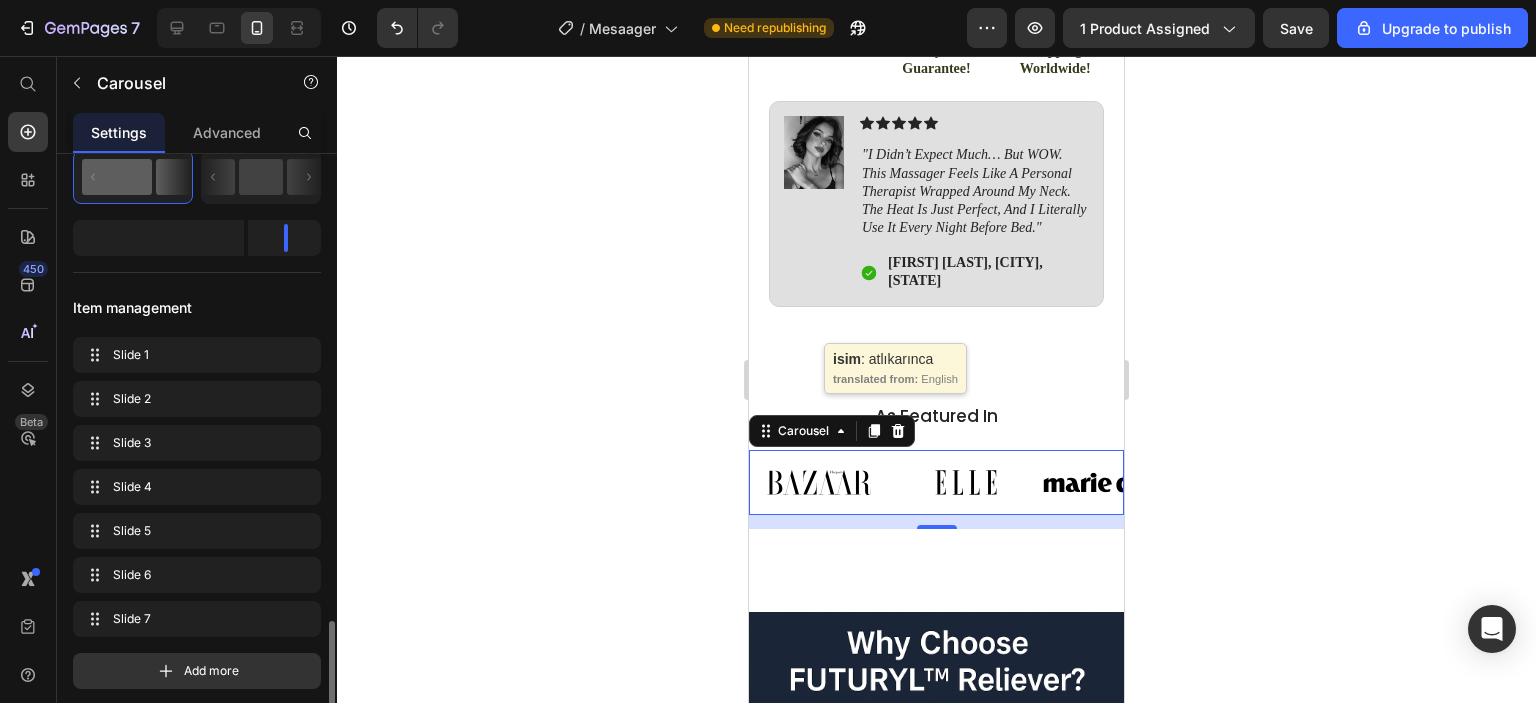scroll, scrollTop: 700, scrollLeft: 0, axis: vertical 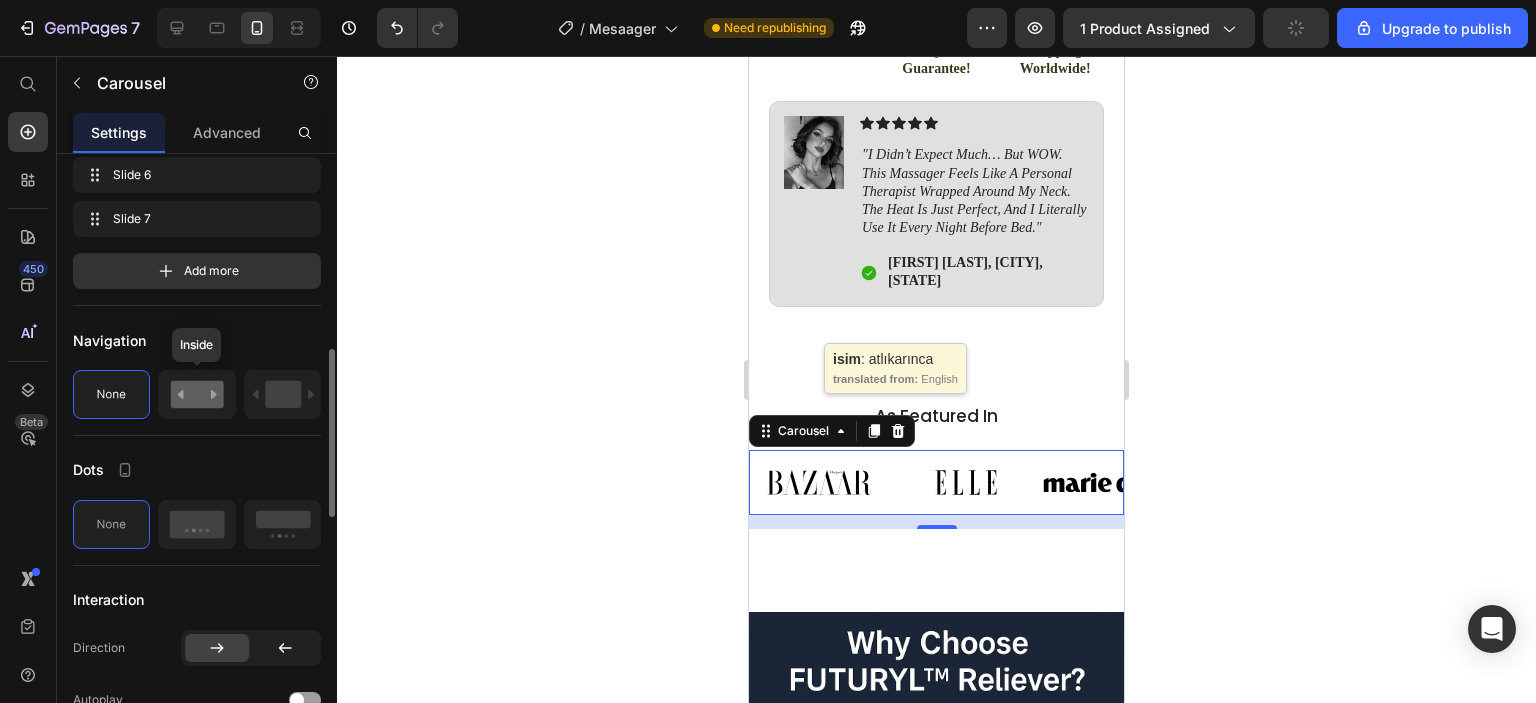 click 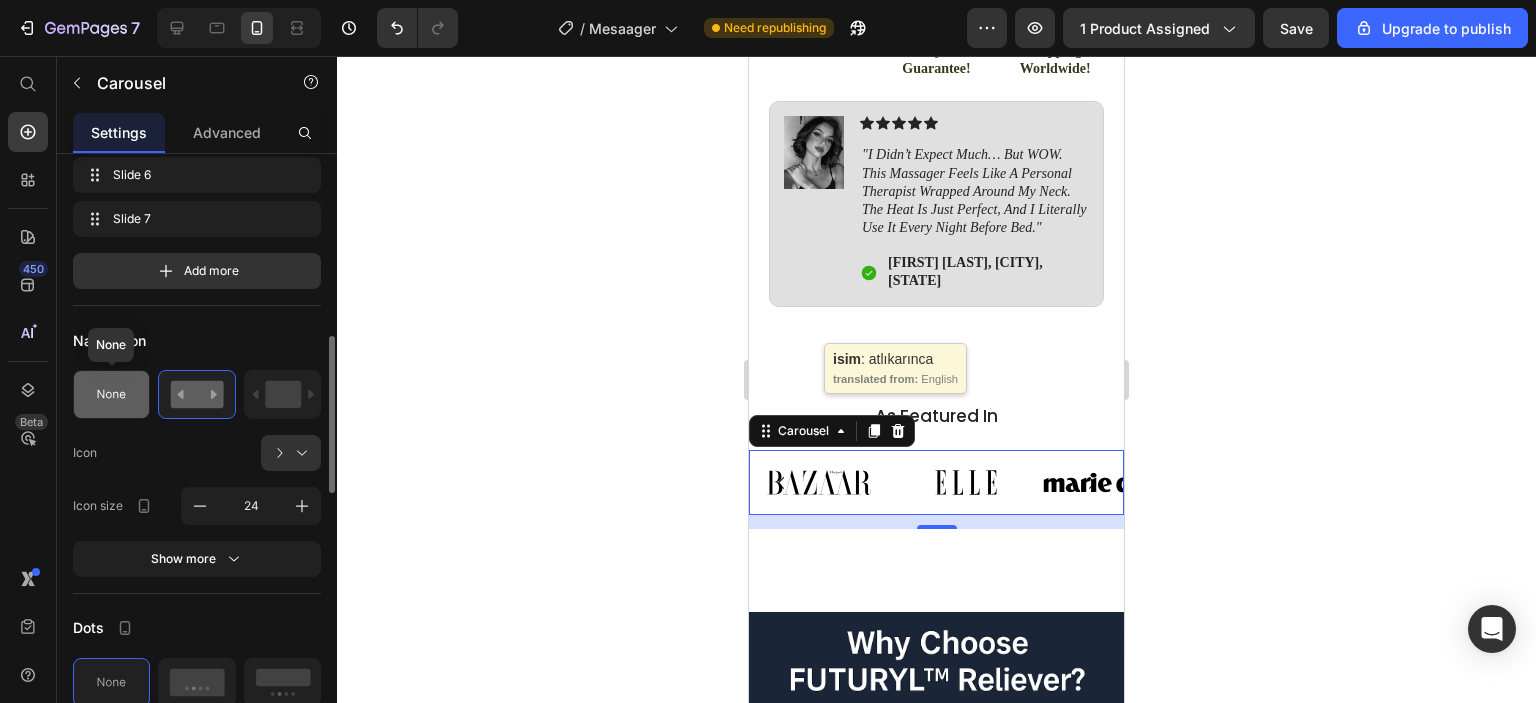 click 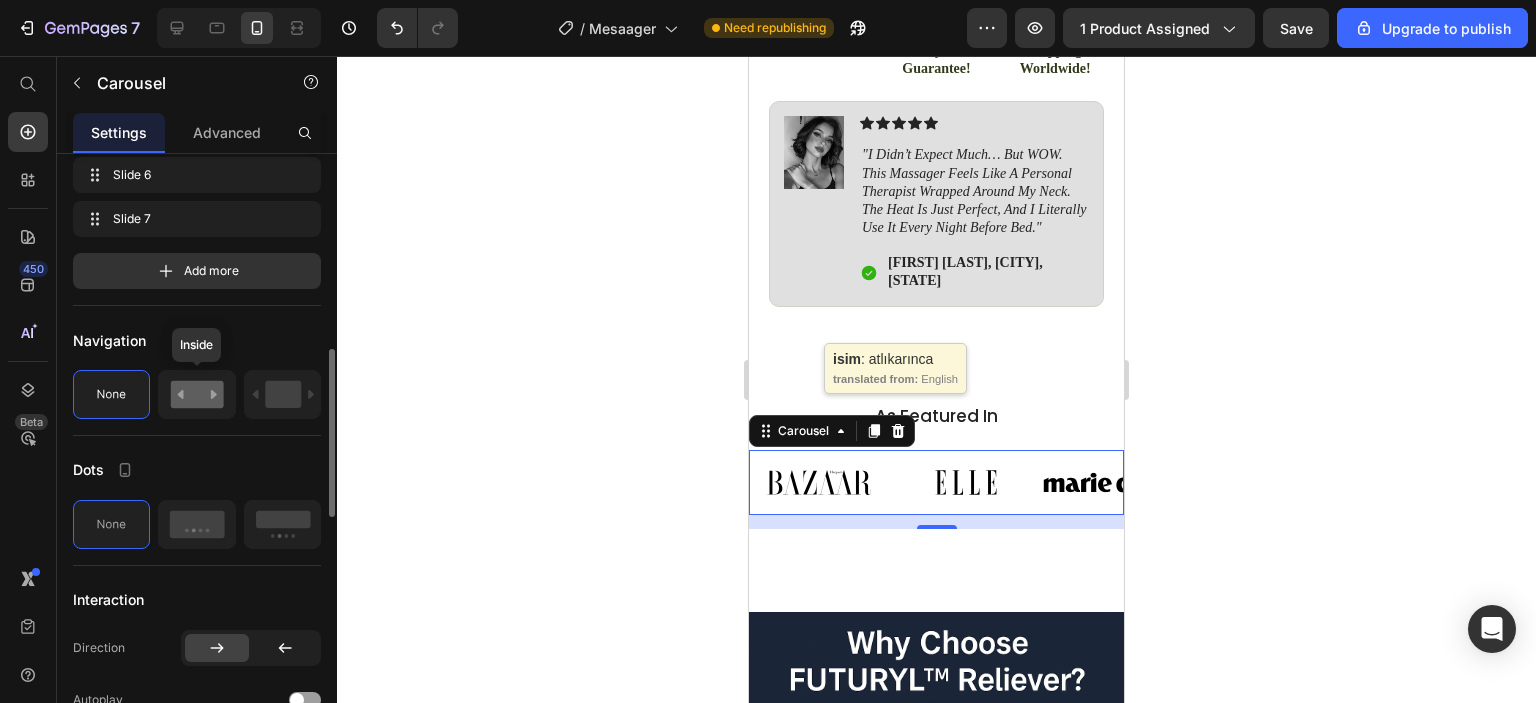 click 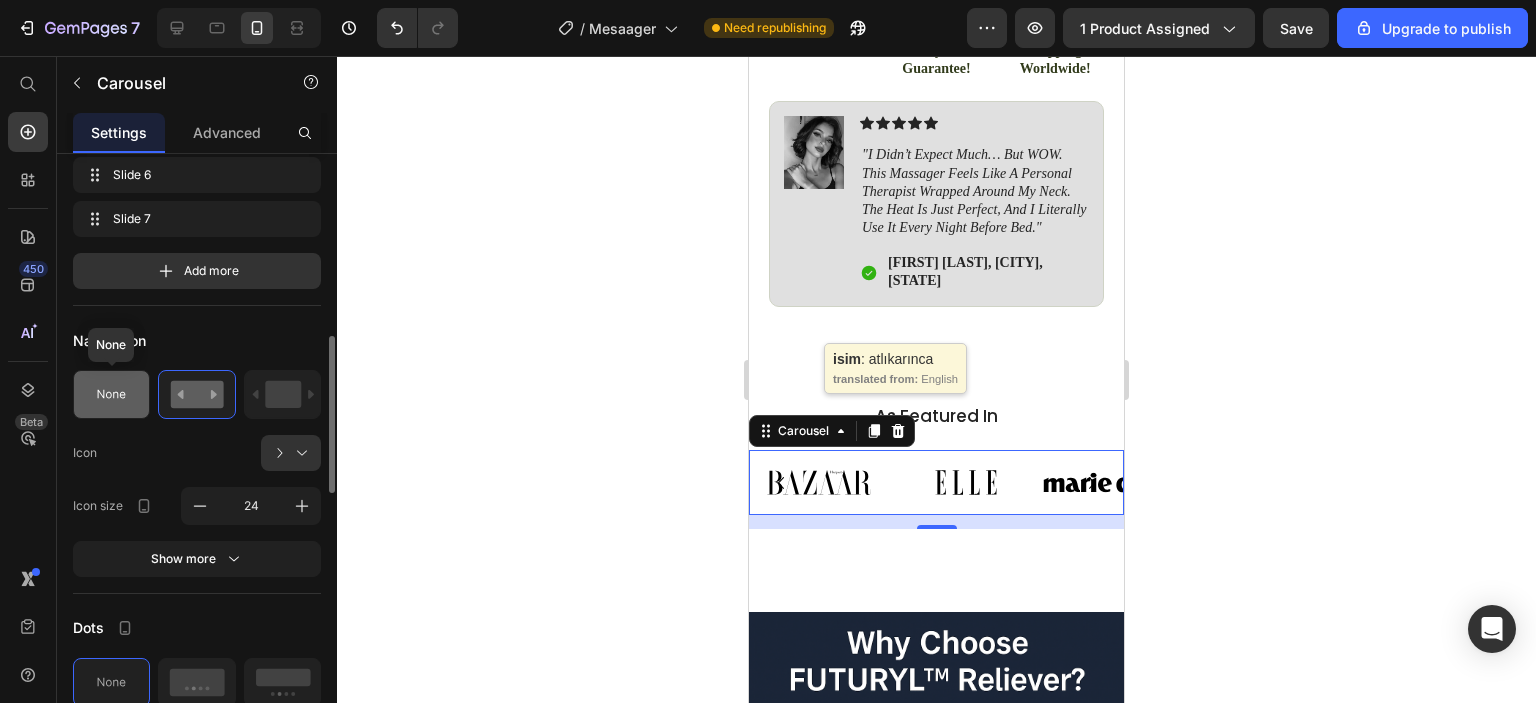 click 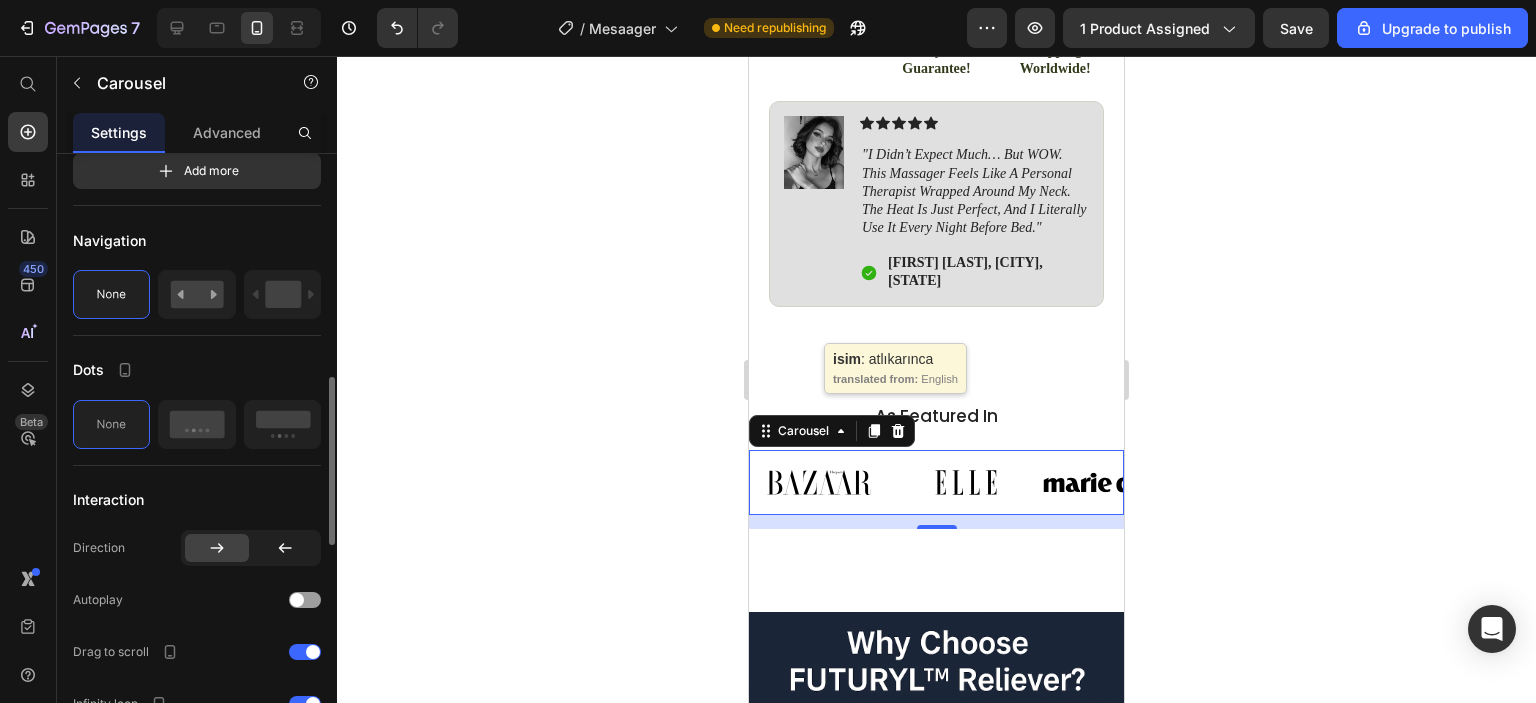scroll, scrollTop: 1000, scrollLeft: 0, axis: vertical 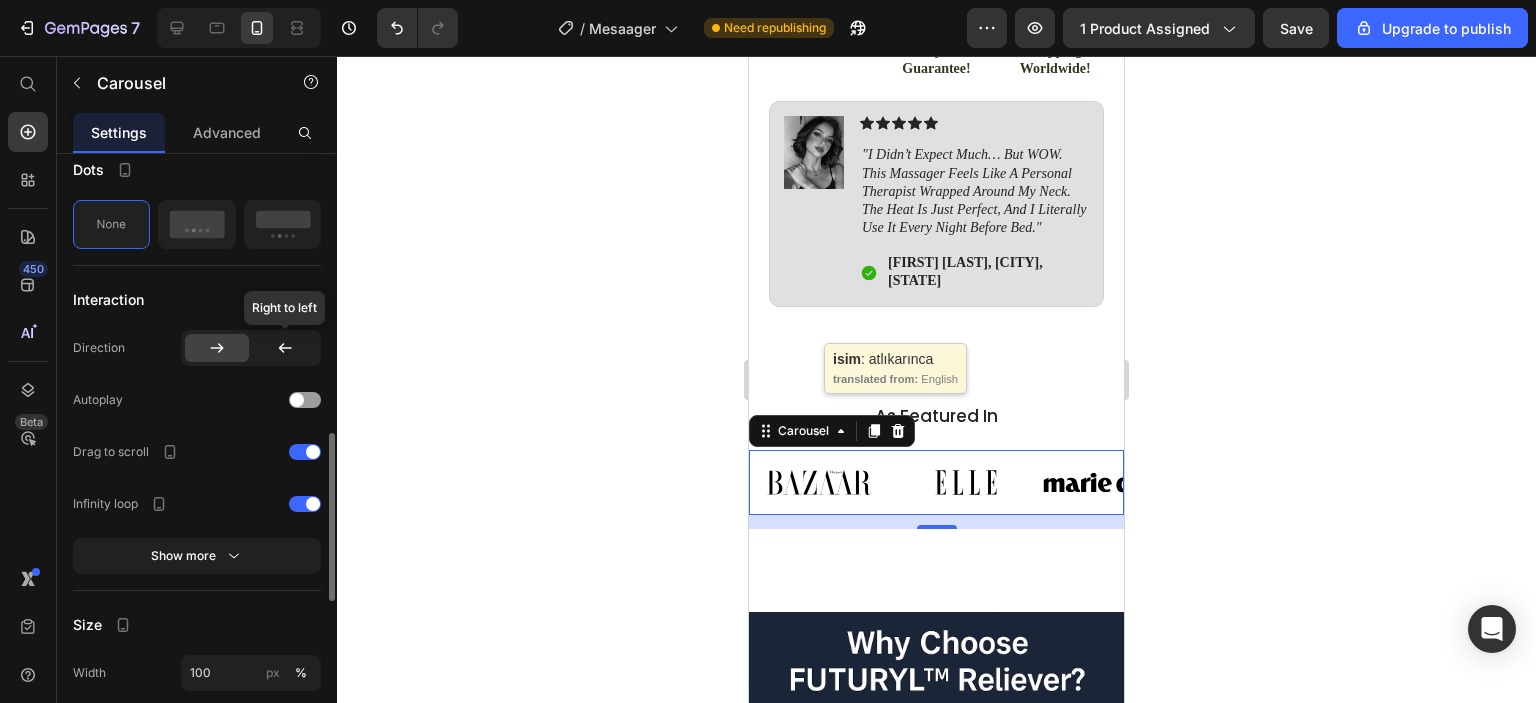 click 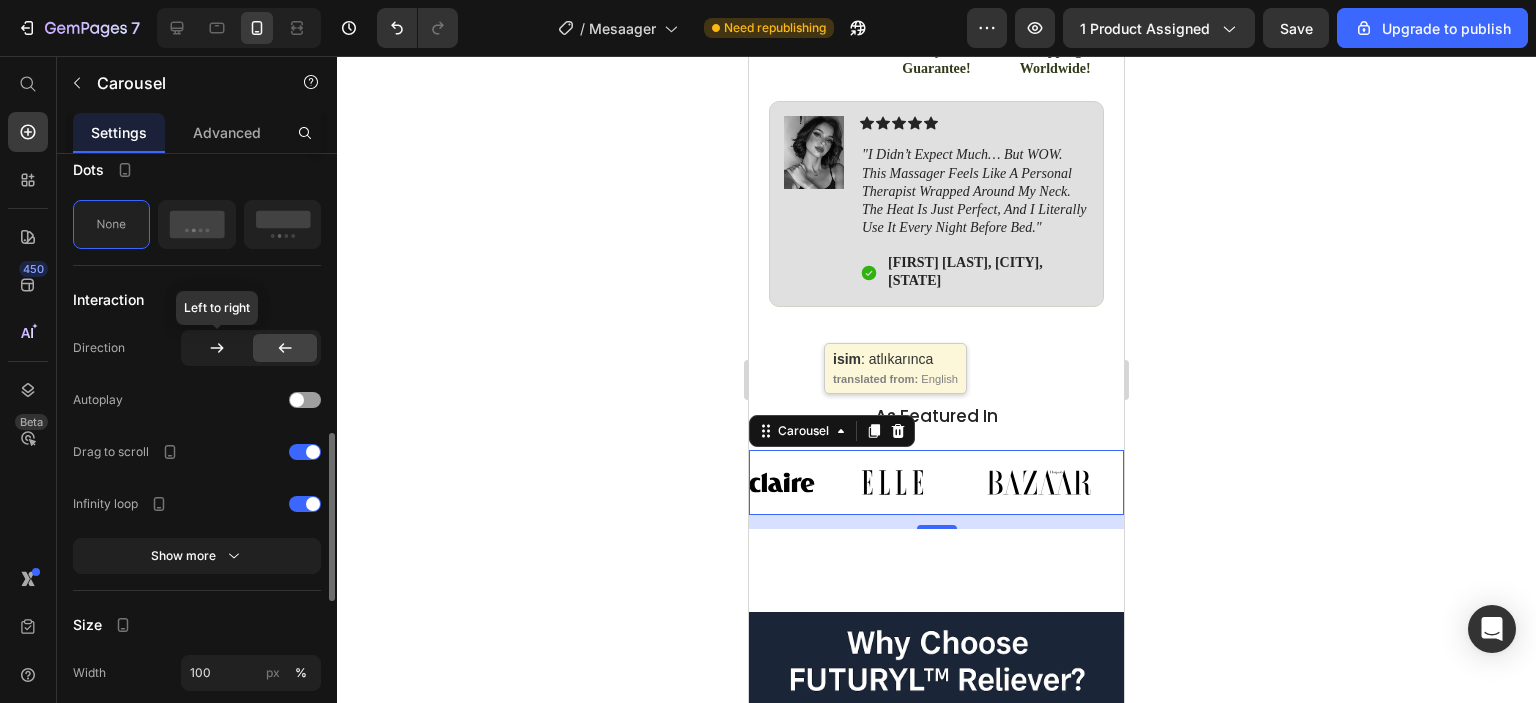 click 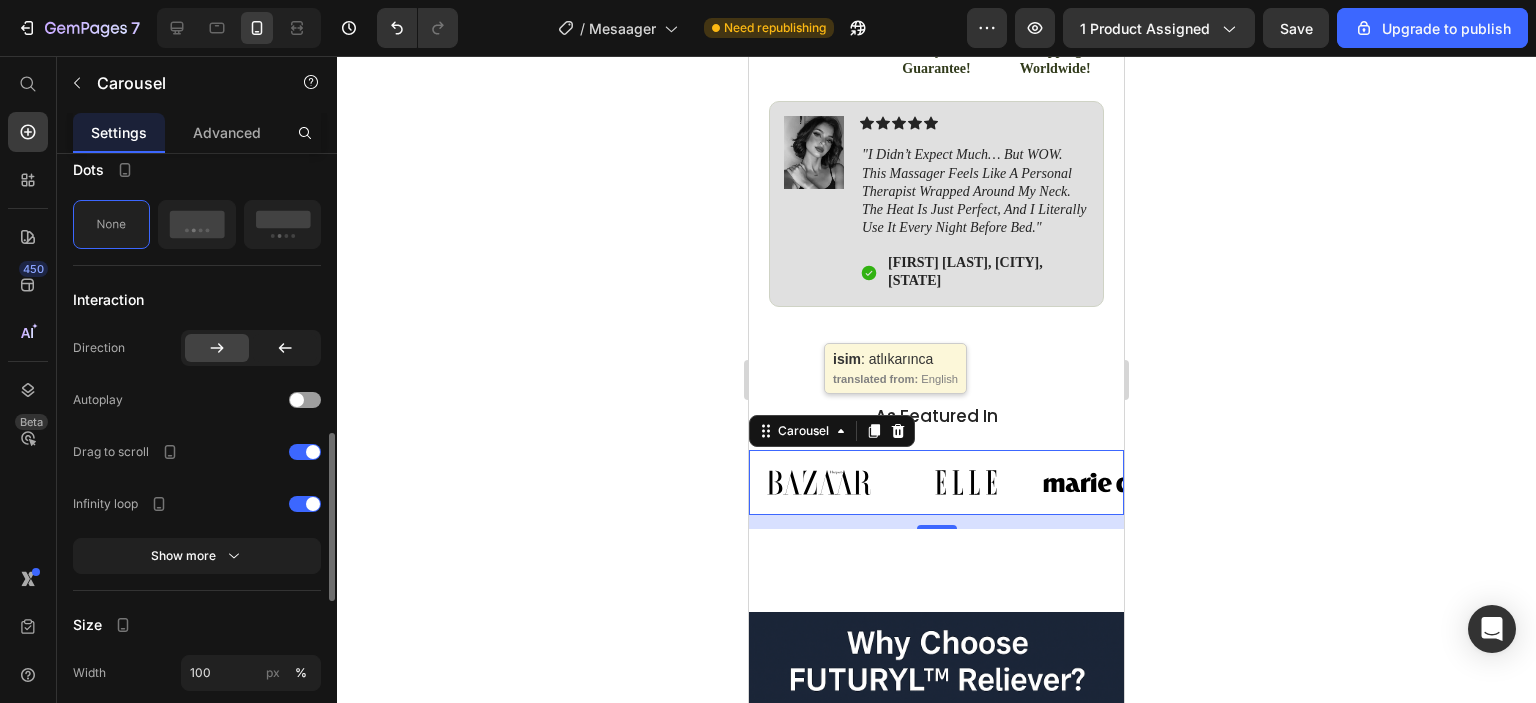 scroll, scrollTop: 1100, scrollLeft: 0, axis: vertical 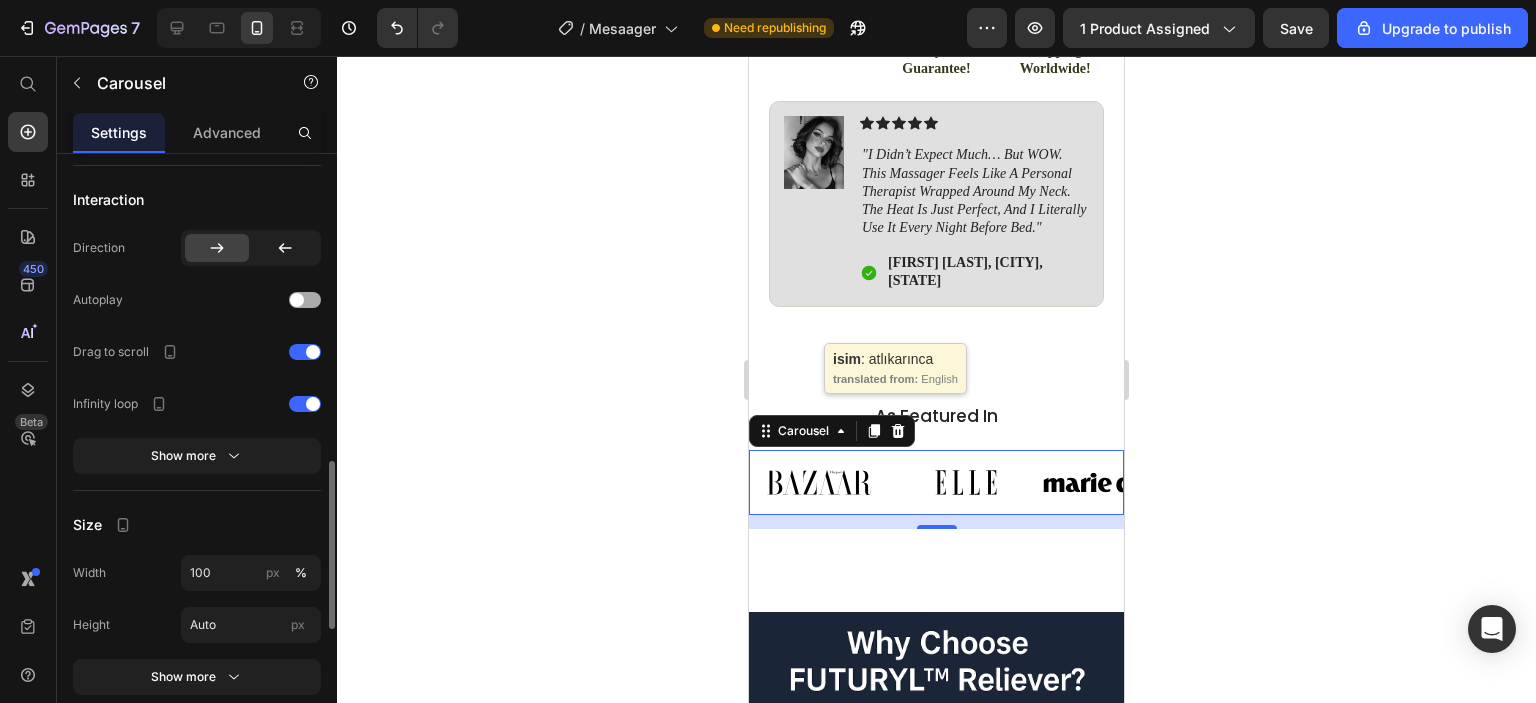 click at bounding box center [305, 300] 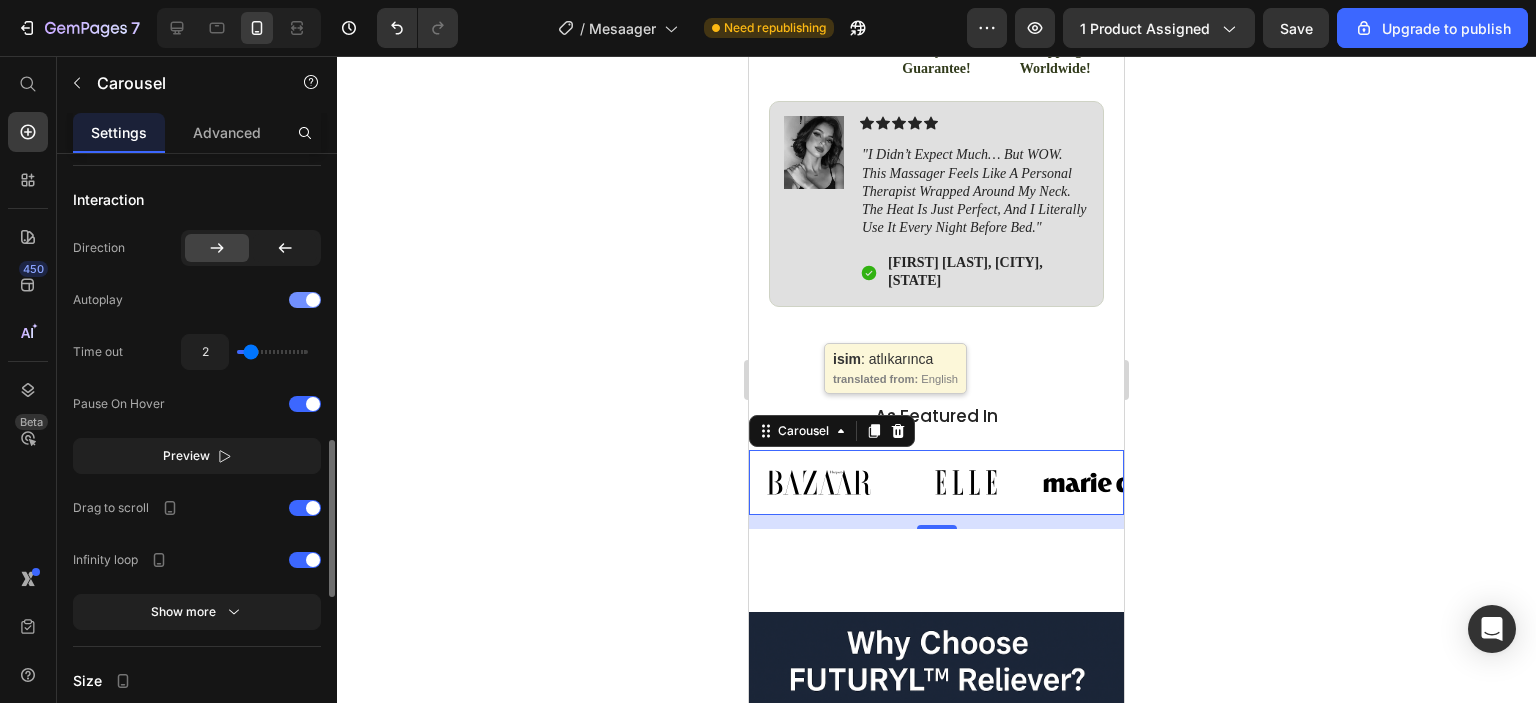 click at bounding box center [313, 300] 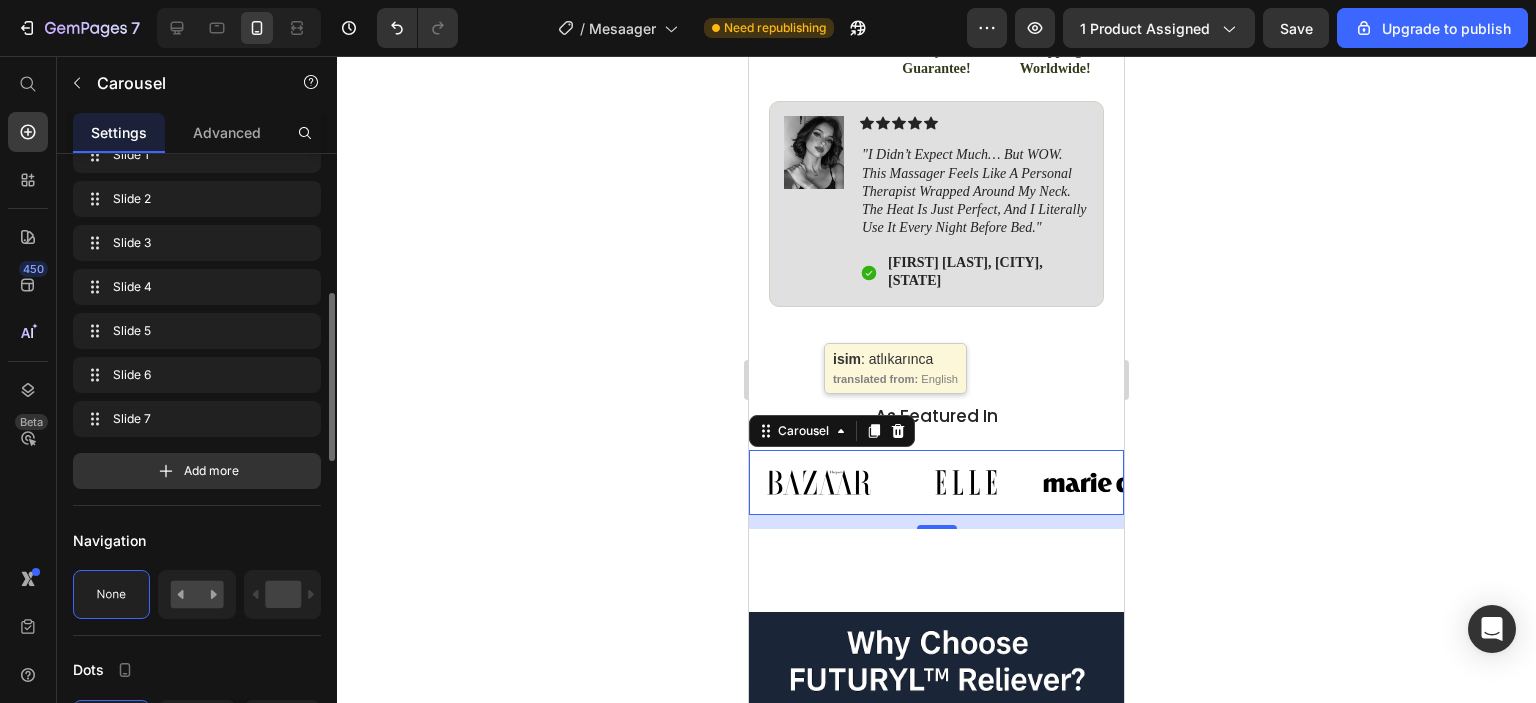 scroll, scrollTop: 800, scrollLeft: 0, axis: vertical 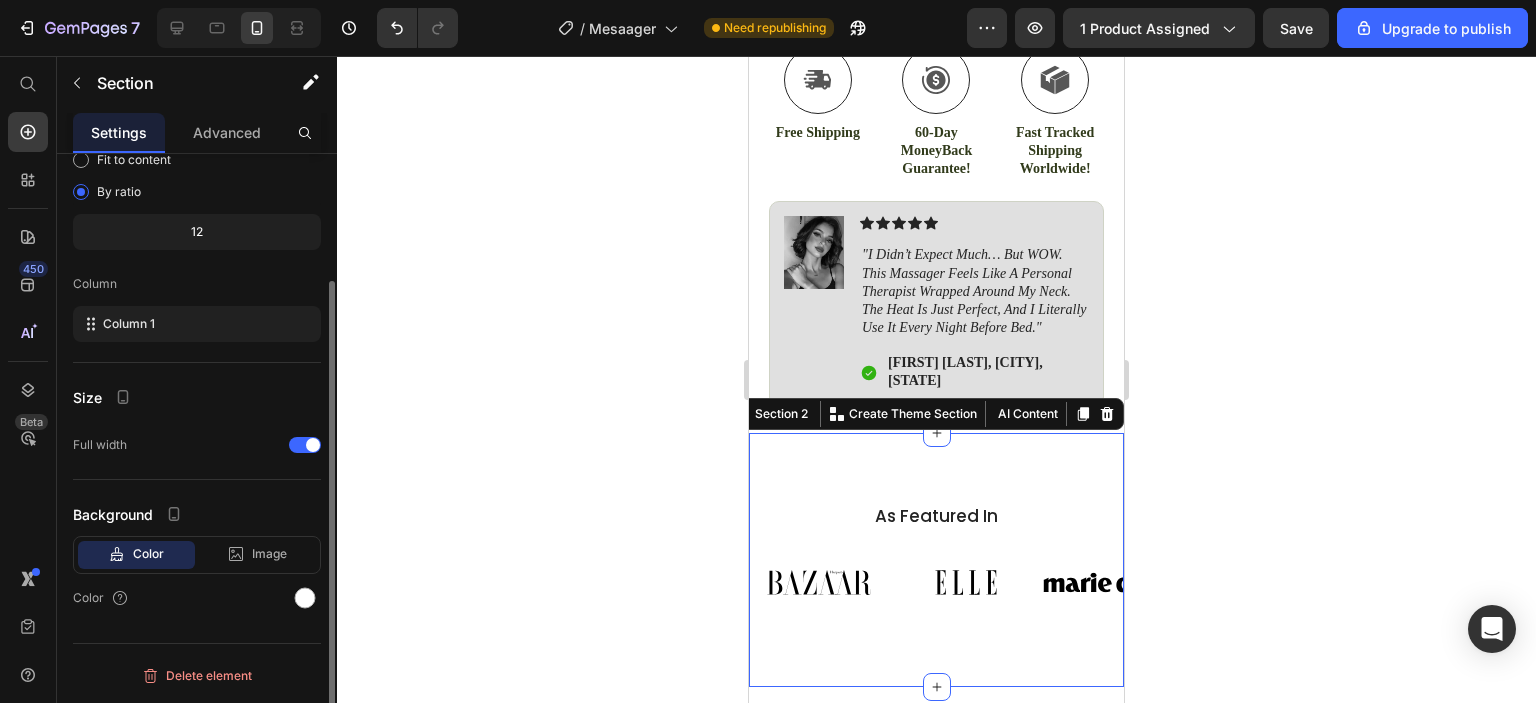 click on "As Featured In Heading Image Image Image Image Image Image Image Carousel Row Section 2   You can create reusable sections Create Theme Section AI Content Write with GemAI What would you like to describe here? Tone and Voice Persuasive Product Show more Generate" at bounding box center [936, 560] 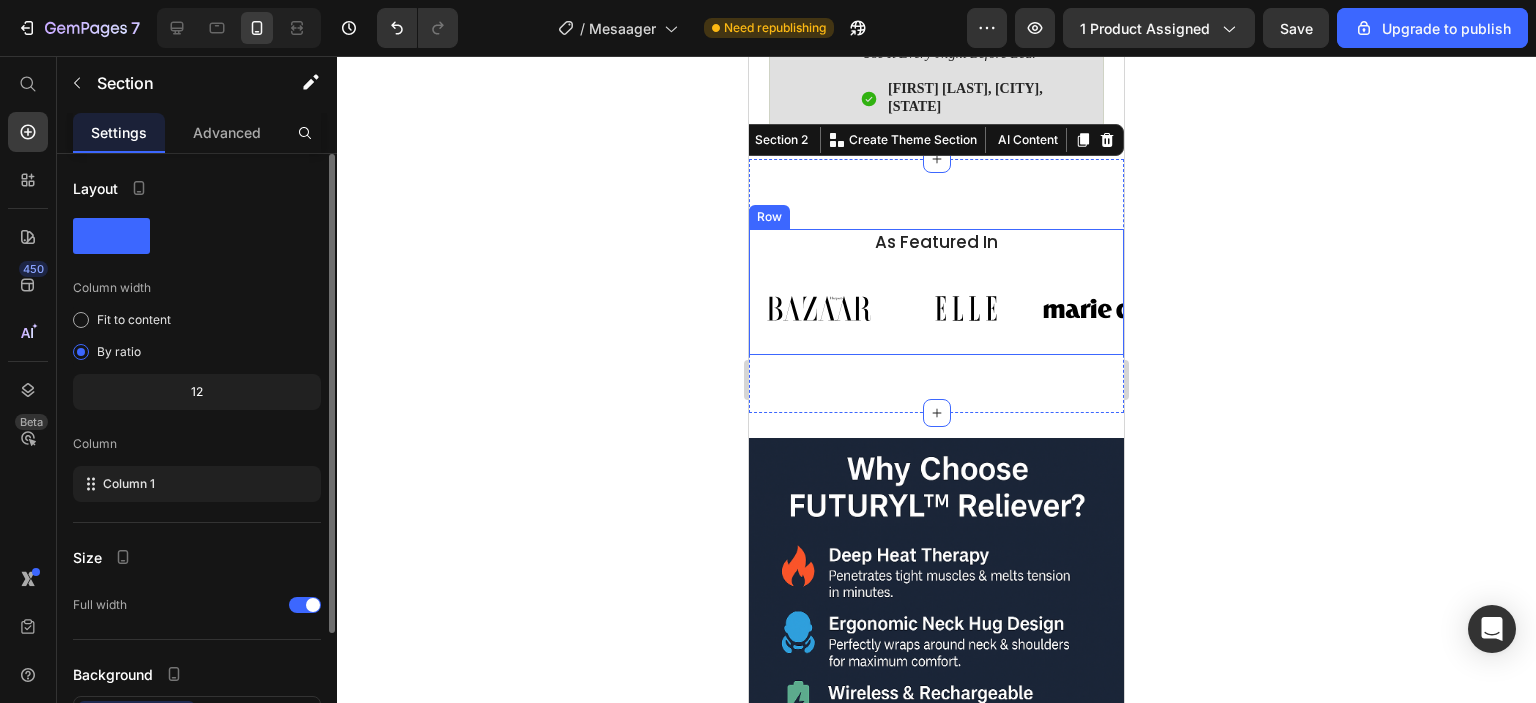 scroll, scrollTop: 1600, scrollLeft: 0, axis: vertical 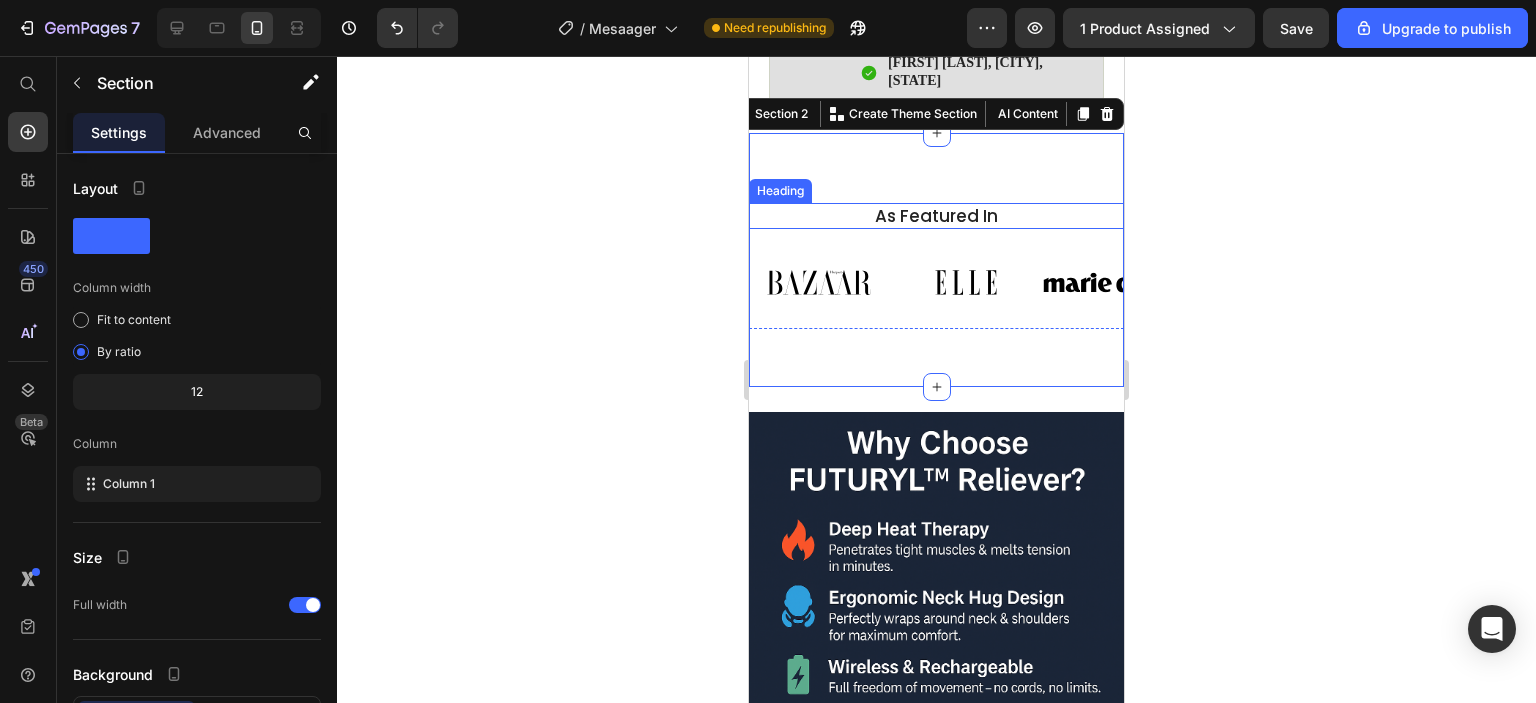 click on "As Featured In" at bounding box center [936, 216] 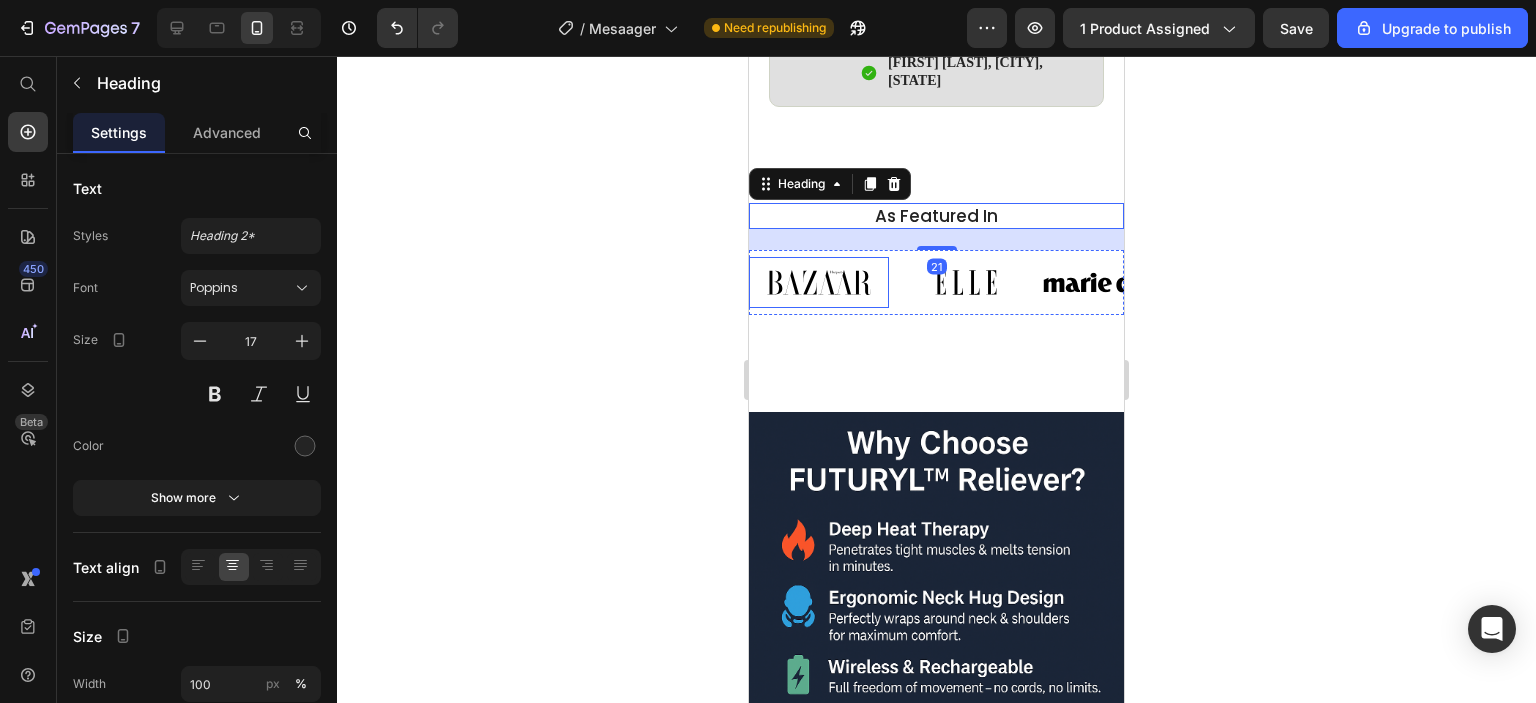 click at bounding box center (819, 282) 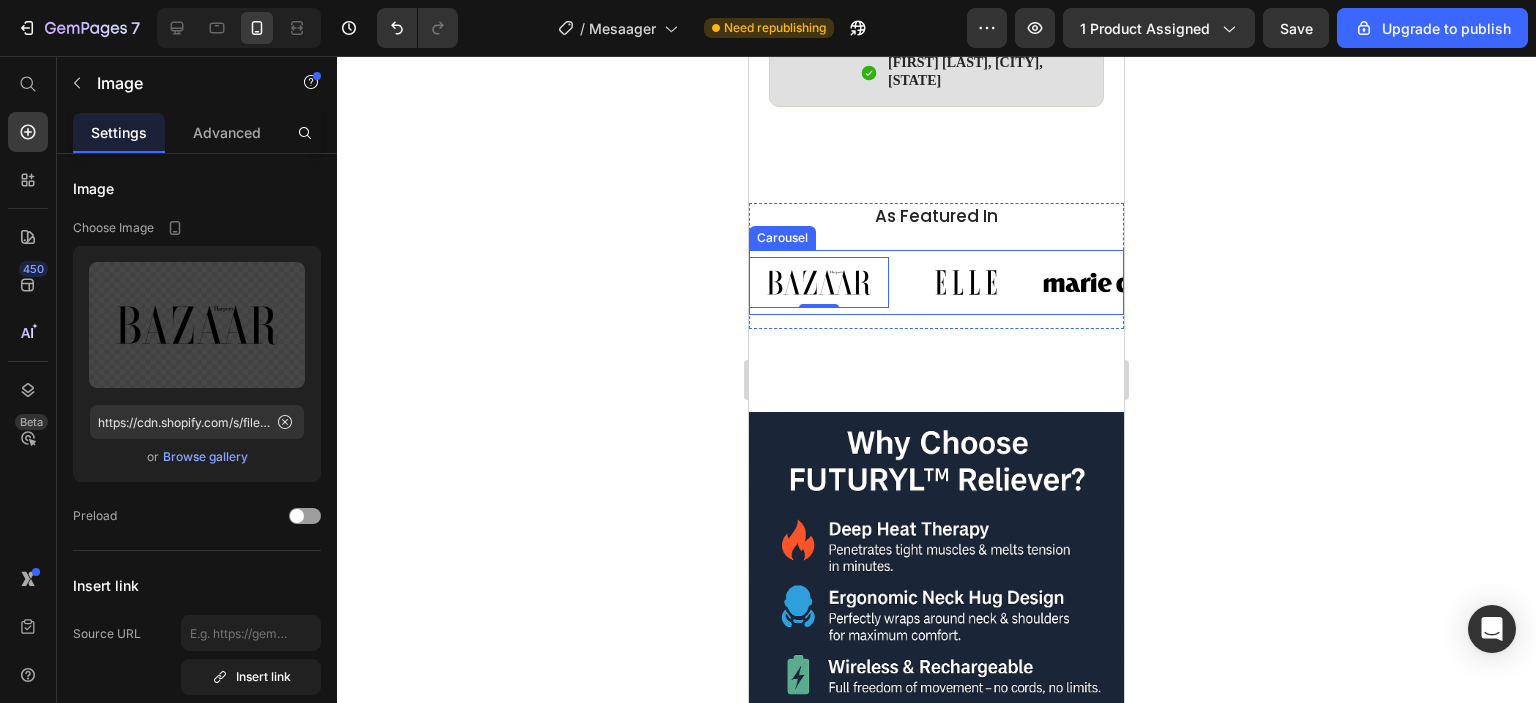 click on "Image   0 Image Image Image Image Image Image" at bounding box center [936, 282] 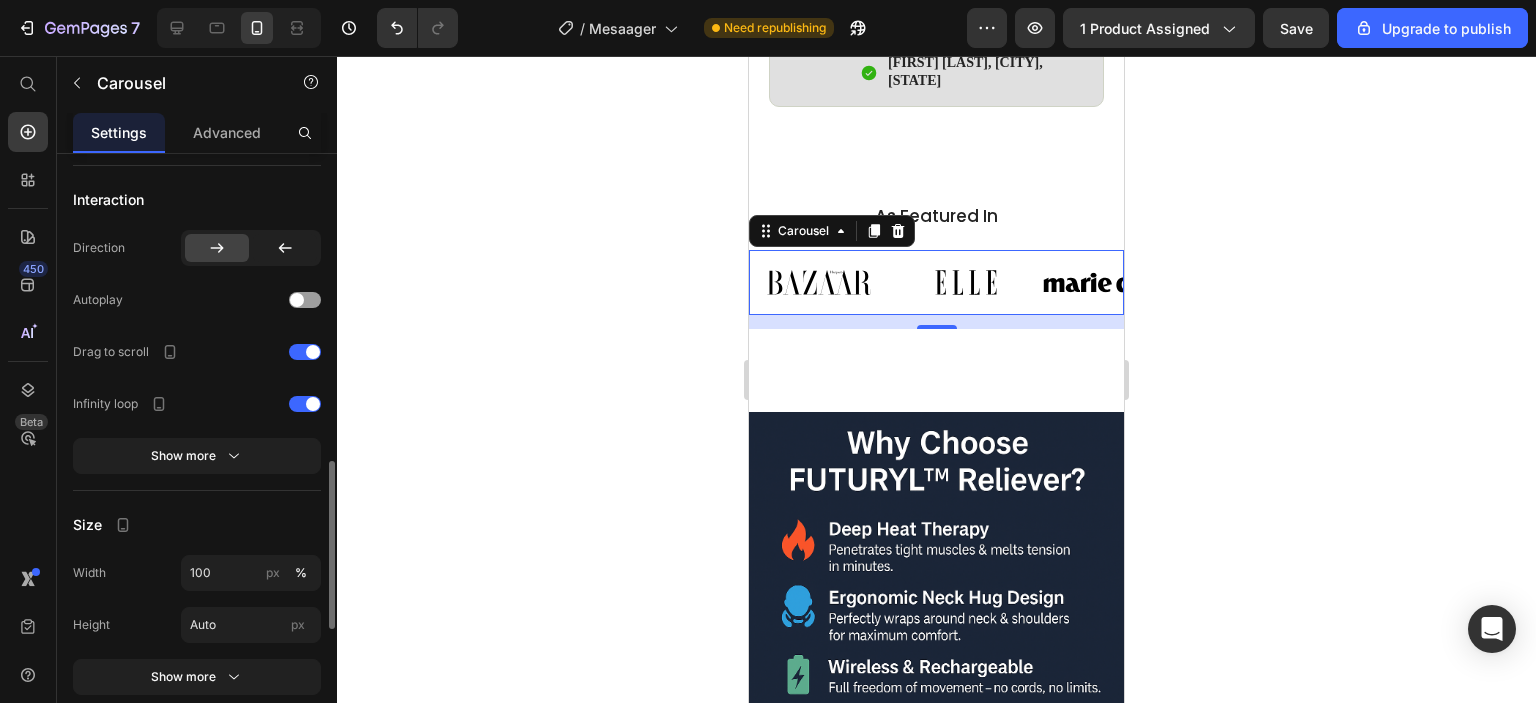 scroll, scrollTop: 1567, scrollLeft: 0, axis: vertical 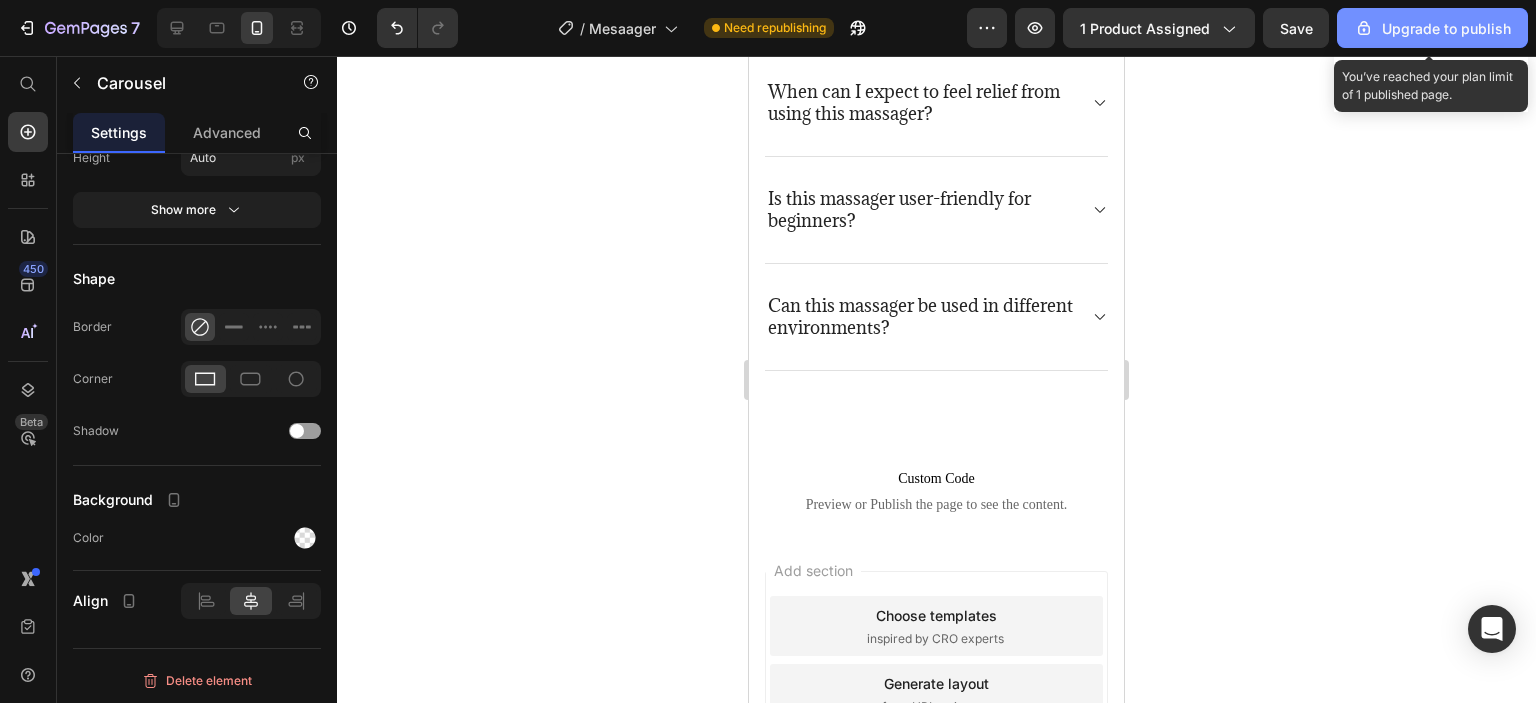 click on "Upgrade to publish" at bounding box center [1432, 28] 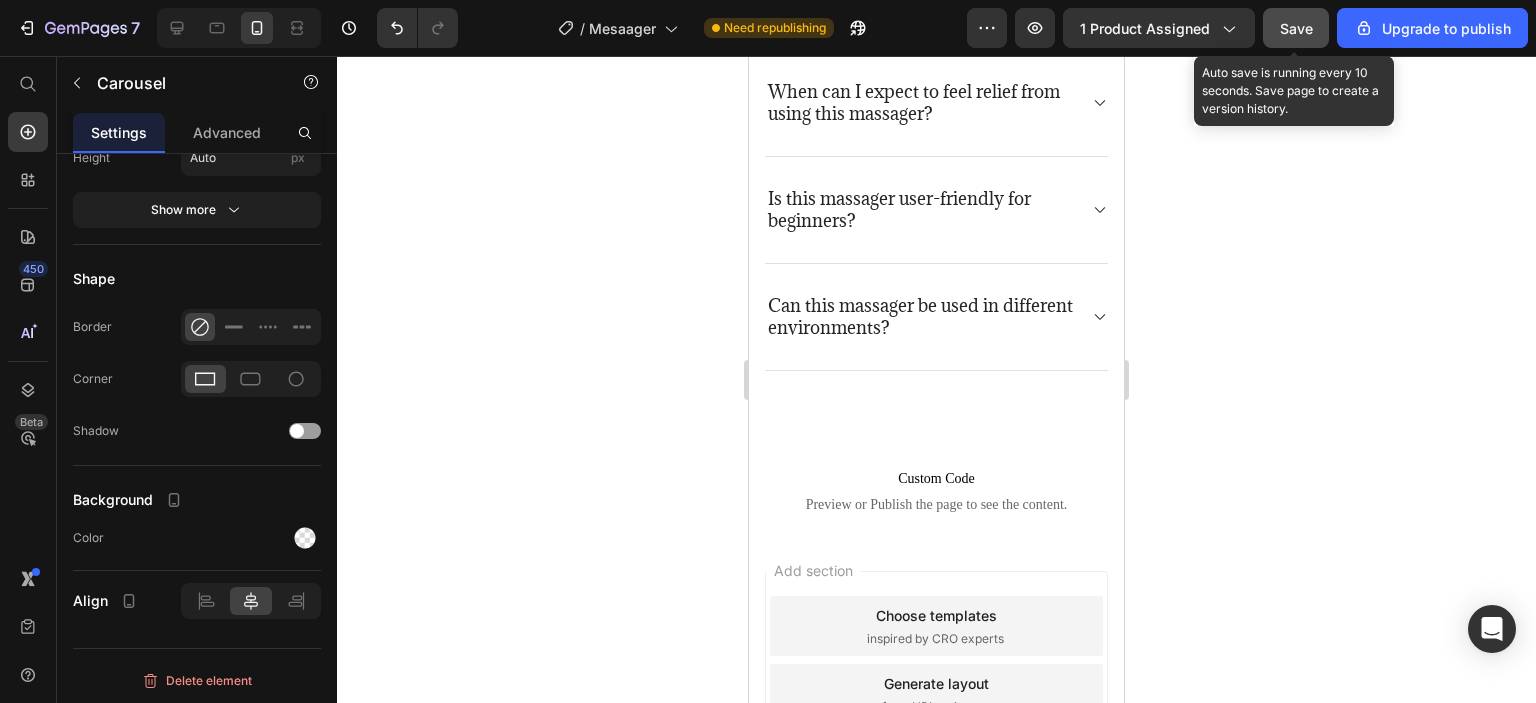 click on "Save" at bounding box center (1296, 28) 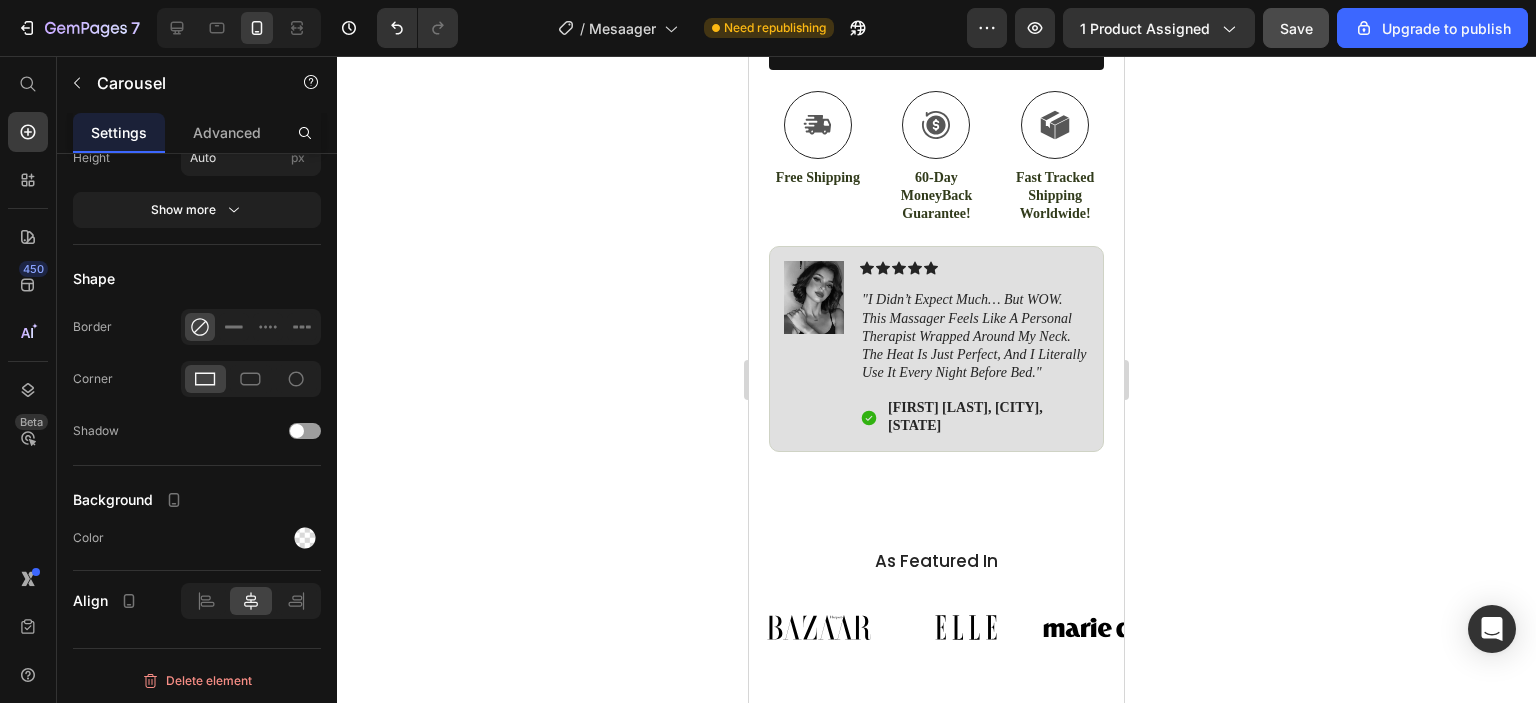 scroll, scrollTop: 1500, scrollLeft: 0, axis: vertical 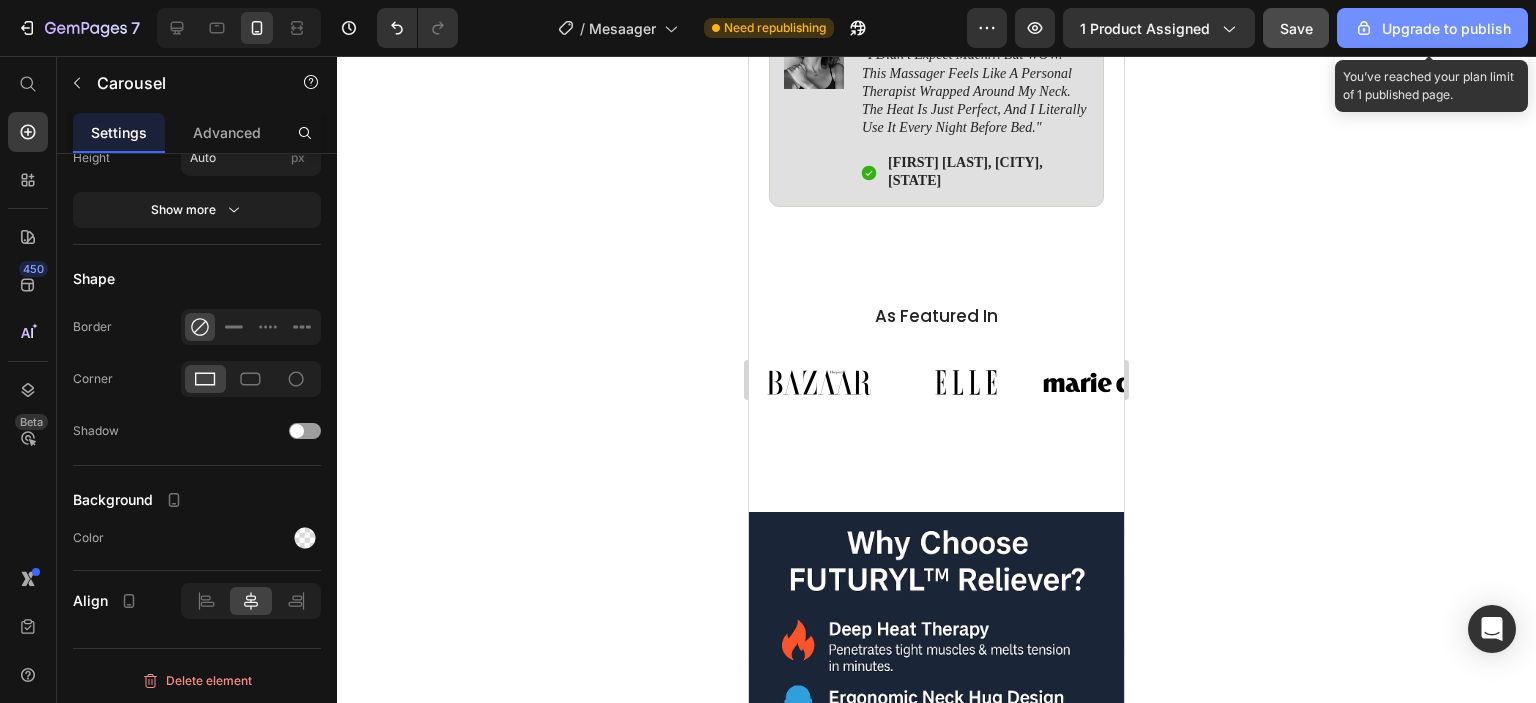 click on "Upgrade to publish" 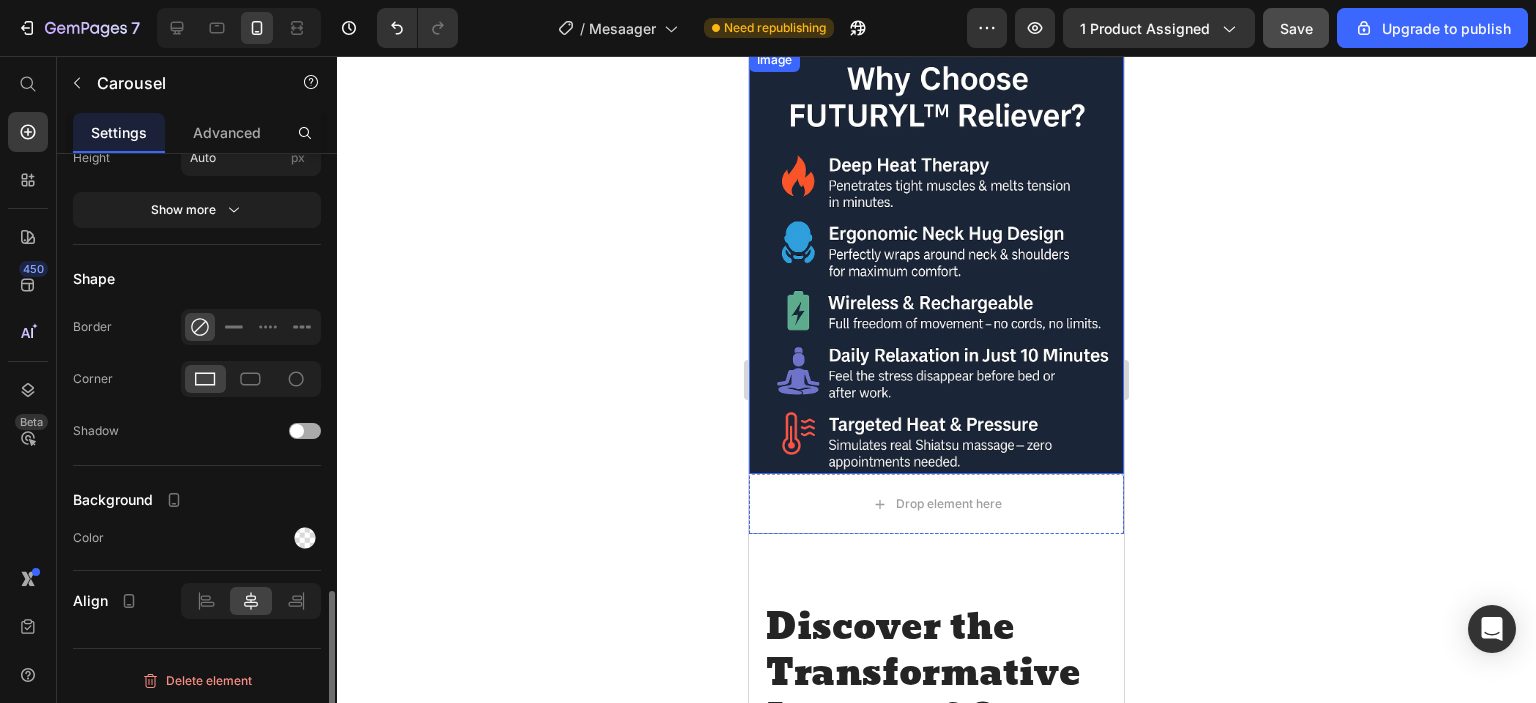 scroll, scrollTop: 2000, scrollLeft: 0, axis: vertical 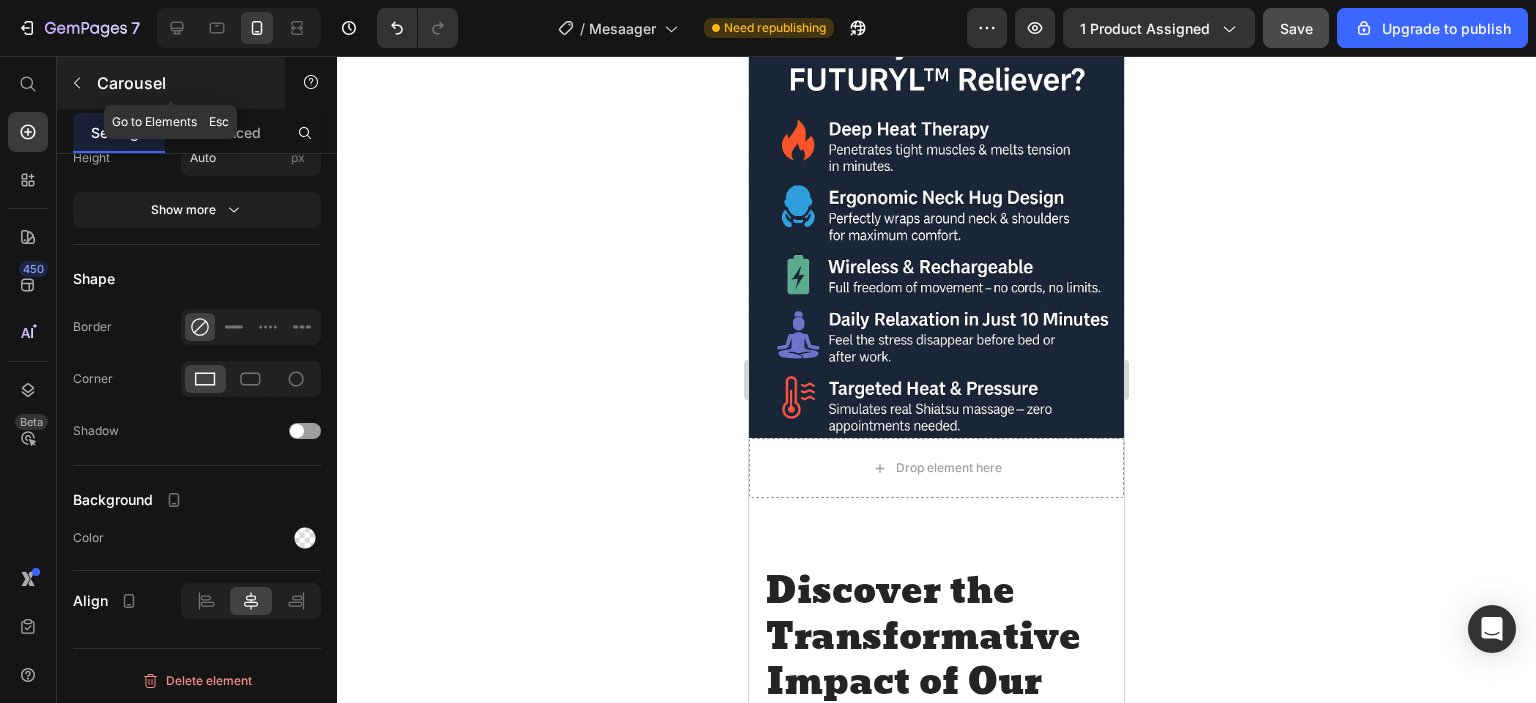 click at bounding box center [77, 83] 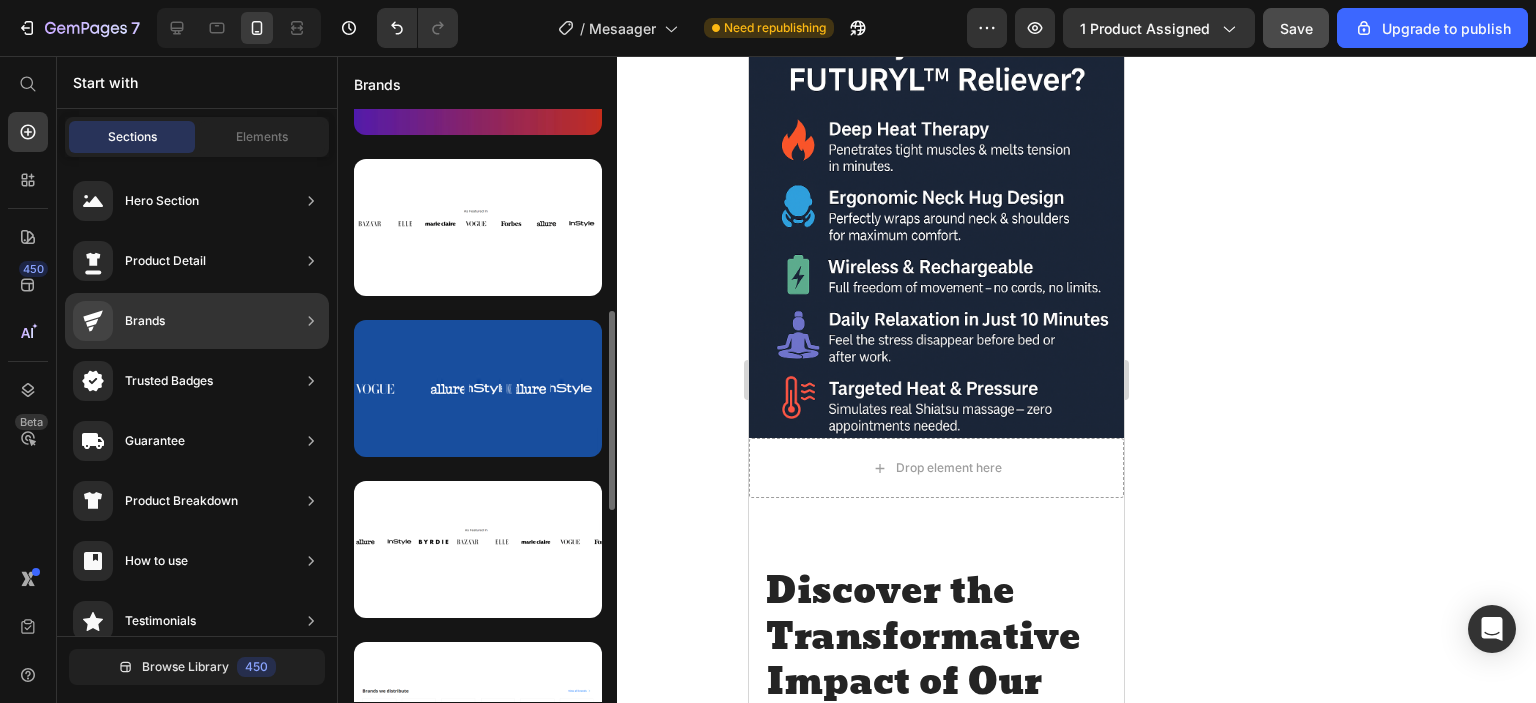 scroll, scrollTop: 400, scrollLeft: 0, axis: vertical 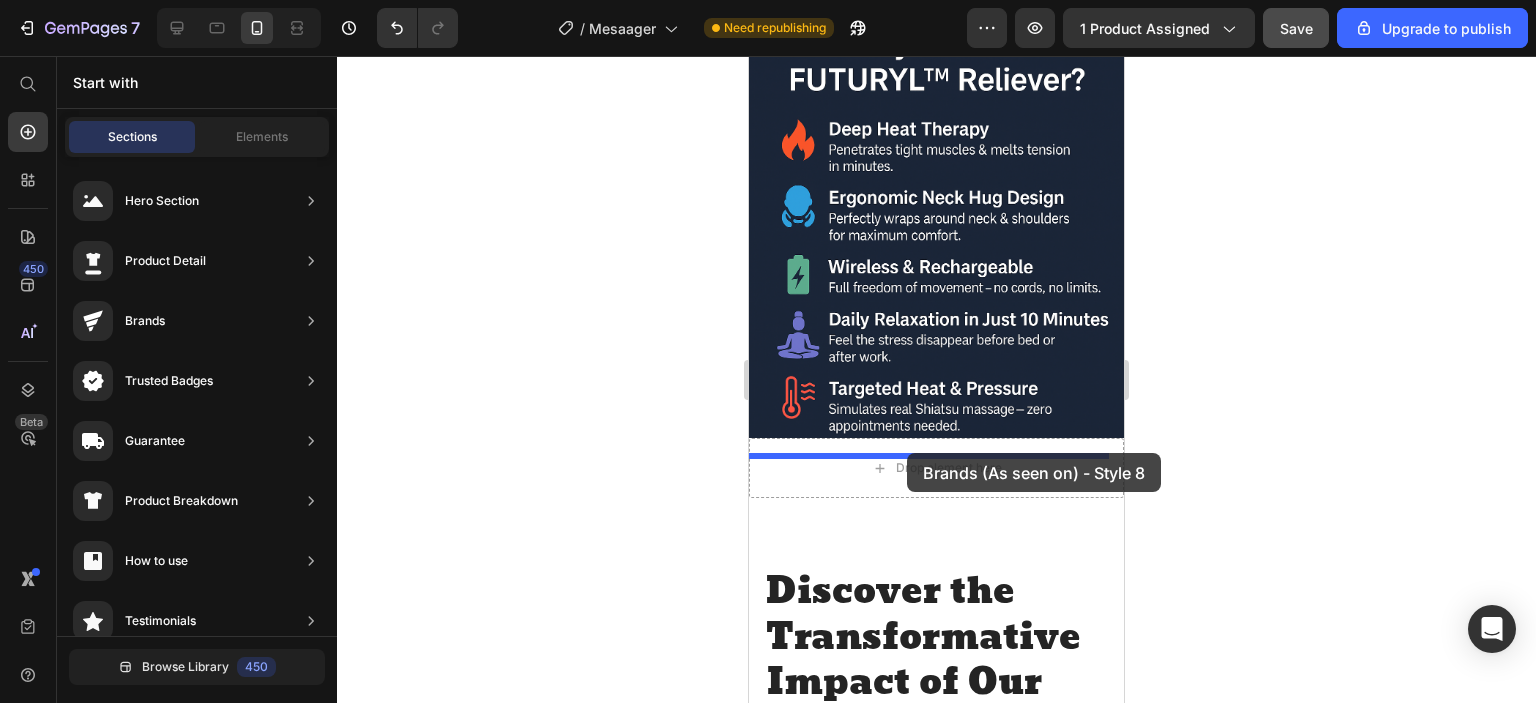 drag, startPoint x: 1210, startPoint y: 330, endPoint x: 895, endPoint y: 462, distance: 341.53915 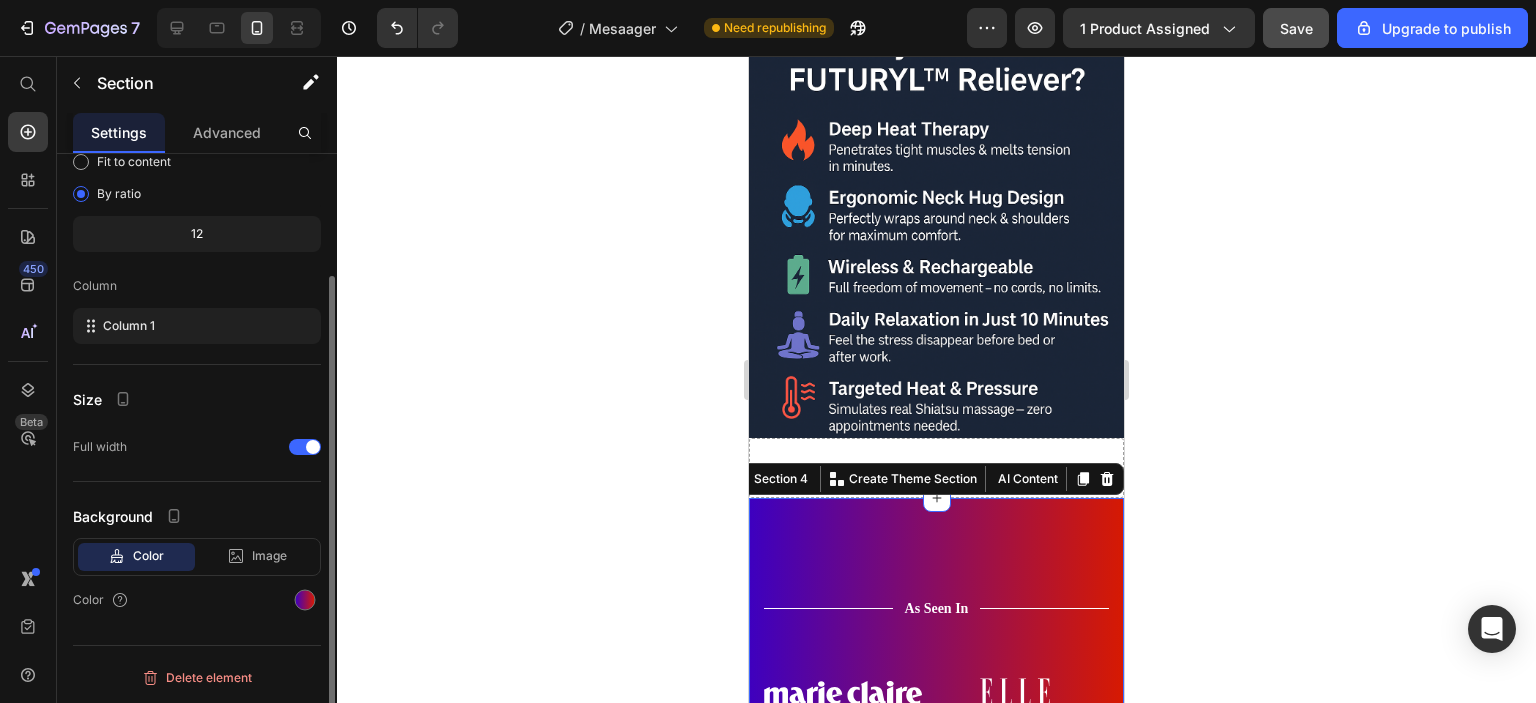 scroll, scrollTop: 0, scrollLeft: 0, axis: both 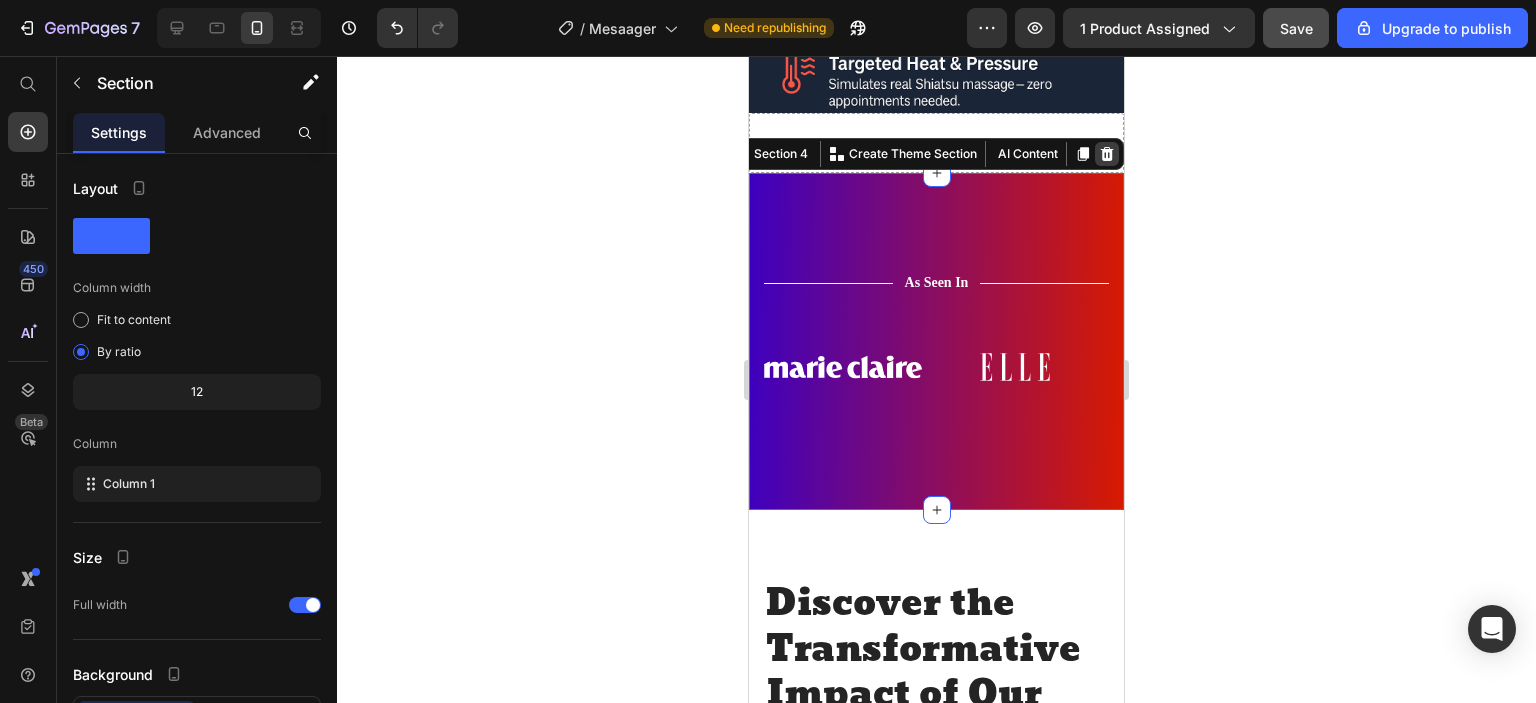 click 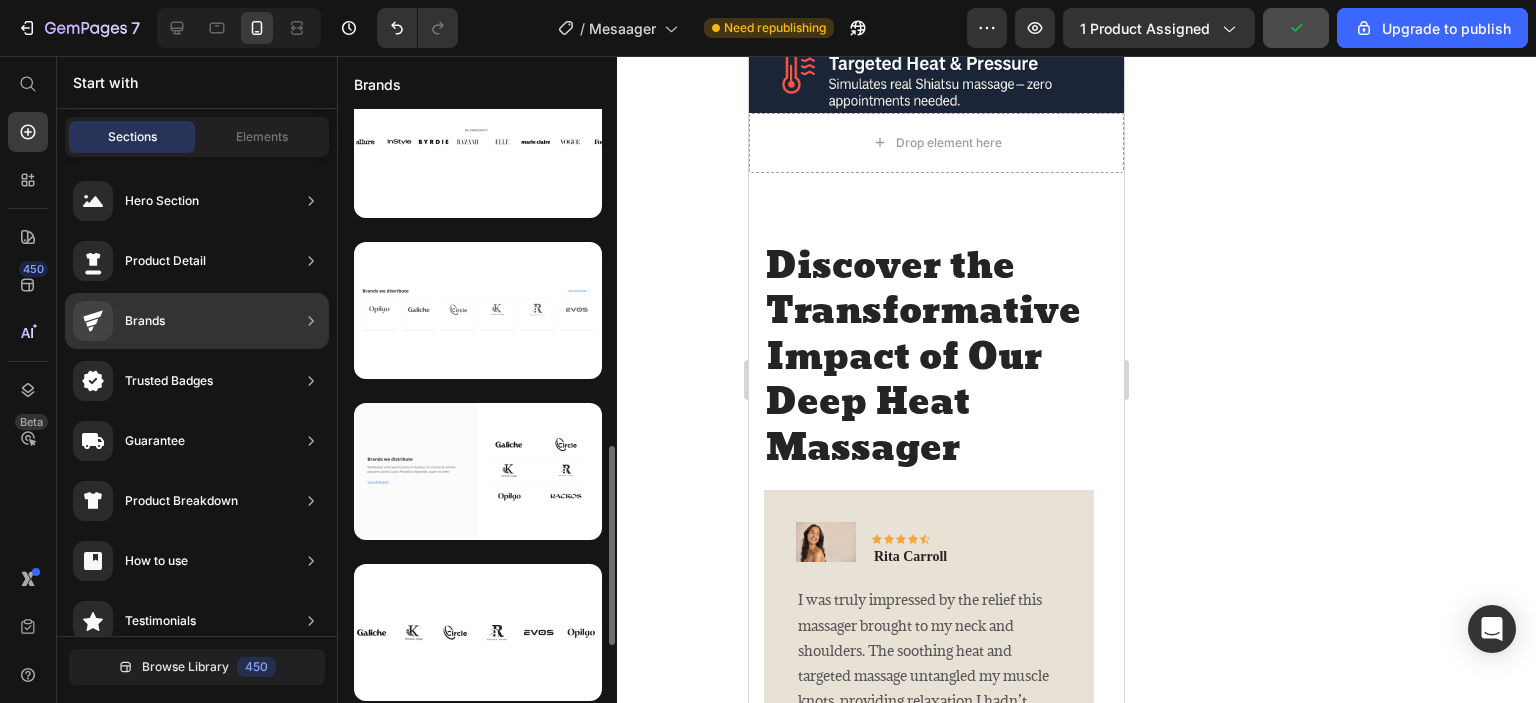 scroll, scrollTop: 1165, scrollLeft: 0, axis: vertical 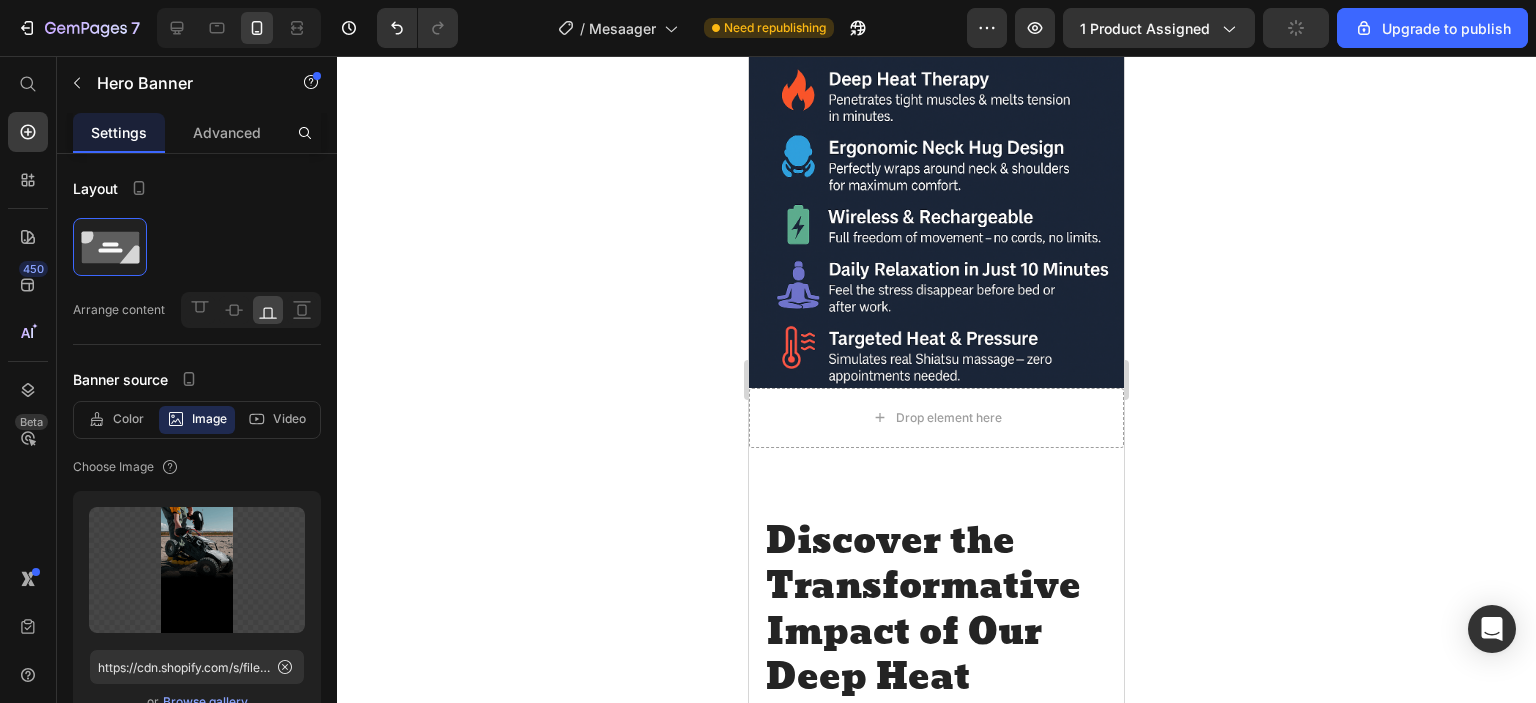 type on "https://cdn.shopify.com/s/files/1/0852/9992/1253/files/gempages_572281399839556423-1ee1225c-e52b-4957-b074-c62d111252a3.png" 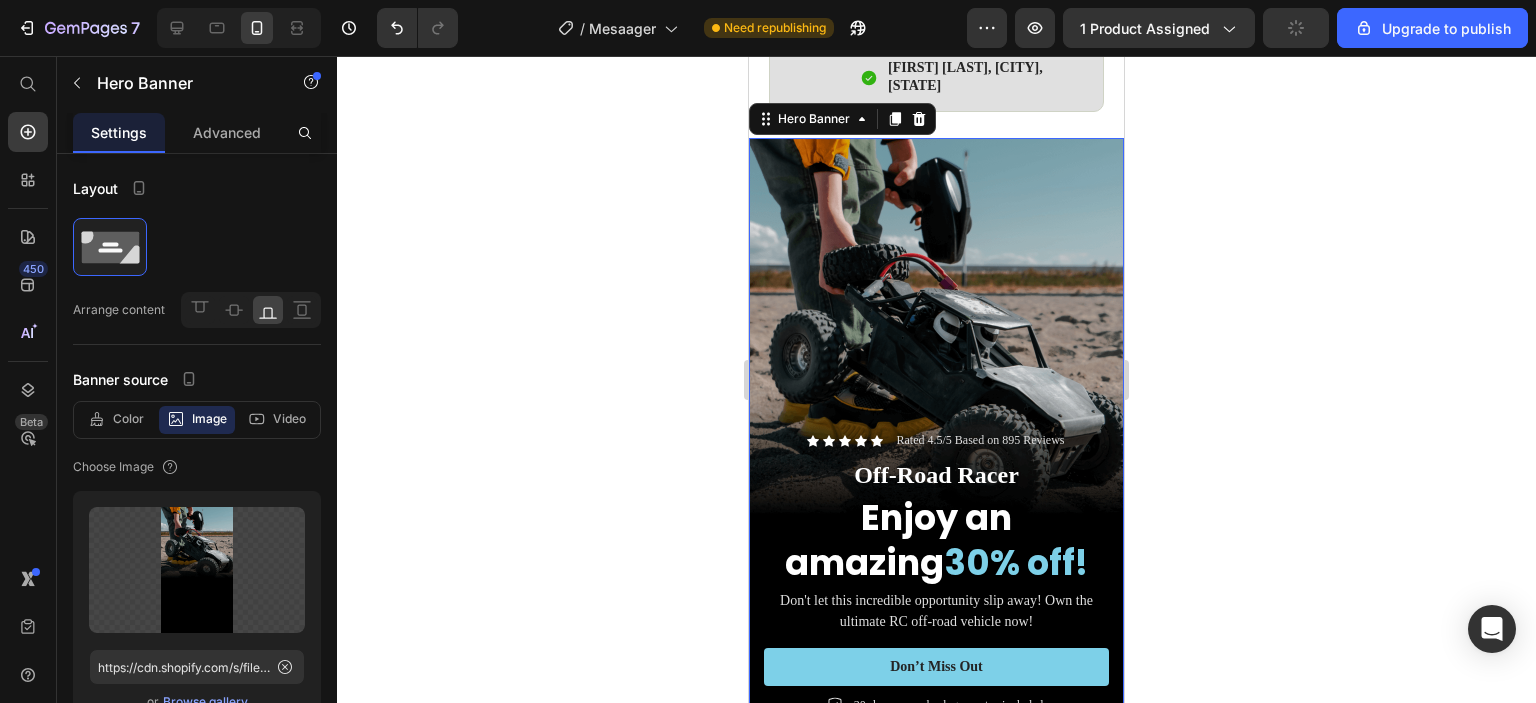 scroll, scrollTop: 1351, scrollLeft: 0, axis: vertical 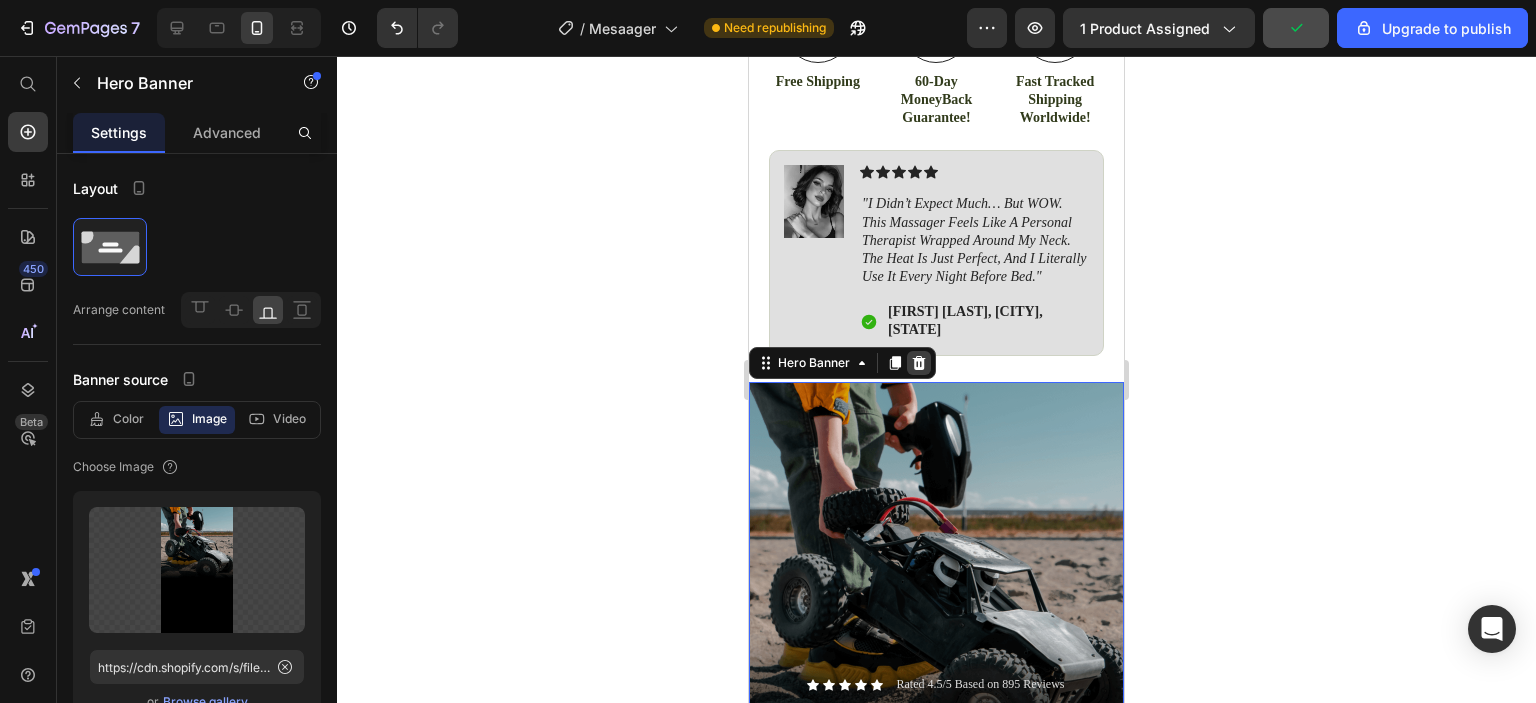 click at bounding box center [919, 363] 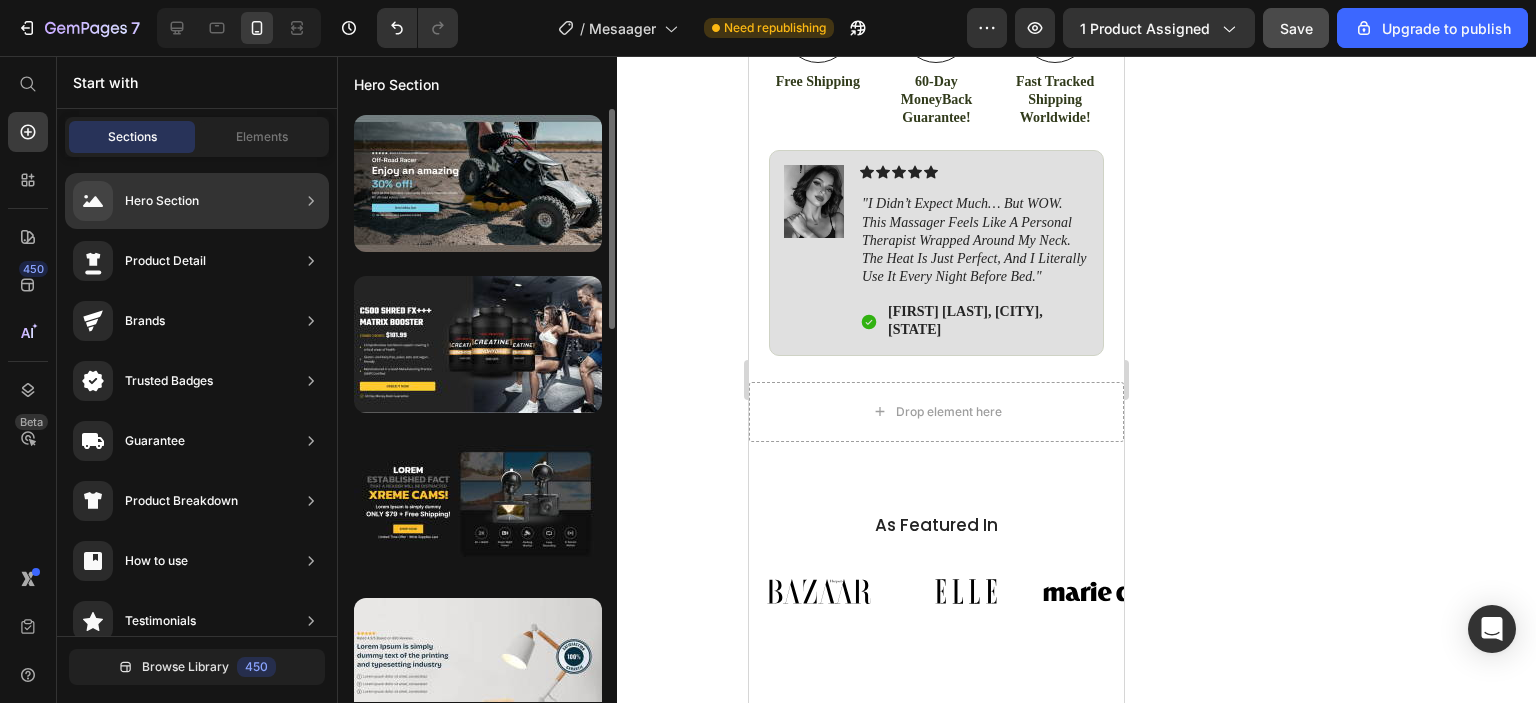 scroll, scrollTop: 100, scrollLeft: 0, axis: vertical 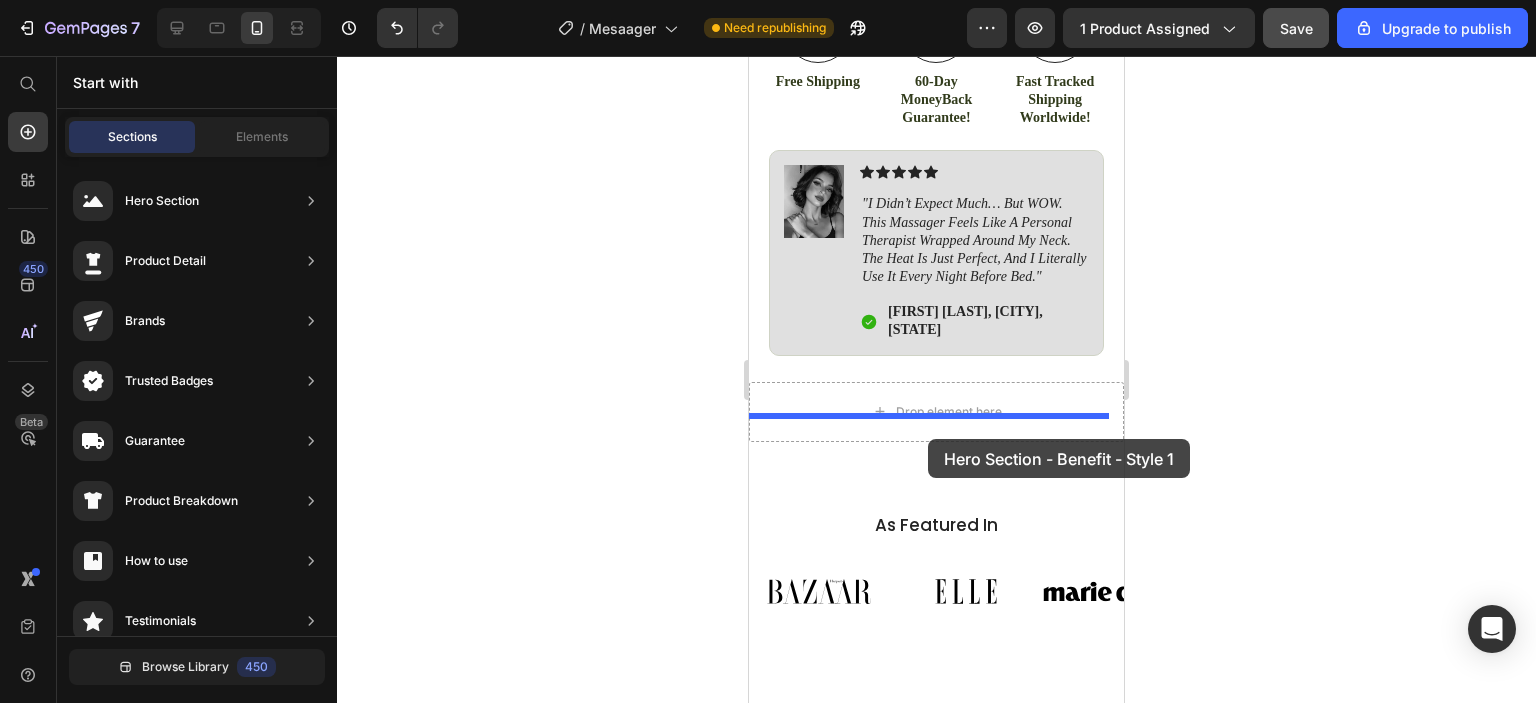 drag, startPoint x: 1254, startPoint y: 317, endPoint x: 928, endPoint y: 439, distance: 348.08044 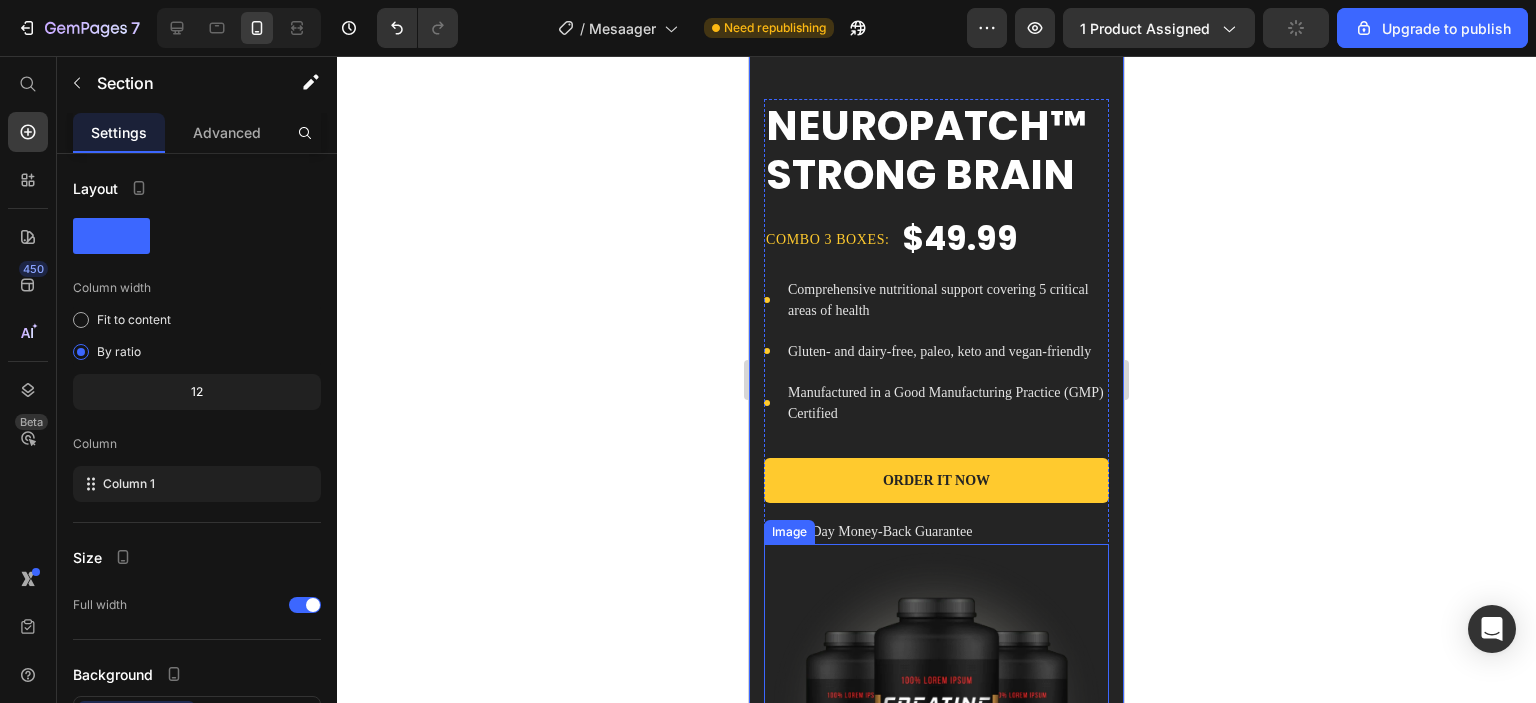scroll, scrollTop: 1582, scrollLeft: 0, axis: vertical 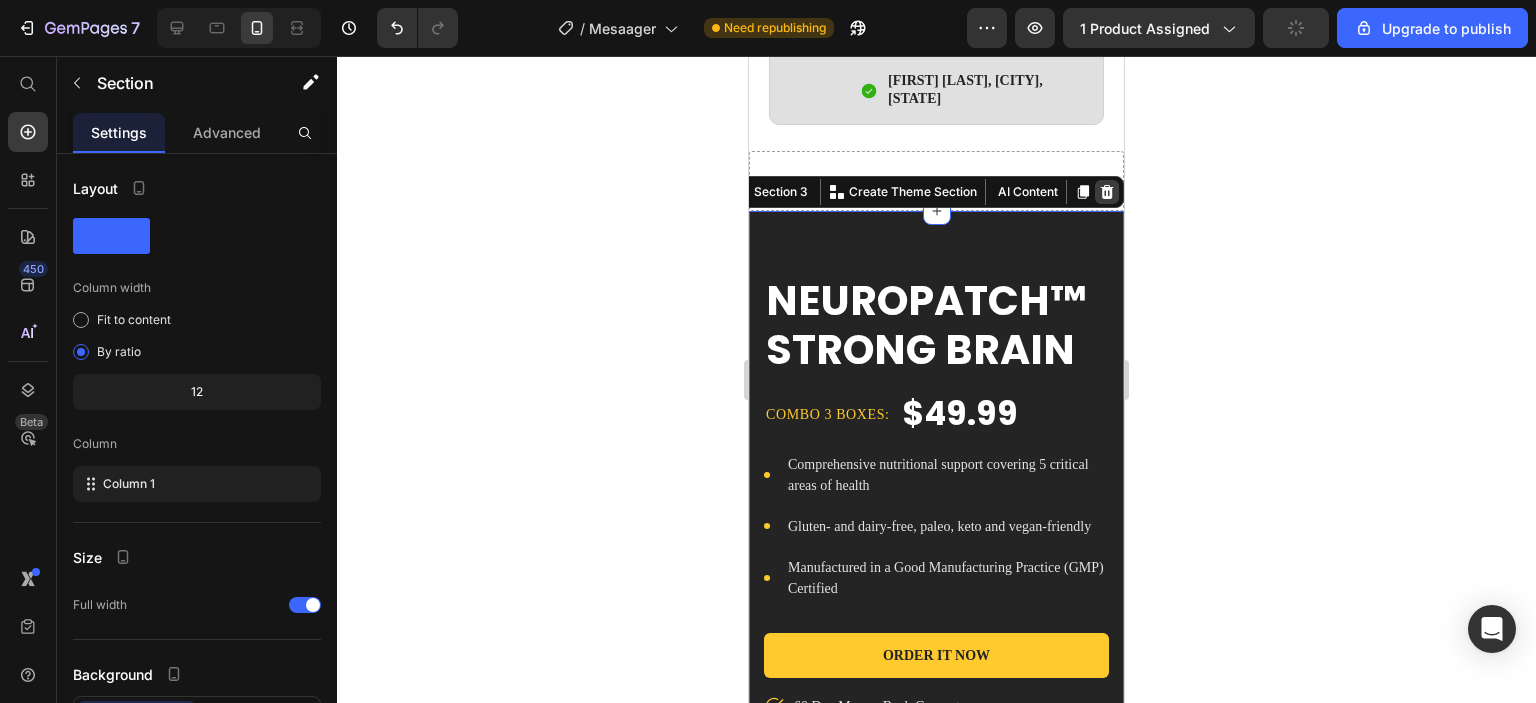 click 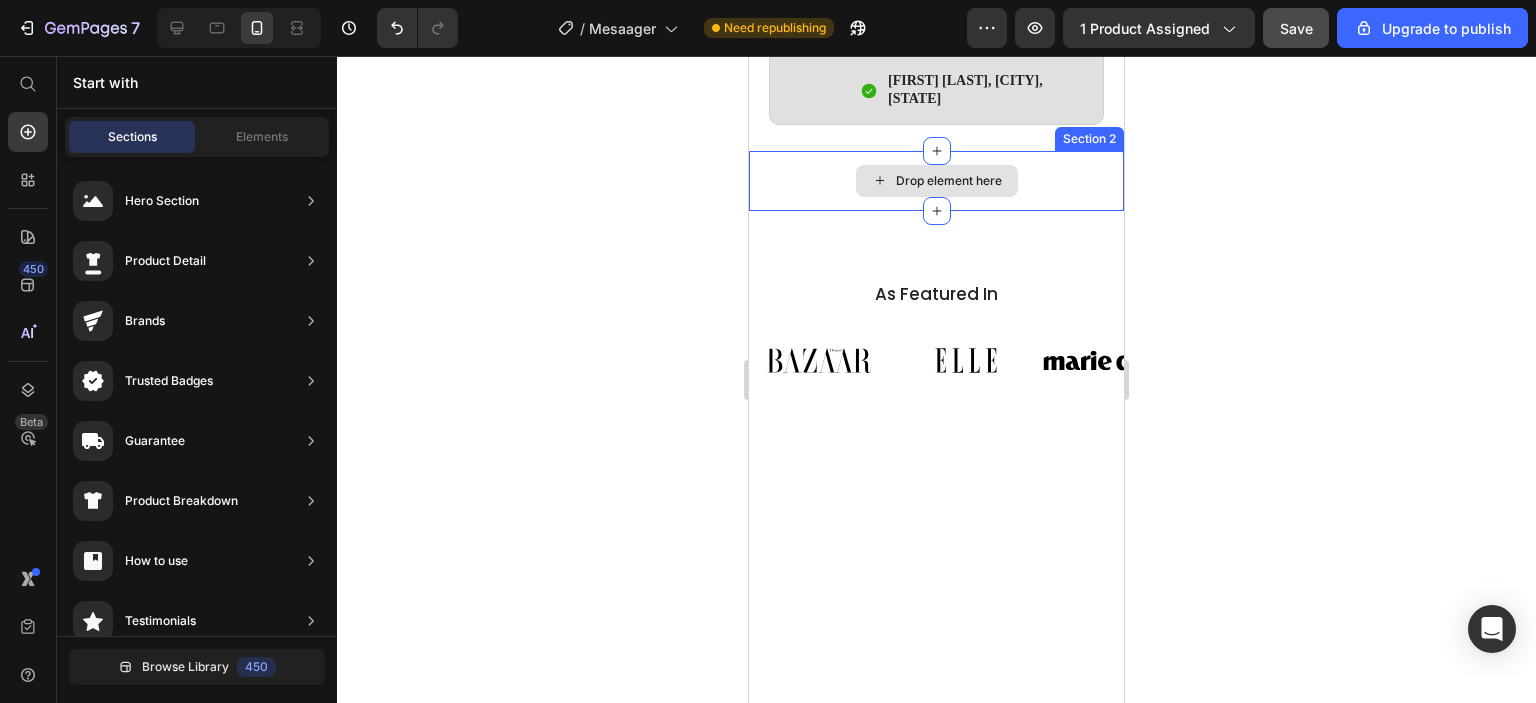 click on "Drop element here" at bounding box center [936, 181] 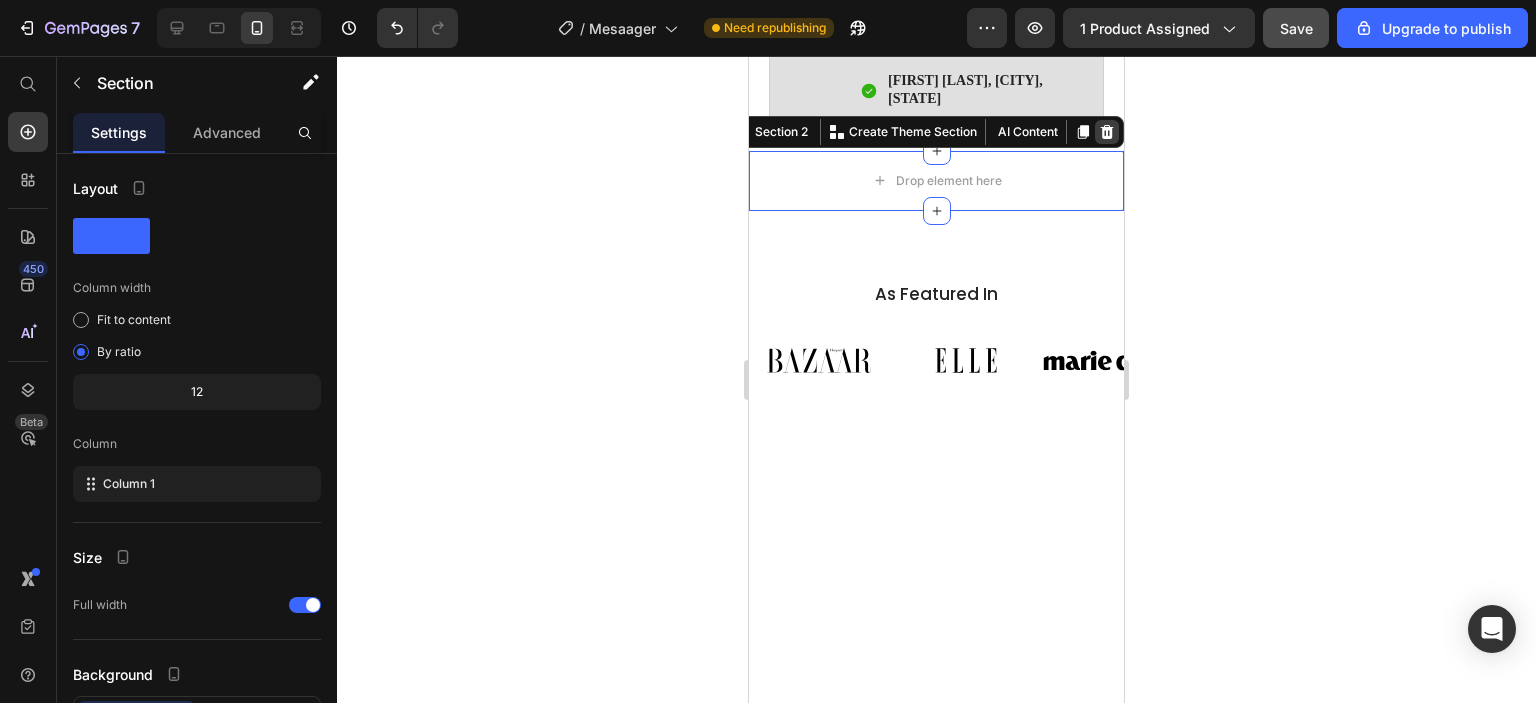 click at bounding box center (1107, 132) 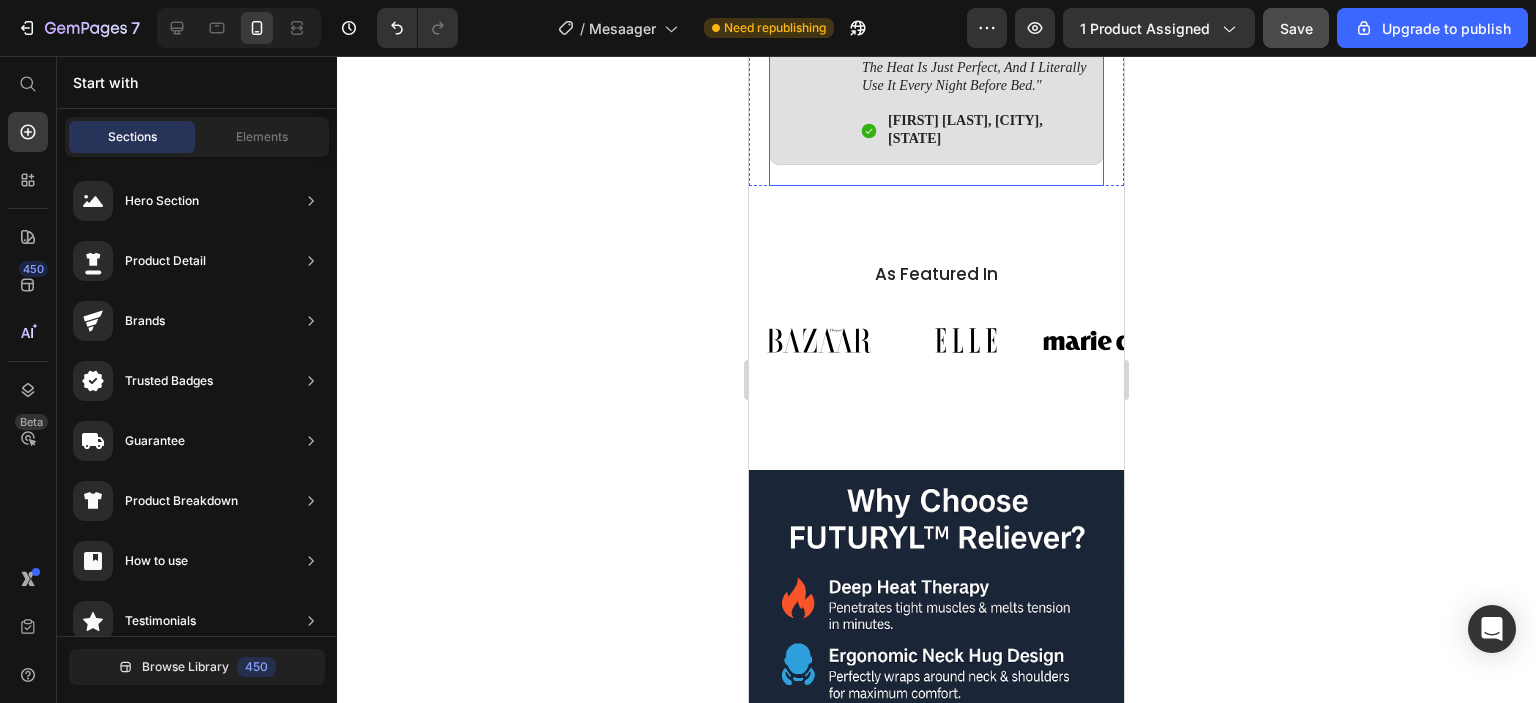 scroll, scrollTop: 1482, scrollLeft: 0, axis: vertical 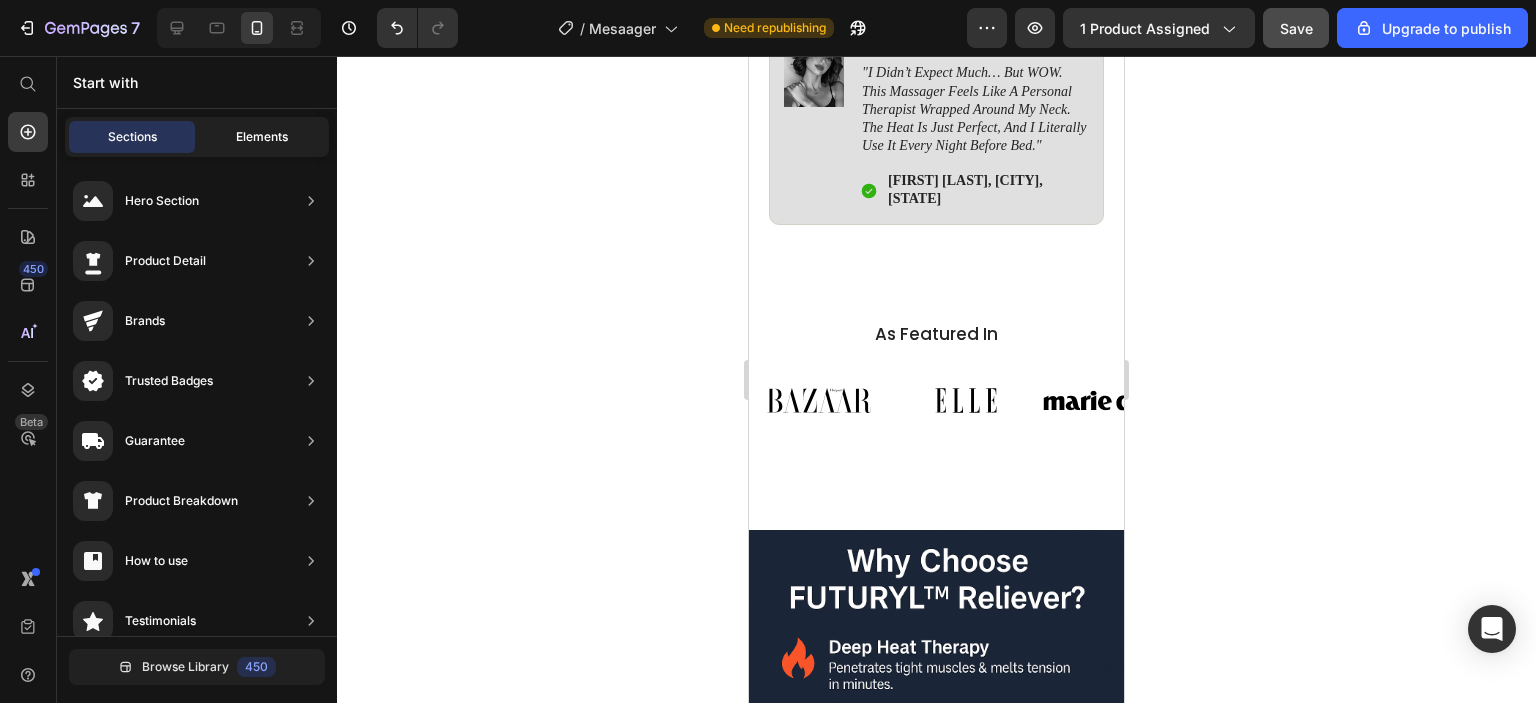 click on "Elements" 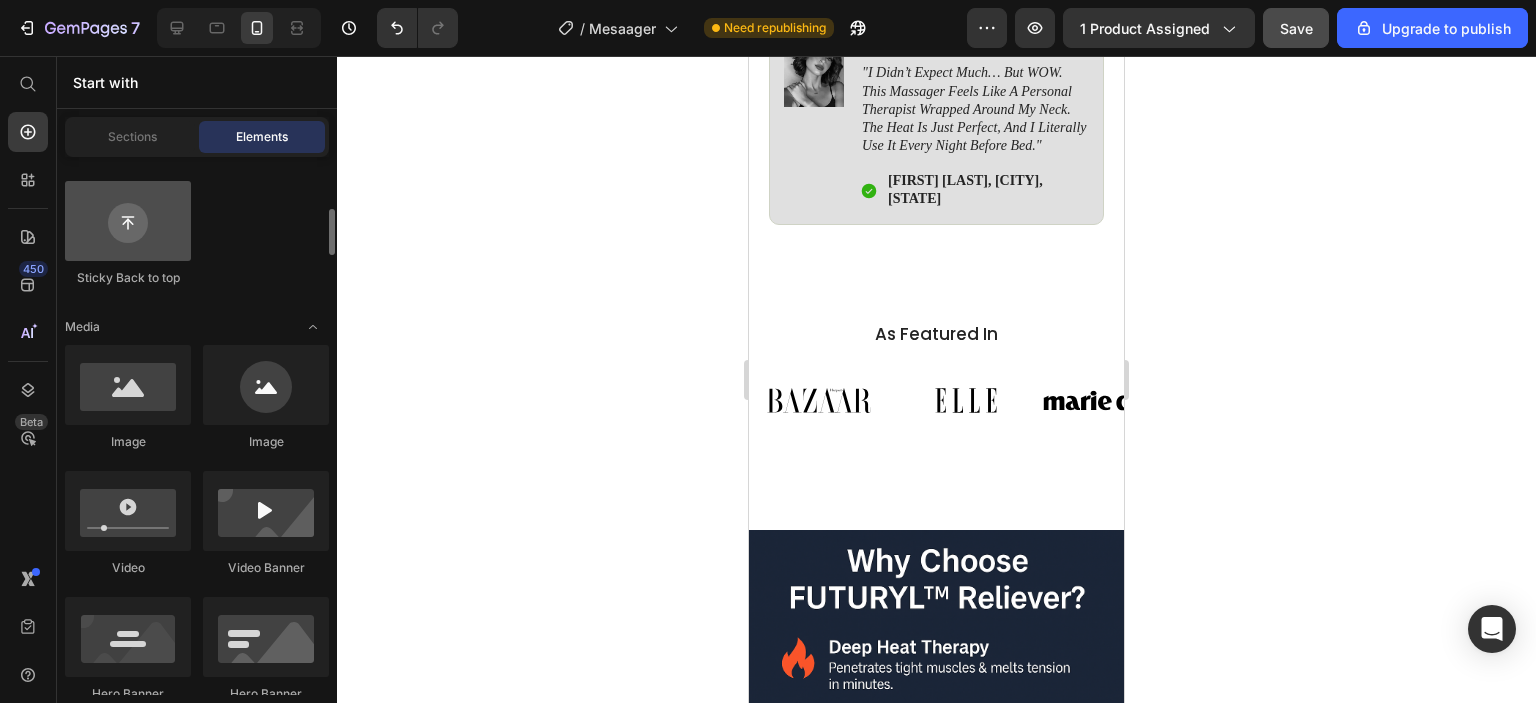 scroll, scrollTop: 0, scrollLeft: 0, axis: both 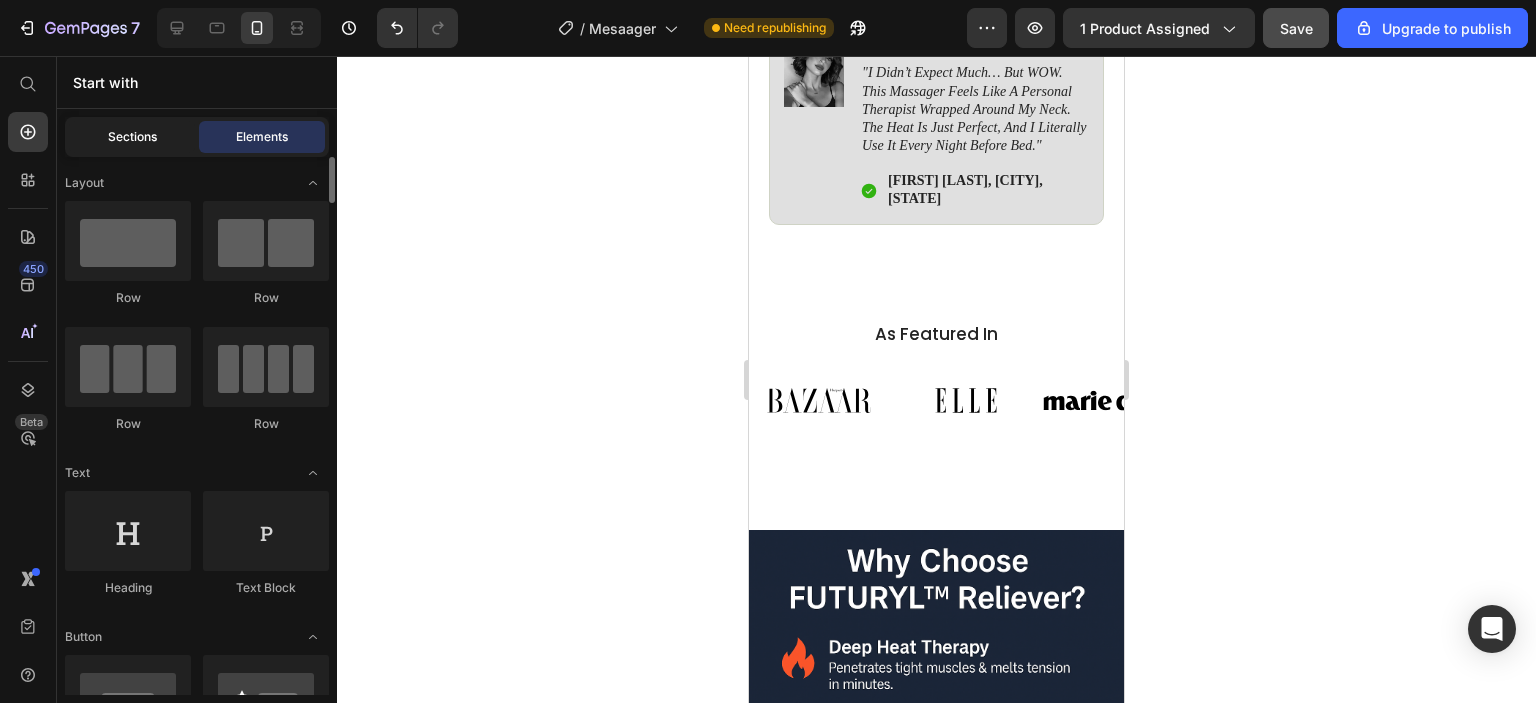 click on "Sections" 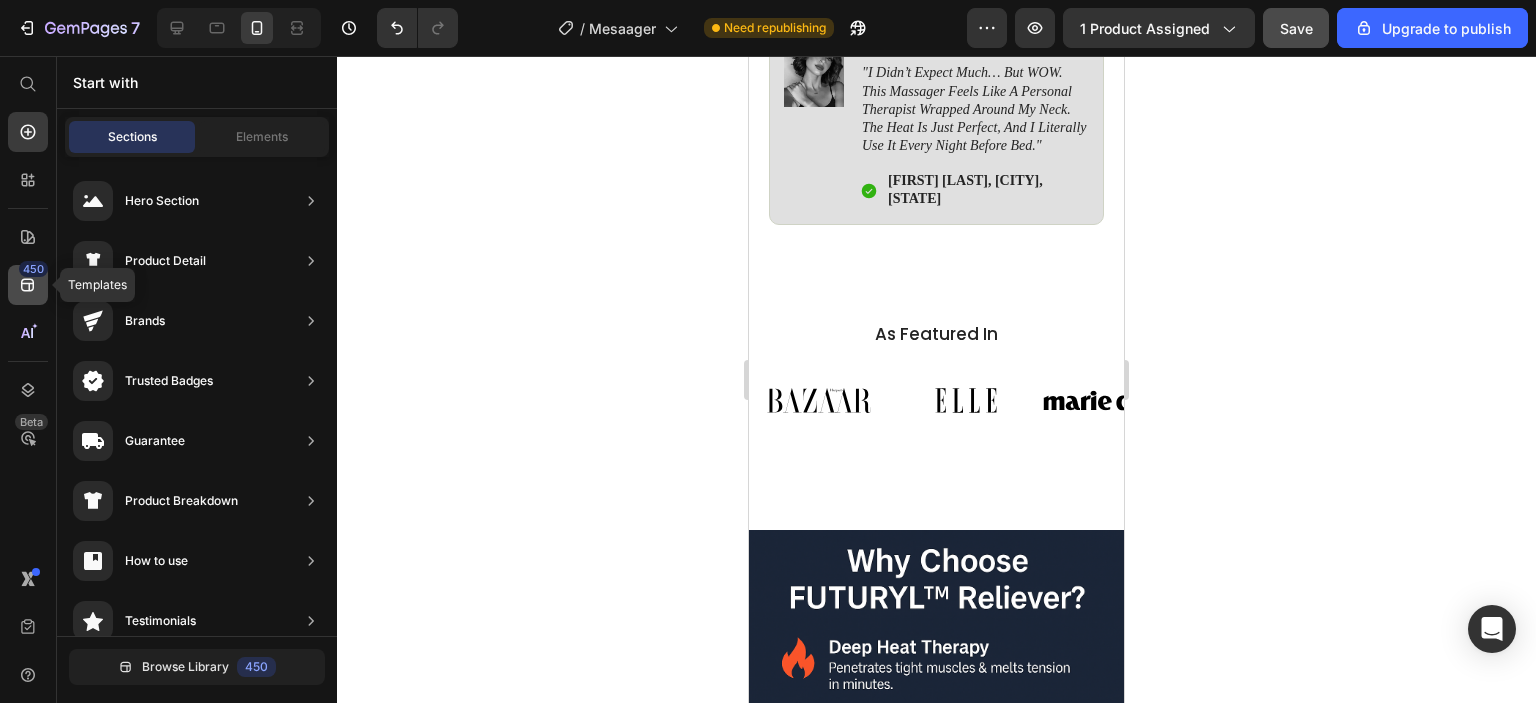 click 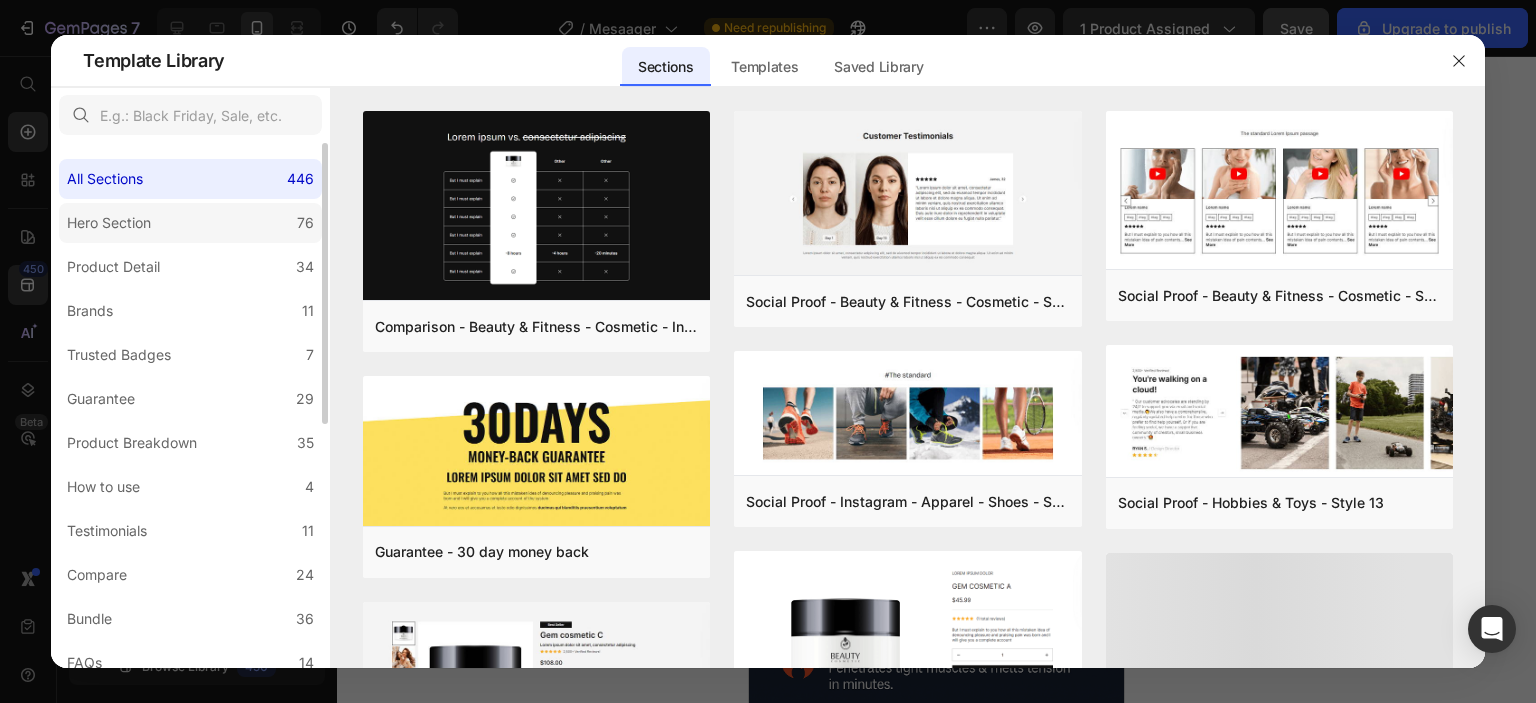 click on "Hero Section 76" 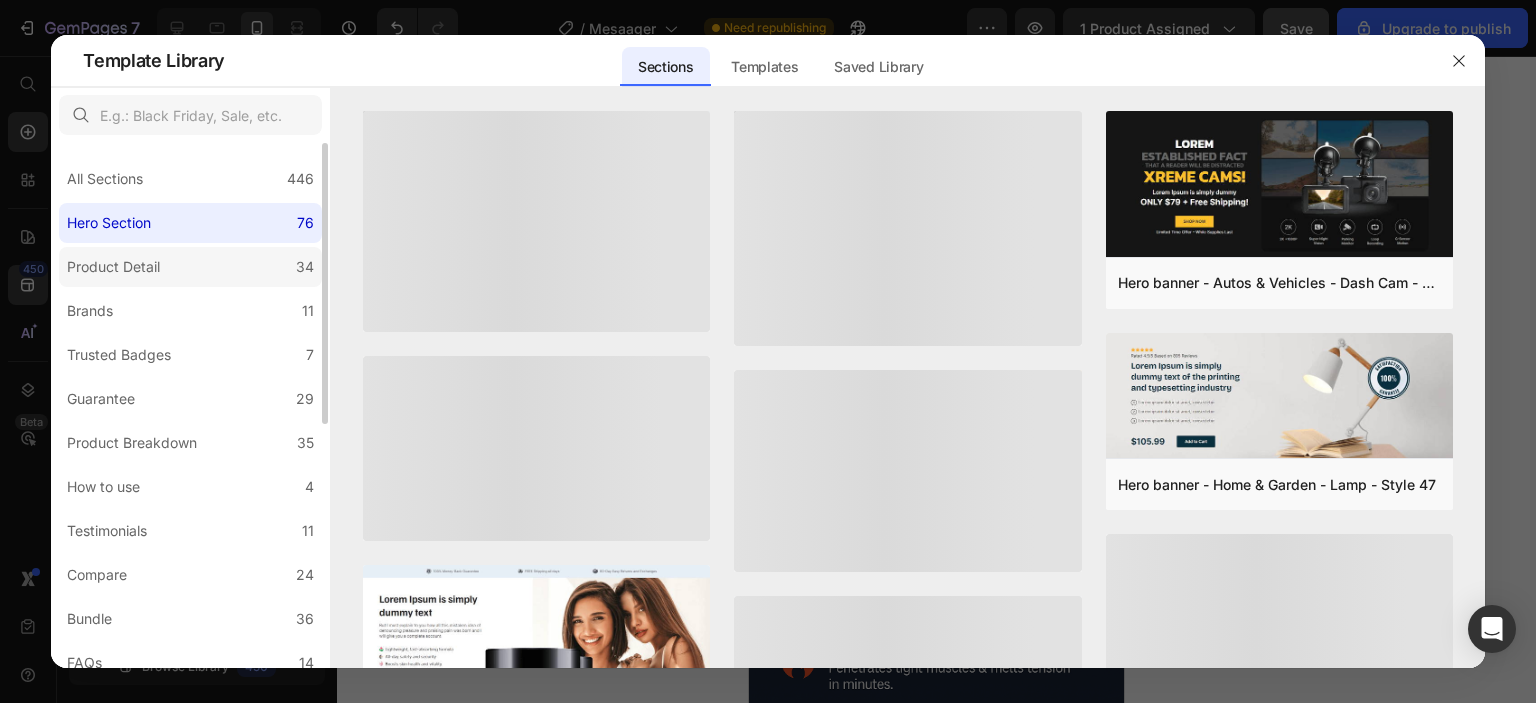 click on "Product Detail 34" 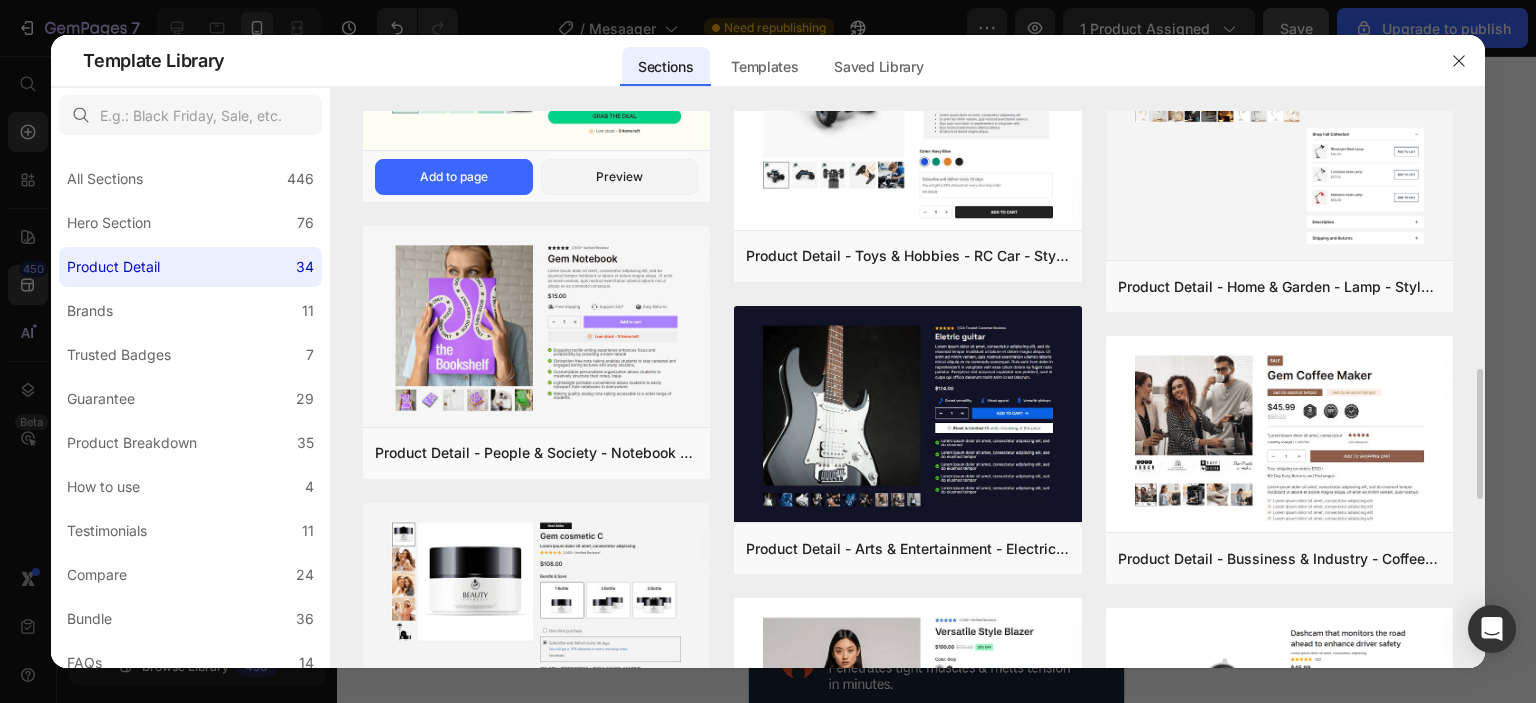 scroll, scrollTop: 1400, scrollLeft: 0, axis: vertical 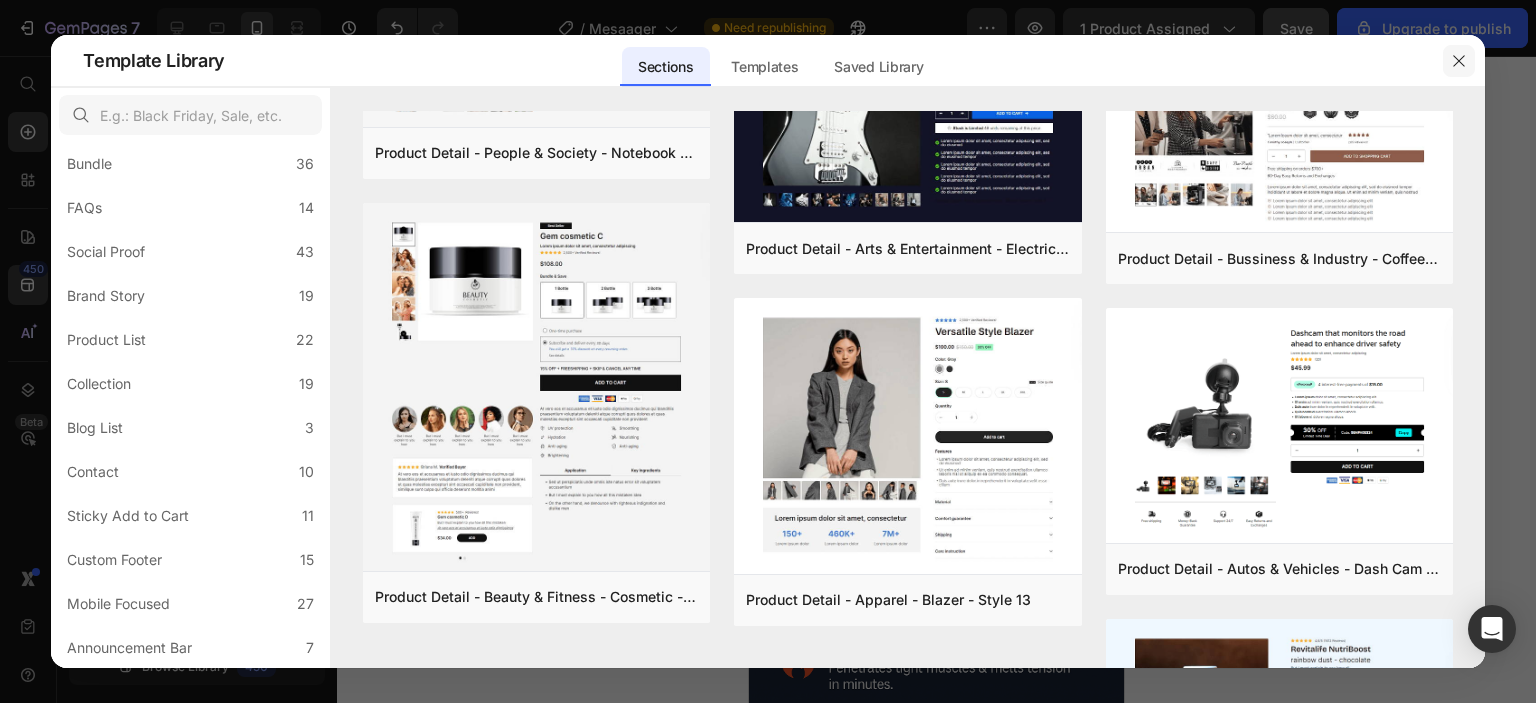 click 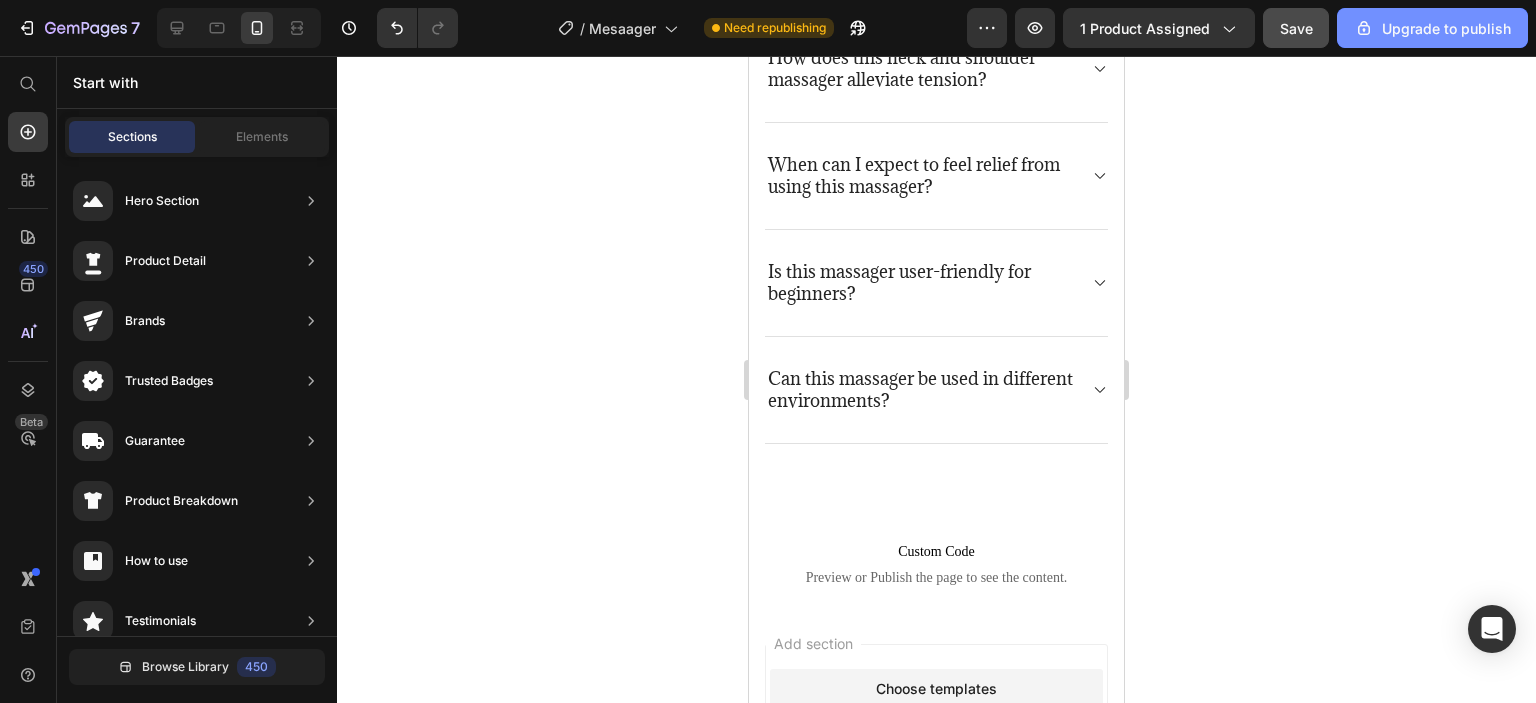 scroll, scrollTop: 4540, scrollLeft: 0, axis: vertical 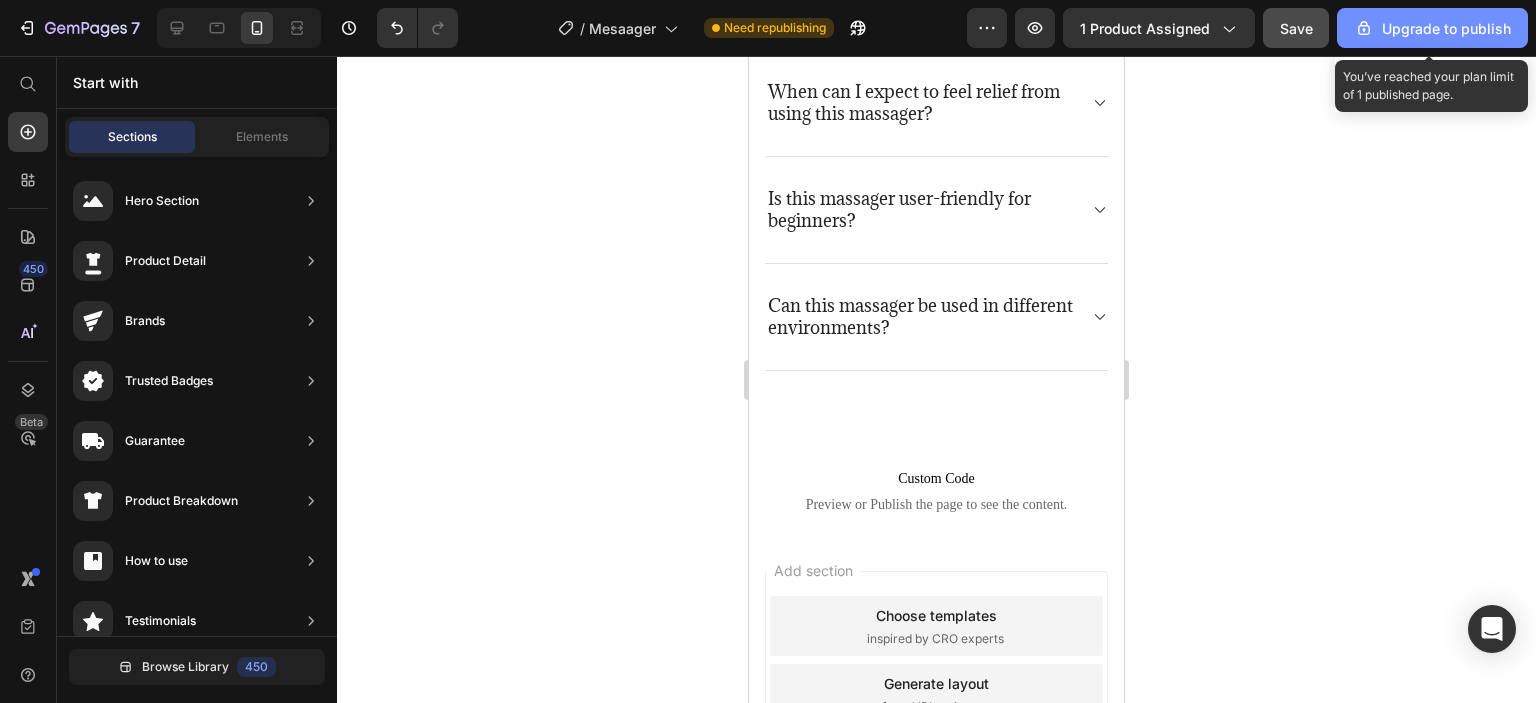 click on "Upgrade to publish" at bounding box center [1432, 28] 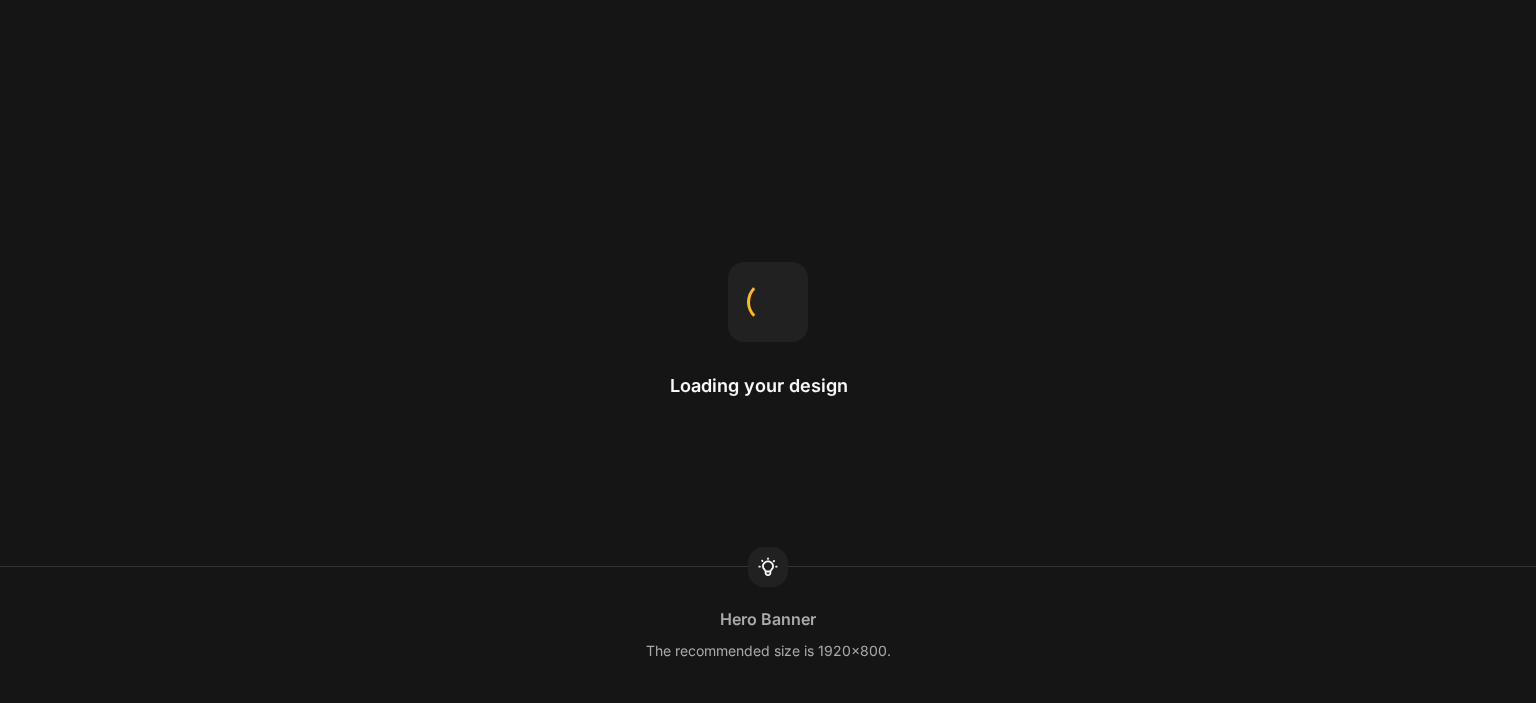 scroll, scrollTop: 0, scrollLeft: 0, axis: both 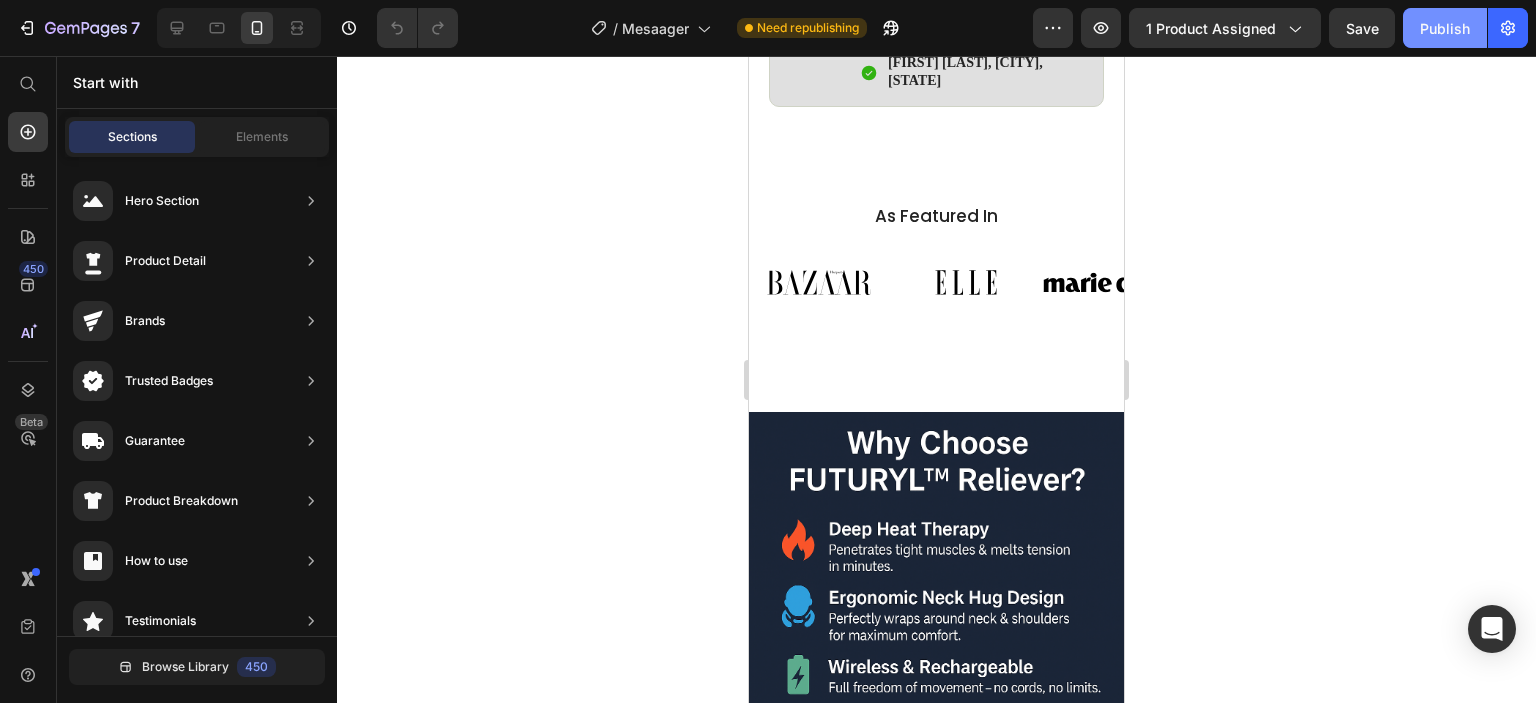 click on "Publish" at bounding box center [1445, 28] 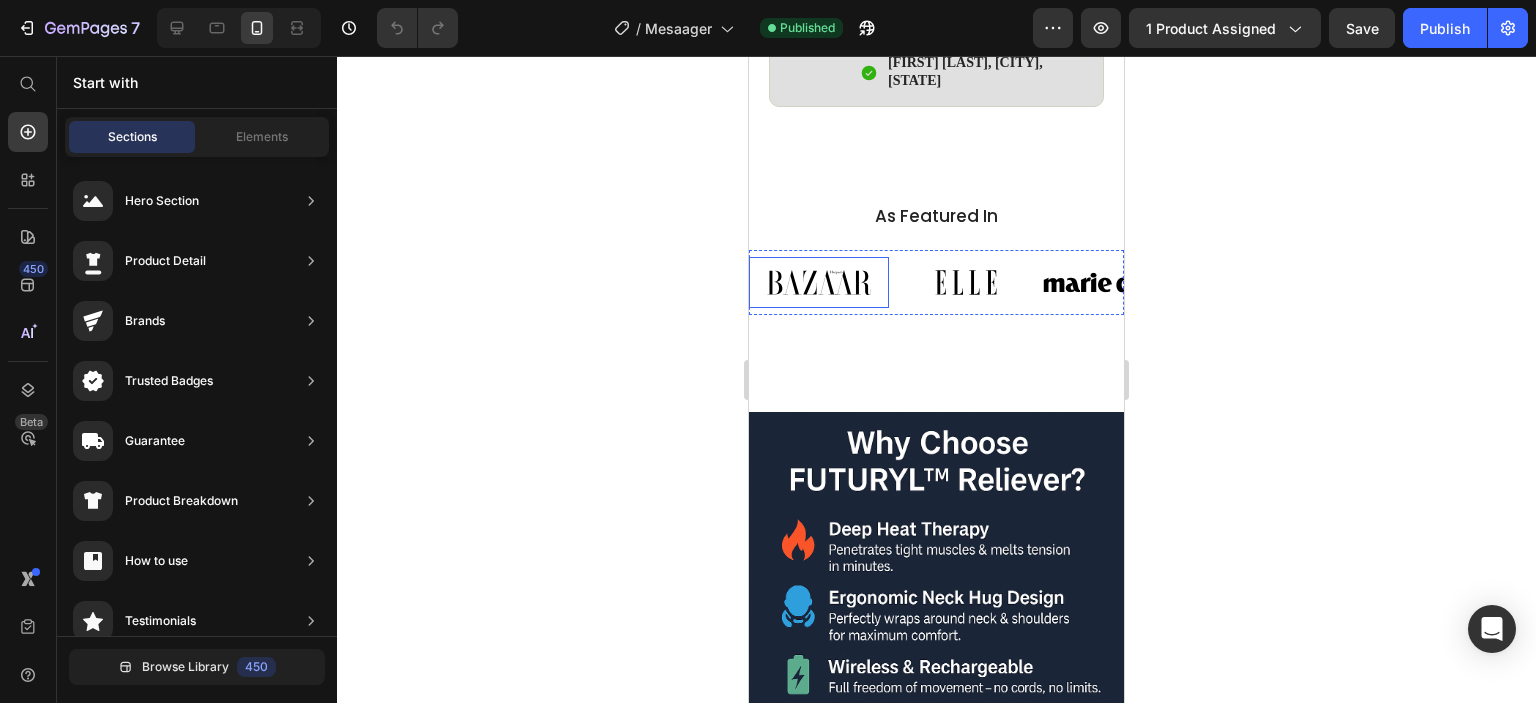 click at bounding box center [819, 282] 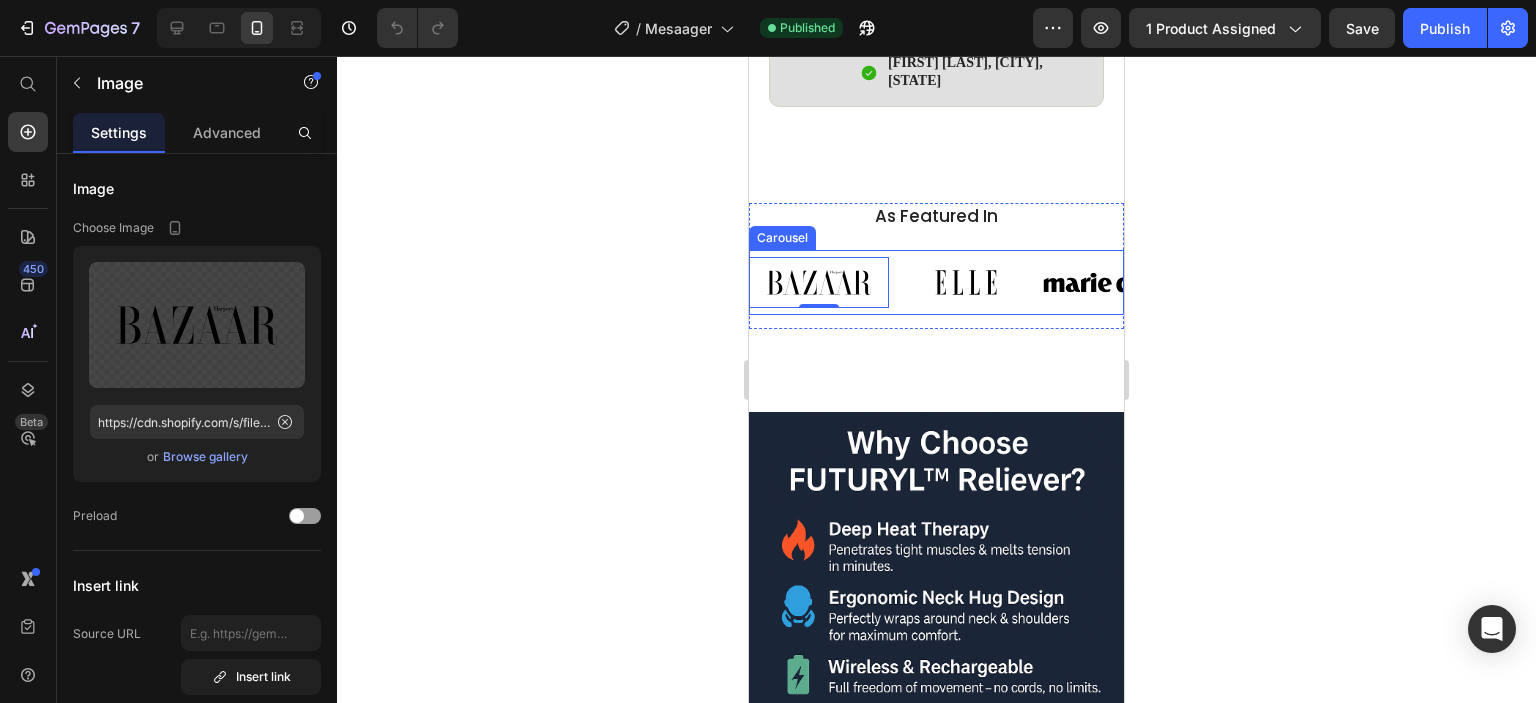 click on "Image   0 Image Image Image Image Image Image Carousel" at bounding box center [936, 282] 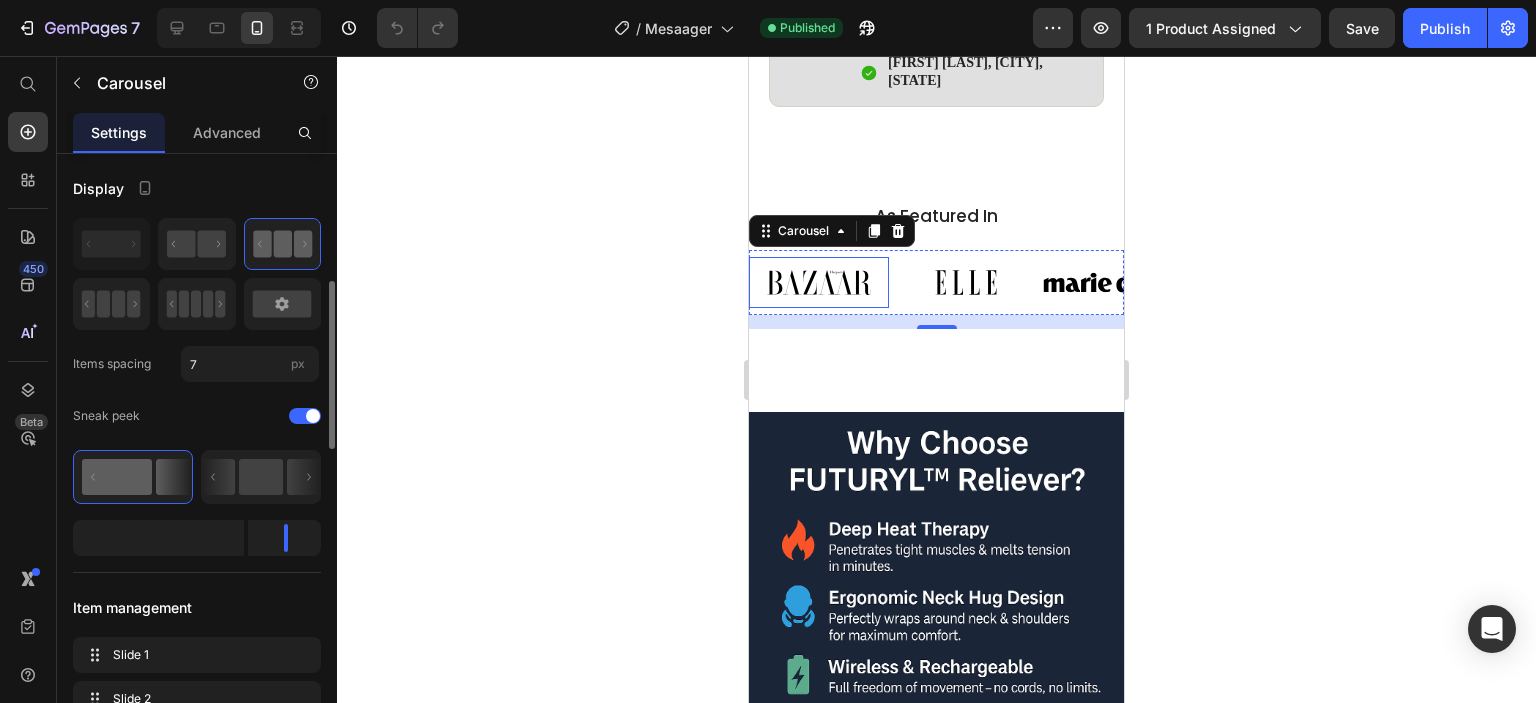 scroll, scrollTop: 100, scrollLeft: 0, axis: vertical 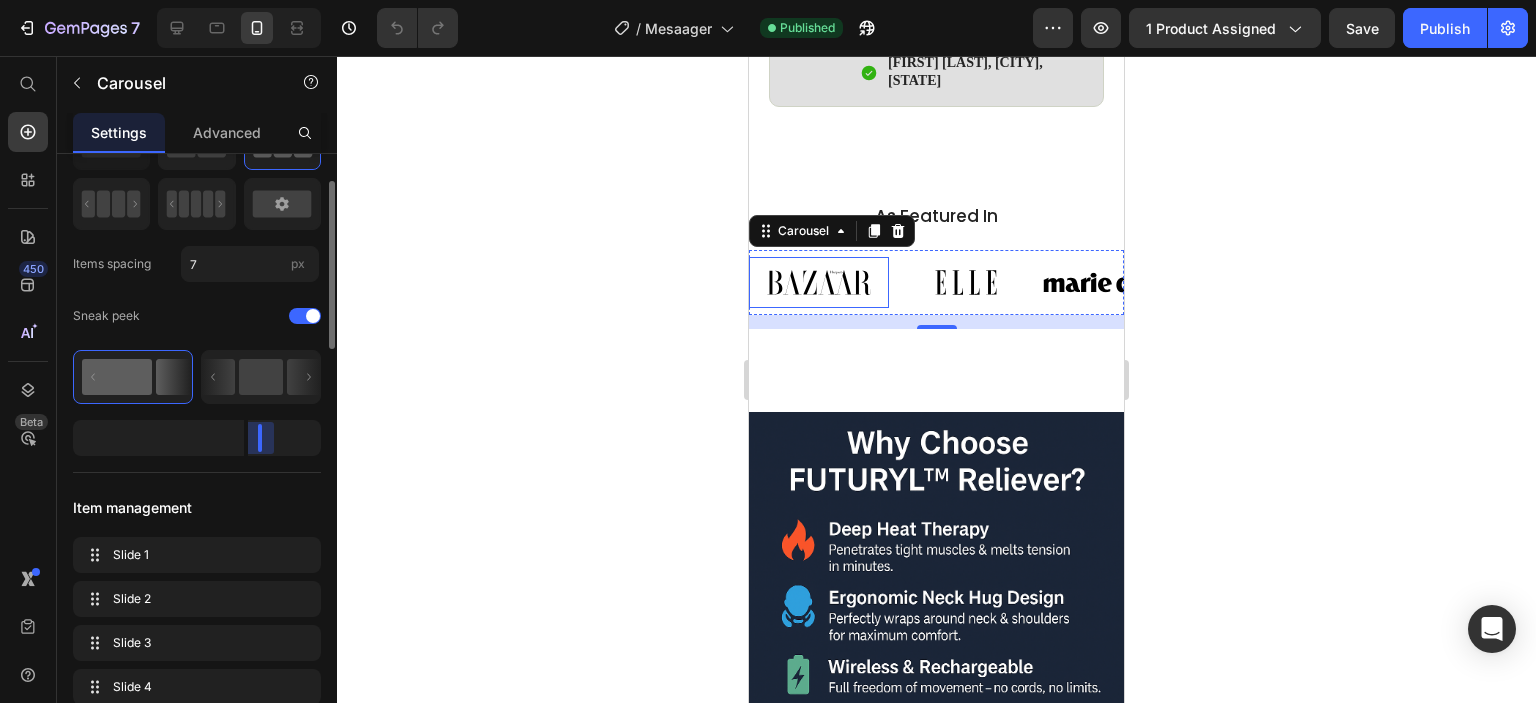 drag, startPoint x: 281, startPoint y: 443, endPoint x: 206, endPoint y: 445, distance: 75.026665 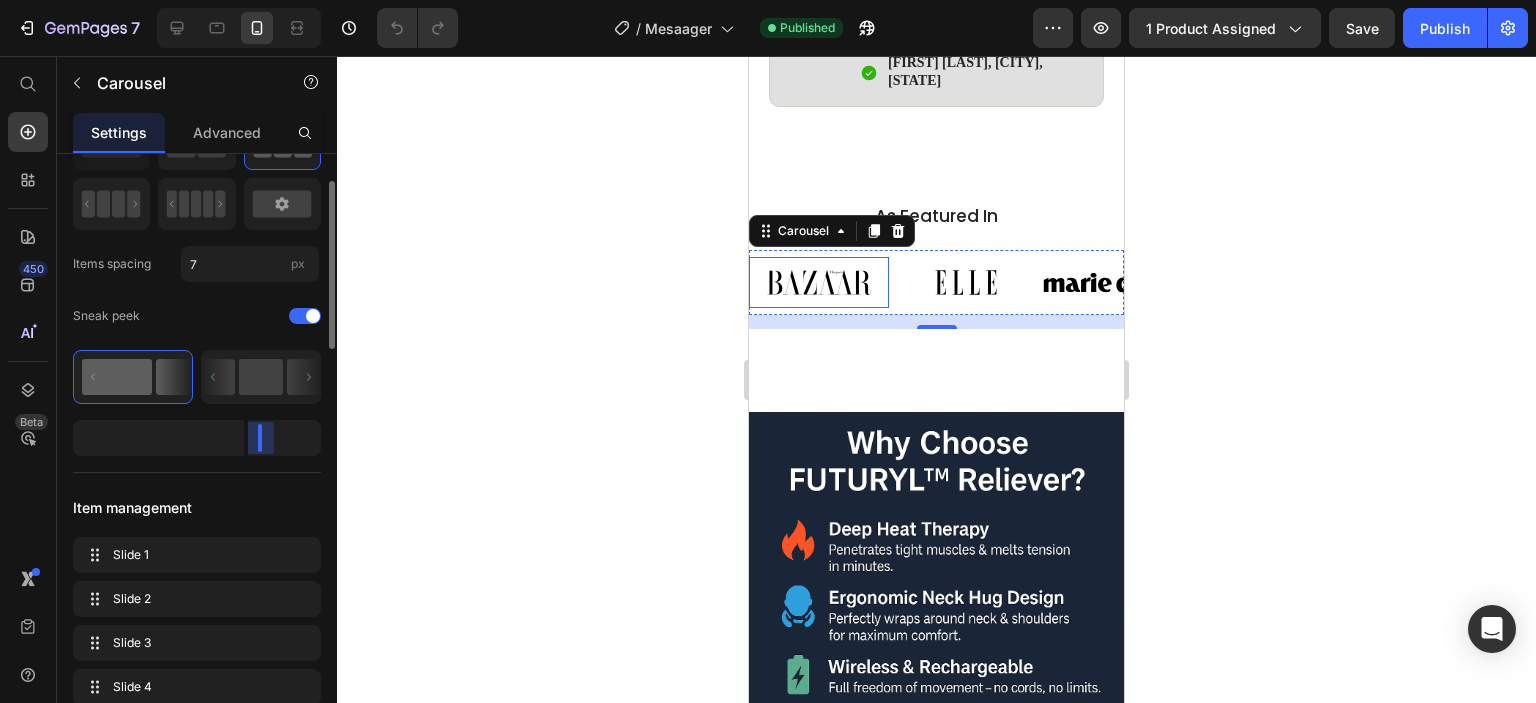 click on "7  Version history  /  Mesaager Published Preview 1 product assigned  Save   Publish  450 Beta Start with Sections Elements Hero Section Product Detail Brands Trusted Badges Guarantee Product Breakdown How to use Testimonials Compare Bundle FAQs Social Proof Brand Story Product List Collection Blog List Contact Sticky Add to Cart Custom Footer Browse Library 450 Layout
Row
Row
Row
Row Text
Heading
Text Block Button
Button
Button
Sticky Back to top Media
Image" at bounding box center (768, 0) 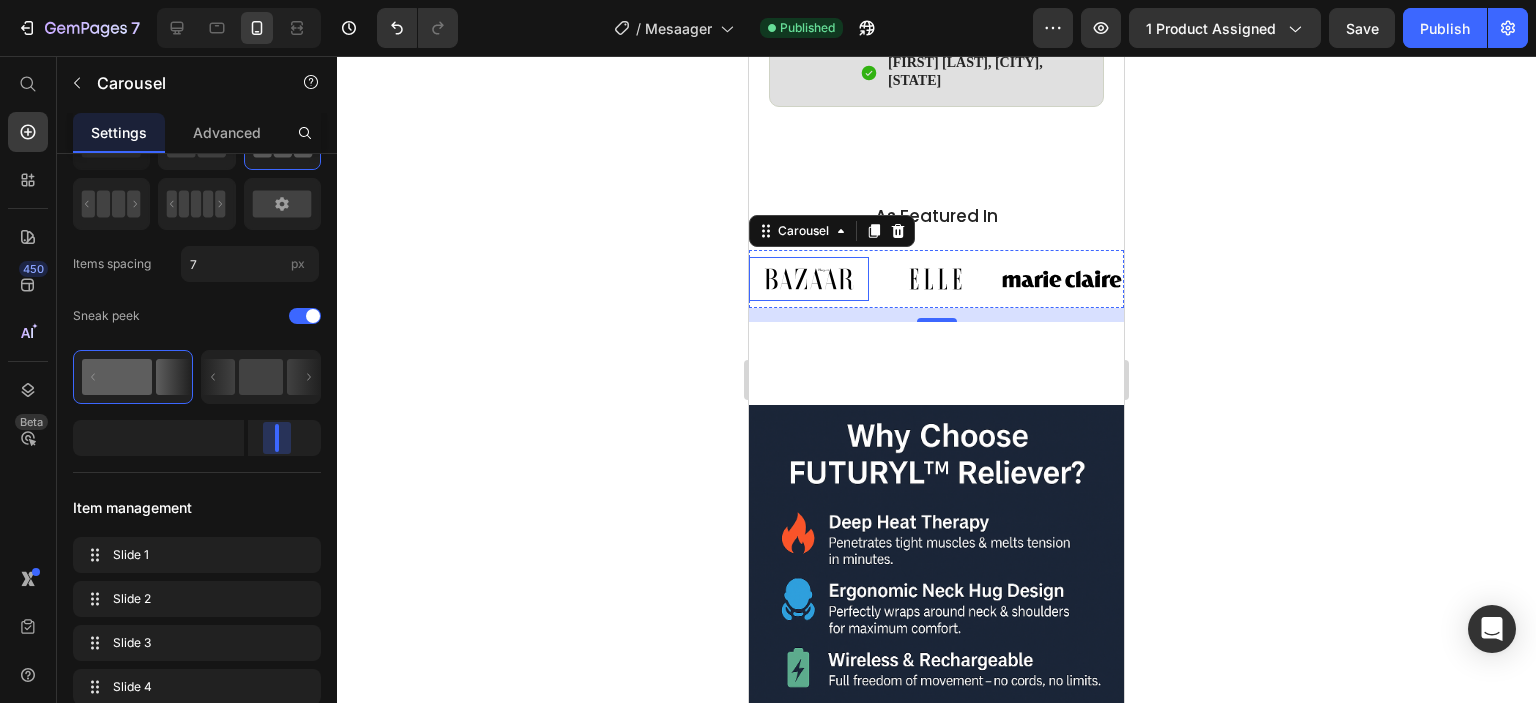 drag, startPoint x: 260, startPoint y: 438, endPoint x: 273, endPoint y: 439, distance: 13.038404 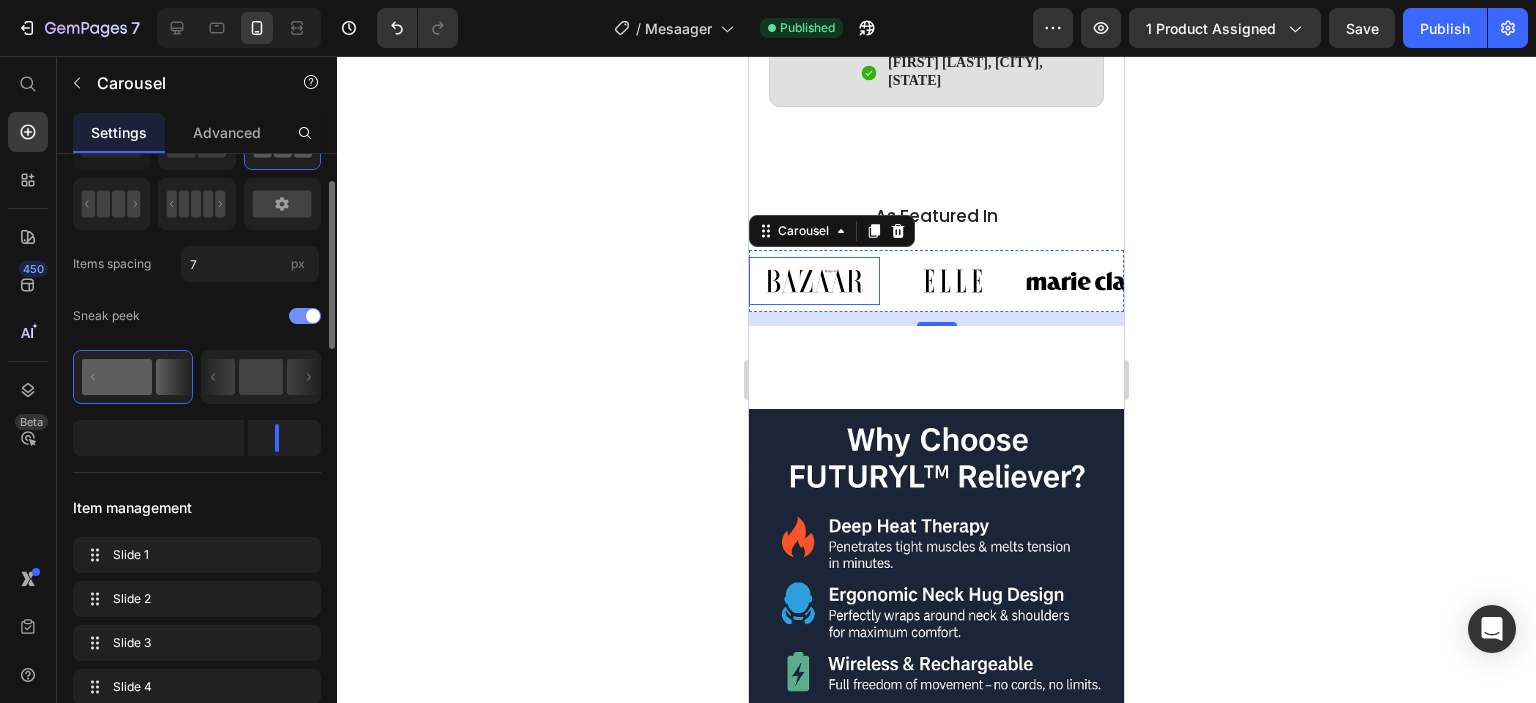 scroll, scrollTop: 0, scrollLeft: 0, axis: both 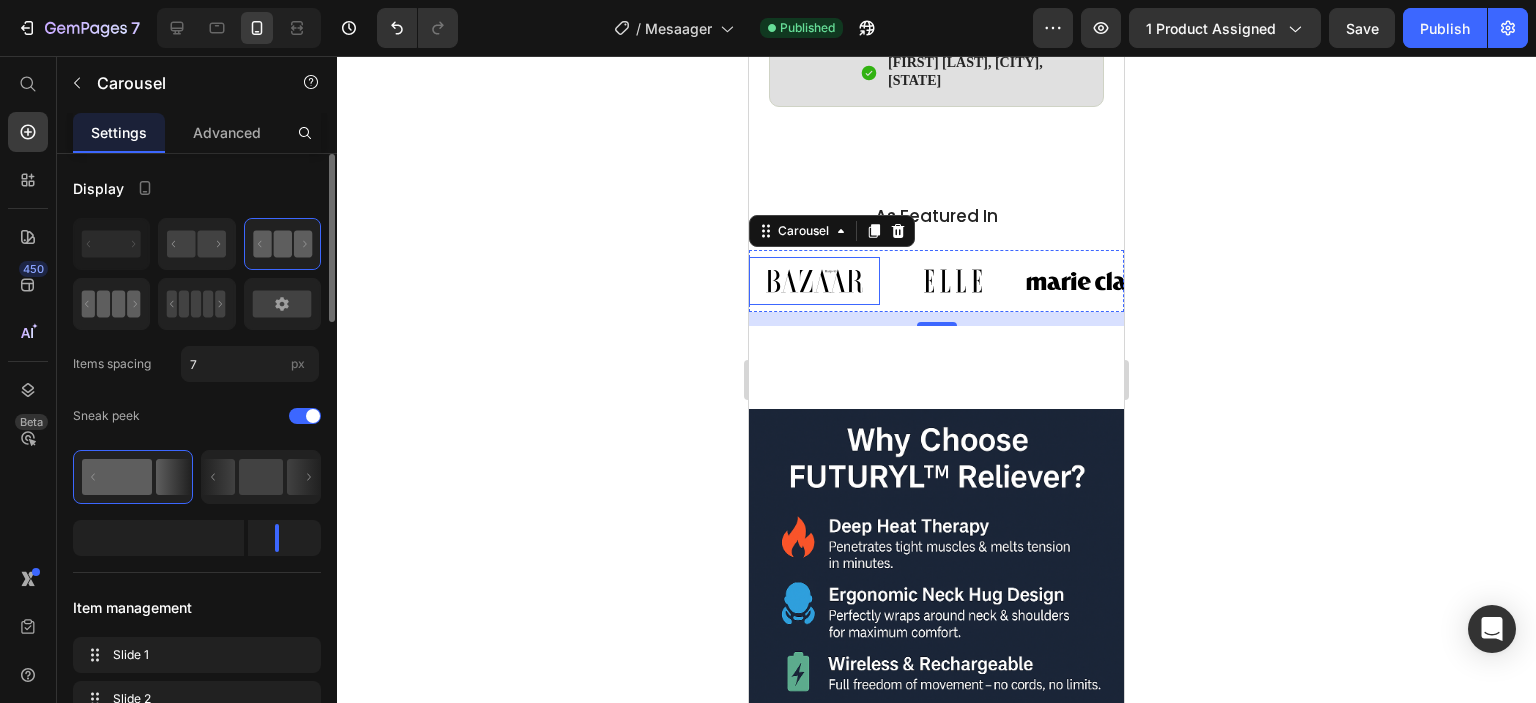 click 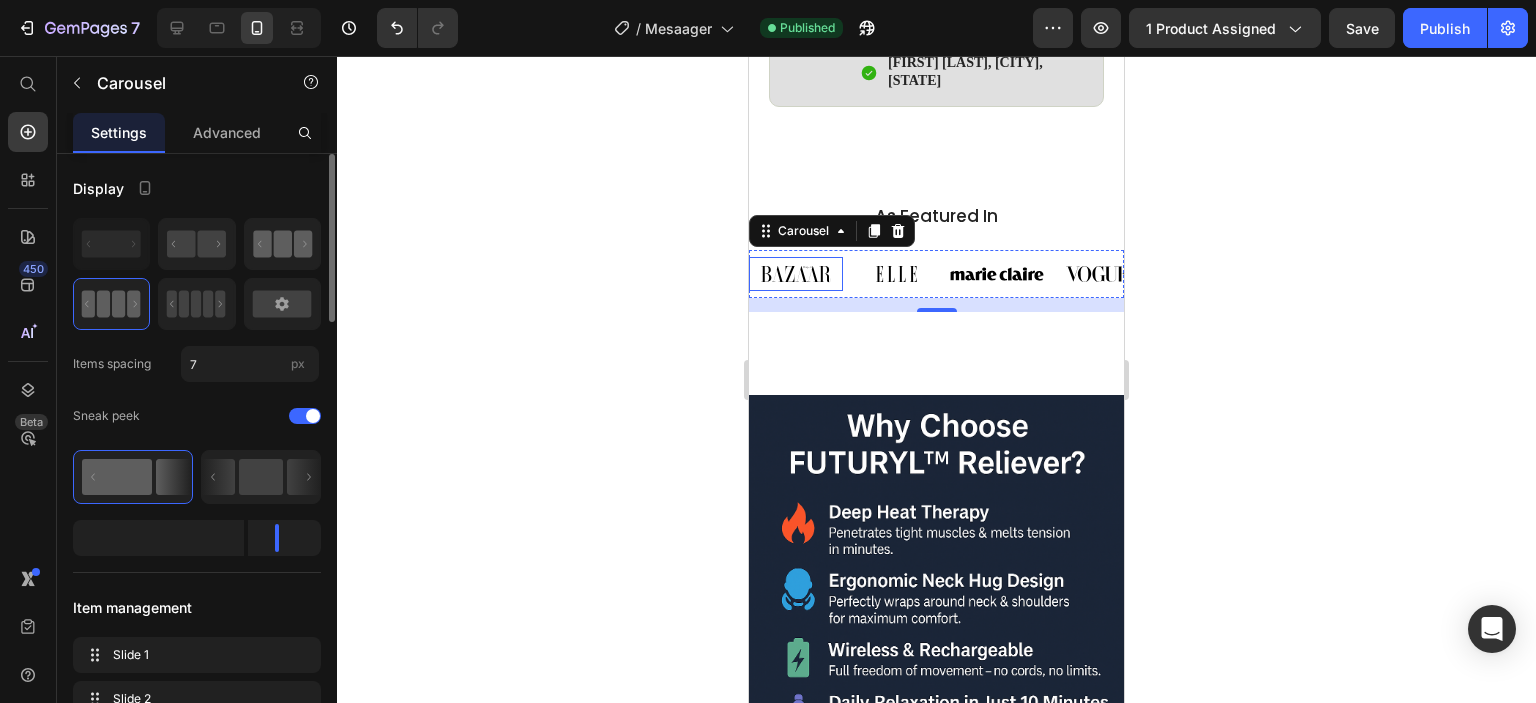 click 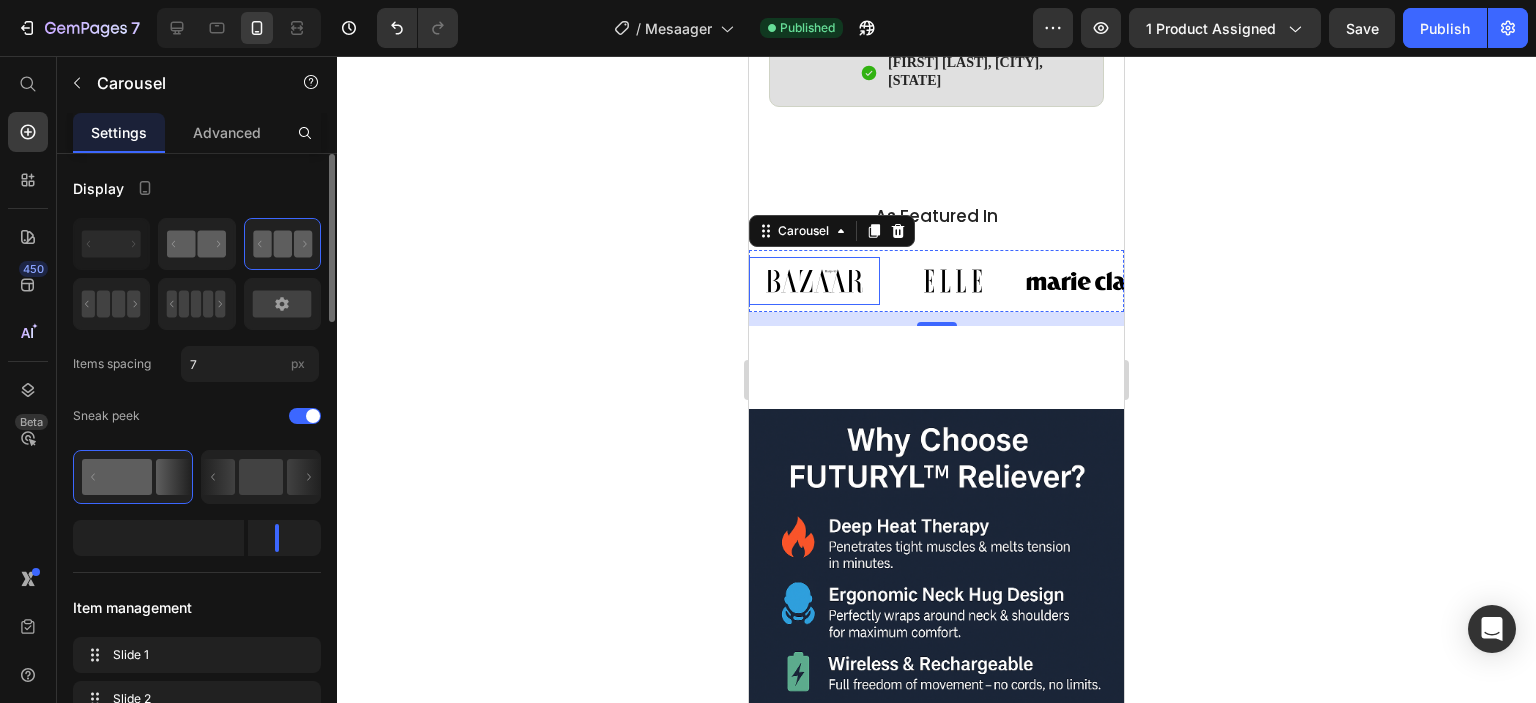 click 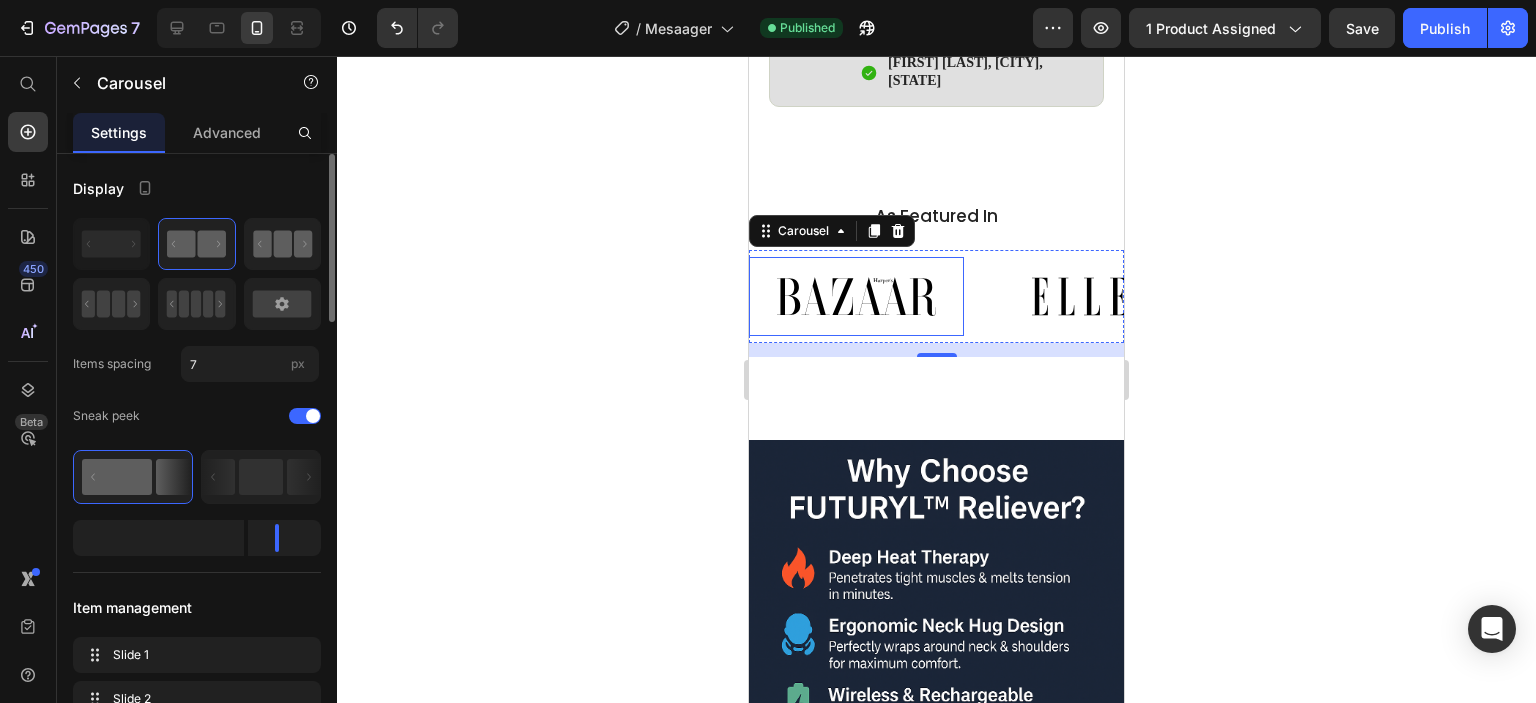 click 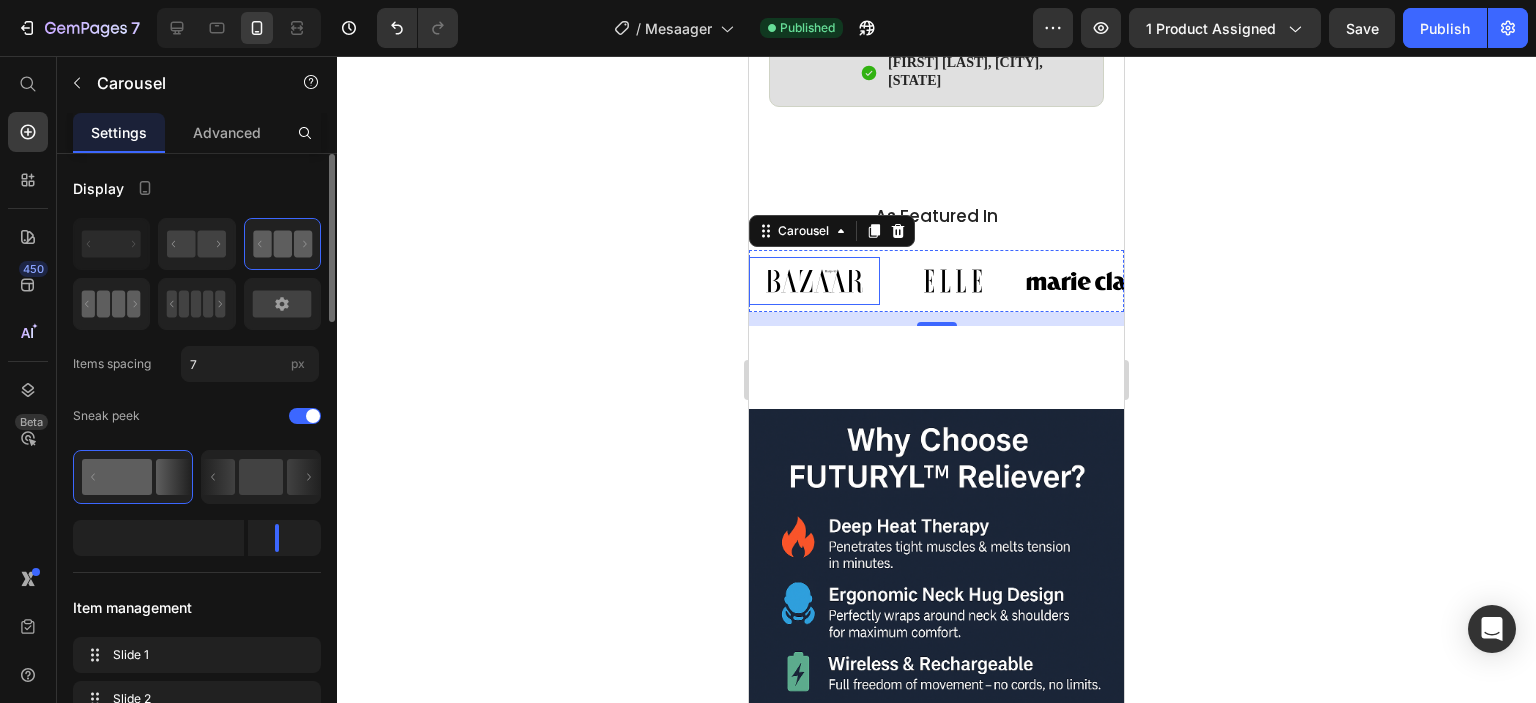 click 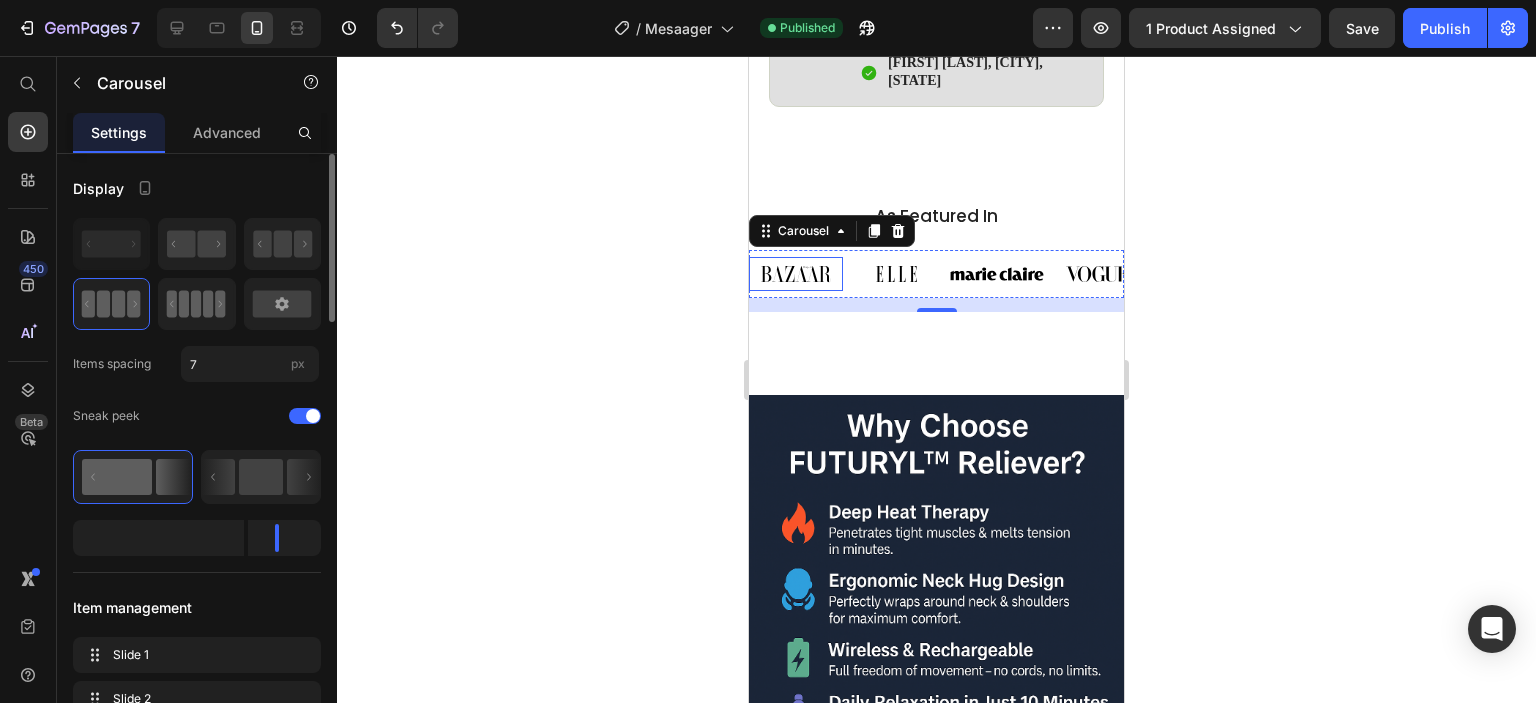 click 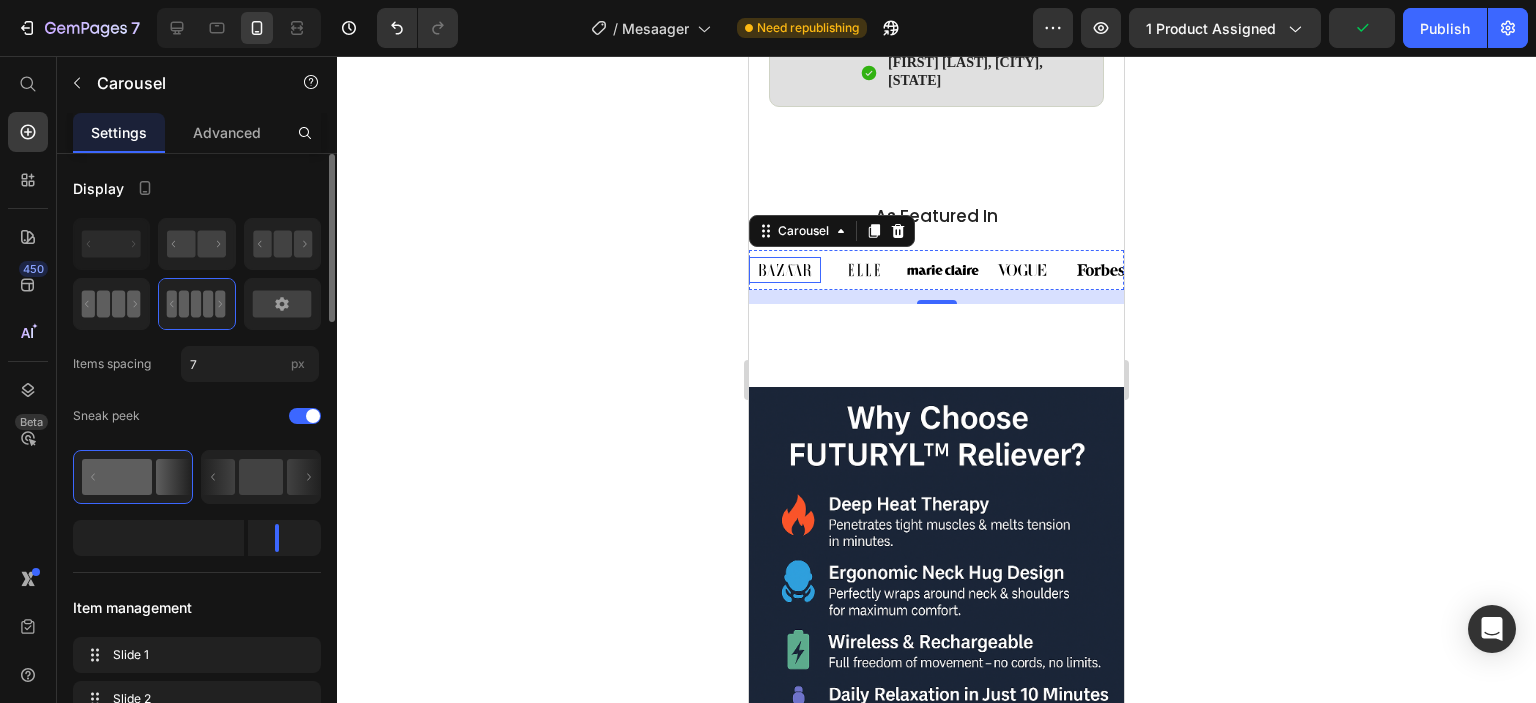 click 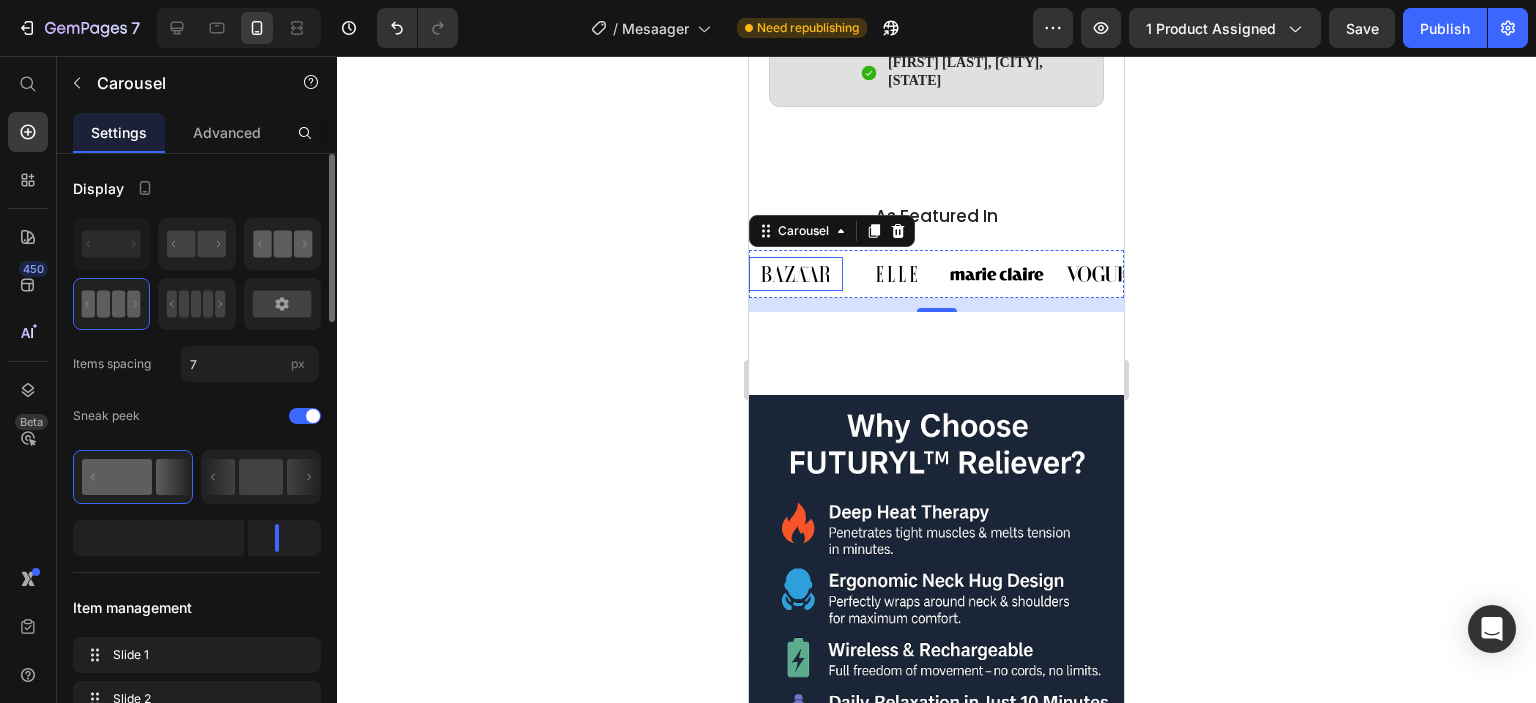click 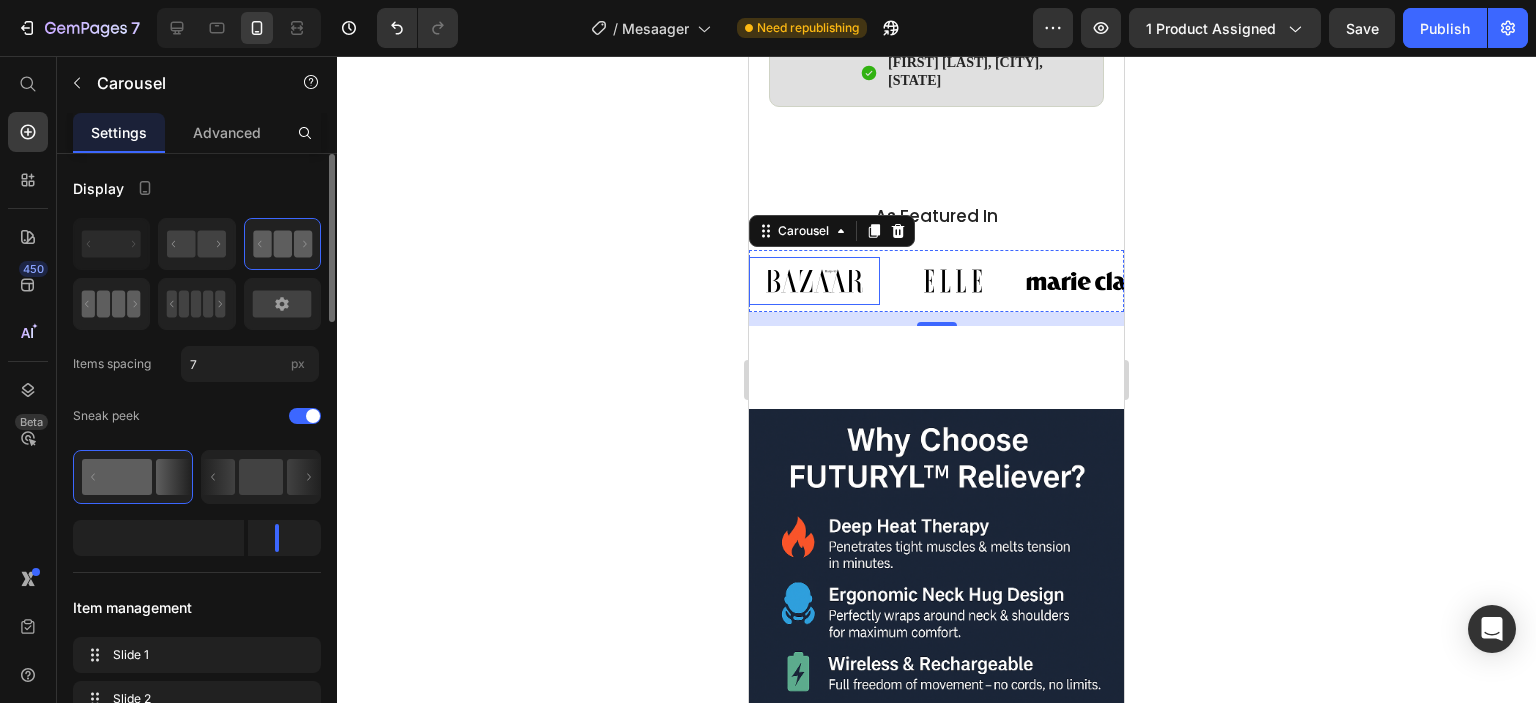 click 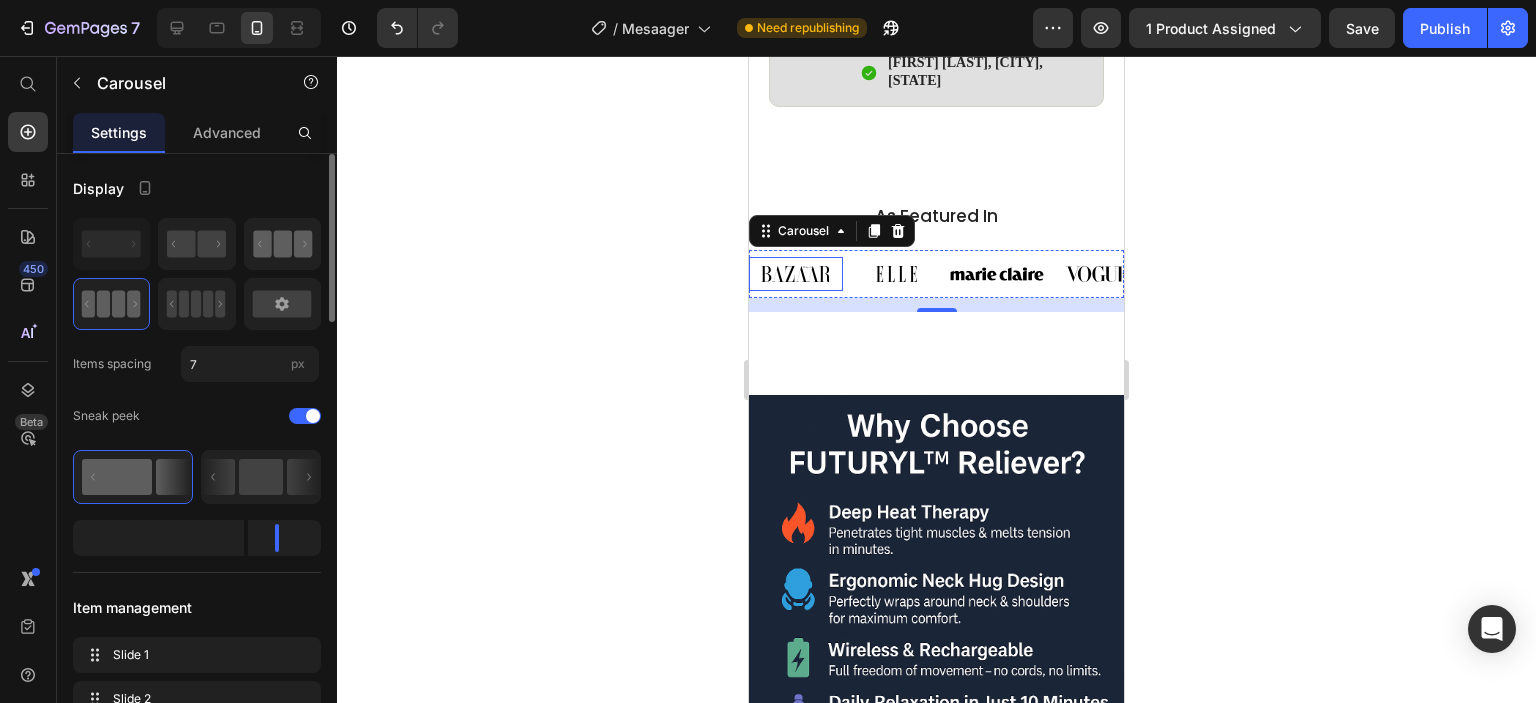 click 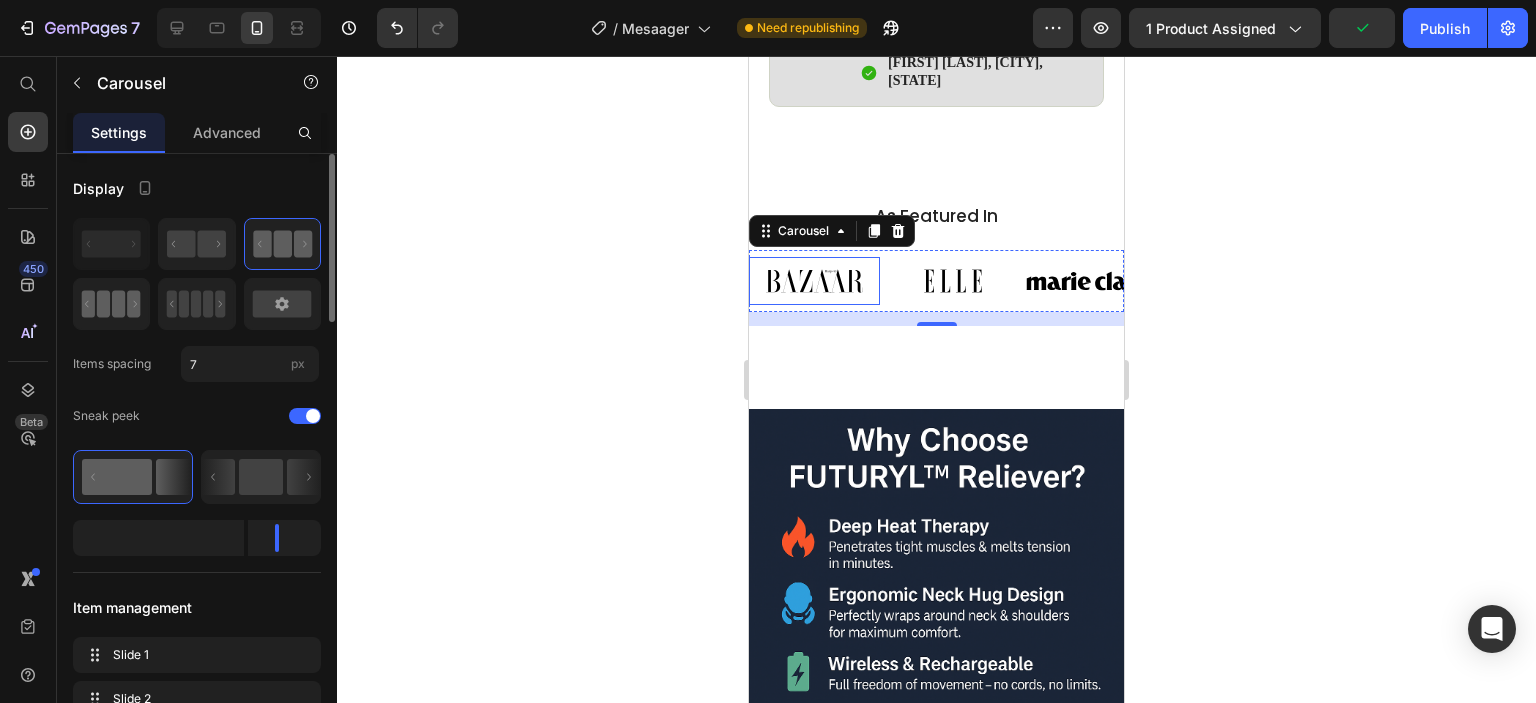 click 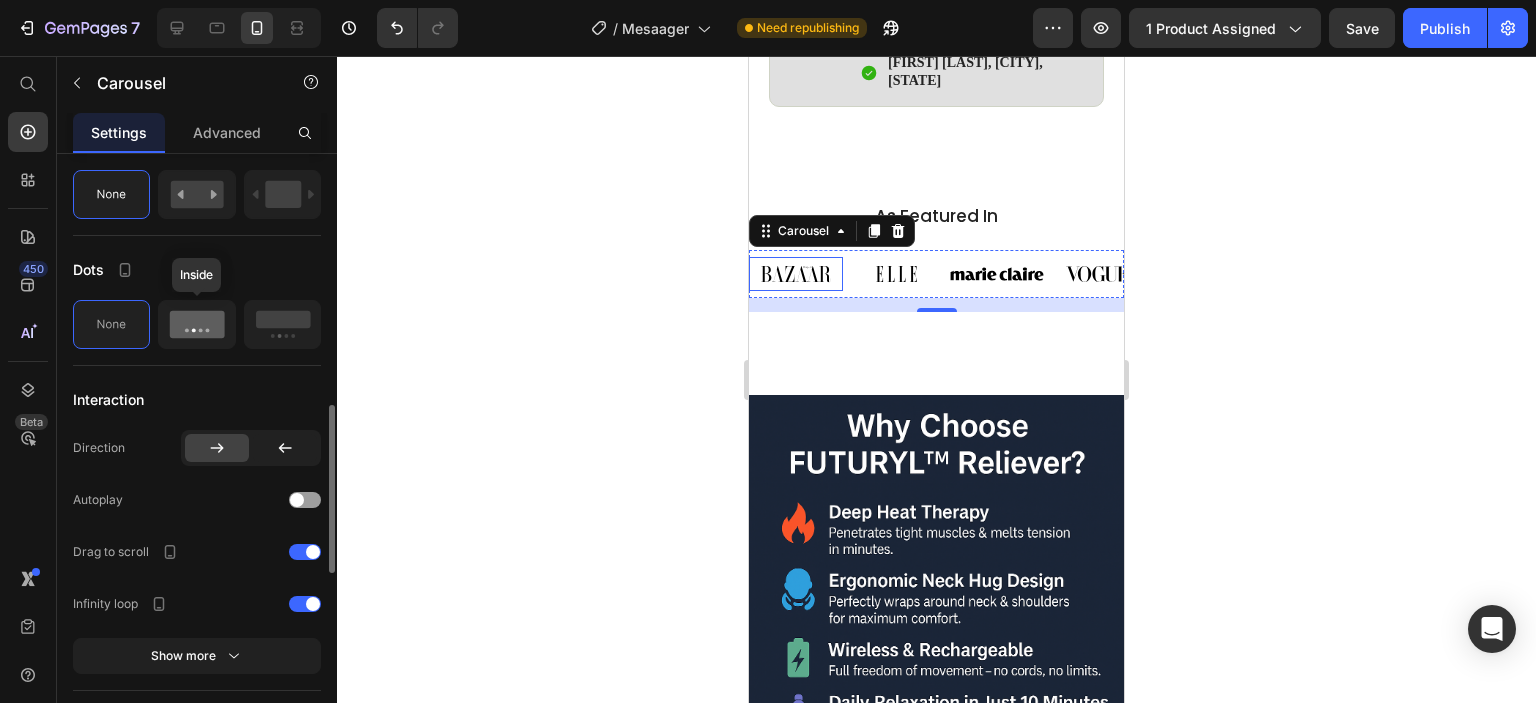 scroll, scrollTop: 800, scrollLeft: 0, axis: vertical 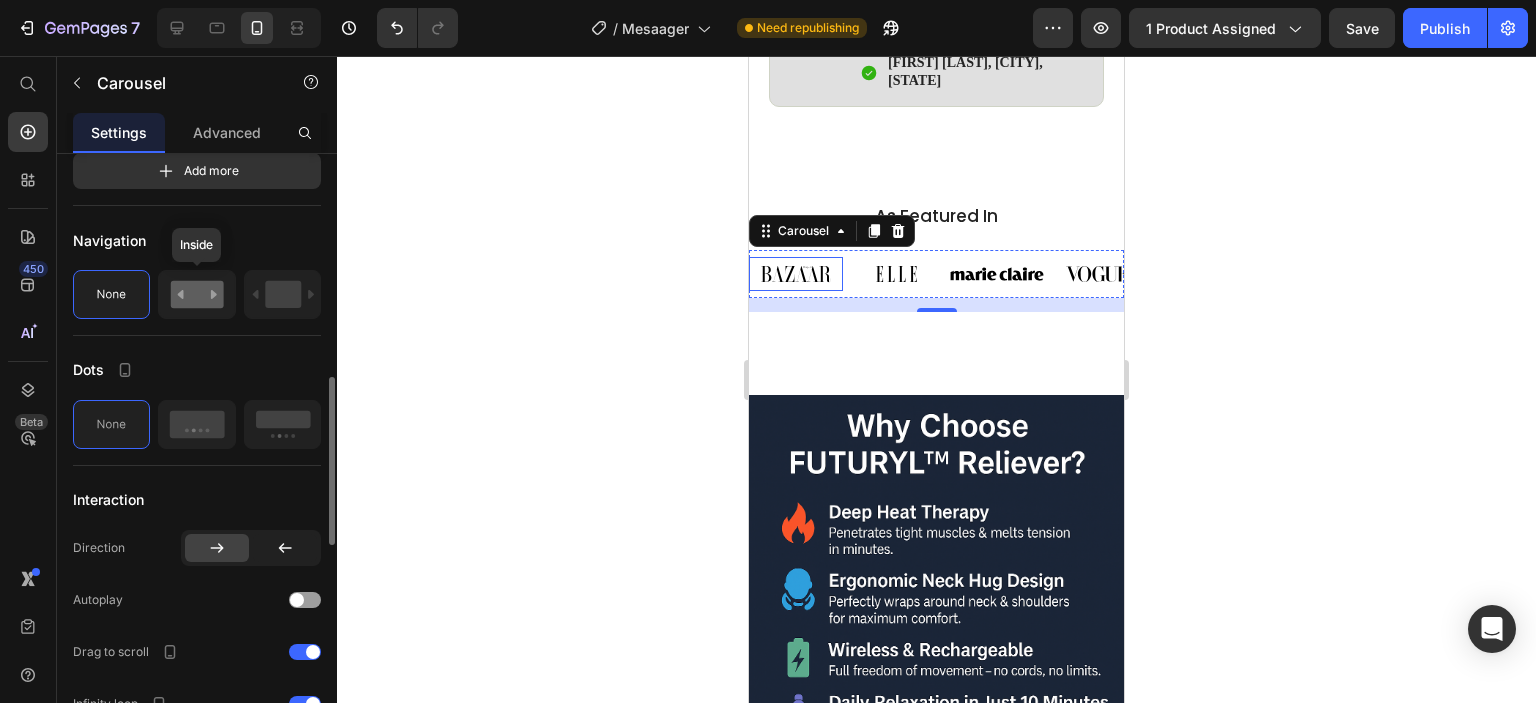 click 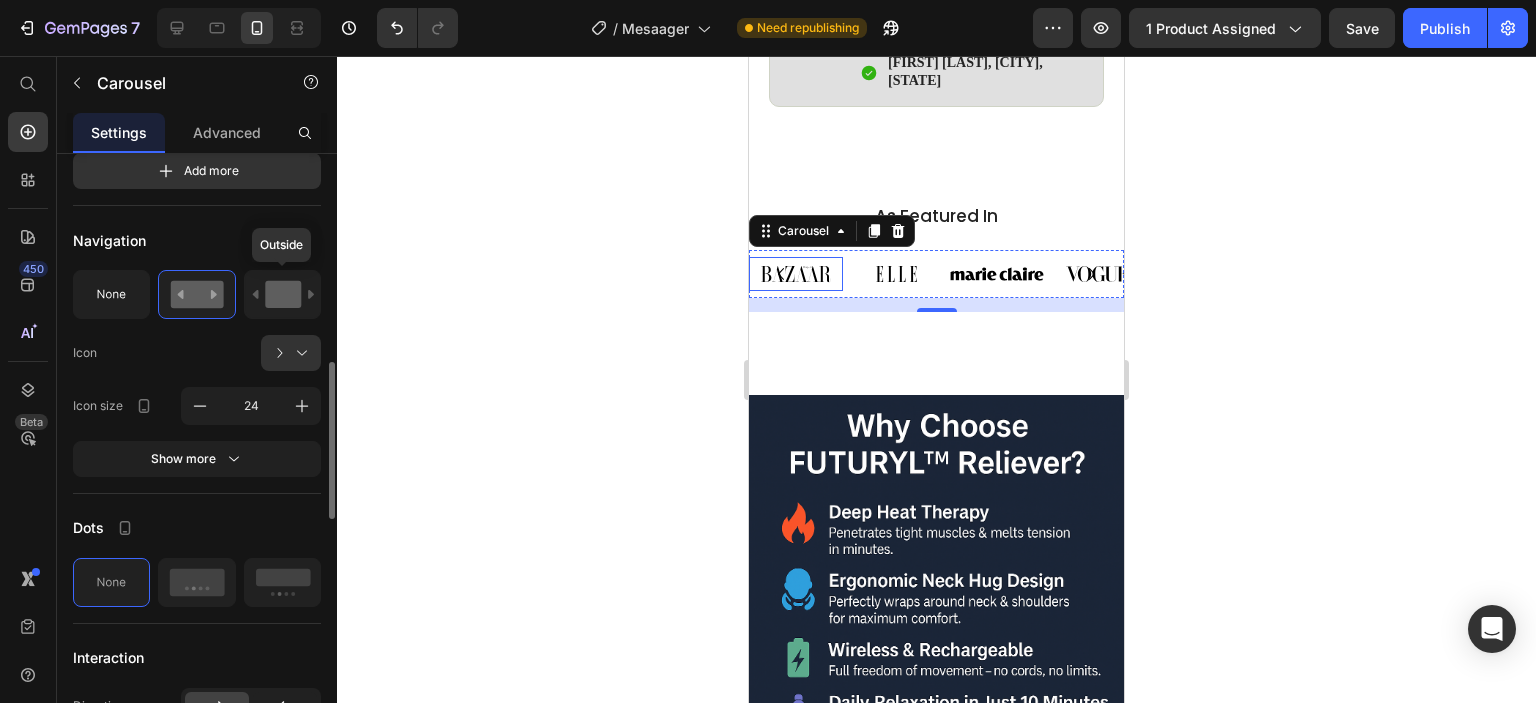 click 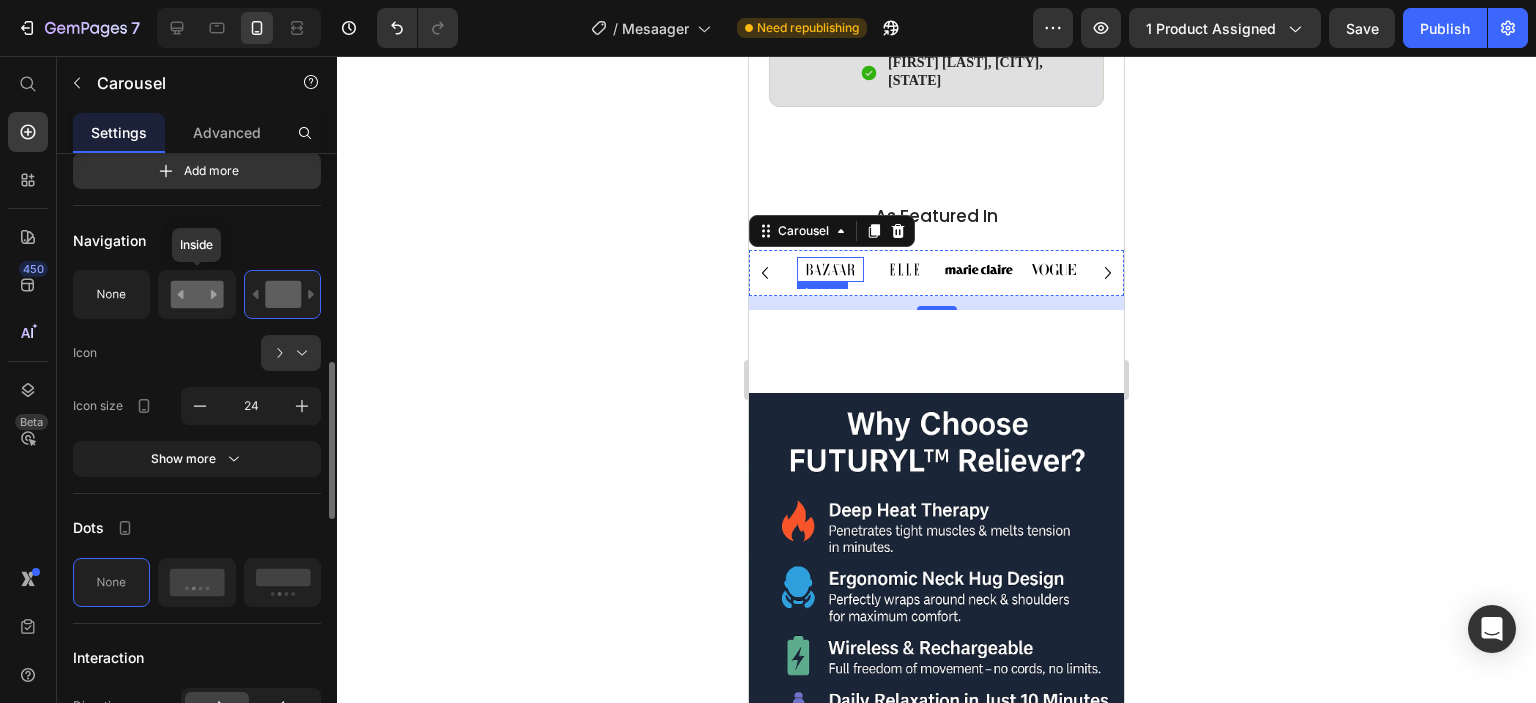 click 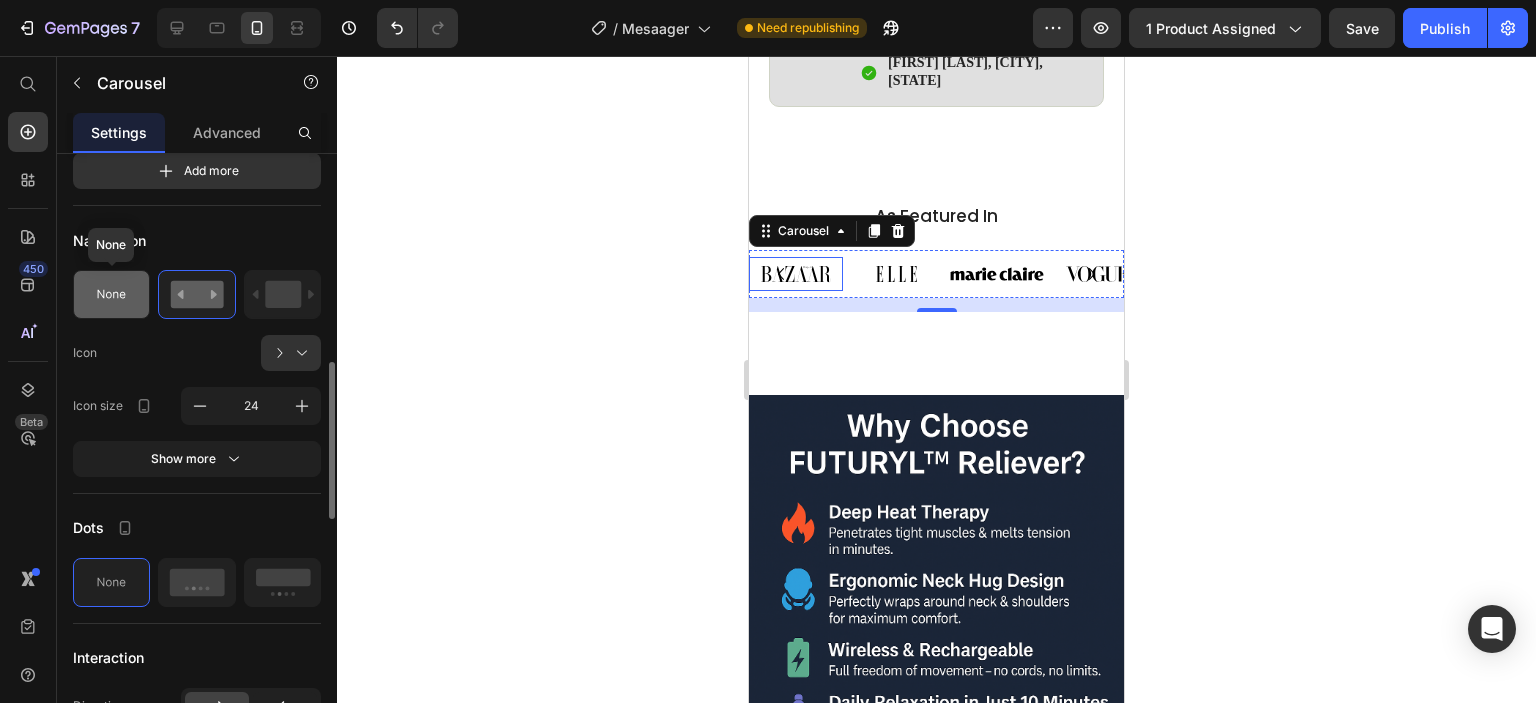 click 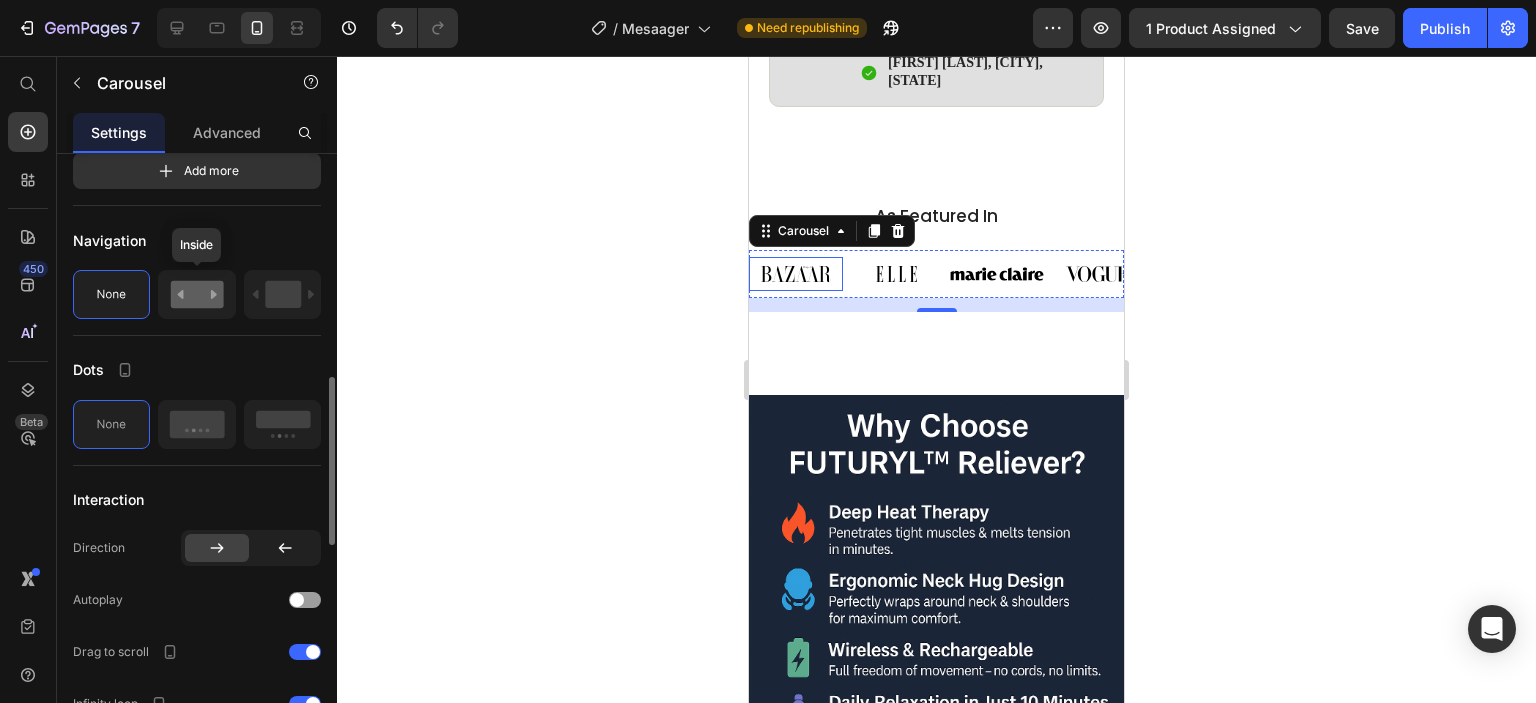 click 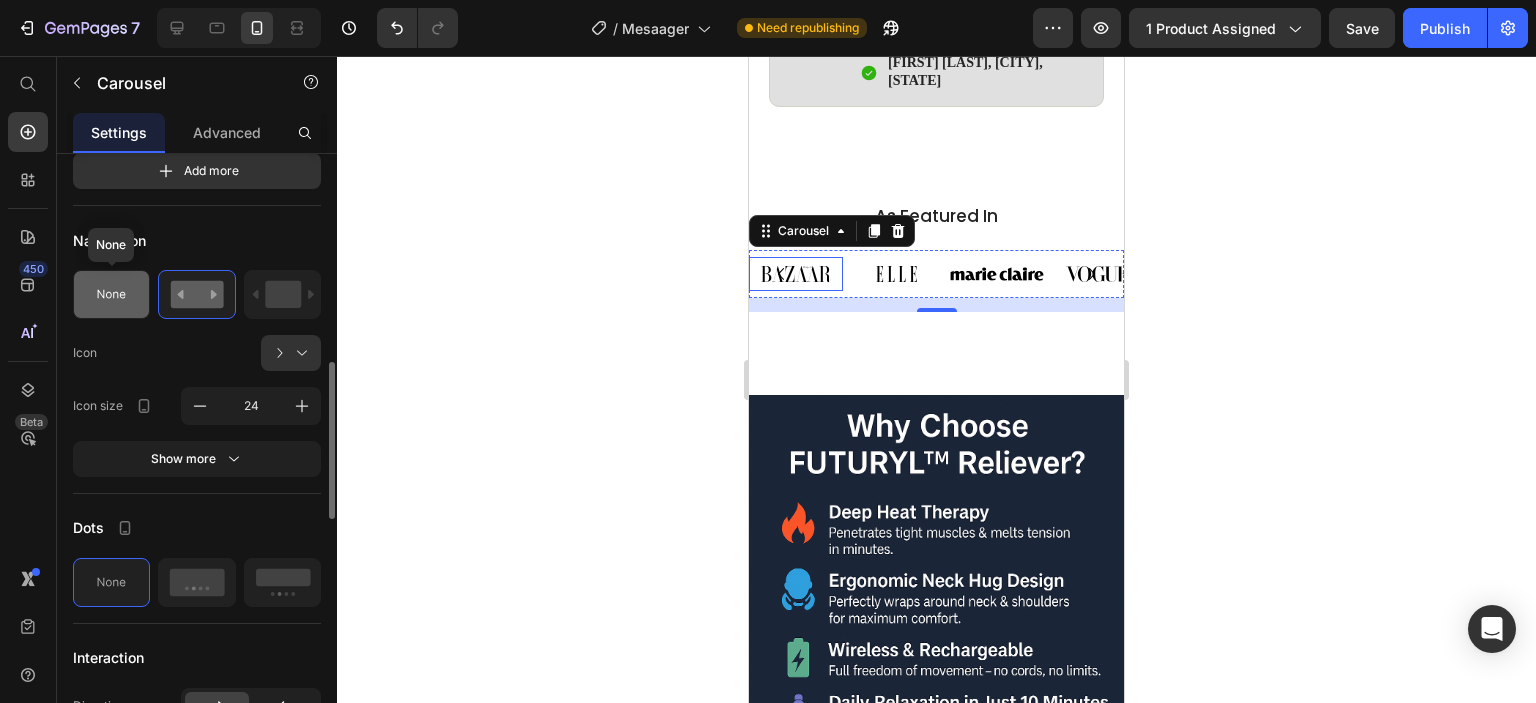 click 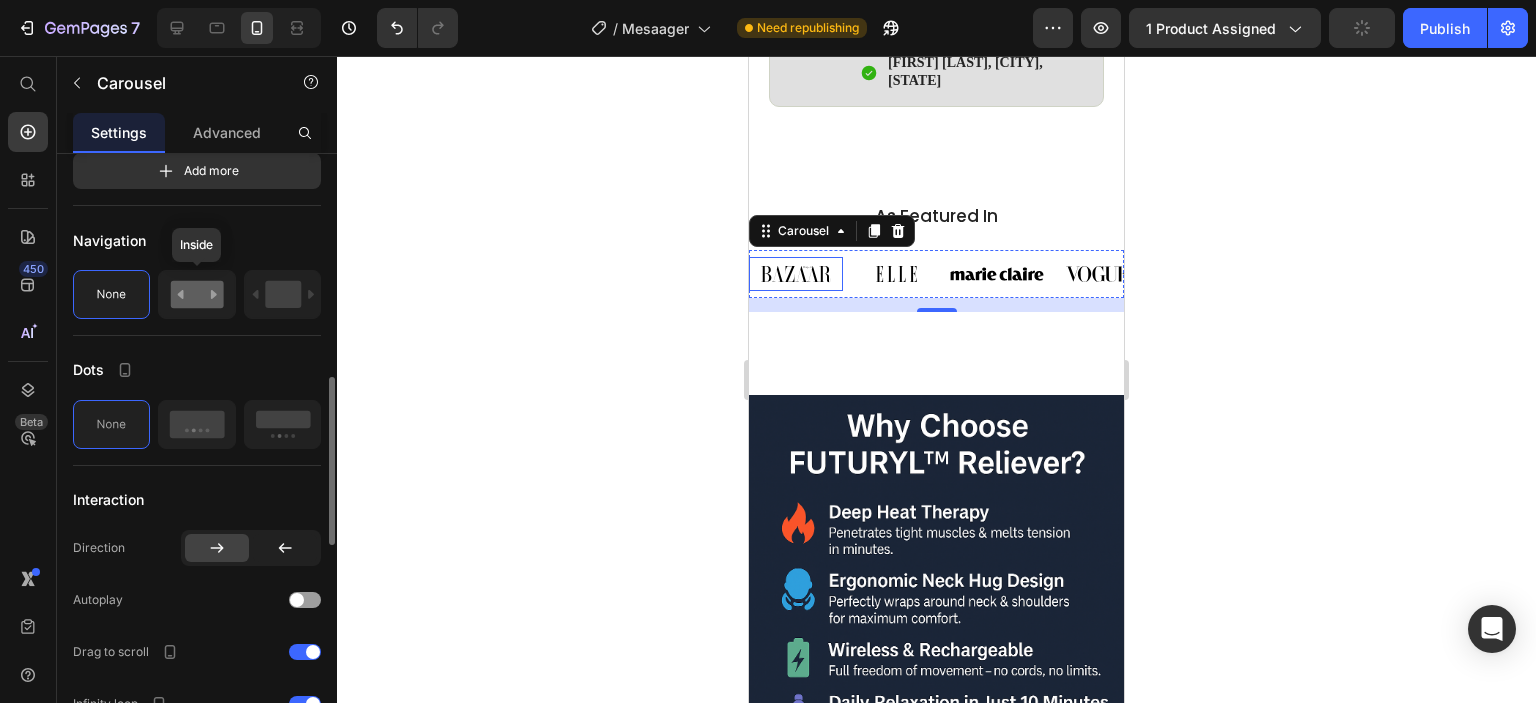 click 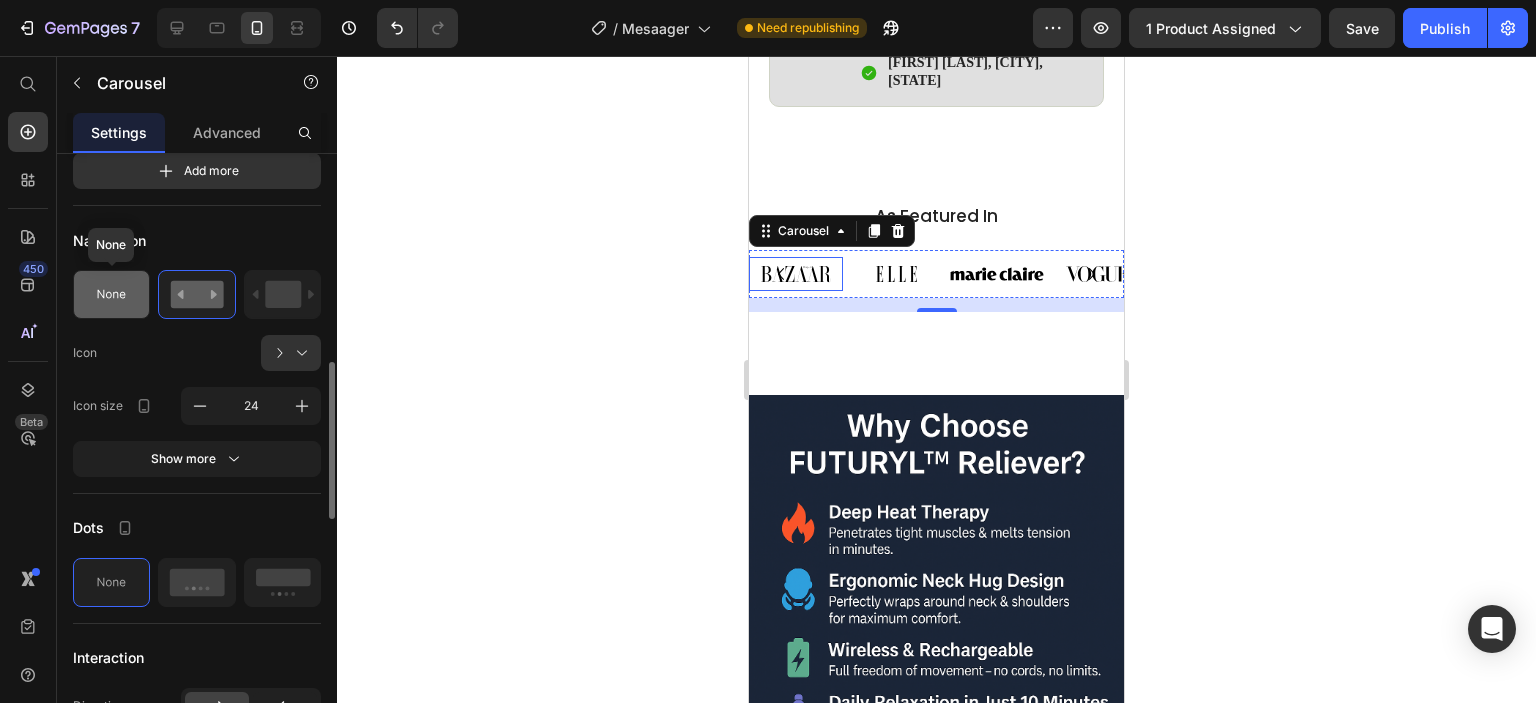 click 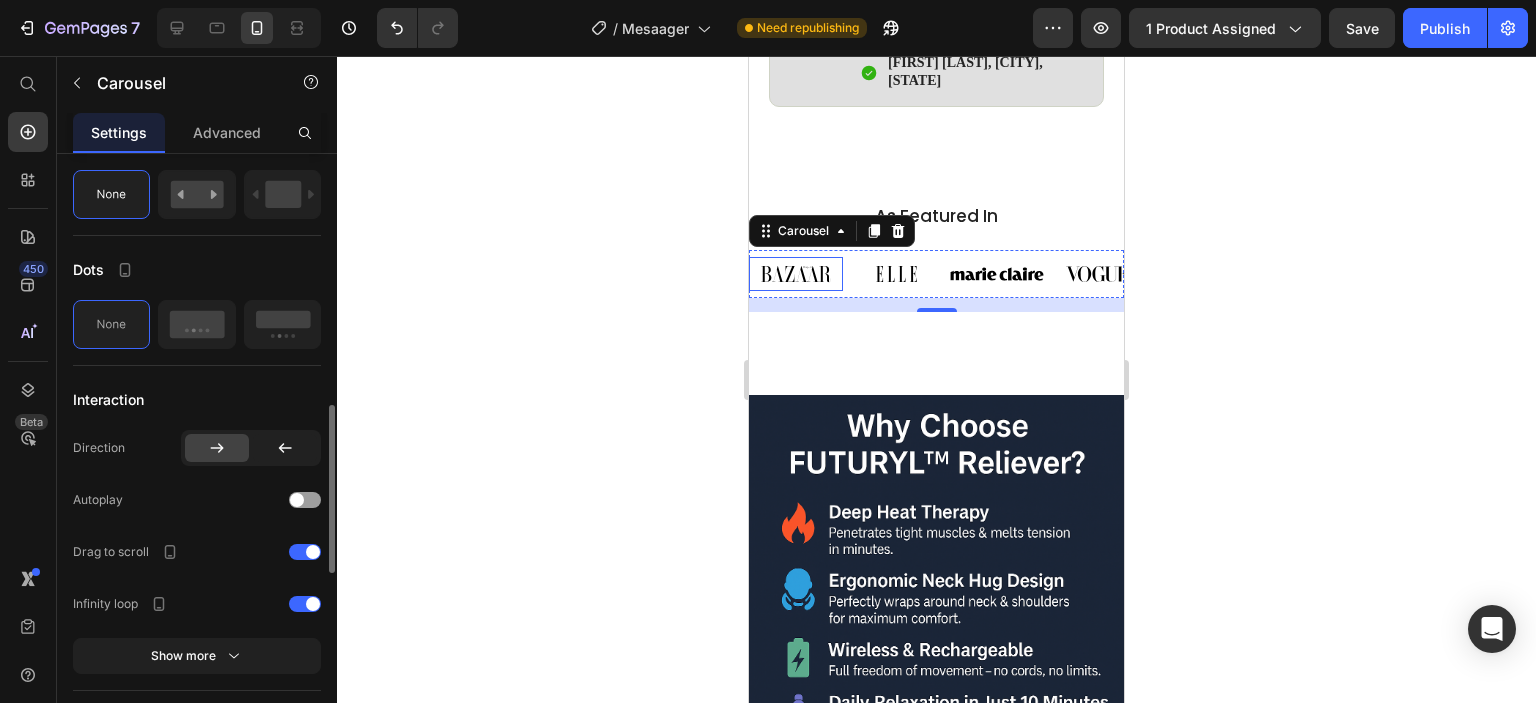 scroll, scrollTop: 1000, scrollLeft: 0, axis: vertical 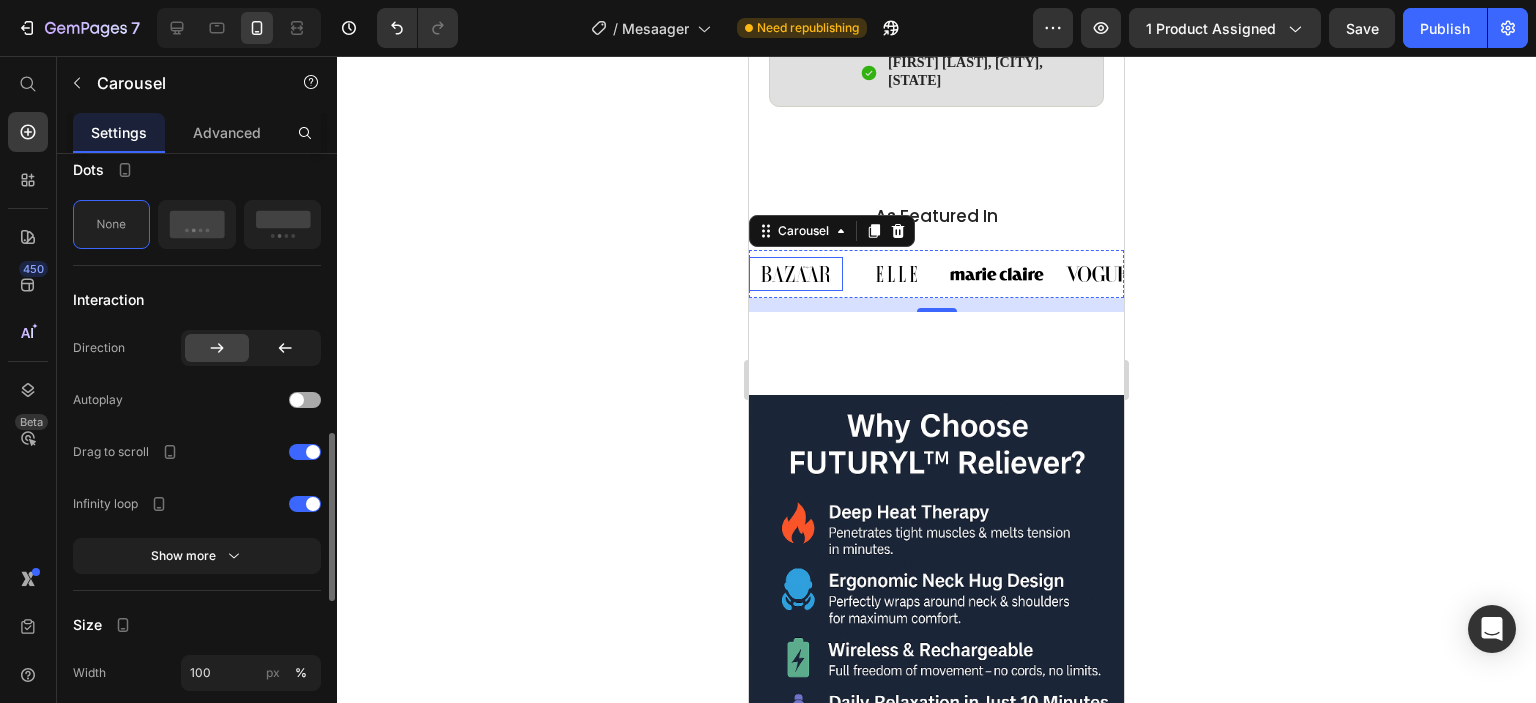 click on "Autoplay" 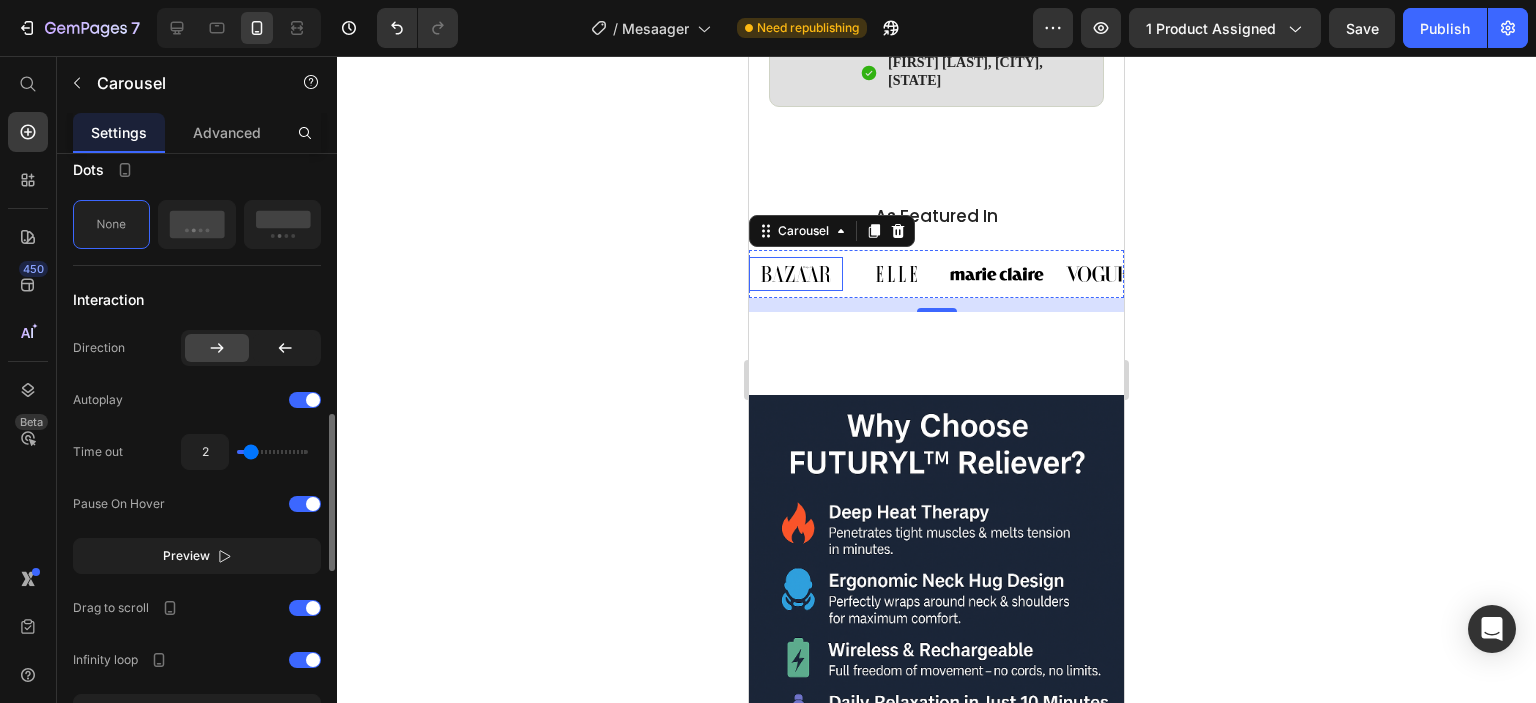 type on "2.7" 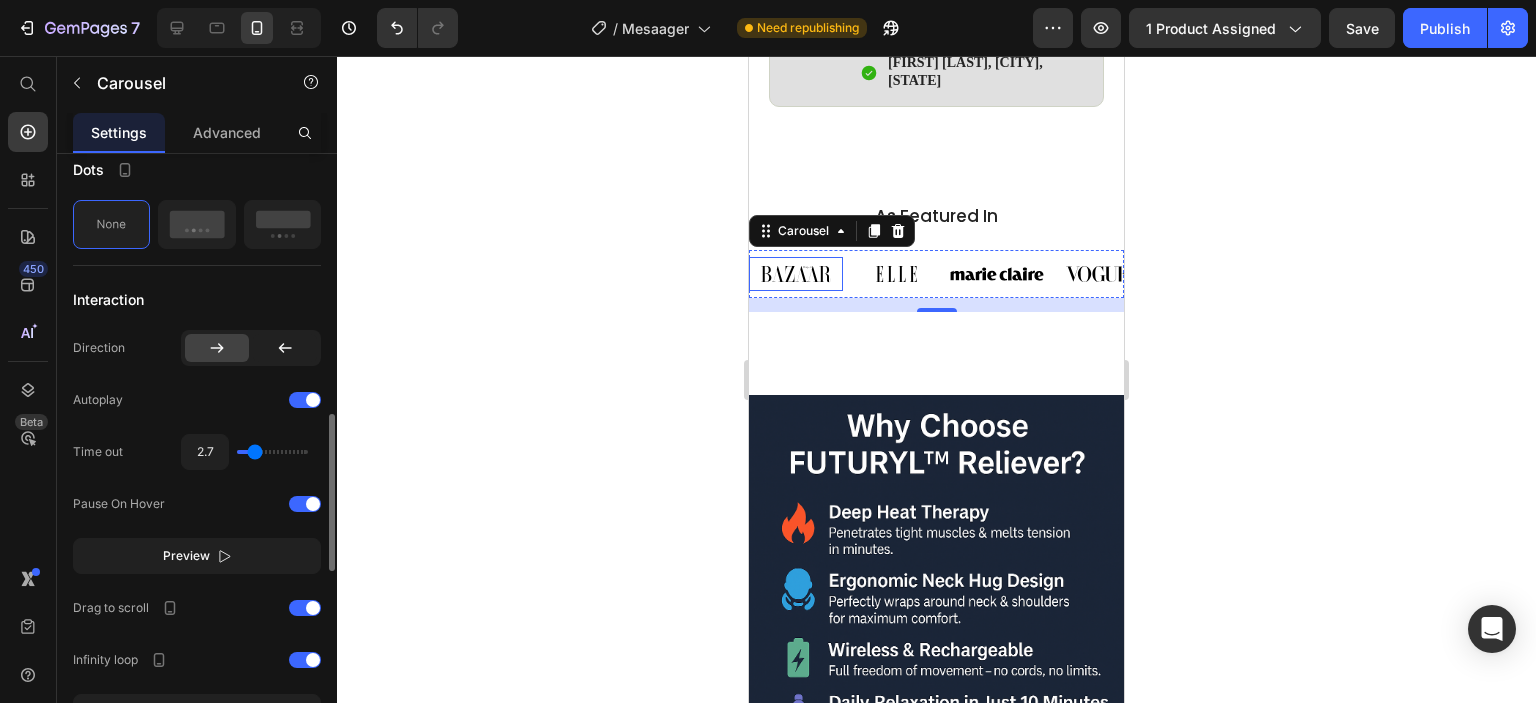 type on "3.5" 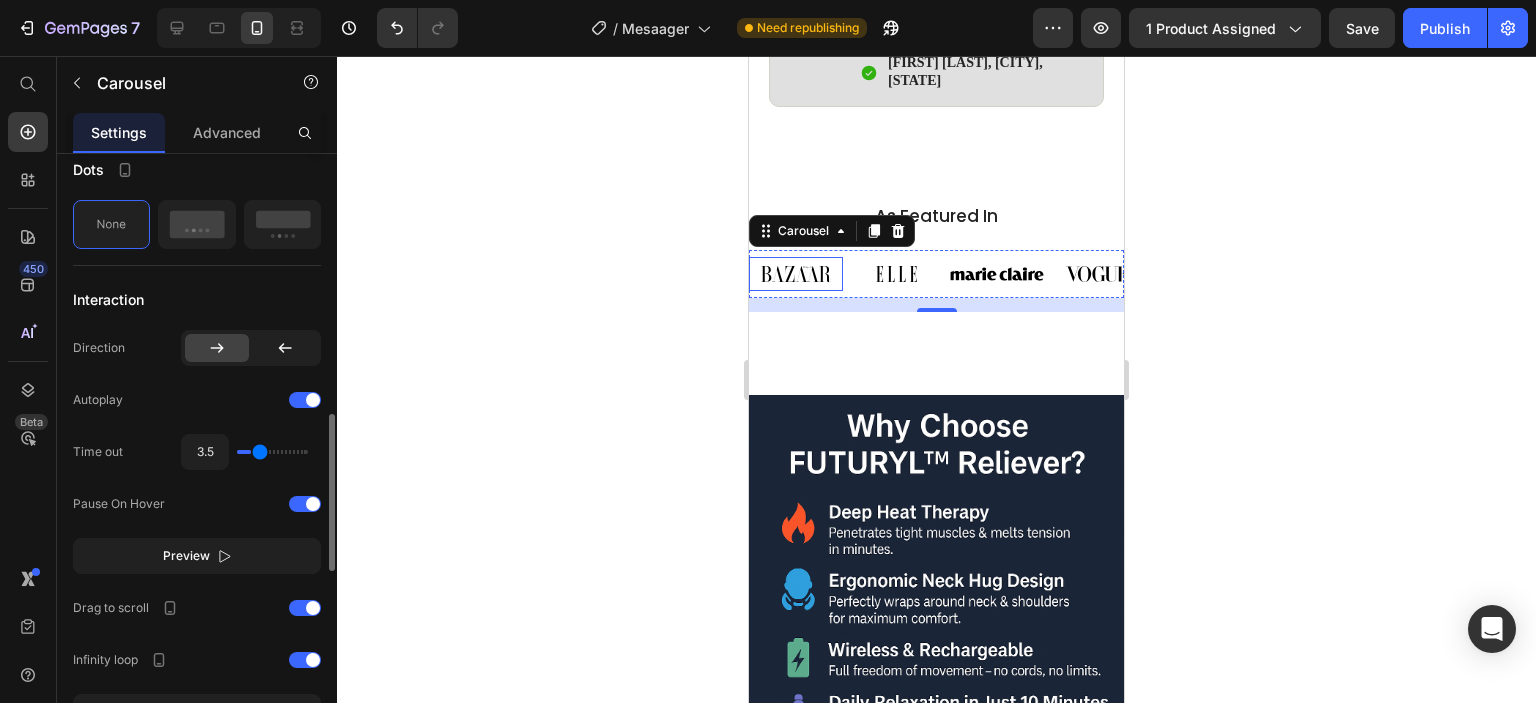 type on "4.6" 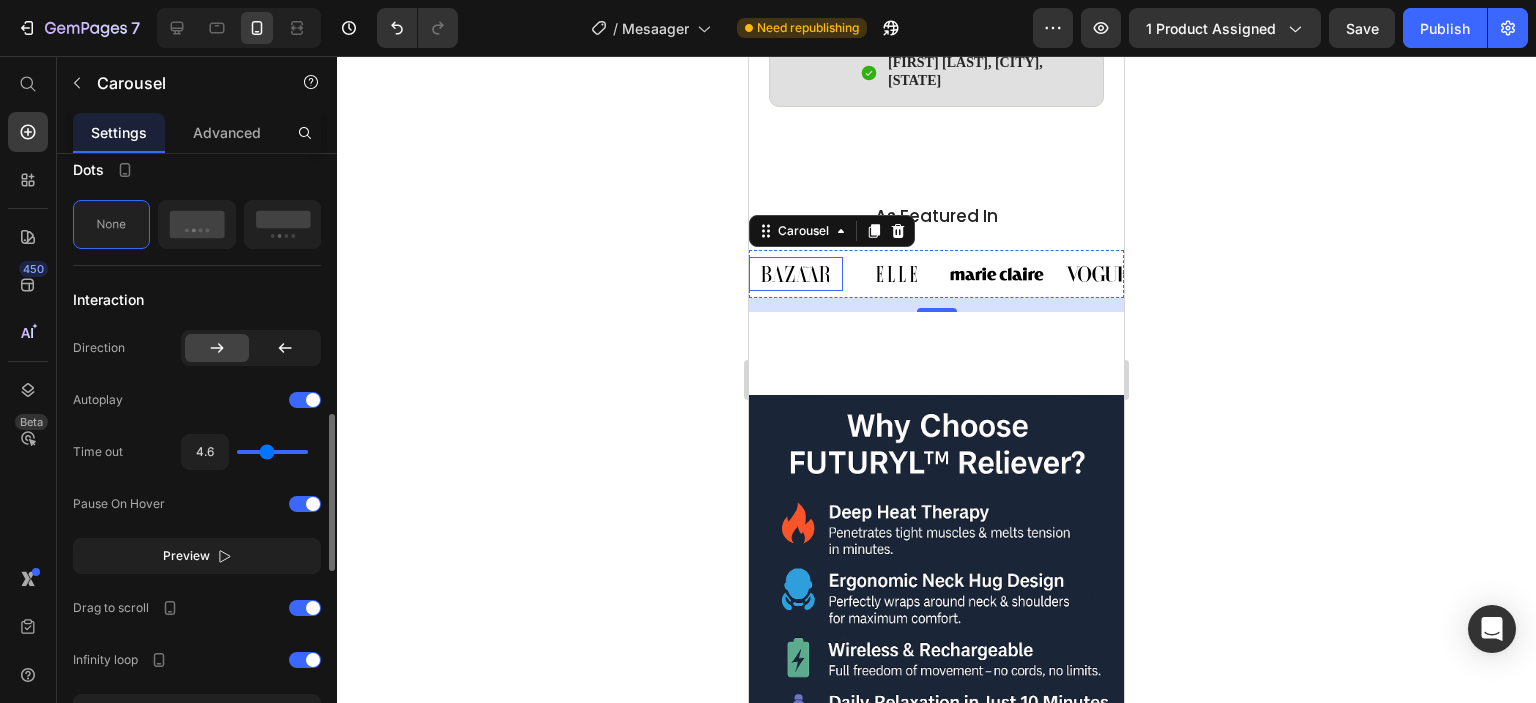 type on "5.8" 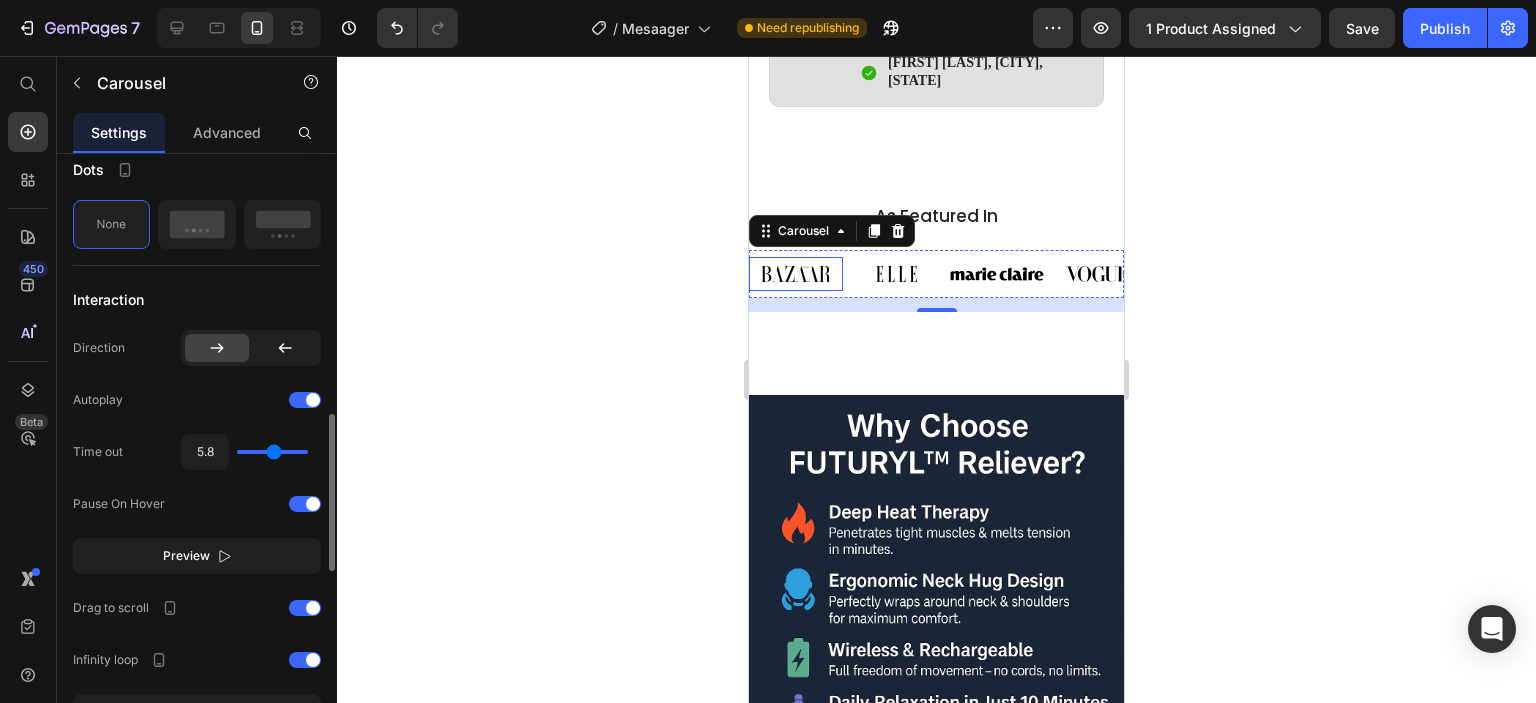type on "6.3" 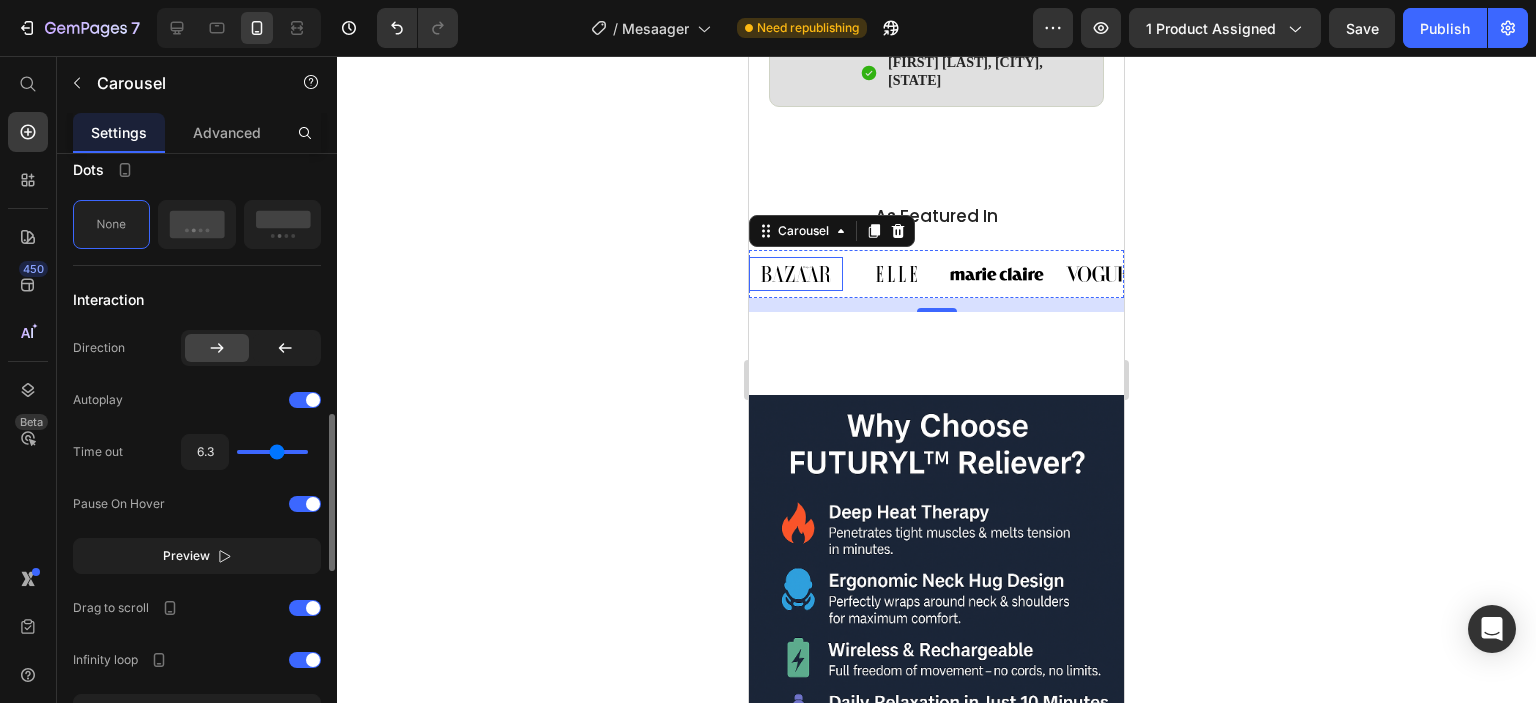 type on "6.6" 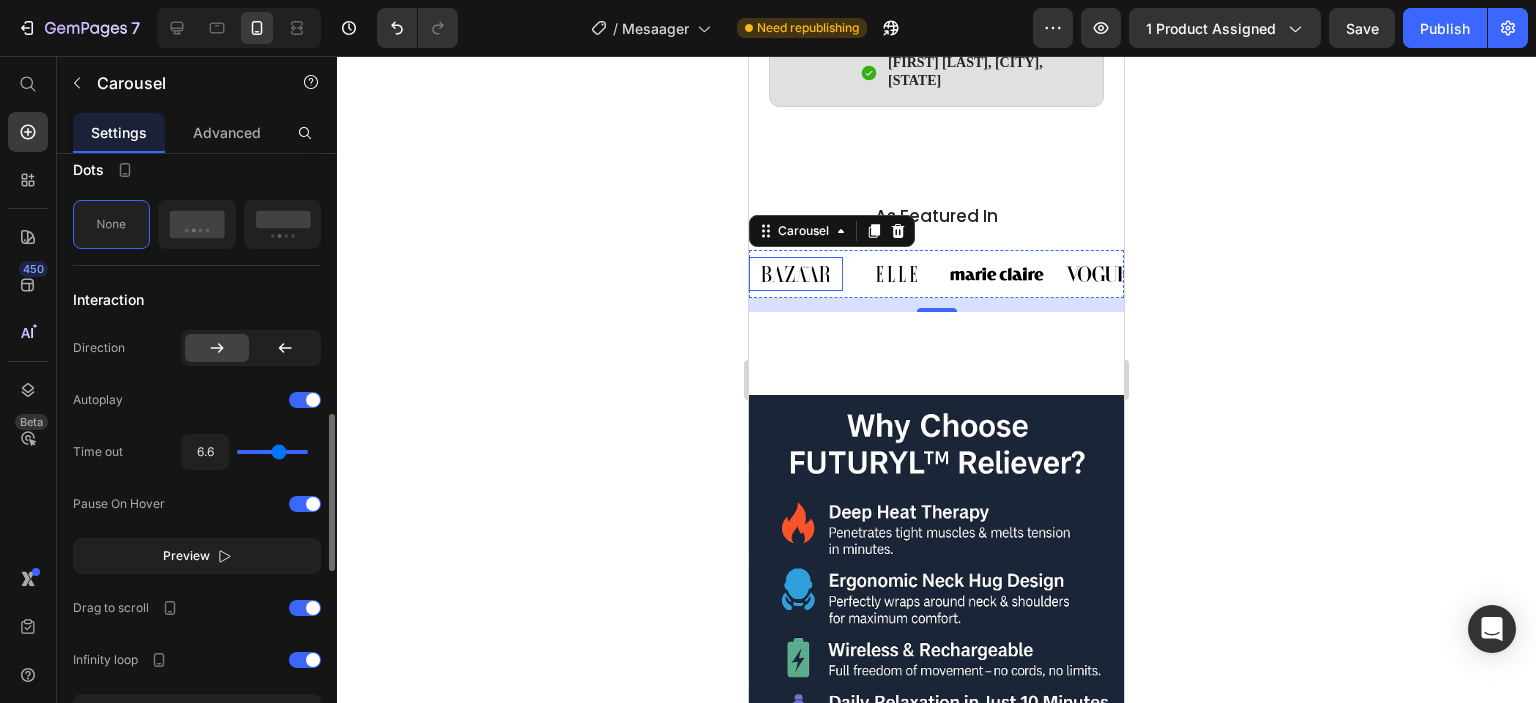 type on "6.7" 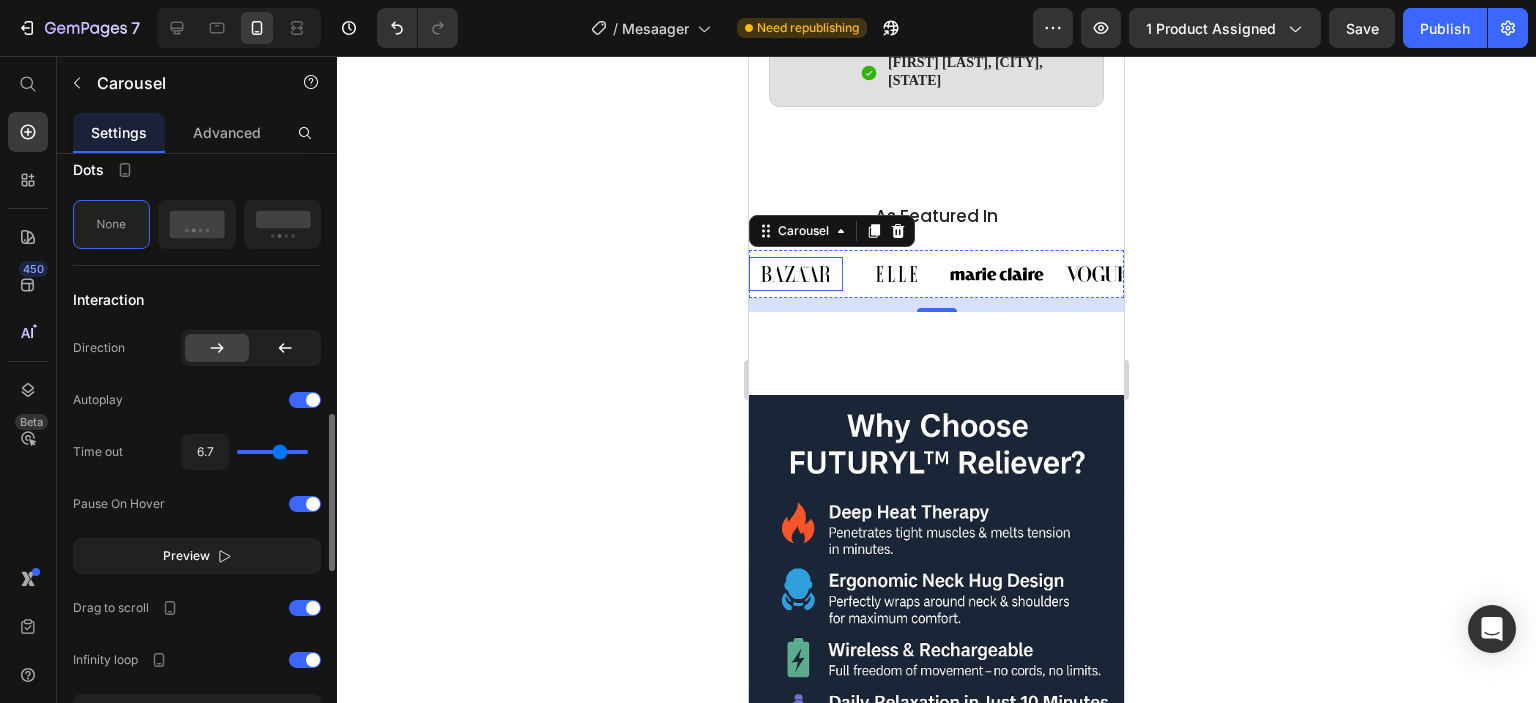 type on "7" 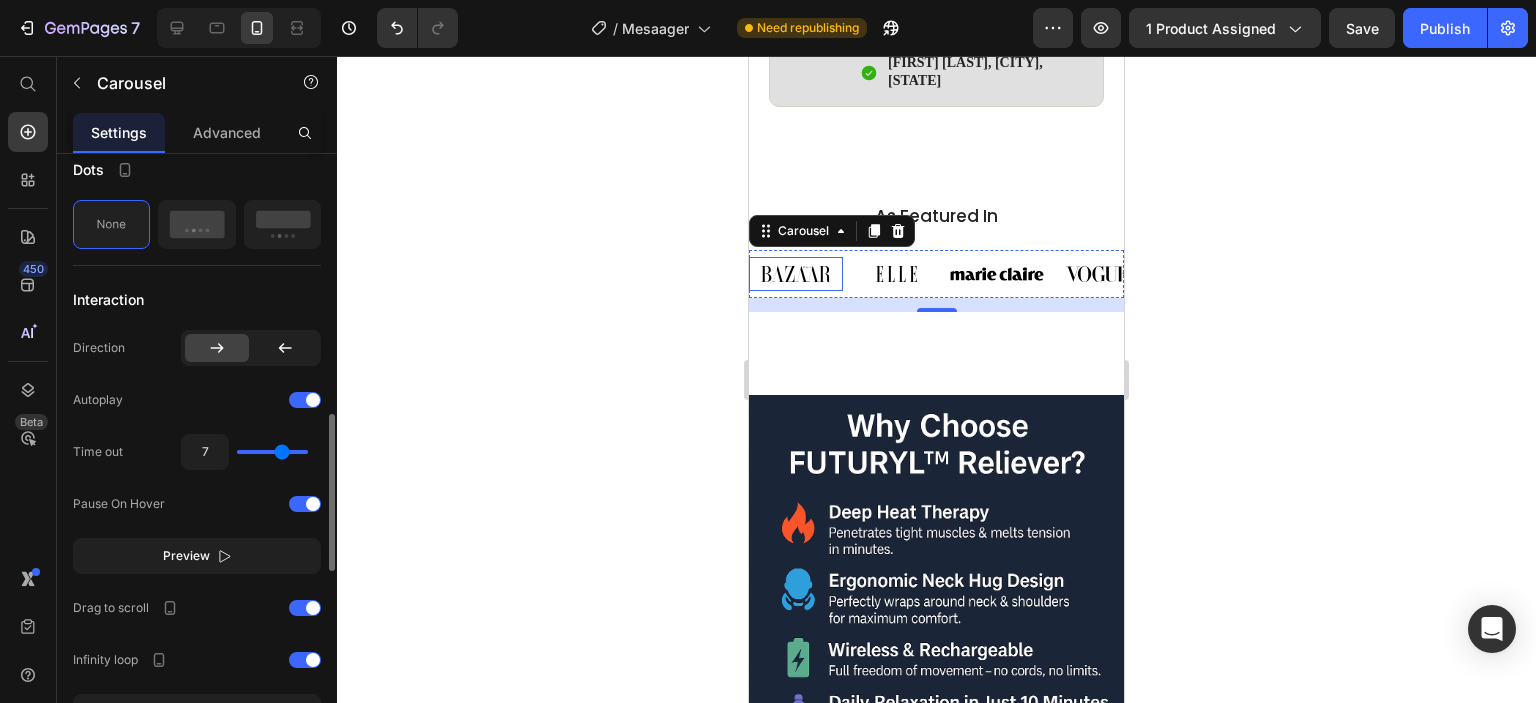 drag, startPoint x: 248, startPoint y: 456, endPoint x: 281, endPoint y: 454, distance: 33.06055 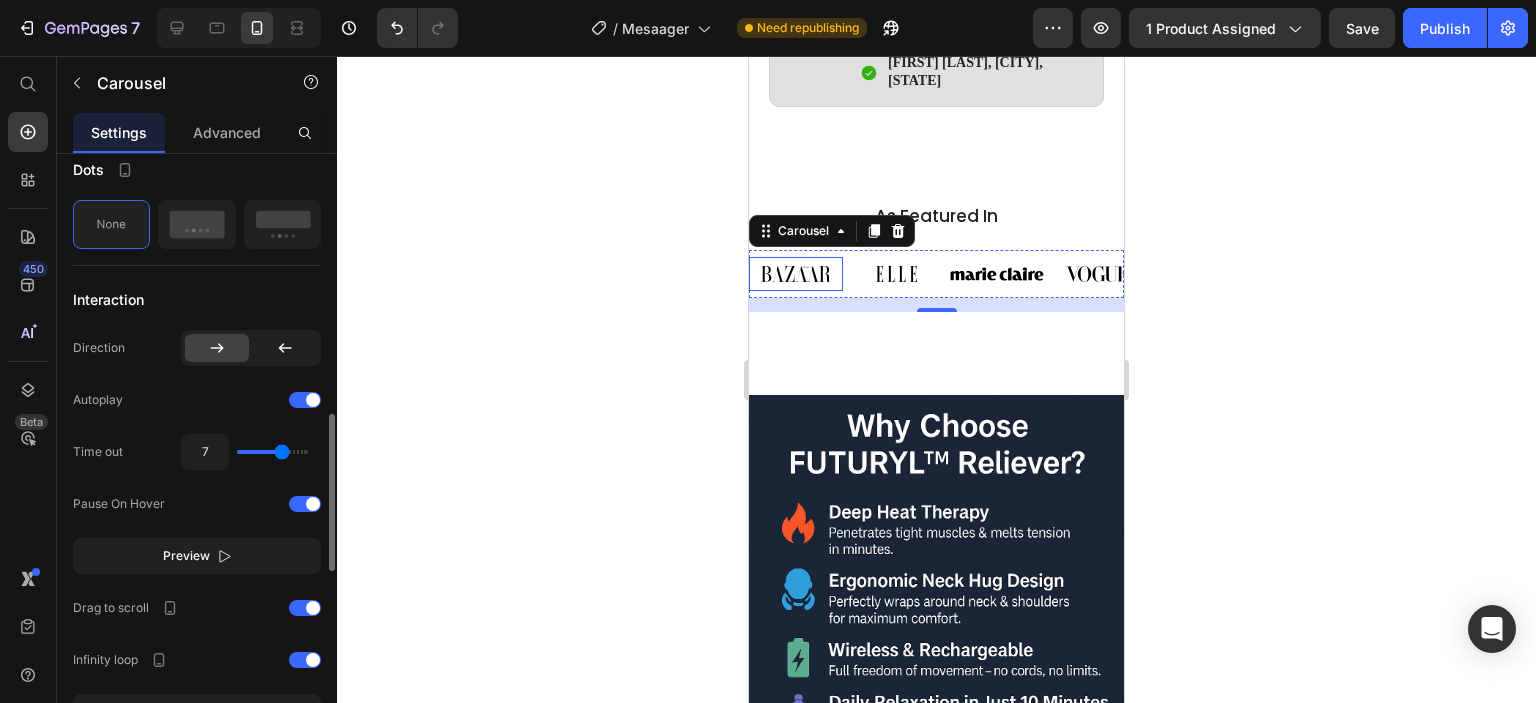 drag, startPoint x: 290, startPoint y: 454, endPoint x: 248, endPoint y: 468, distance: 44.27189 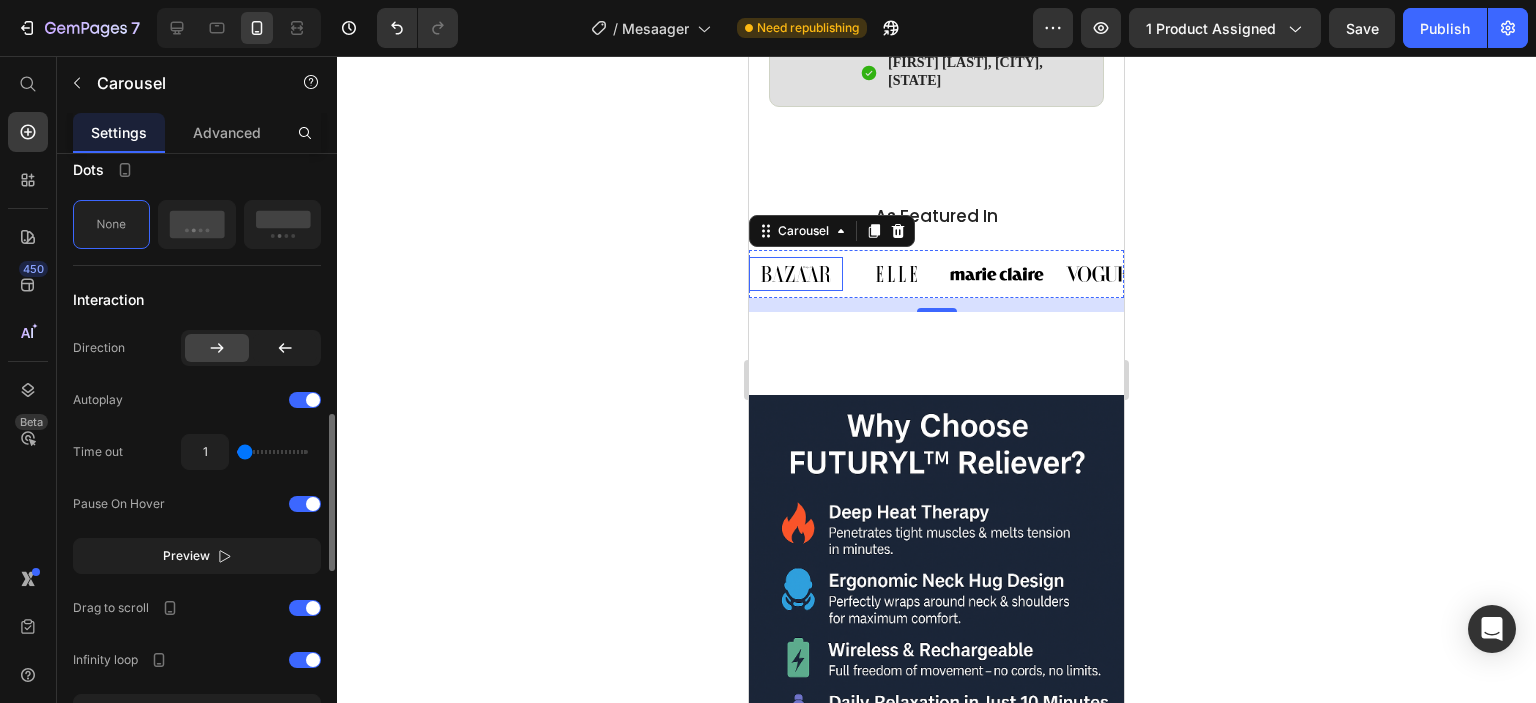 type on "1" 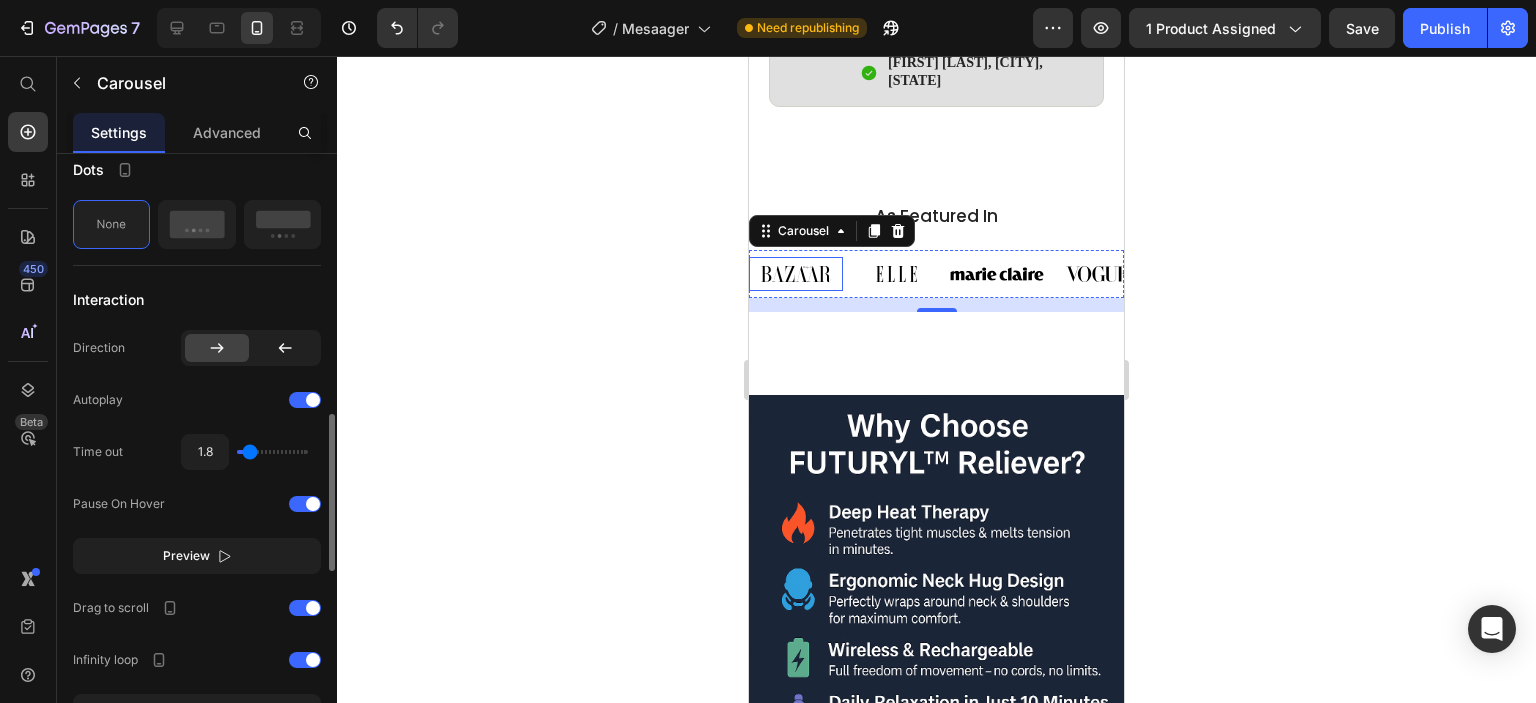 type on "2" 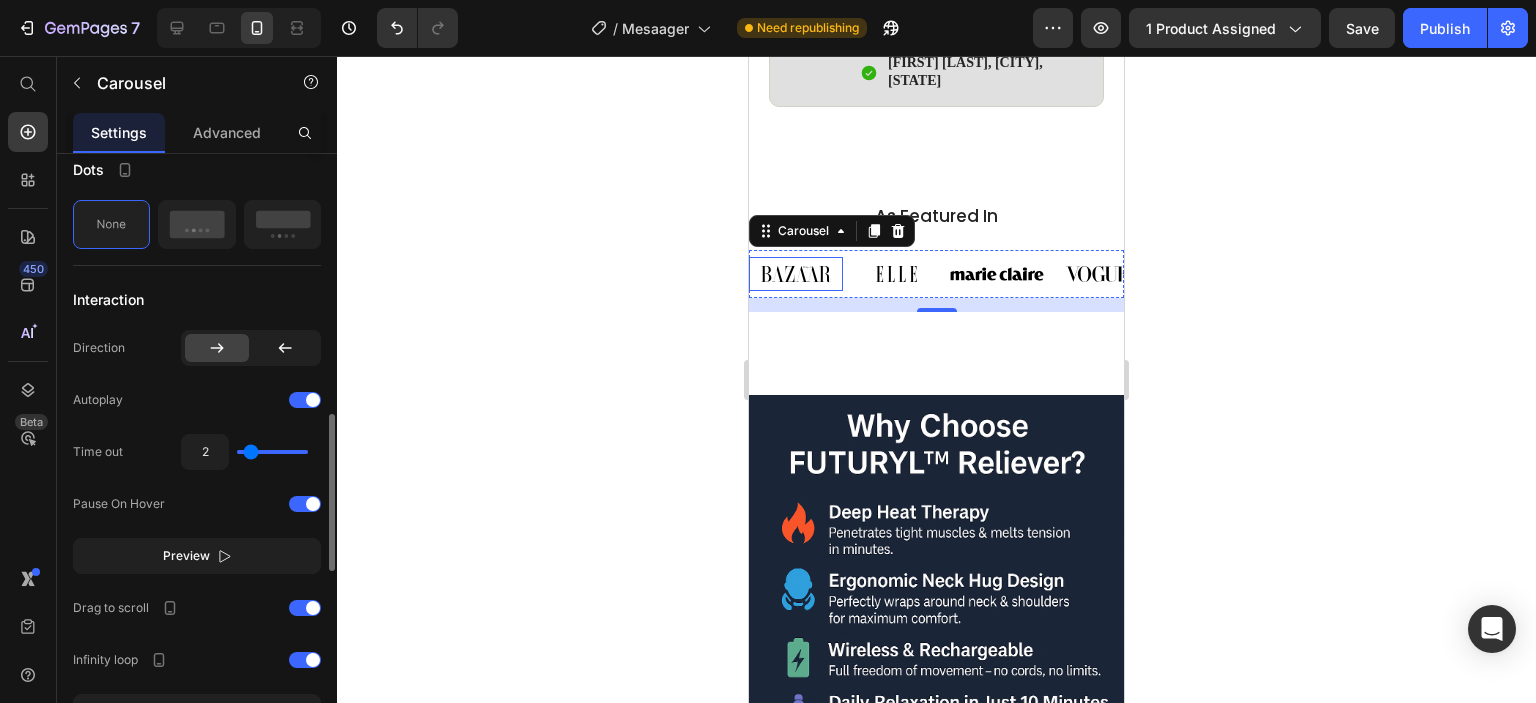 type on "2" 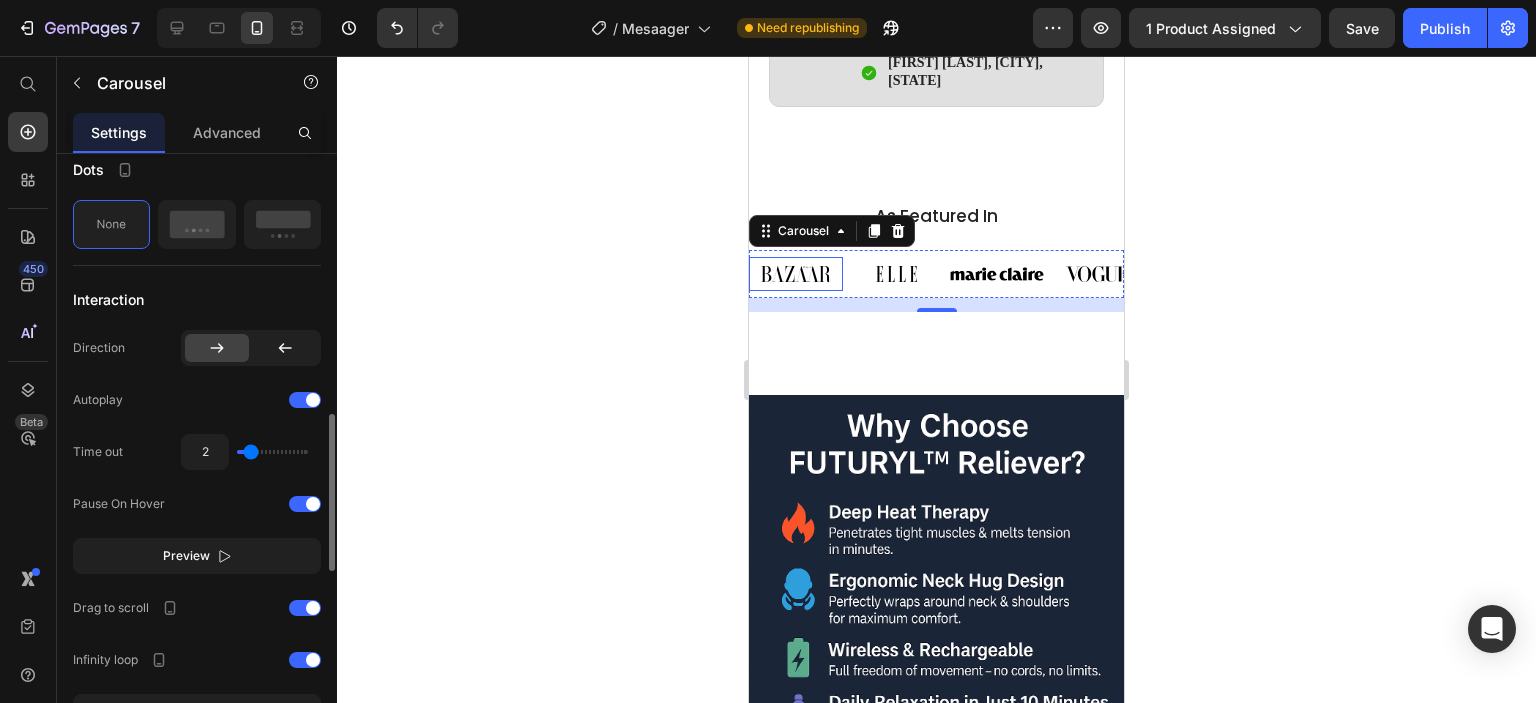 click on "Interaction Direction
Autoplay Time out 2 Pause On Hover Preview Drag to scroll Infinity loop Show more" 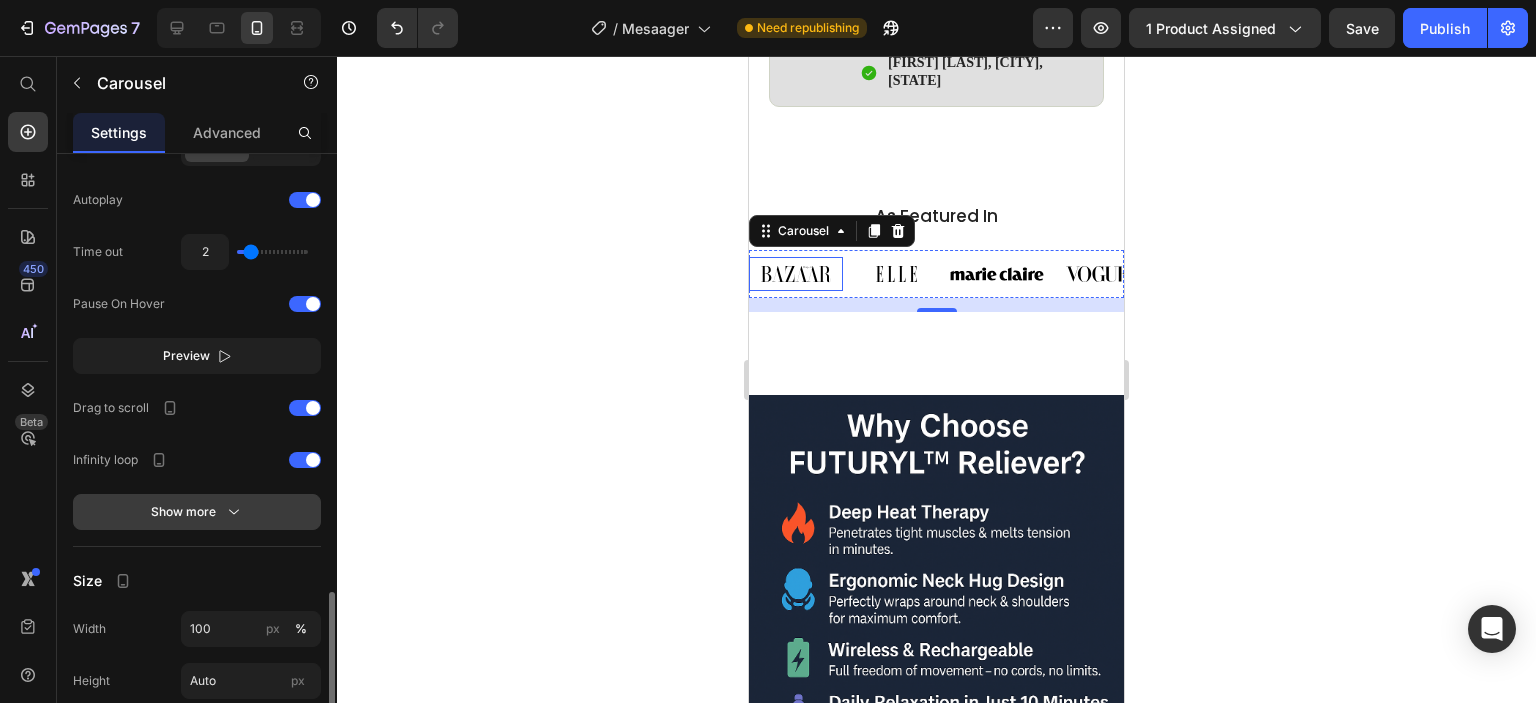 scroll, scrollTop: 1300, scrollLeft: 0, axis: vertical 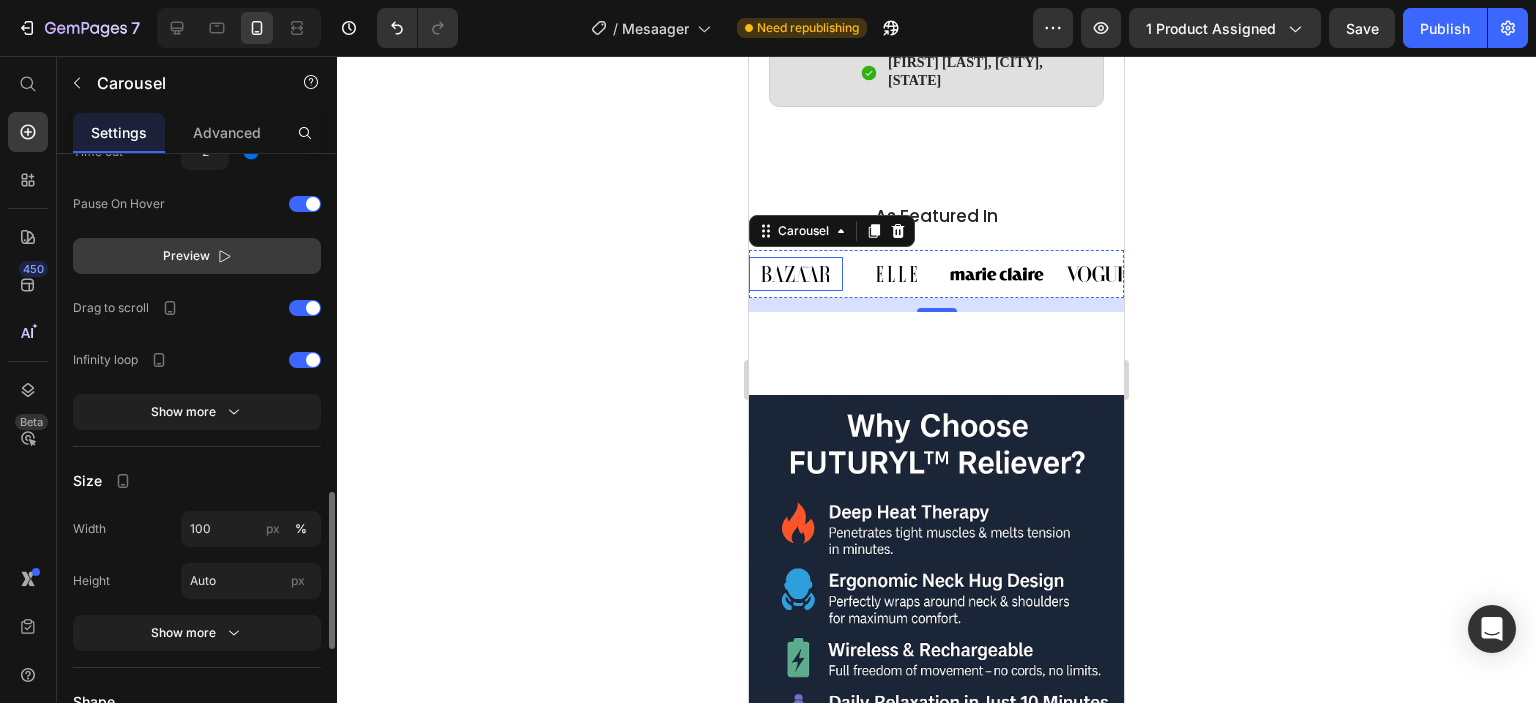 click on "Preview" at bounding box center [186, 256] 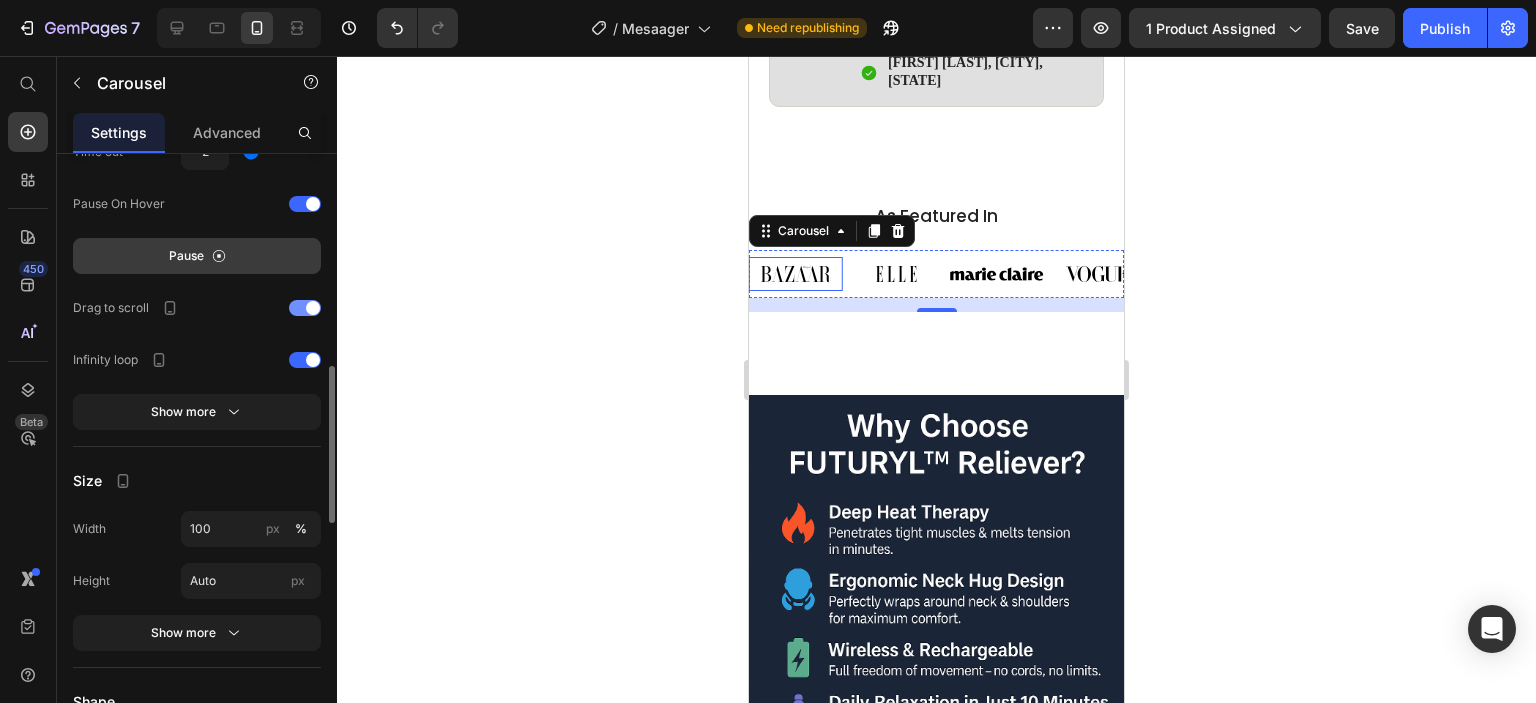 scroll, scrollTop: 1100, scrollLeft: 0, axis: vertical 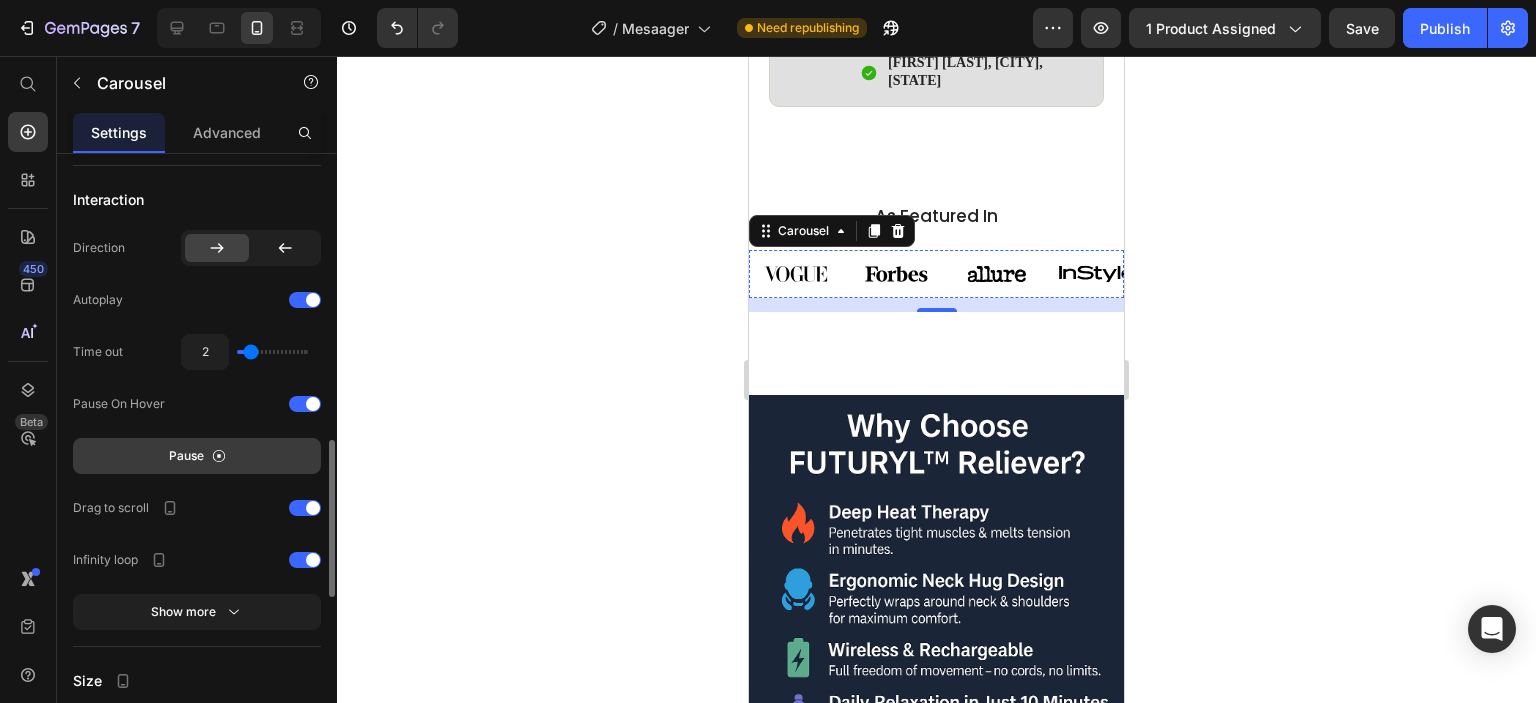 type on "1.8" 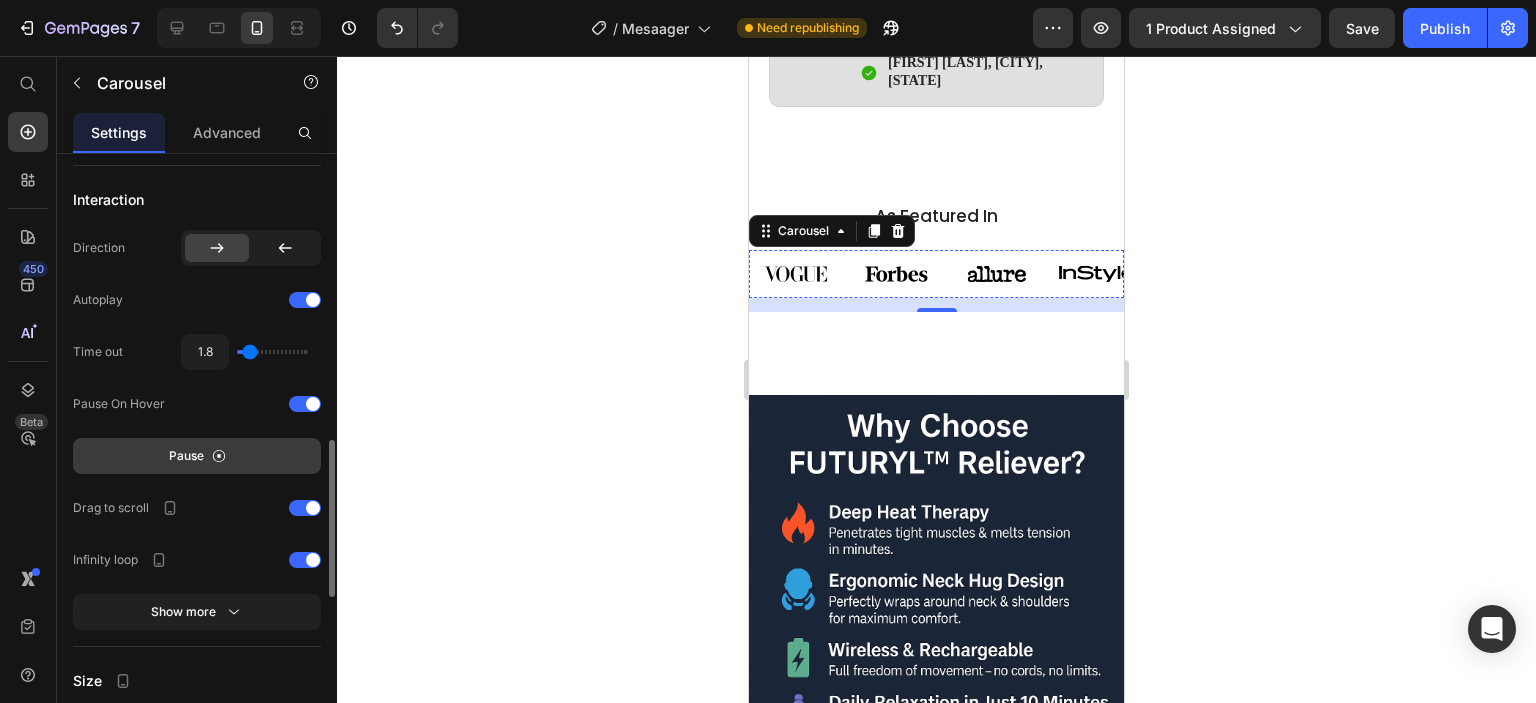 type on "1" 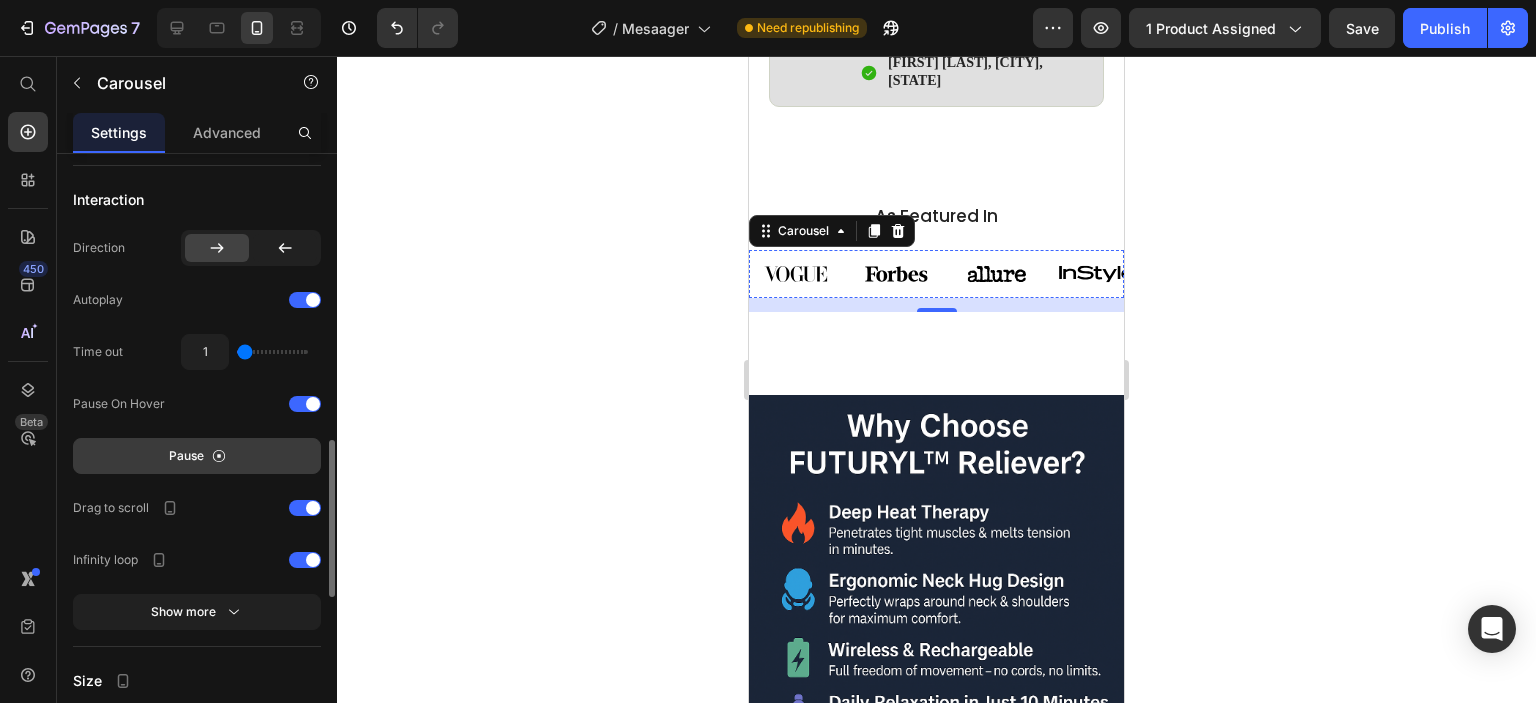 drag, startPoint x: 248, startPoint y: 354, endPoint x: 153, endPoint y: 359, distance: 95.131485 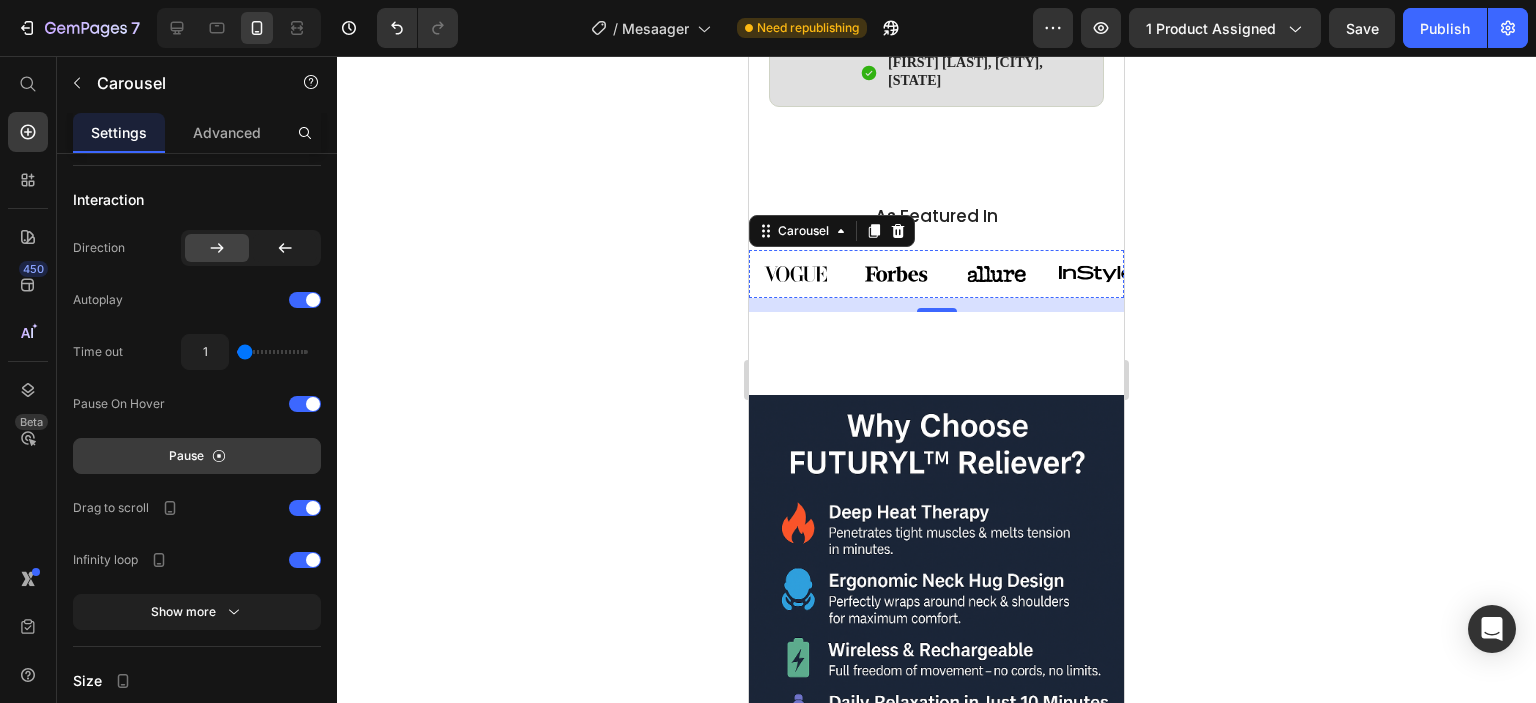 click on "Pause" at bounding box center [186, 456] 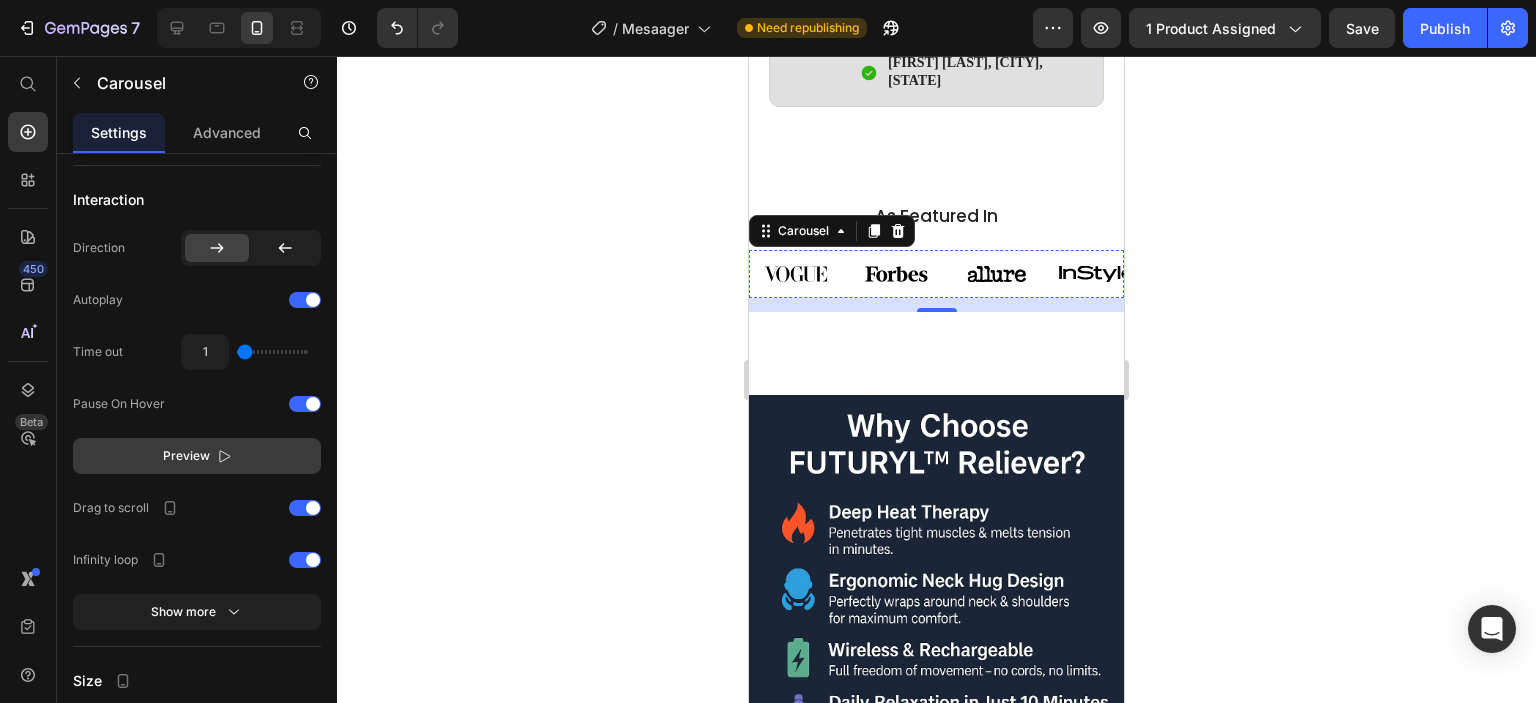 click on "Preview" at bounding box center (186, 456) 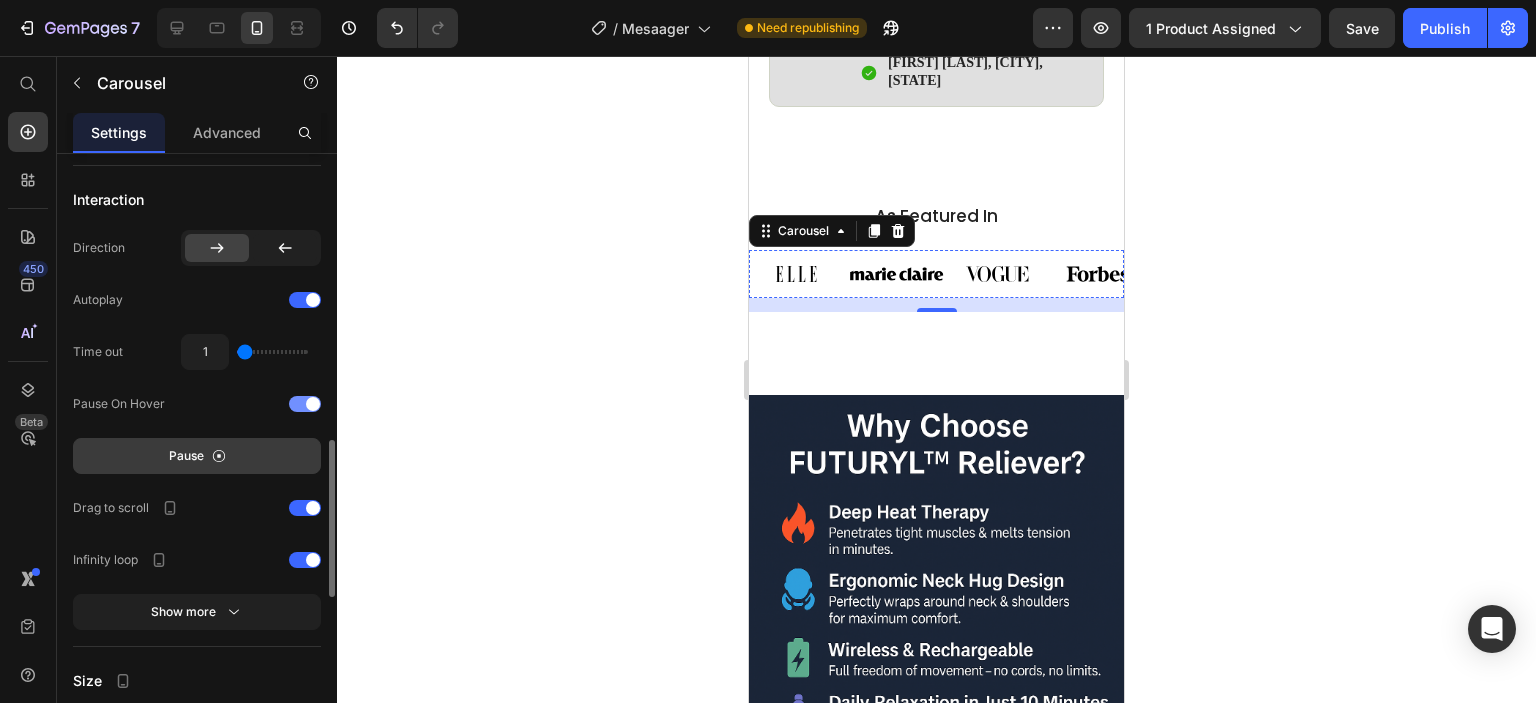 click on "Pause On Hover" at bounding box center (119, 404) 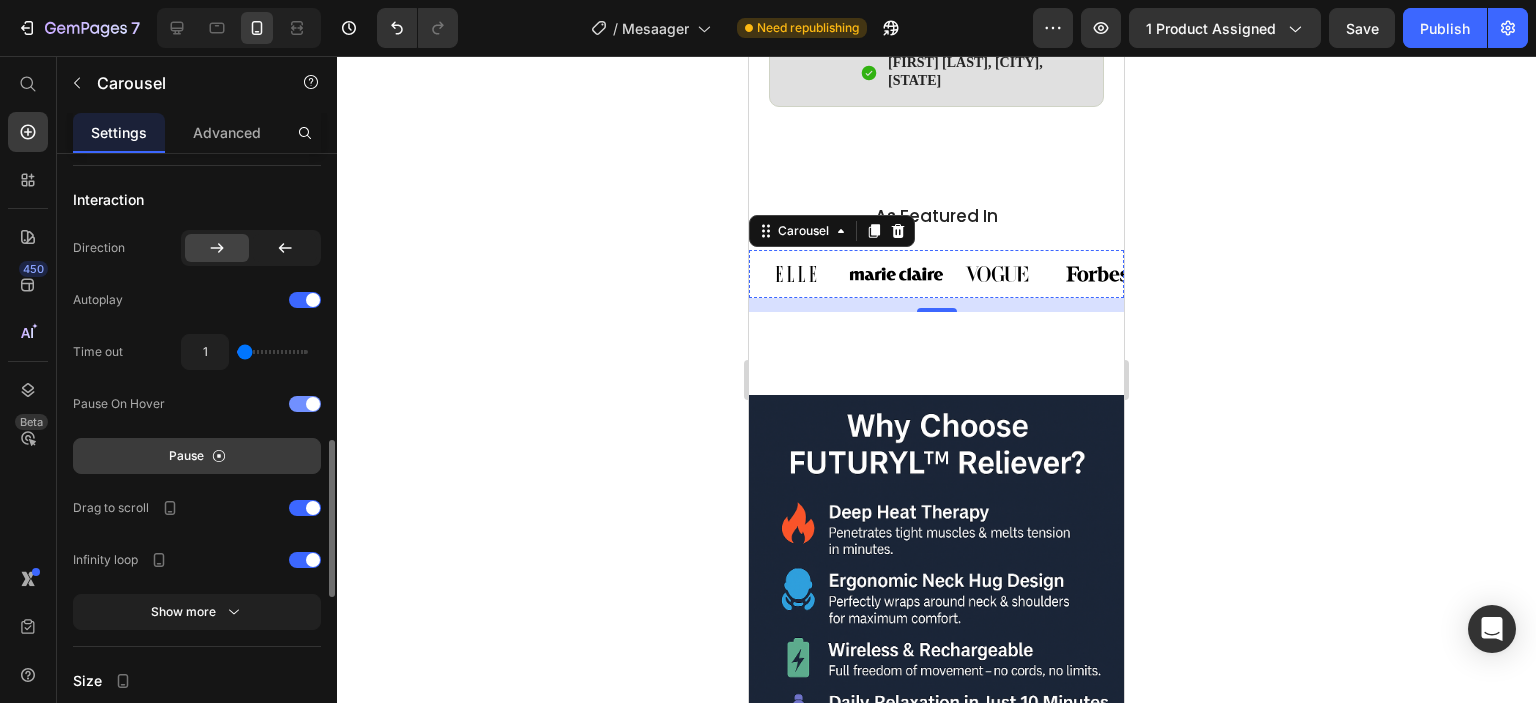 click on "Pause On Hover" at bounding box center [119, 404] 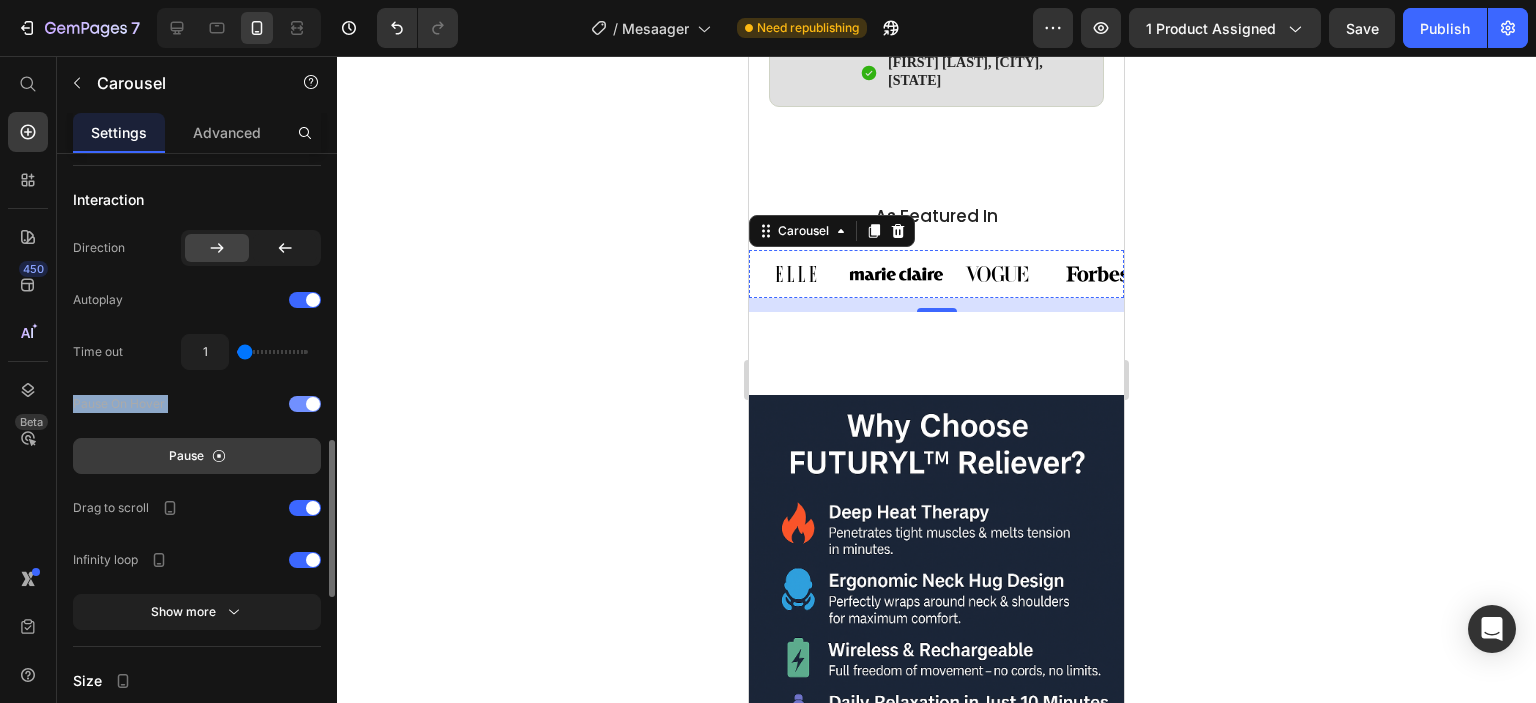 click on "Pause On Hover" at bounding box center (119, 404) 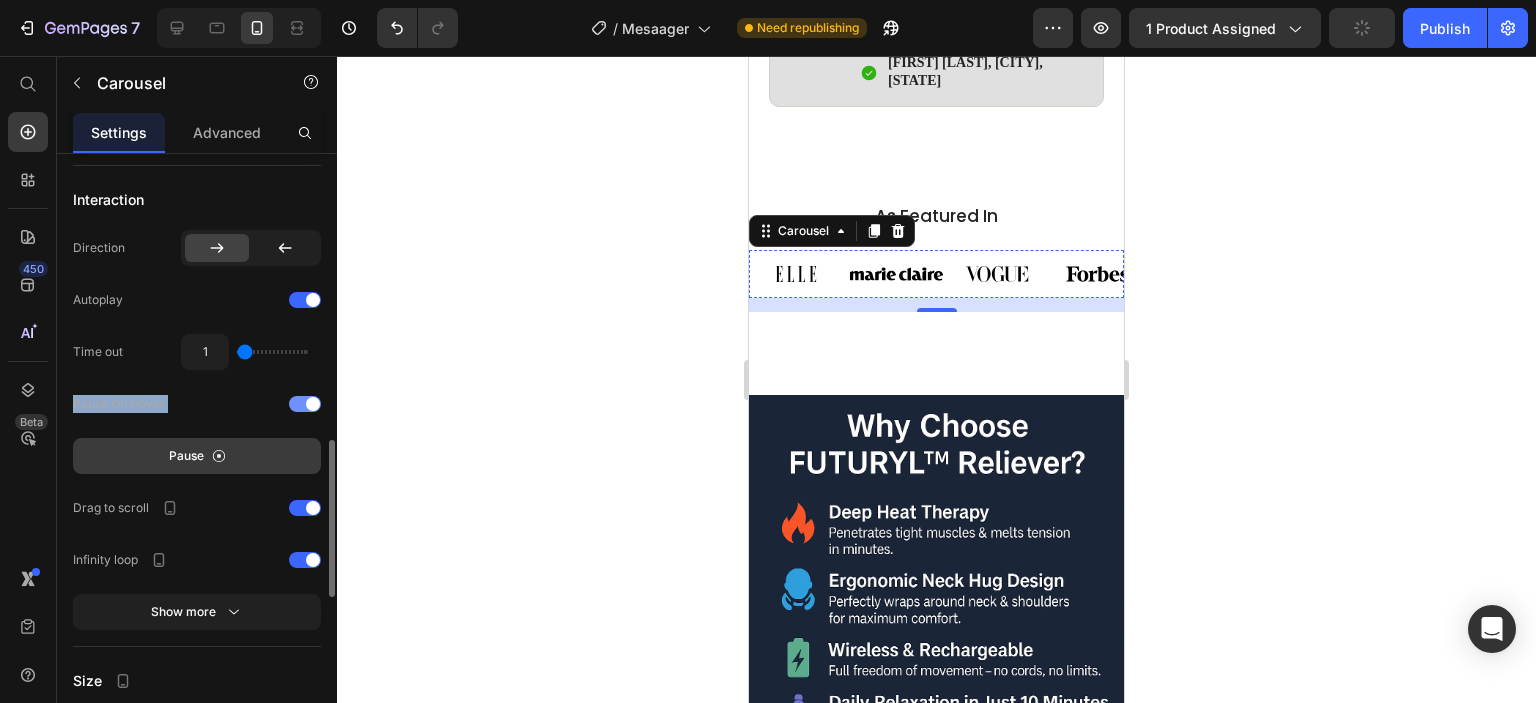 click on "Pause On Hover" at bounding box center [119, 404] 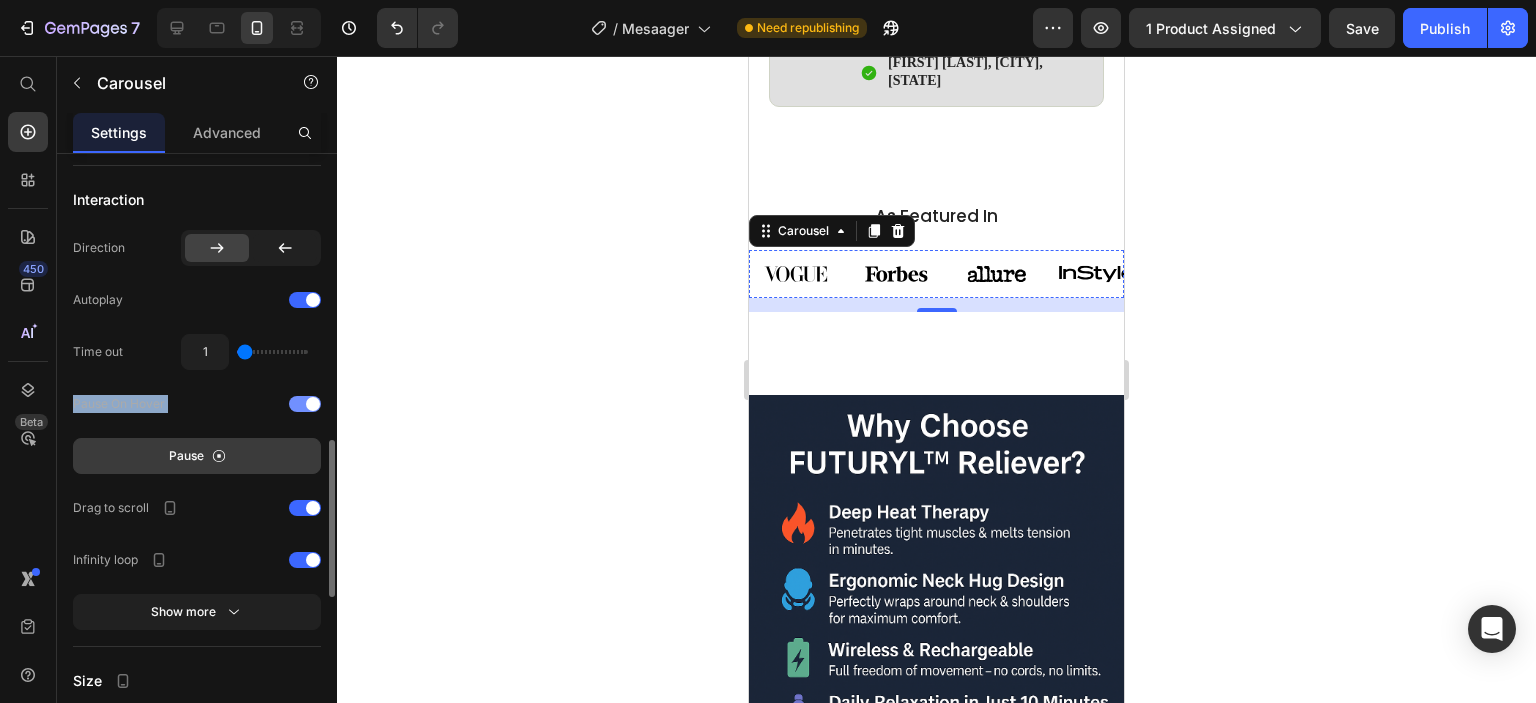 click at bounding box center (305, 404) 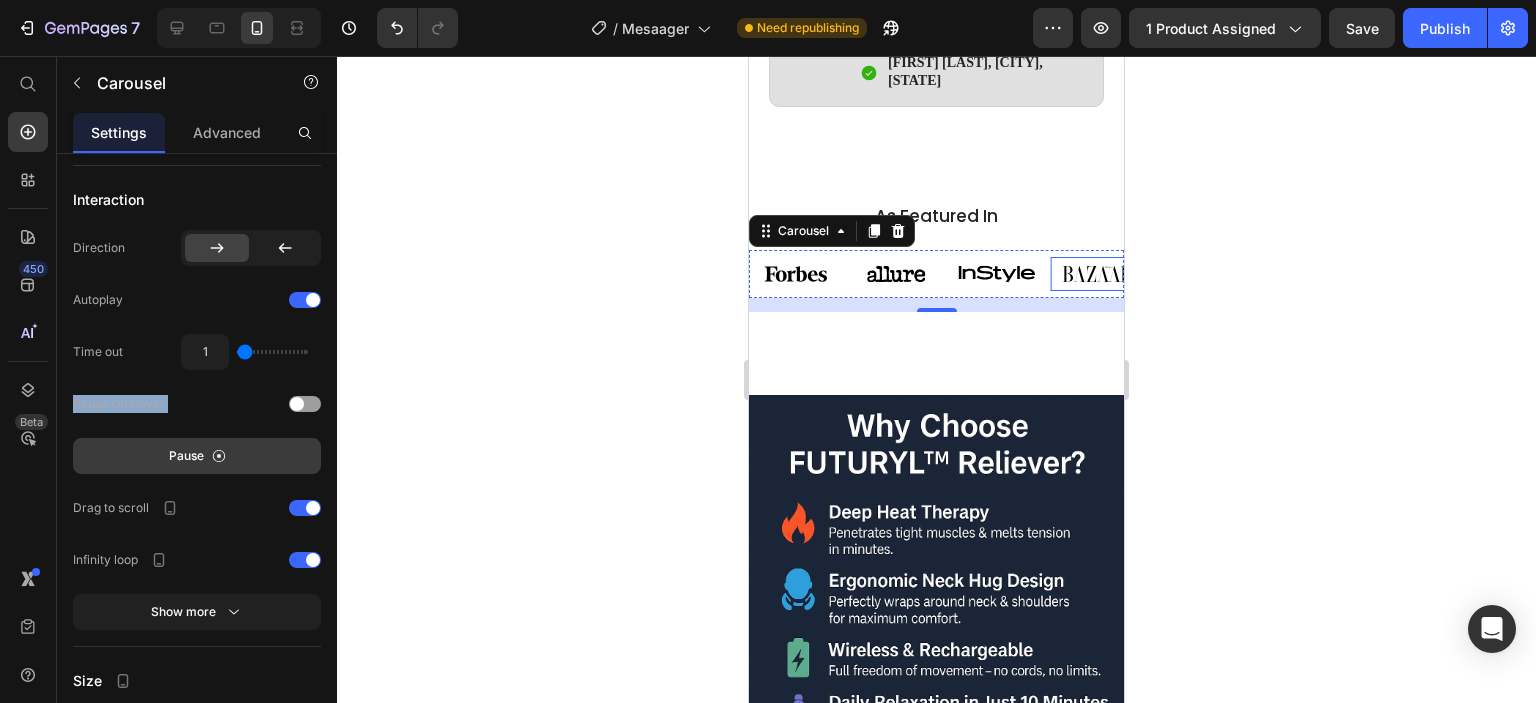 click on "Pause" at bounding box center (197, 456) 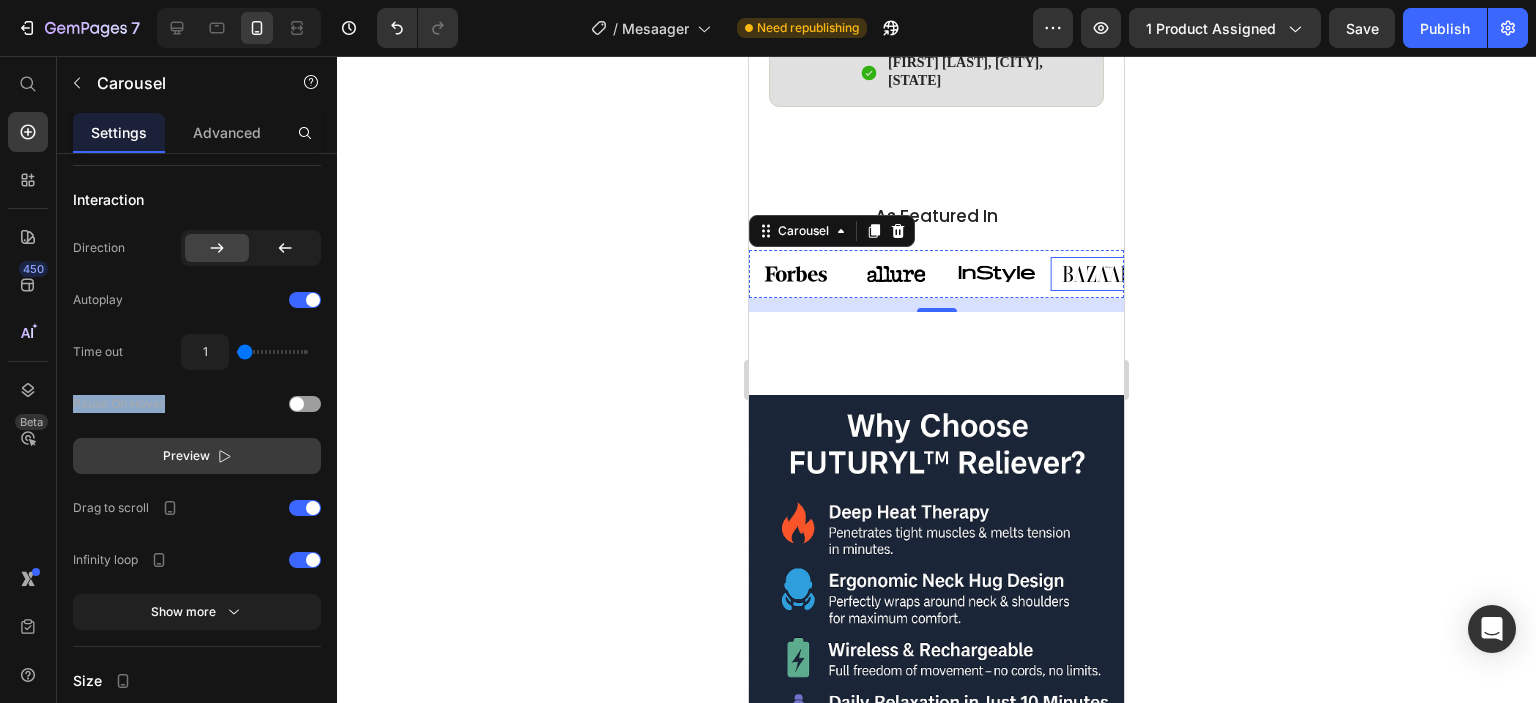 click on "Preview" at bounding box center [197, 456] 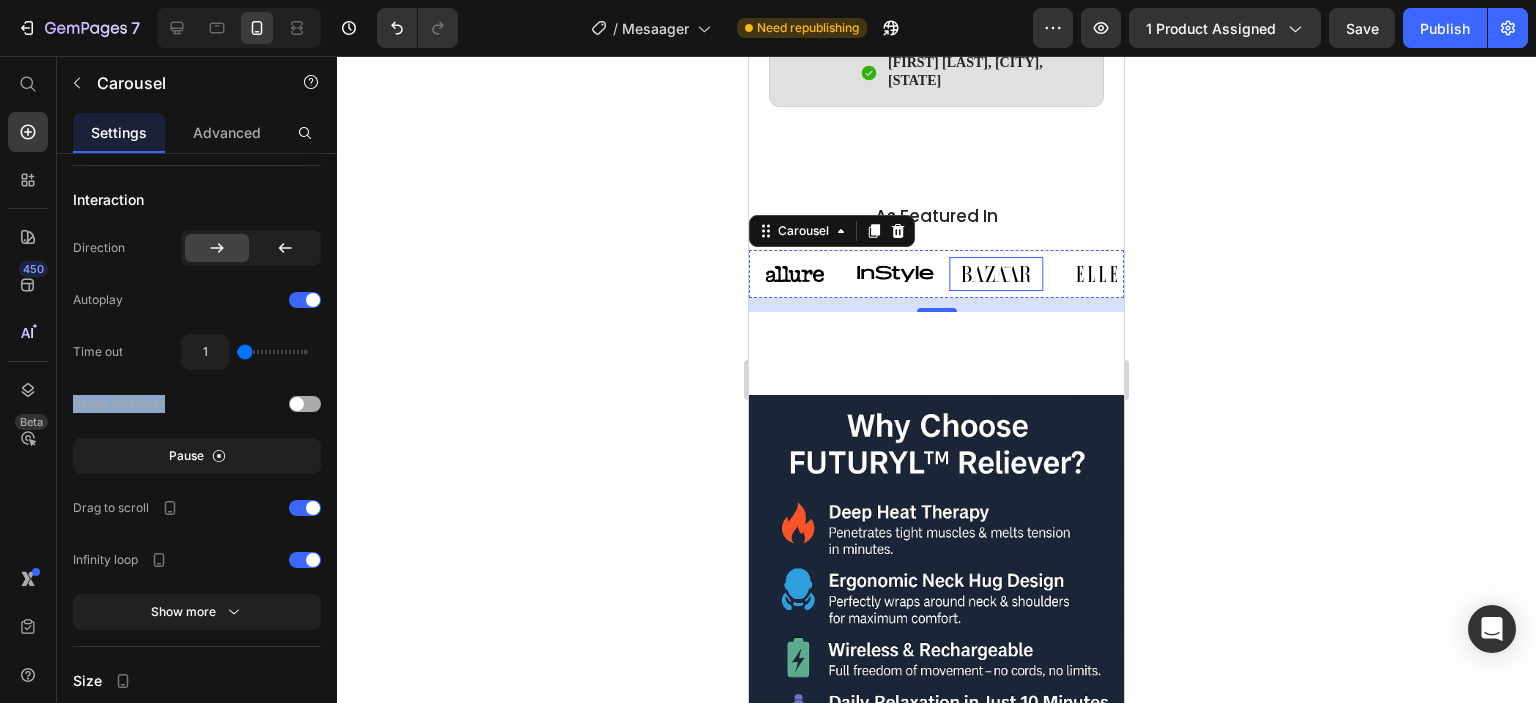click at bounding box center [297, 404] 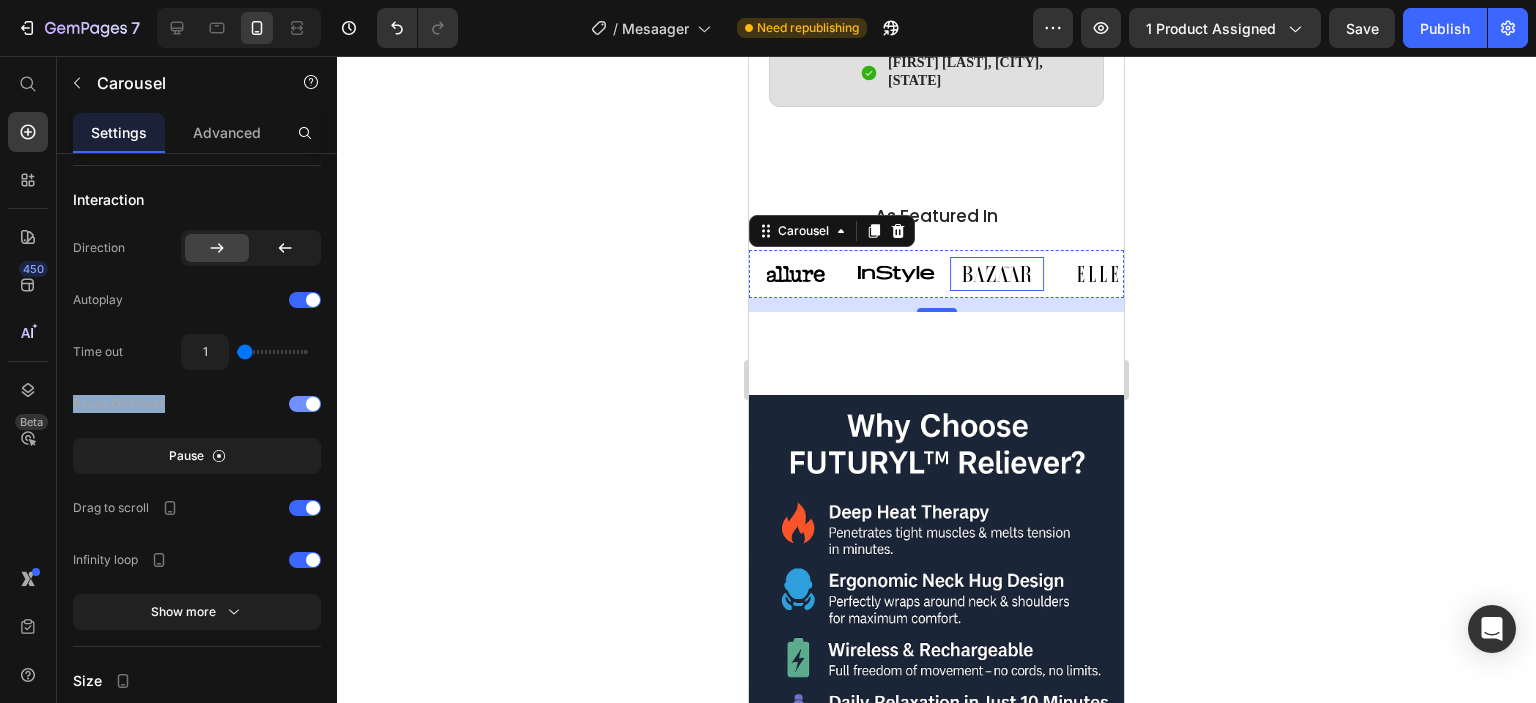 click on "Pause On Hover" 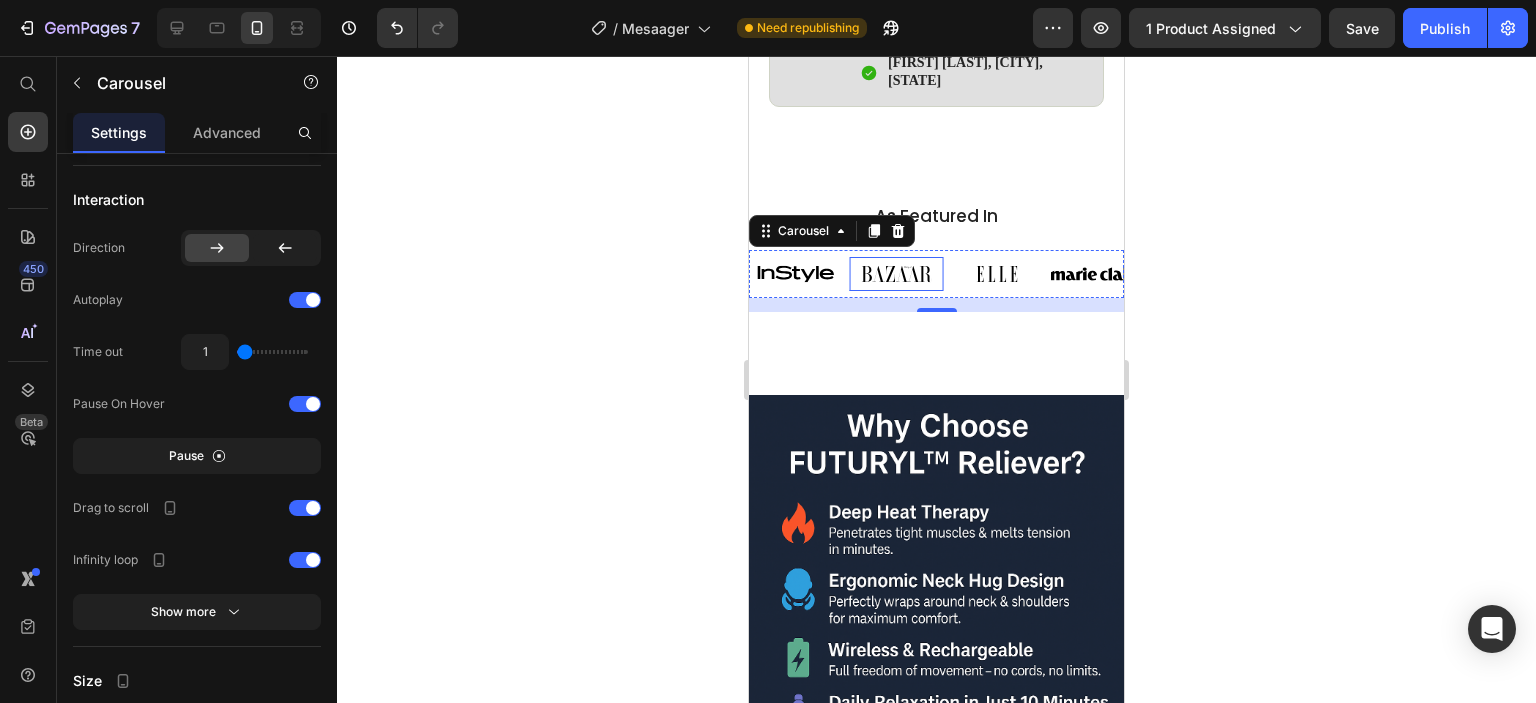 scroll, scrollTop: 1200, scrollLeft: 0, axis: vertical 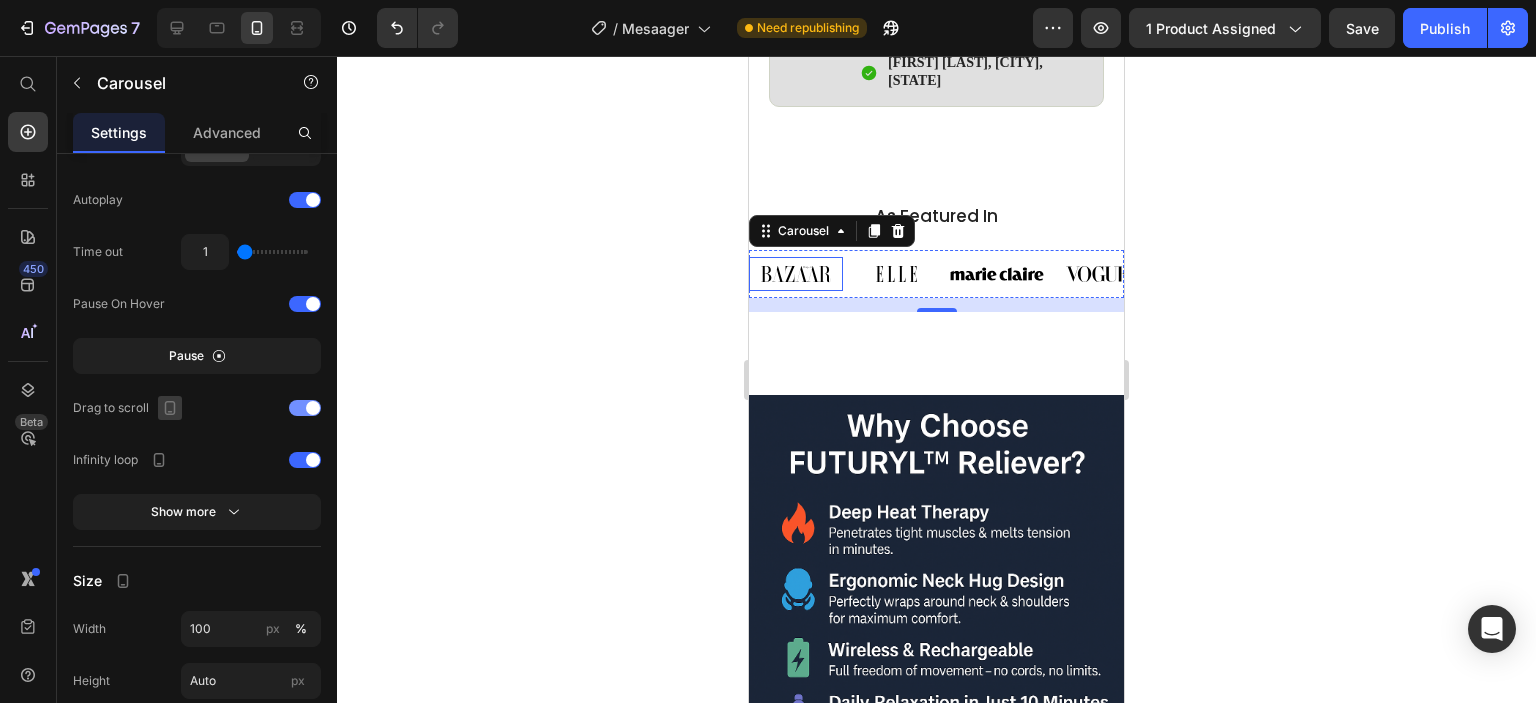 click 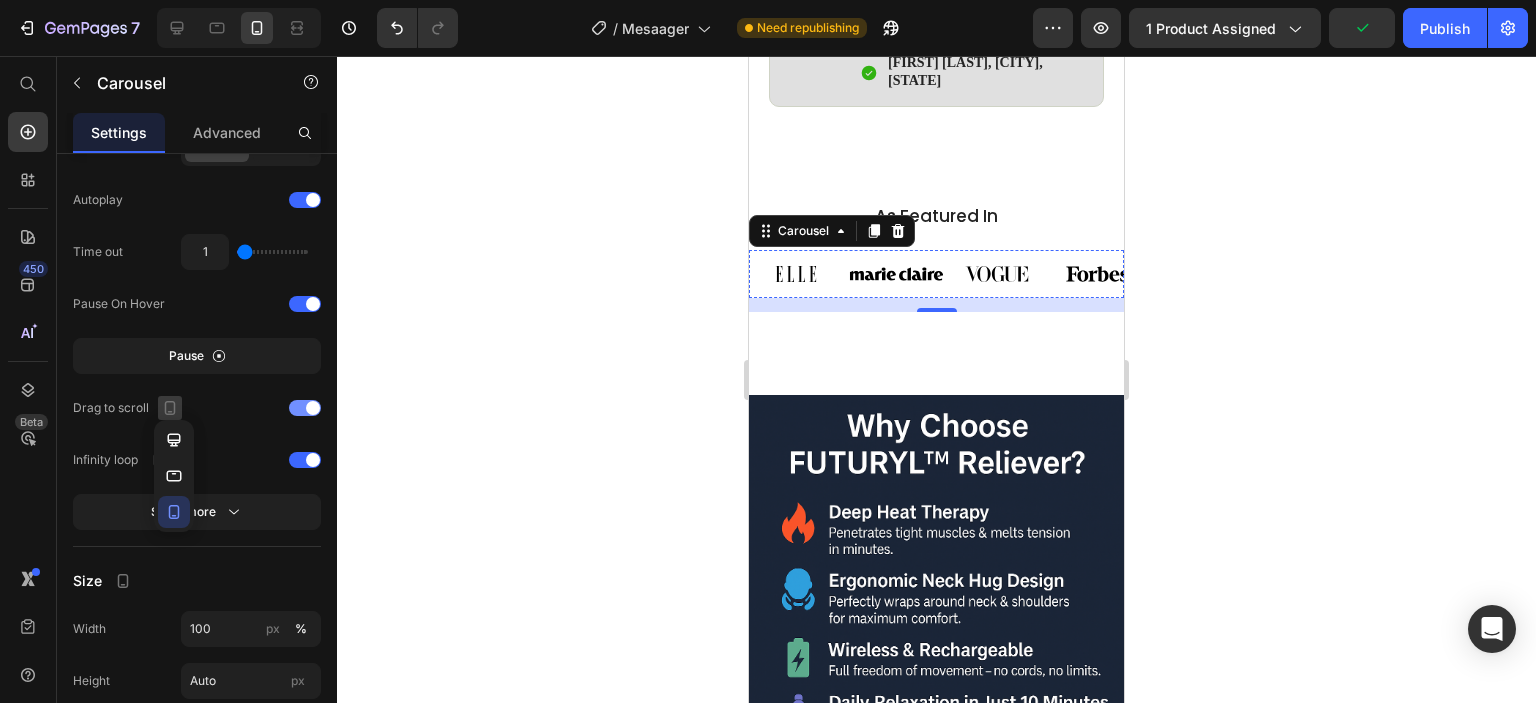 click 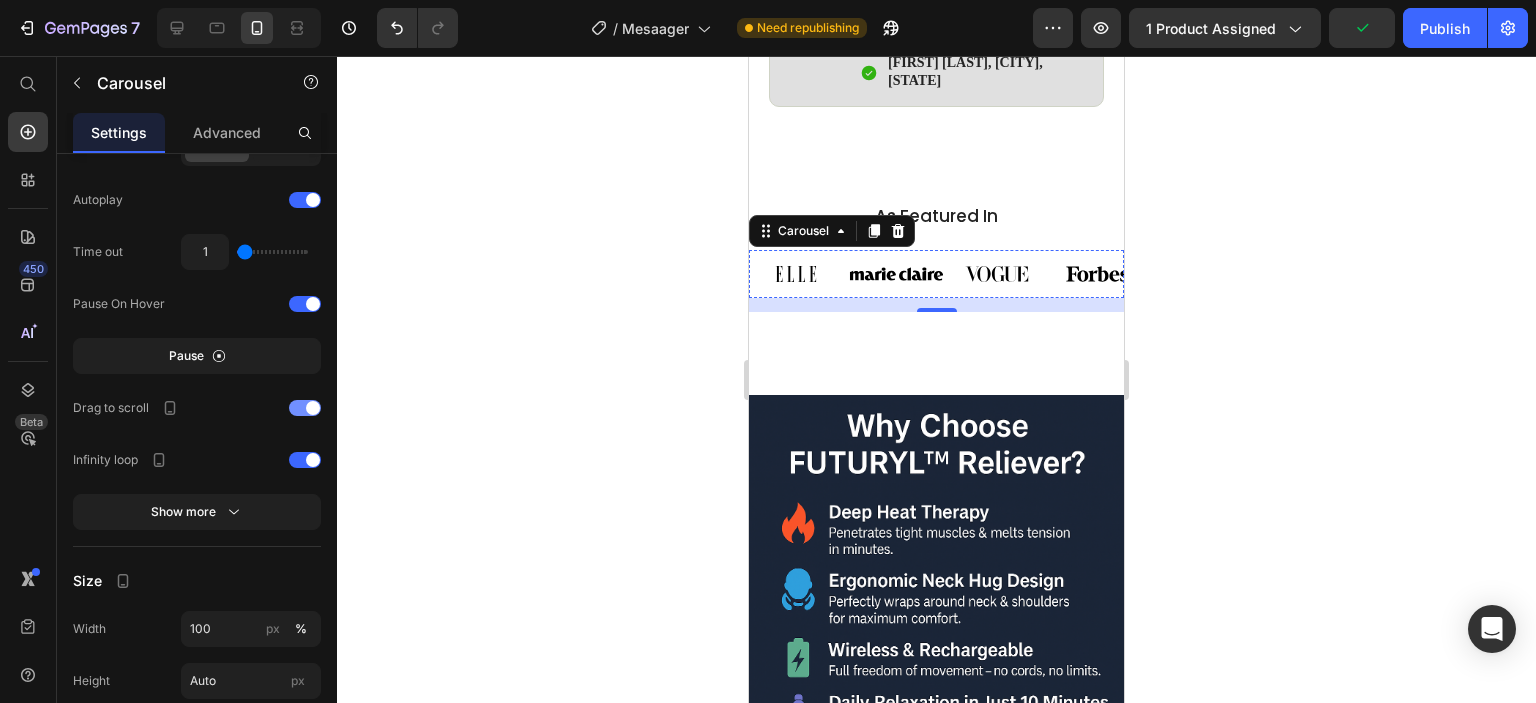 click on "Drag to scroll" at bounding box center [111, 408] 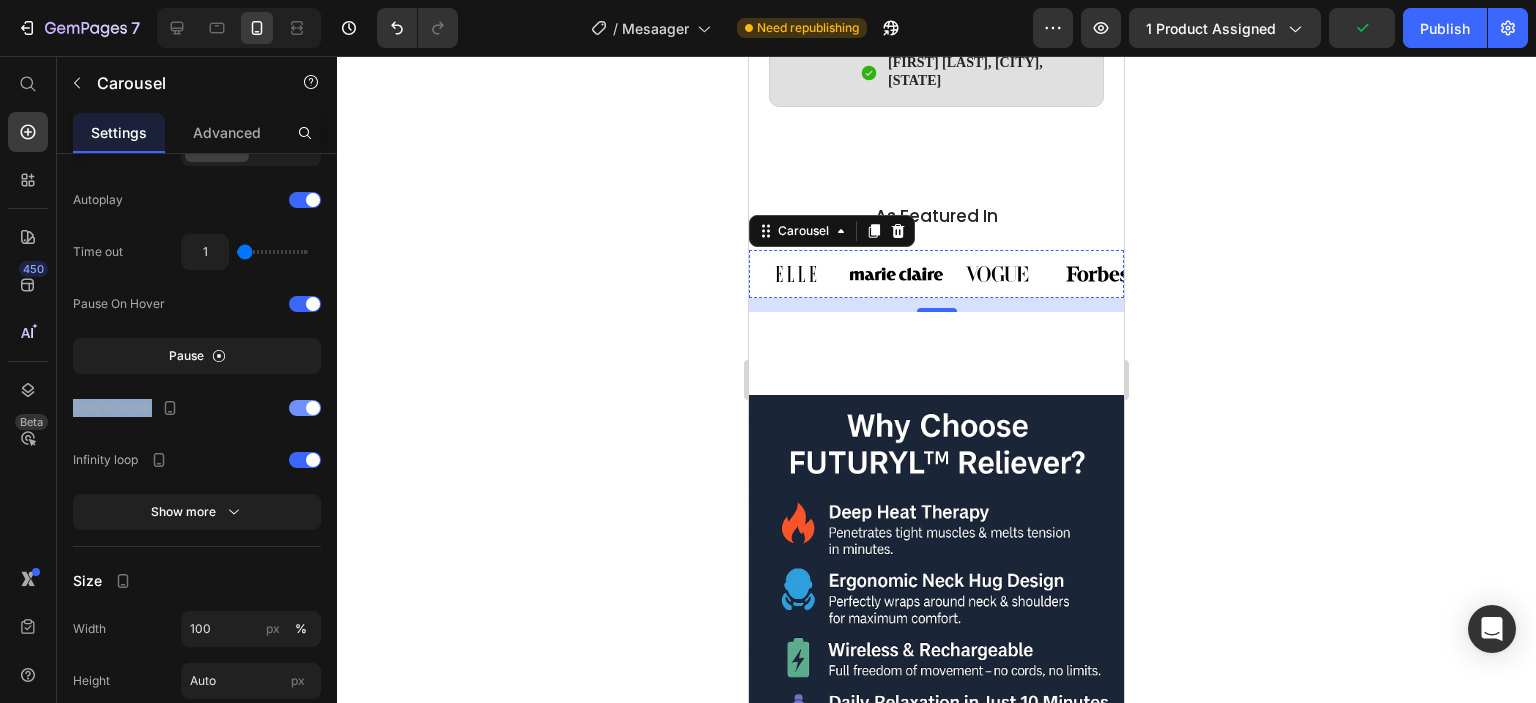 click on "Drag to scroll" at bounding box center [111, 408] 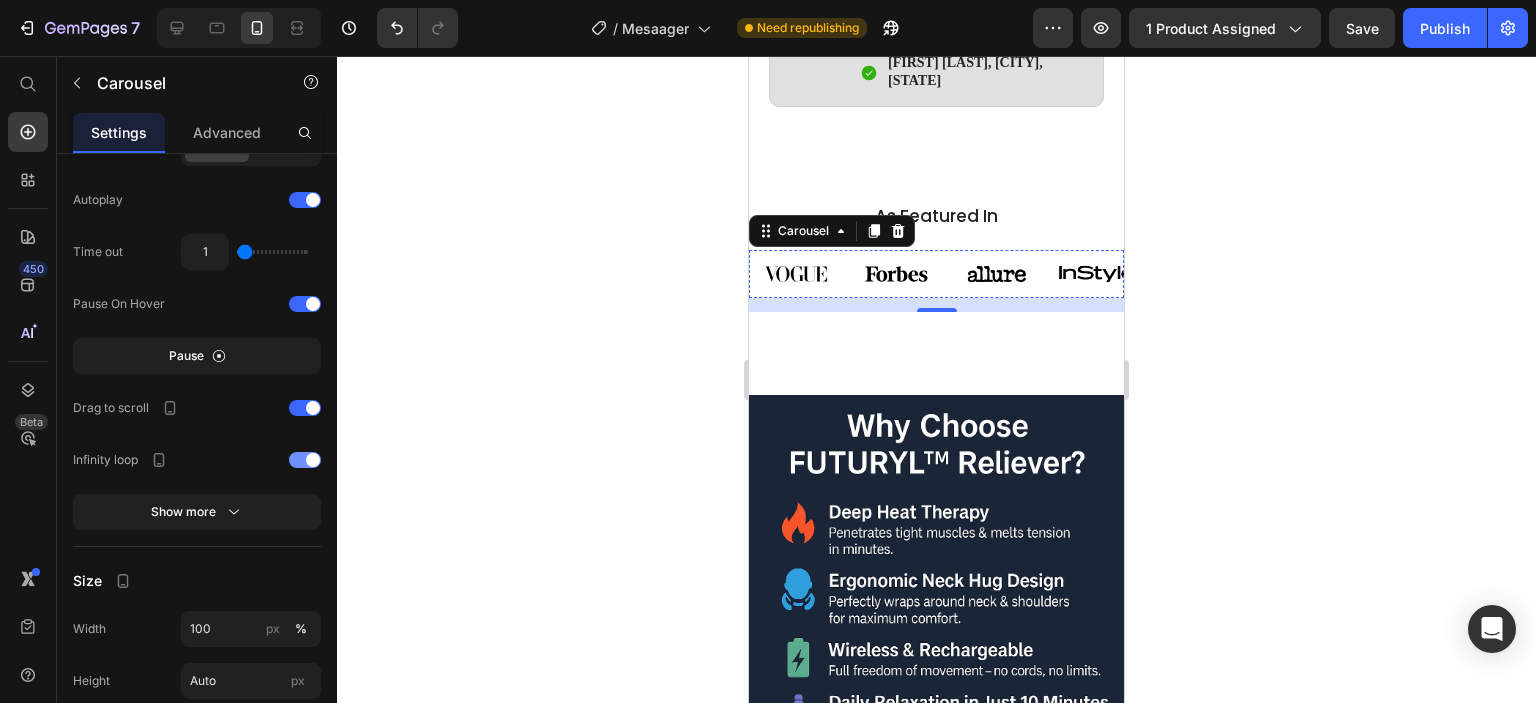 click on "Infinity loop" at bounding box center (105, 460) 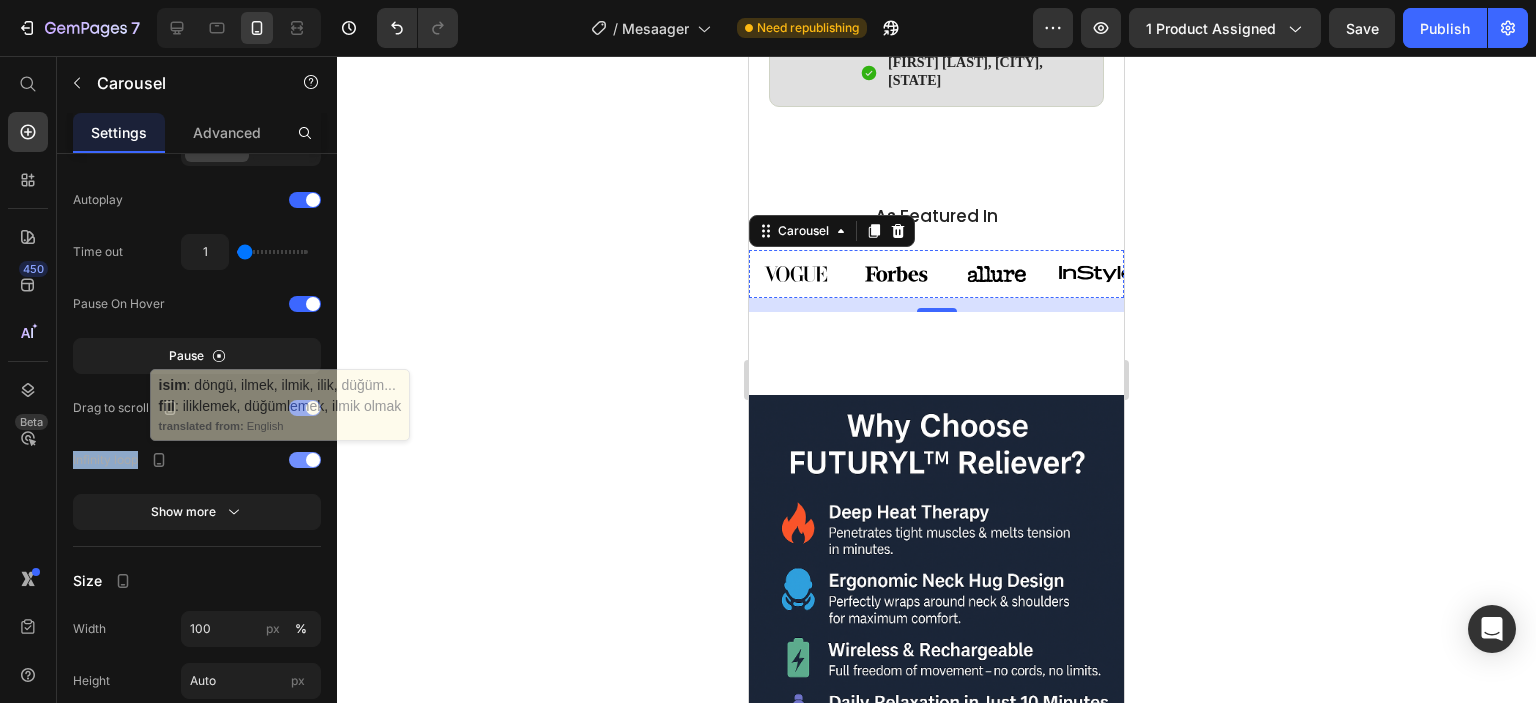 click on "Infinity loop" at bounding box center [105, 460] 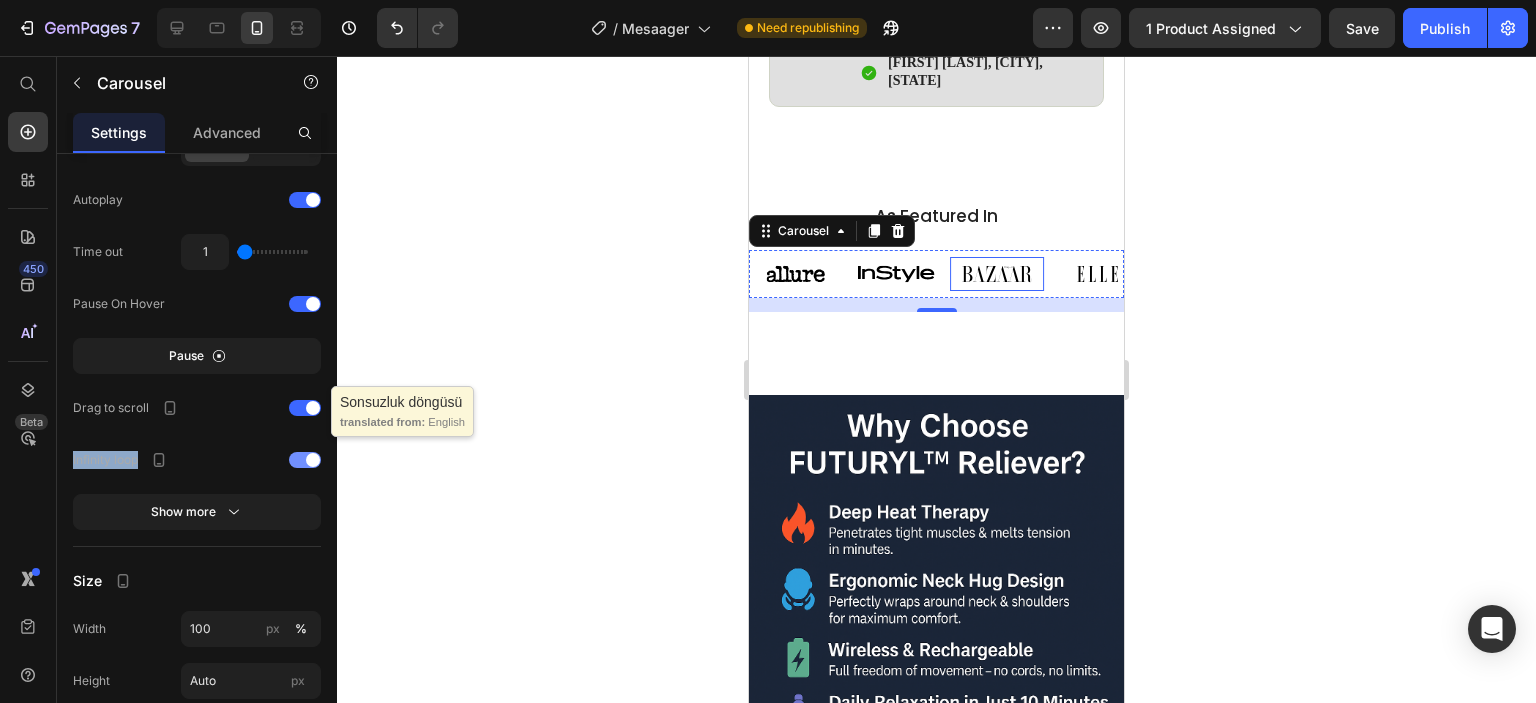 click on "Infinity loop" at bounding box center (105, 460) 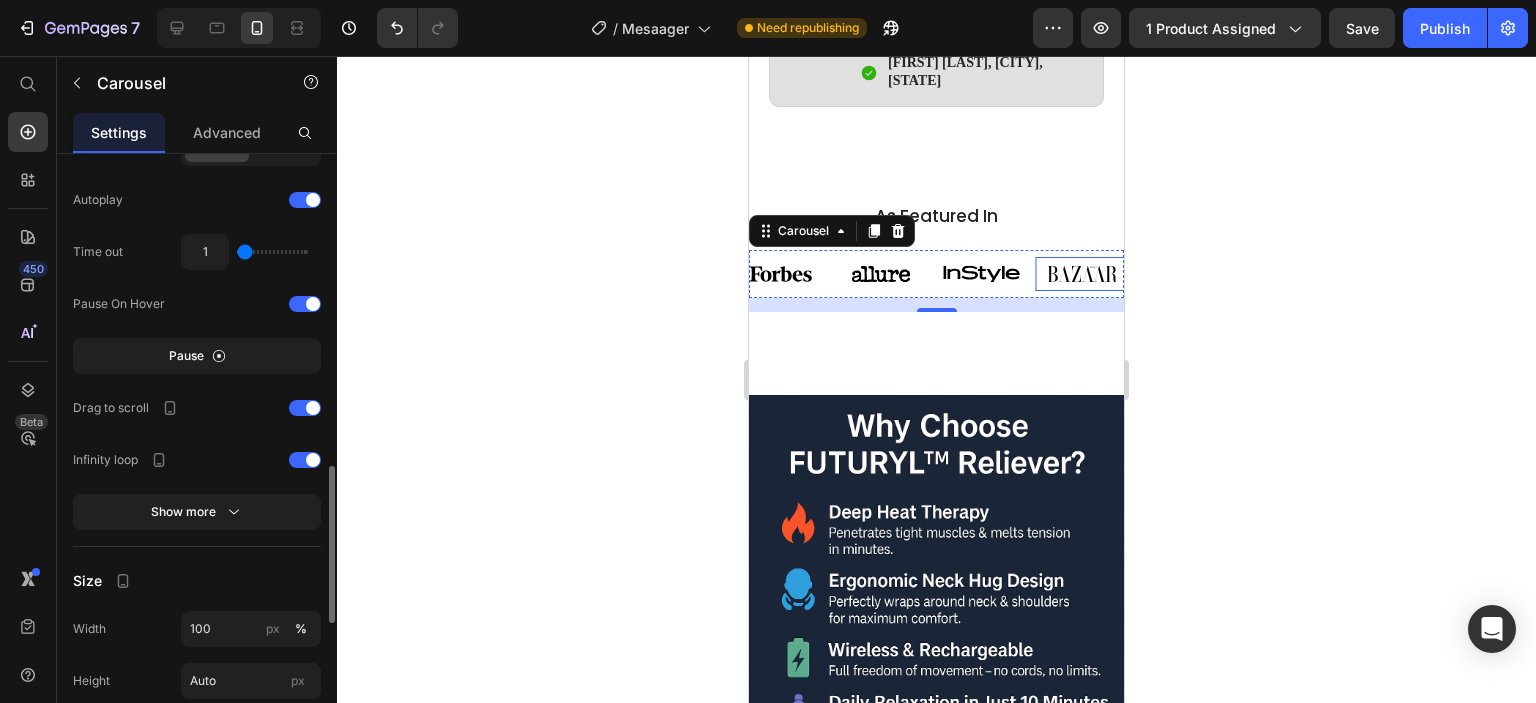 scroll, scrollTop: 1100, scrollLeft: 0, axis: vertical 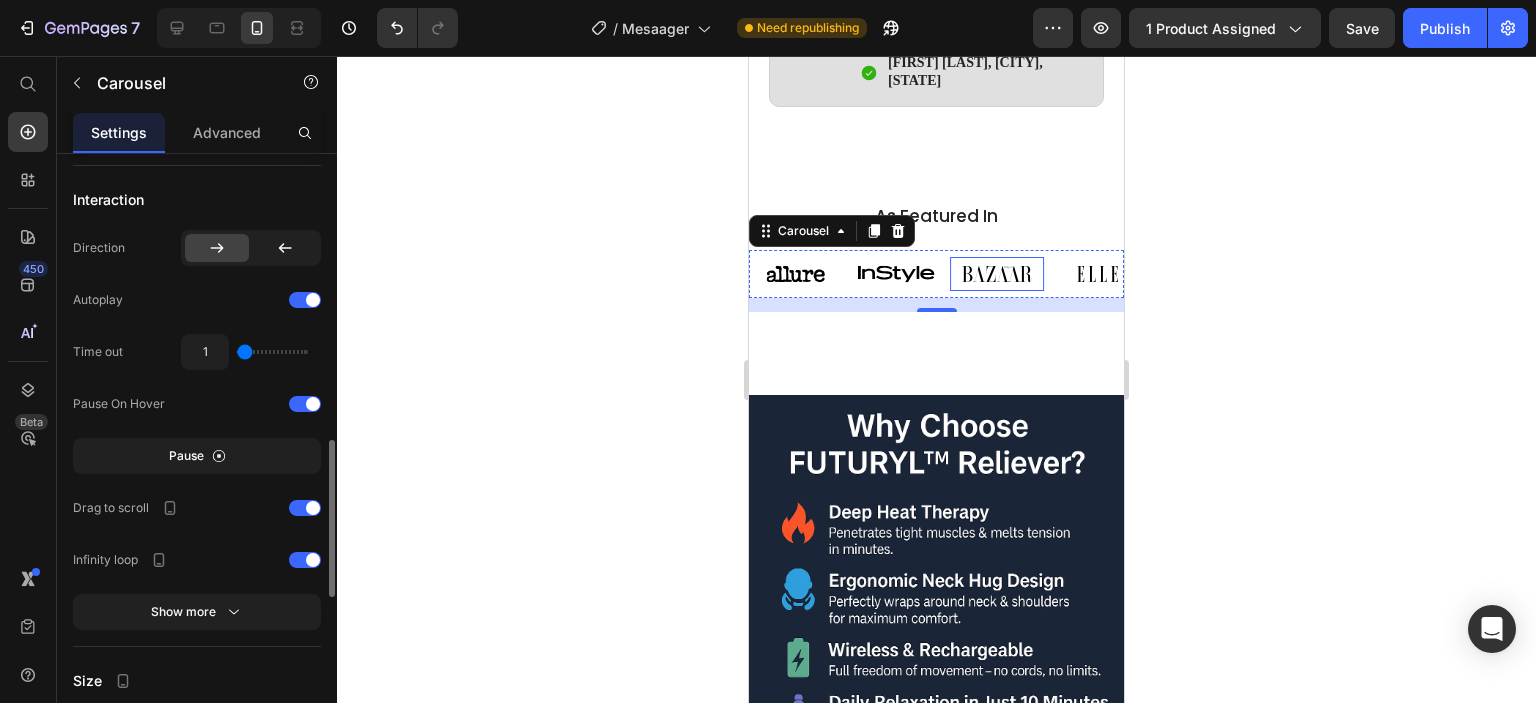 type on "6.2" 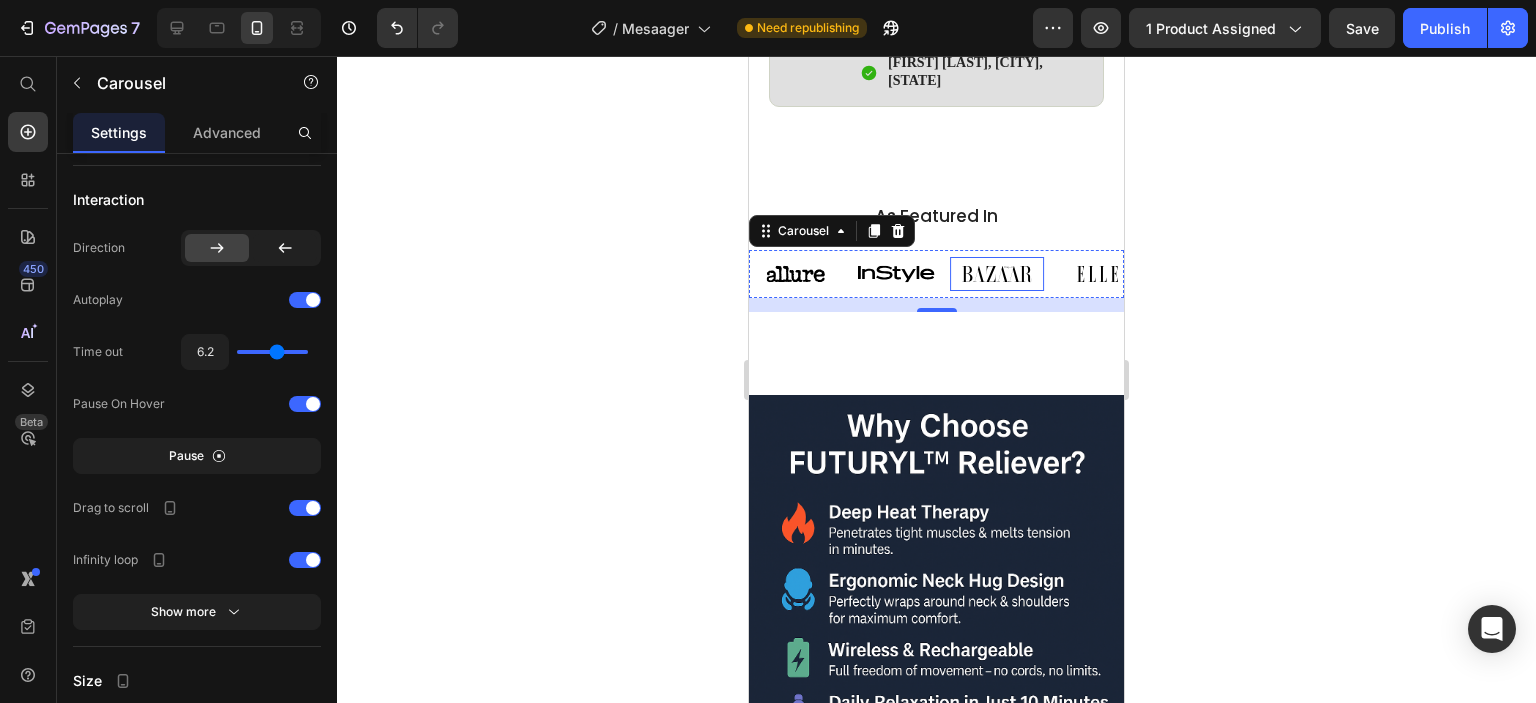 type on "6.2" 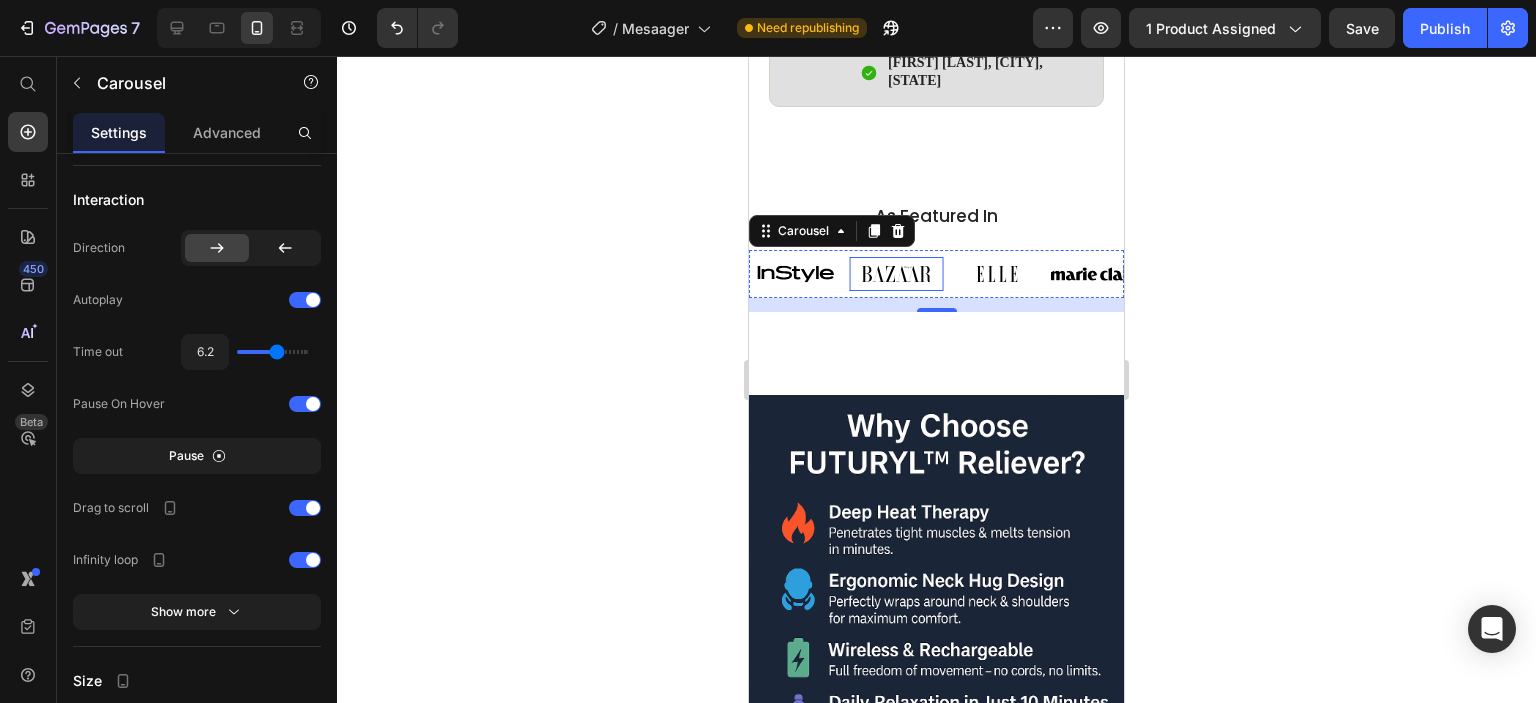 type on "3.1" 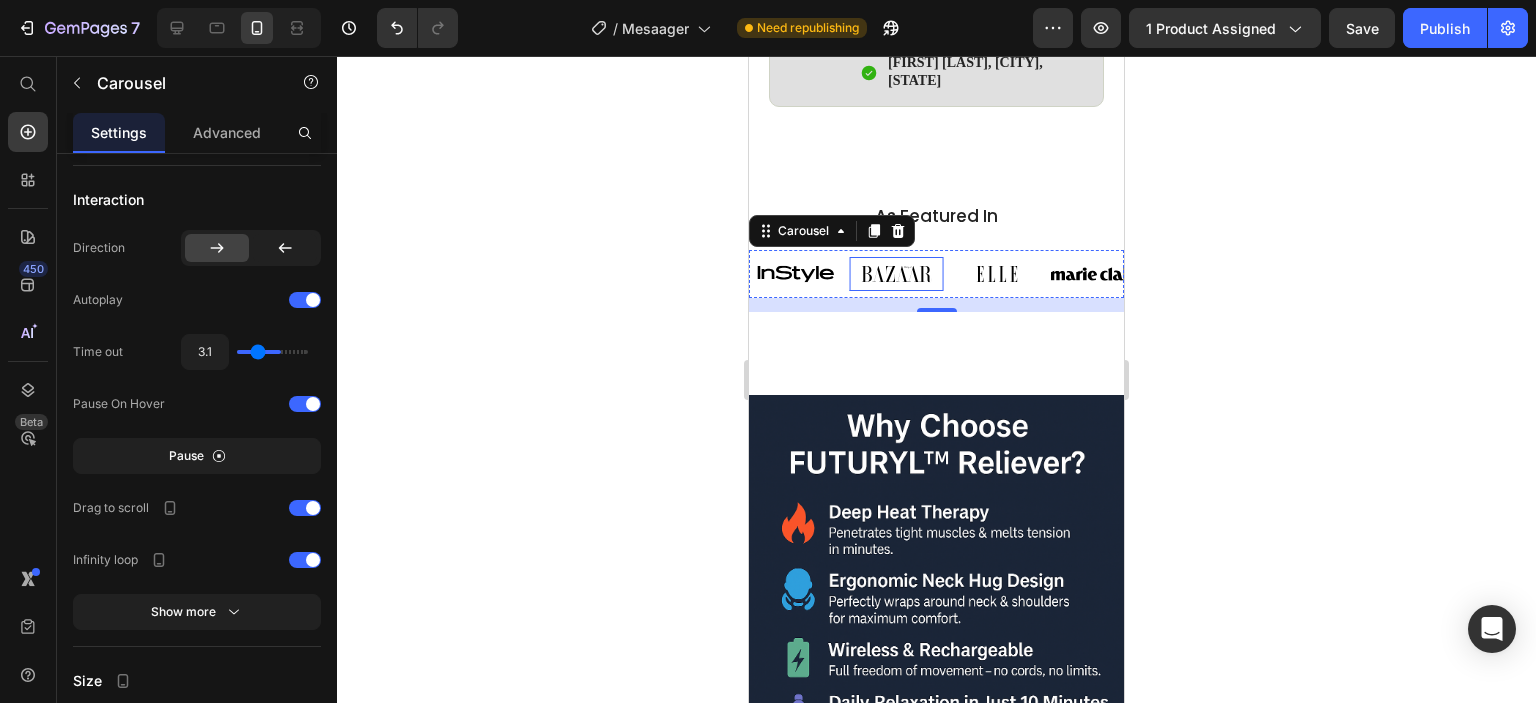 type on "1" 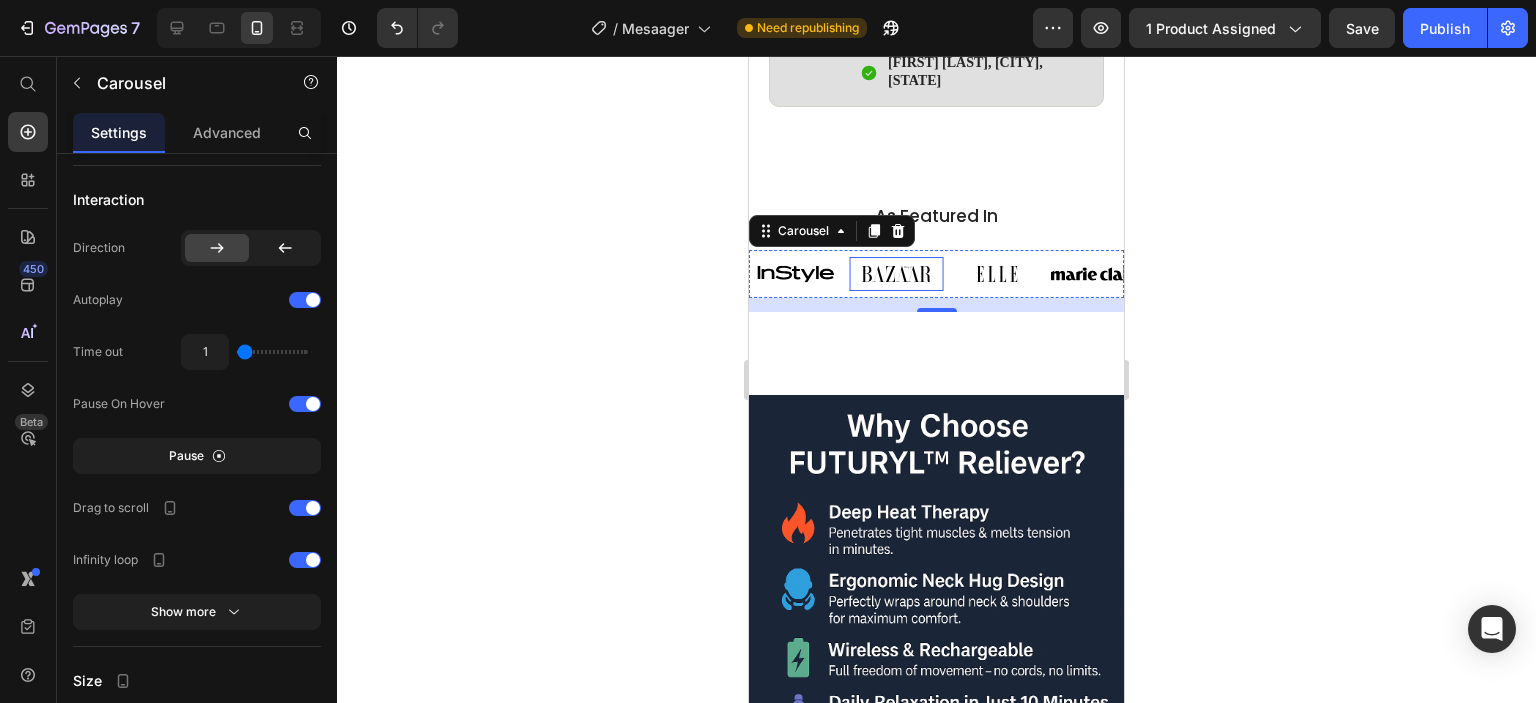 drag, startPoint x: 273, startPoint y: 345, endPoint x: 0, endPoint y: 321, distance: 274.05292 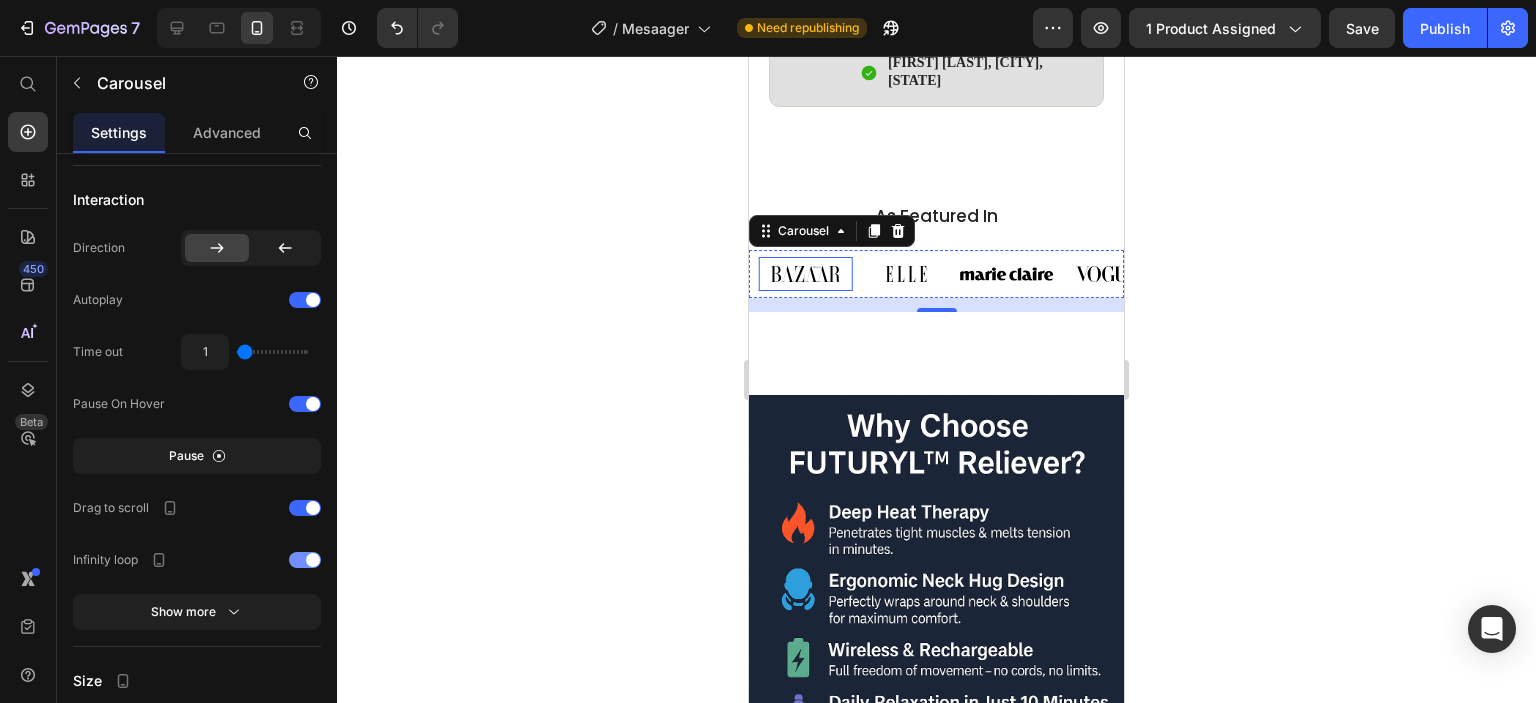 click at bounding box center [313, 560] 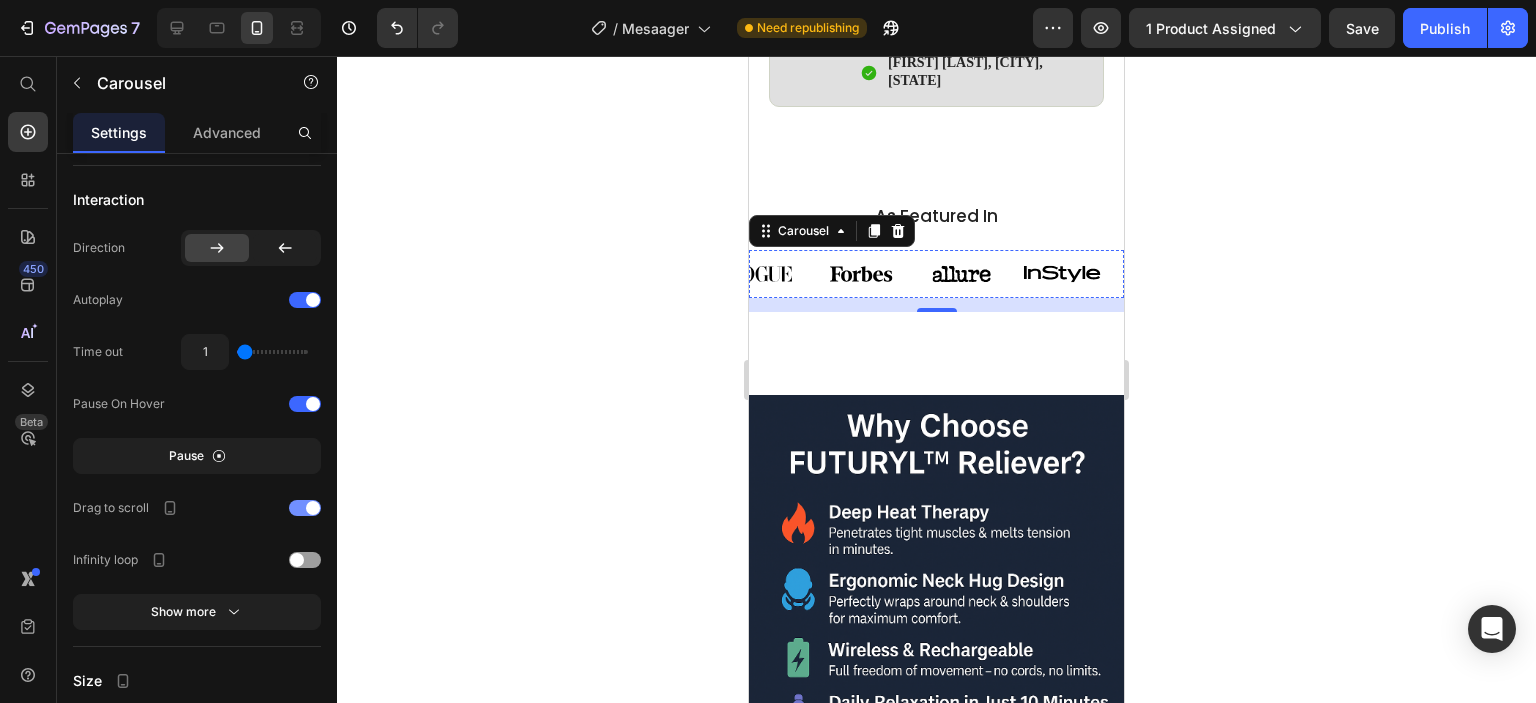 click at bounding box center (313, 508) 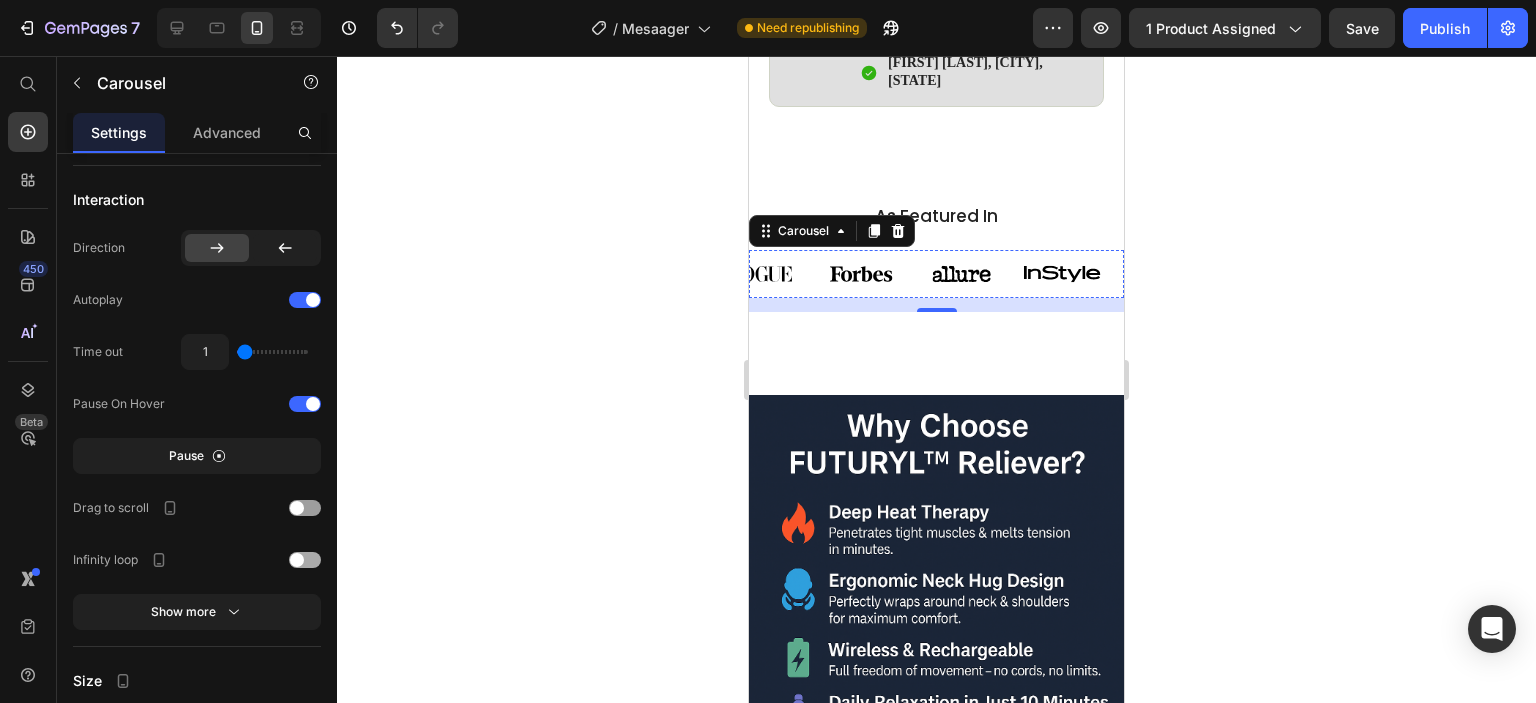 click at bounding box center [297, 560] 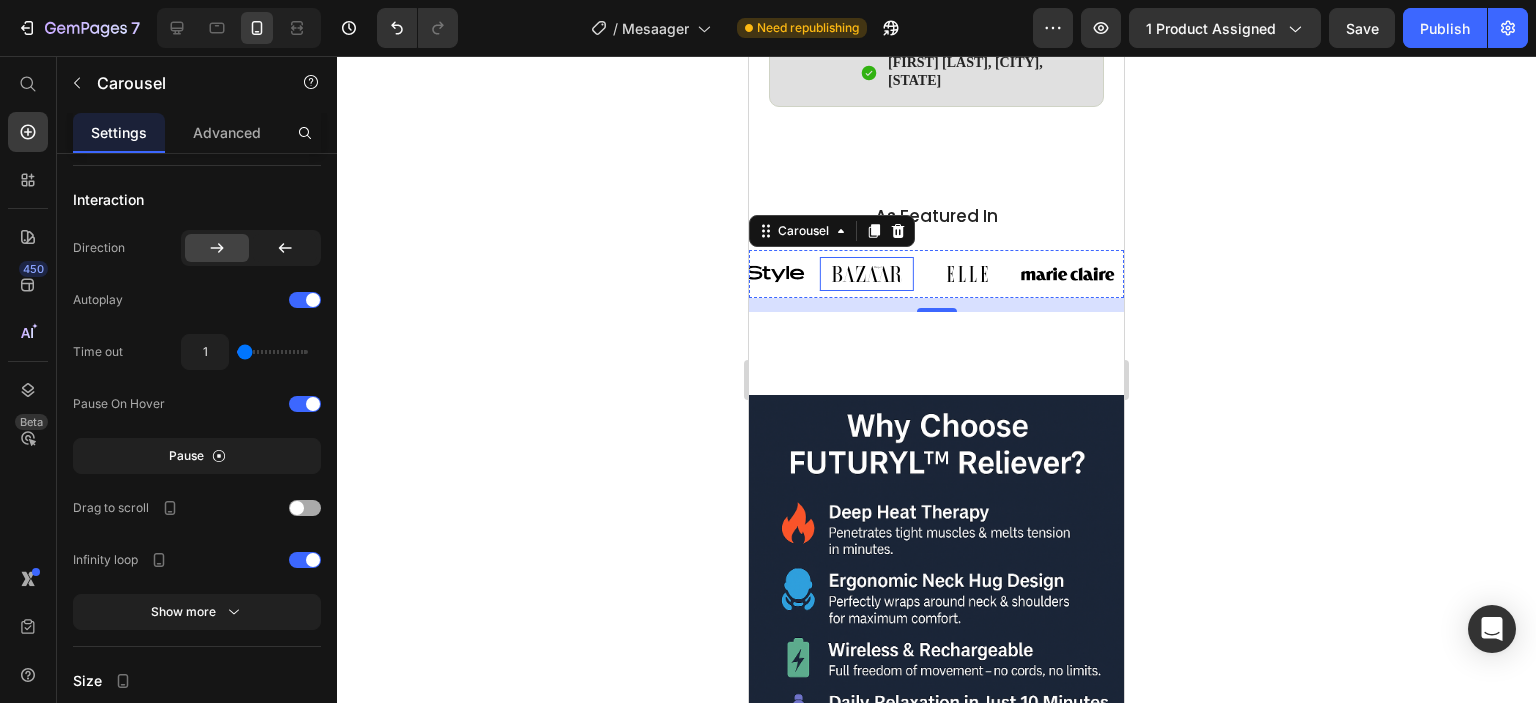 click at bounding box center [305, 508] 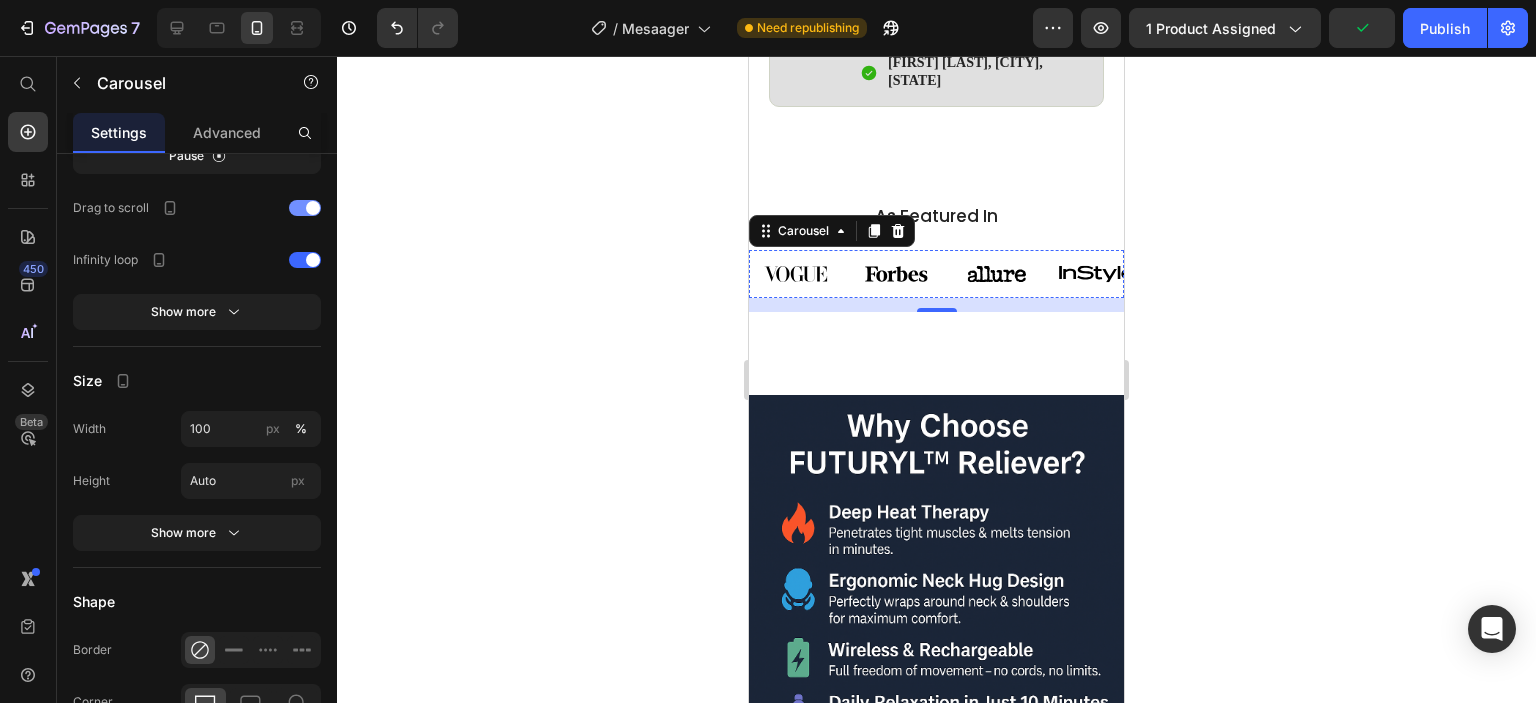scroll, scrollTop: 1700, scrollLeft: 0, axis: vertical 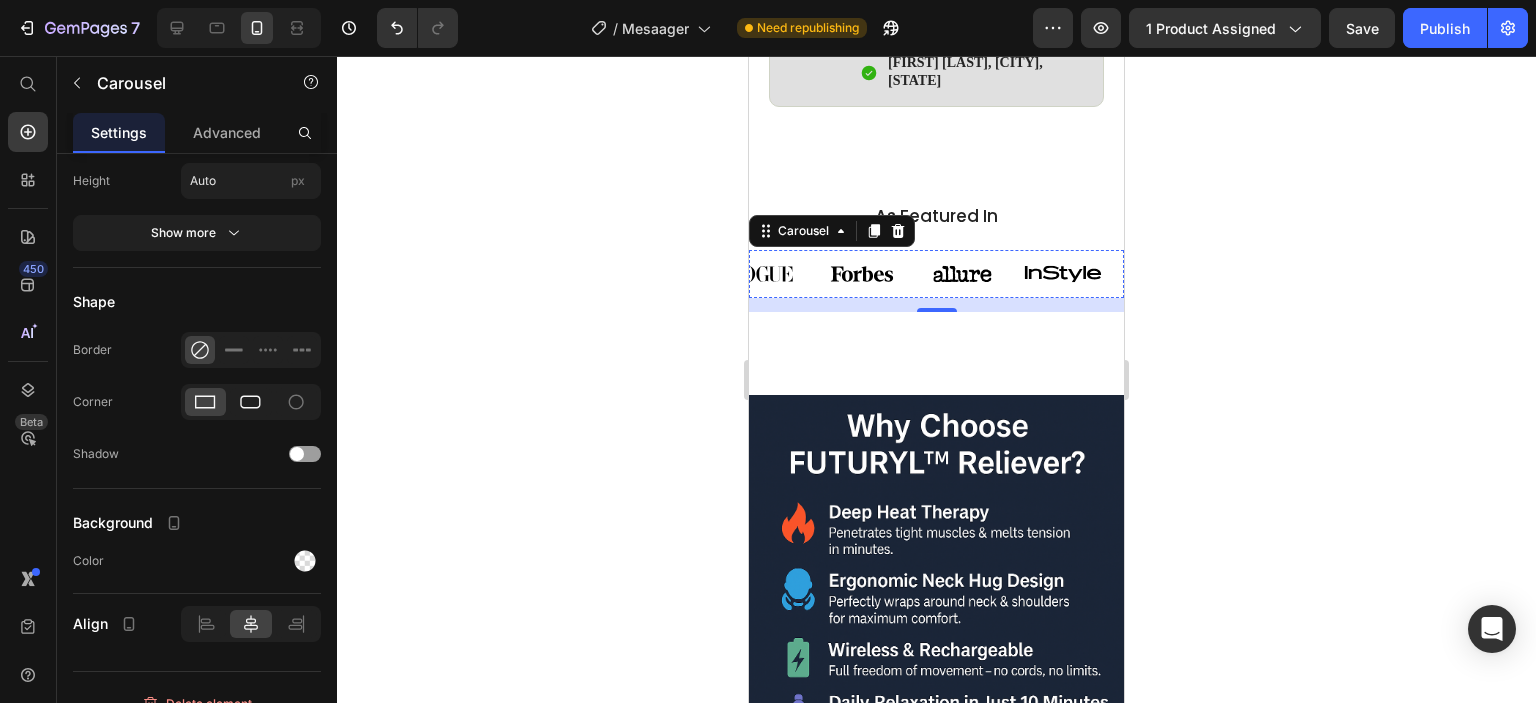 click 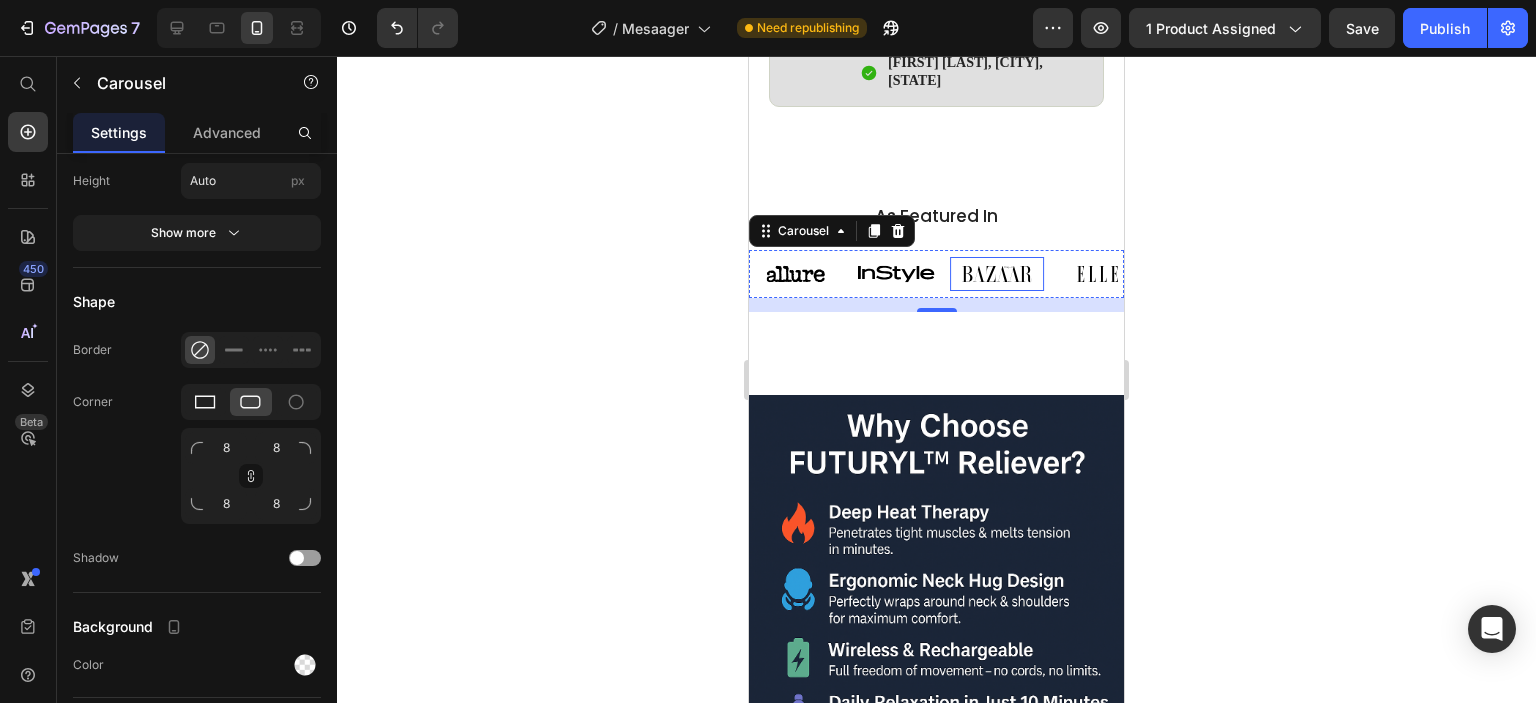 click 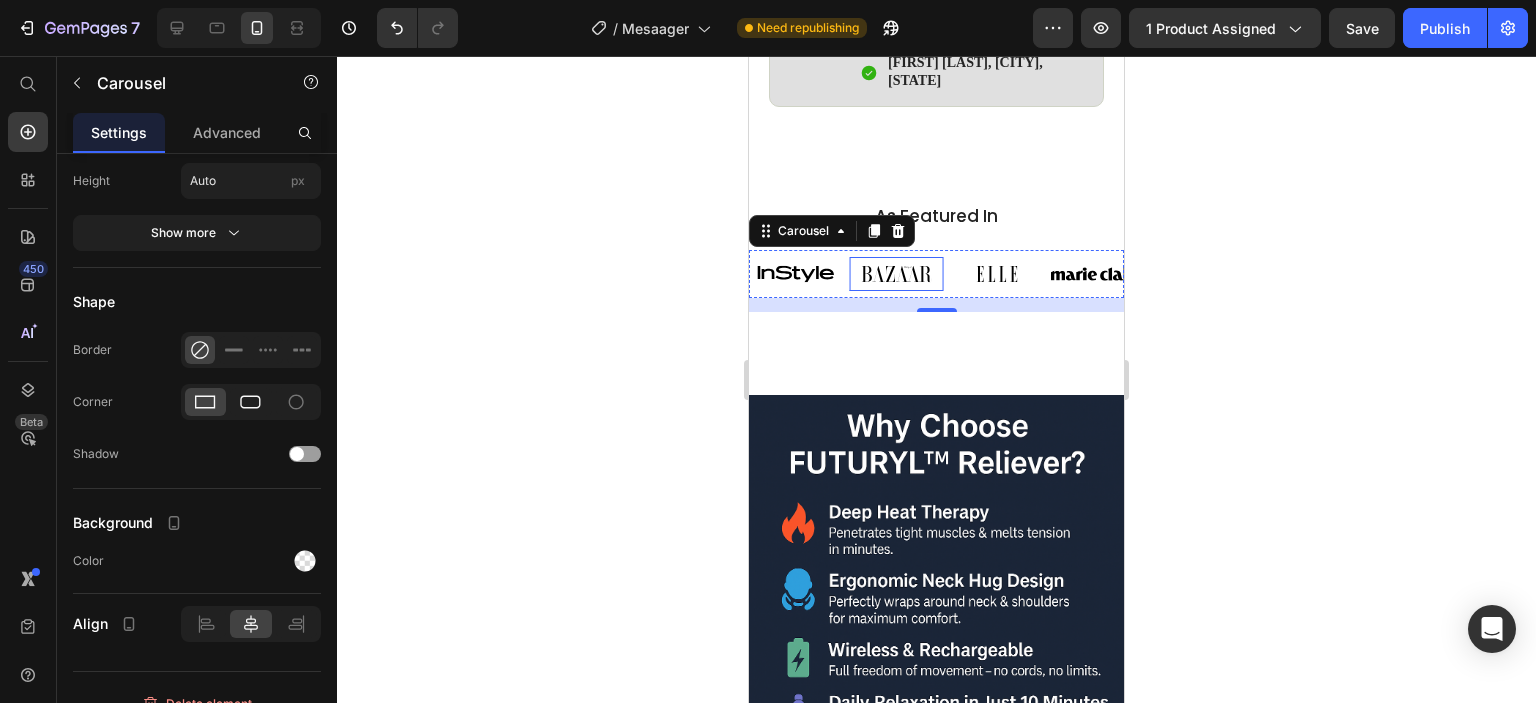 click 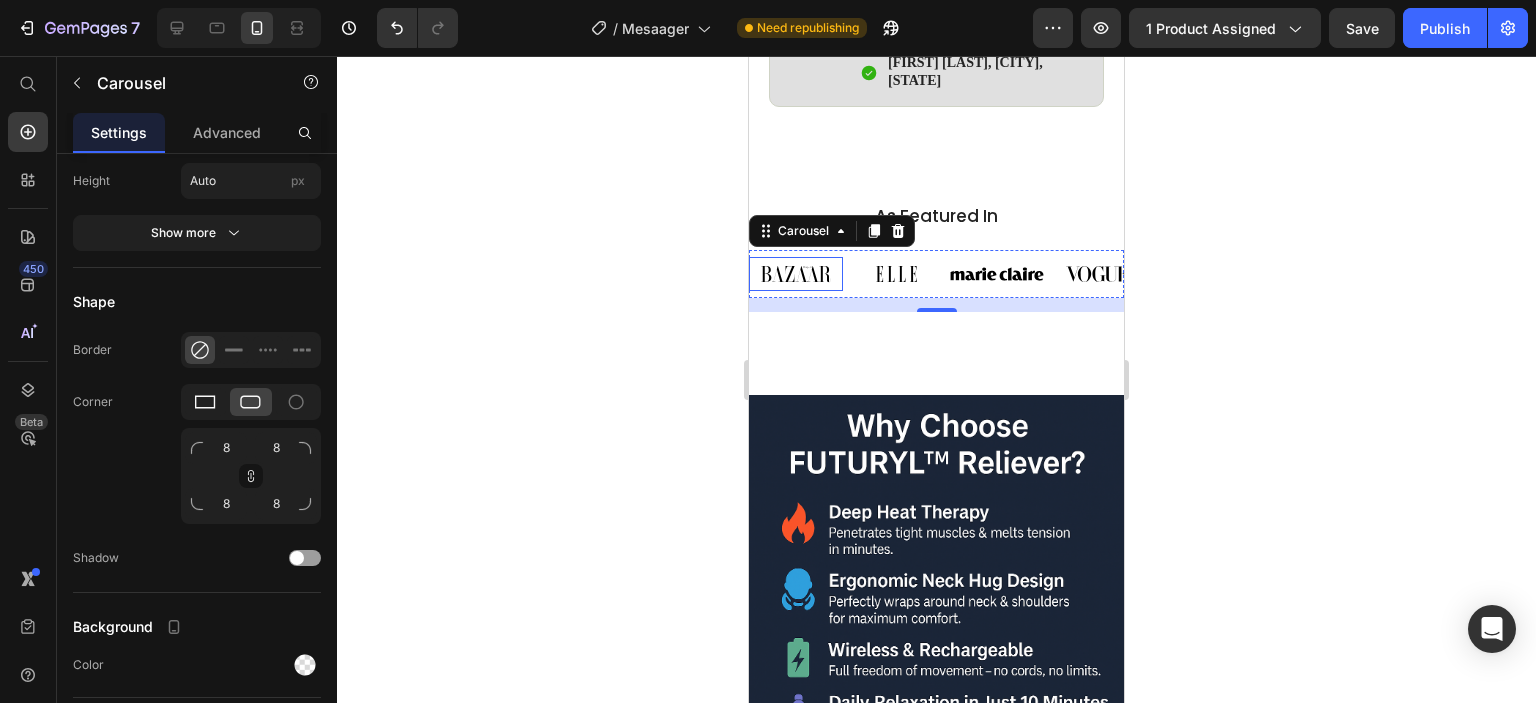 click 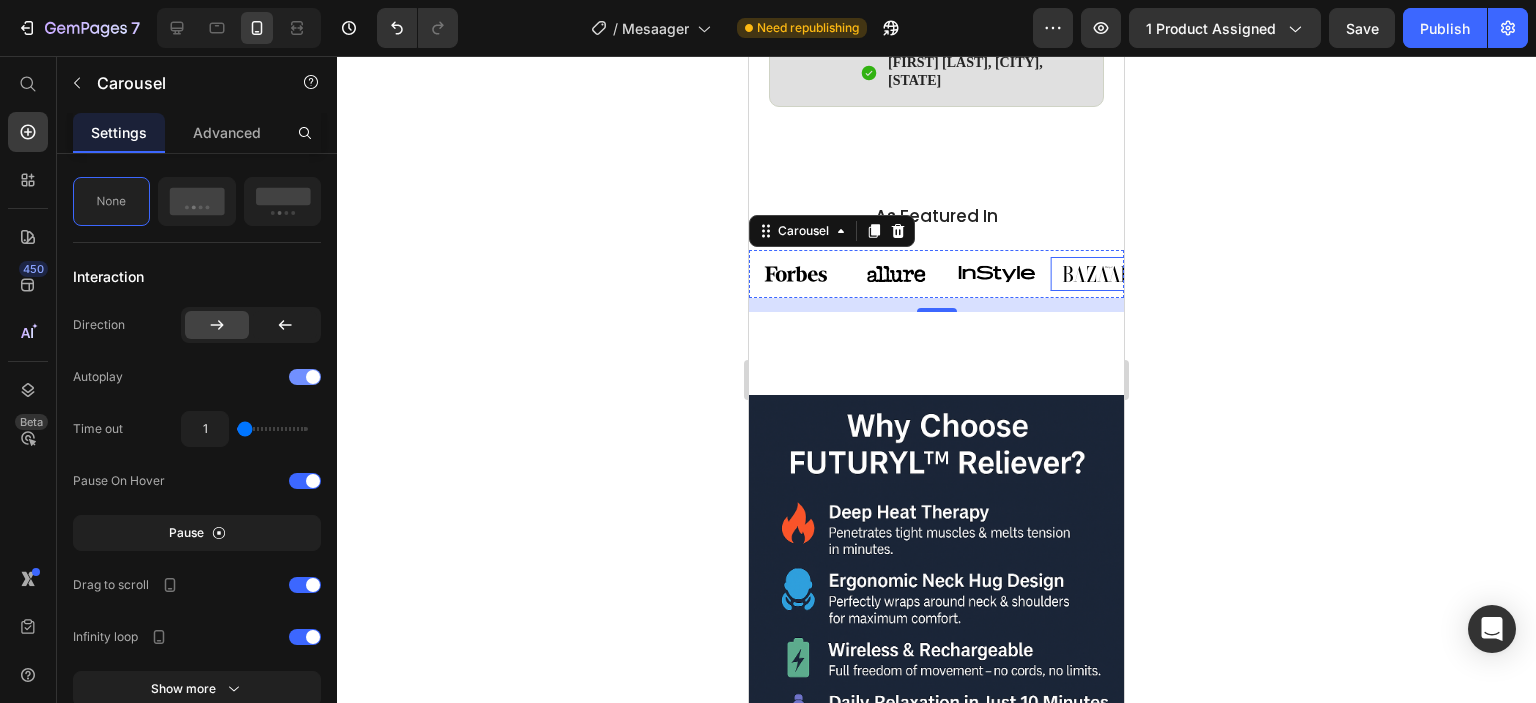 scroll, scrollTop: 1123, scrollLeft: 0, axis: vertical 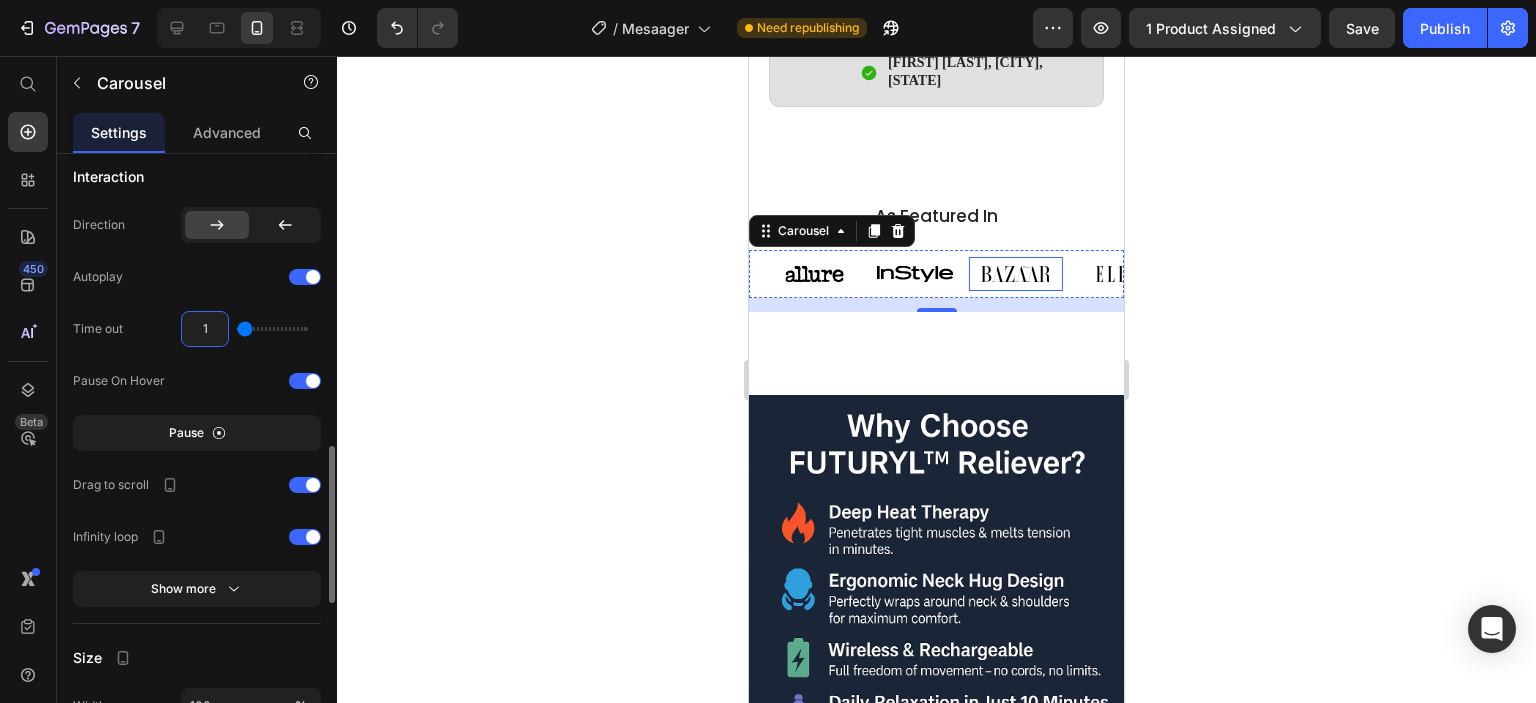 click on "1" at bounding box center (205, 329) 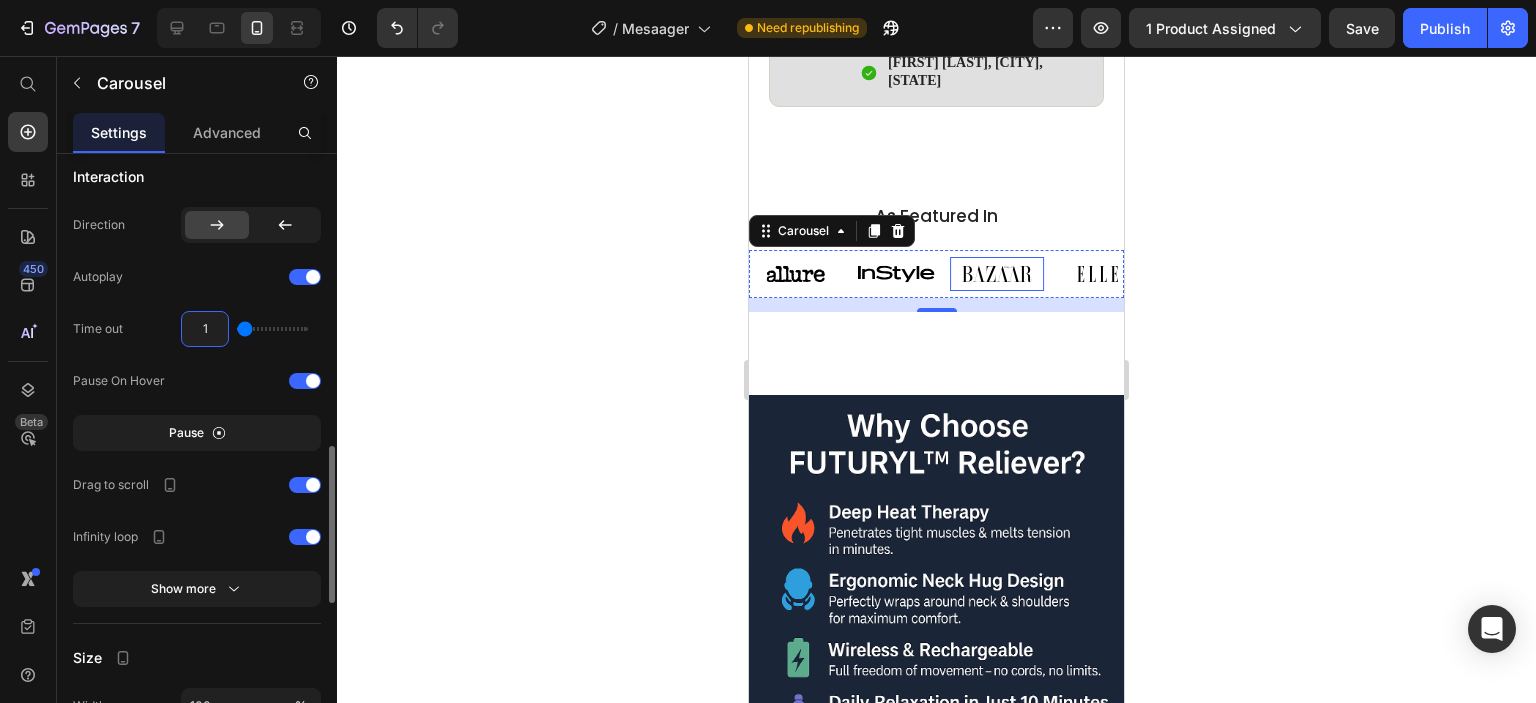 click on "1" at bounding box center [205, 329] 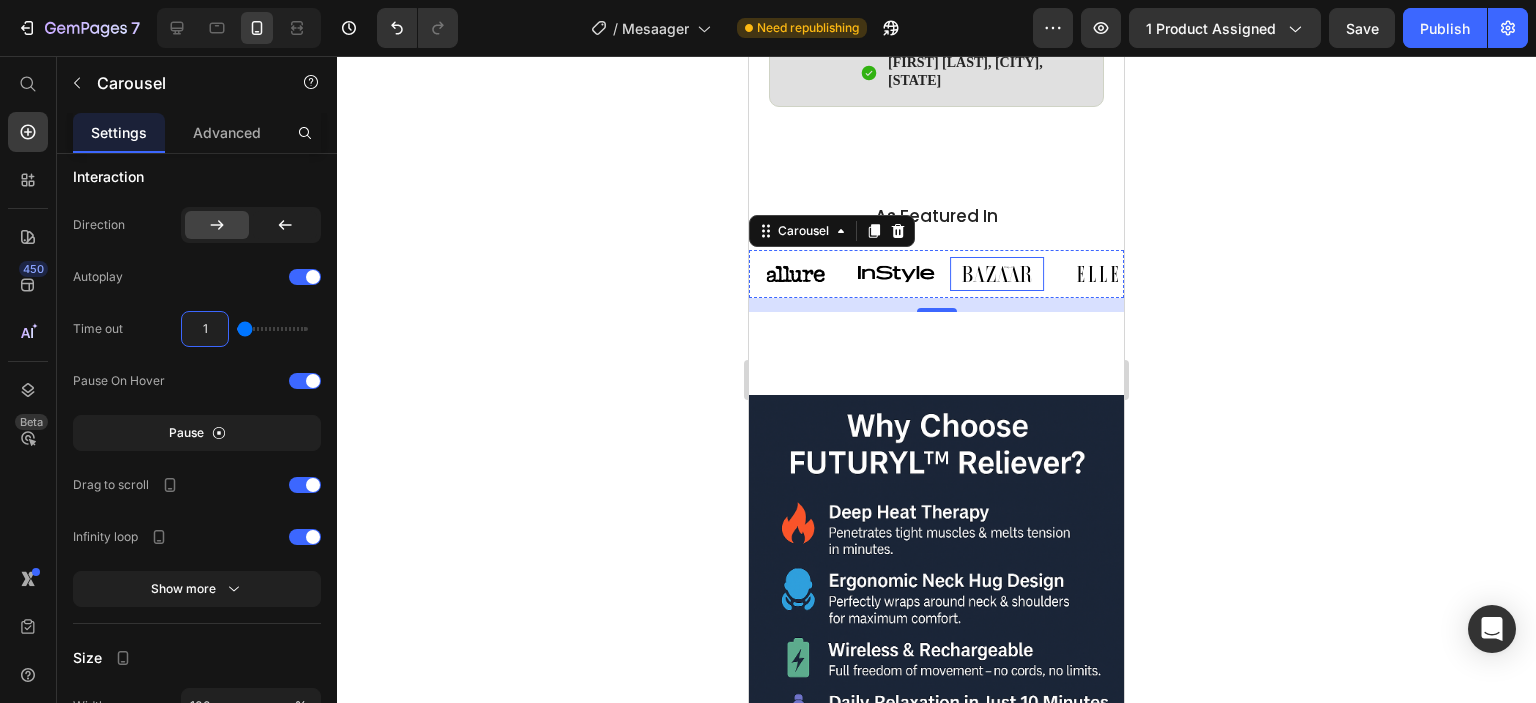 type on "0" 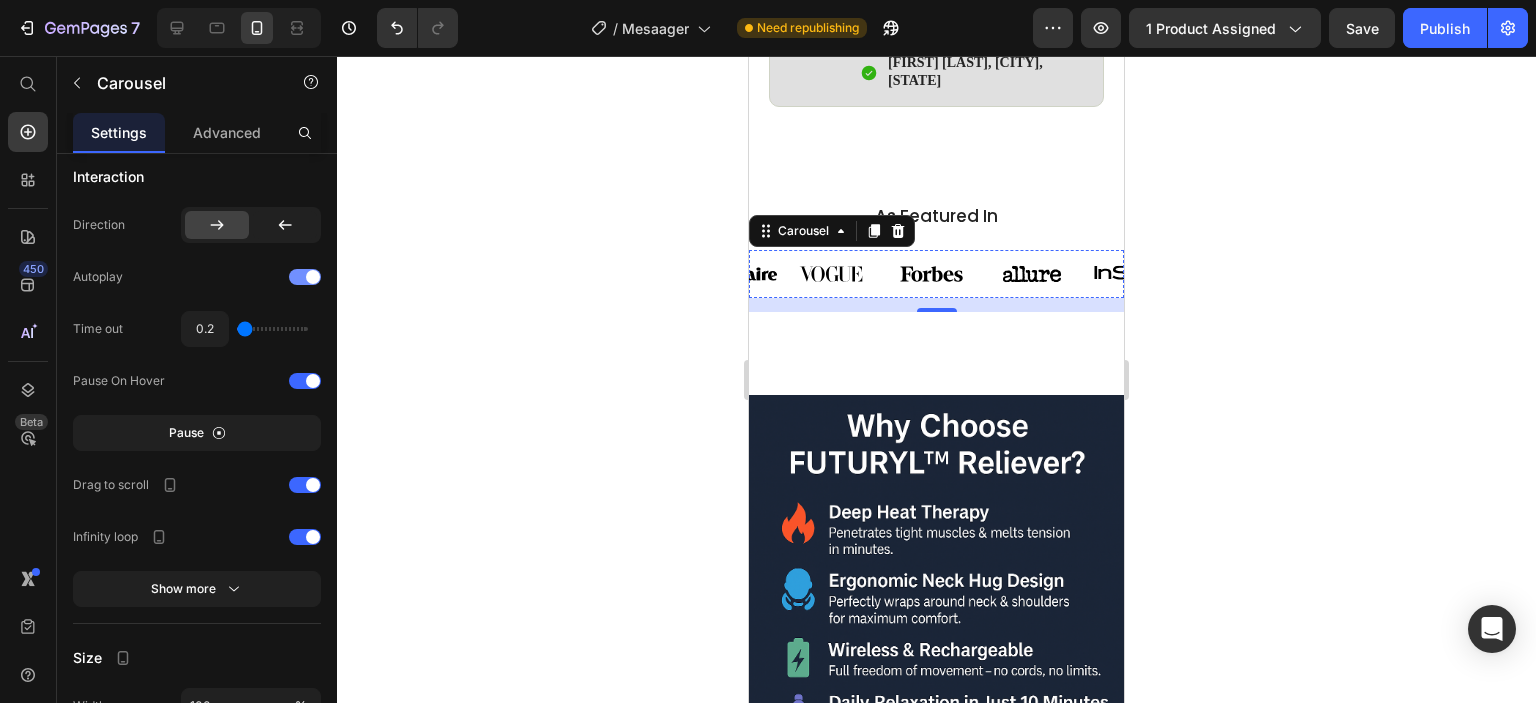 click on "Autoplay" at bounding box center (98, 277) 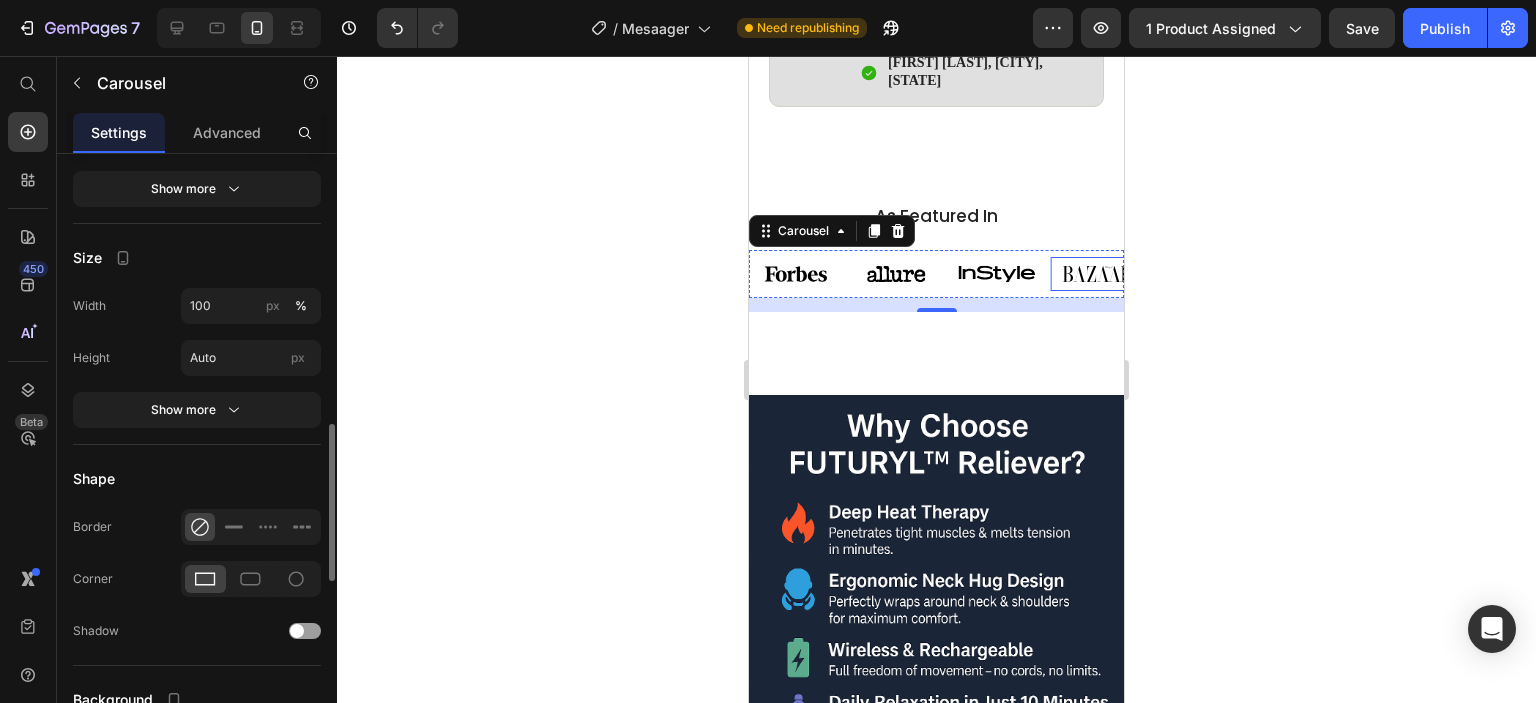scroll, scrollTop: 1423, scrollLeft: 0, axis: vertical 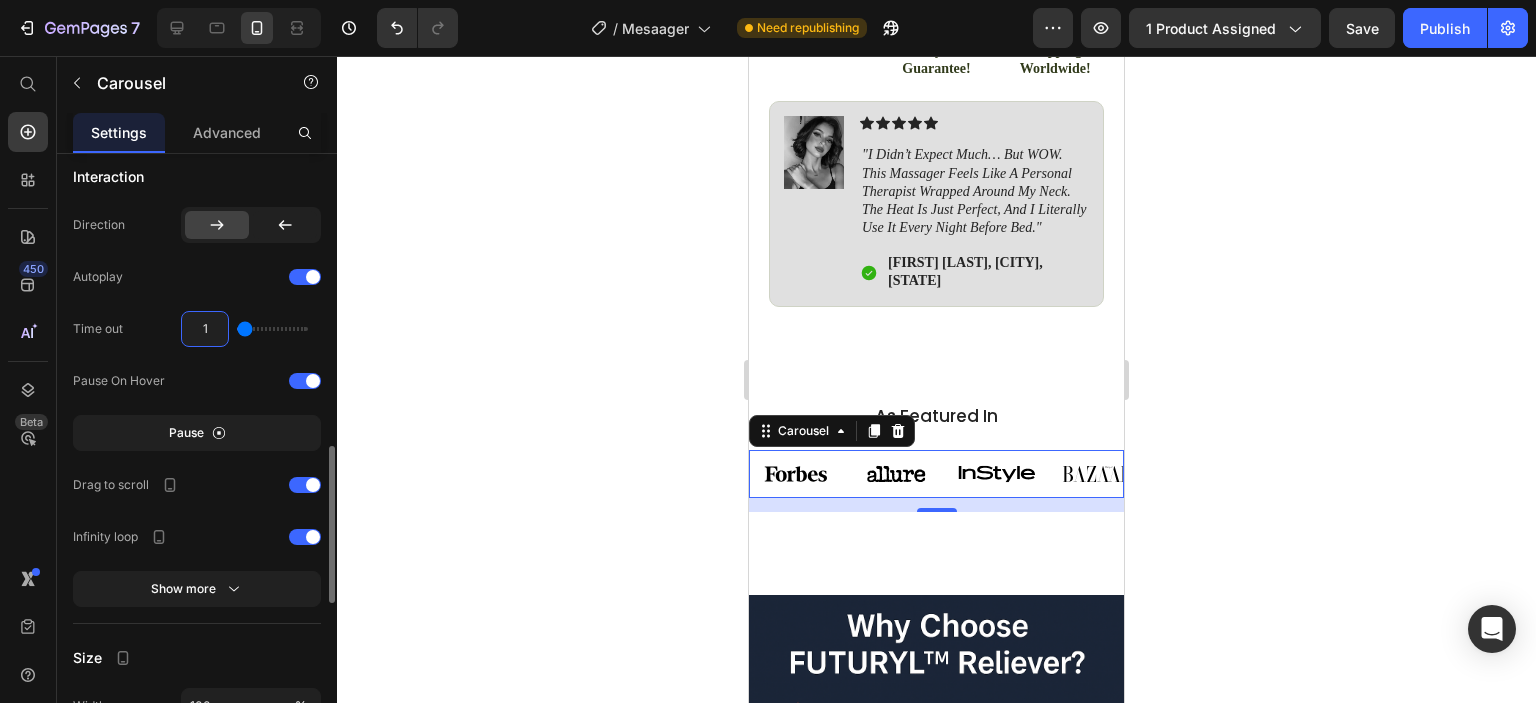 click on "1" at bounding box center (205, 329) 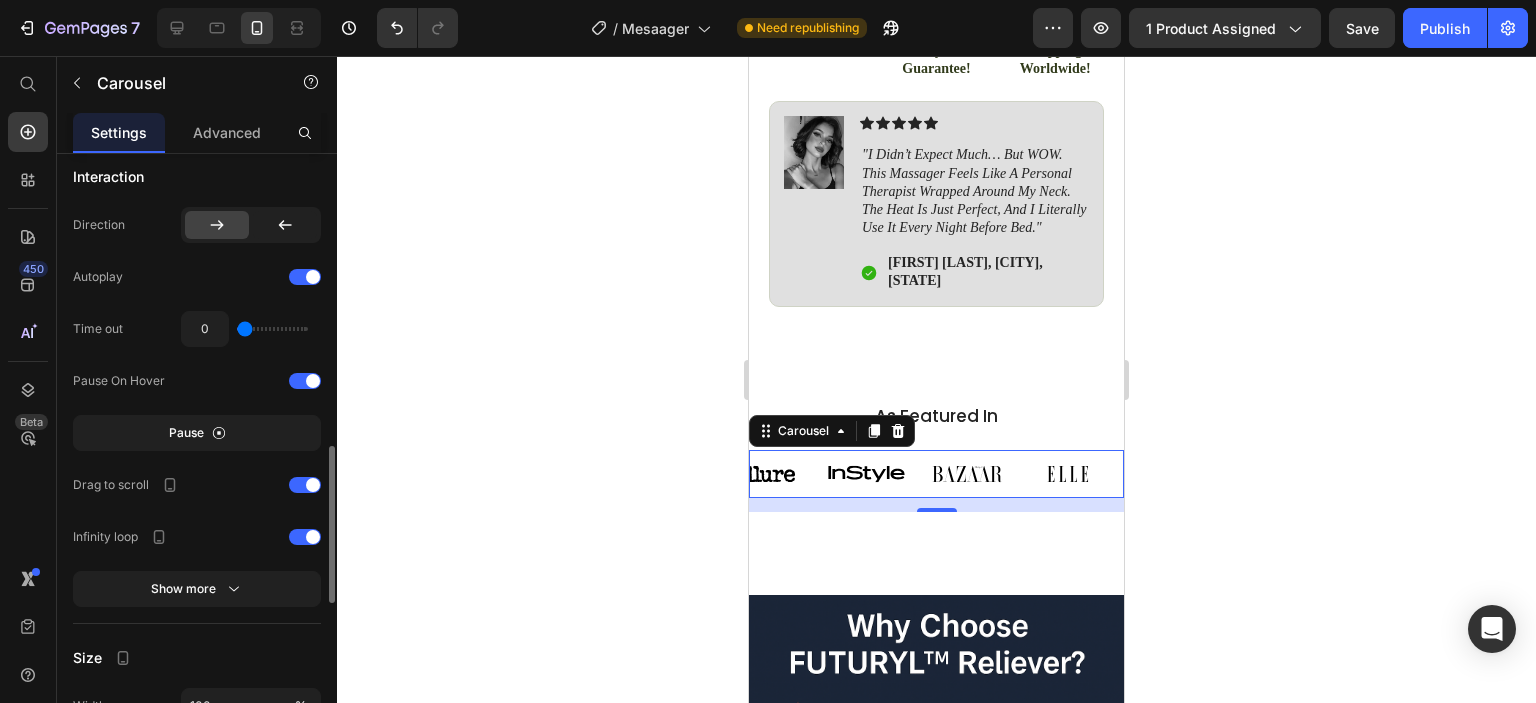 click on "Time out 0" 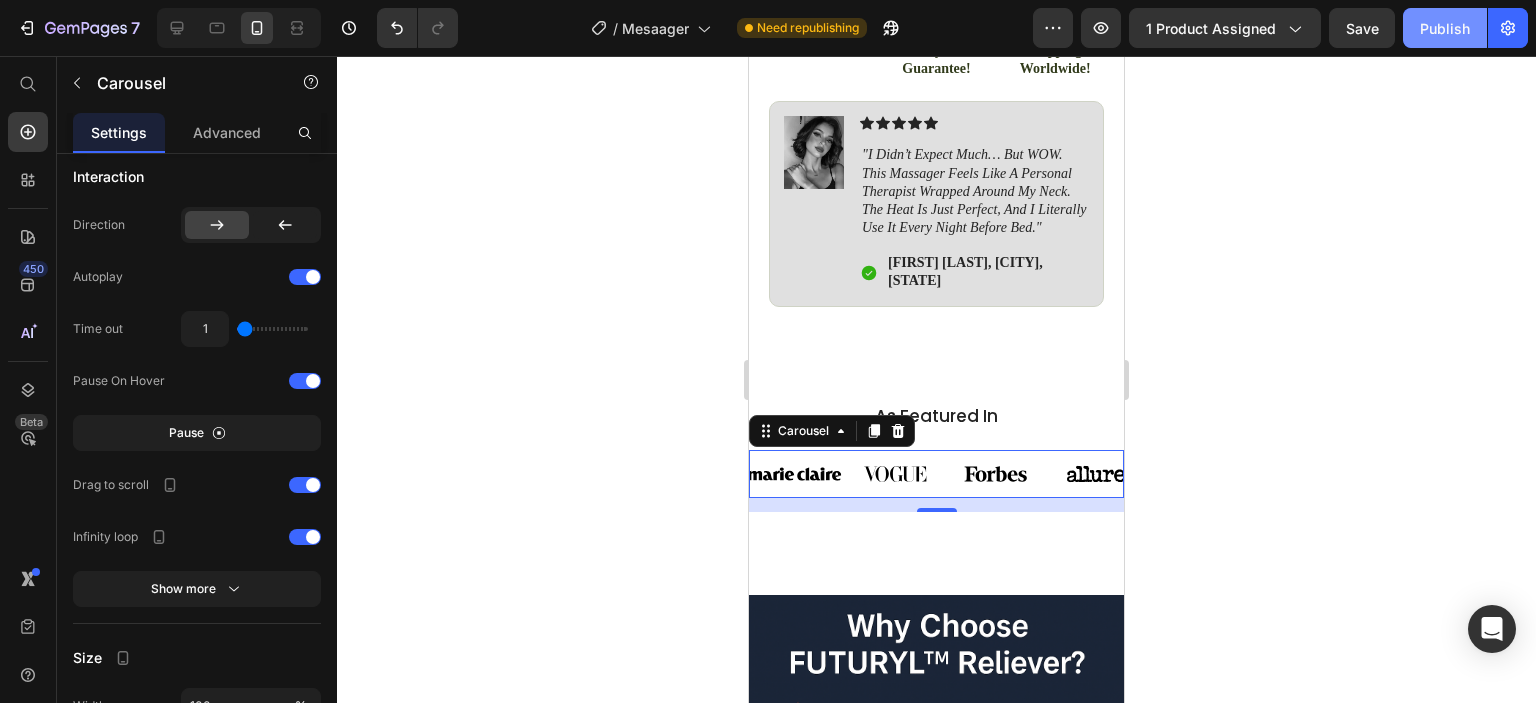 click on "Publish" at bounding box center (1445, 28) 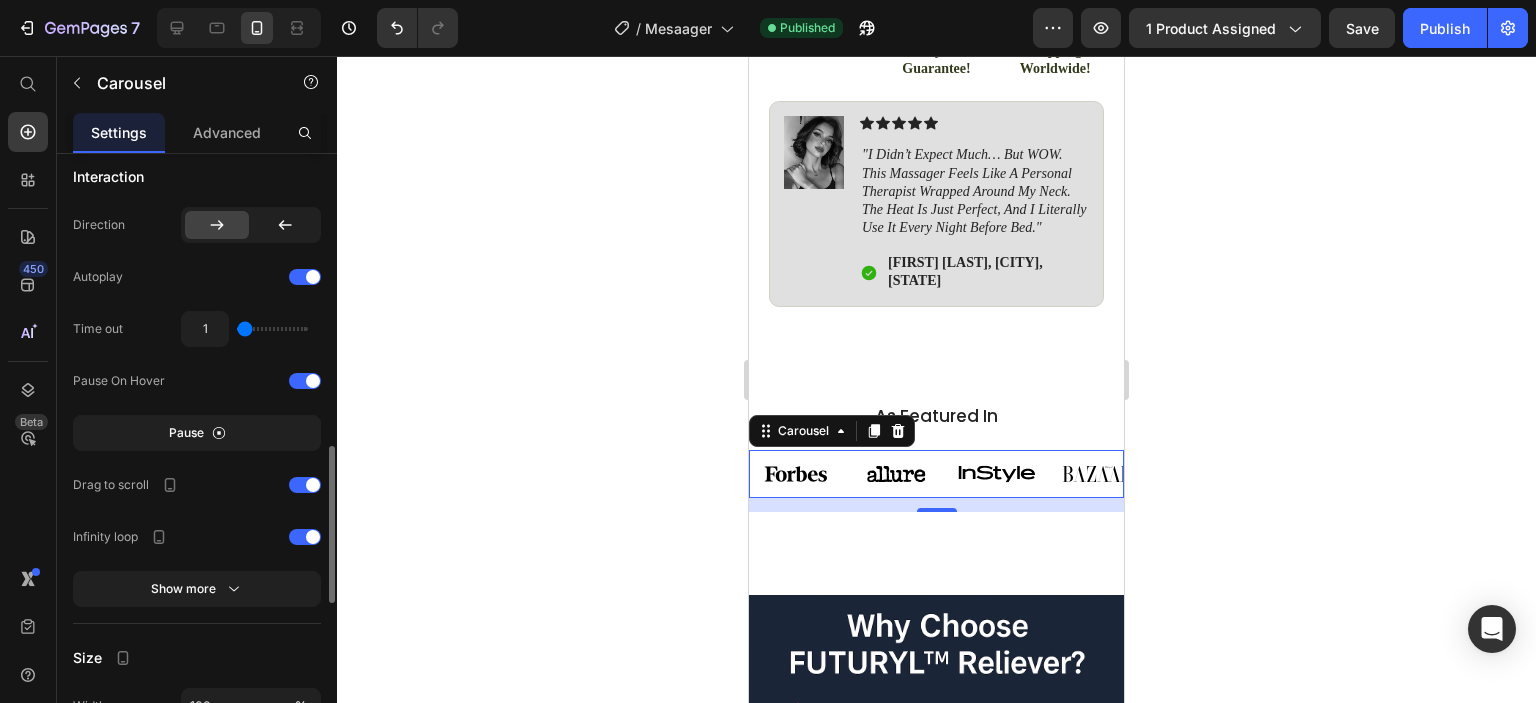 type on "1.1" 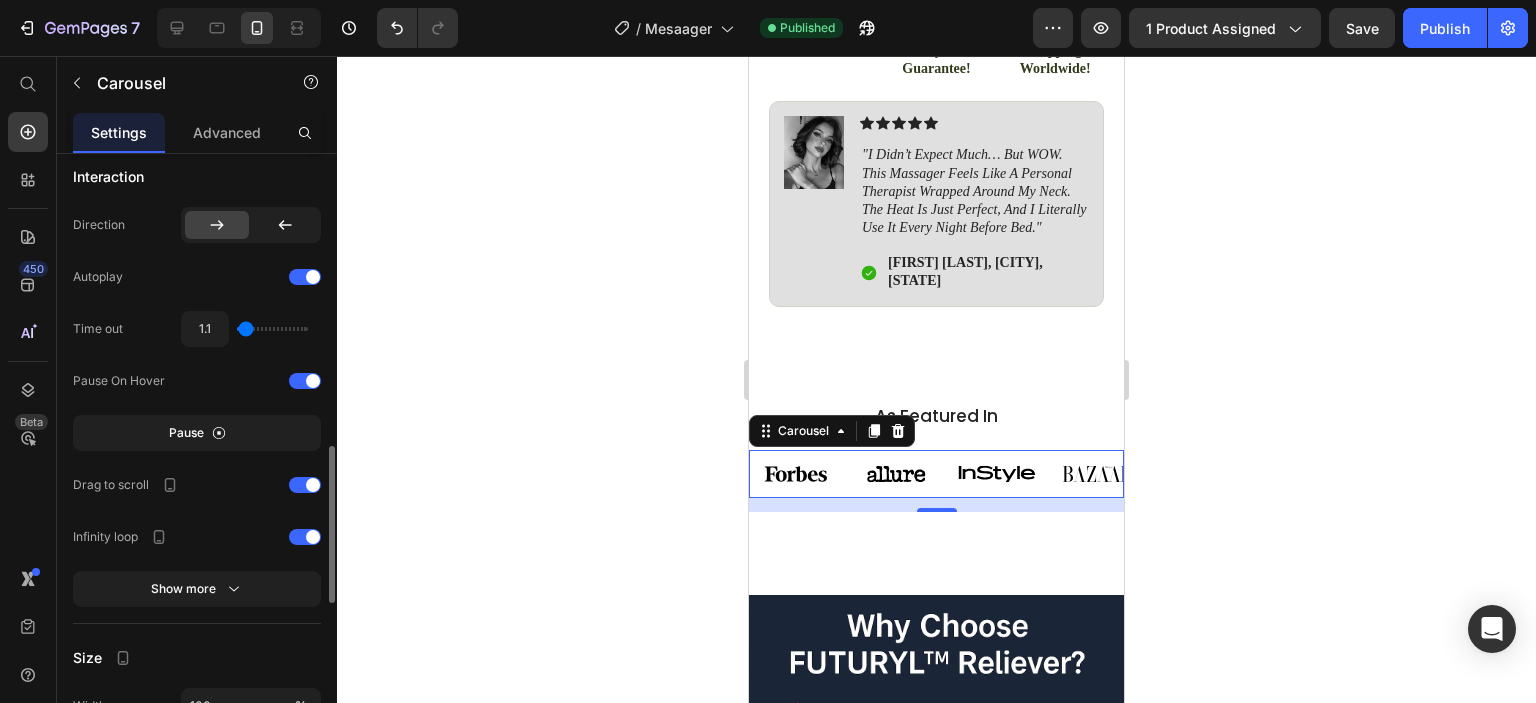 type on "2.3" 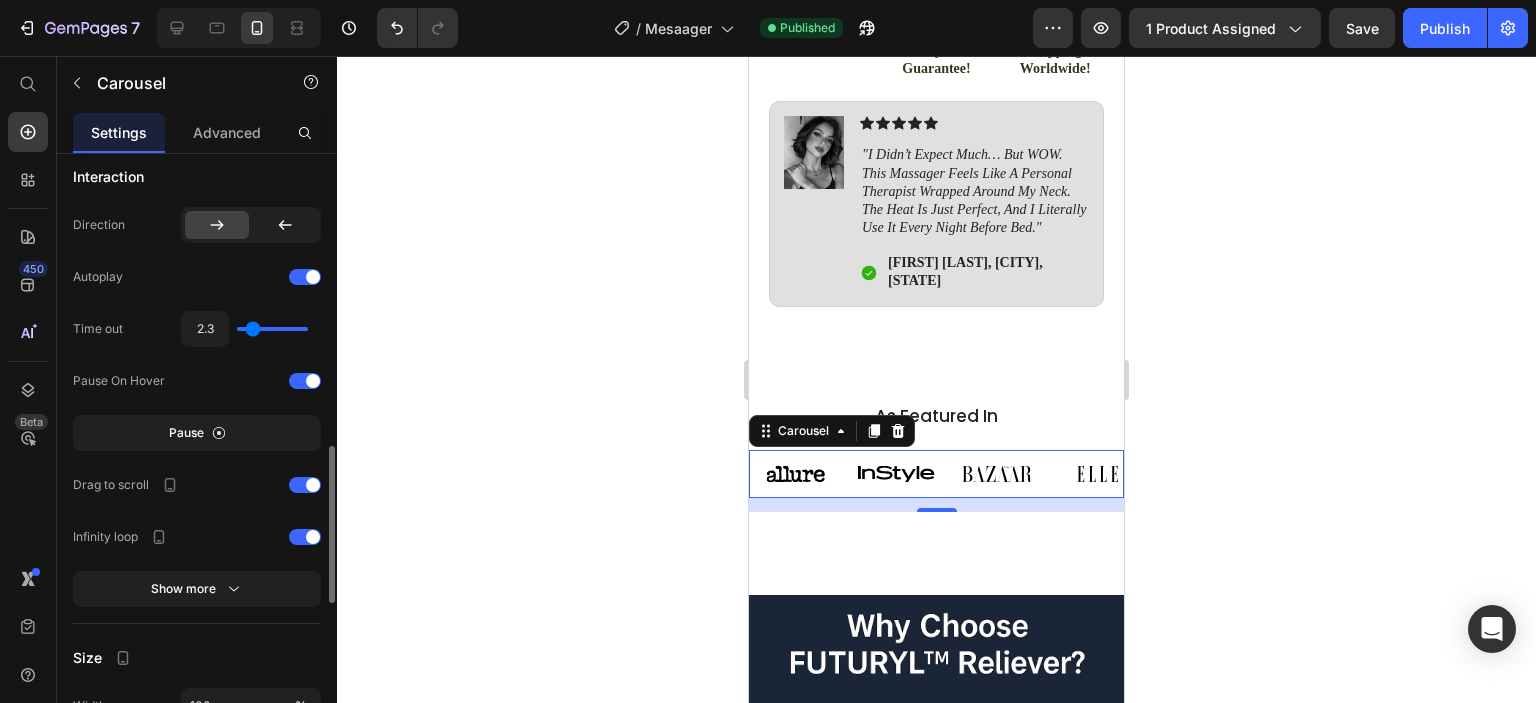 type on "2" 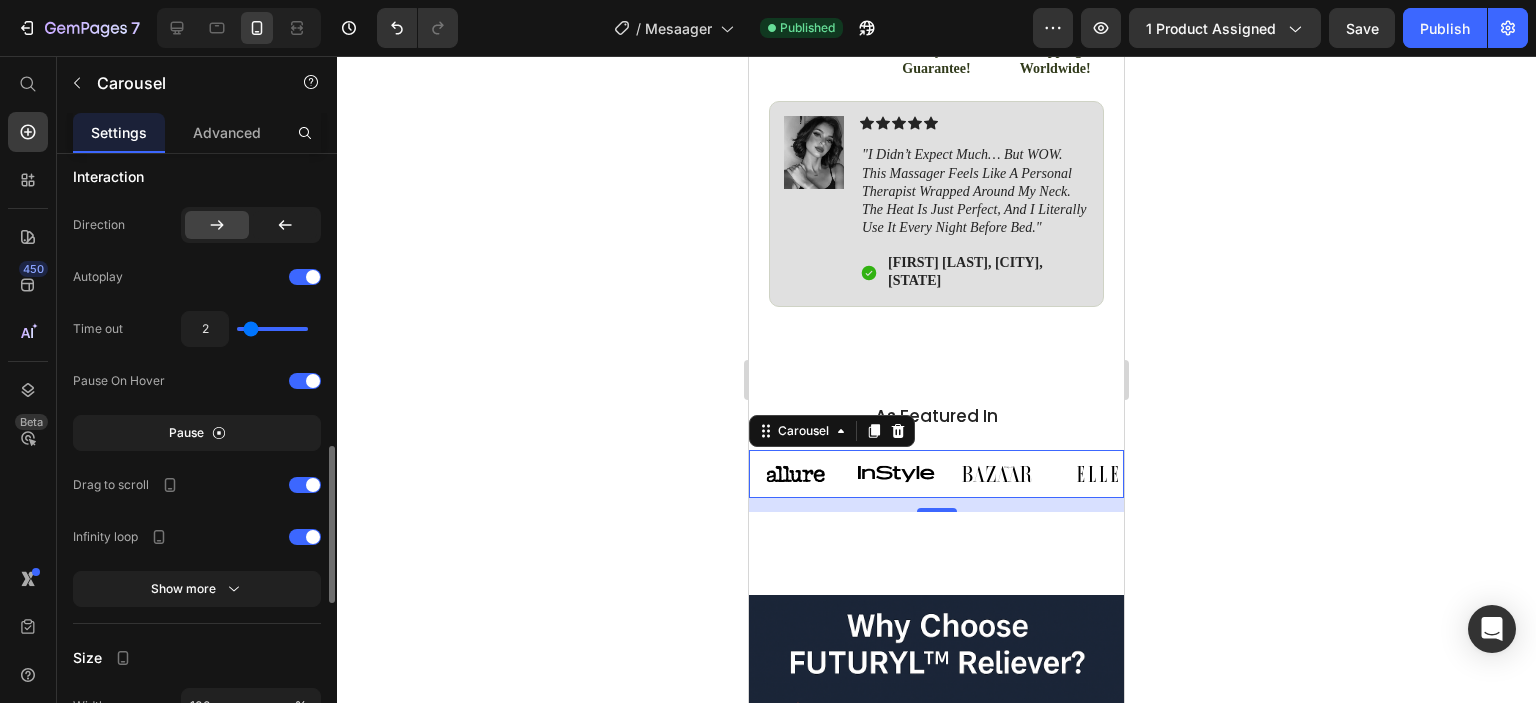 type on "1.8" 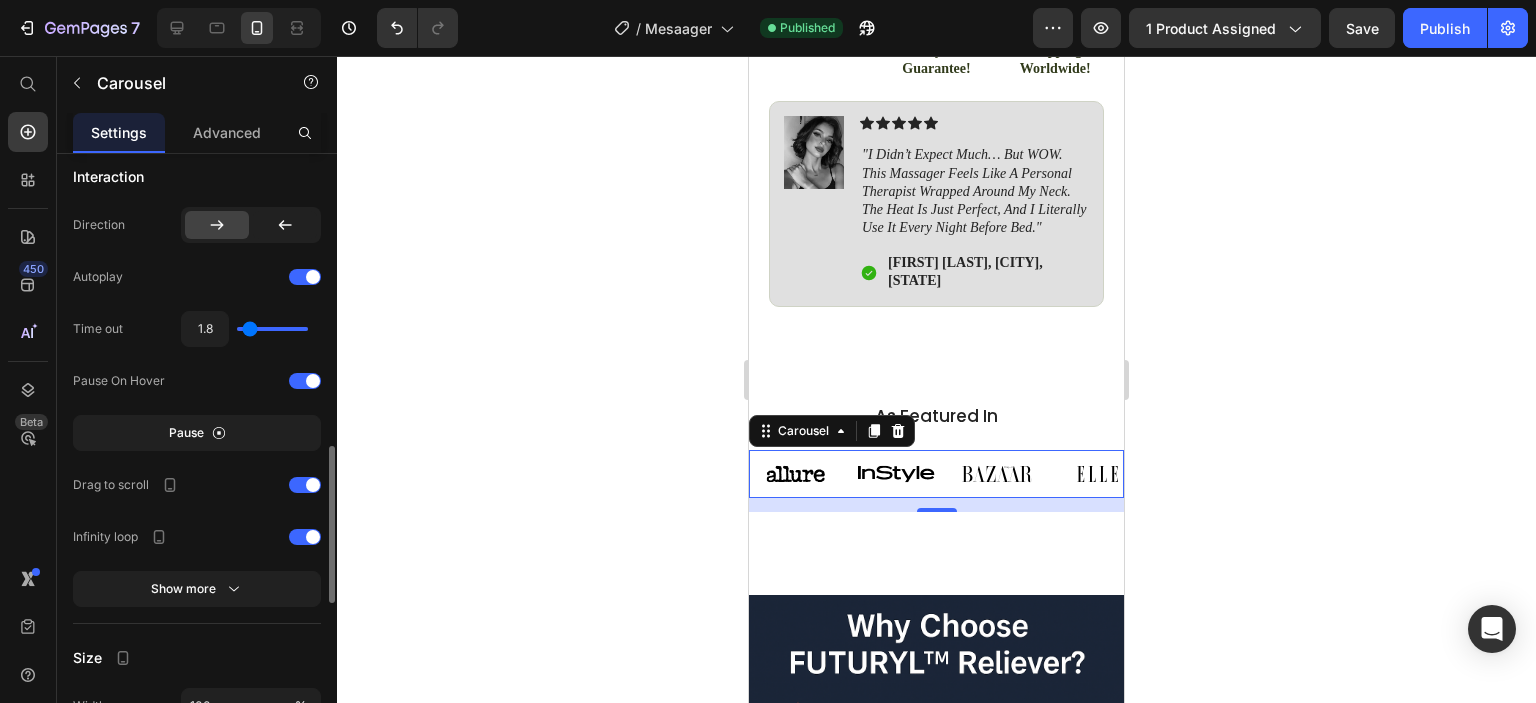 type on "1.6" 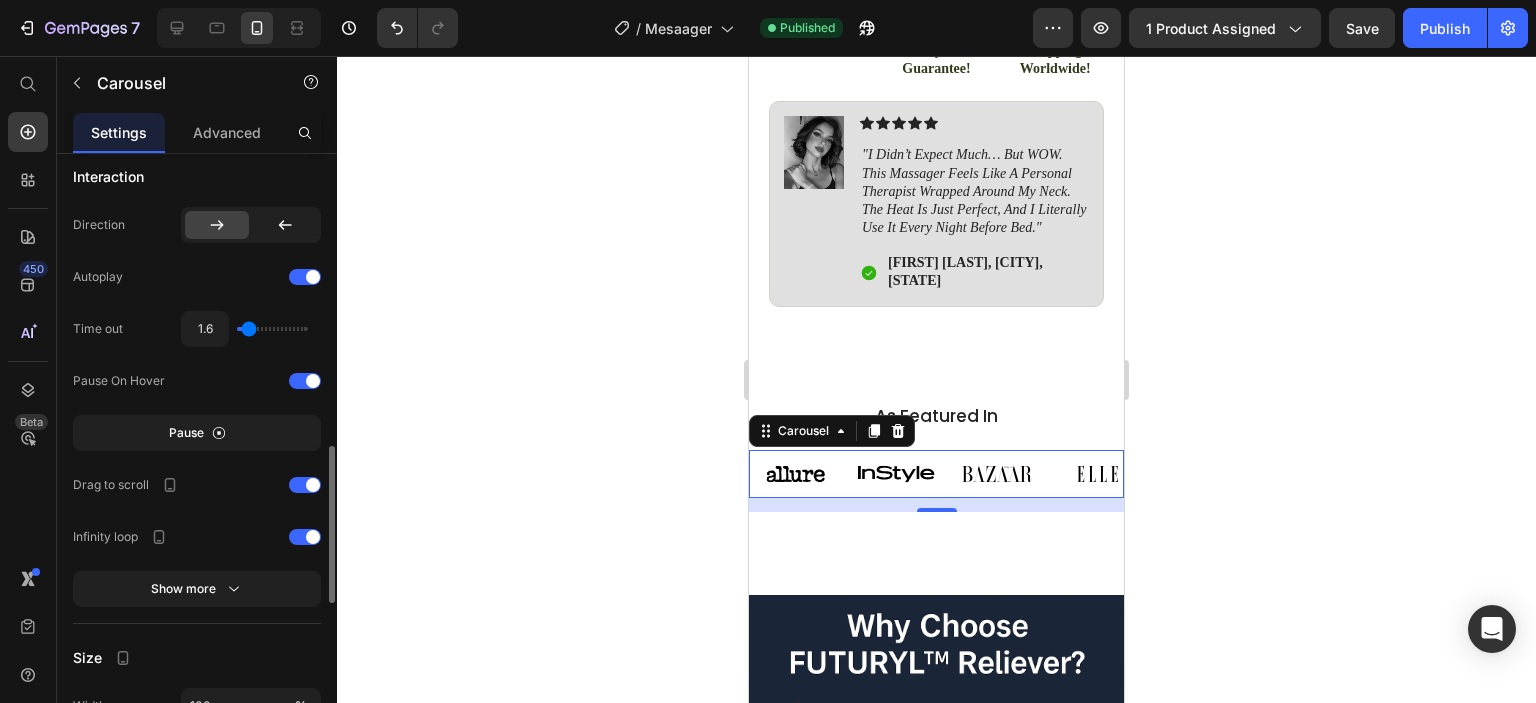 type on "1.9" 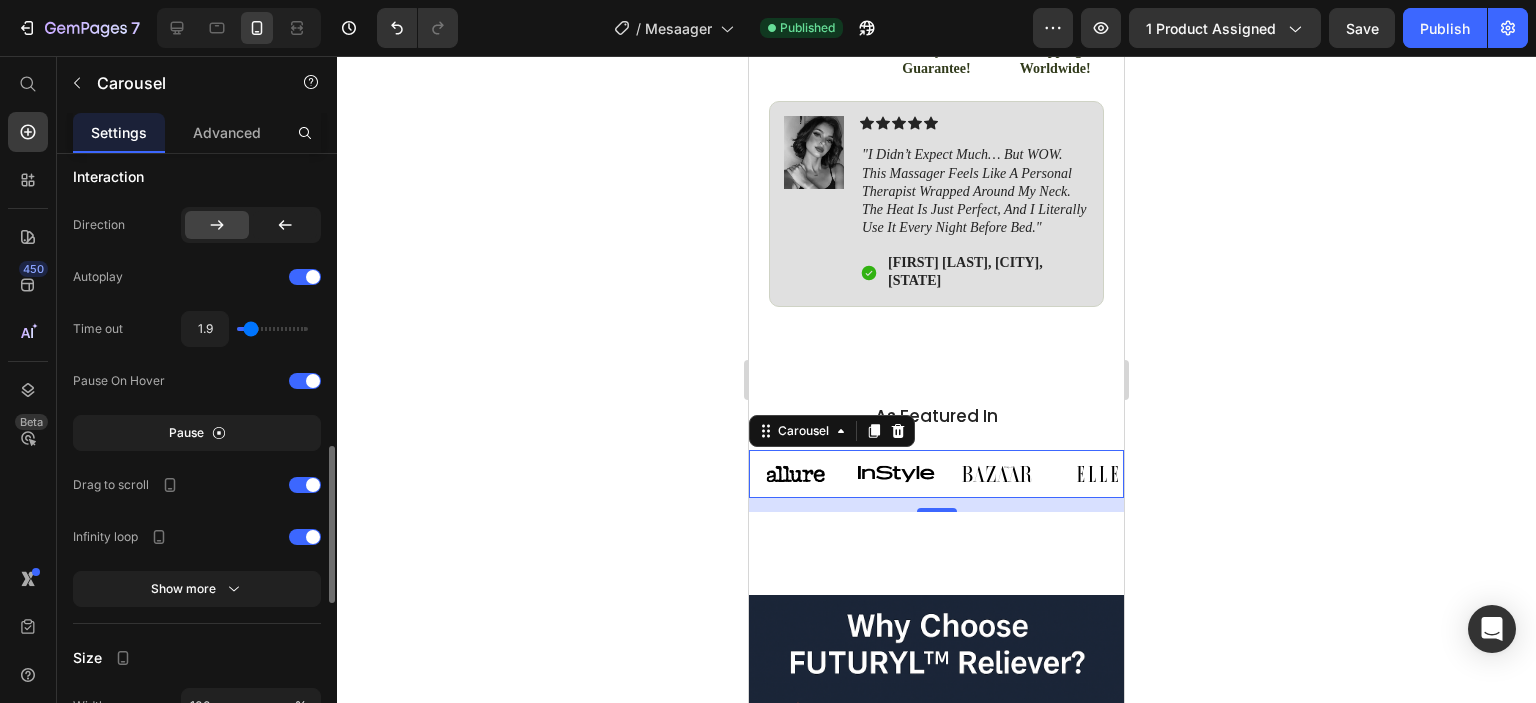 type on "2.1" 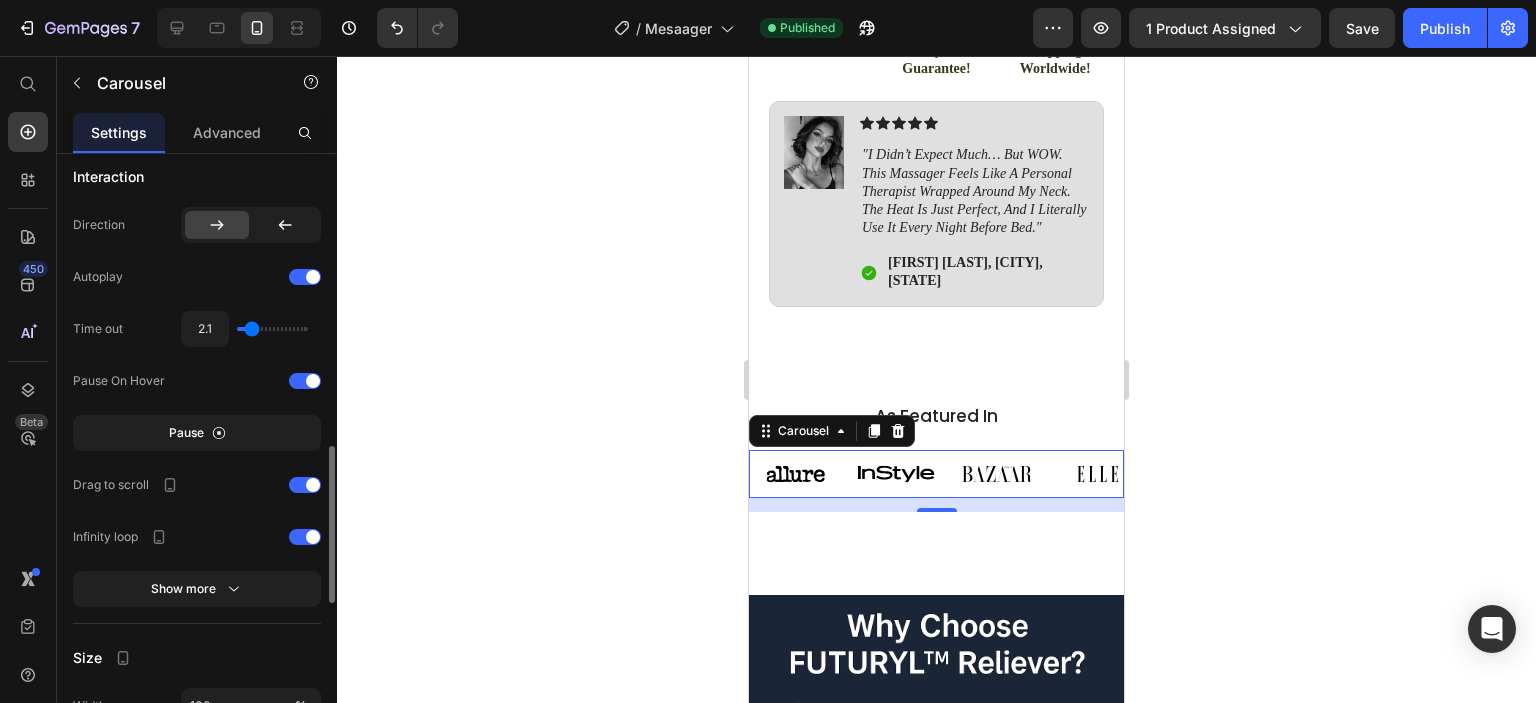 type on "2.5" 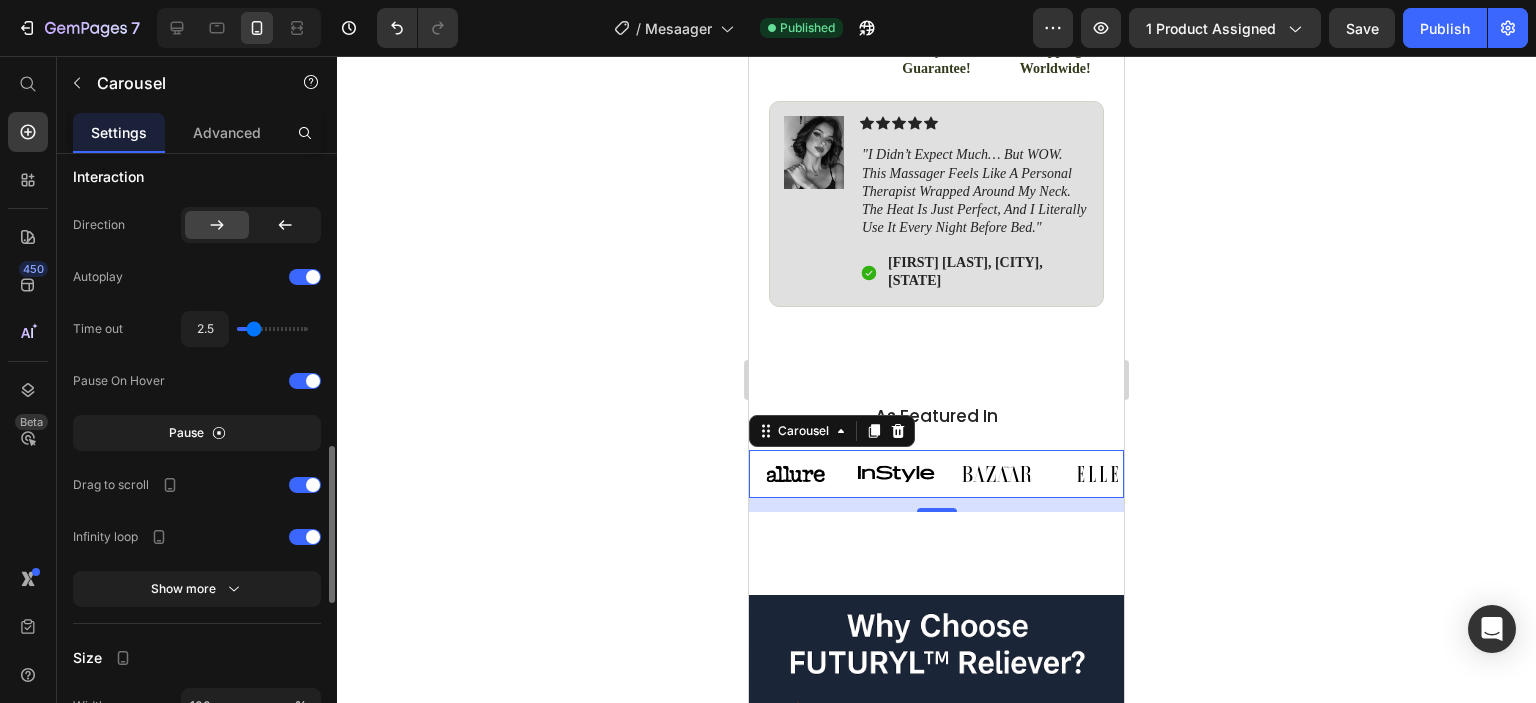 type on "3.3" 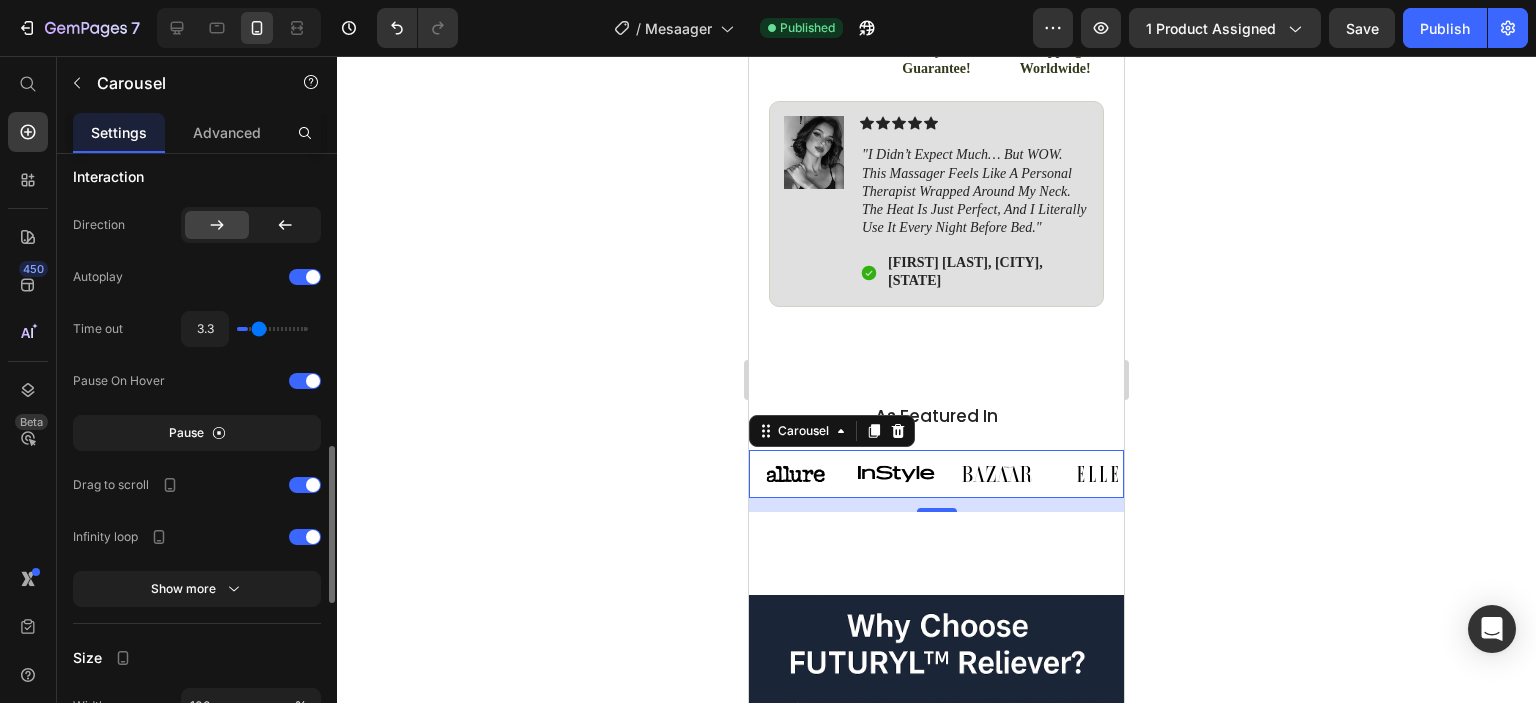 type on "3.5" 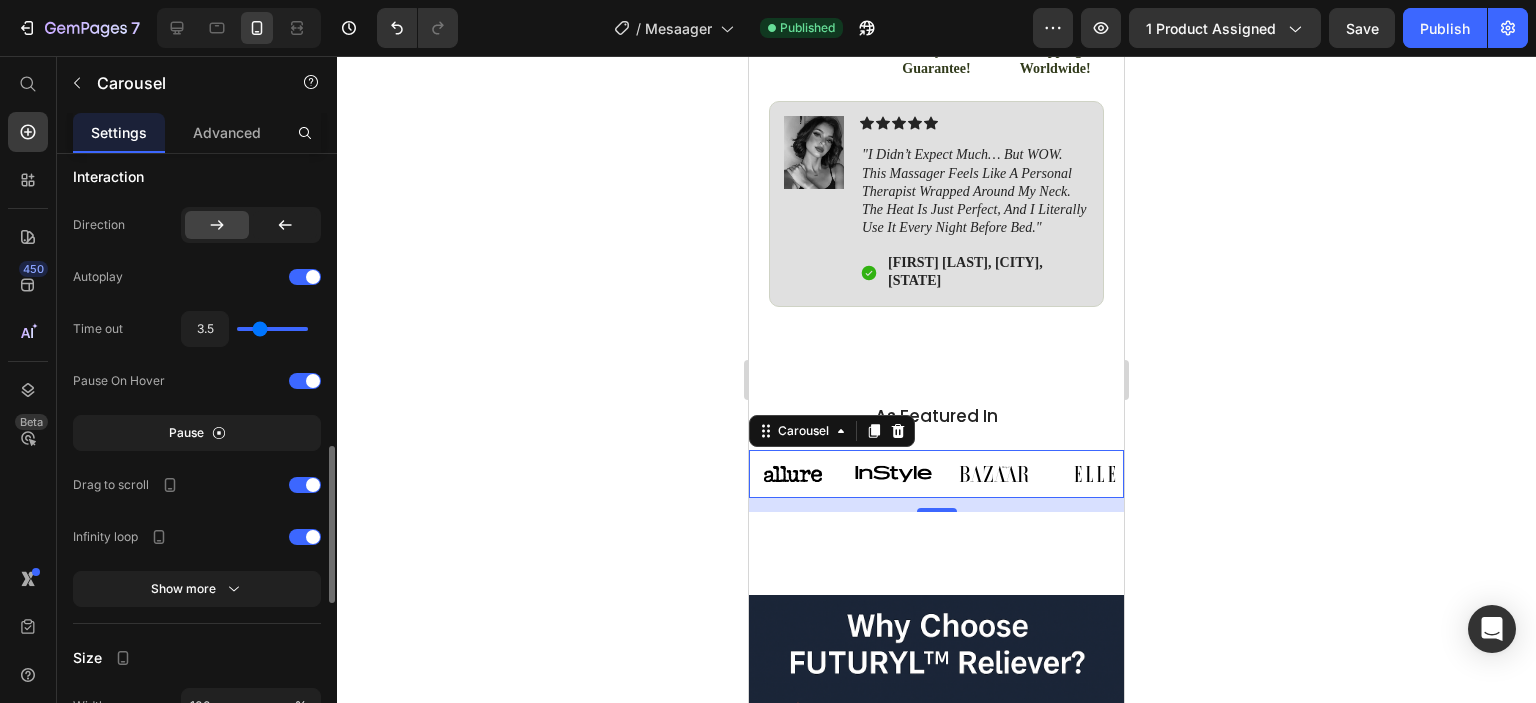 type on "3.2" 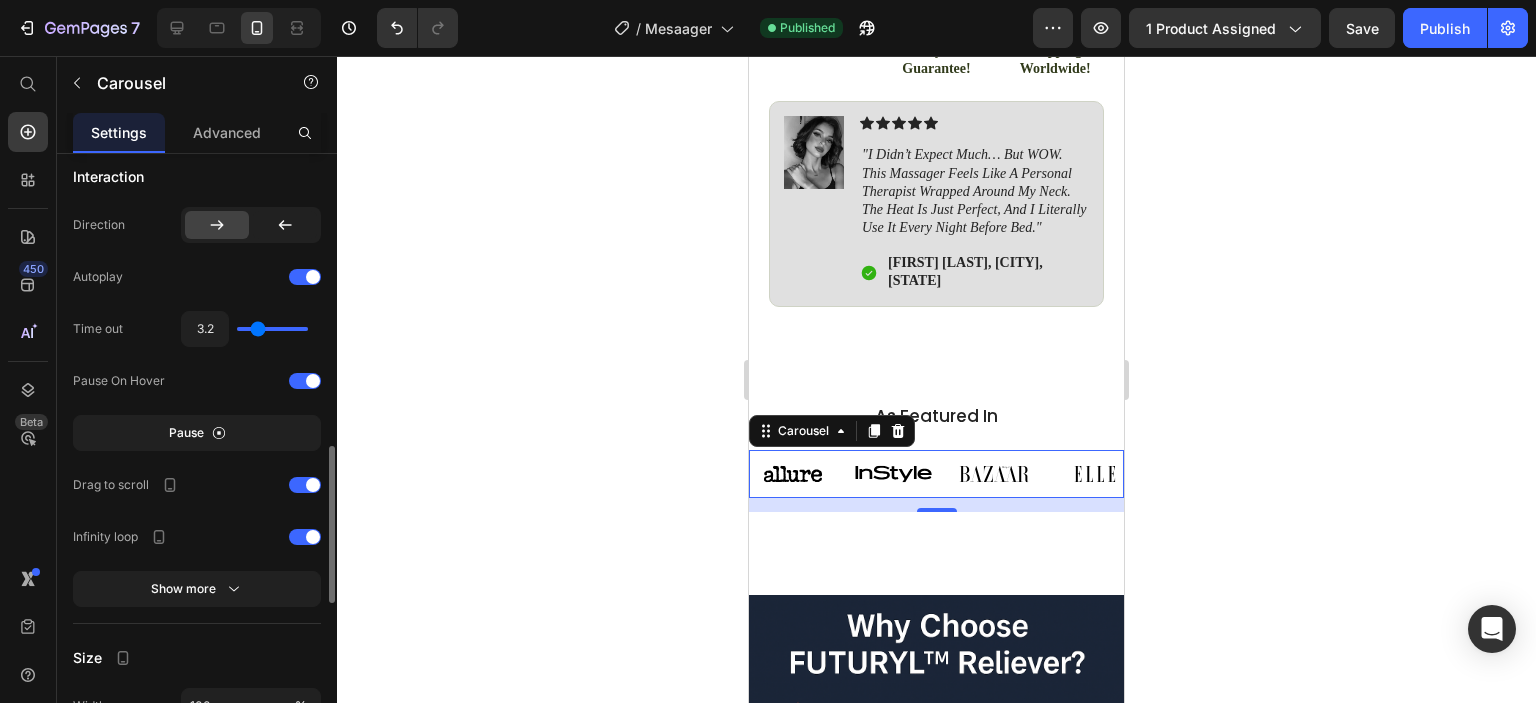 type on "3.1" 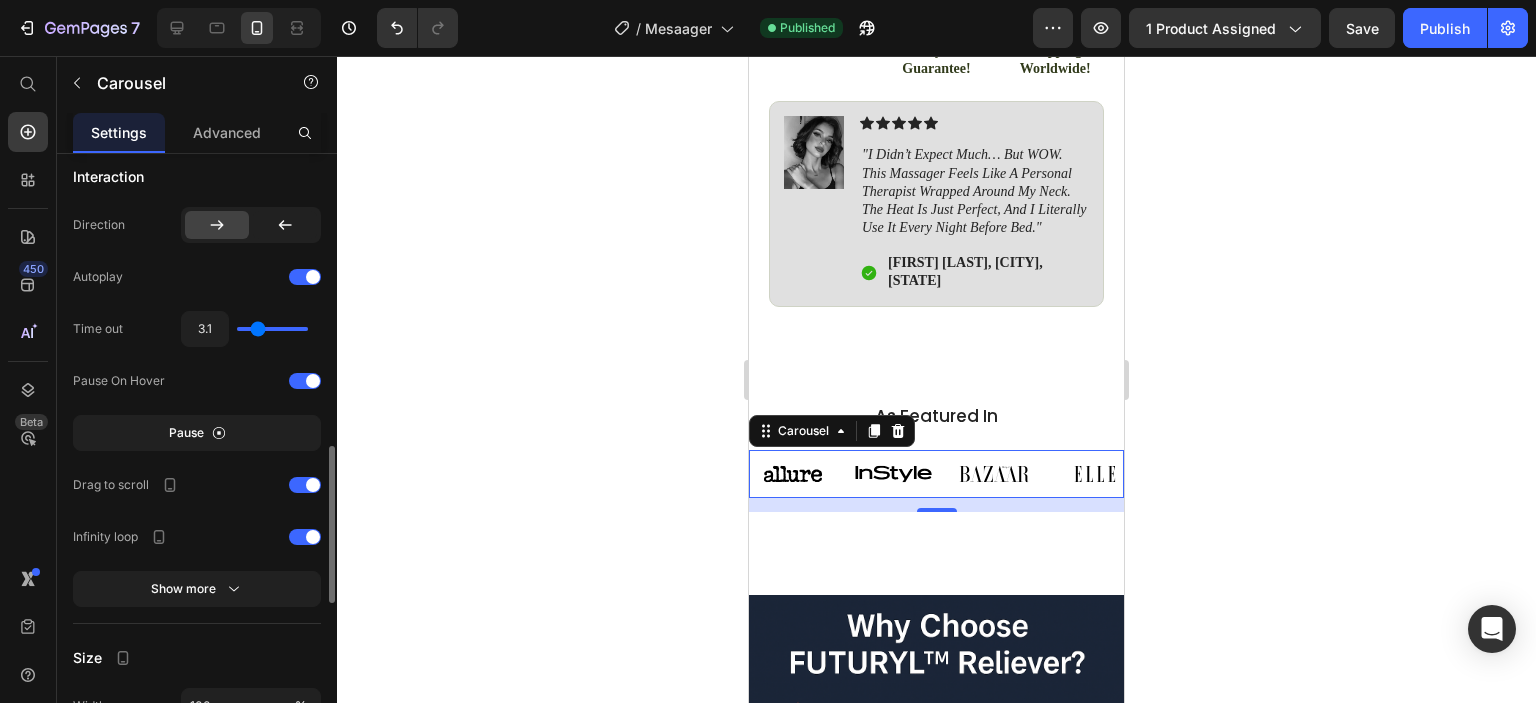 type on "2.8" 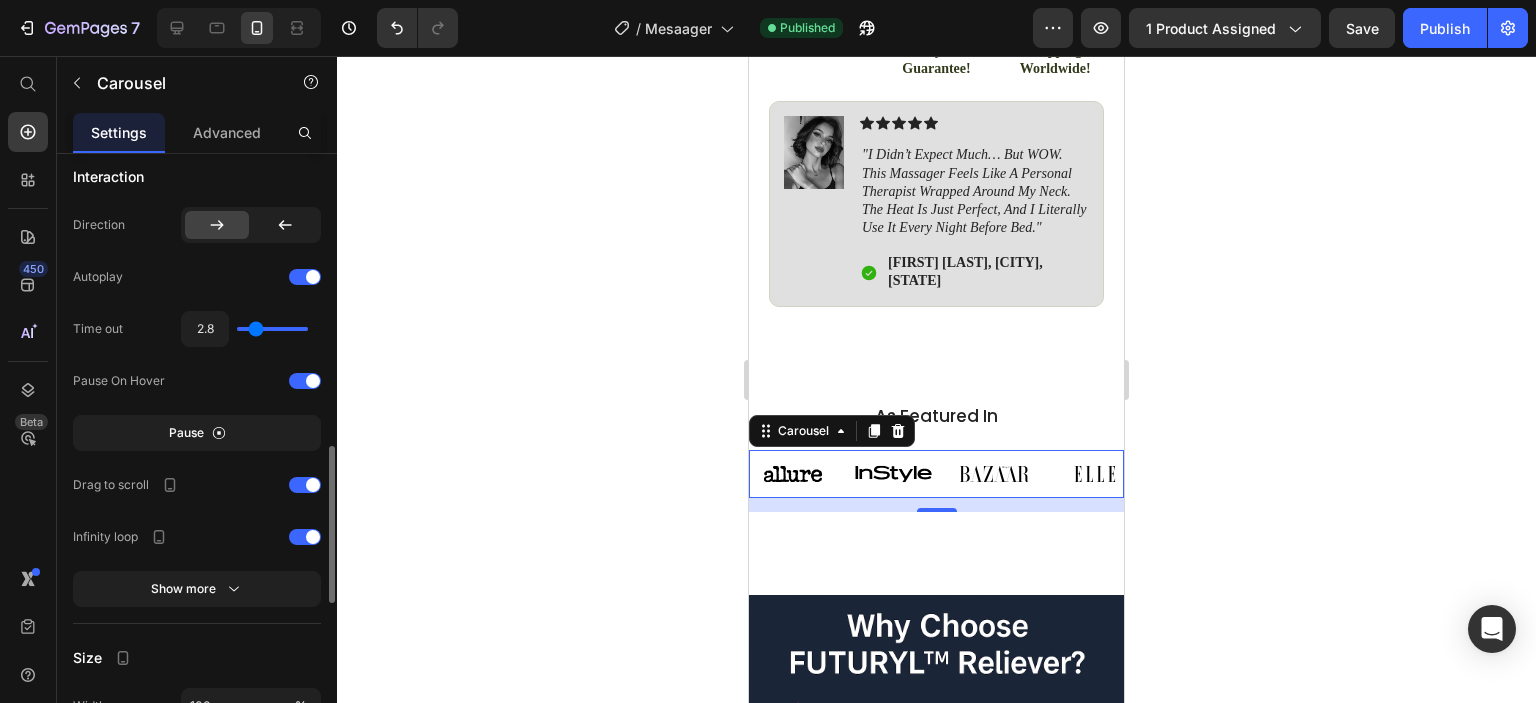 type on "2.5" 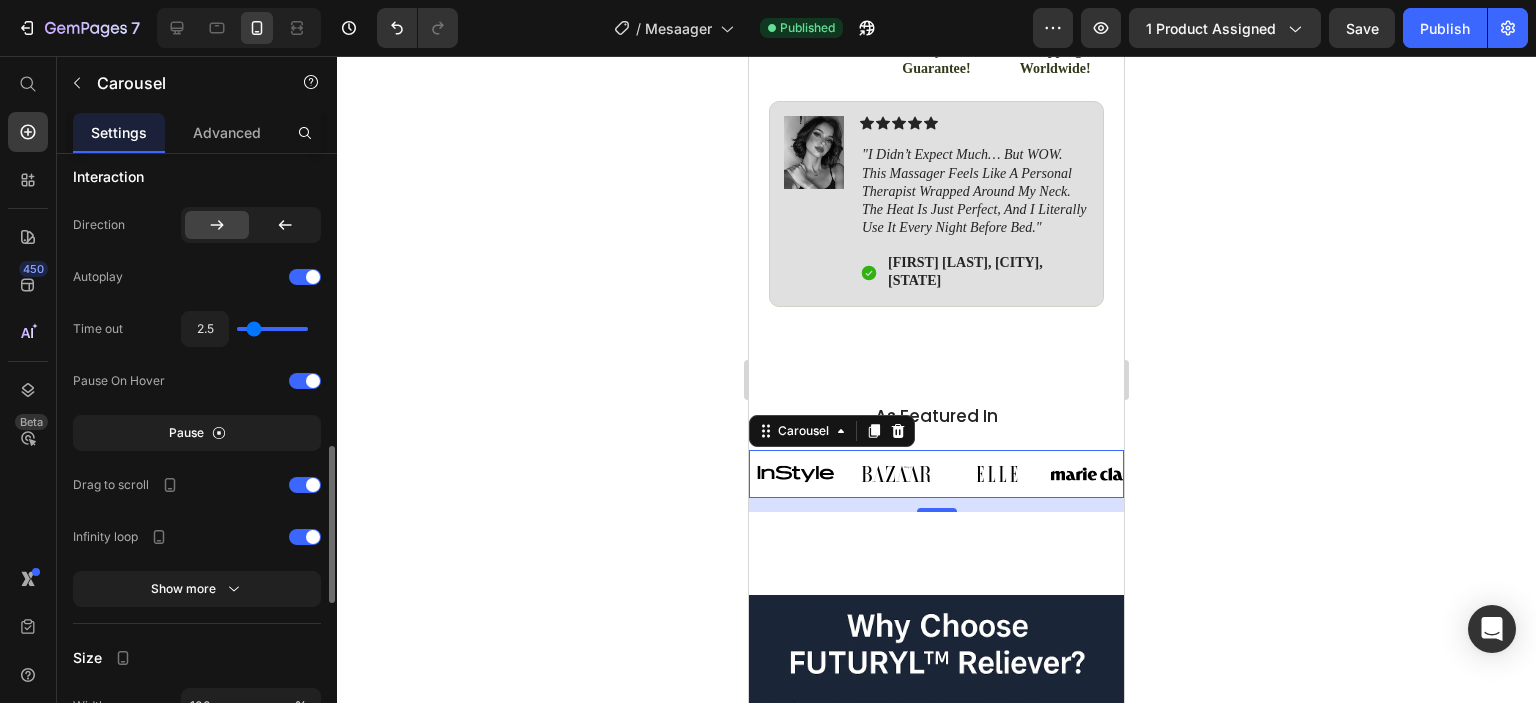 type on "2.1" 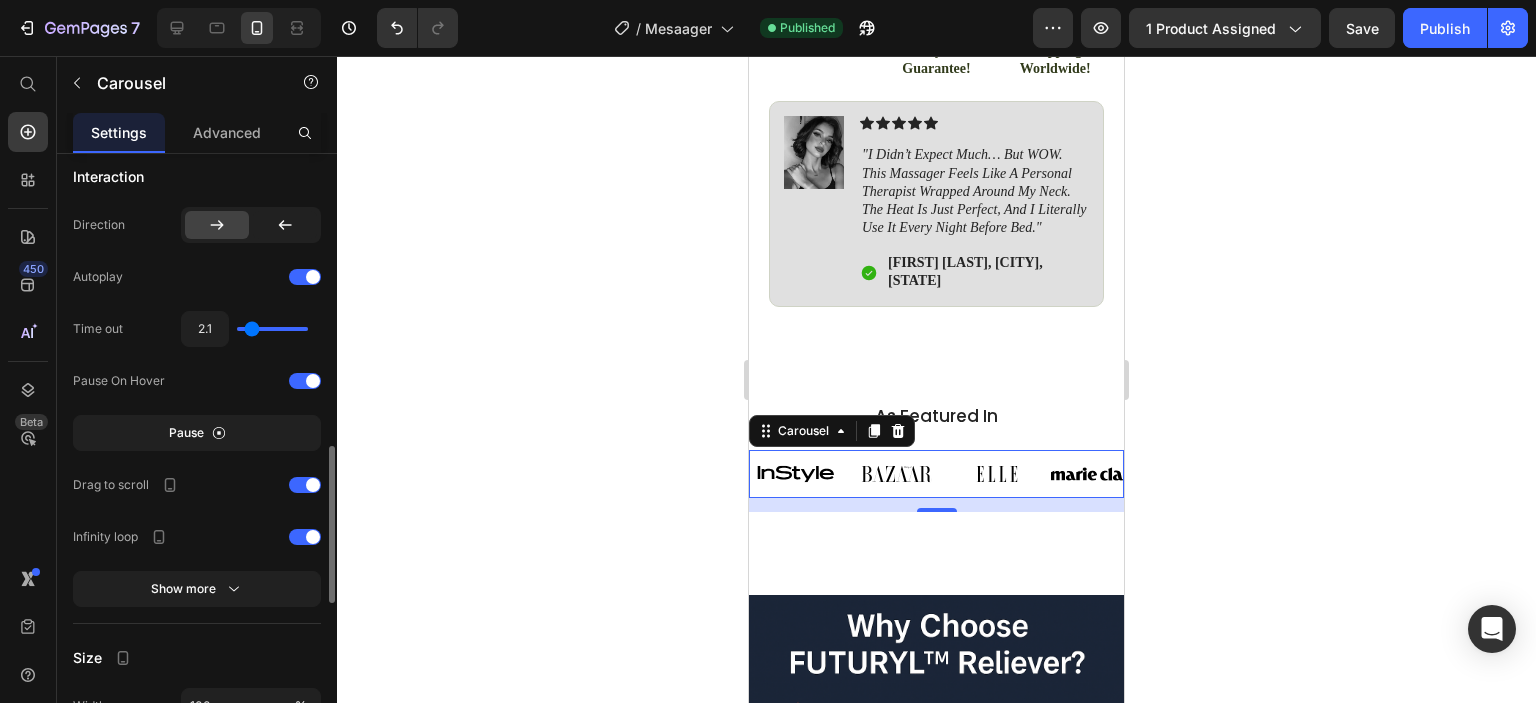 type on "2.1" 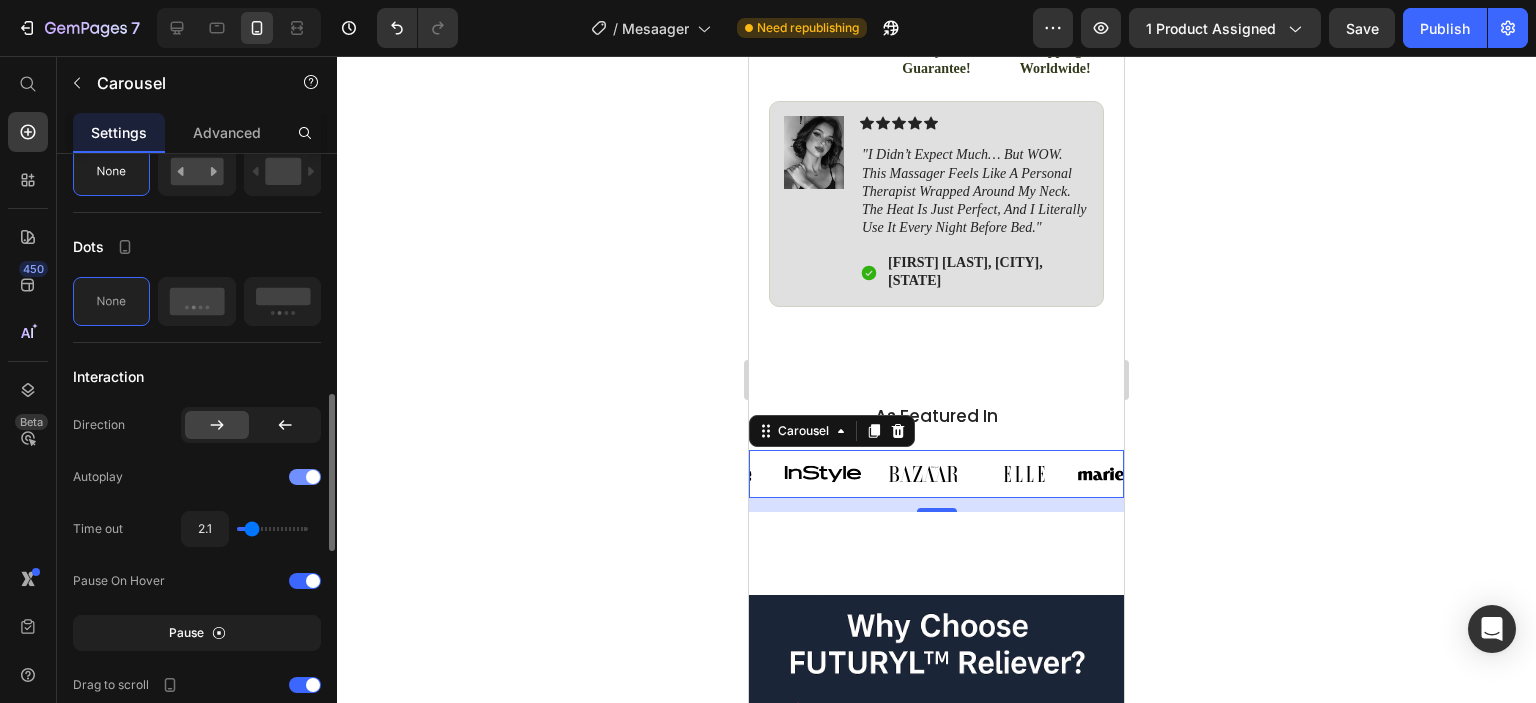 scroll, scrollTop: 723, scrollLeft: 0, axis: vertical 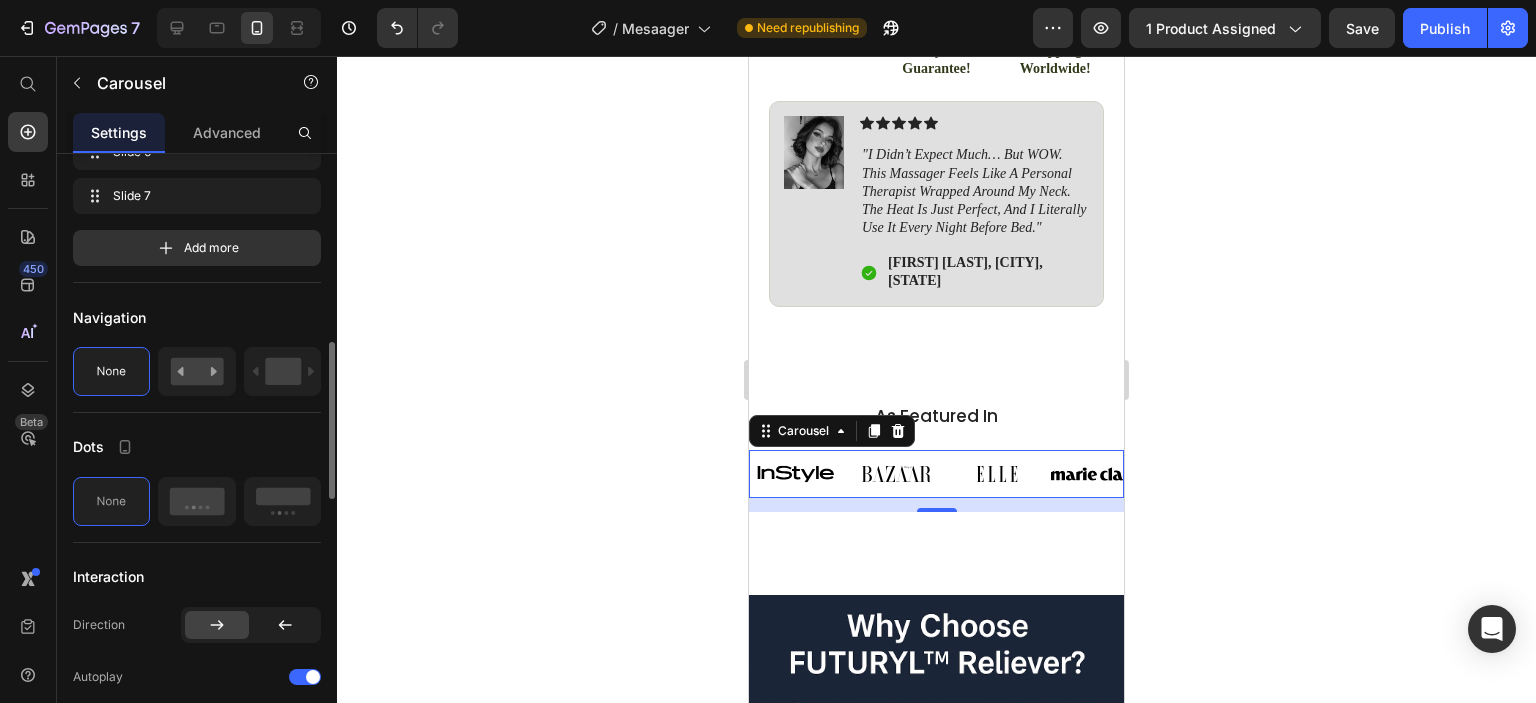 click on "Dots" at bounding box center (88, 446) 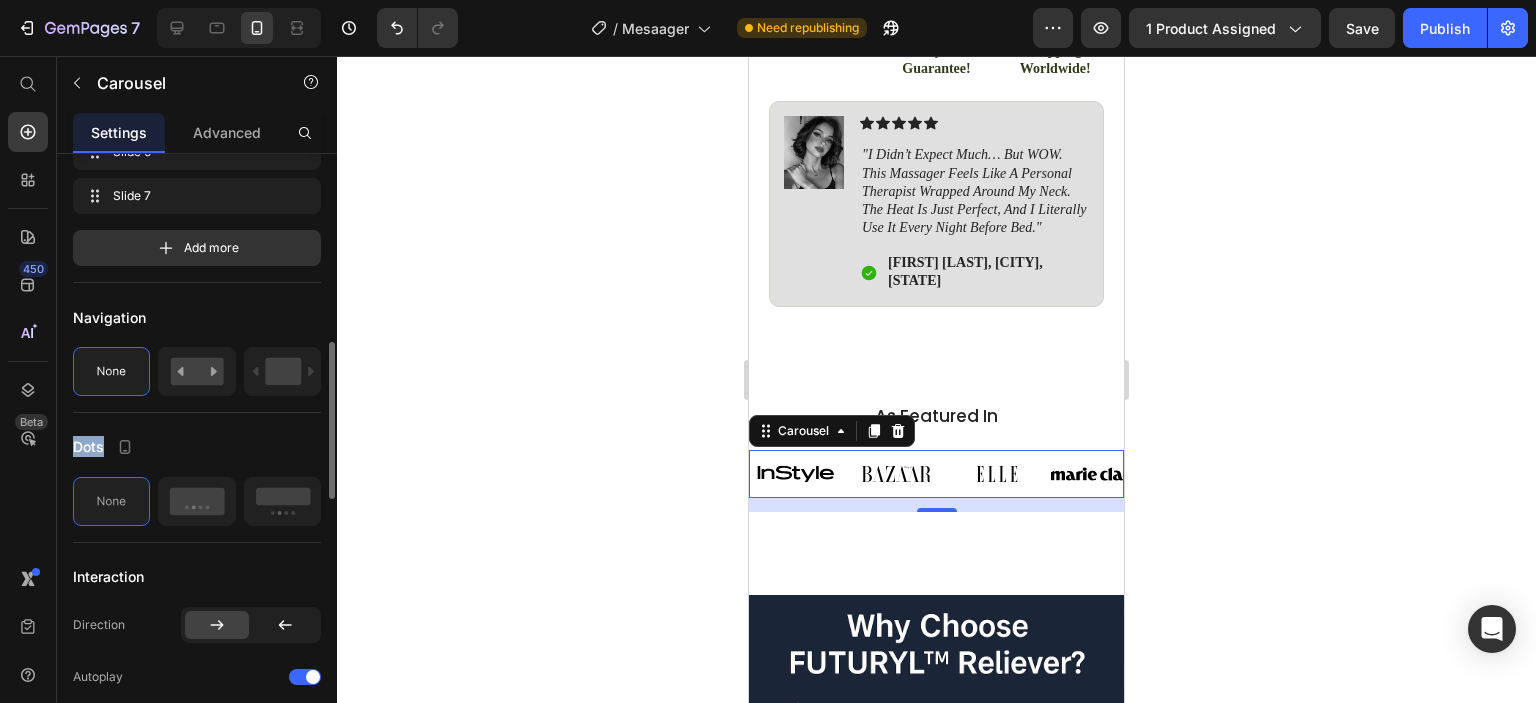 click on "Dots" at bounding box center (88, 446) 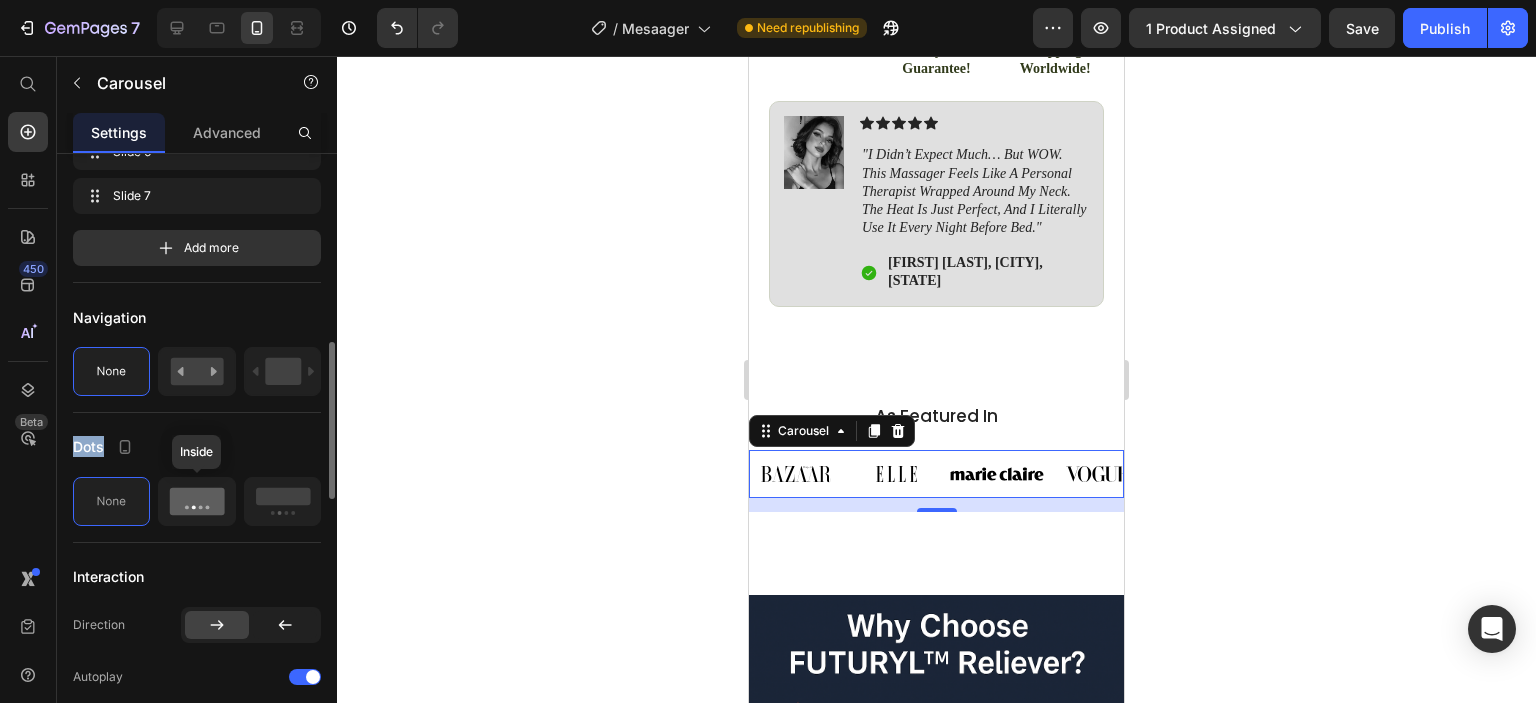 click 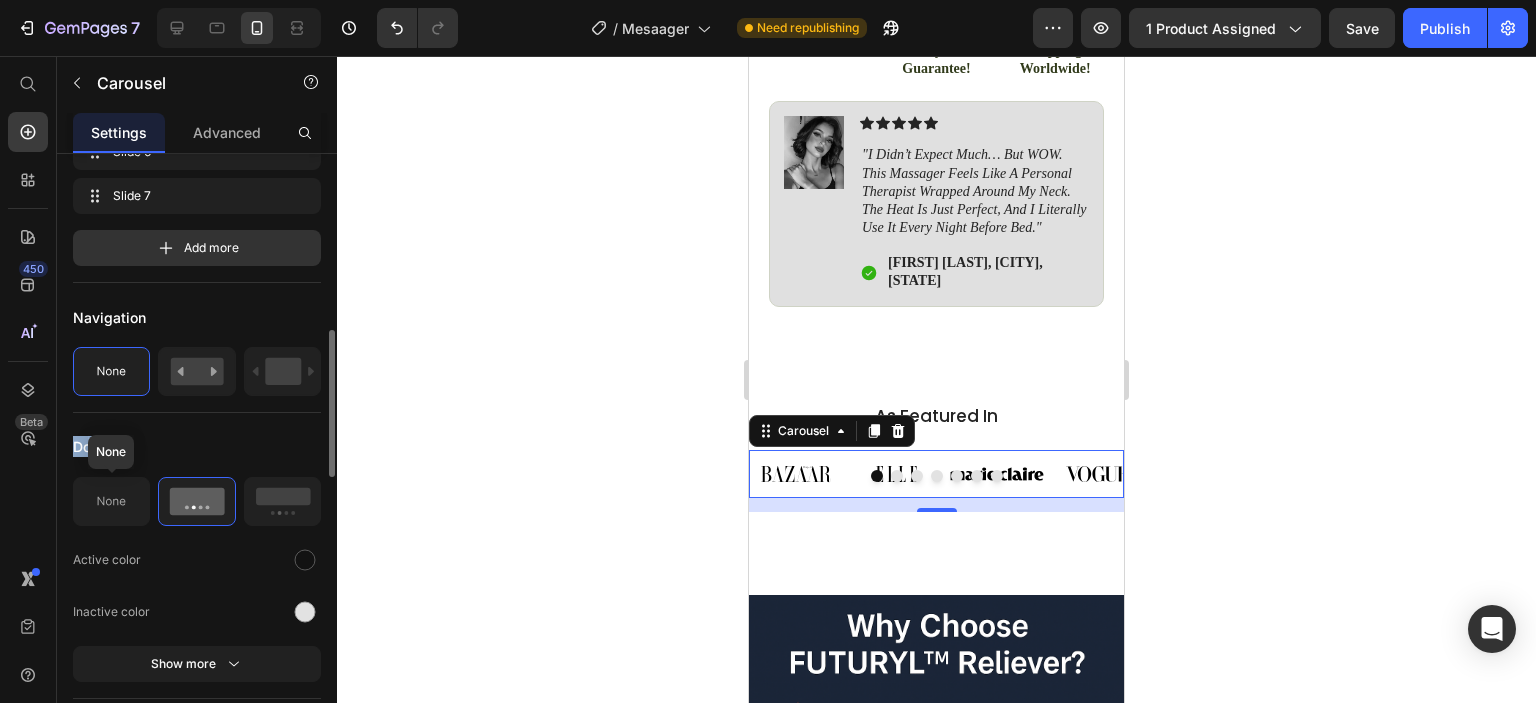 click 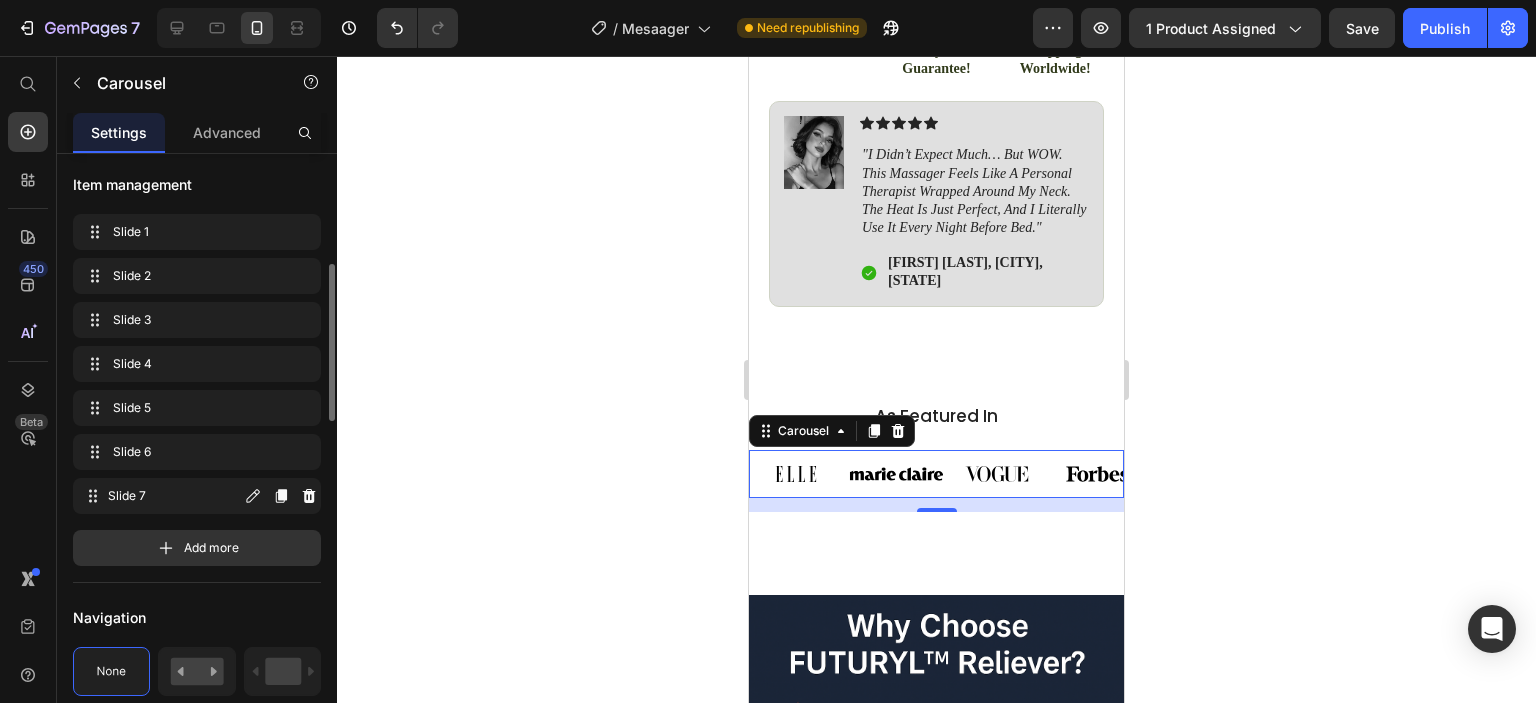 scroll, scrollTop: 23, scrollLeft: 0, axis: vertical 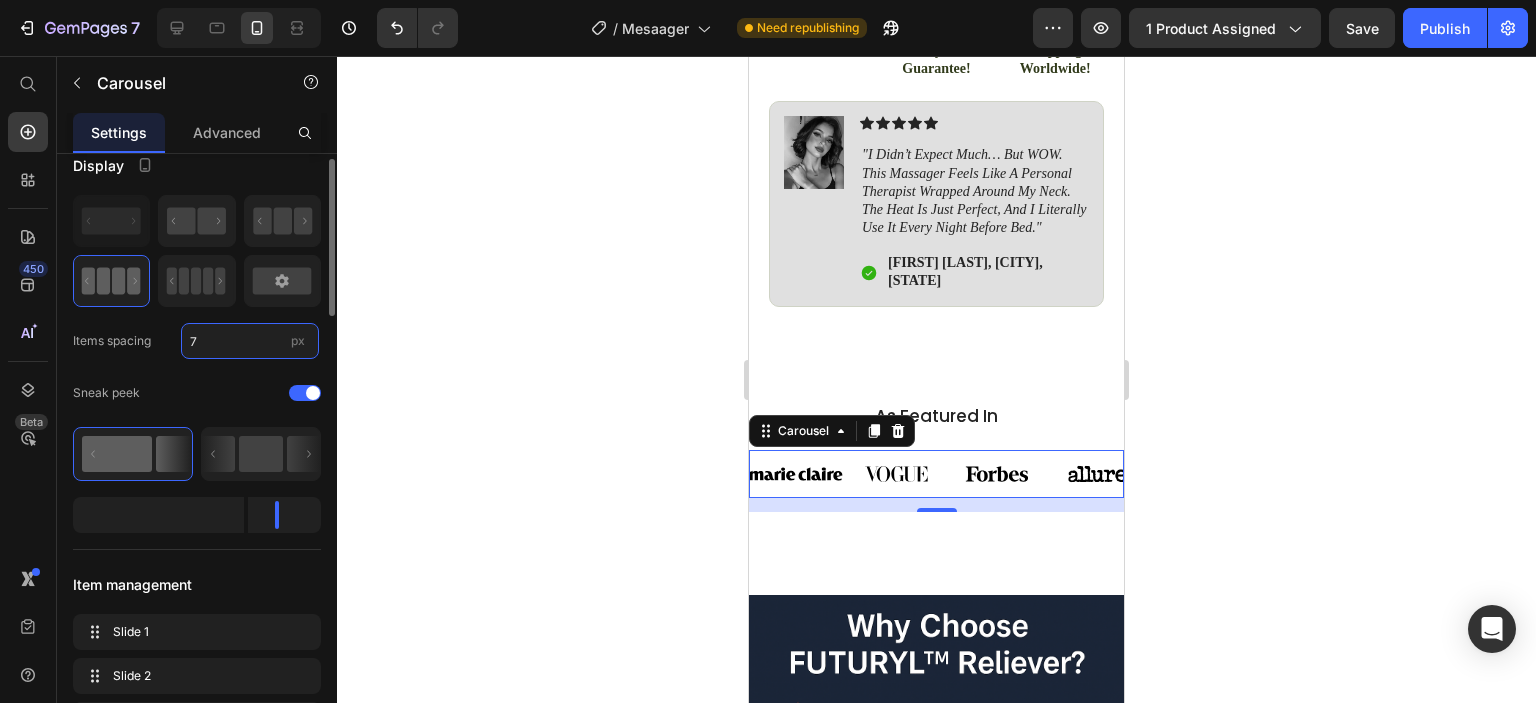 click on "7" at bounding box center [250, 341] 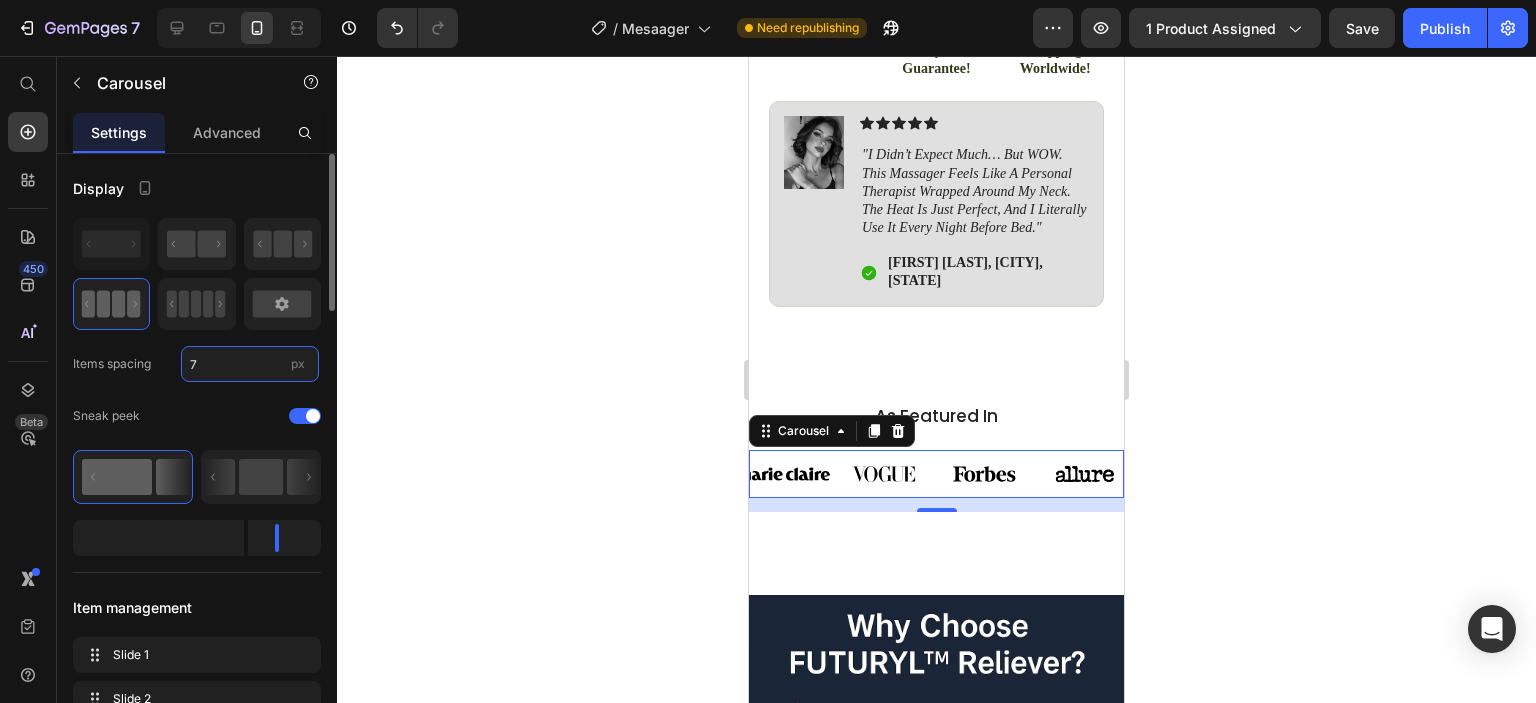 scroll, scrollTop: 100, scrollLeft: 0, axis: vertical 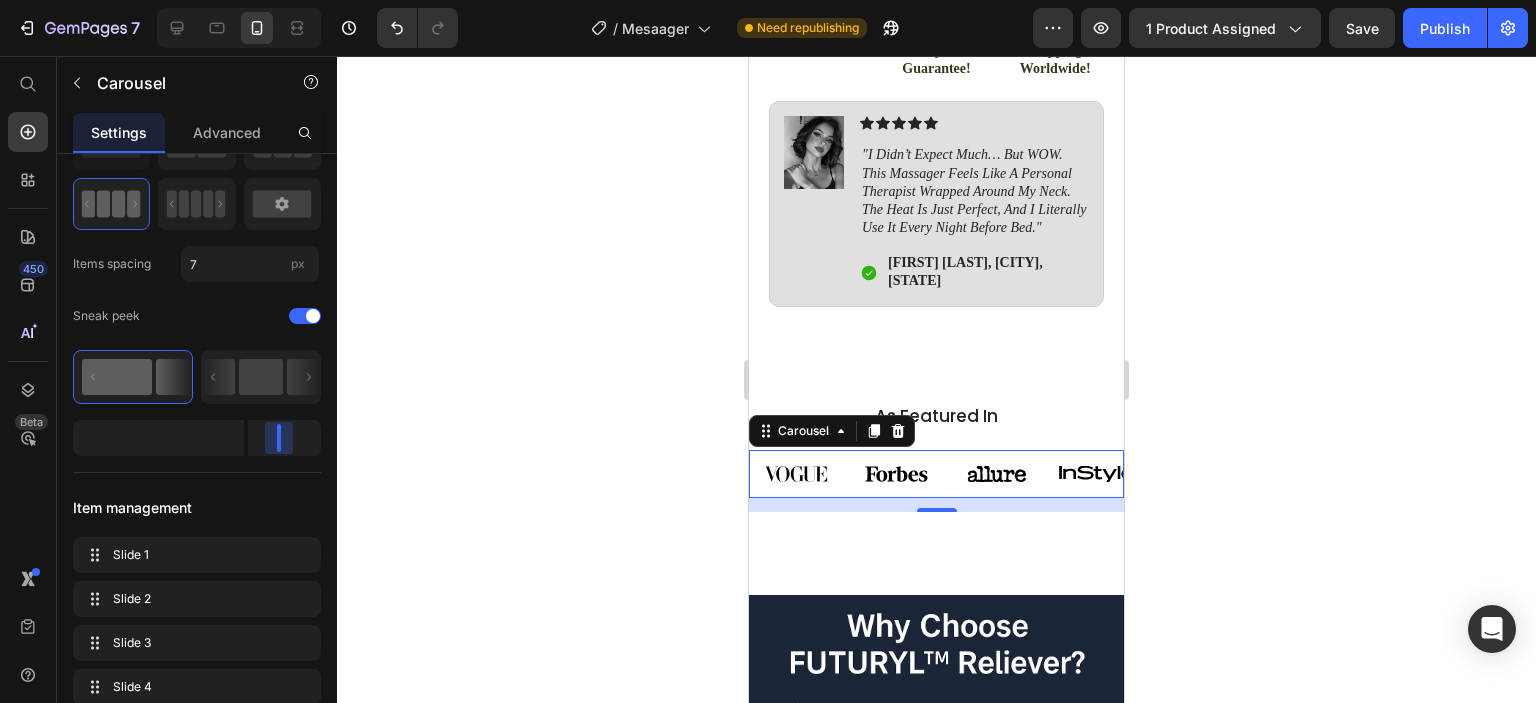 drag, startPoint x: 275, startPoint y: 434, endPoint x: 215, endPoint y: 436, distance: 60.033325 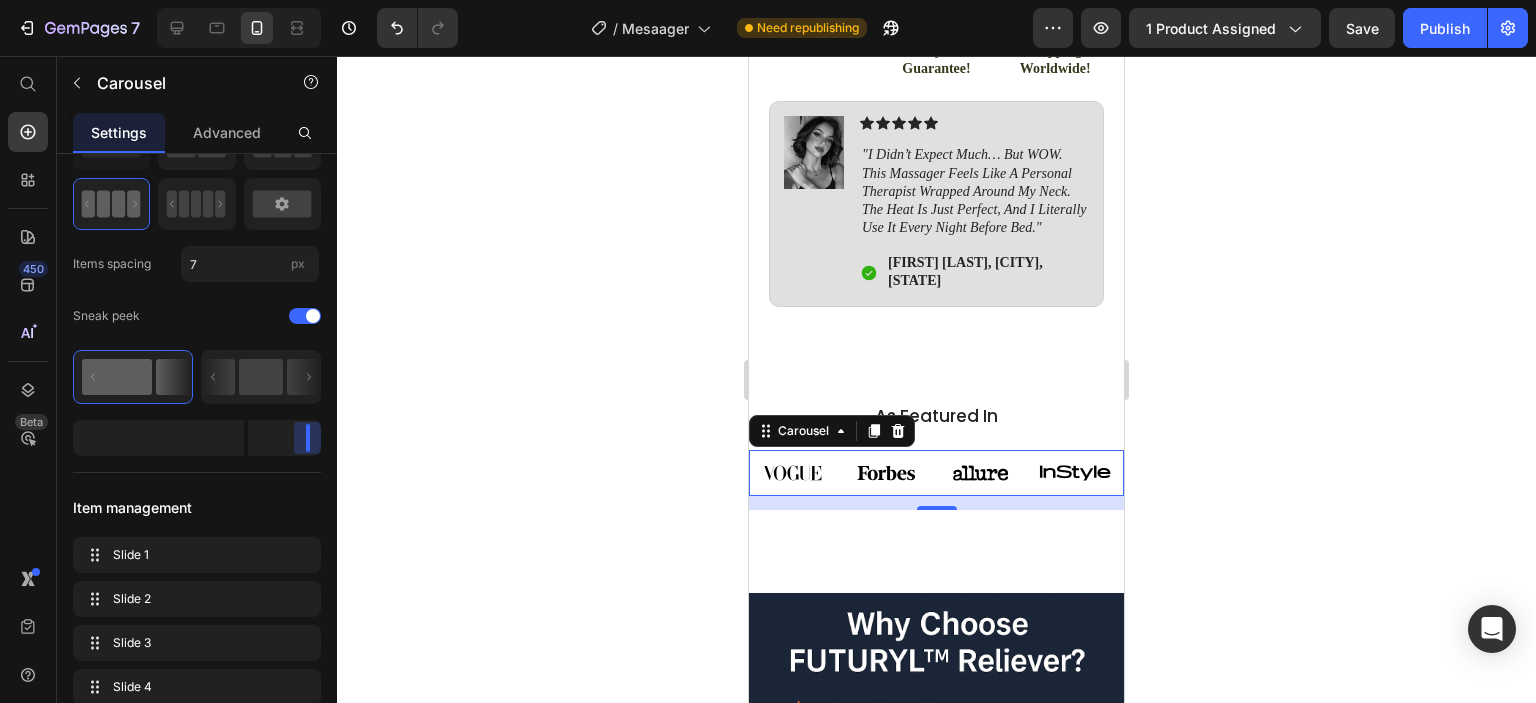 drag, startPoint x: 286, startPoint y: 434, endPoint x: 318, endPoint y: 435, distance: 32.01562 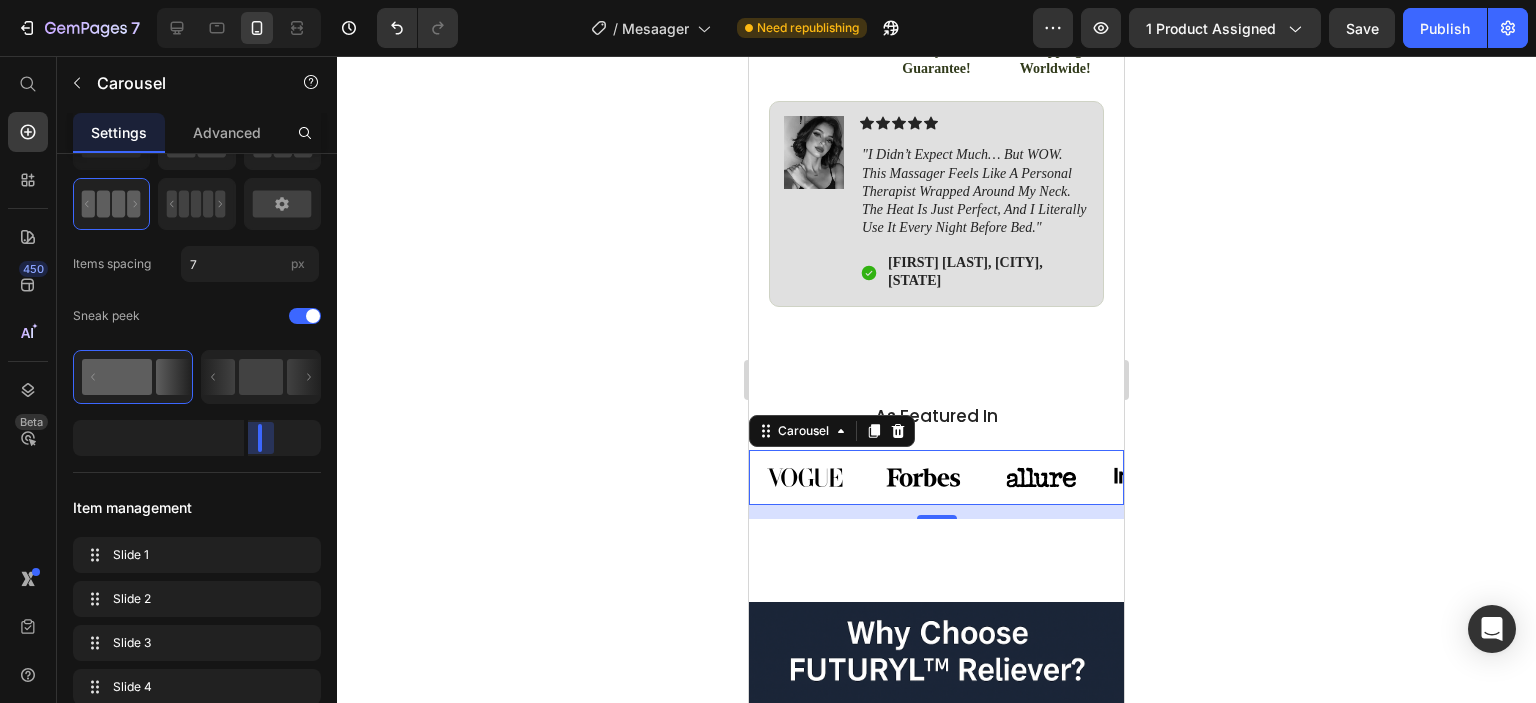 drag, startPoint x: 280, startPoint y: 447, endPoint x: 200, endPoint y: 447, distance: 80 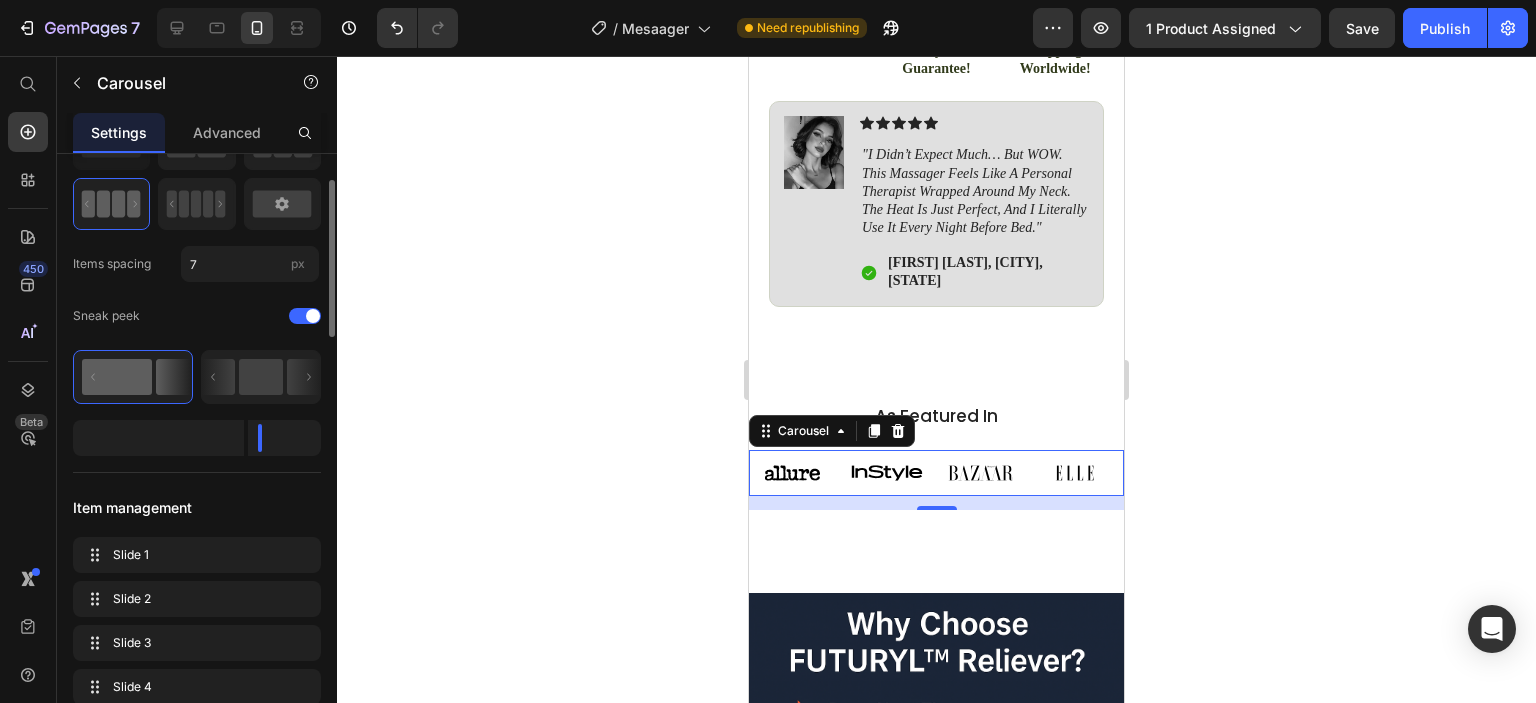 click on "Display Items spacing 7 px Sneak peek" 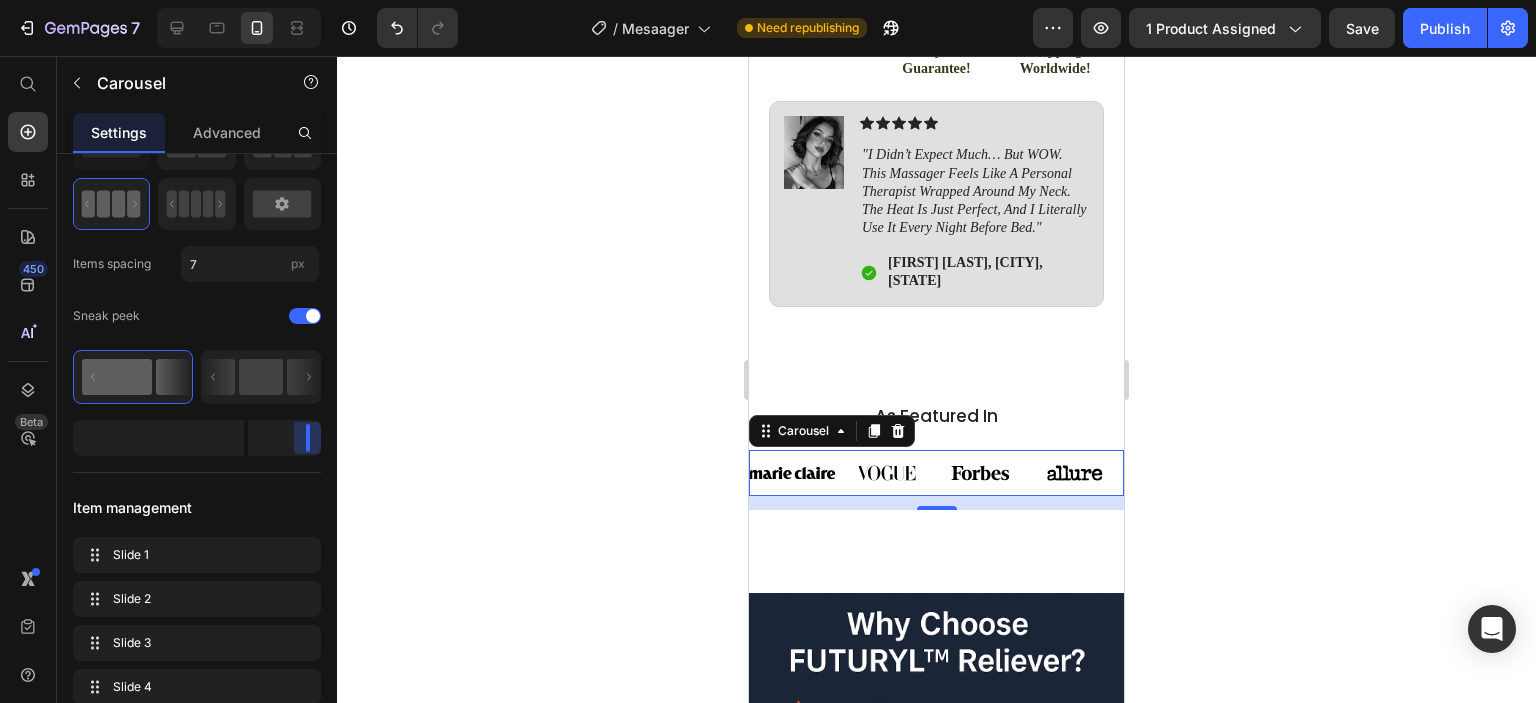 drag, startPoint x: 272, startPoint y: 424, endPoint x: 366, endPoint y: 432, distance: 94.33981 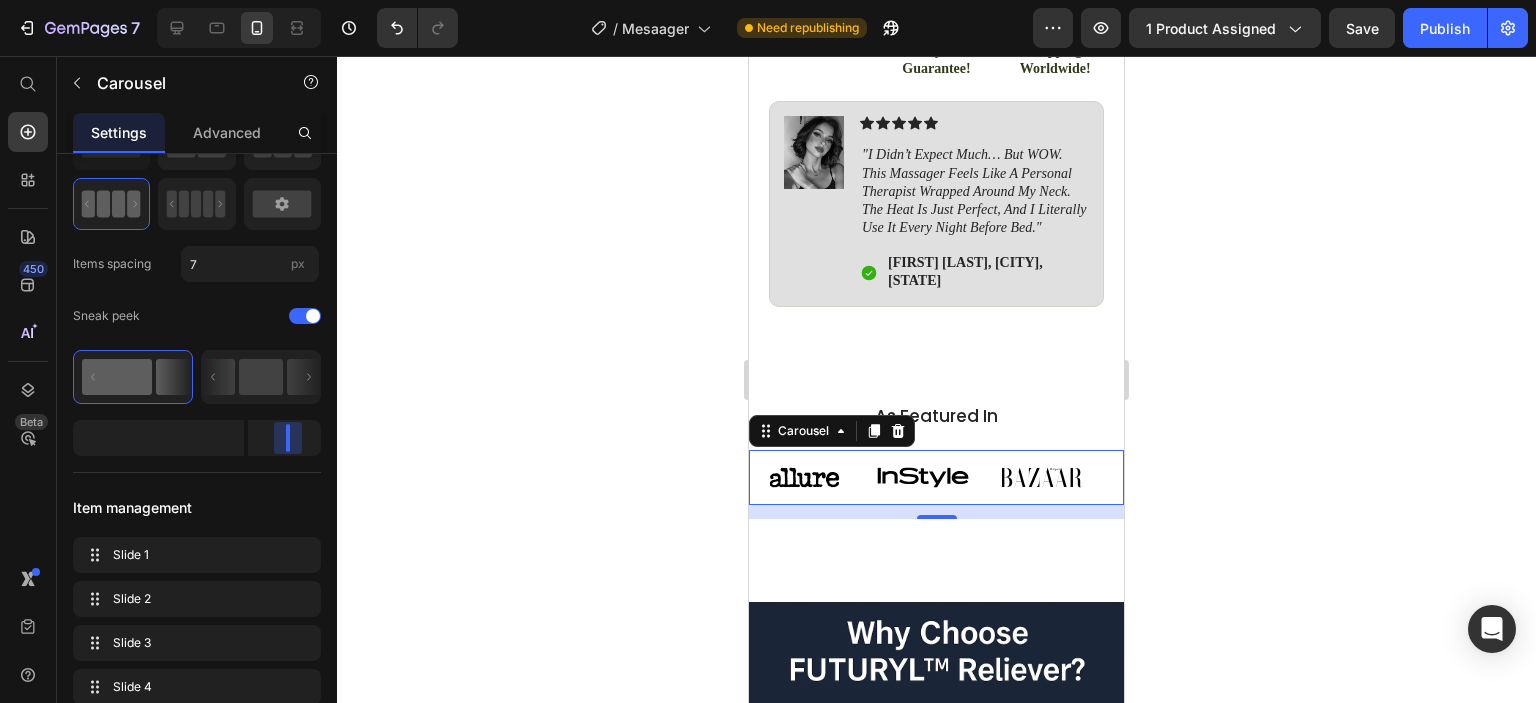 click on "7  Version history  /  Mesaager Need republishing Preview 1 product assigned  Save   Publish  450 Beta Start with Sections Elements Hero Section Product Detail Brands Trusted Badges Guarantee Product Breakdown How to use Testimonials Compare Bundle FAQs Social Proof Brand Story Product List Collection Blog List Contact Sticky Add to Cart Custom Footer Browse Library 450 Layout
Row
Row
Row
Row Text
Heading
Text Block Button
Button
Button
Sticky Back to top Media
Image" at bounding box center (768, 0) 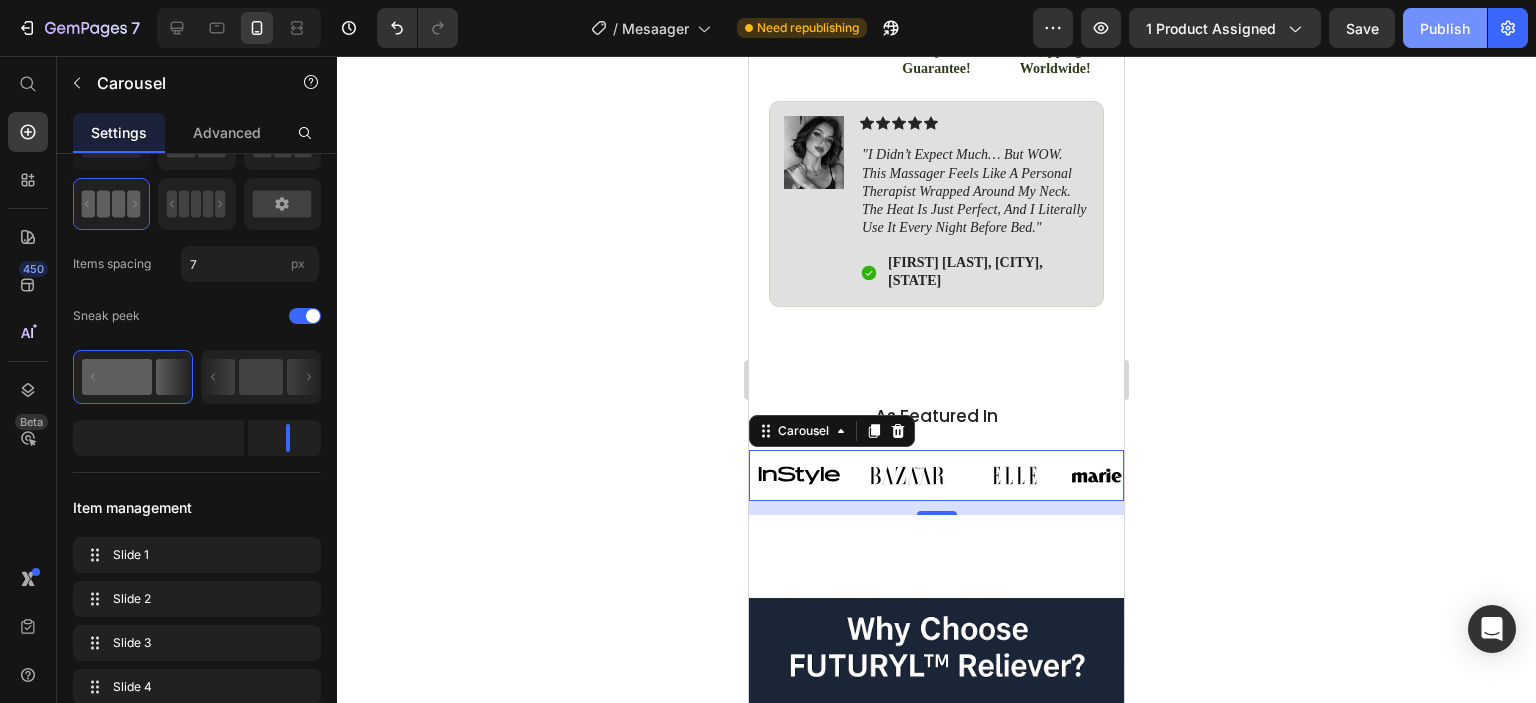 click on "Publish" 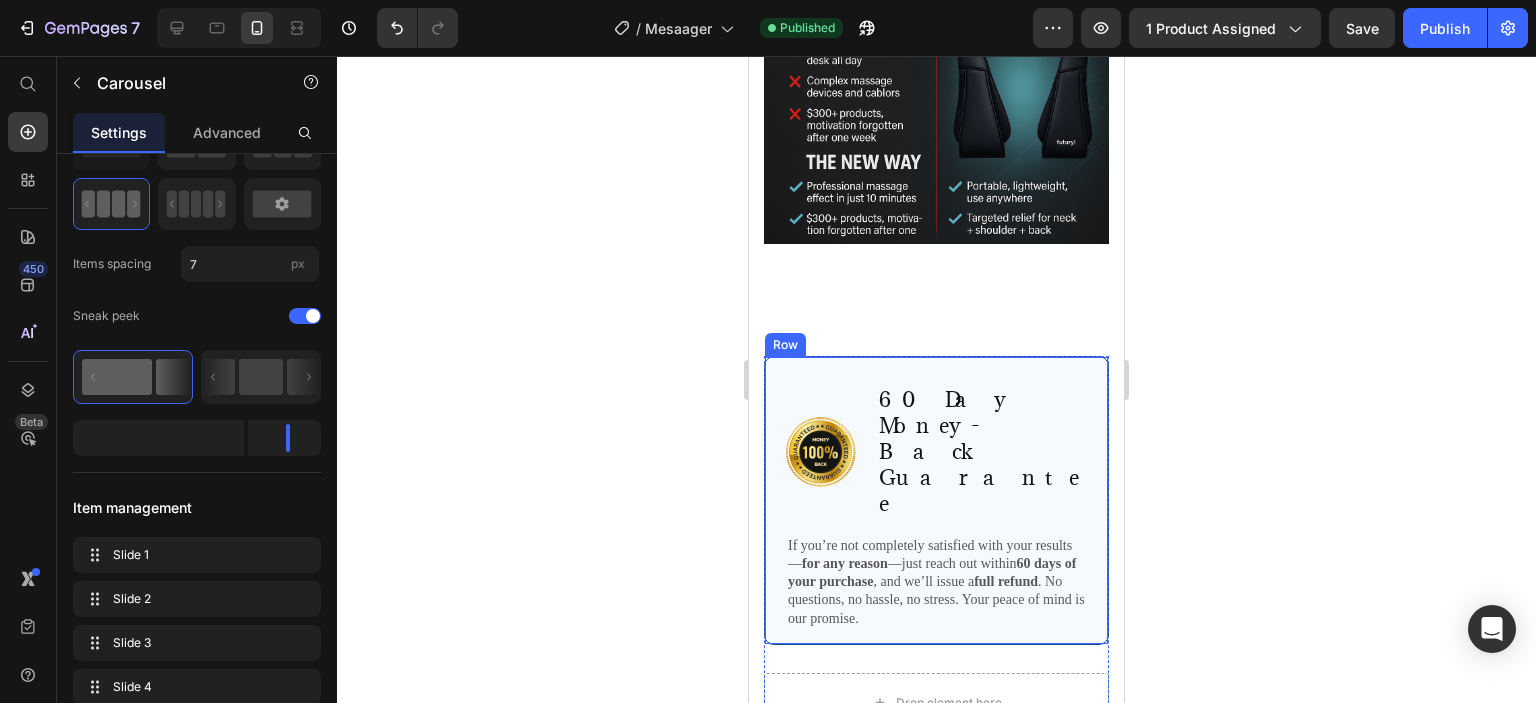 scroll, scrollTop: 3500, scrollLeft: 0, axis: vertical 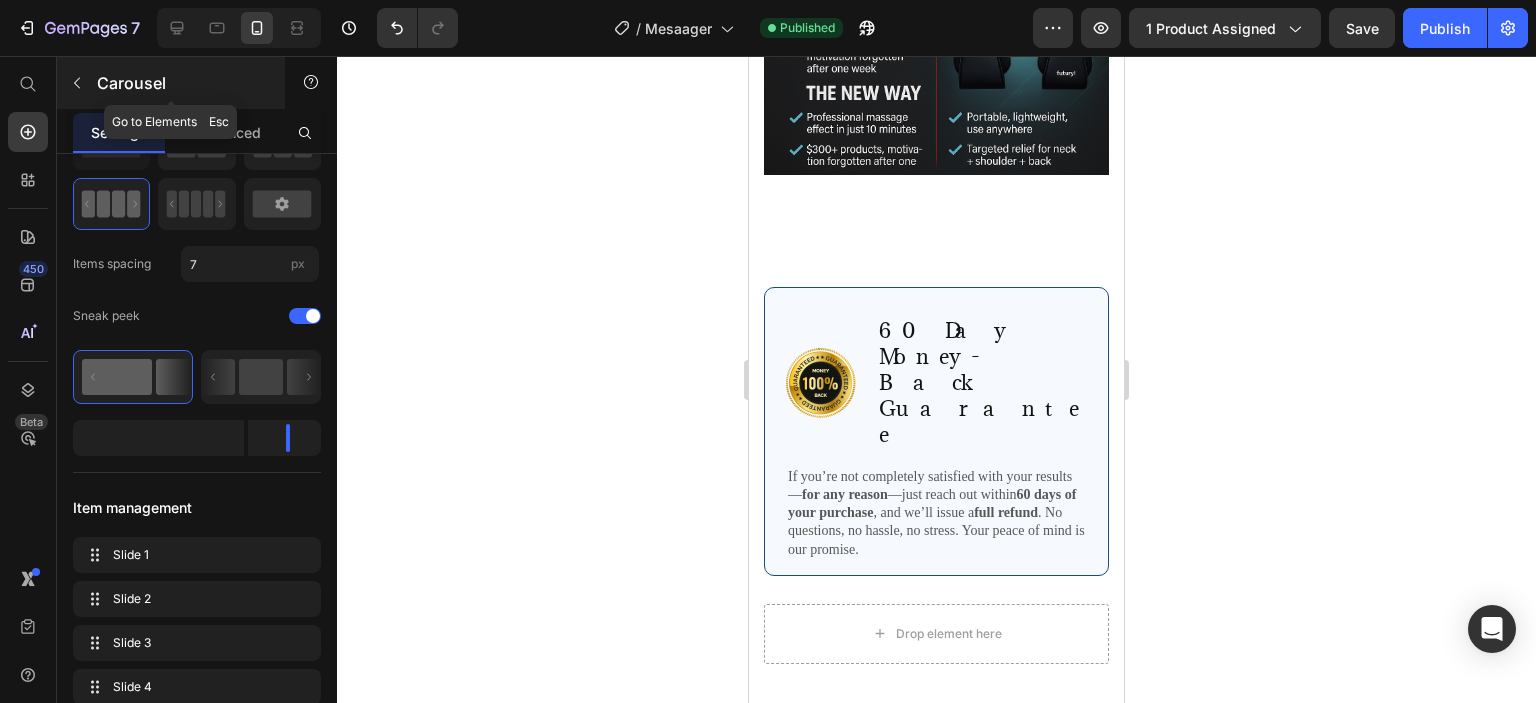 click at bounding box center (77, 83) 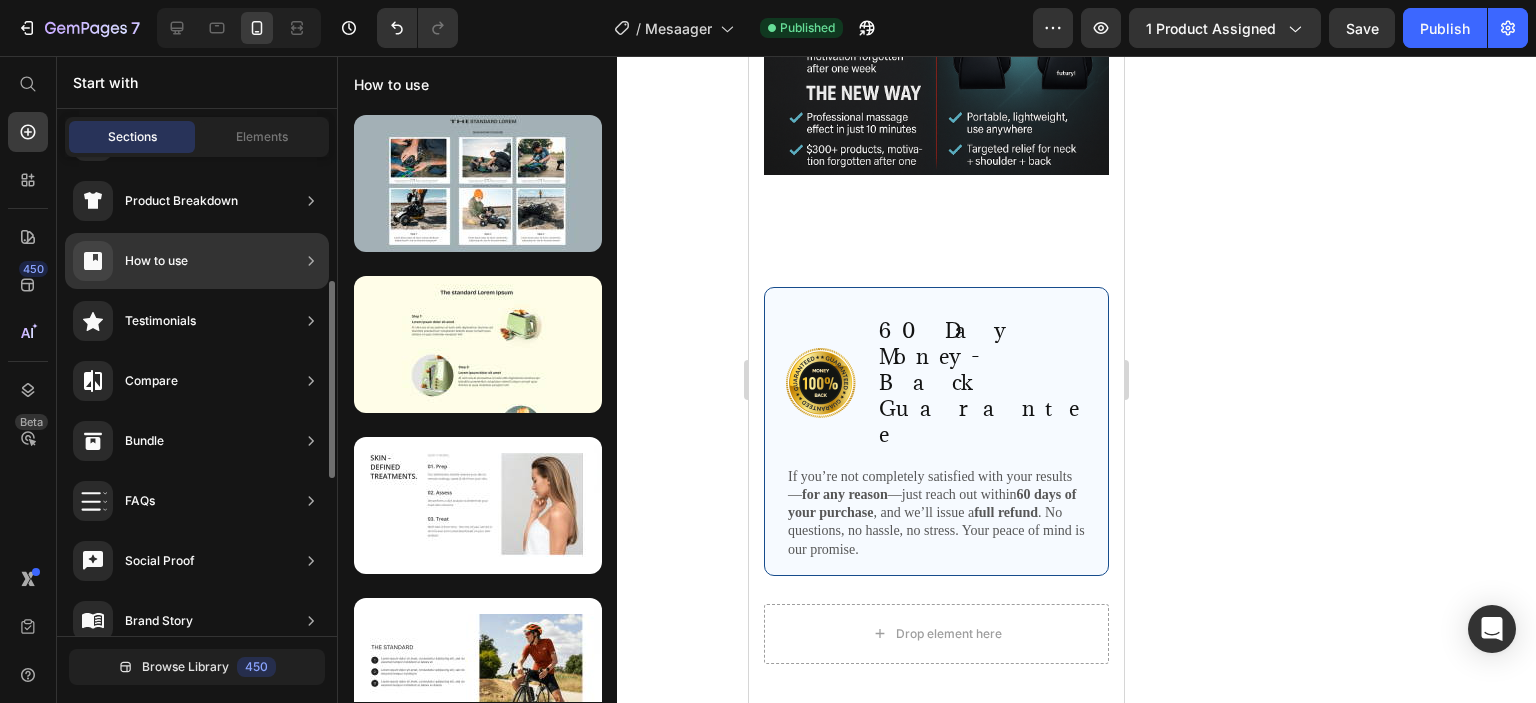 scroll, scrollTop: 680, scrollLeft: 0, axis: vertical 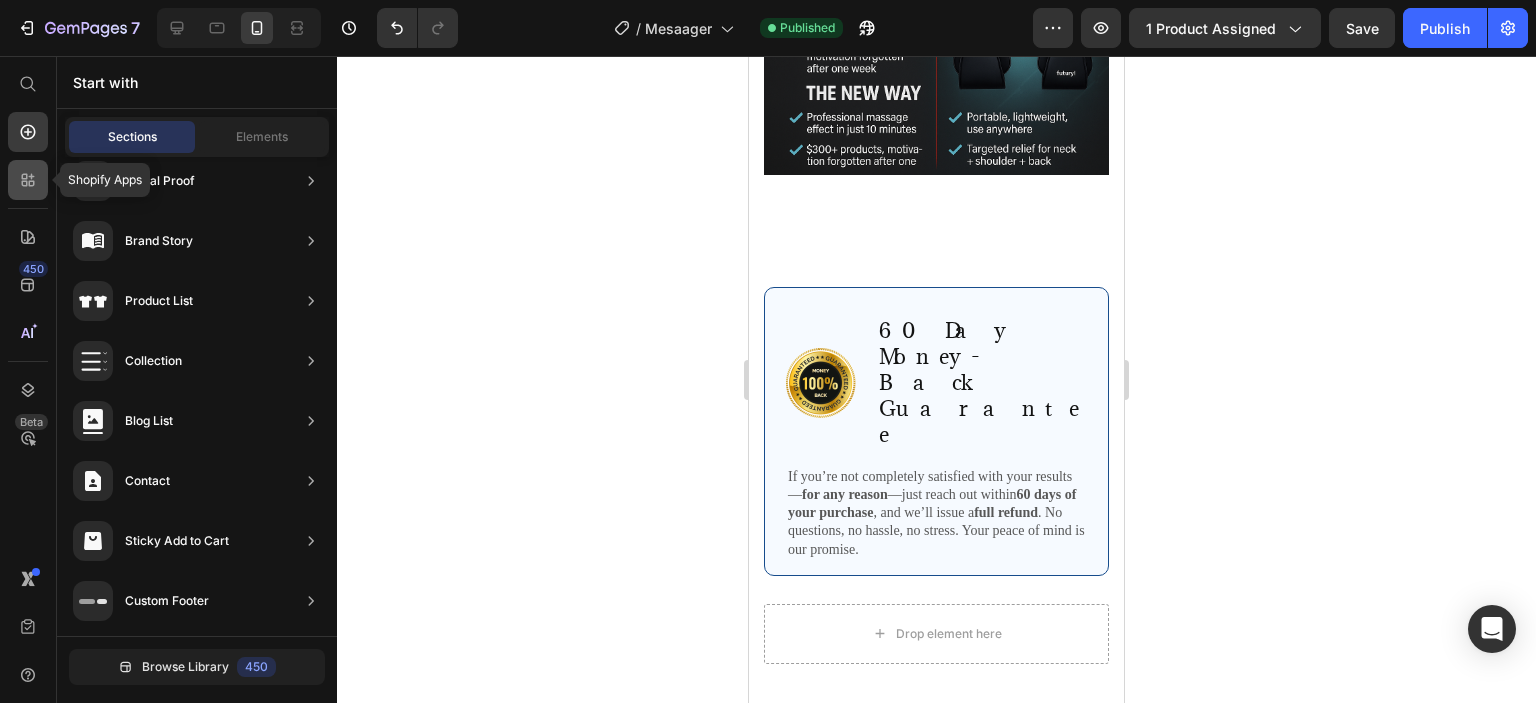 click 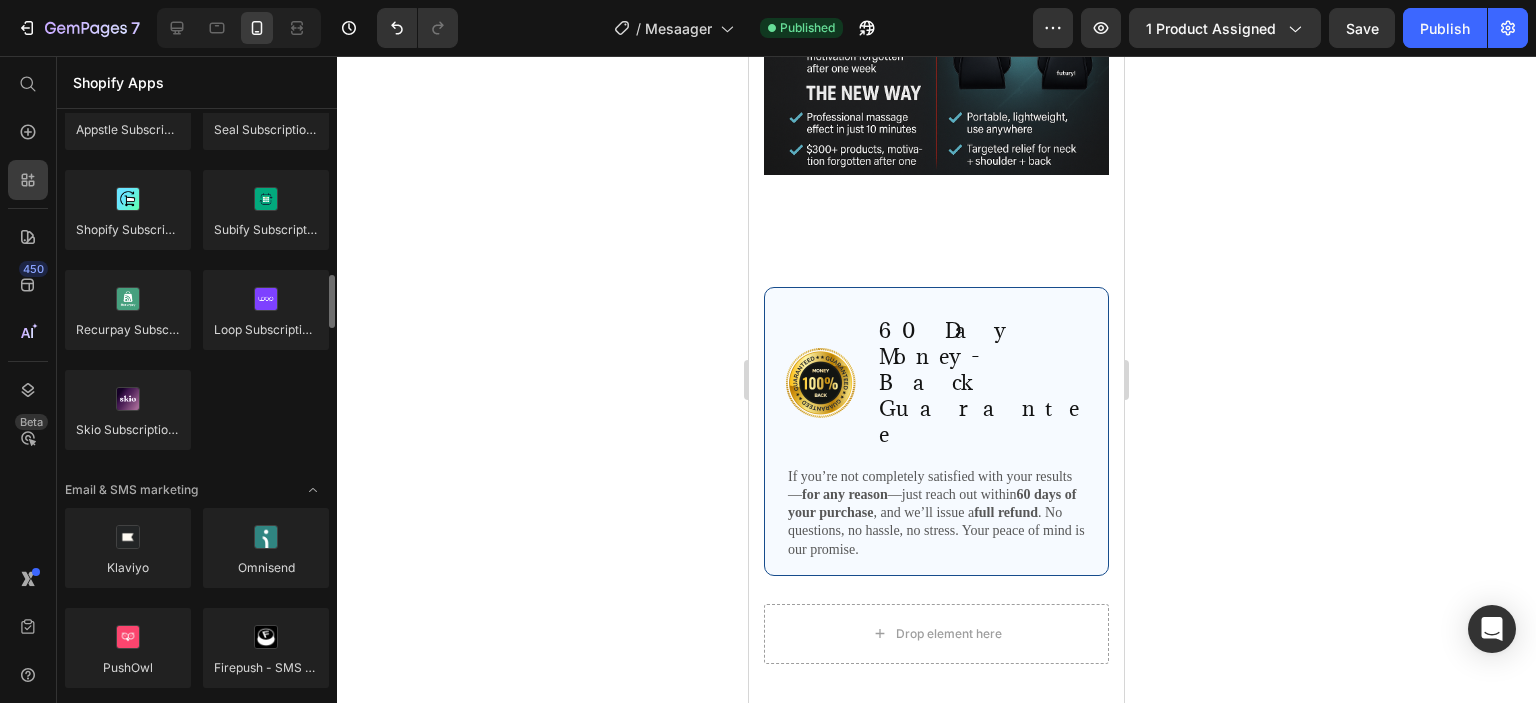scroll, scrollTop: 2039, scrollLeft: 0, axis: vertical 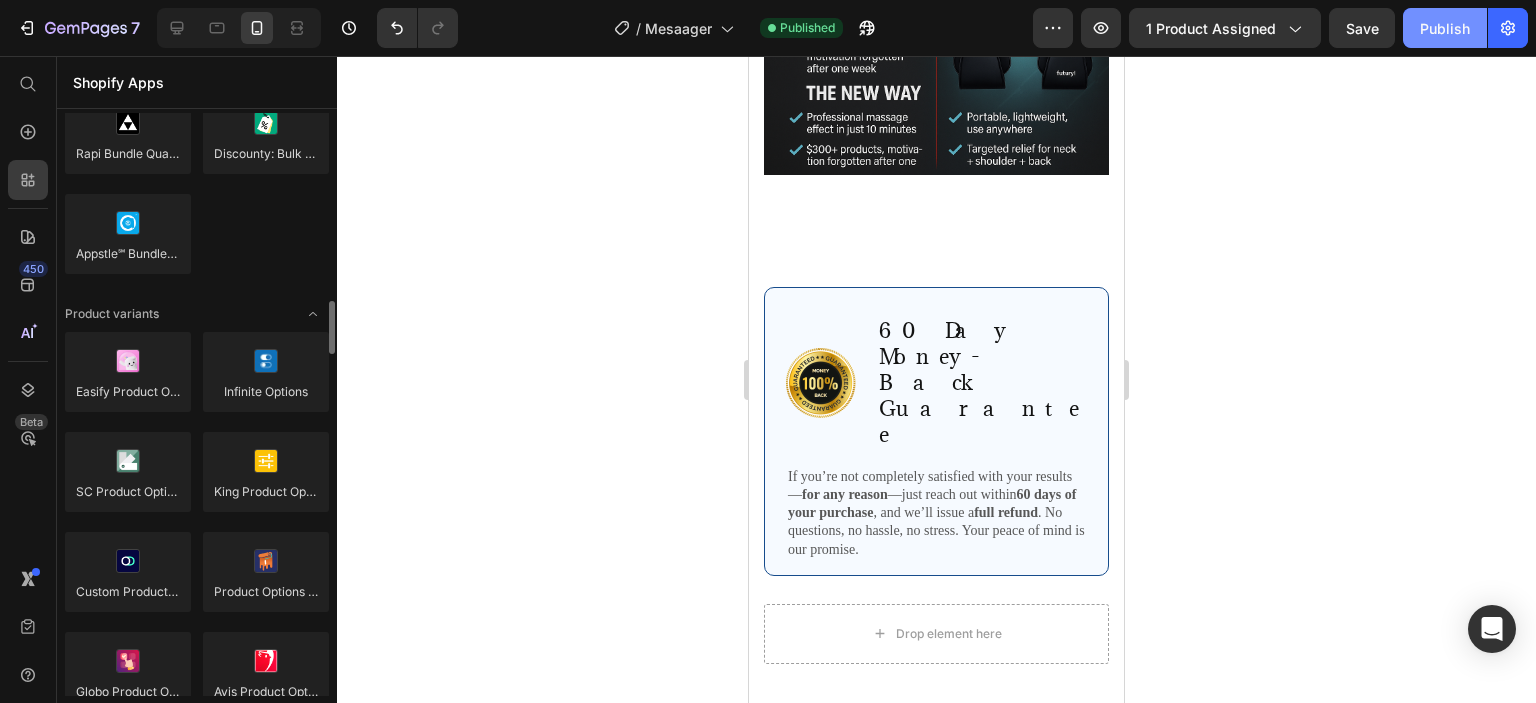 click on "Publish" 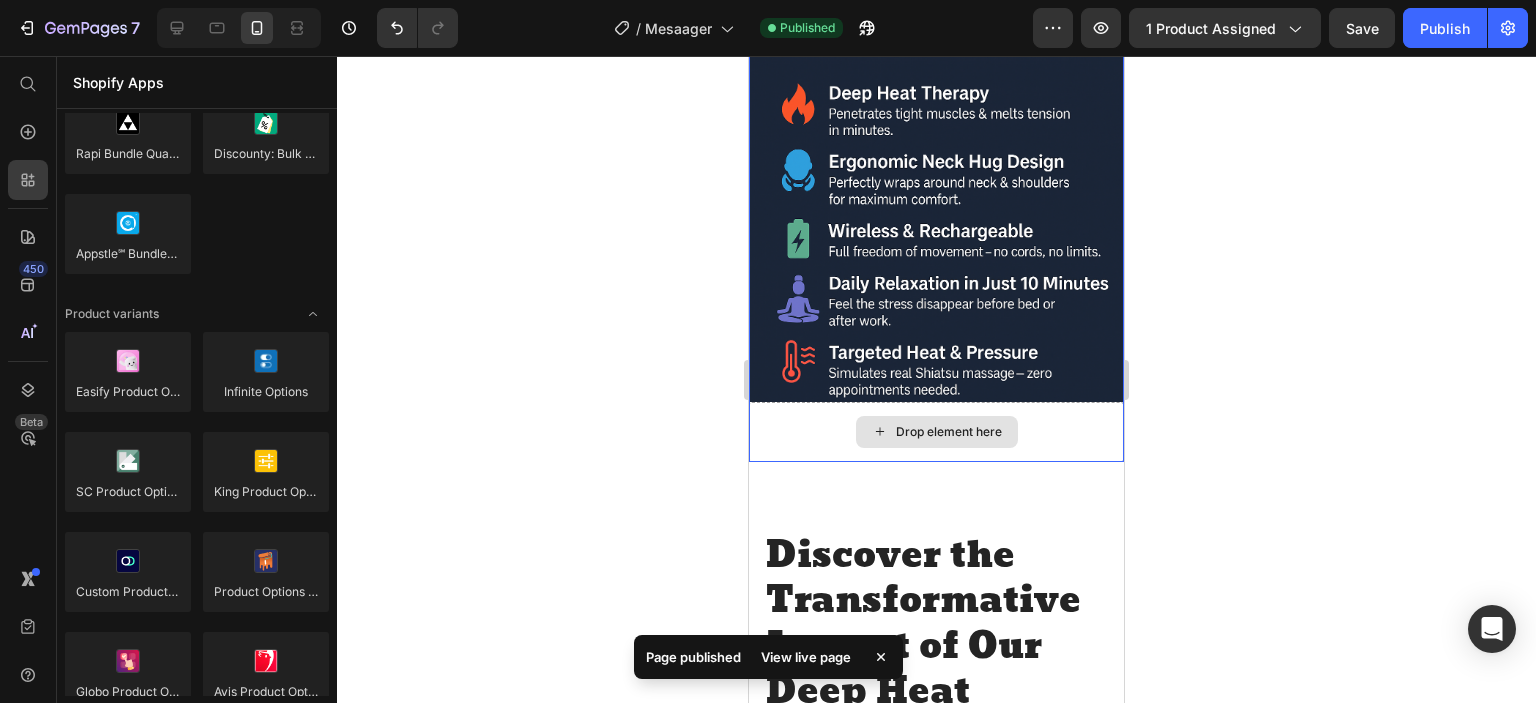 scroll, scrollTop: 2000, scrollLeft: 0, axis: vertical 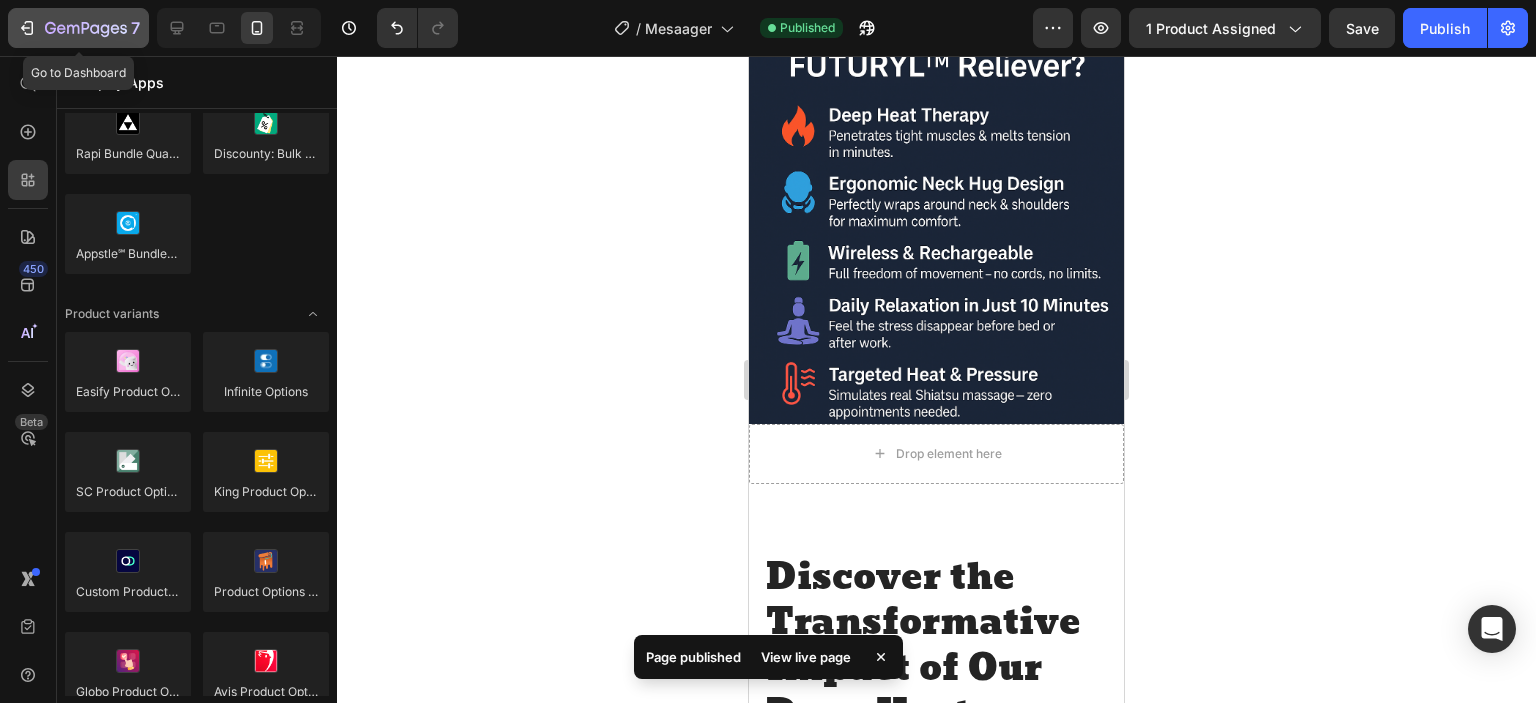 click 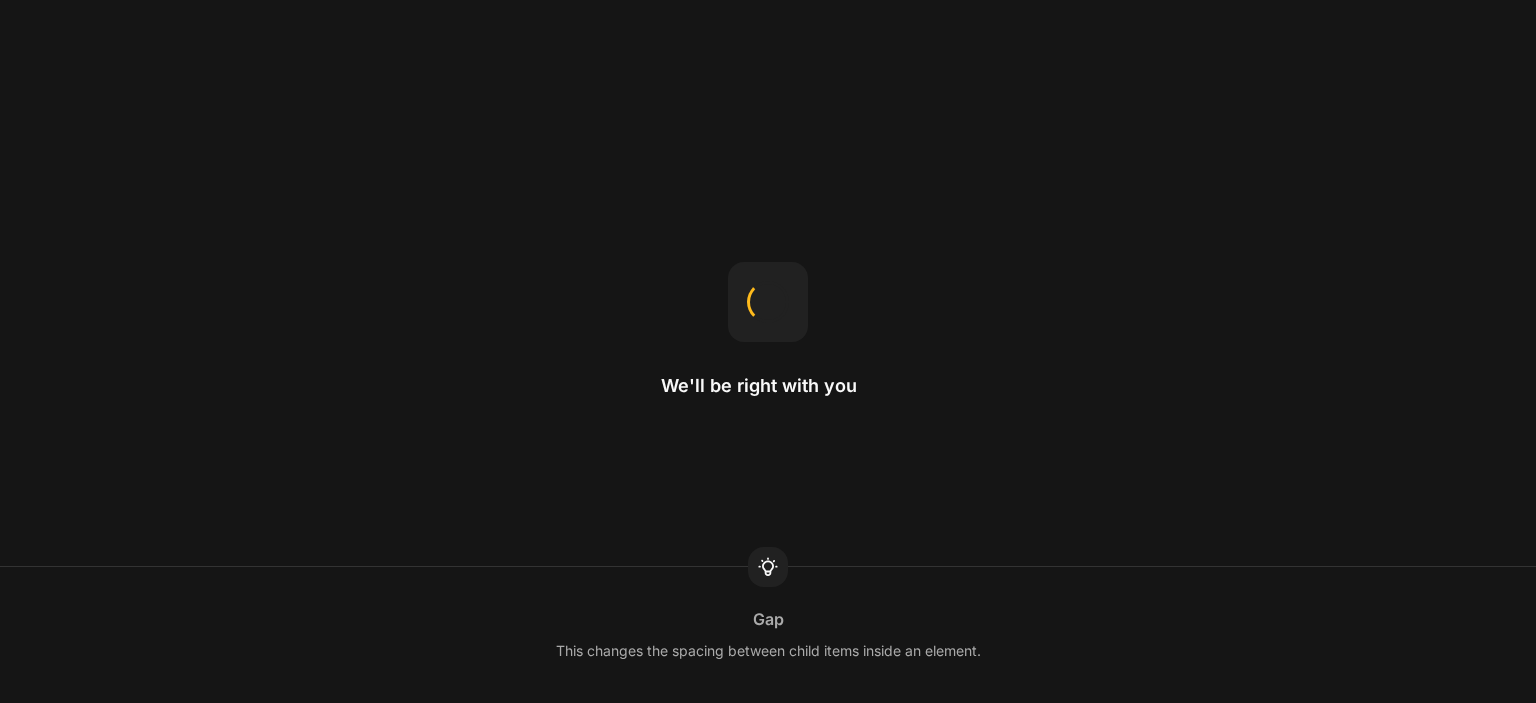 scroll, scrollTop: 0, scrollLeft: 0, axis: both 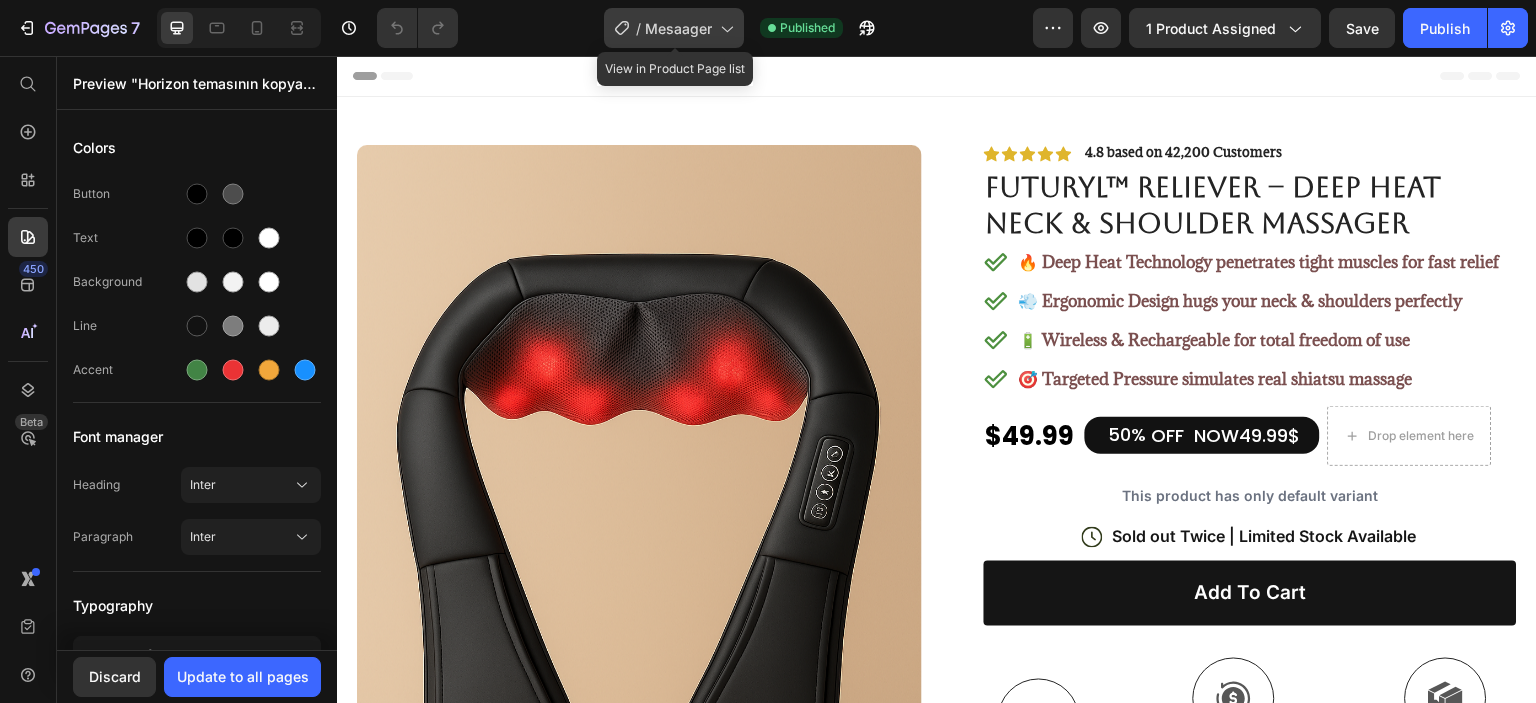 click on "/  Mesaager" 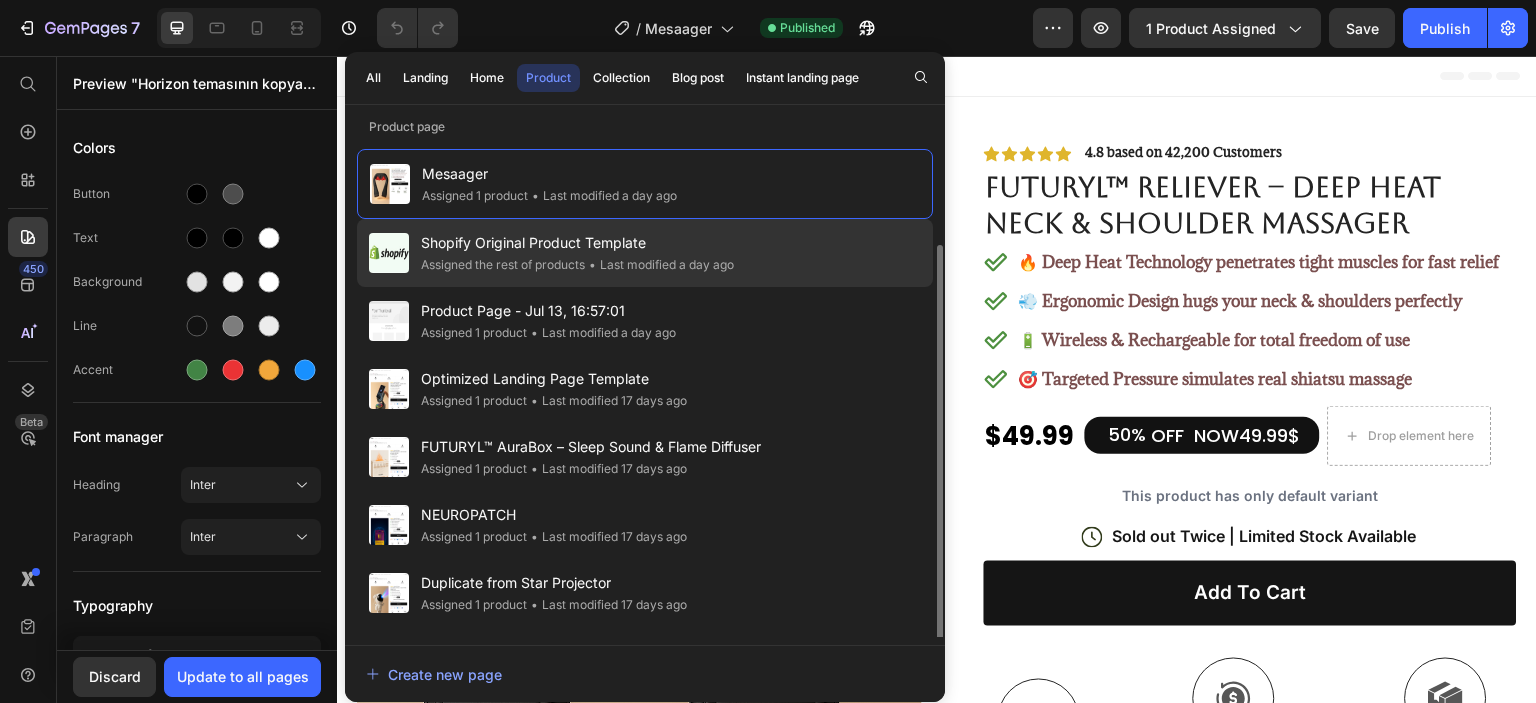 scroll, scrollTop: 57, scrollLeft: 0, axis: vertical 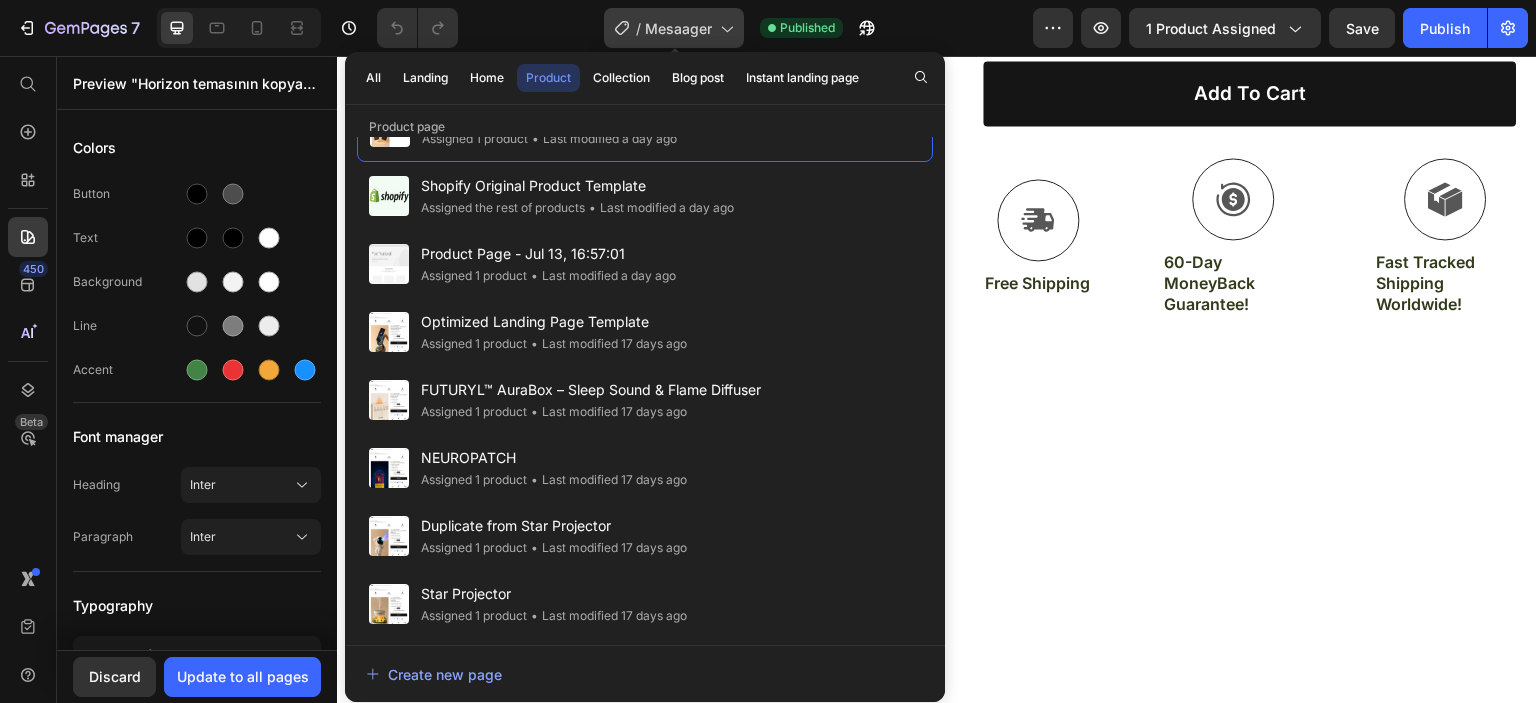 click 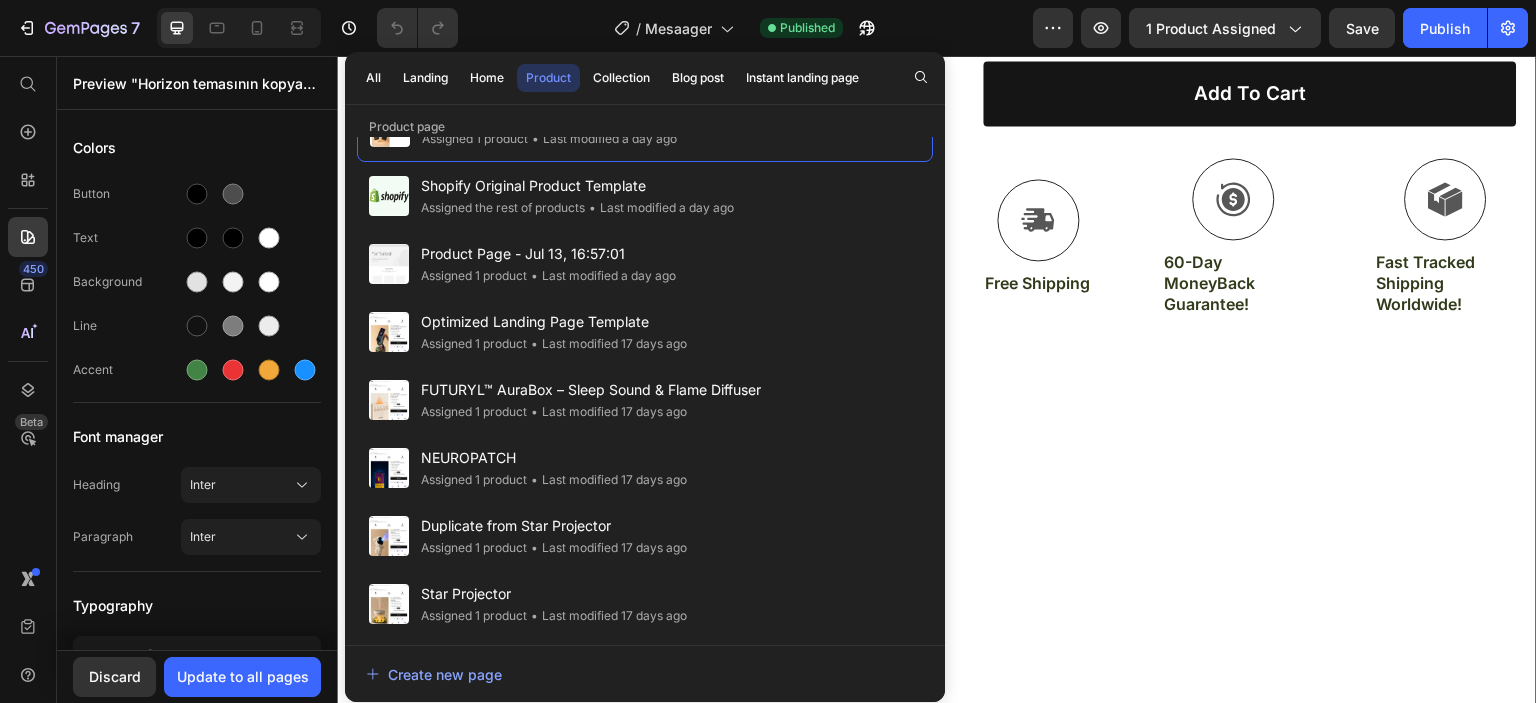 click on "Icon Icon Icon Icon Icon Icon List 4.8 based on 42,200 Customers Text Block Row FUTURYL™ RELIEVER – Deep Heat Neck & Shoulder Massager Product Title
🔥 Deep Heat Technology penetrates tight muscles for fast relief
💨 Ergonomic Design hugs your neck & shoulders perfectly
🔋 Wireless & Rechargeable for total freedom of use
🎯 Targeted Pressure simulates real shiatsu massage Item List $49.99 Product Price 50% OFF  NOW49.99$ Discount Tag
Drop element here Row This product has only default variant Product Variants & Swatches
Icon Sold out Twice | Limited Stock Available Text Block Row add to cart Add to Cart
Icon Free Shipping  Text Block
Icon 60-Day MoneyBack Guarantee! Text Block
Icon Fast Tracked Shipping Worldwide! Text Block Row Image Icon Icon Icon Icon Icon Icon List Text Block
Icon  [FIRST] [LAST], [CITY], [STATE] Text Block Row Row Row" at bounding box center (1234, 297) 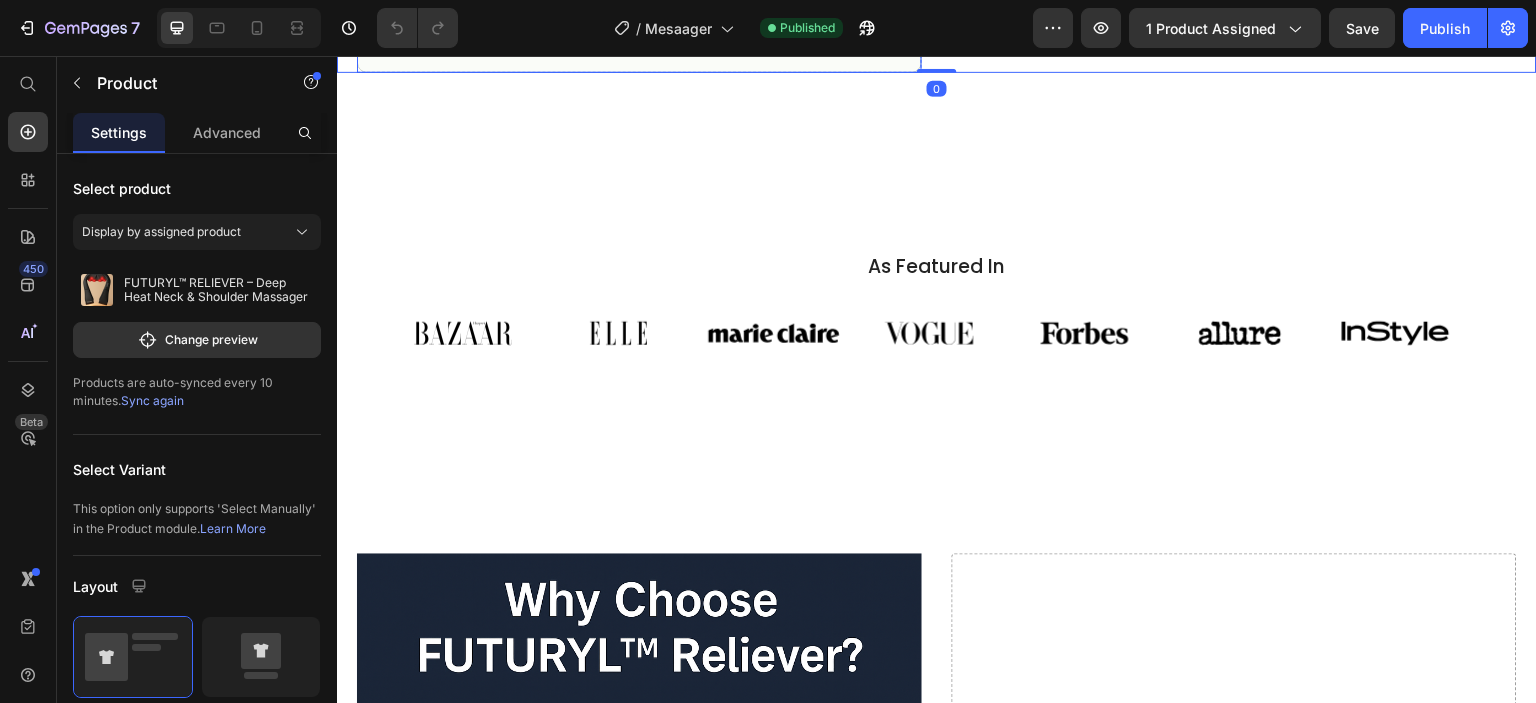 scroll, scrollTop: 1400, scrollLeft: 0, axis: vertical 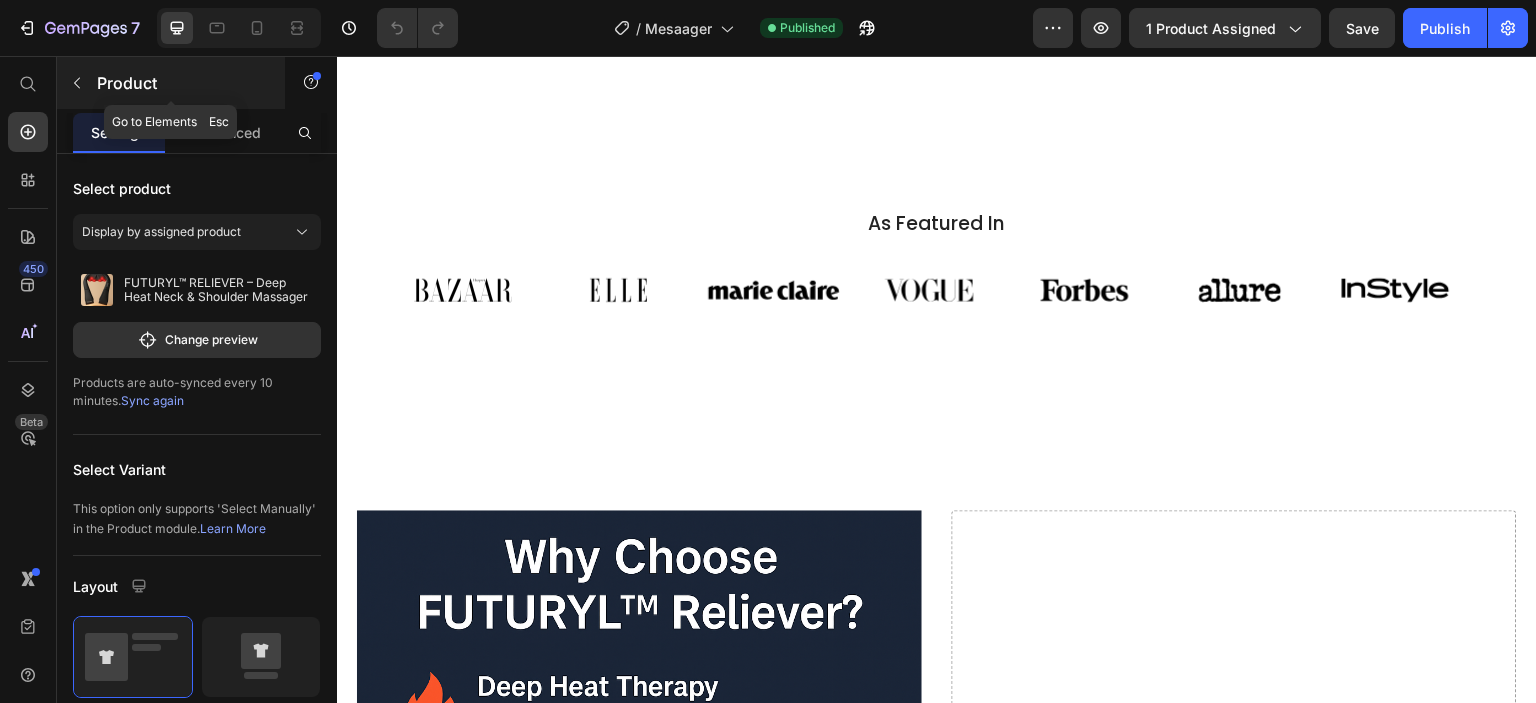 click 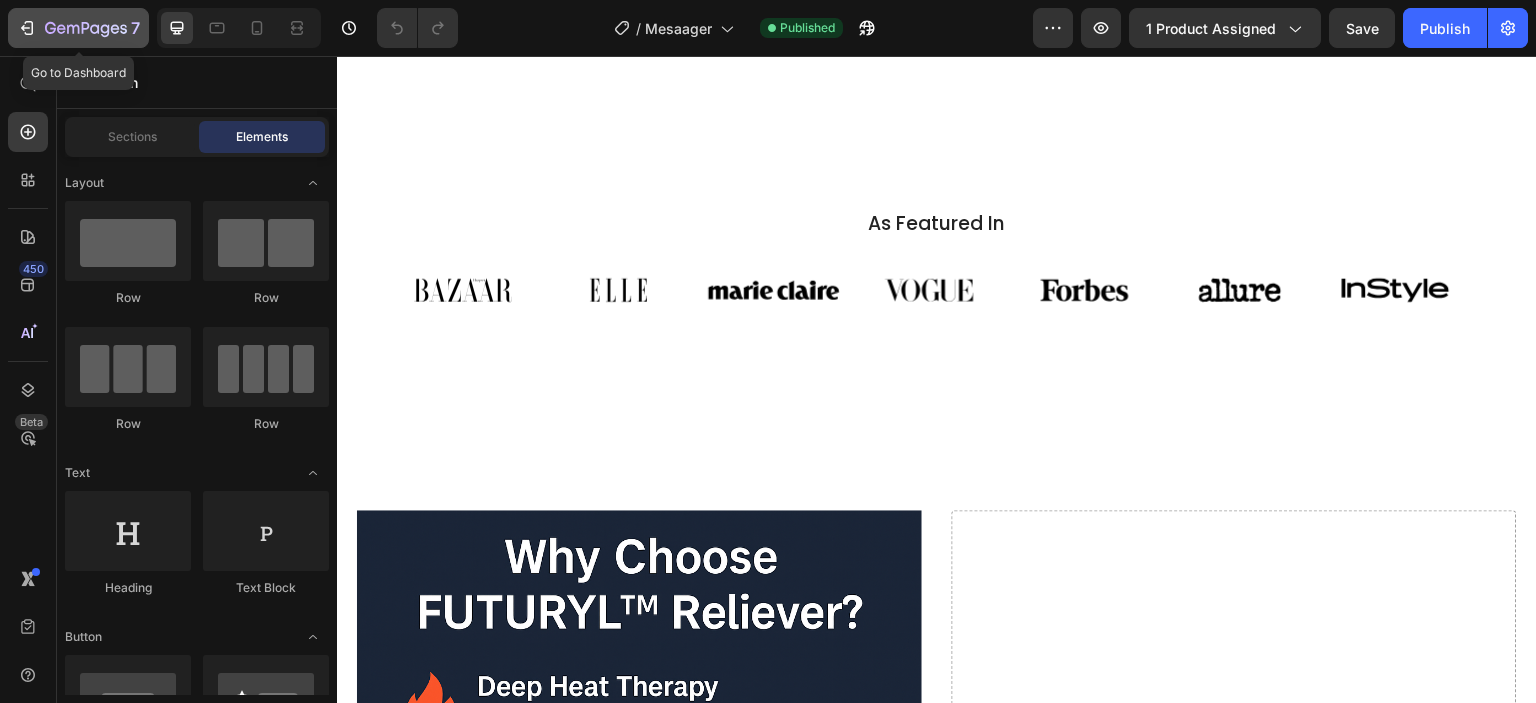 click 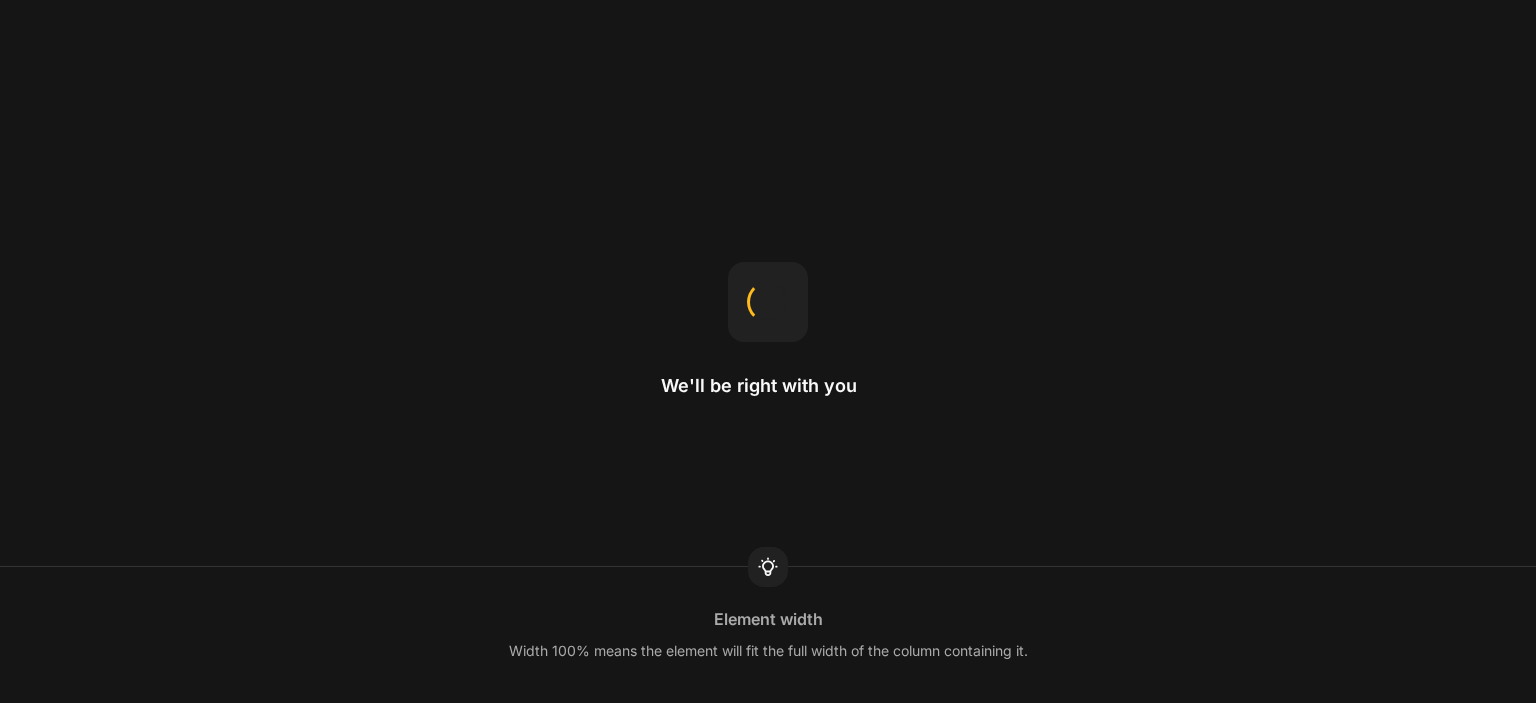 scroll, scrollTop: 0, scrollLeft: 0, axis: both 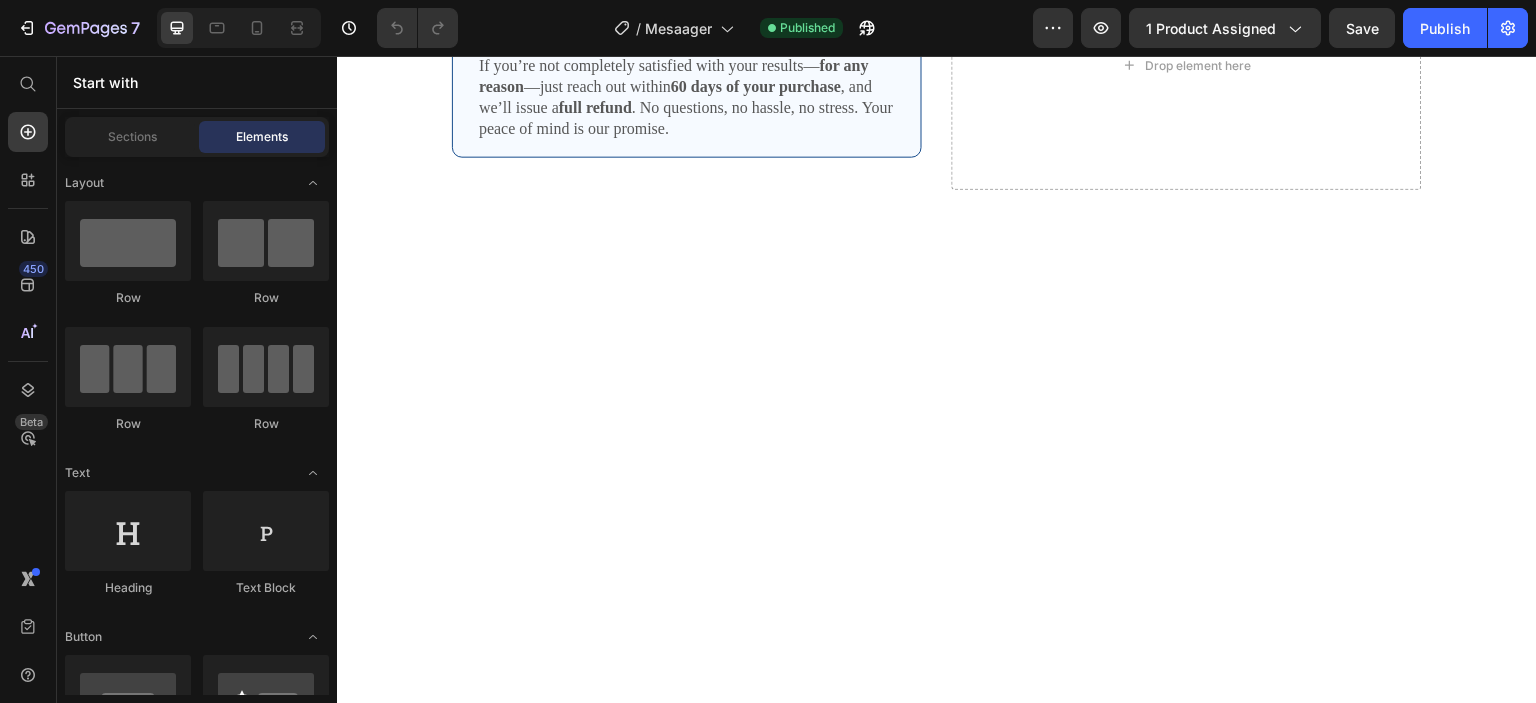 click at bounding box center [937, -220] 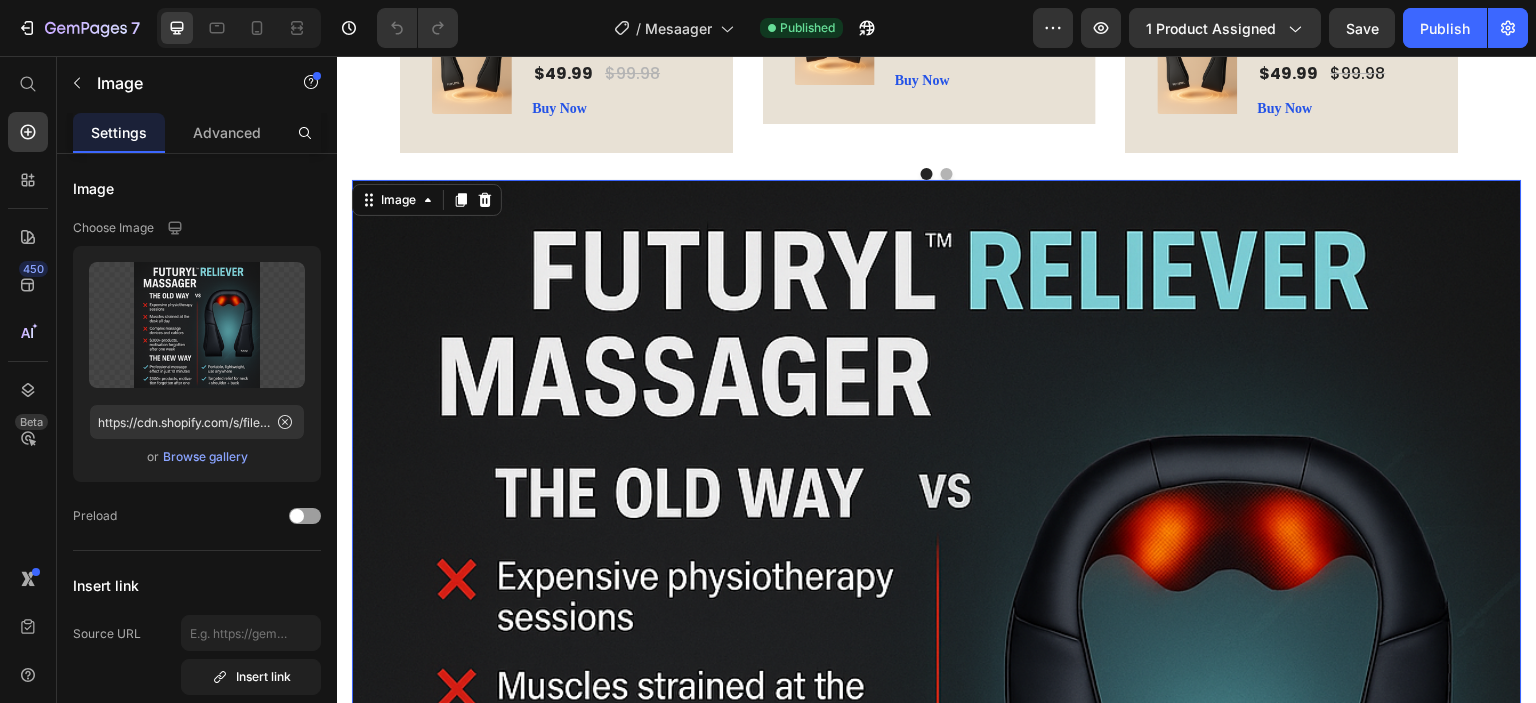 scroll, scrollTop: 3800, scrollLeft: 0, axis: vertical 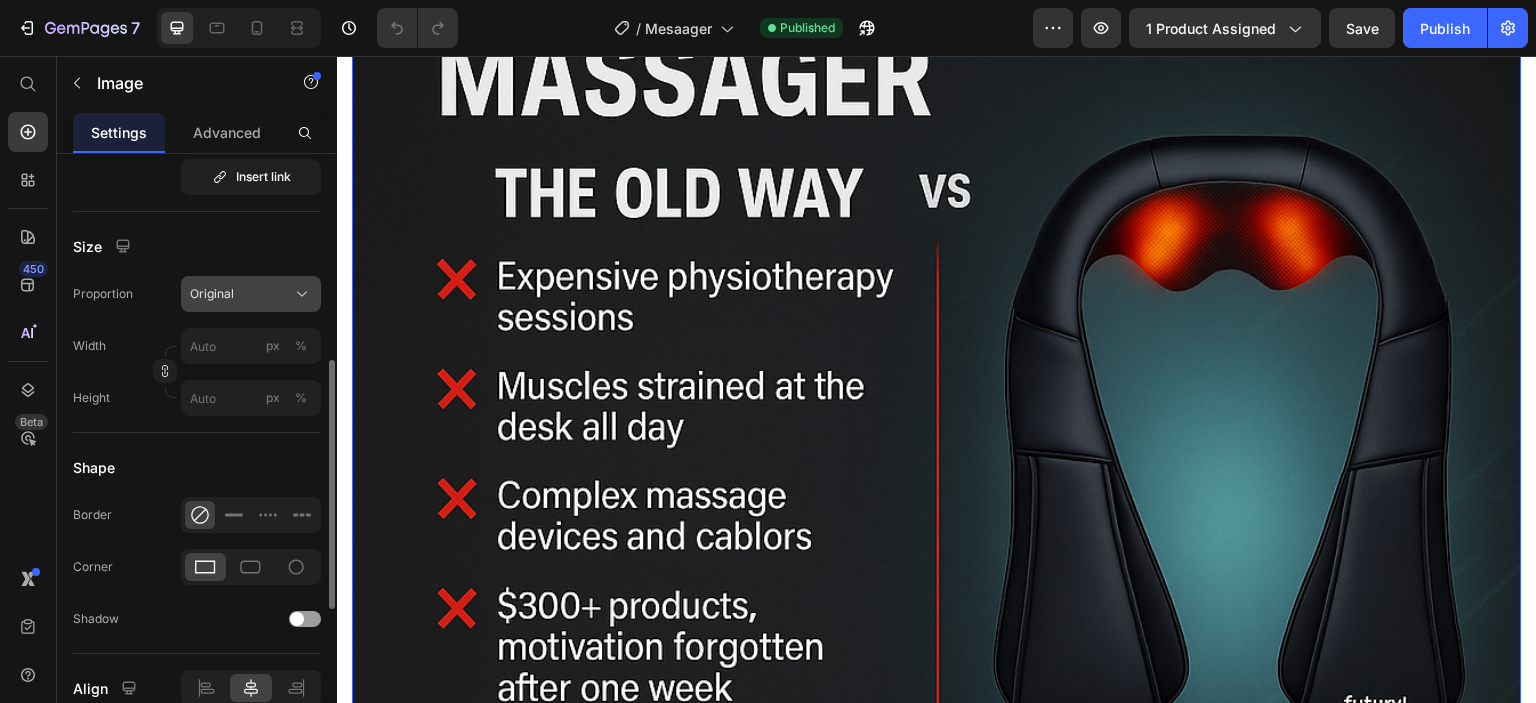 click on "Original" at bounding box center (251, 294) 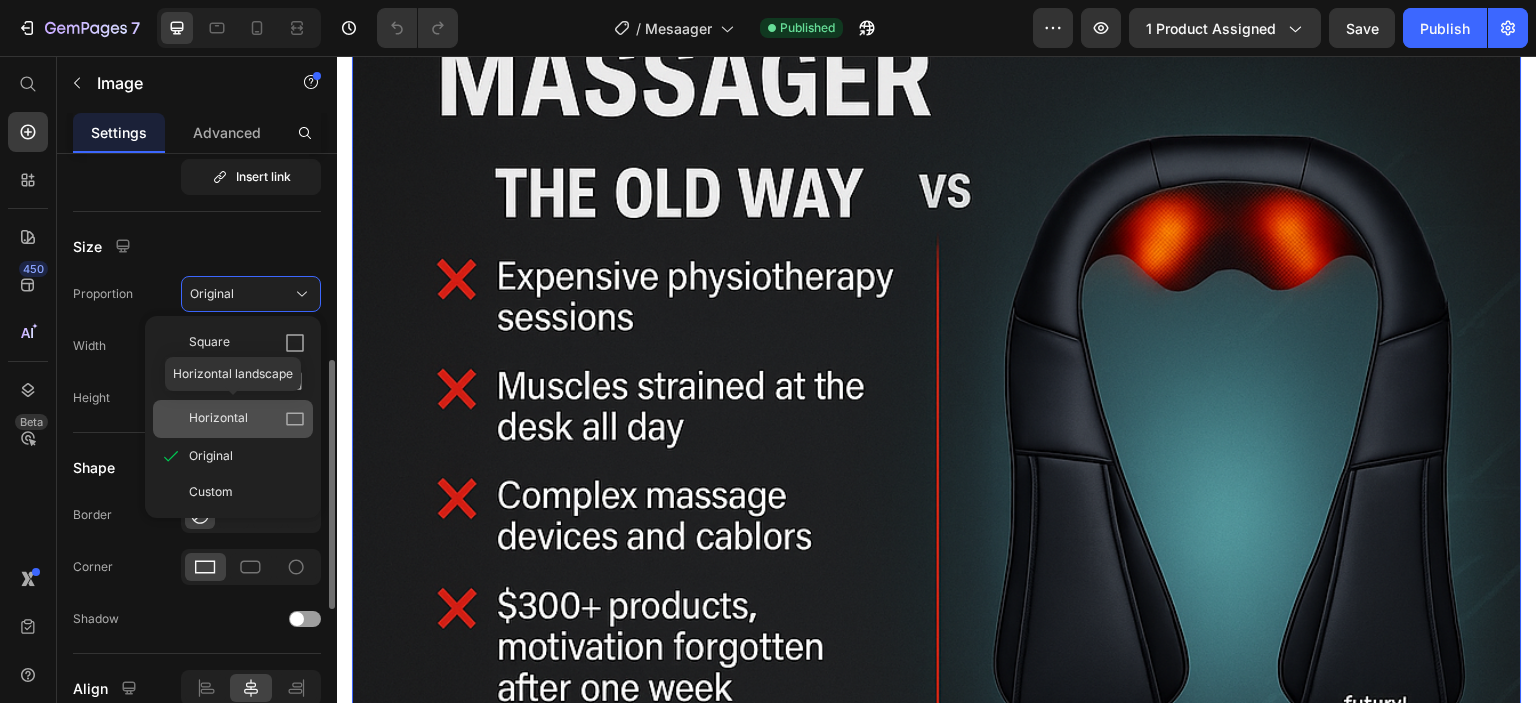 click on "Horizontal" at bounding box center [247, 419] 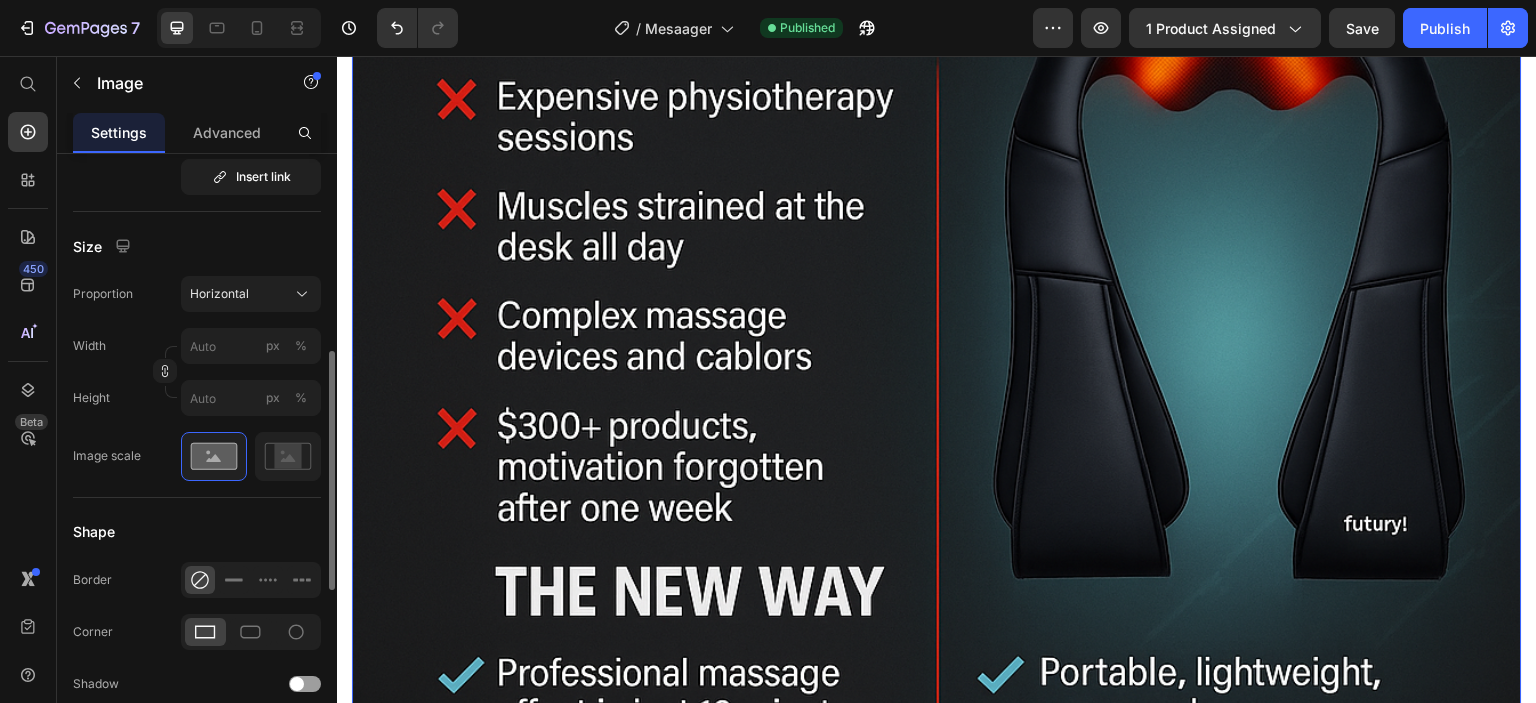 scroll, scrollTop: 3600, scrollLeft: 0, axis: vertical 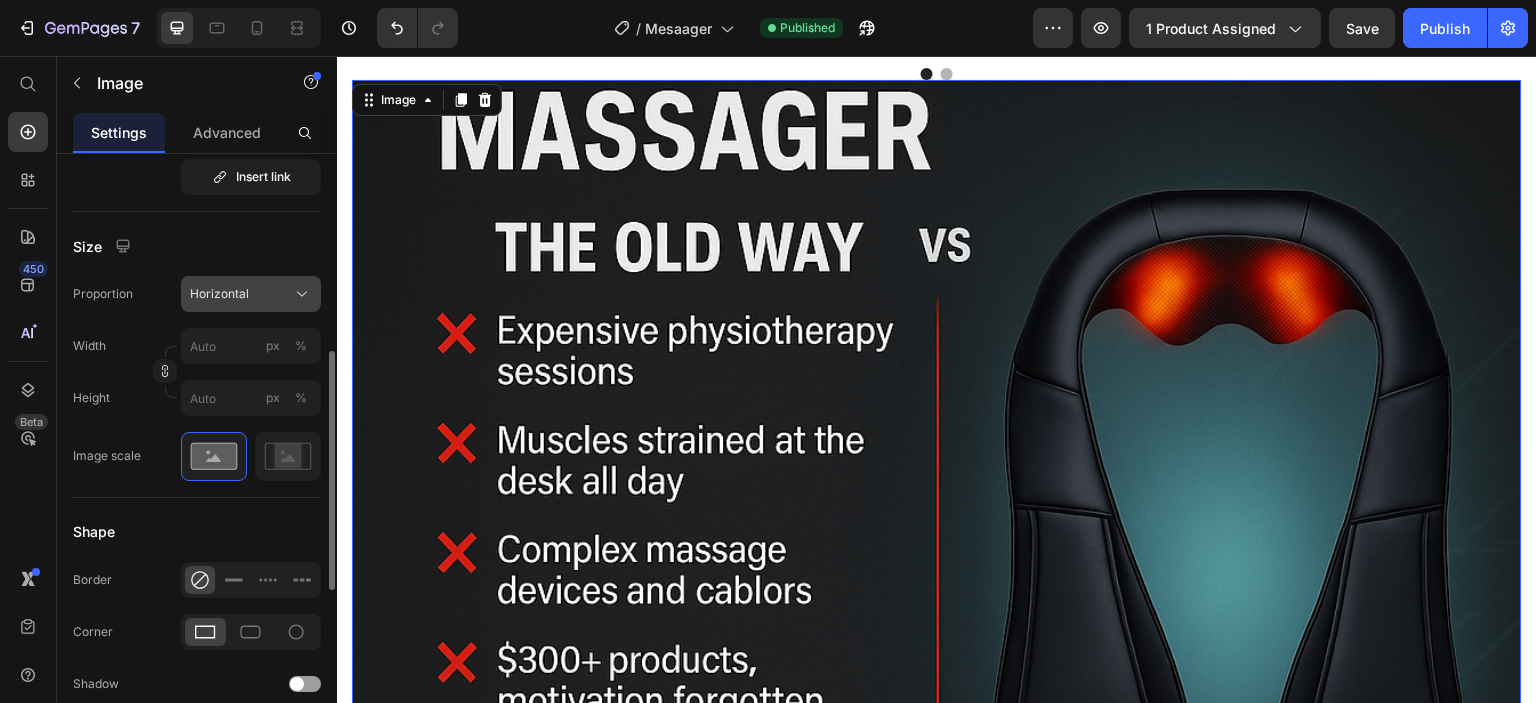 click on "Horizontal" at bounding box center [219, 294] 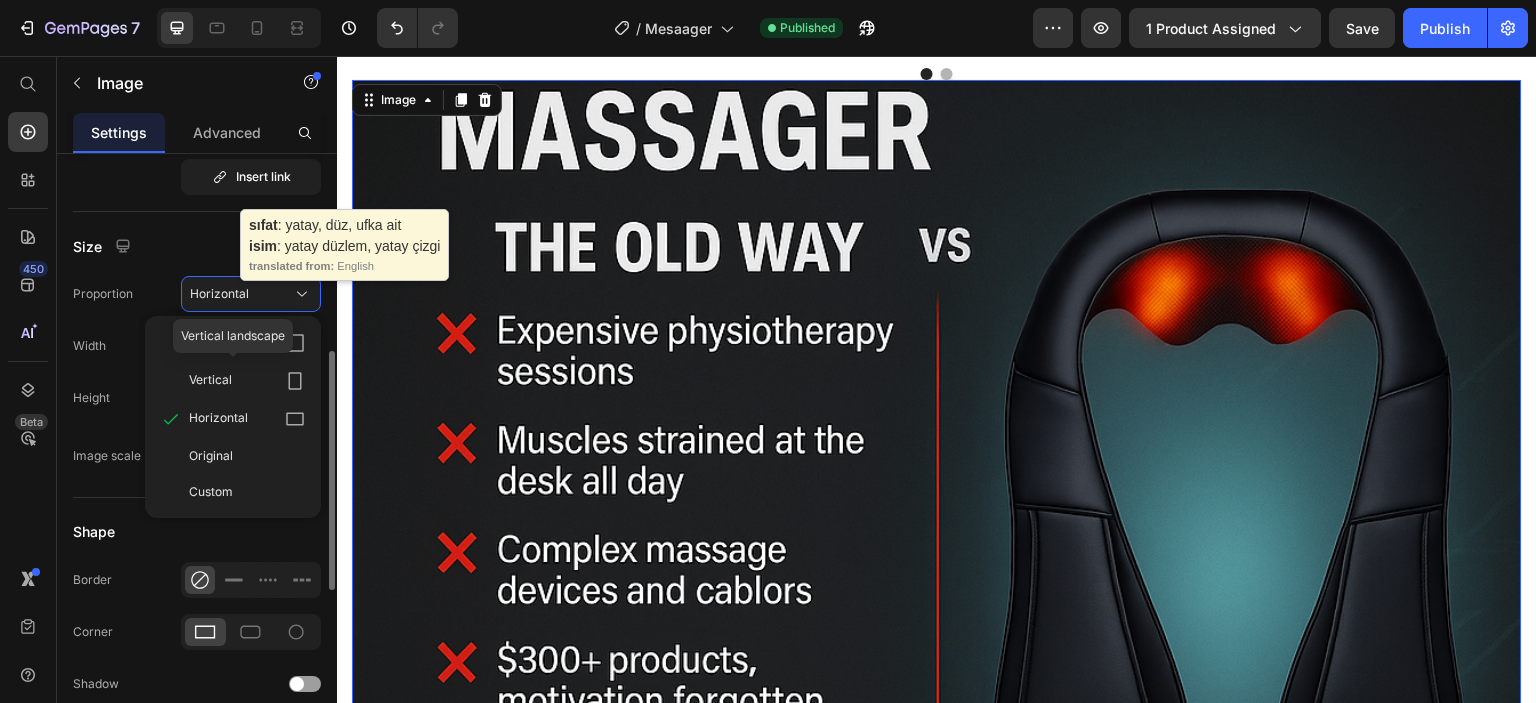 click on "Vertical" at bounding box center (210, 381) 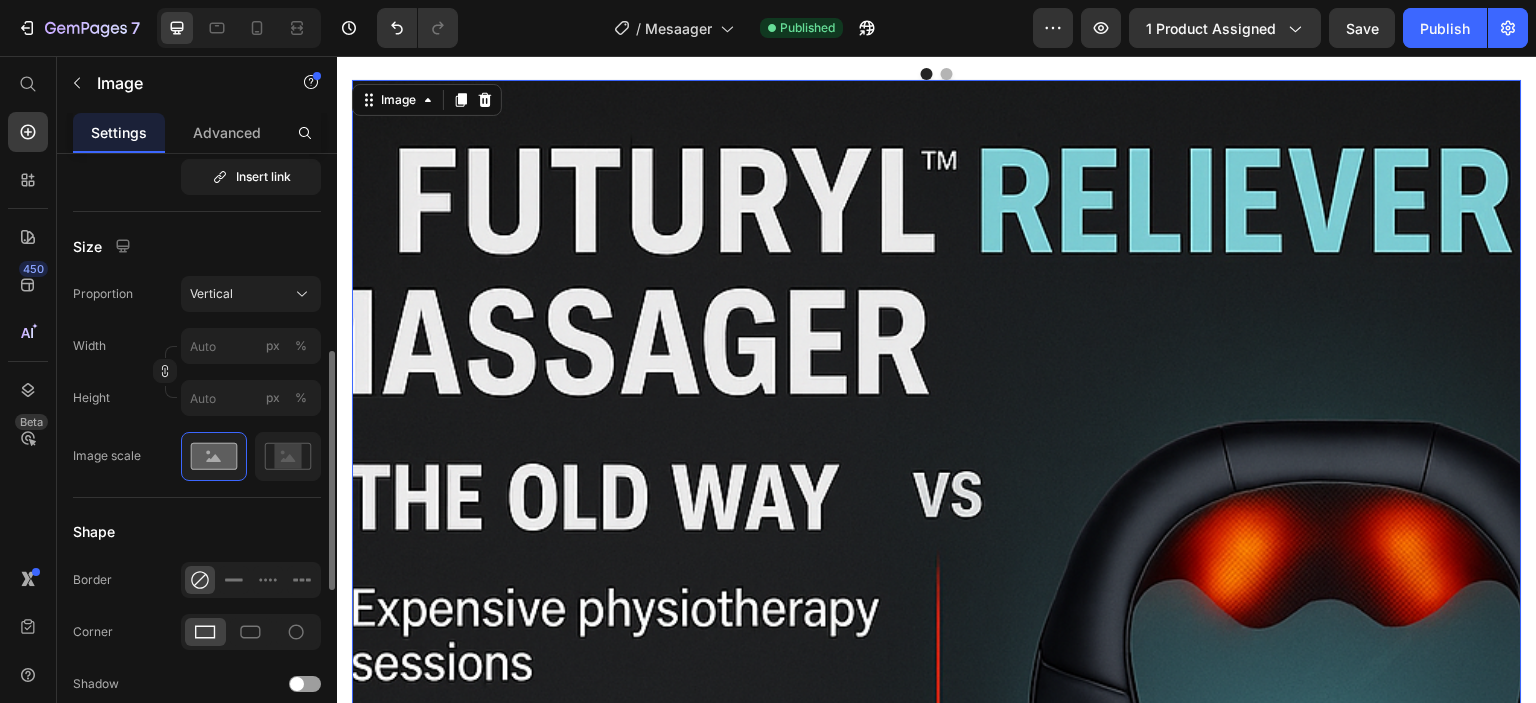 click on "Proportion Vertical Width px % Height px %" at bounding box center [197, 346] 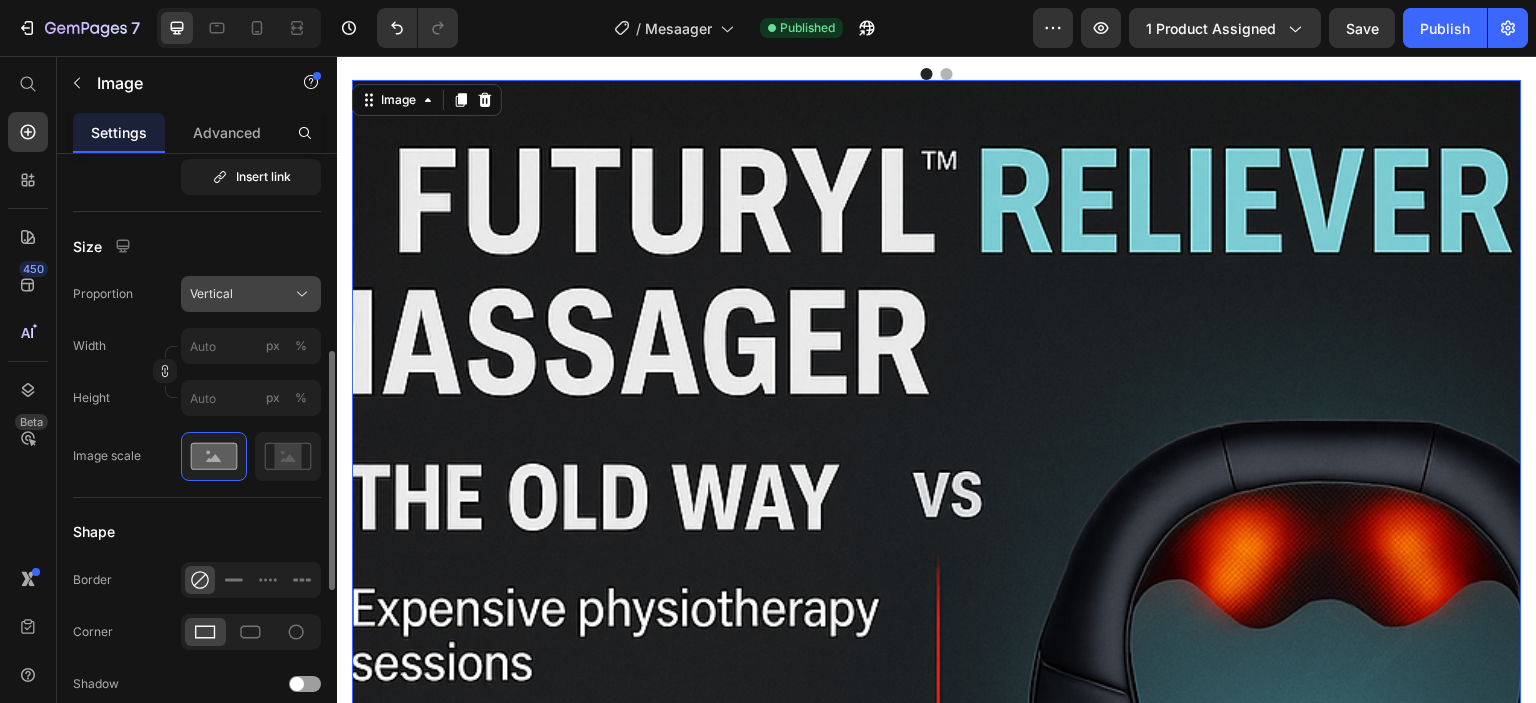 click on "Vertical" 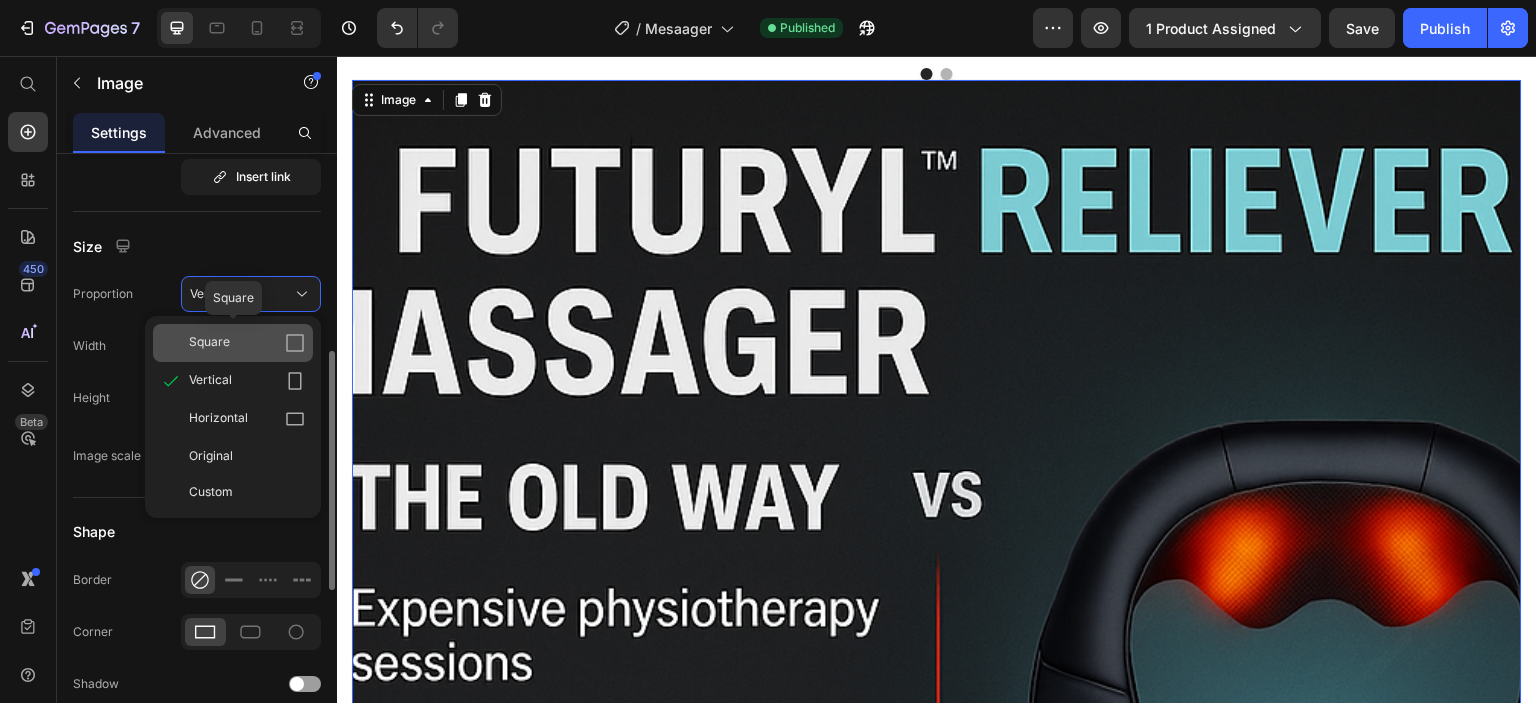 click on "Square" at bounding box center [247, 343] 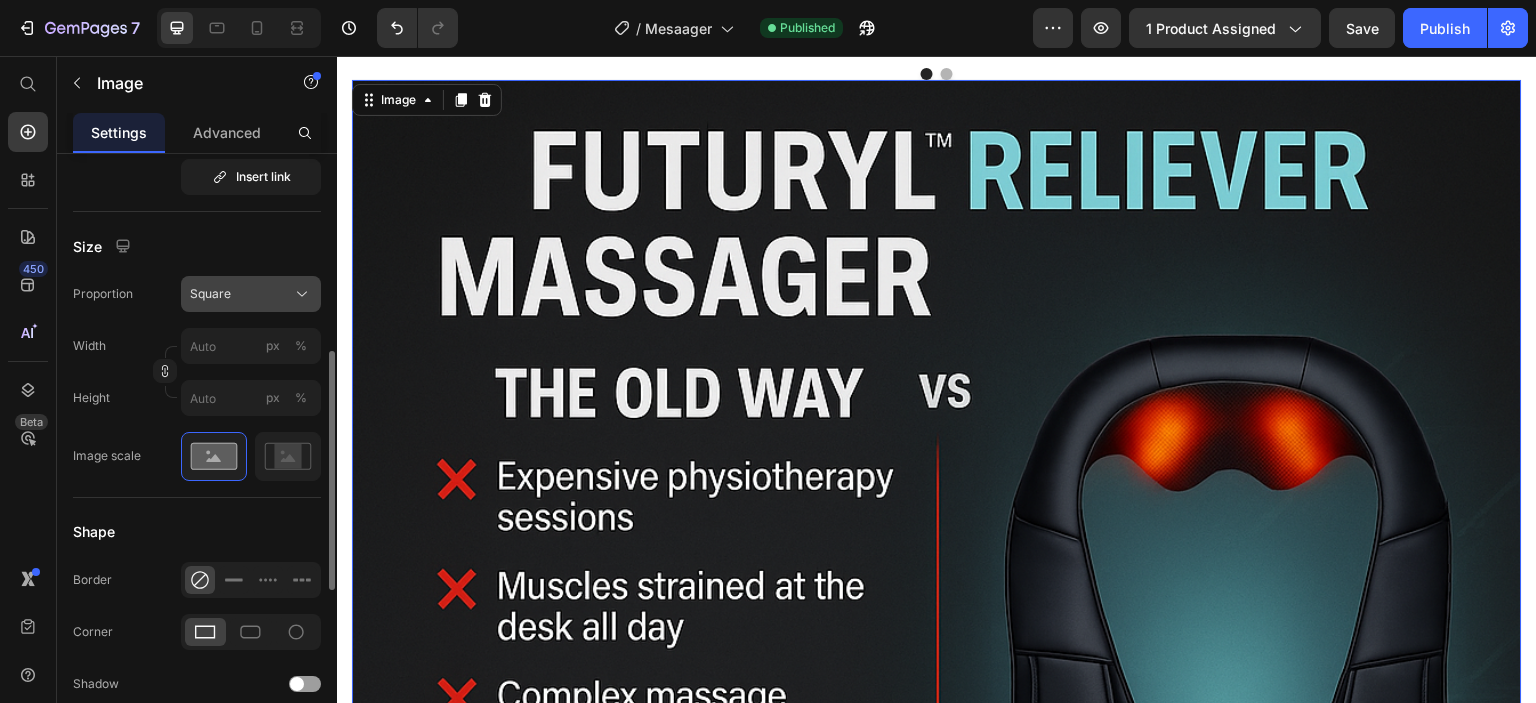 click on "Square" at bounding box center (251, 294) 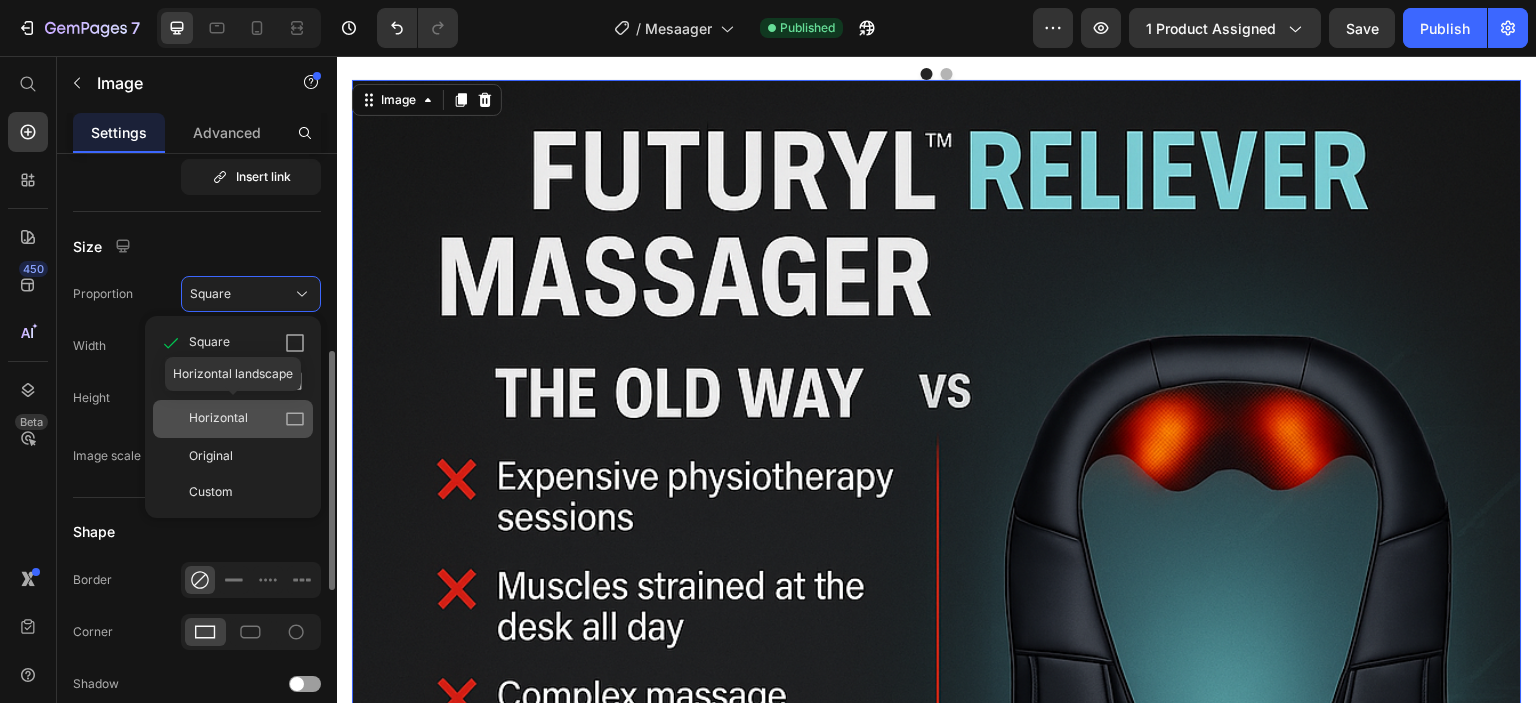click on "Horizontal" 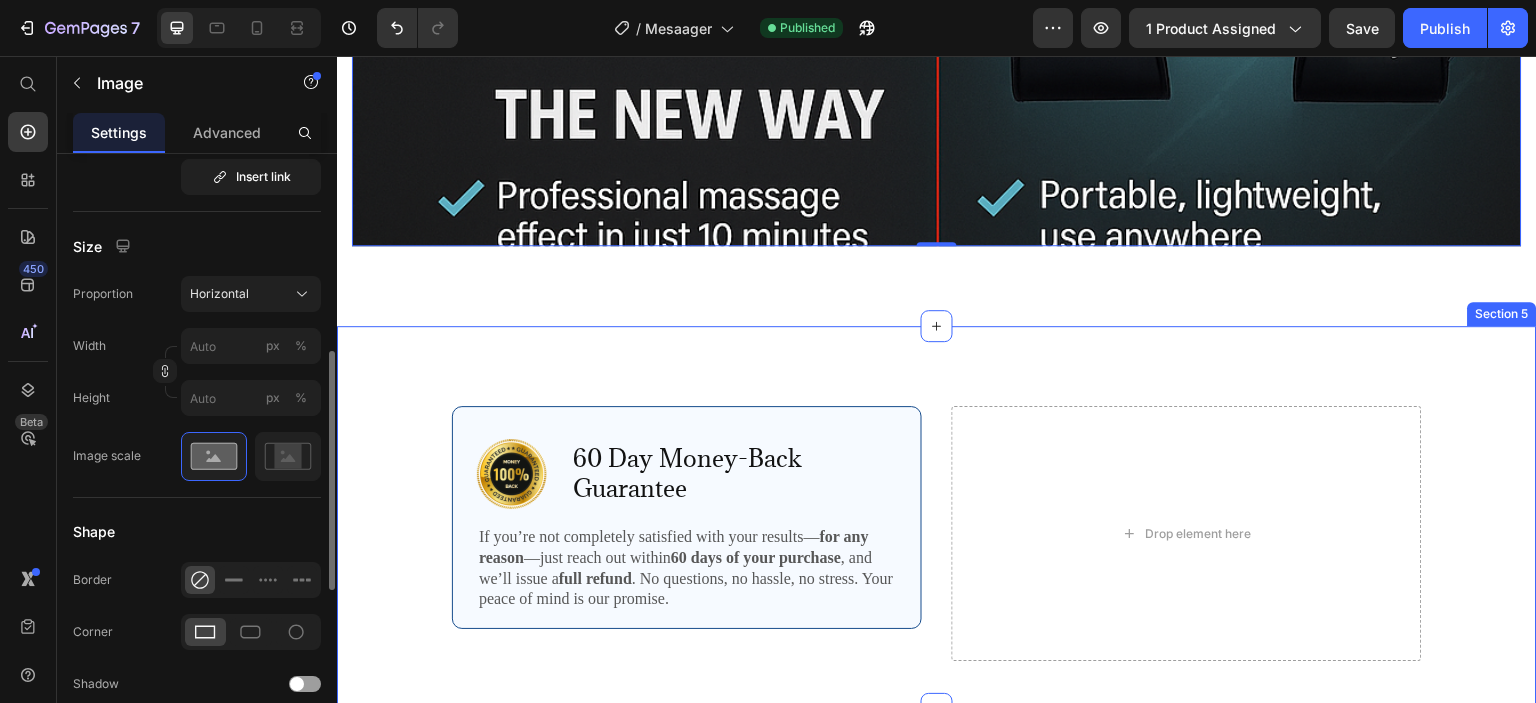 scroll, scrollTop: 4300, scrollLeft: 0, axis: vertical 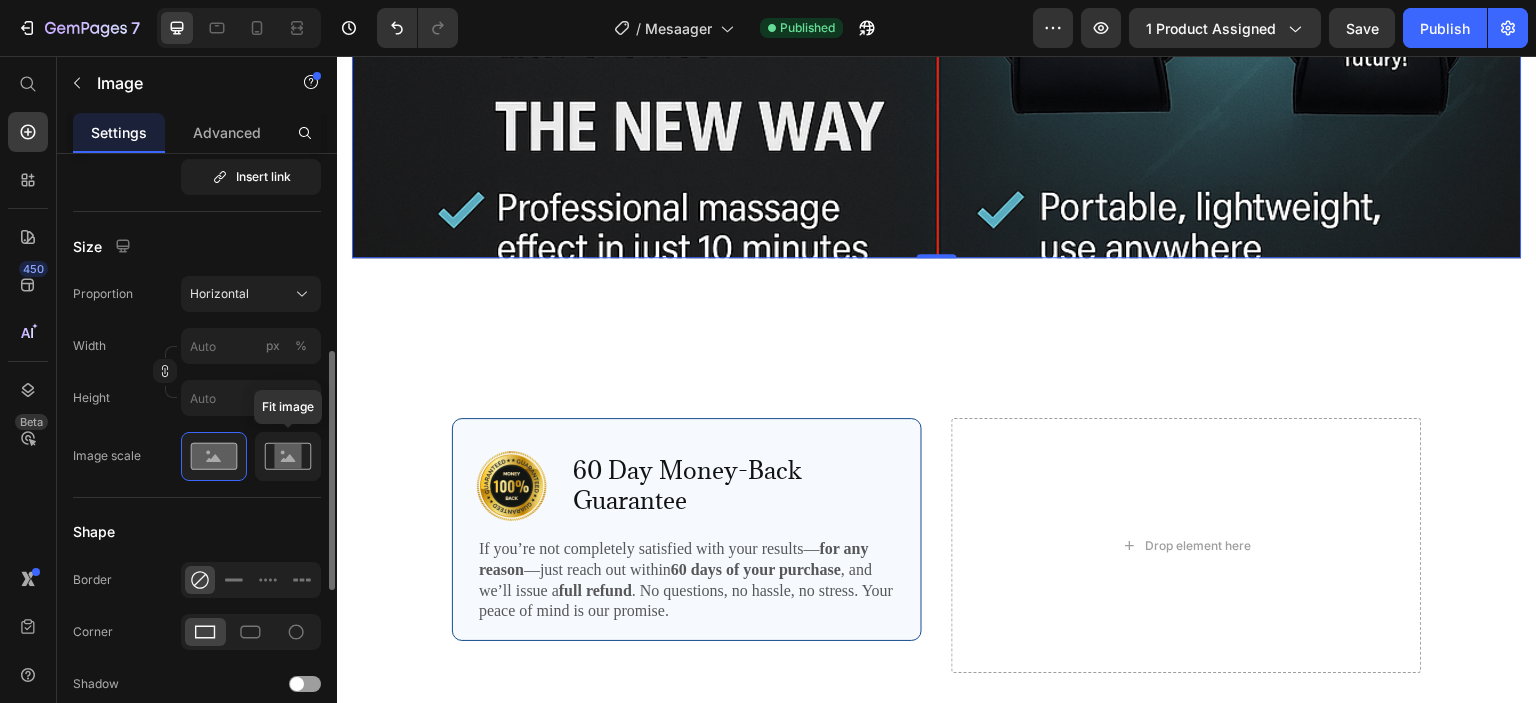 click 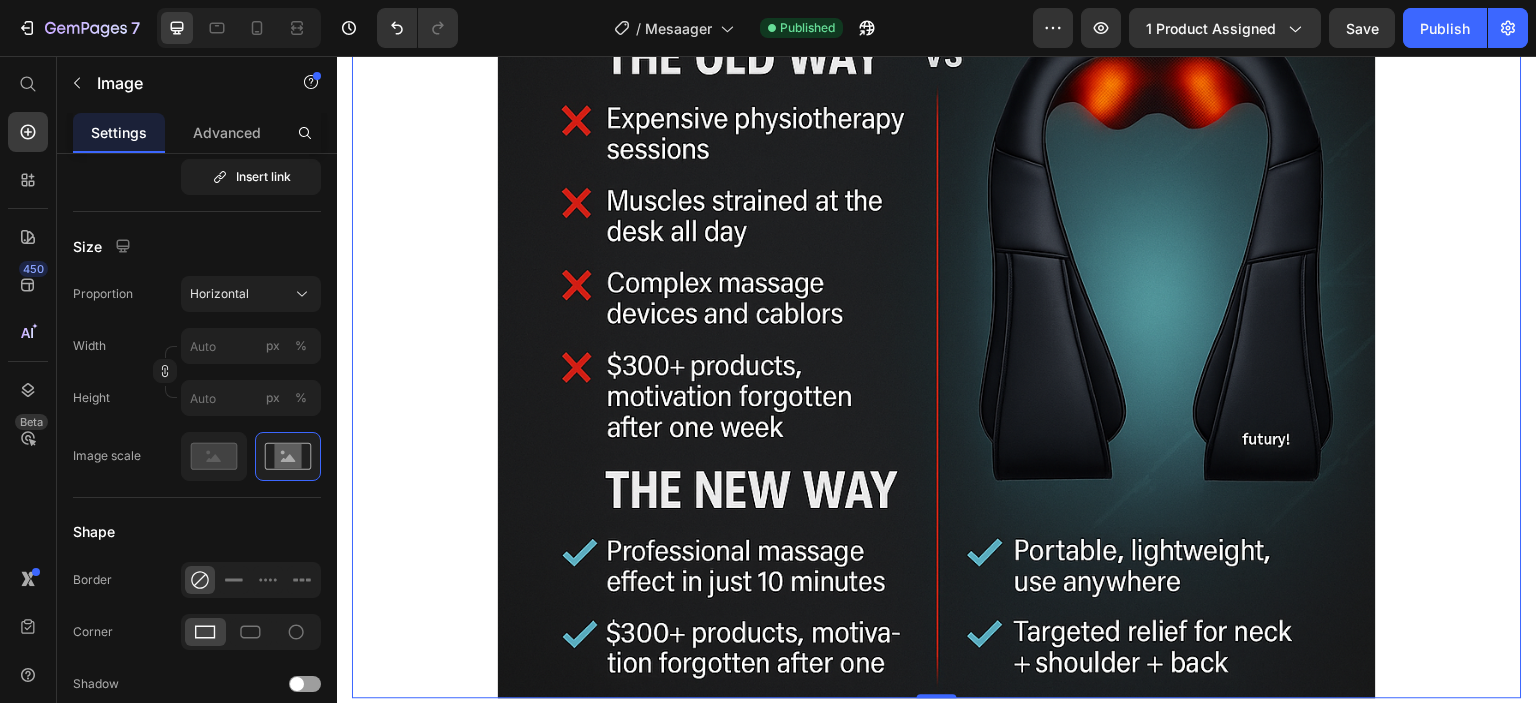 scroll, scrollTop: 3900, scrollLeft: 0, axis: vertical 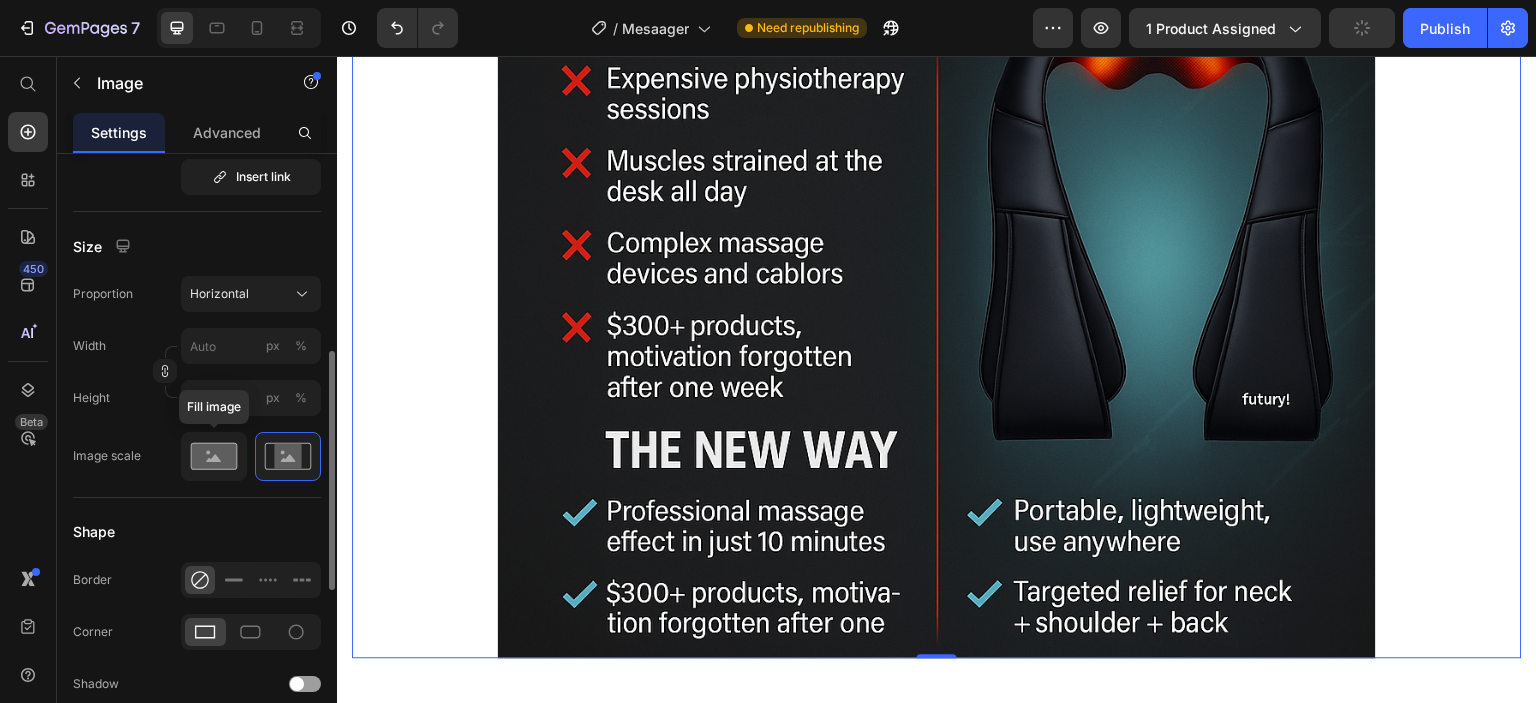 click 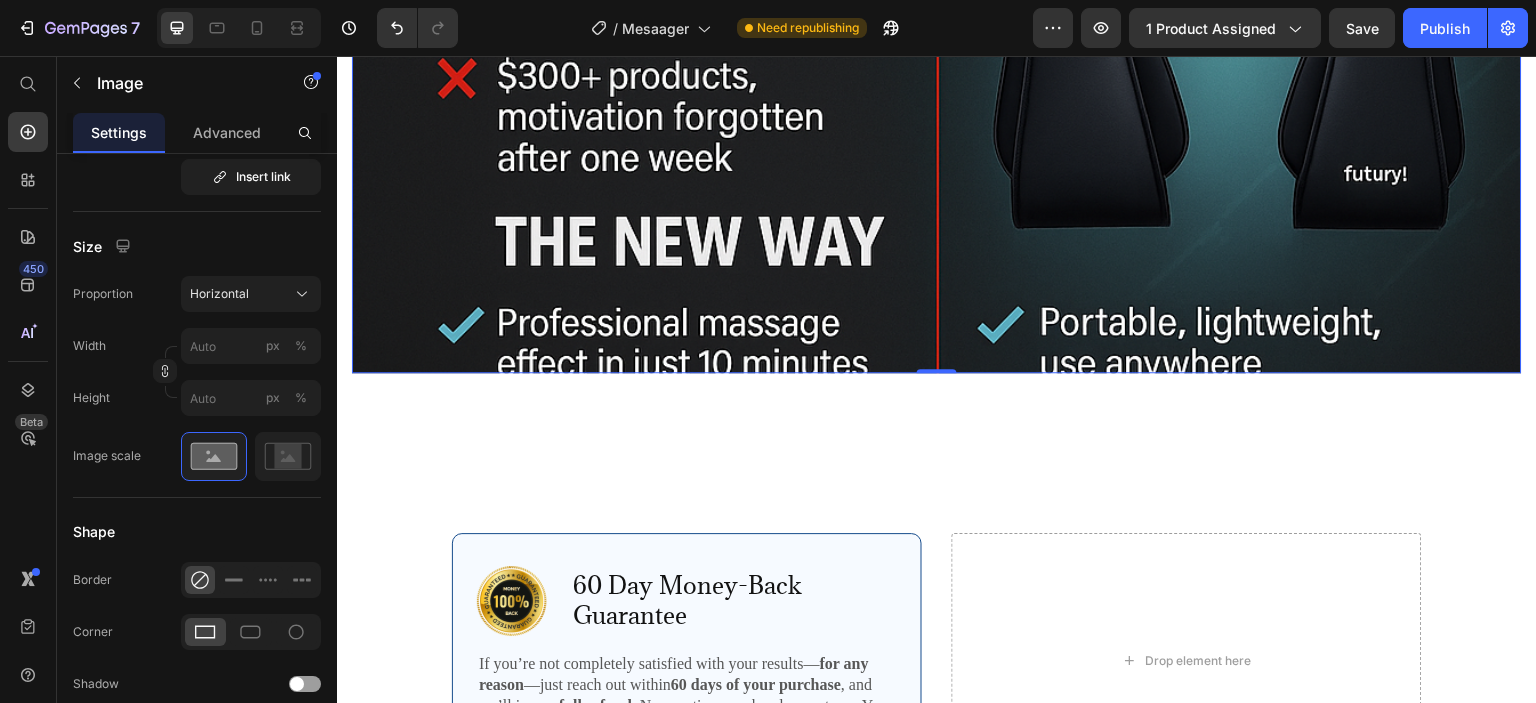 scroll, scrollTop: 4000, scrollLeft: 0, axis: vertical 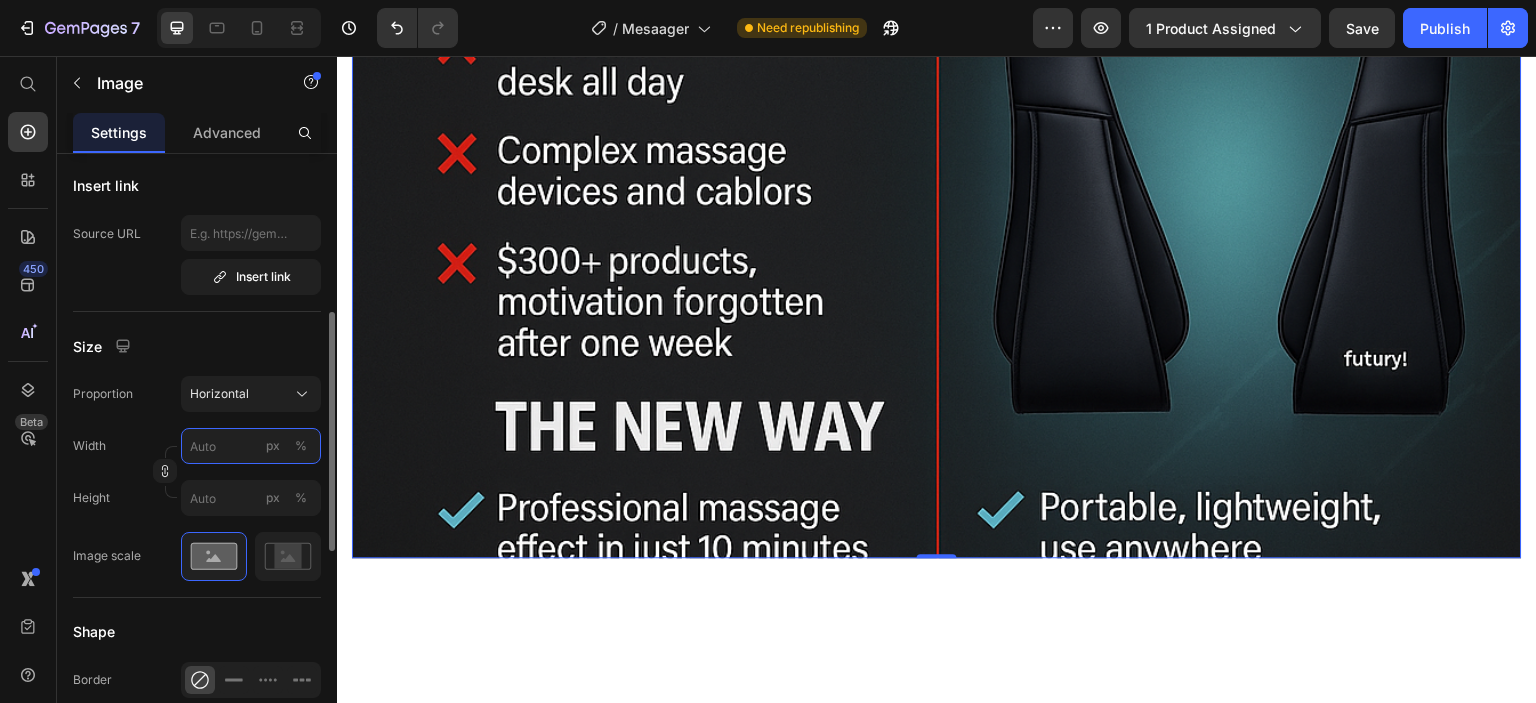 click on "px %" at bounding box center [251, 446] 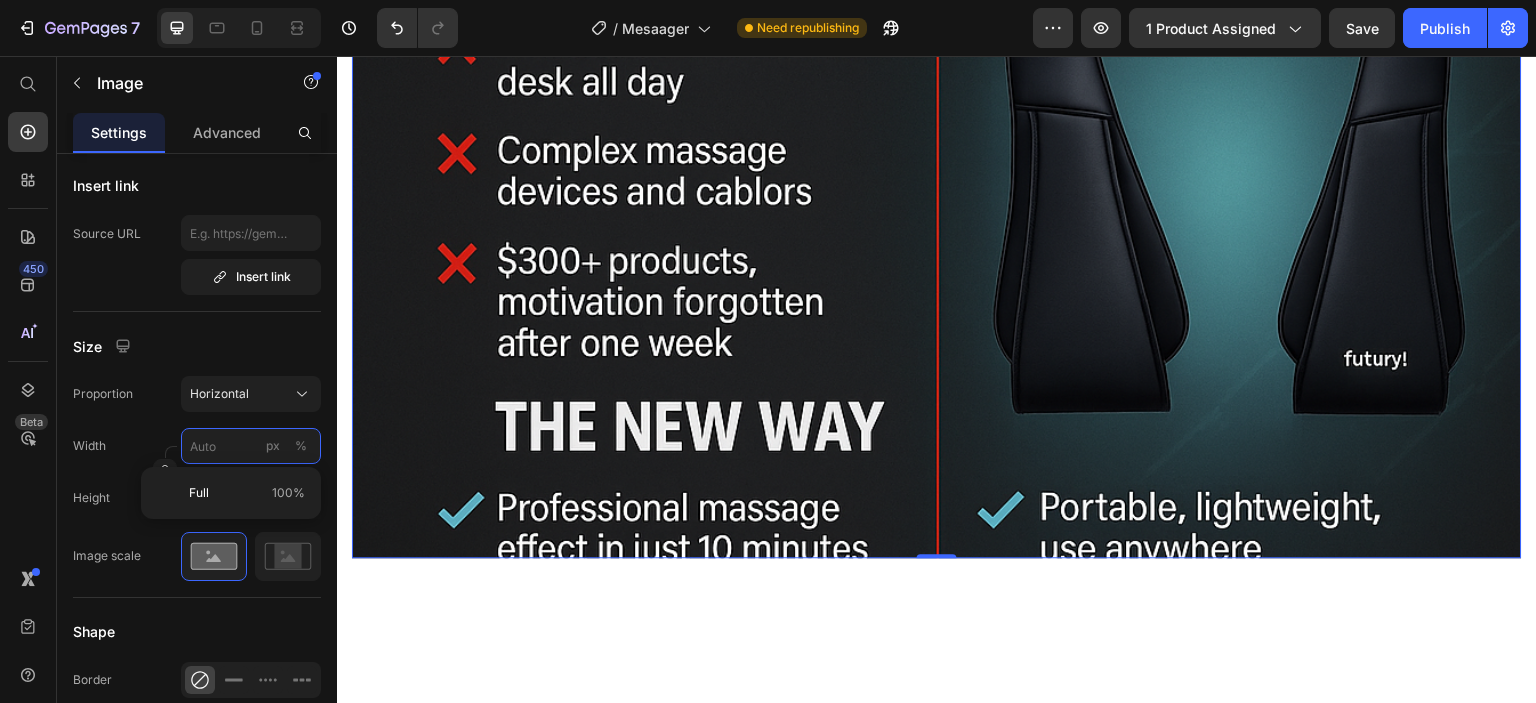 type on "8" 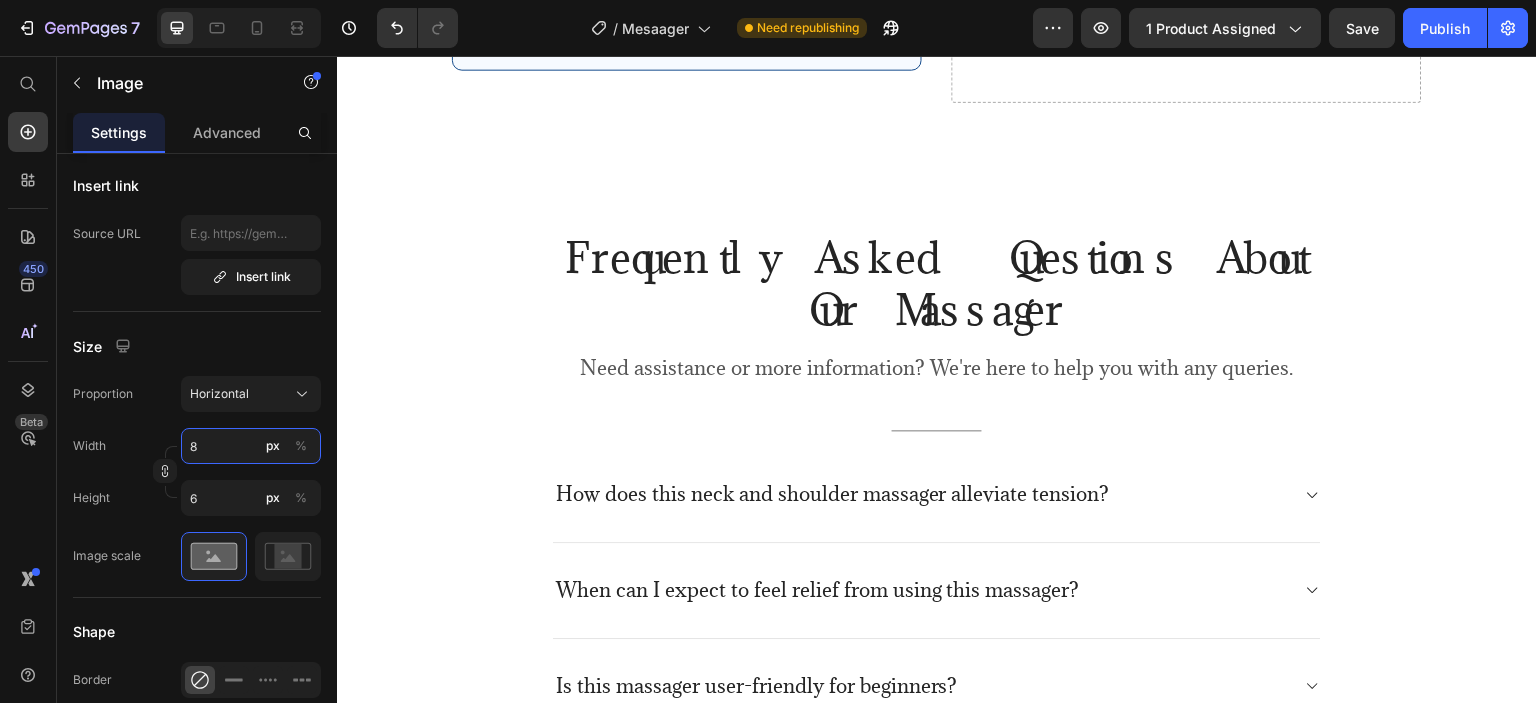 type on "80" 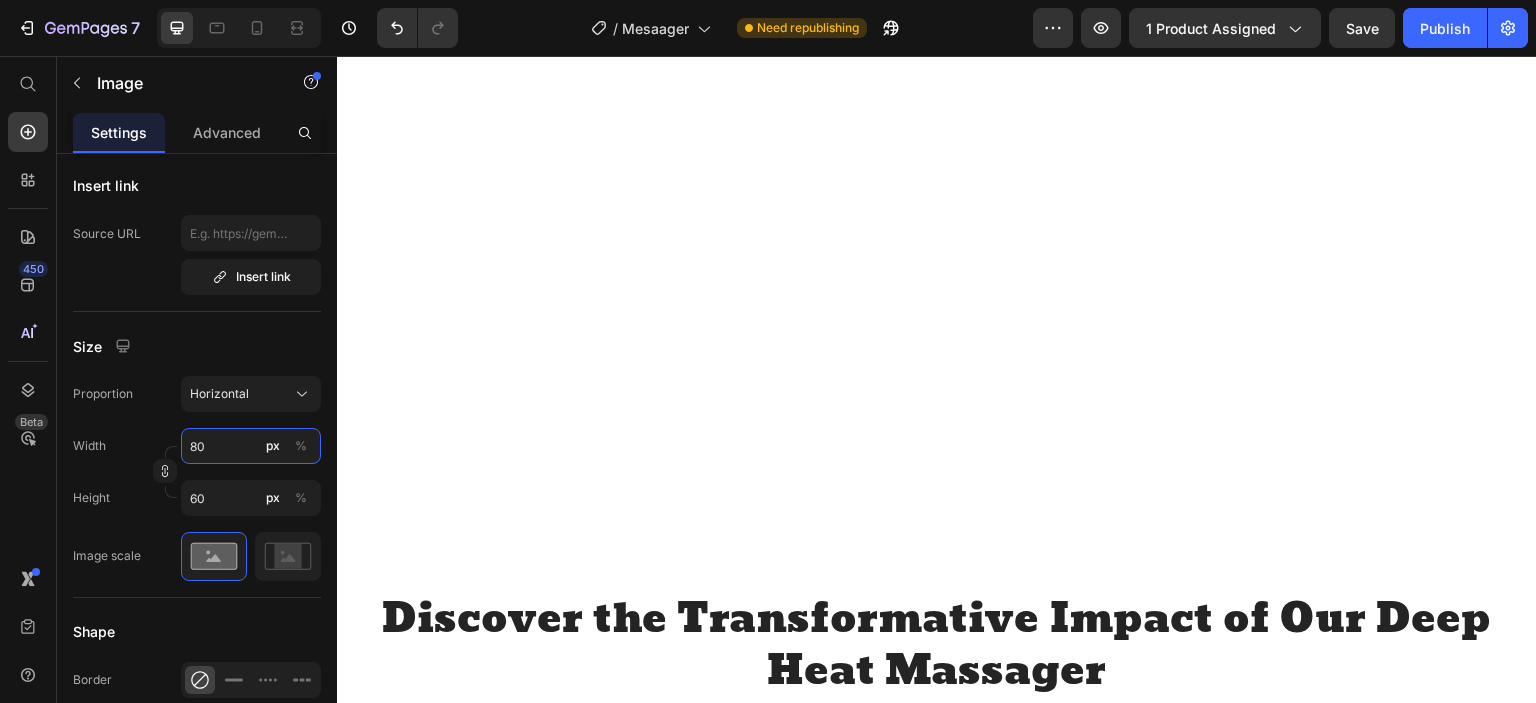 scroll, scrollTop: 3100, scrollLeft: 0, axis: vertical 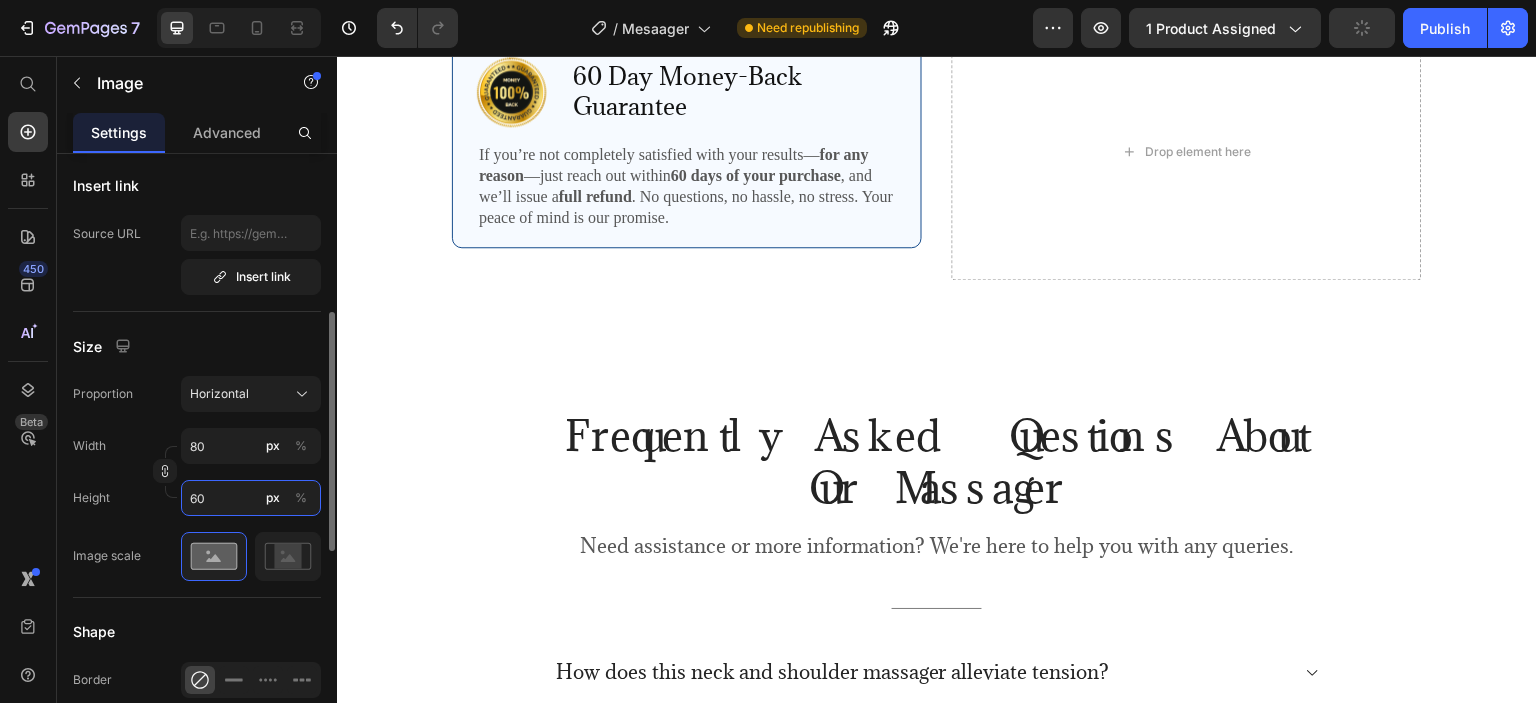 click on "60" at bounding box center (251, 498) 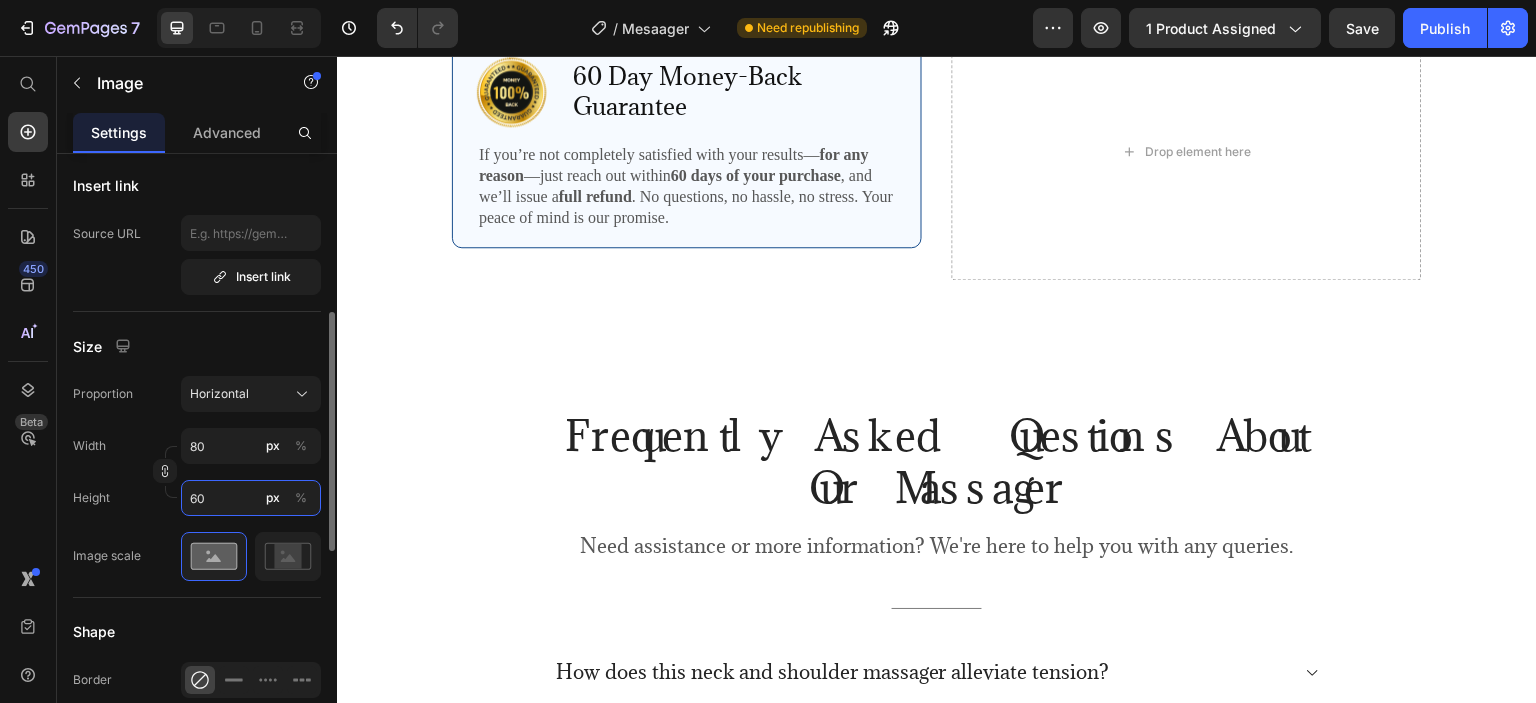 click on "60" at bounding box center (251, 498) 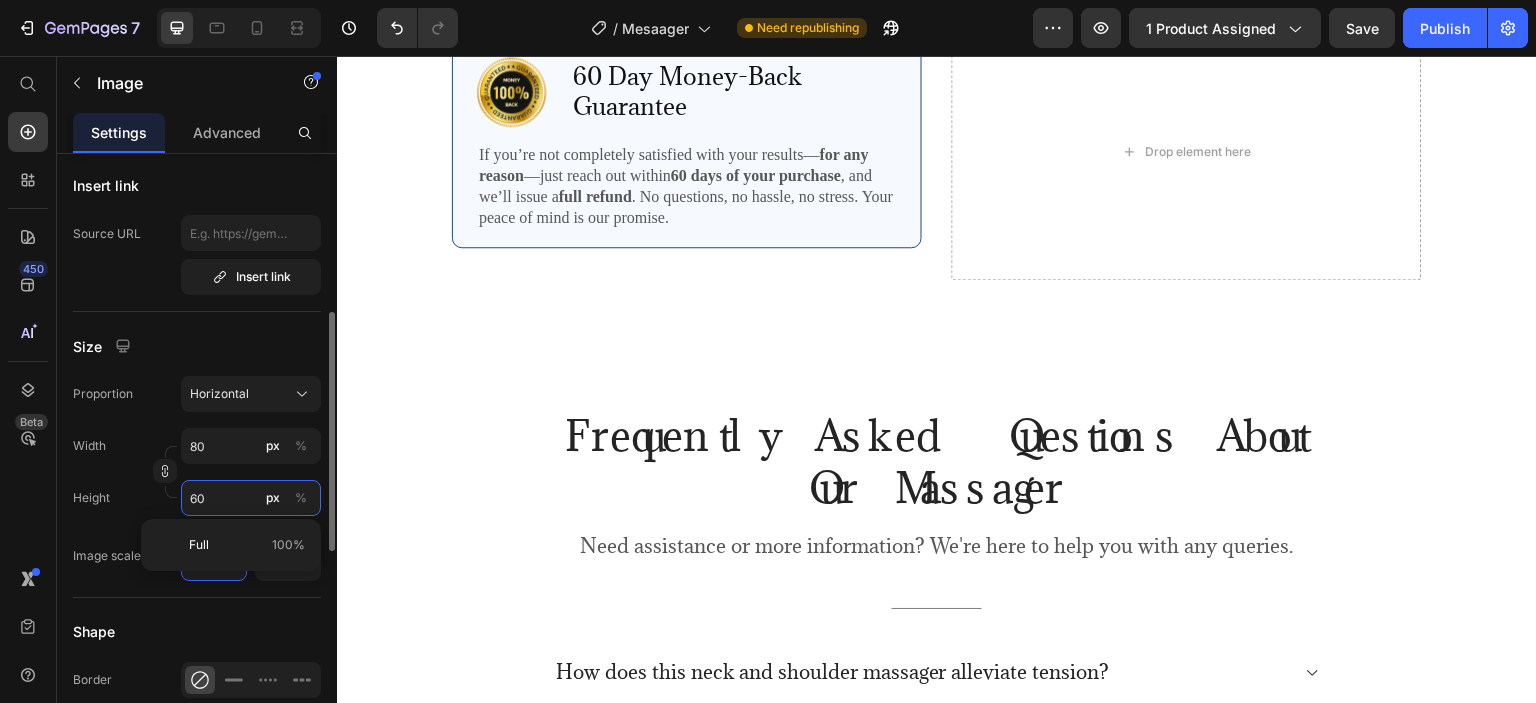 type on "11" 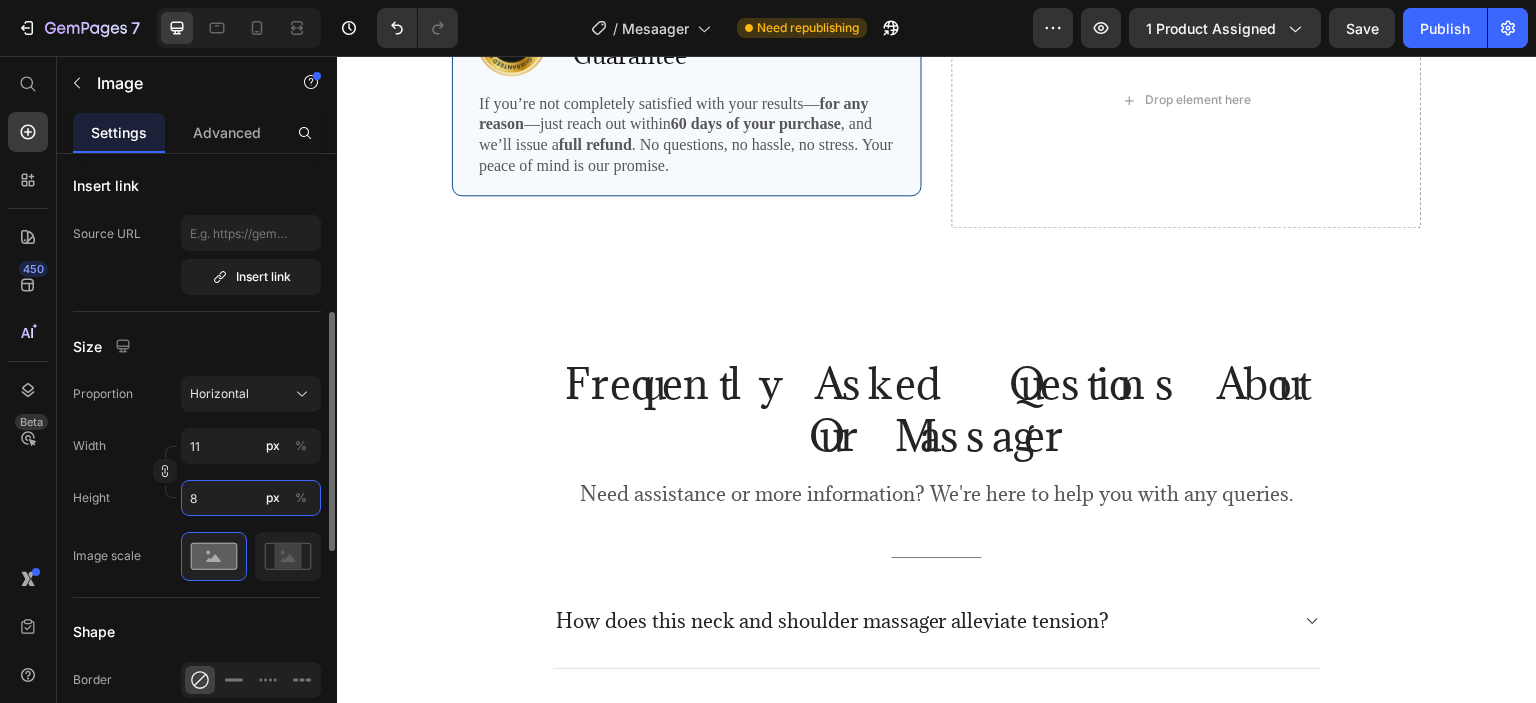 type on "107" 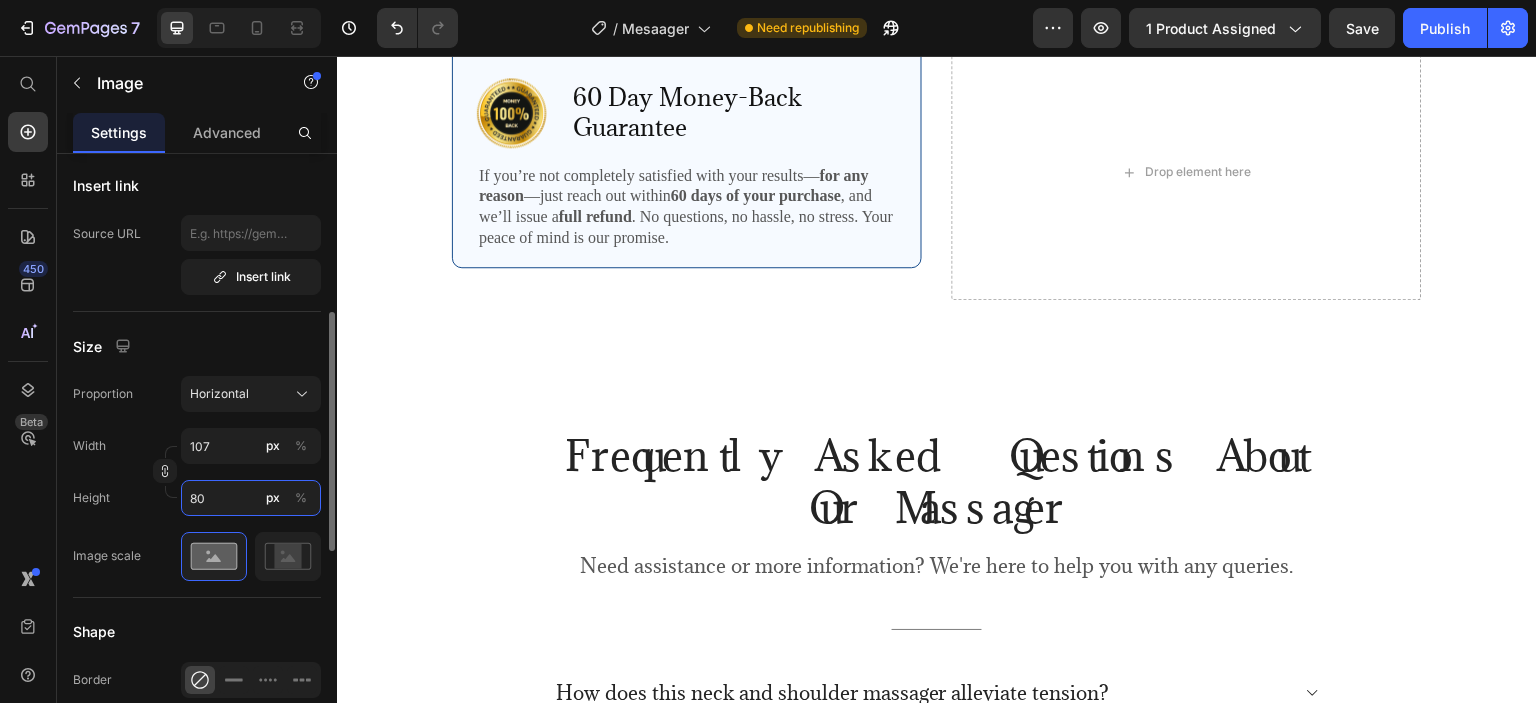 type on "11" 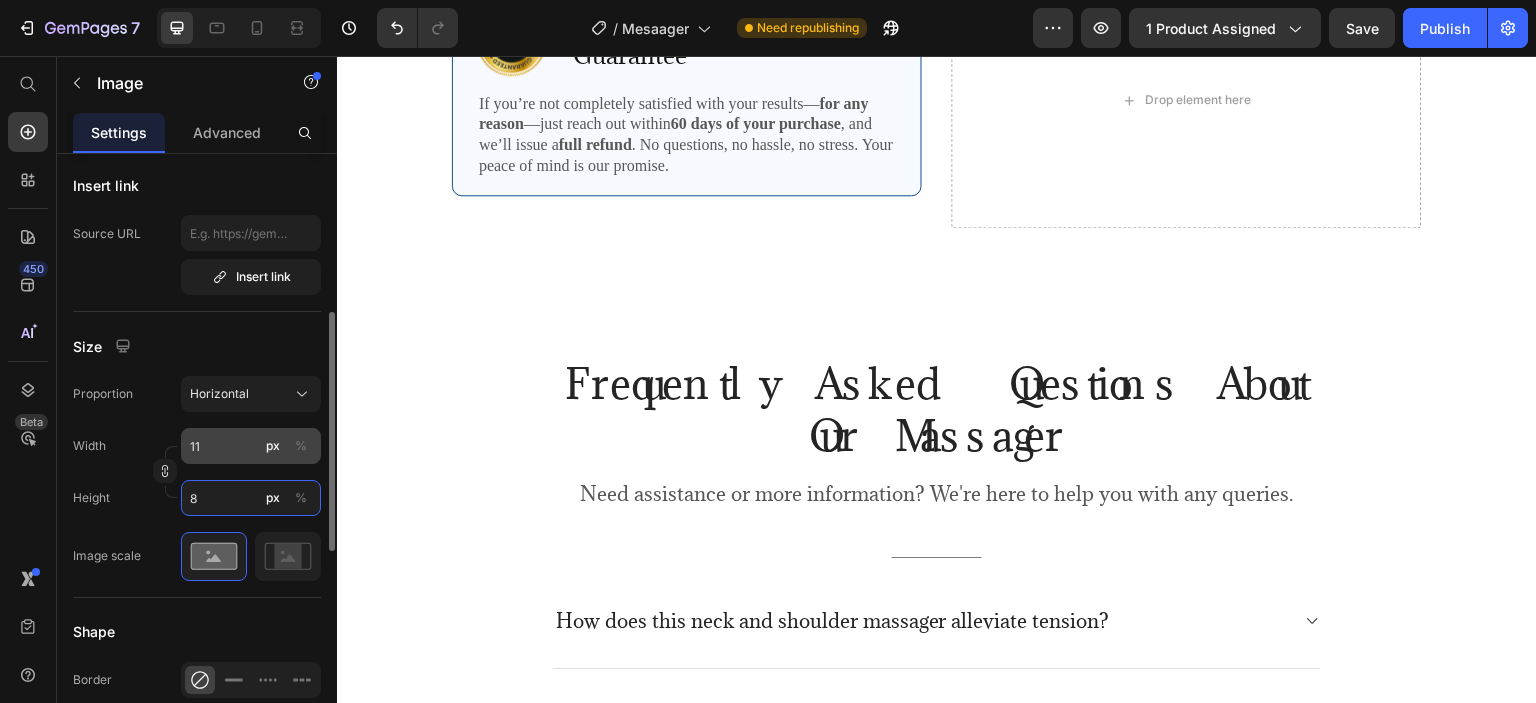 type on "8" 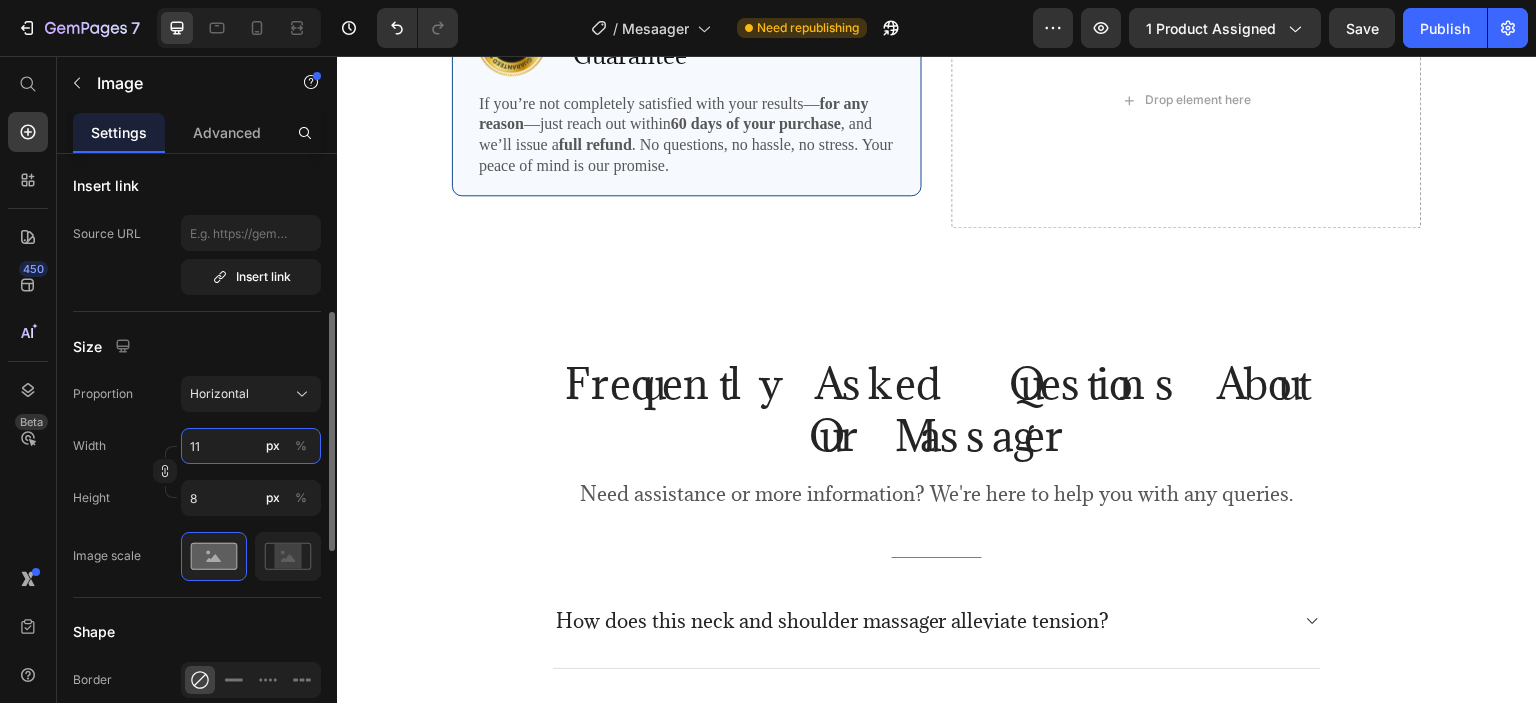 click on "11" at bounding box center (251, 446) 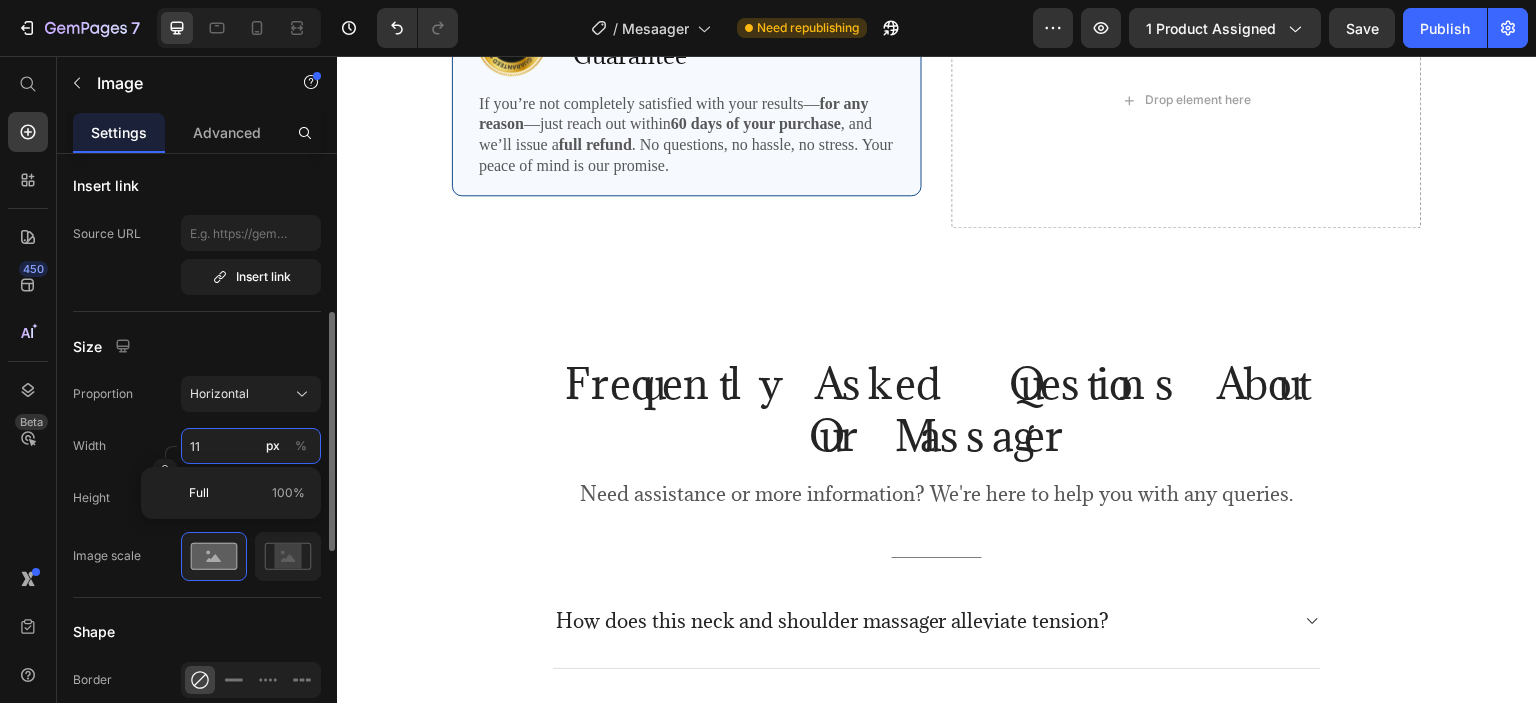 type 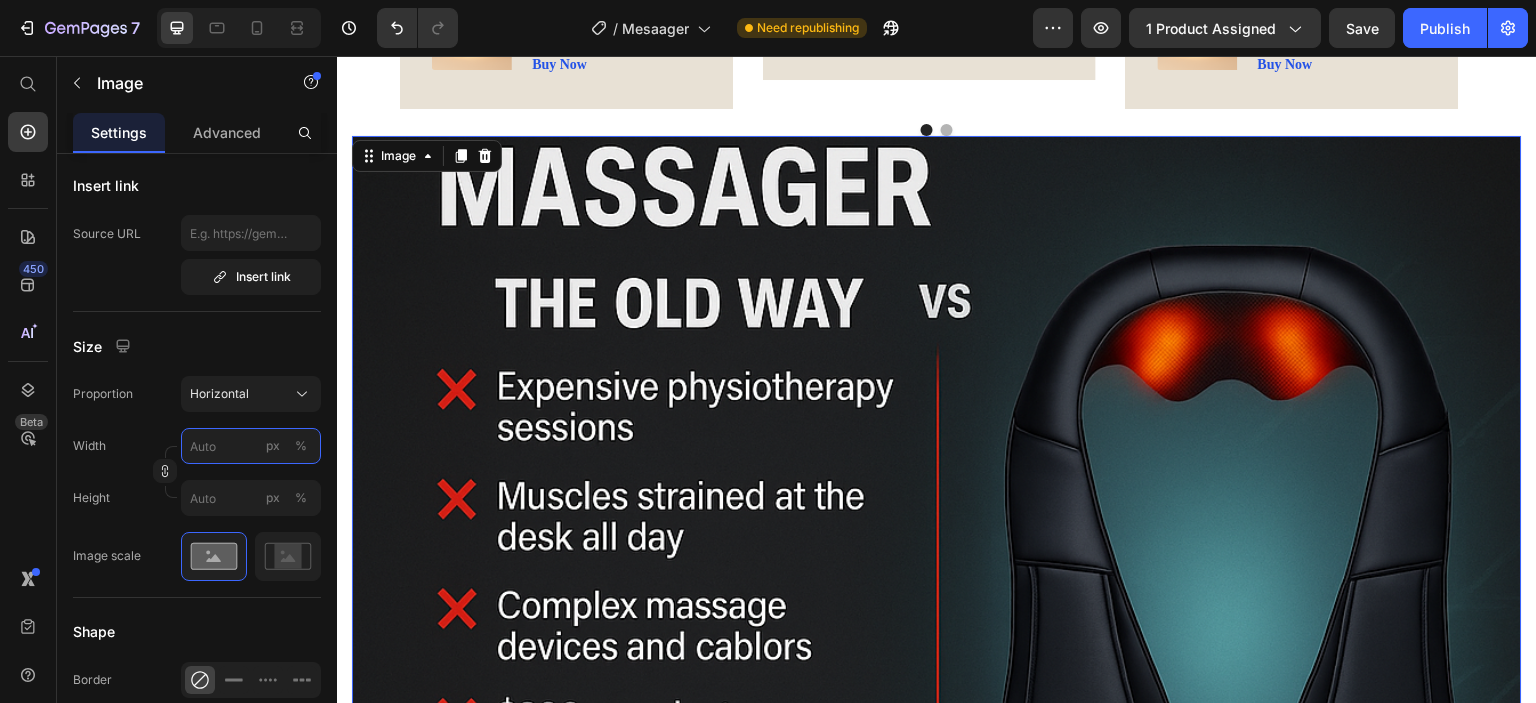 scroll, scrollTop: 3600, scrollLeft: 0, axis: vertical 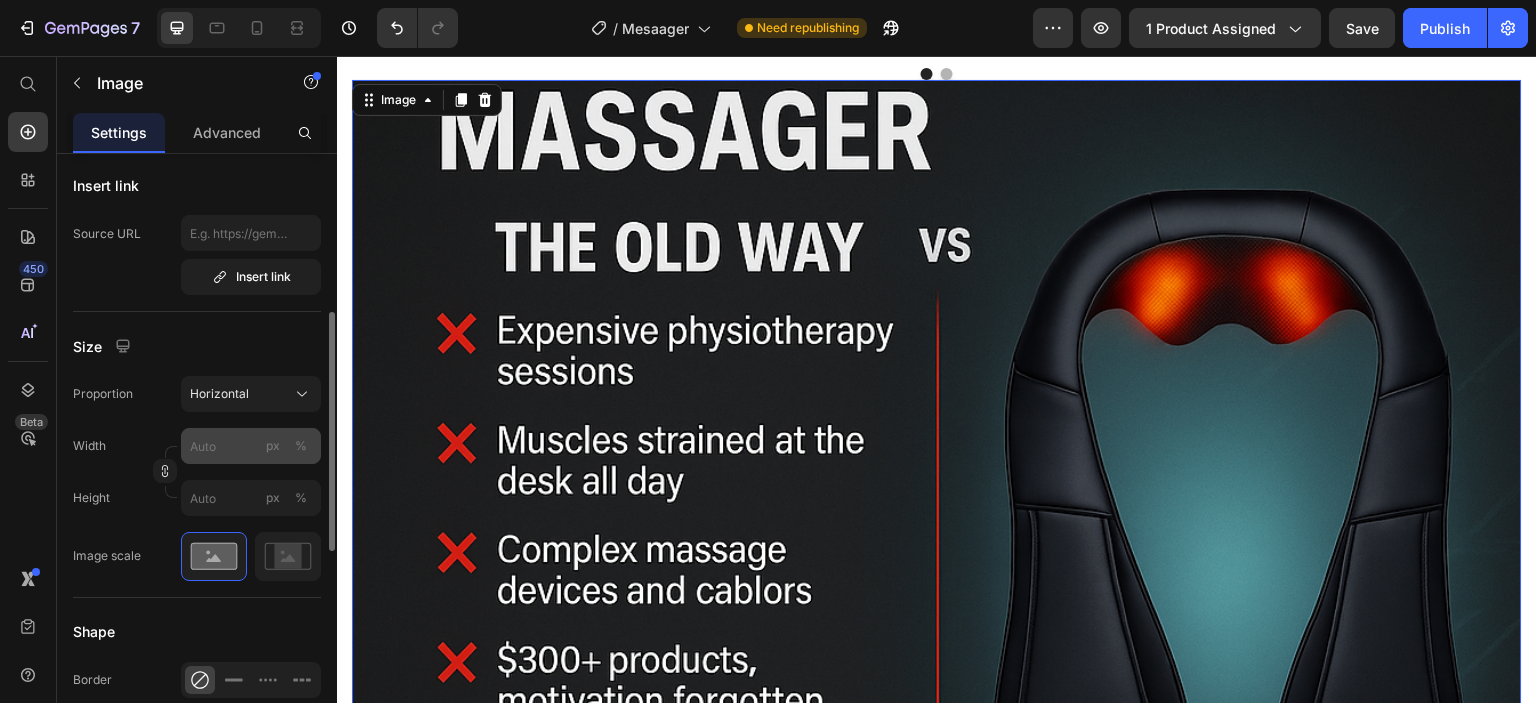 click on "px" at bounding box center [273, 446] 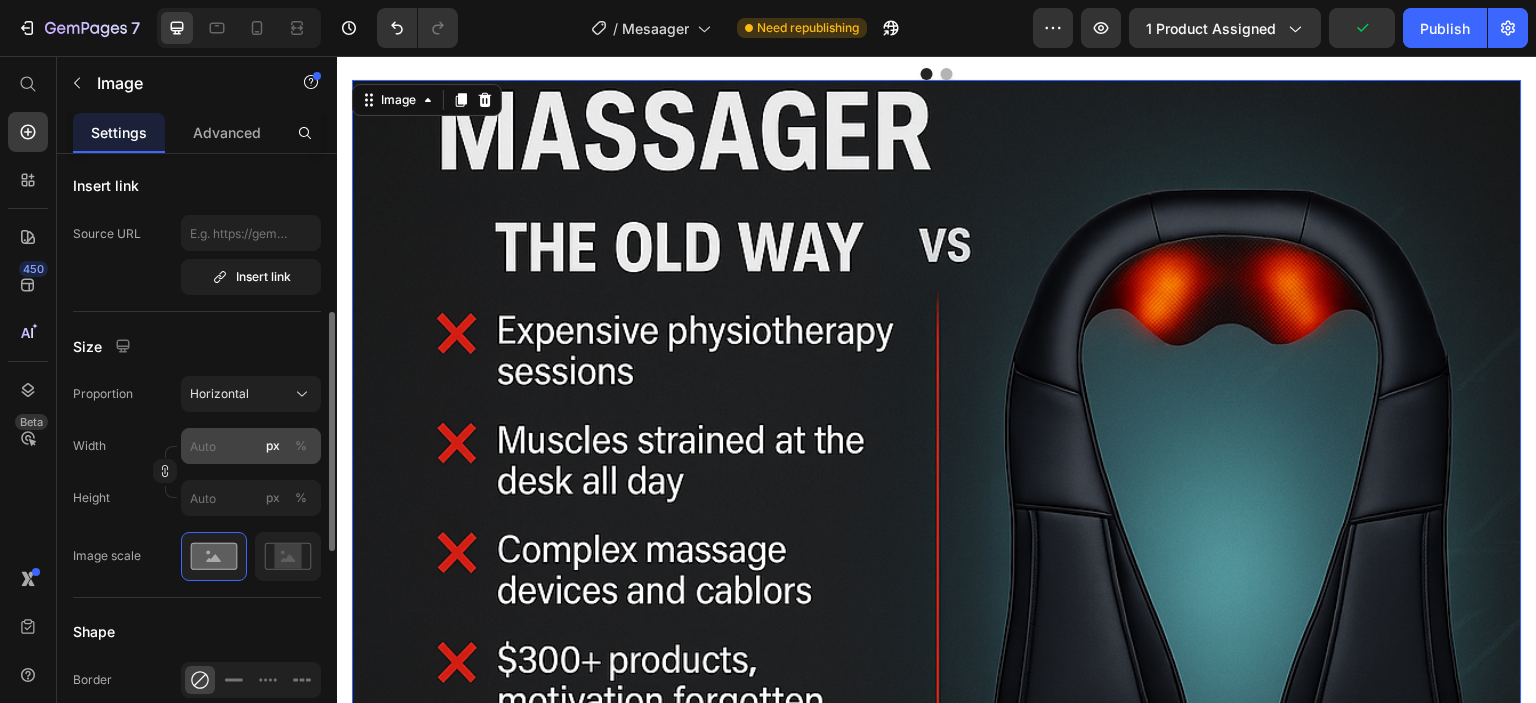 click on "%" 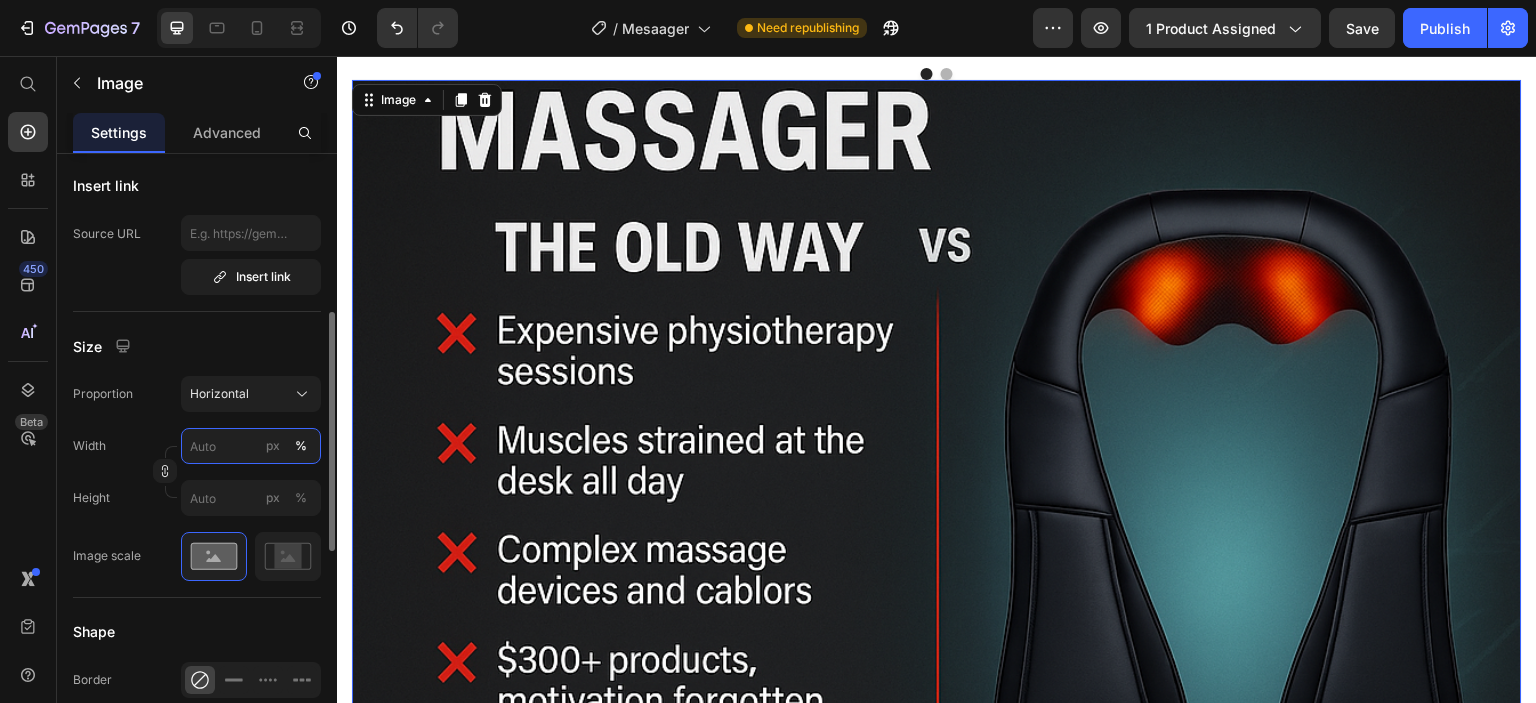 click on "px %" at bounding box center [251, 446] 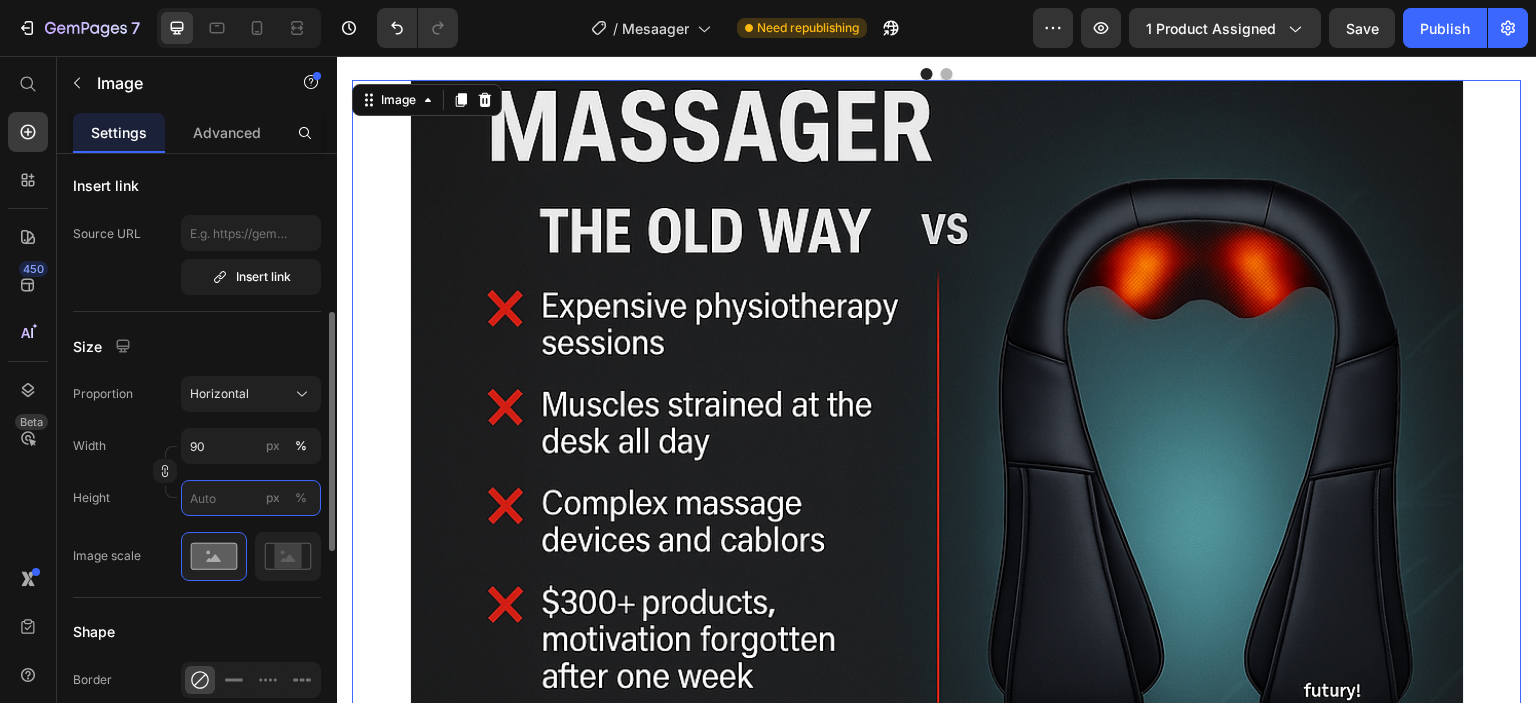 click on "px %" at bounding box center (251, 498) 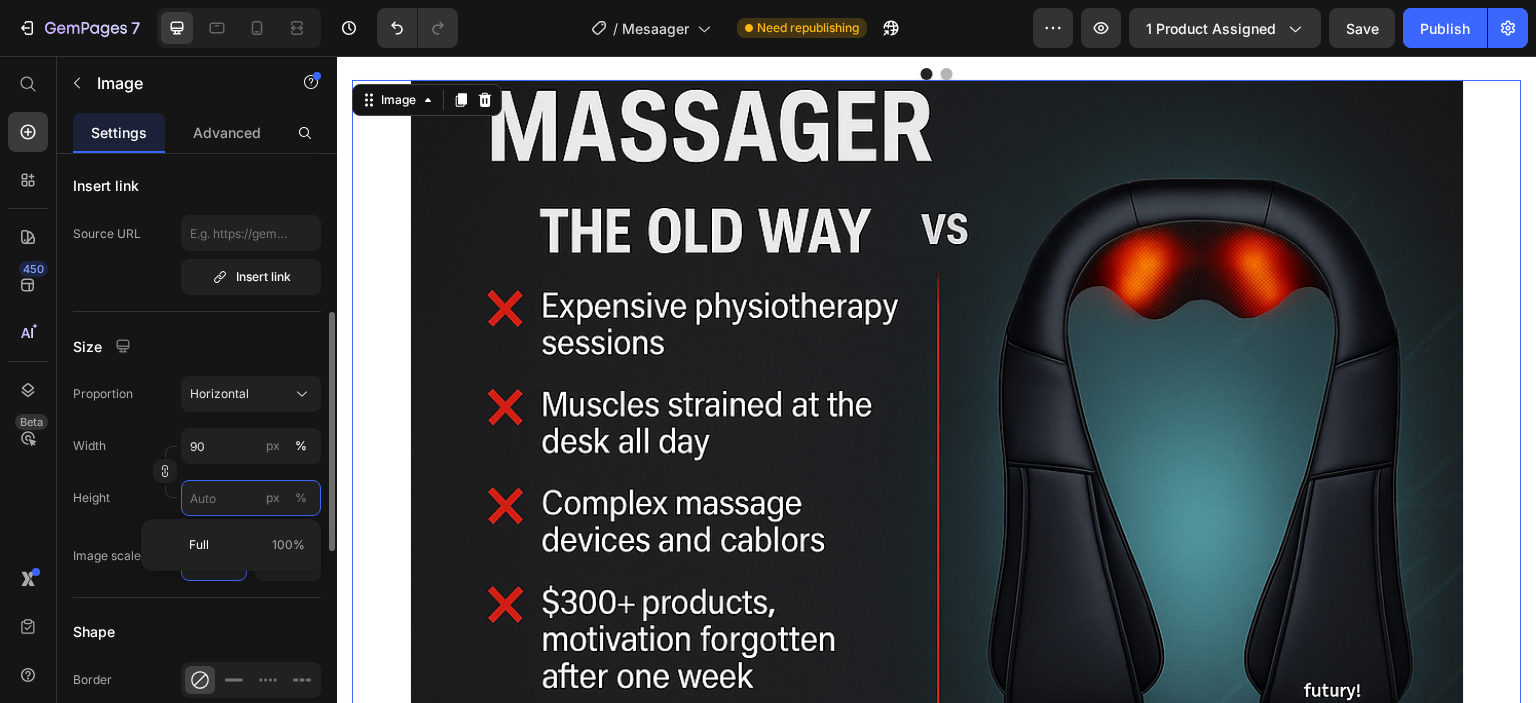 type on "11" 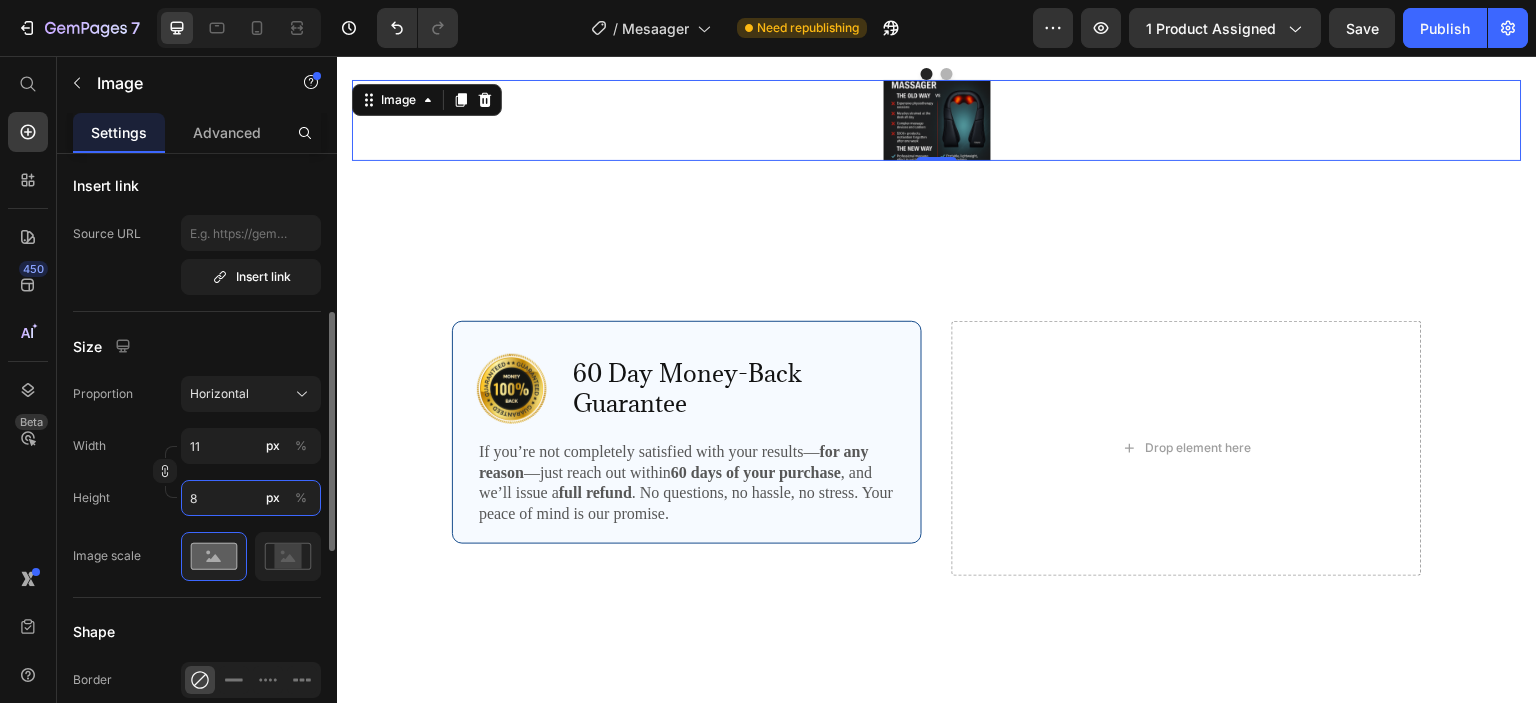 type on "107" 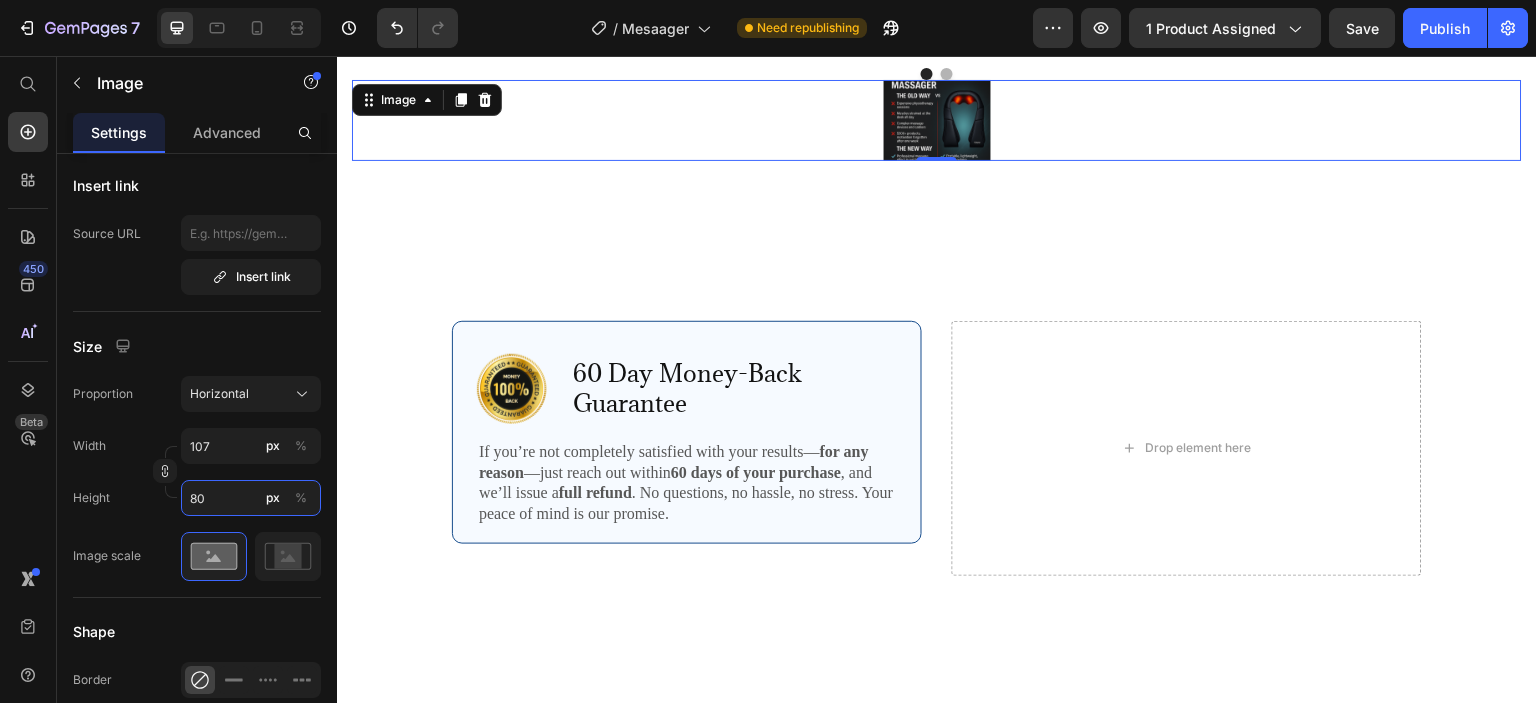 type on "11" 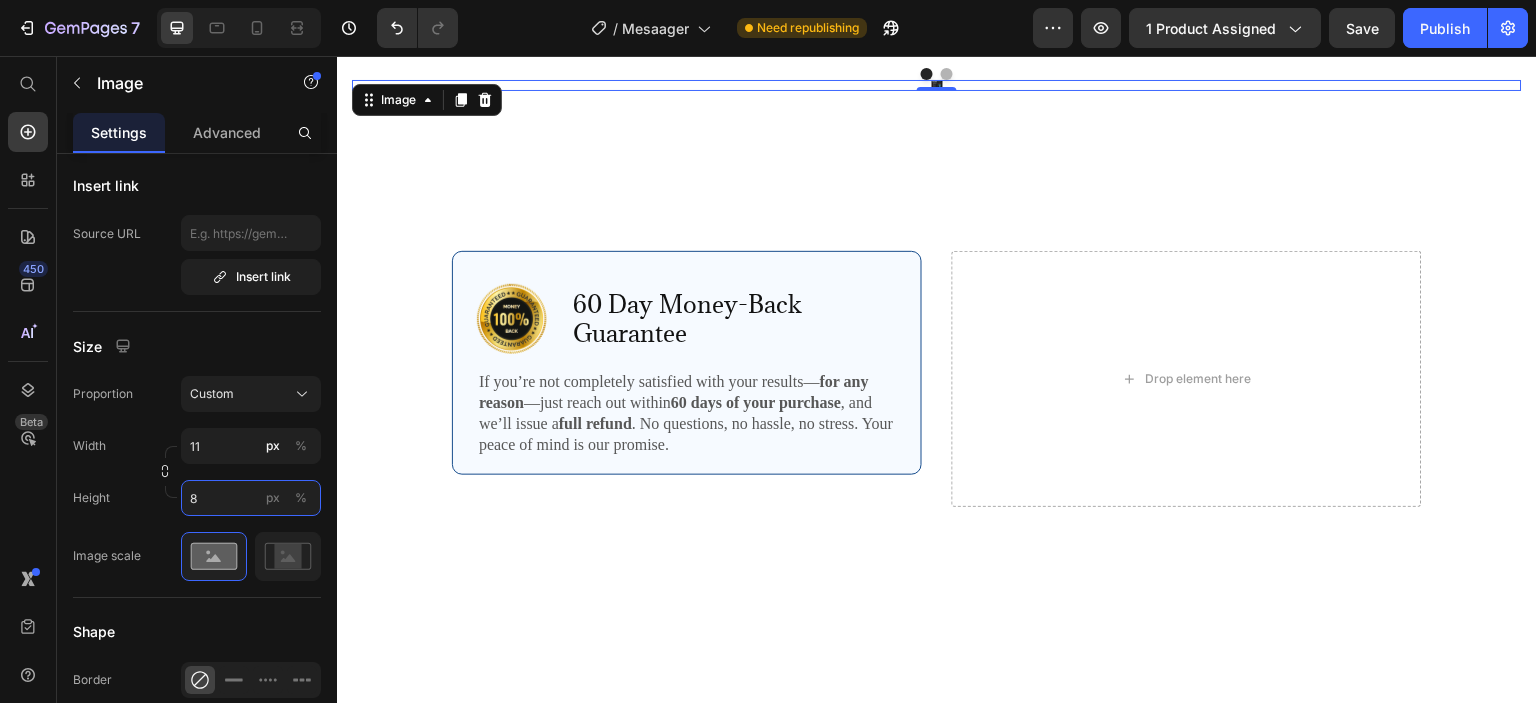 type on "89" 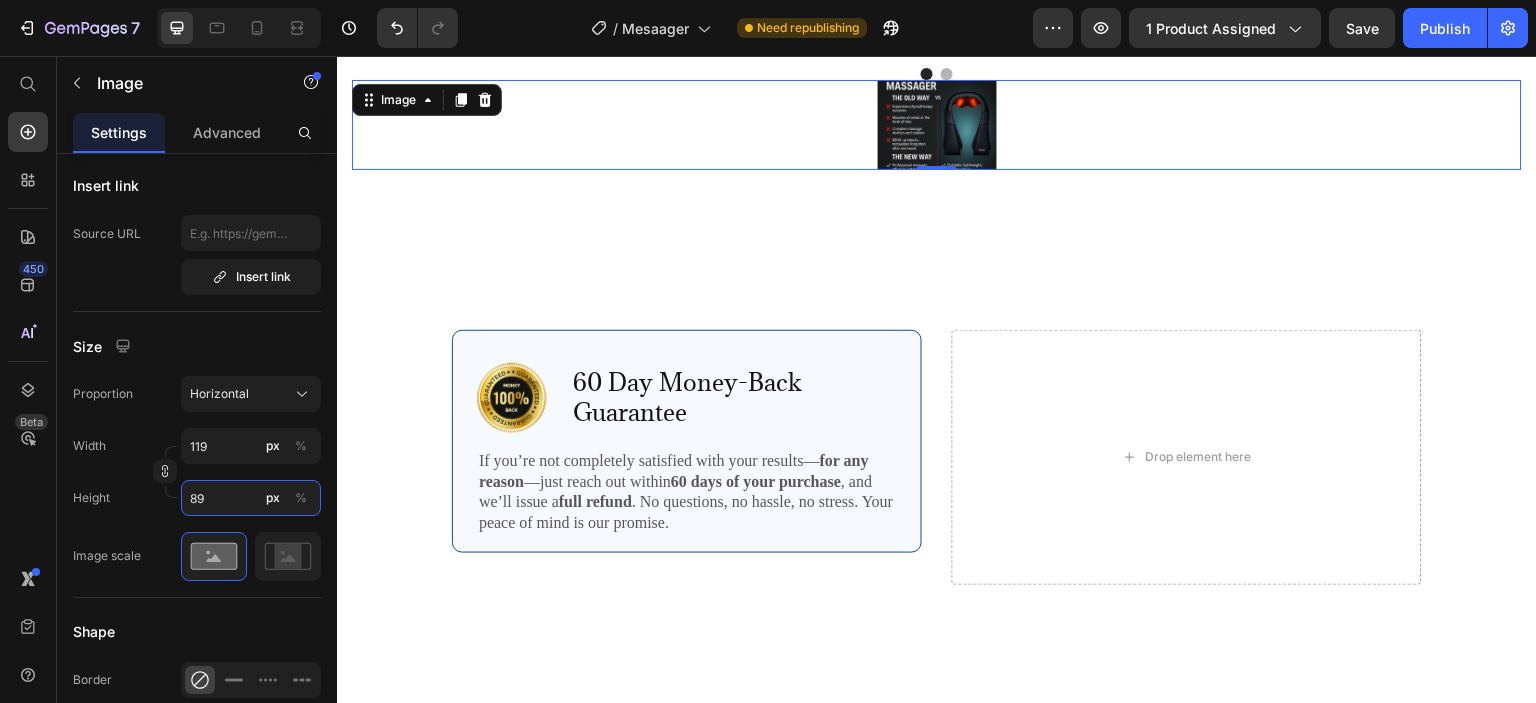 type on "1187" 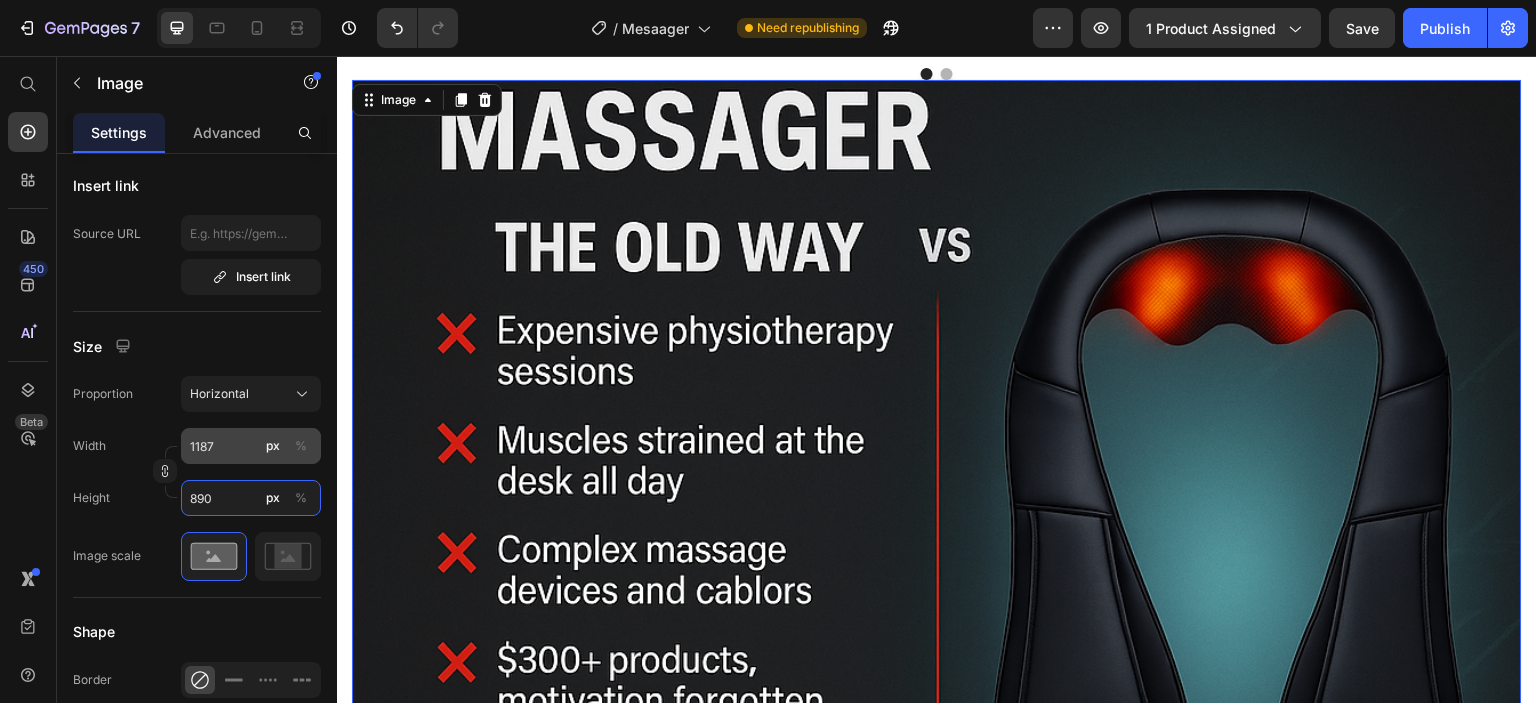 type on "890" 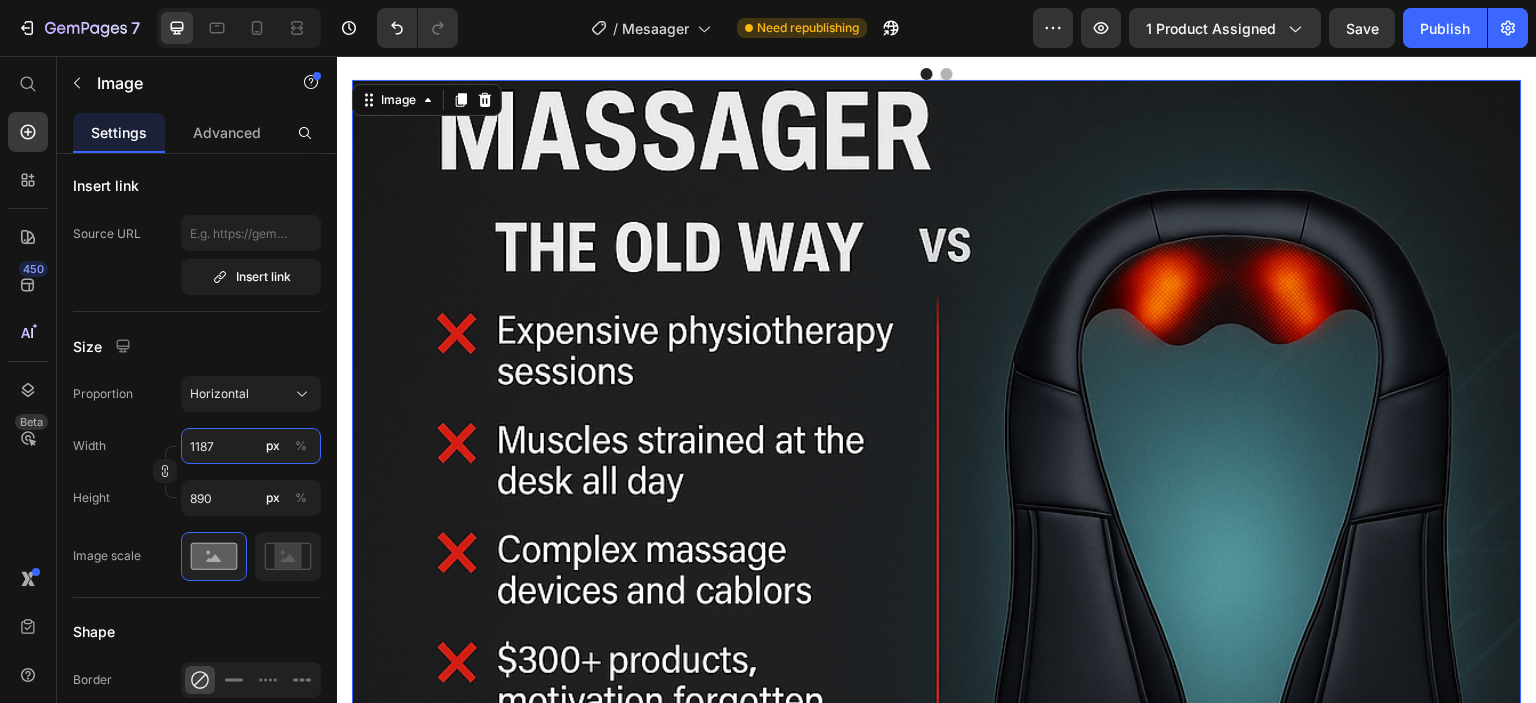 click on "1187" at bounding box center [251, 446] 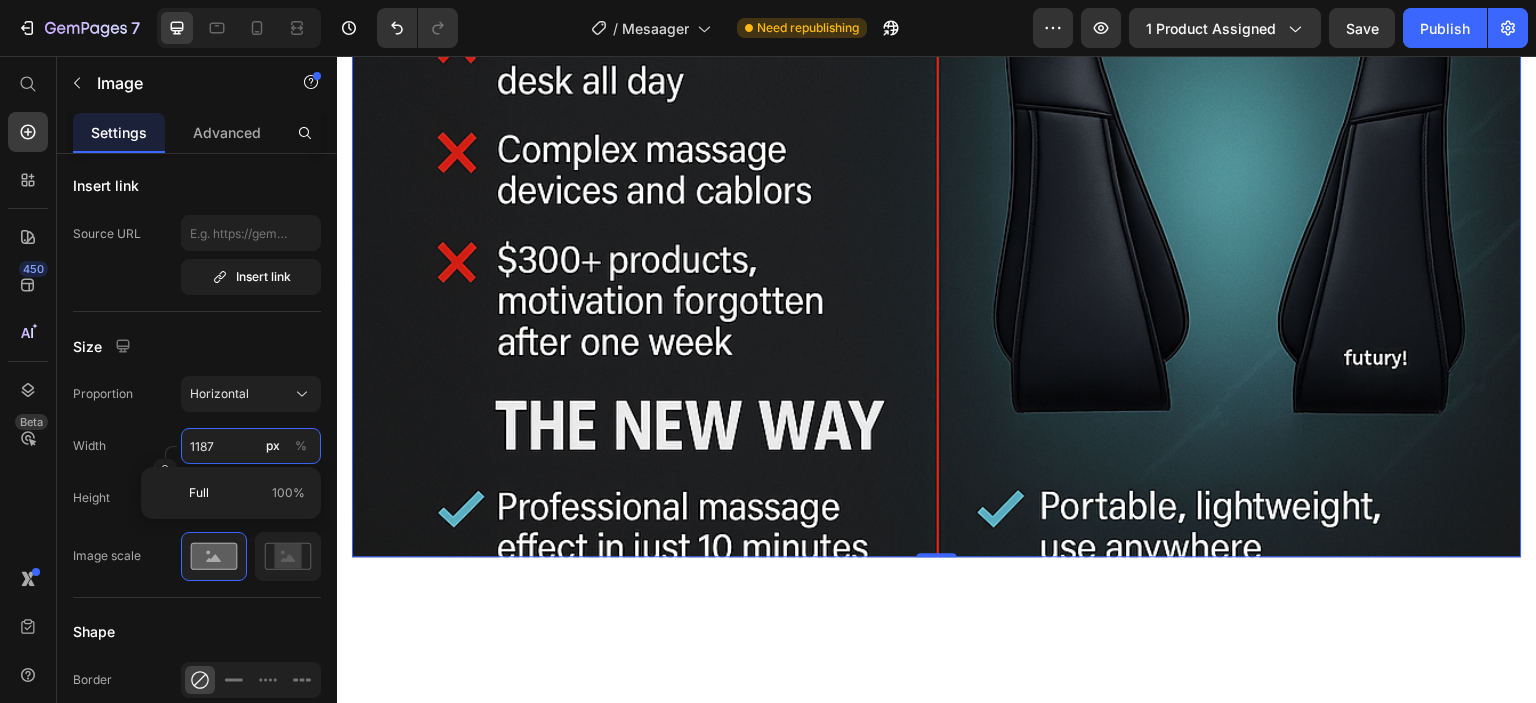 scroll, scrollTop: 4000, scrollLeft: 0, axis: vertical 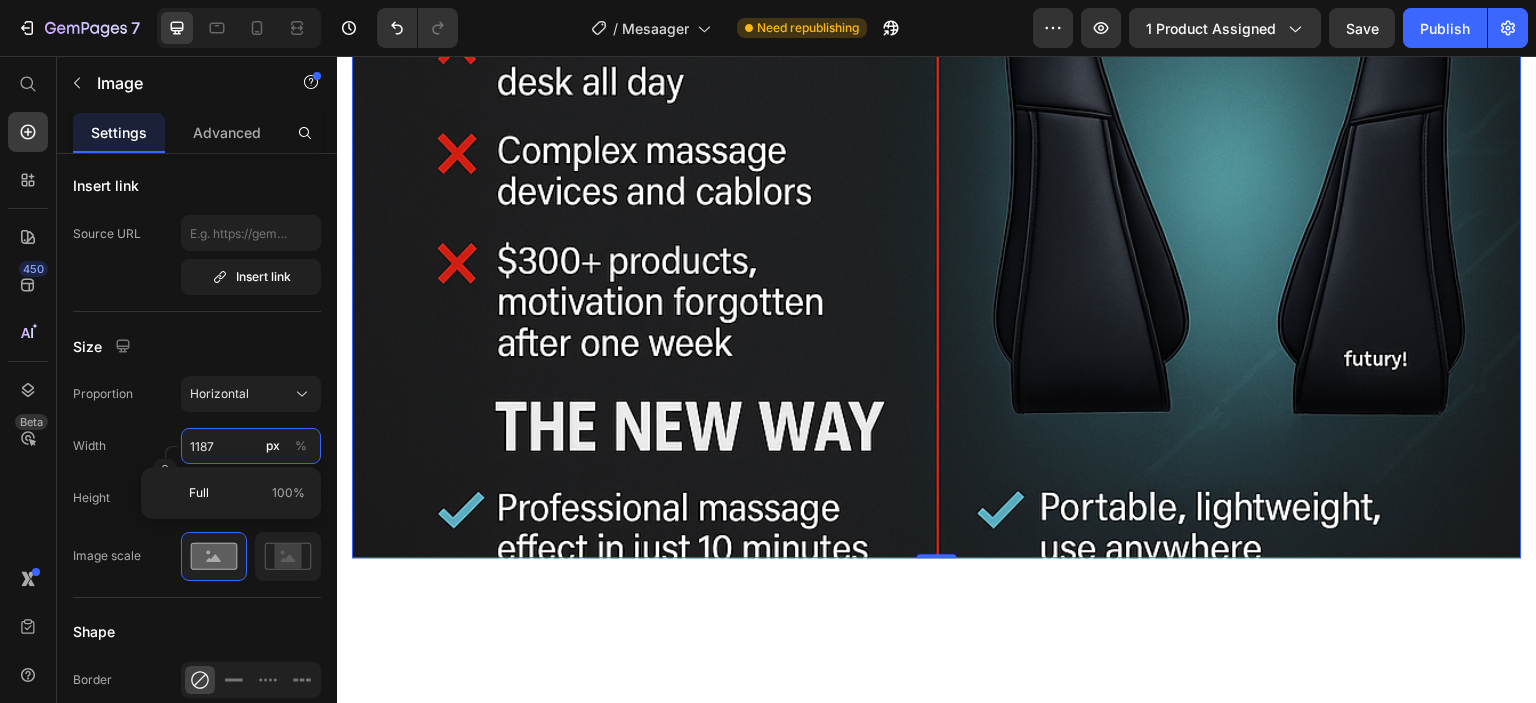 type on "9" 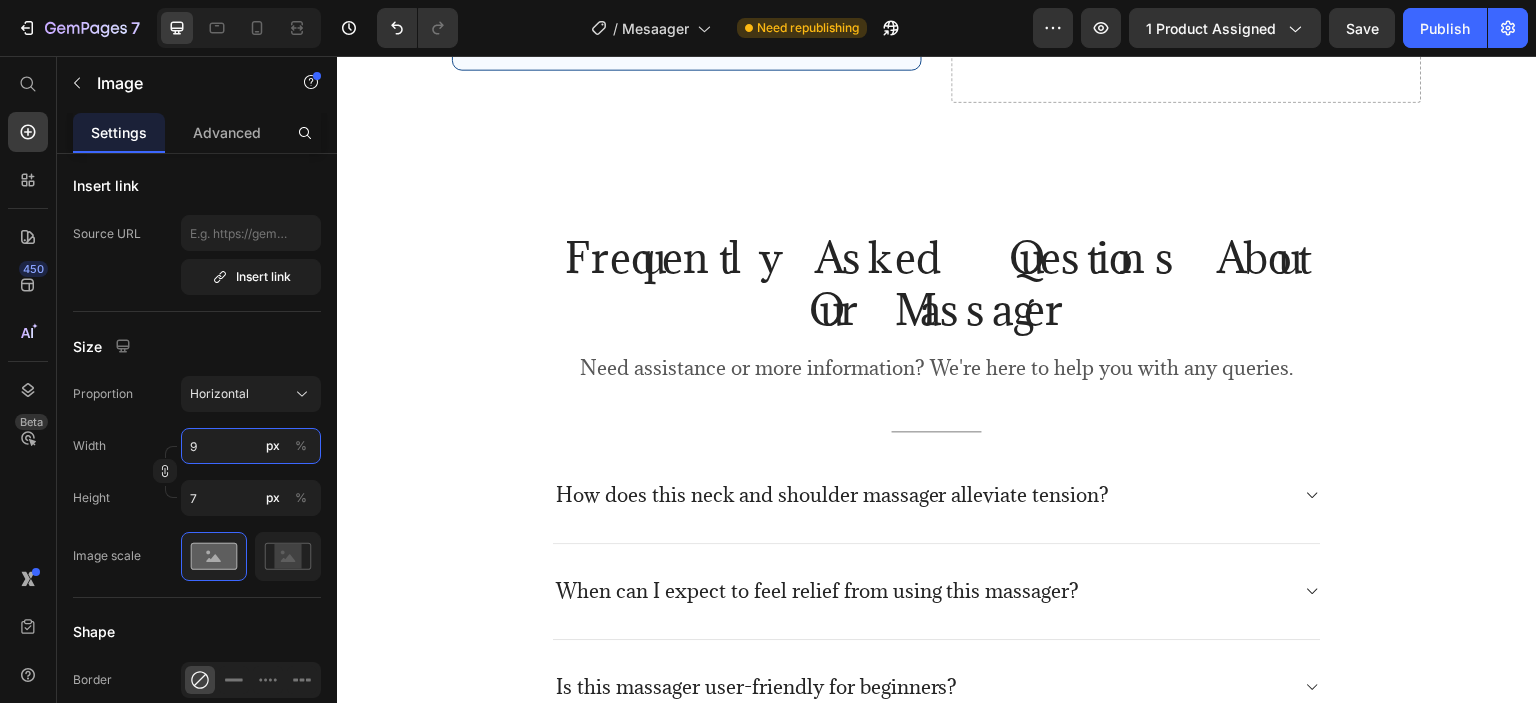 type on "90" 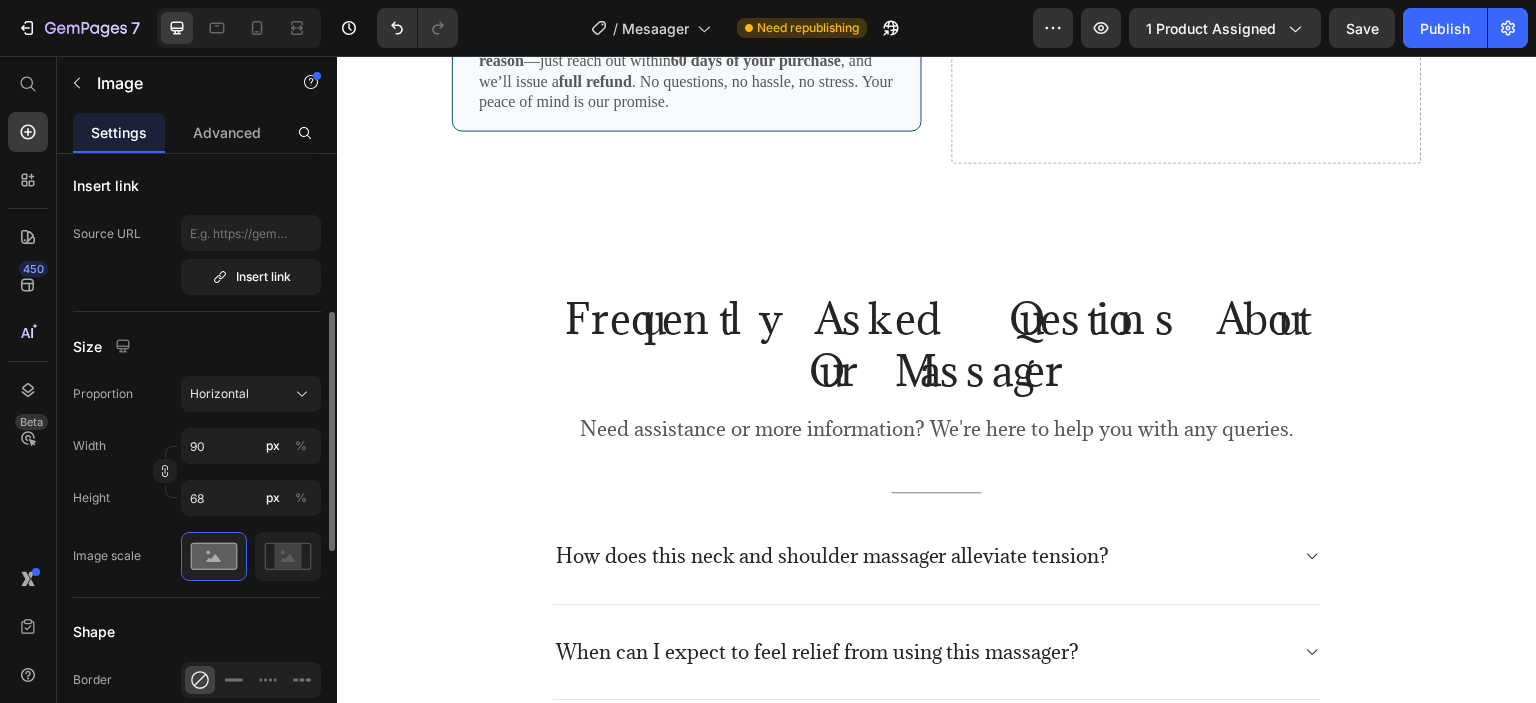 click on "Size Proportion Horizontal Width 90 px % Height 68 px % Image scale" 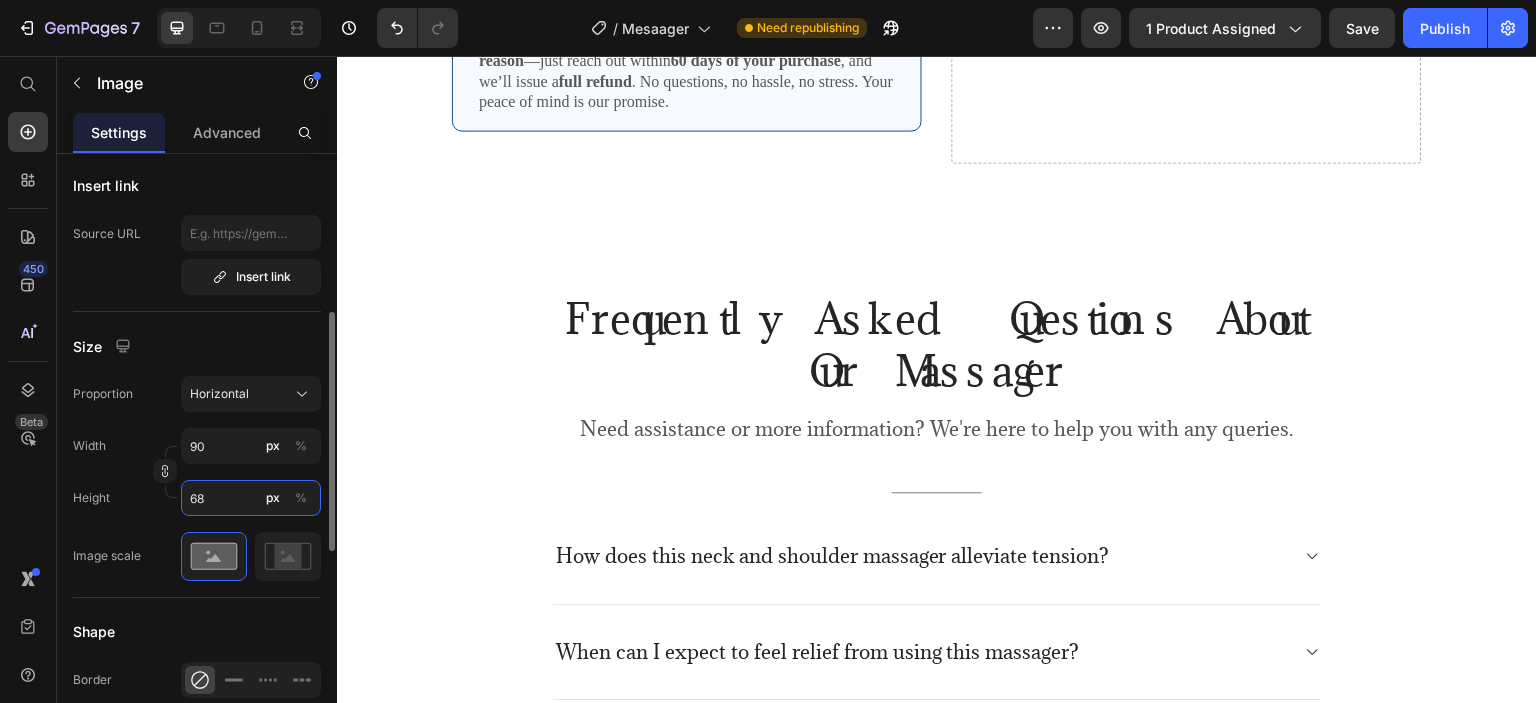 click on "68" at bounding box center (251, 498) 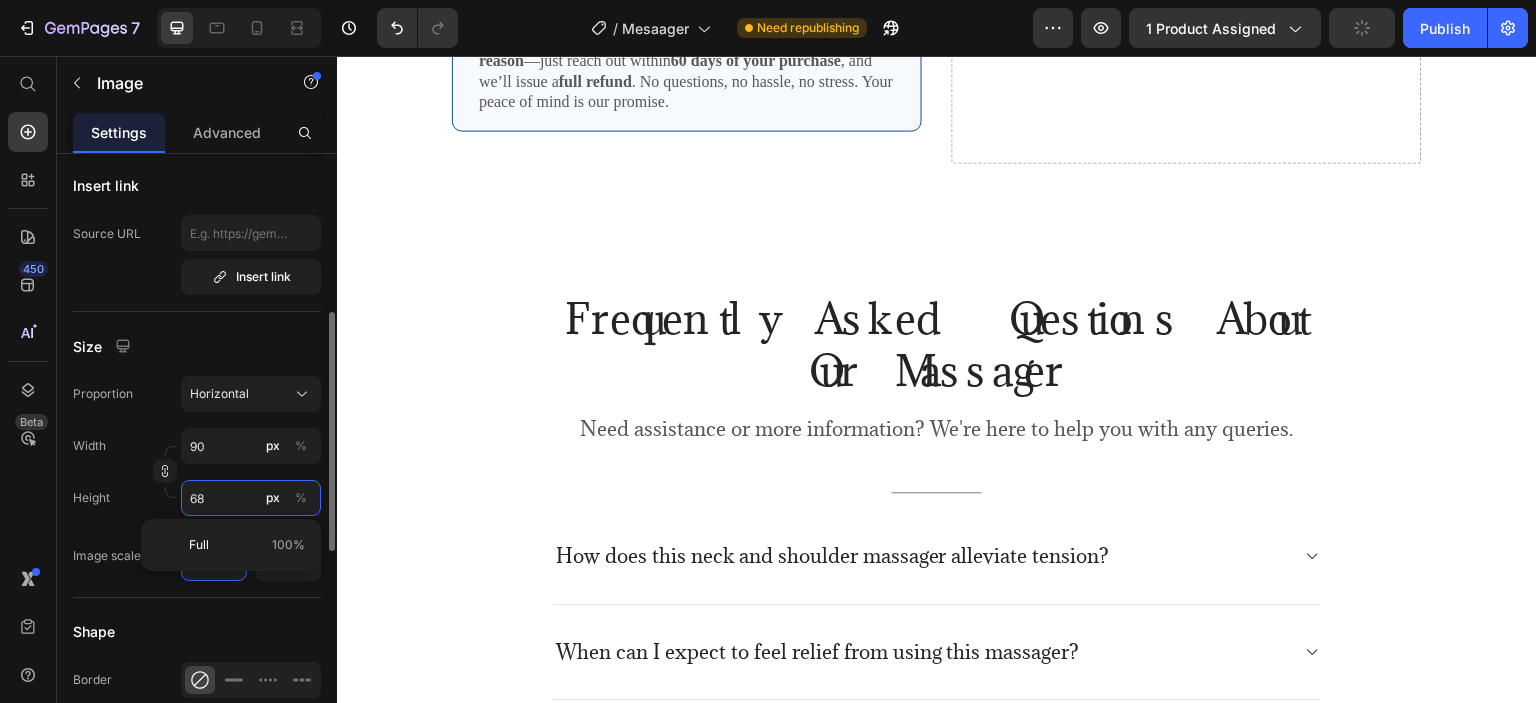 type on "12" 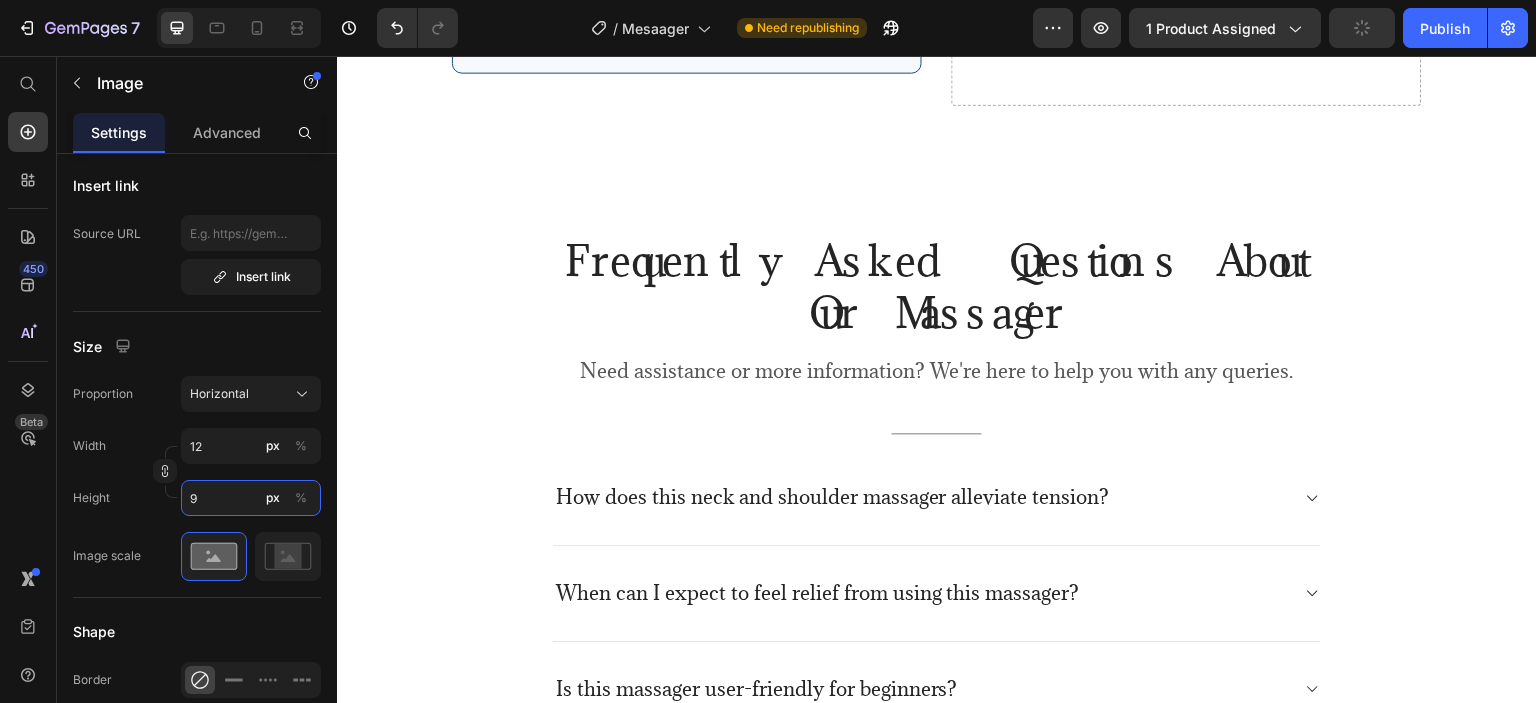 type on "120" 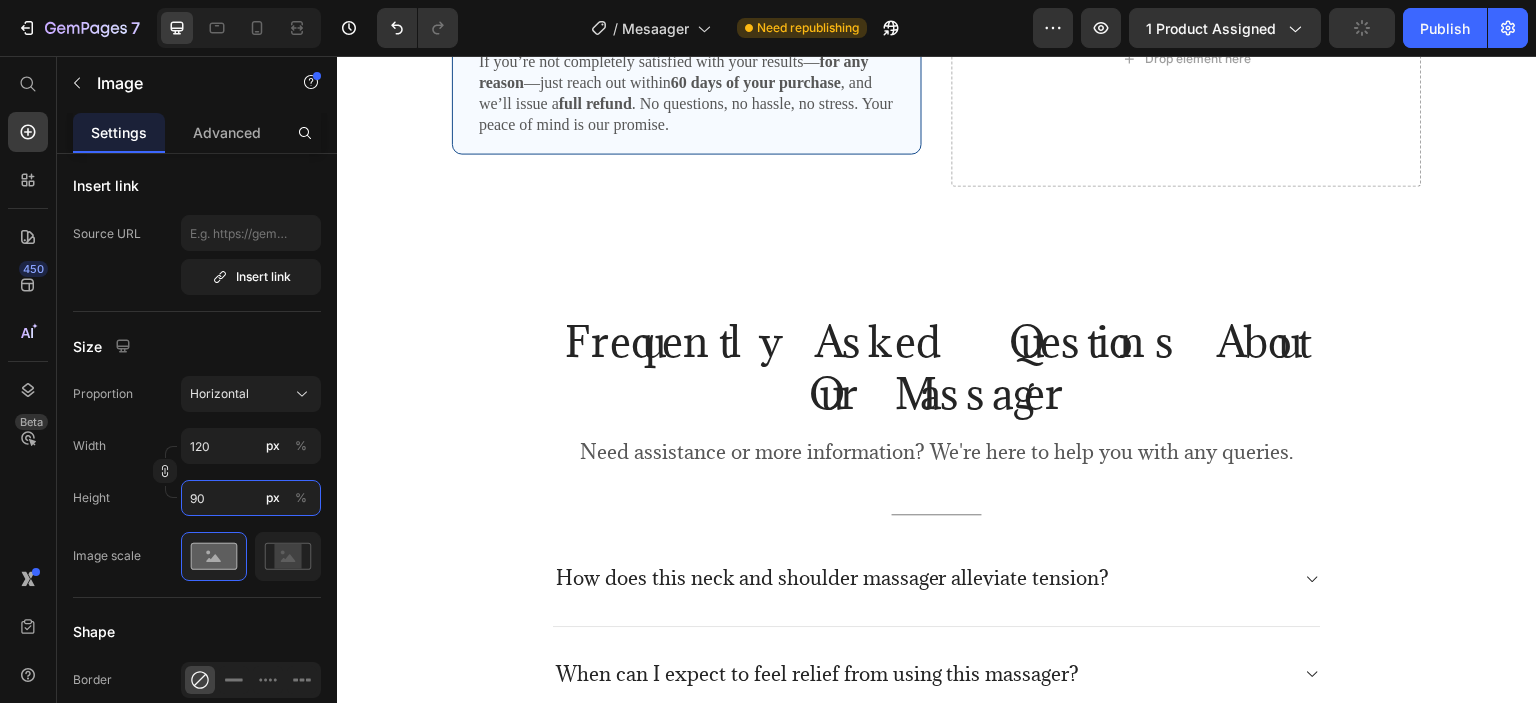 type on "68" 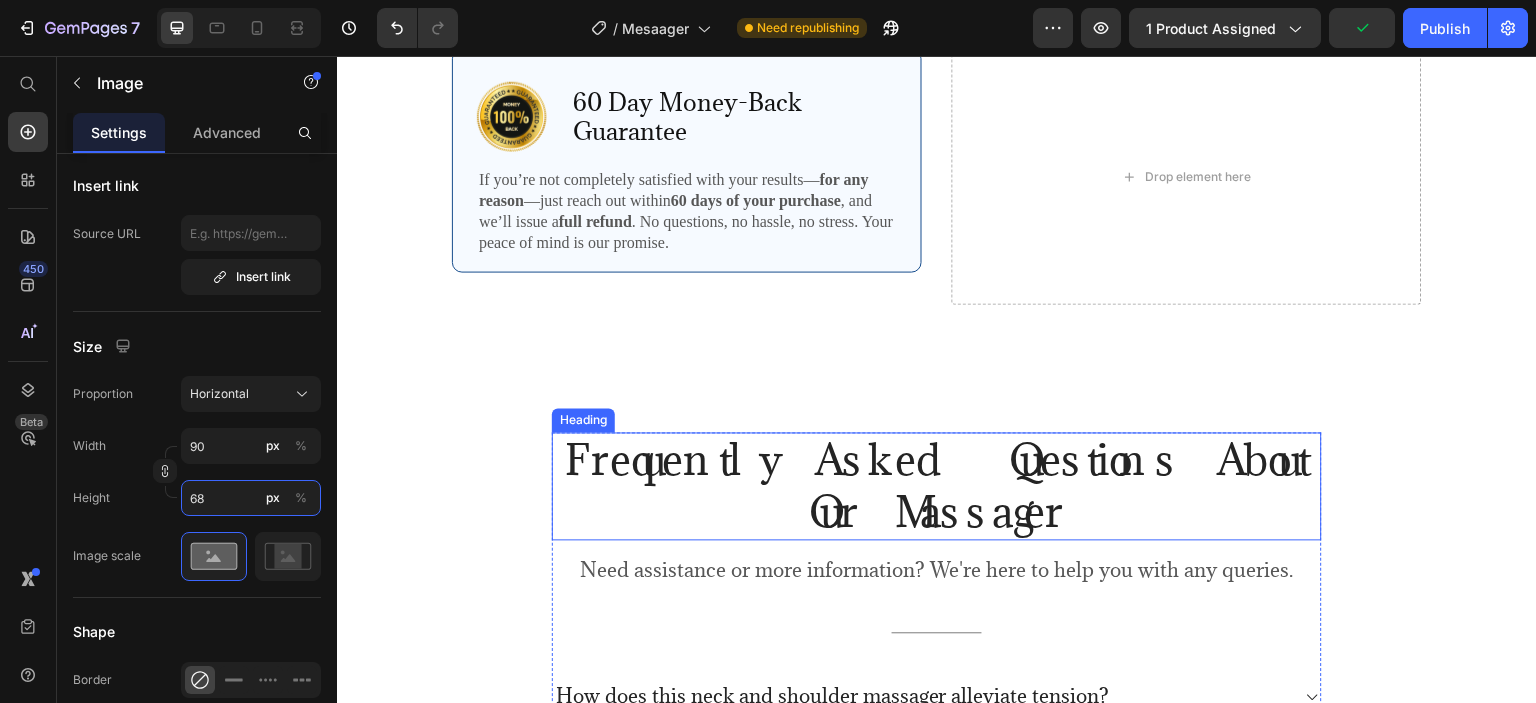 type on "120" 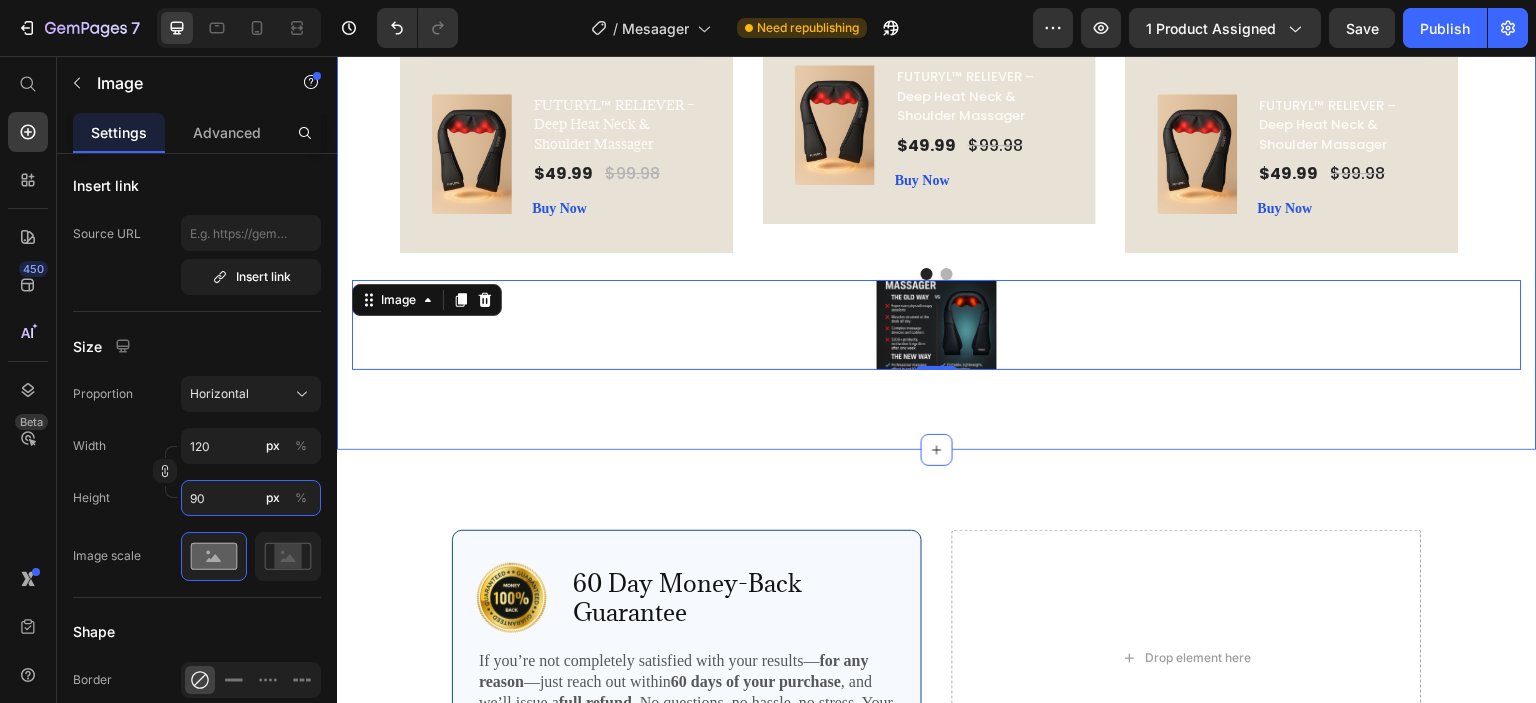 scroll, scrollTop: 3300, scrollLeft: 0, axis: vertical 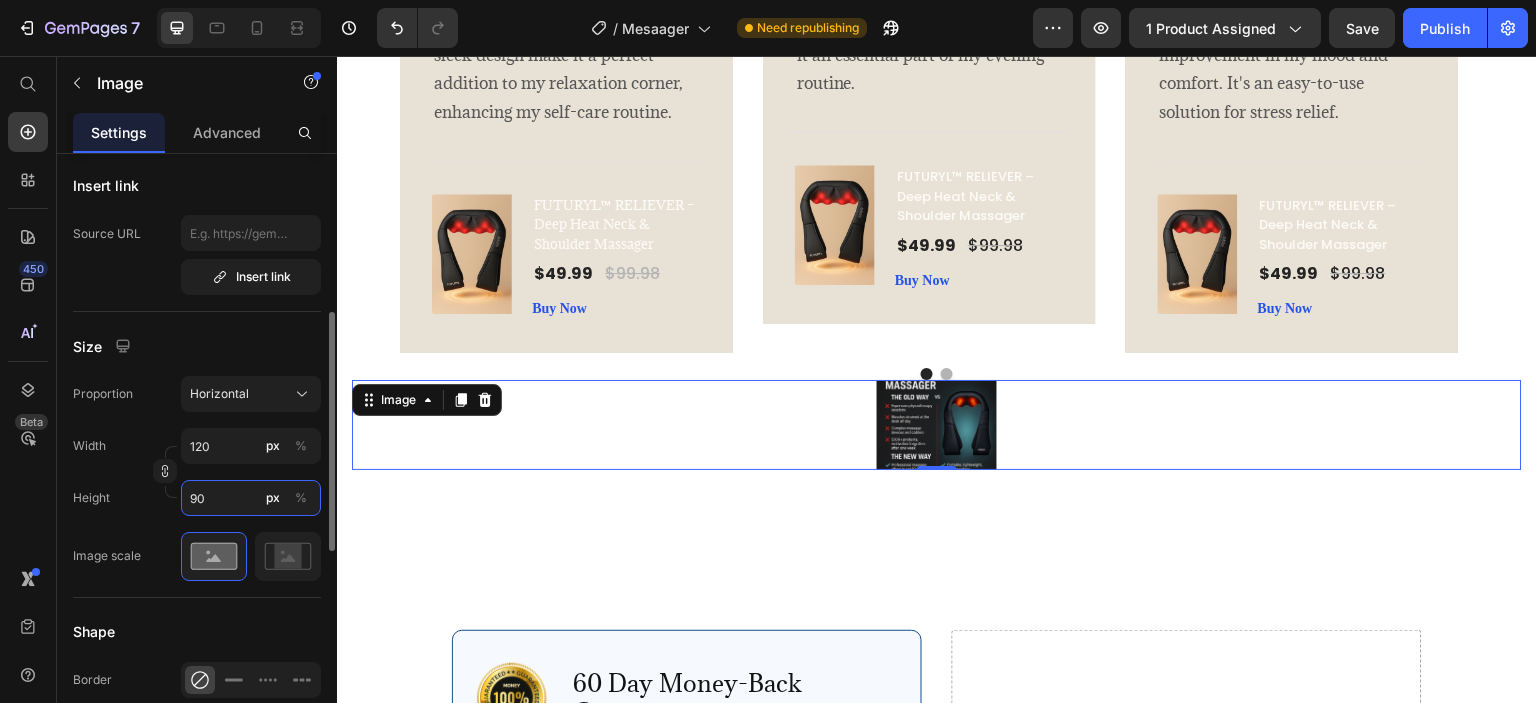 type on "90" 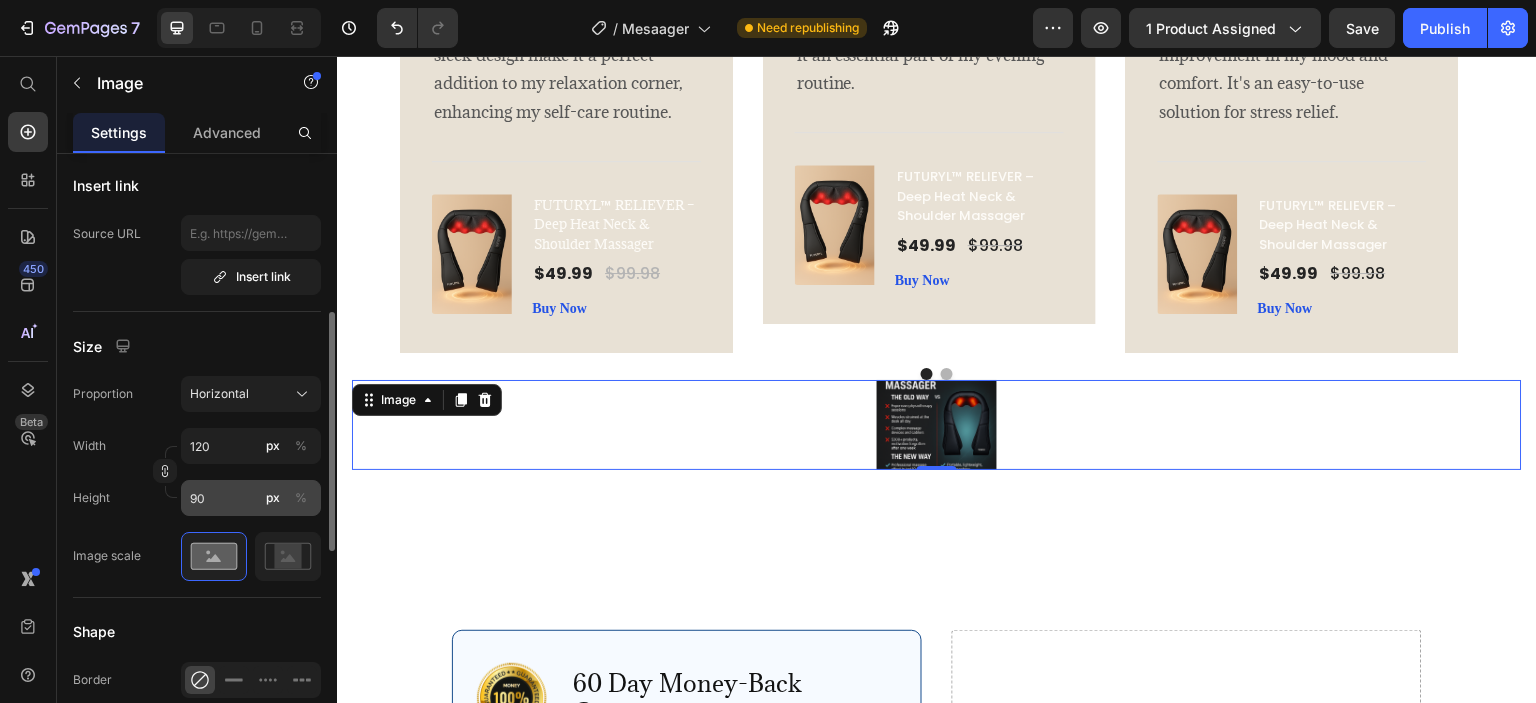 click on "%" at bounding box center (301, 498) 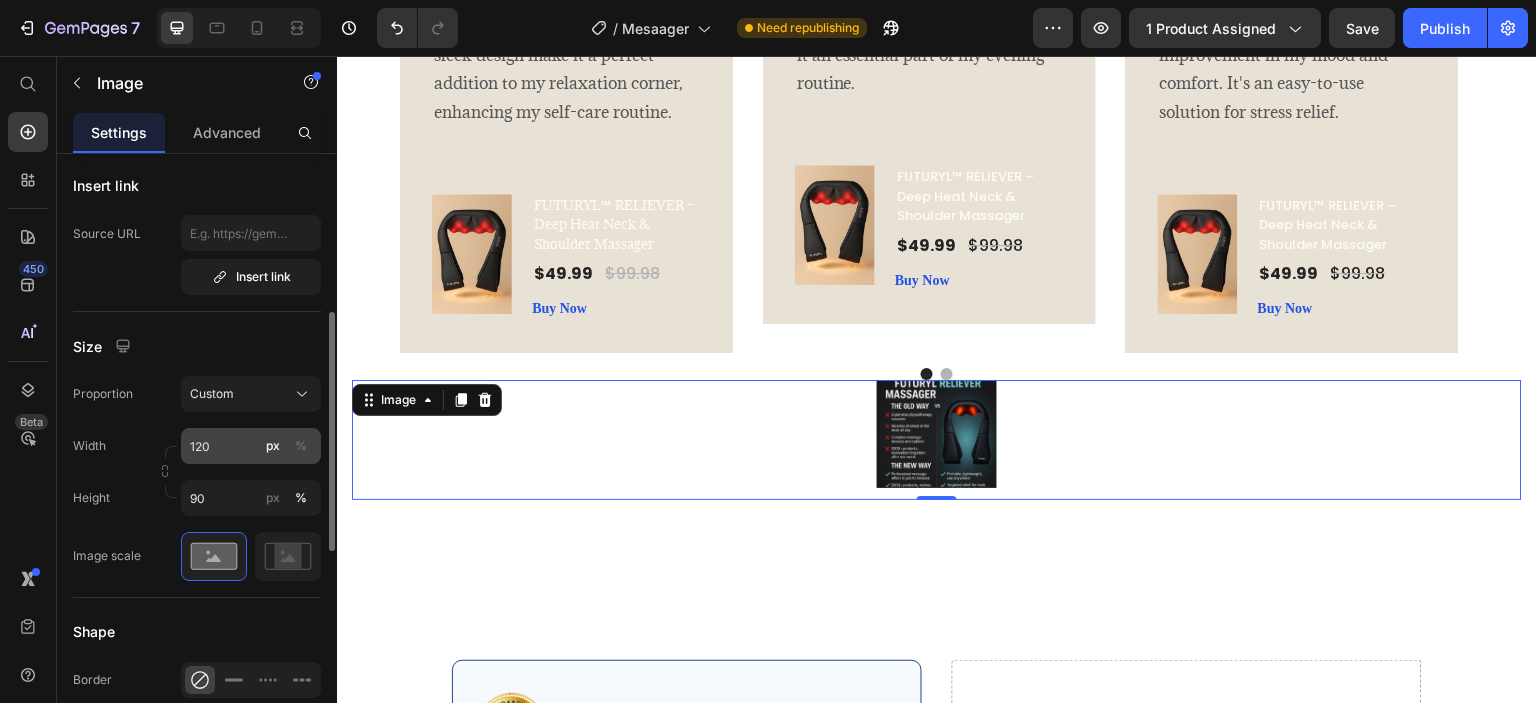 click on "px %" at bounding box center (287, 446) 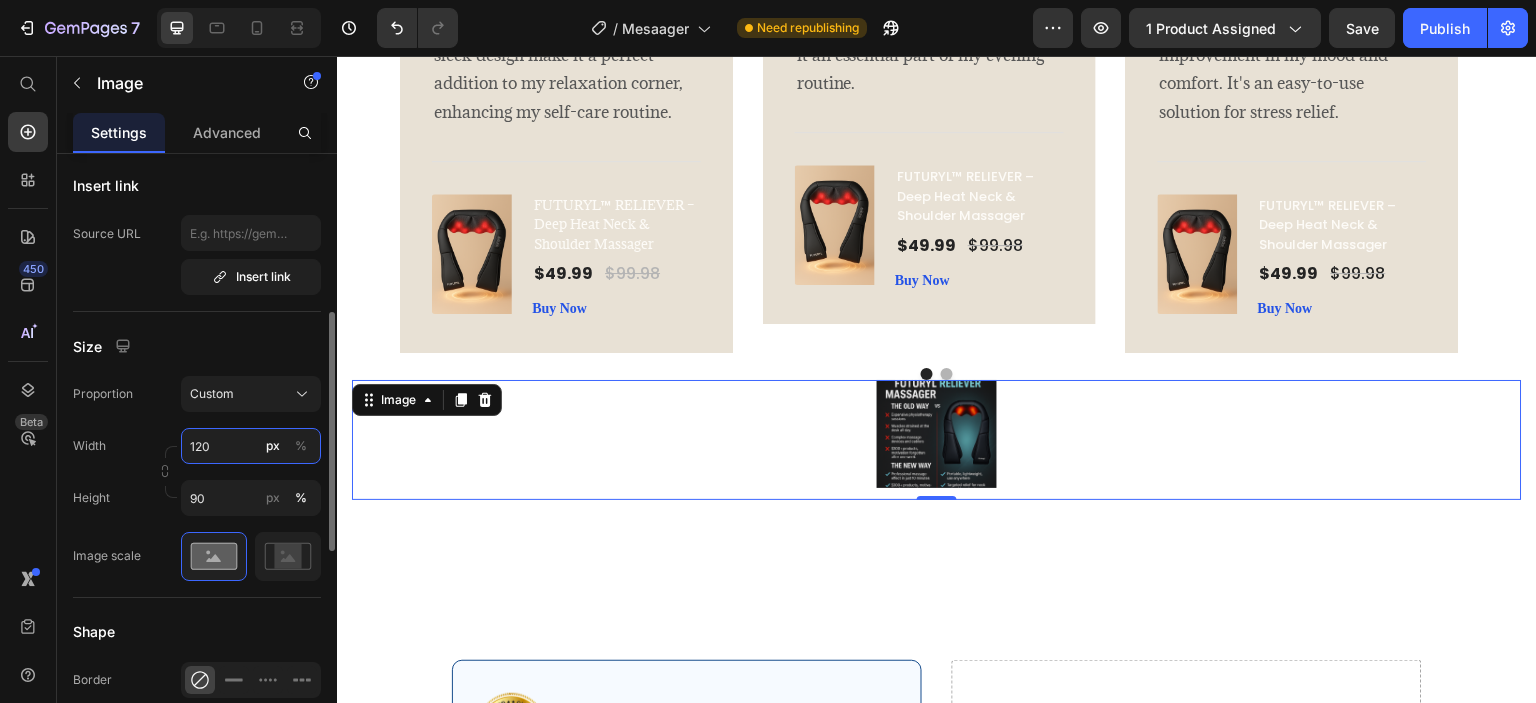 click on "120" at bounding box center [251, 446] 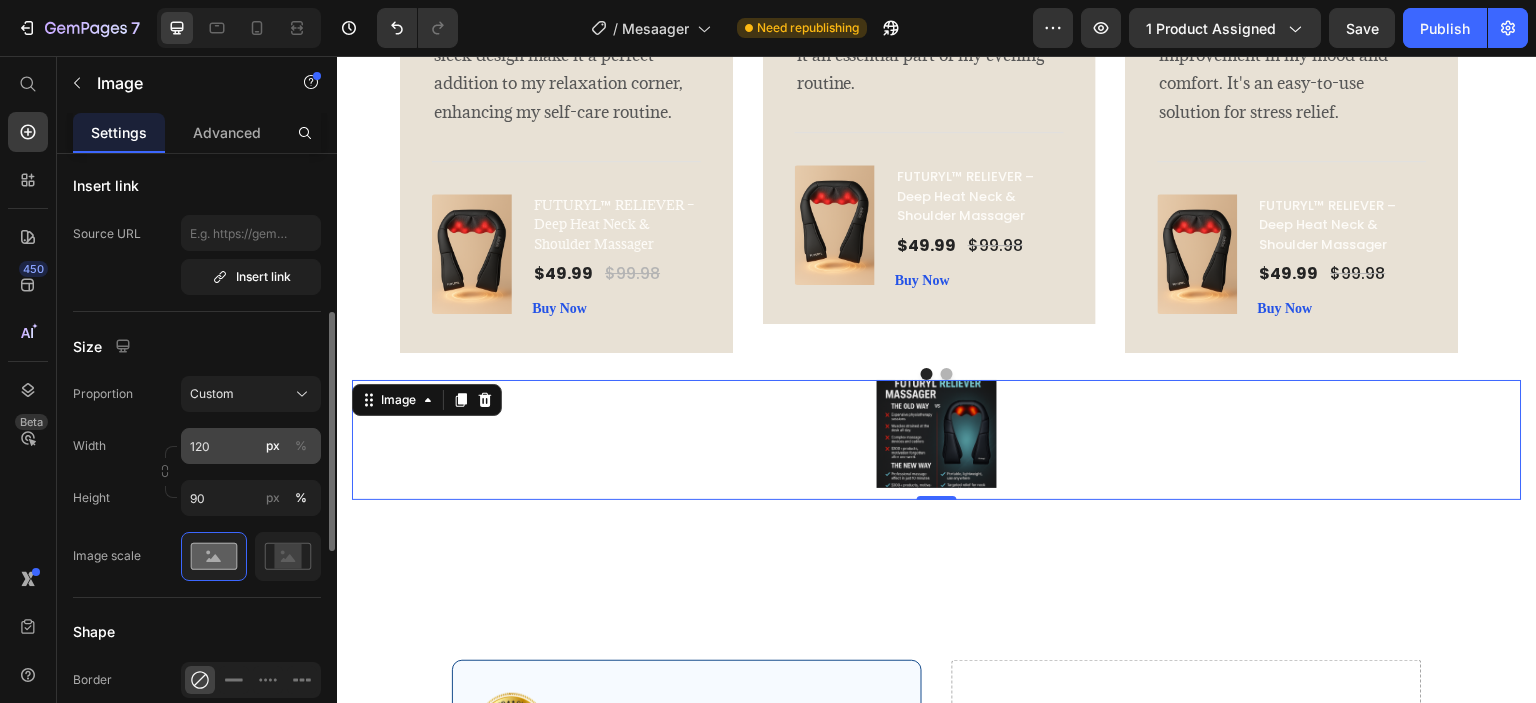 click on "px %" at bounding box center [287, 446] 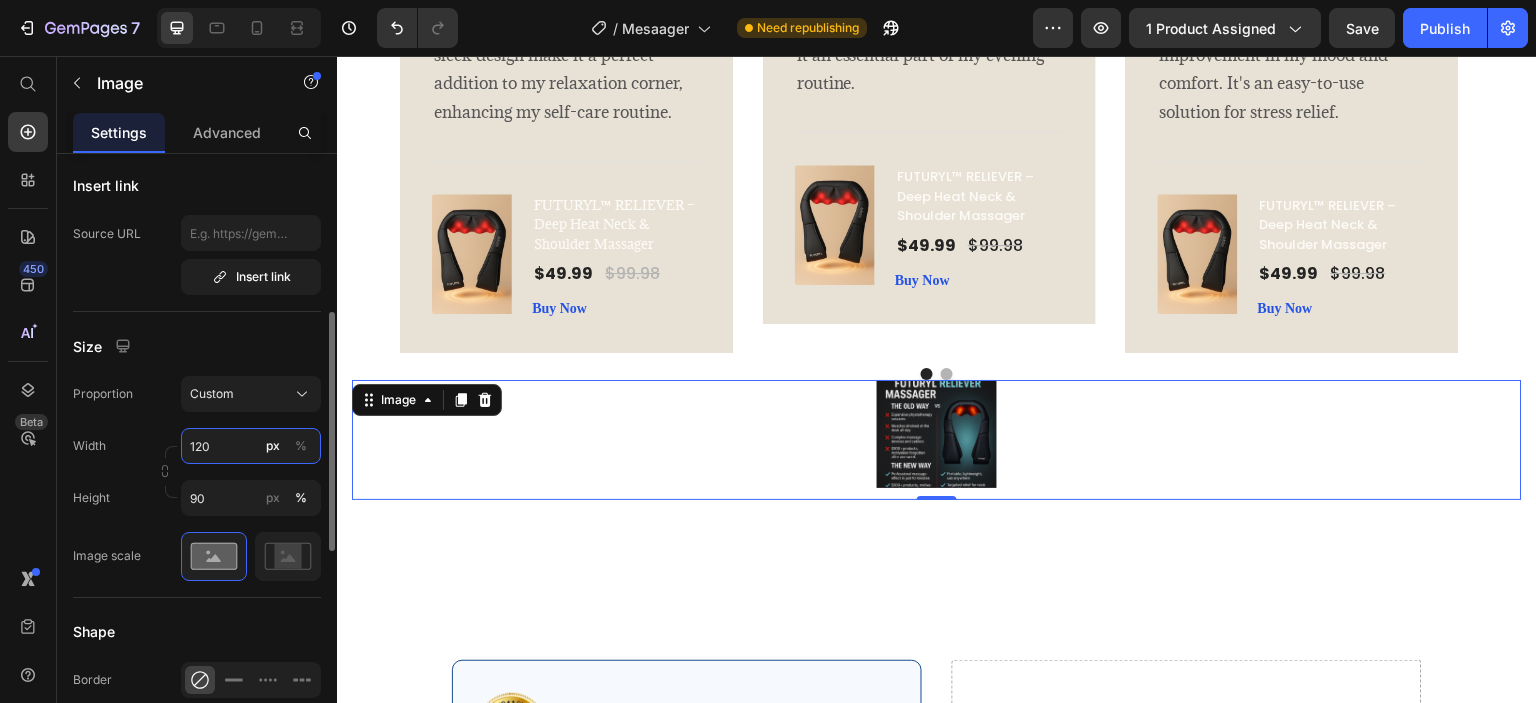 click on "120" at bounding box center (251, 446) 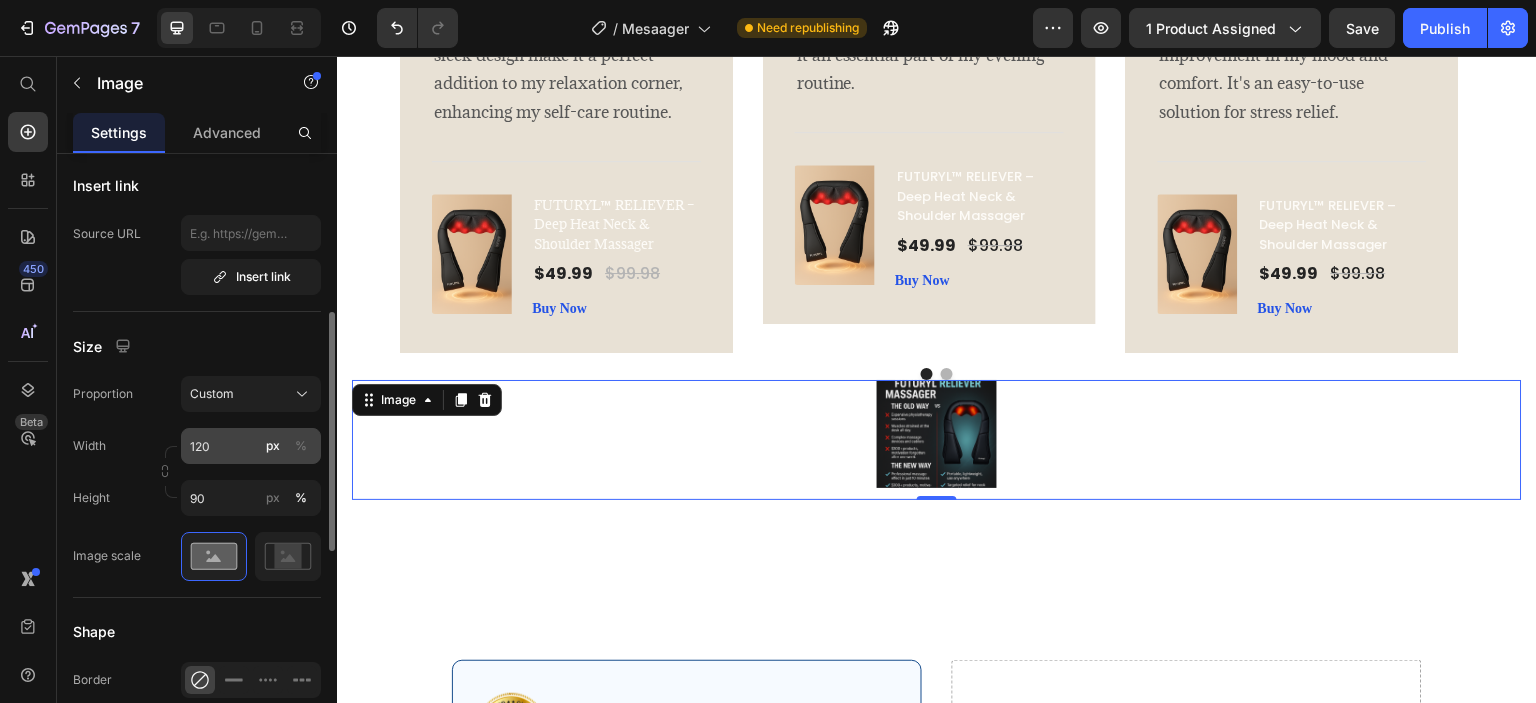 click on "%" at bounding box center (301, 446) 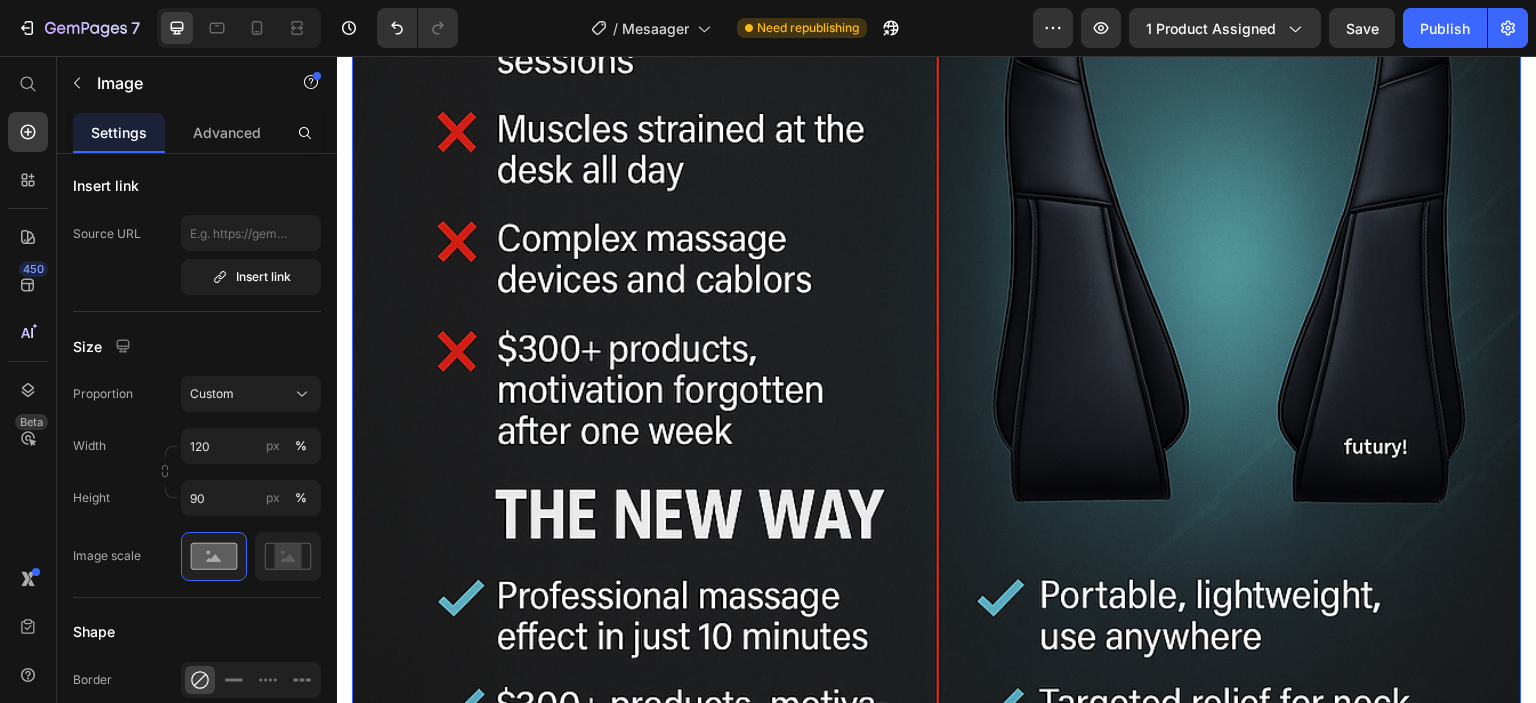 scroll, scrollTop: 3700, scrollLeft: 0, axis: vertical 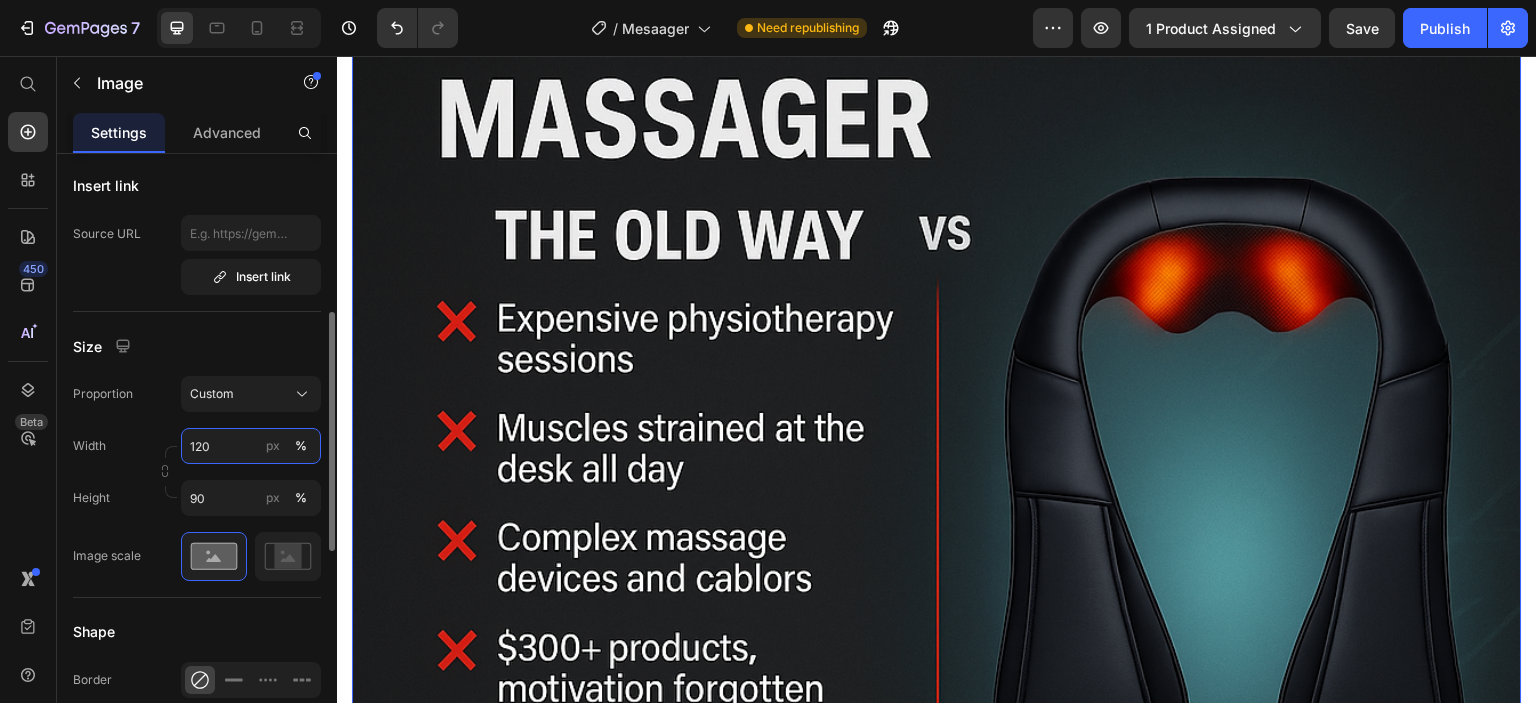 click on "120" at bounding box center (251, 446) 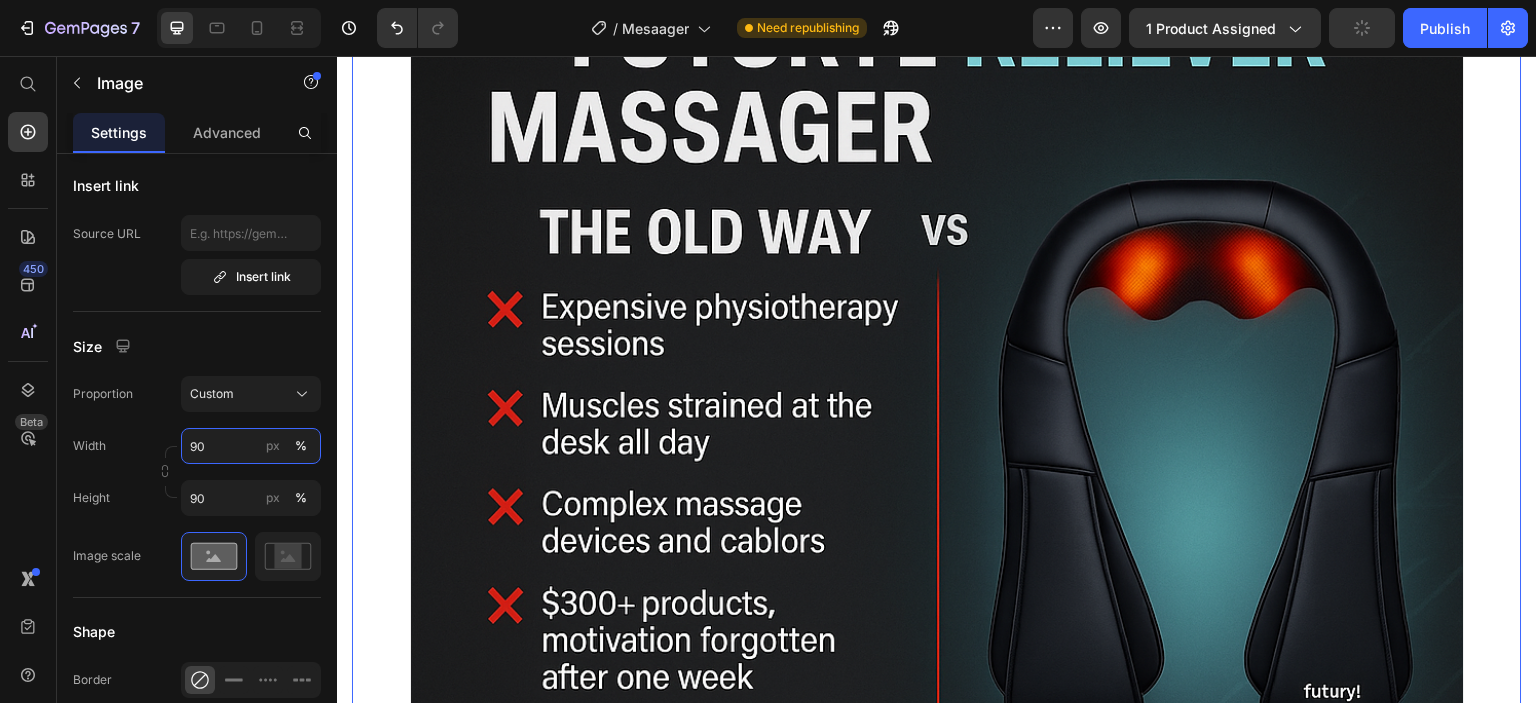 scroll, scrollTop: 4100, scrollLeft: 0, axis: vertical 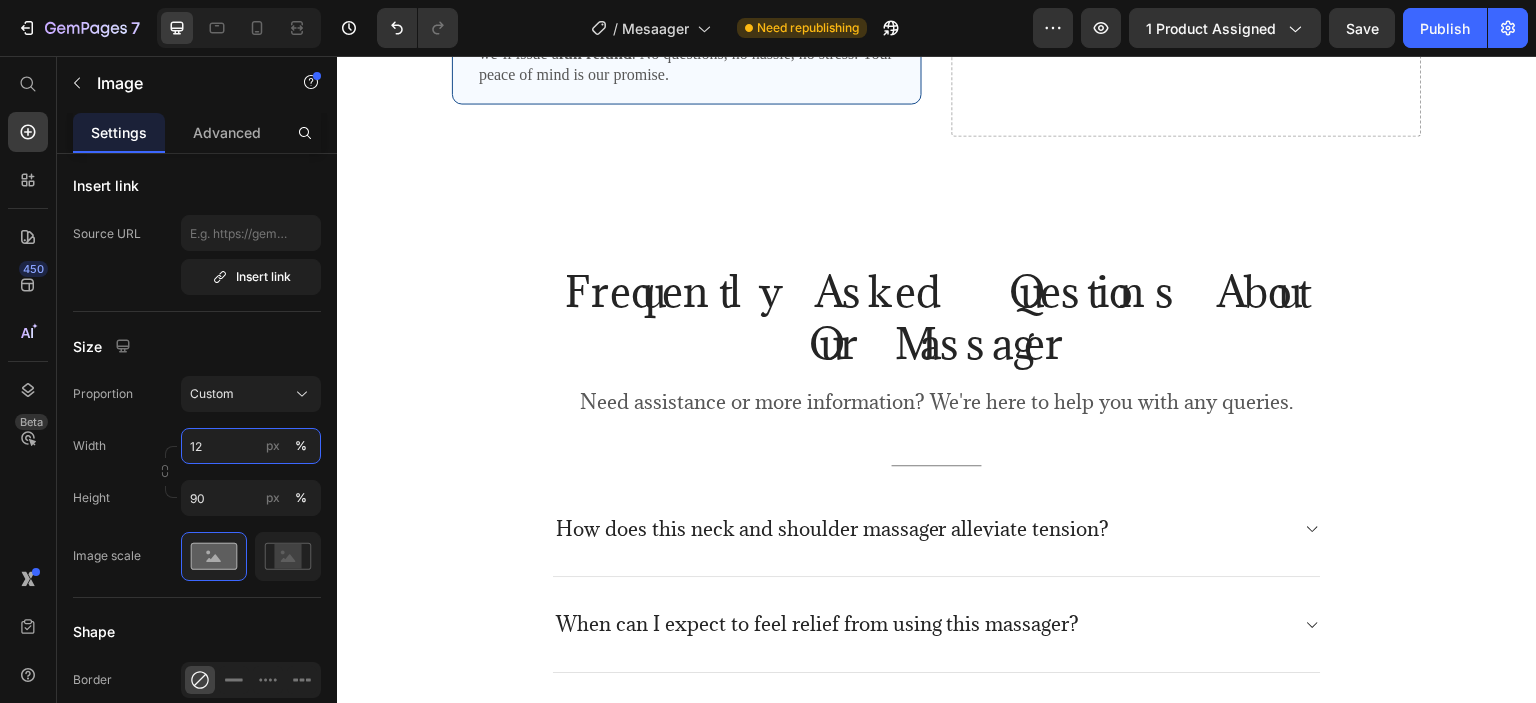 type on "1" 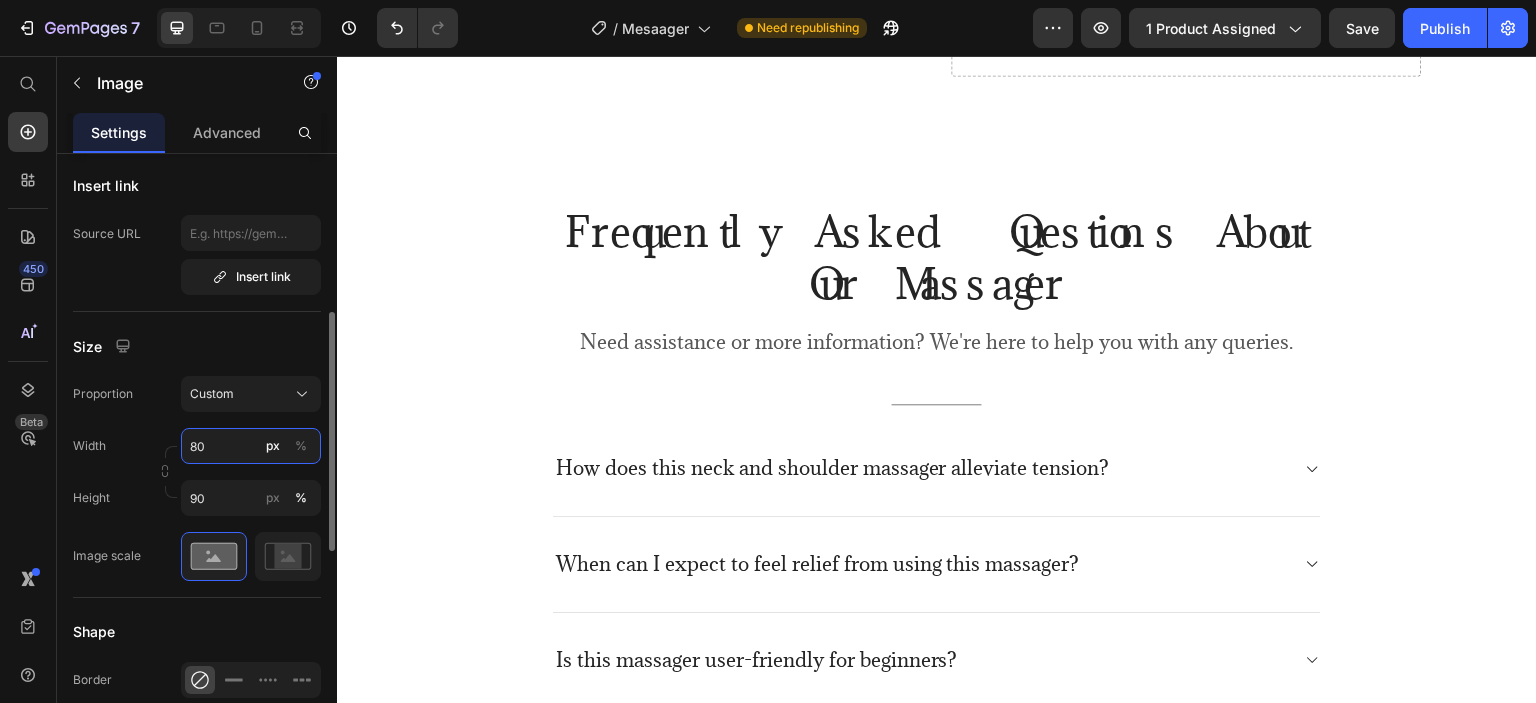 type on "80" 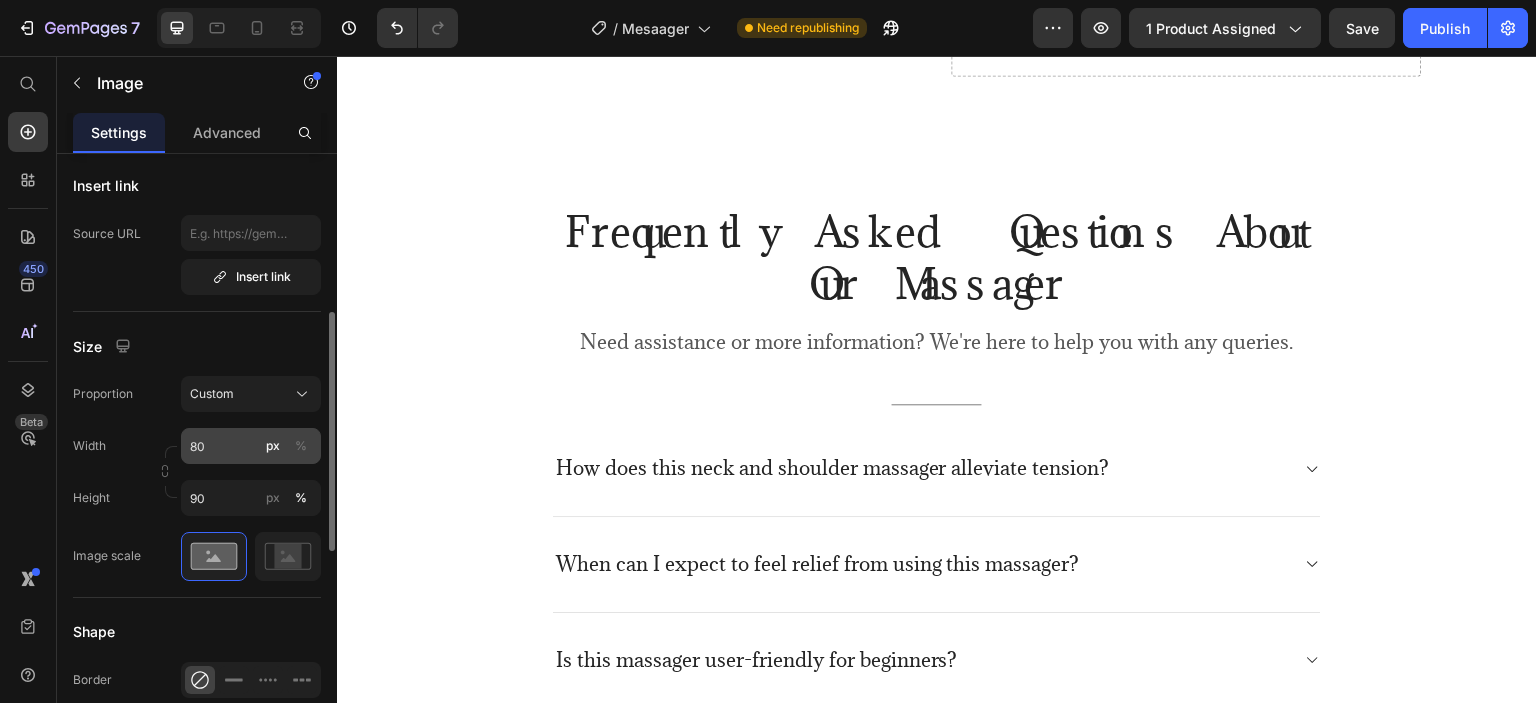click on "%" at bounding box center (301, 446) 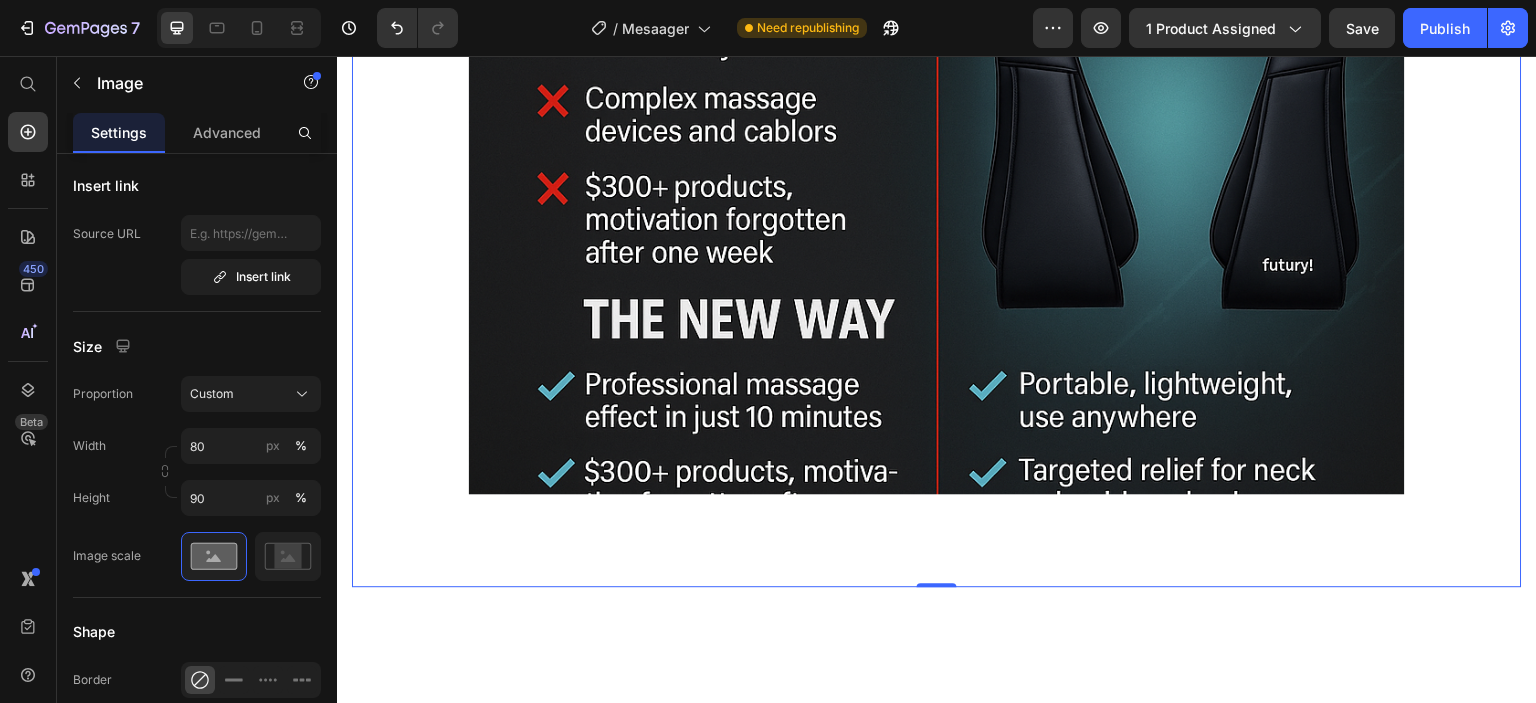 scroll, scrollTop: 3900, scrollLeft: 0, axis: vertical 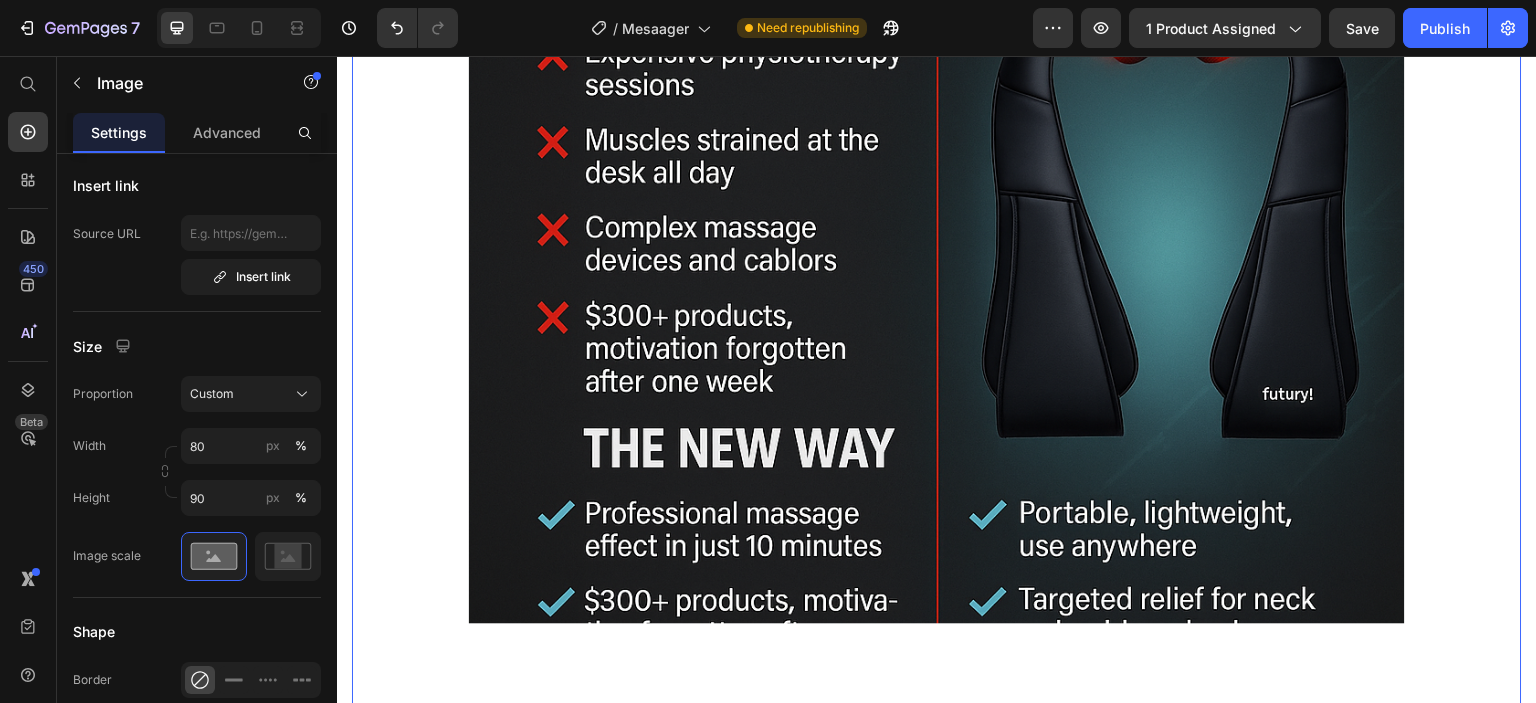 click at bounding box center [937, 248] 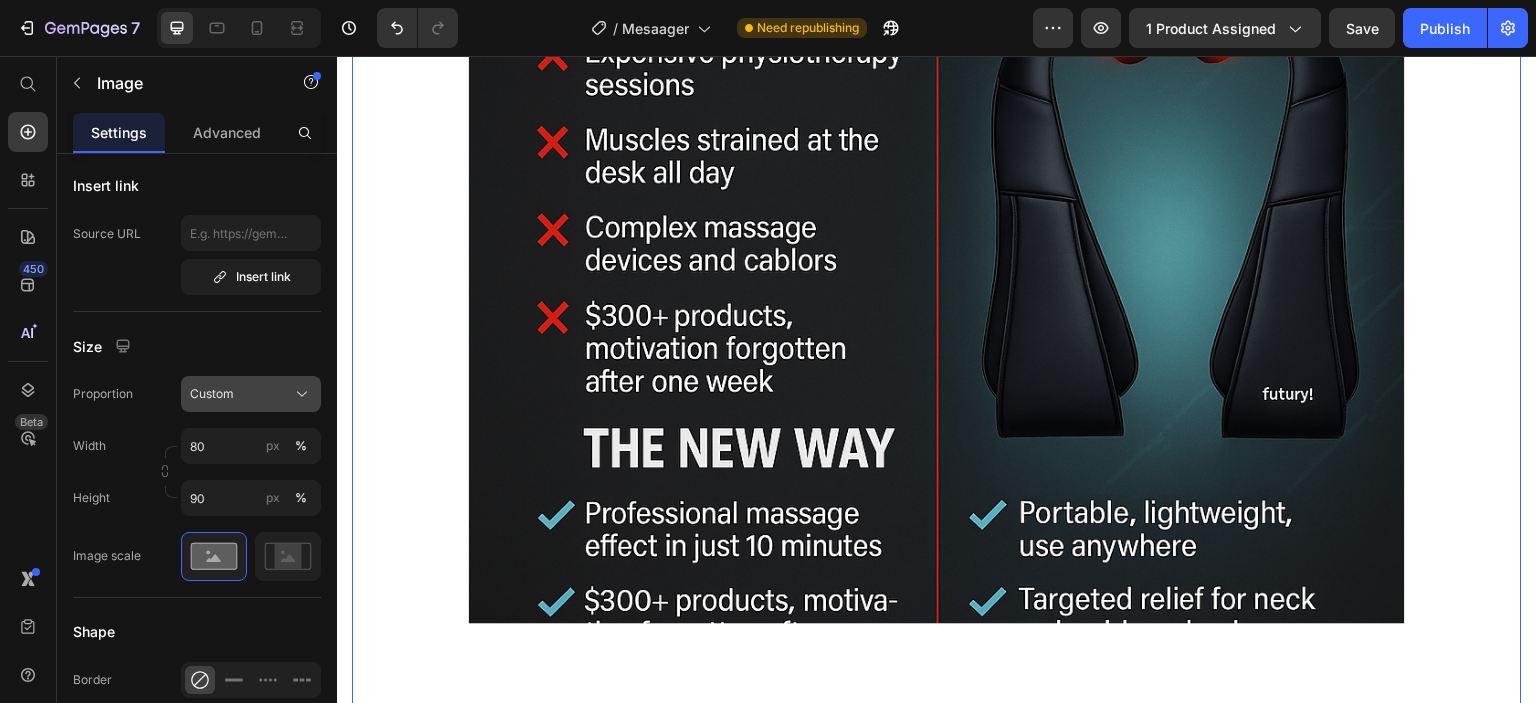 click on "Custom" at bounding box center [251, 394] 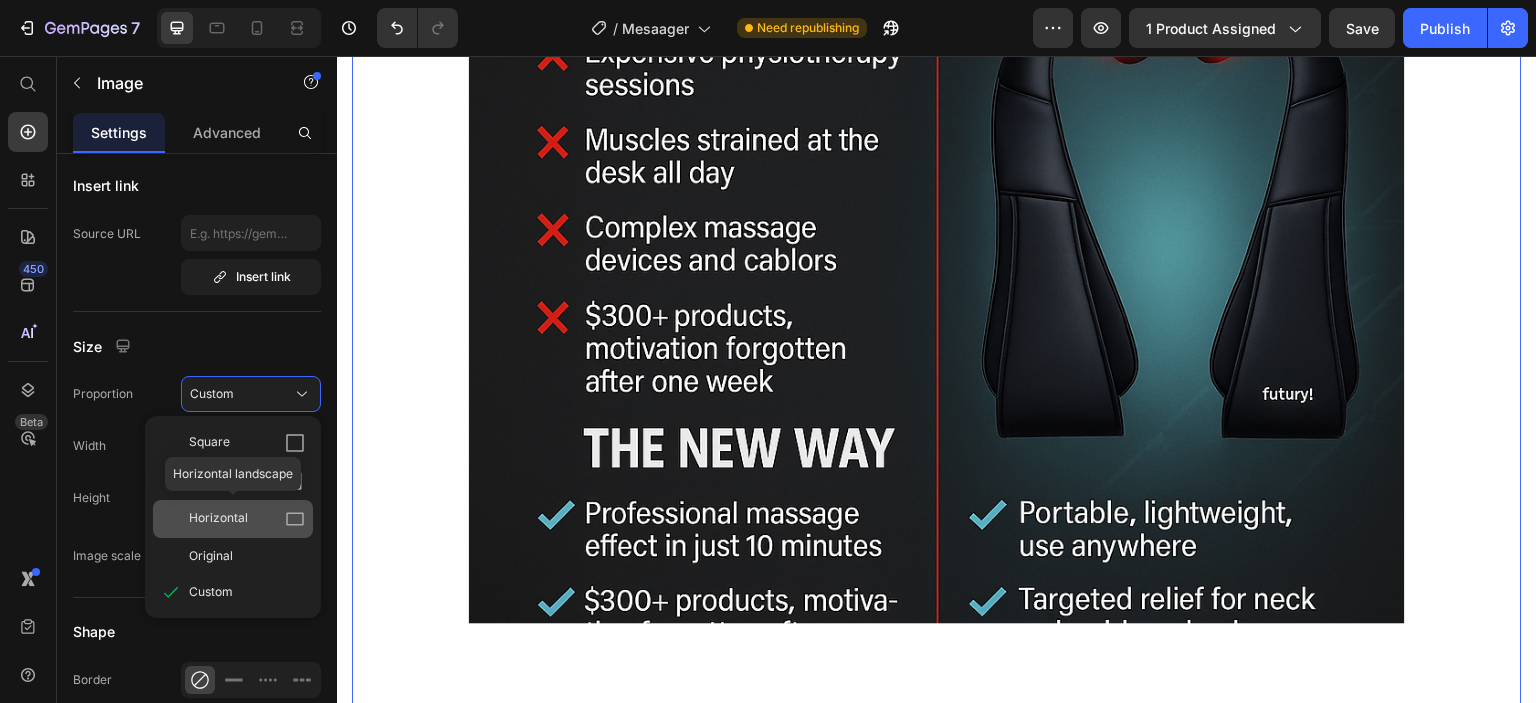 click on "Horizontal" 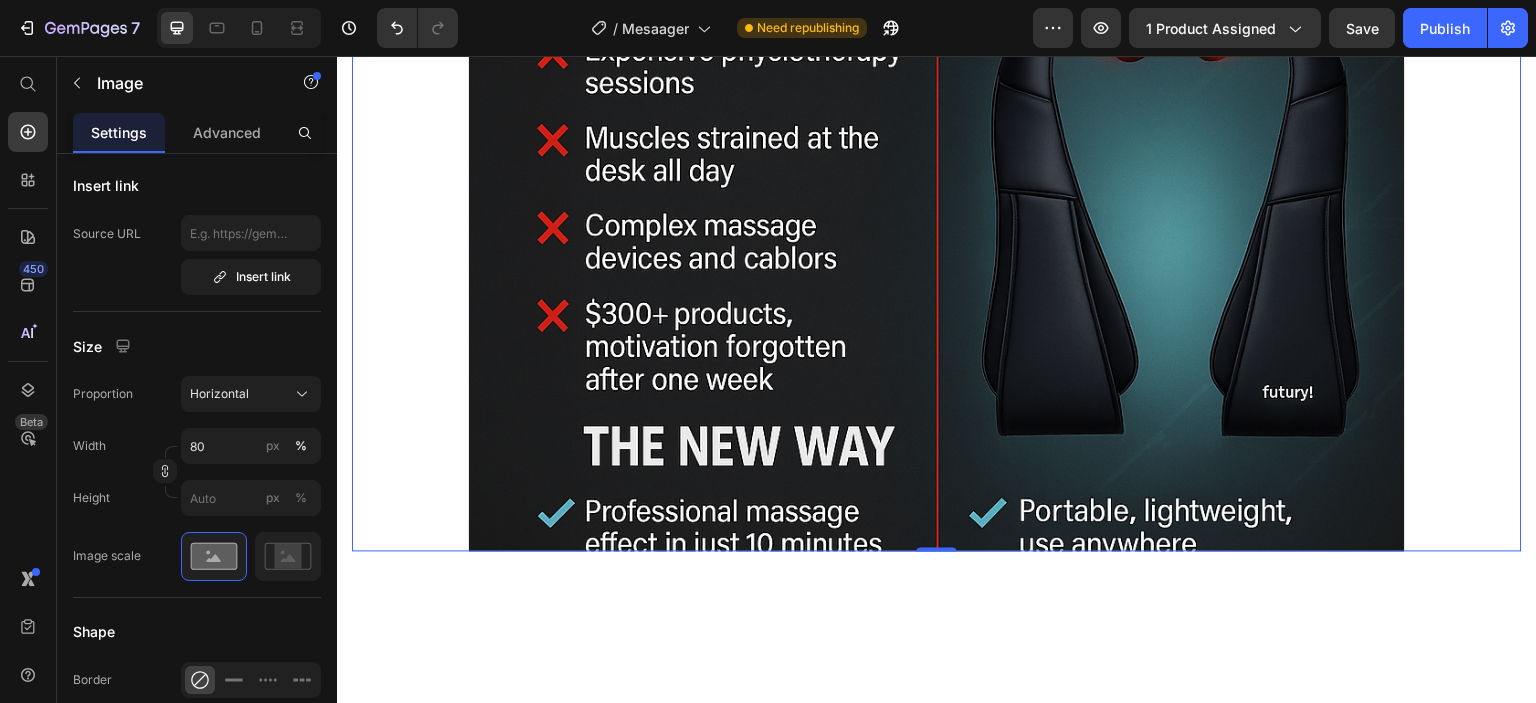 scroll, scrollTop: 3900, scrollLeft: 0, axis: vertical 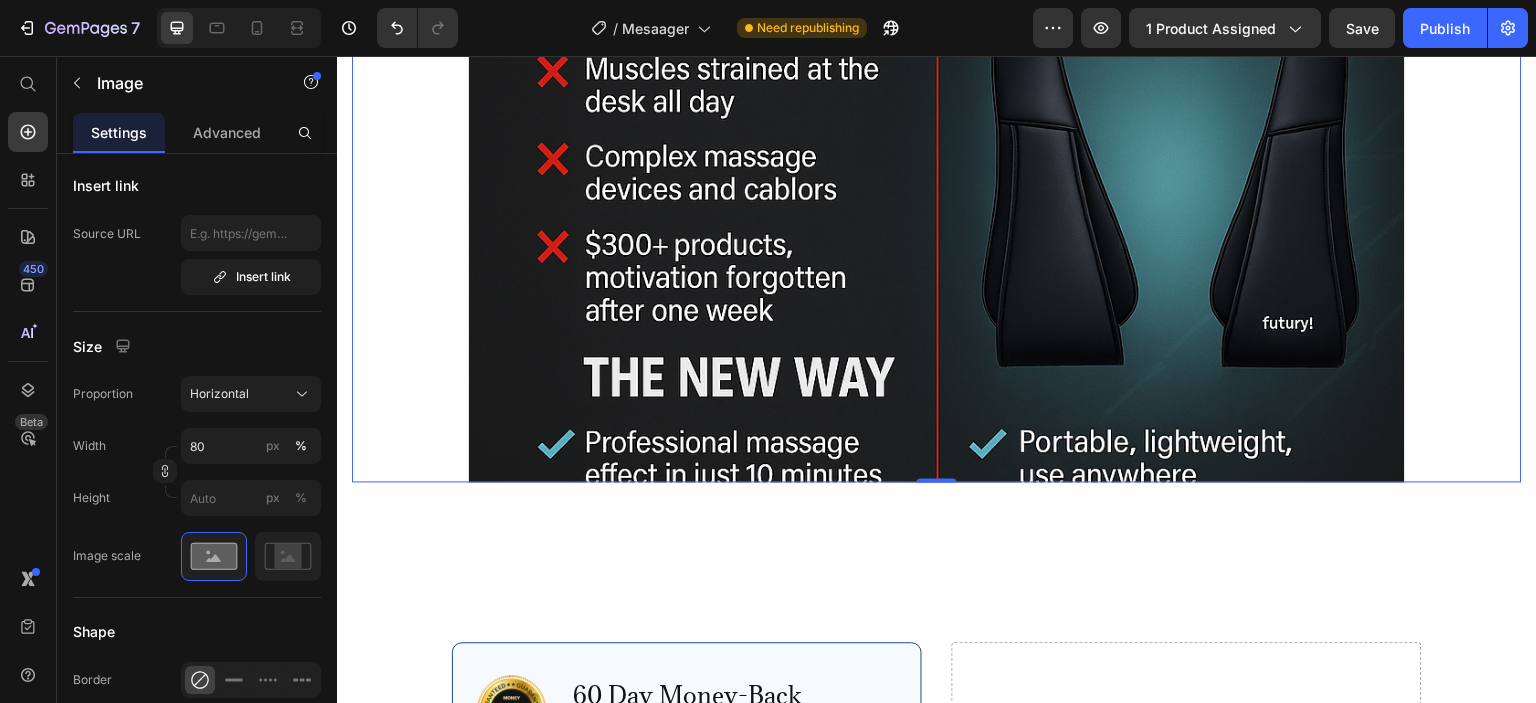 click at bounding box center (937, 131) 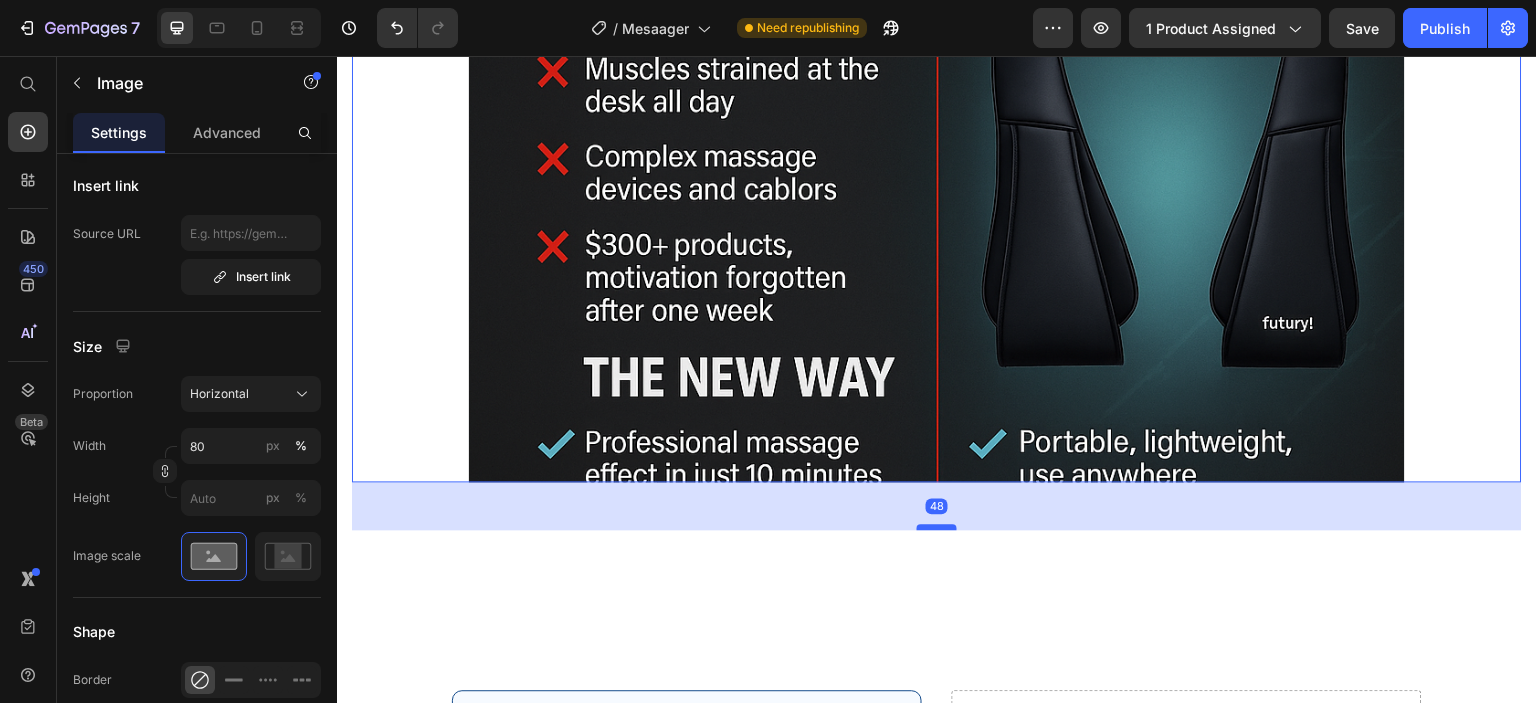 drag, startPoint x: 937, startPoint y: 478, endPoint x: 932, endPoint y: 526, distance: 48.259712 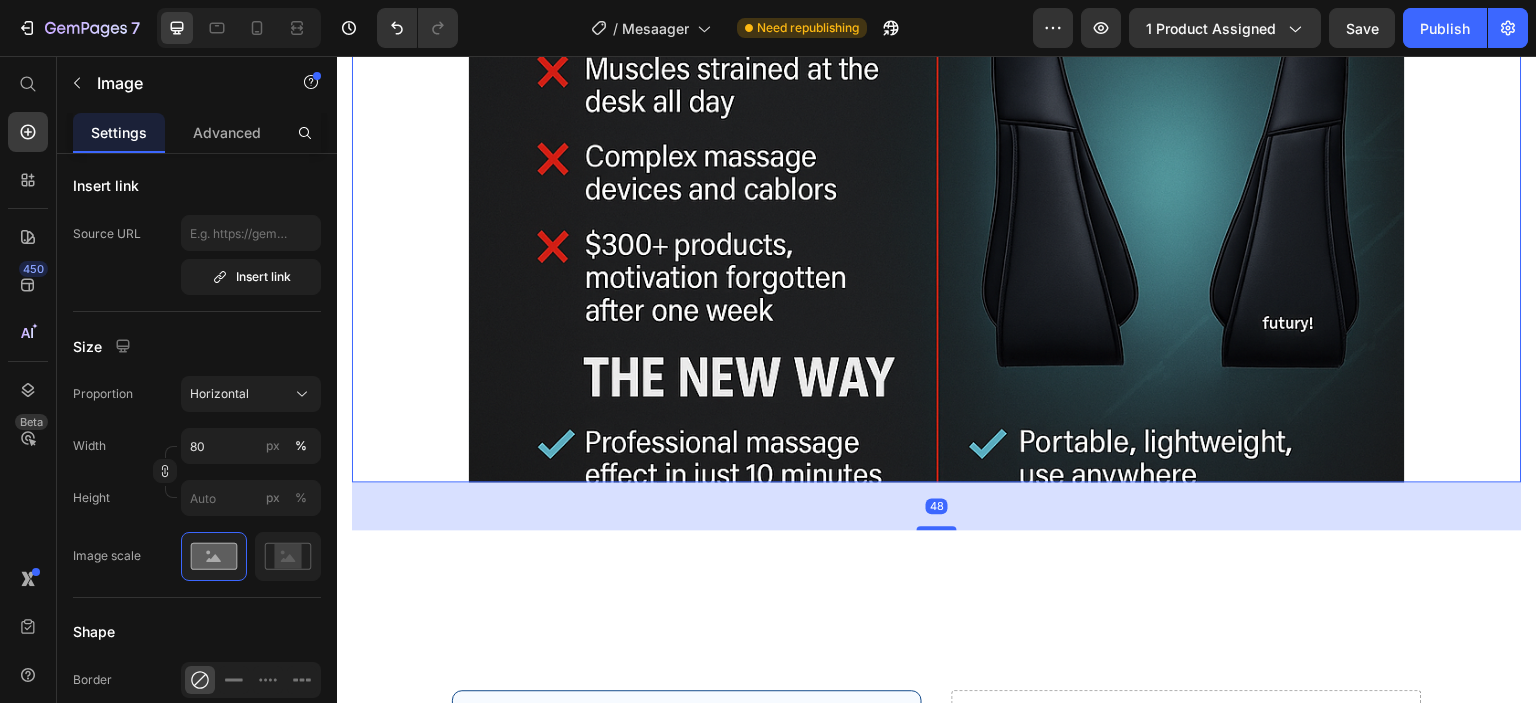click on "48" at bounding box center (937, 506) 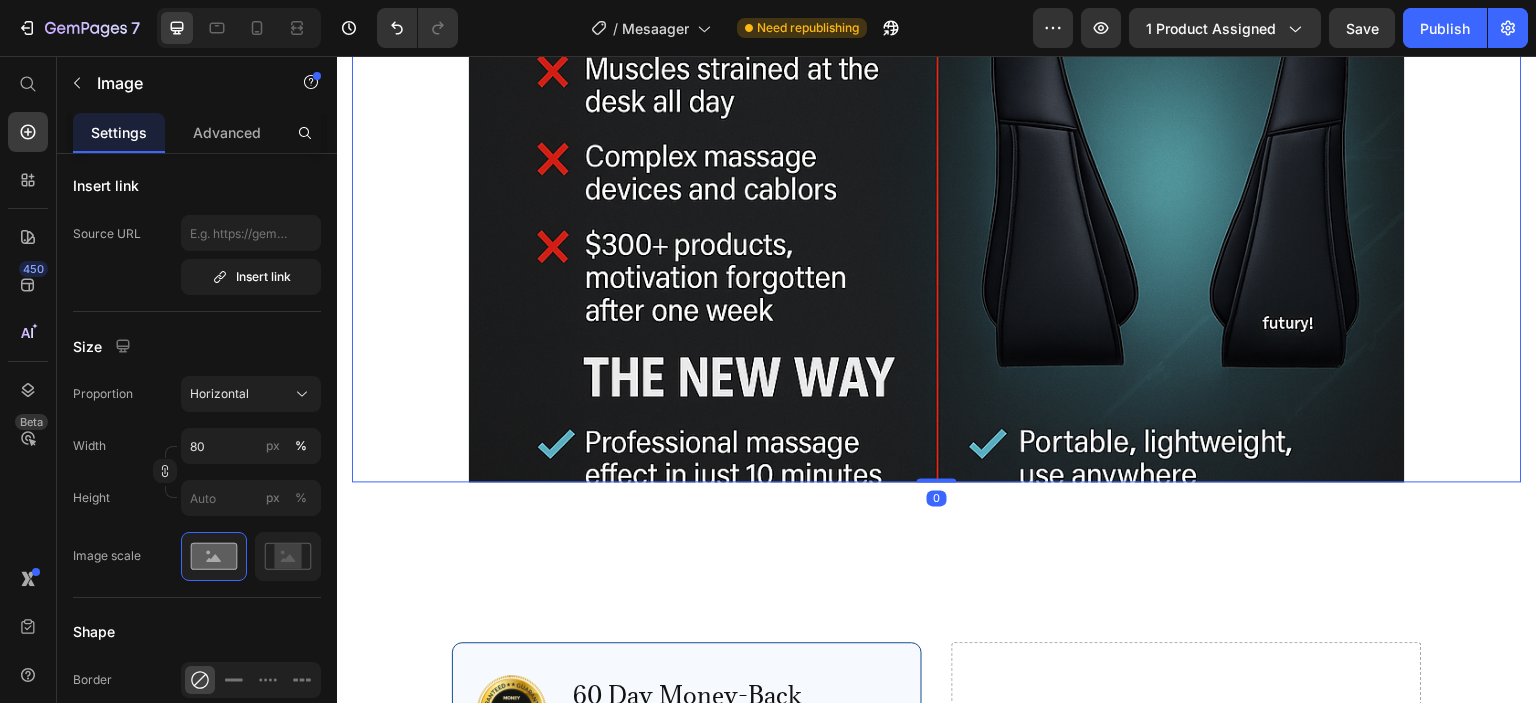 drag, startPoint x: 933, startPoint y: 528, endPoint x: 956, endPoint y: 479, distance: 54.129475 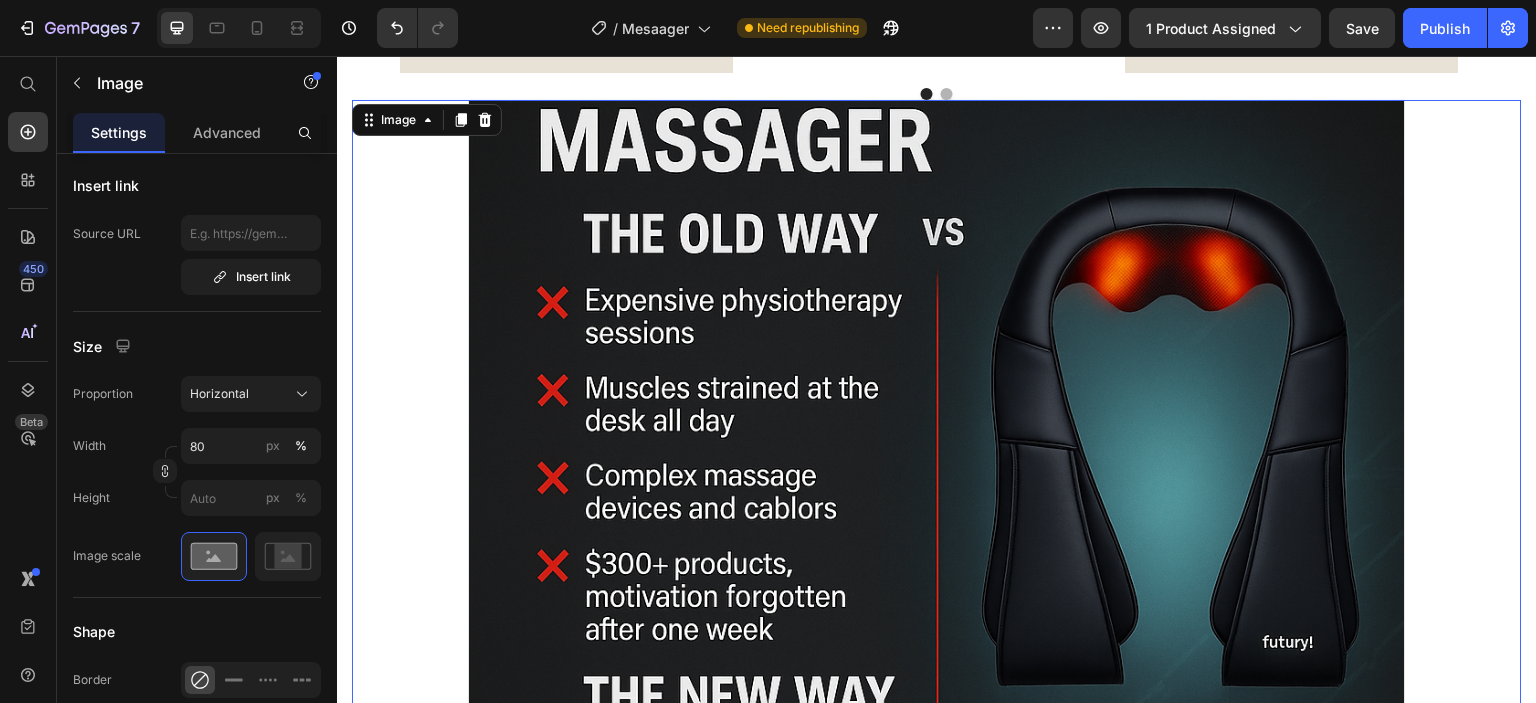 scroll, scrollTop: 3400, scrollLeft: 0, axis: vertical 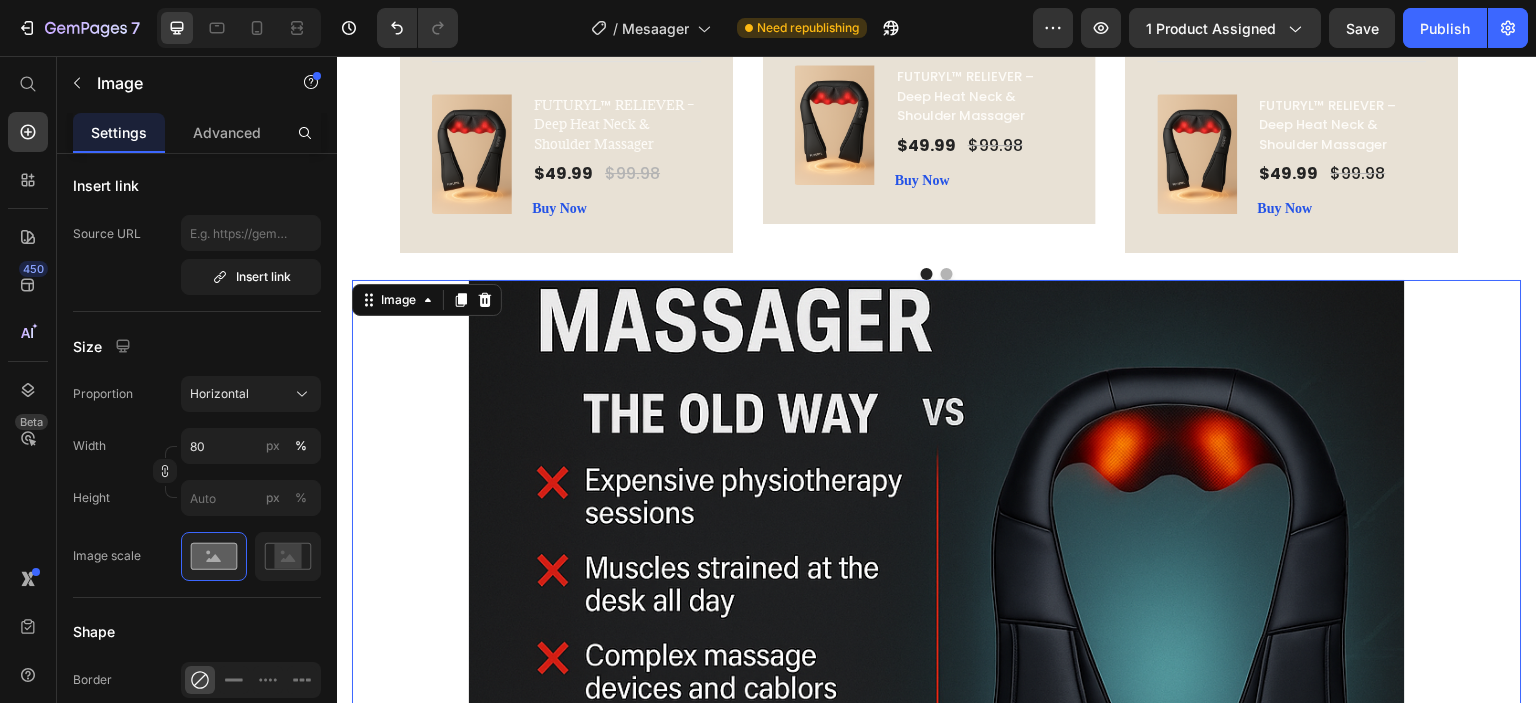 click at bounding box center [937, 631] 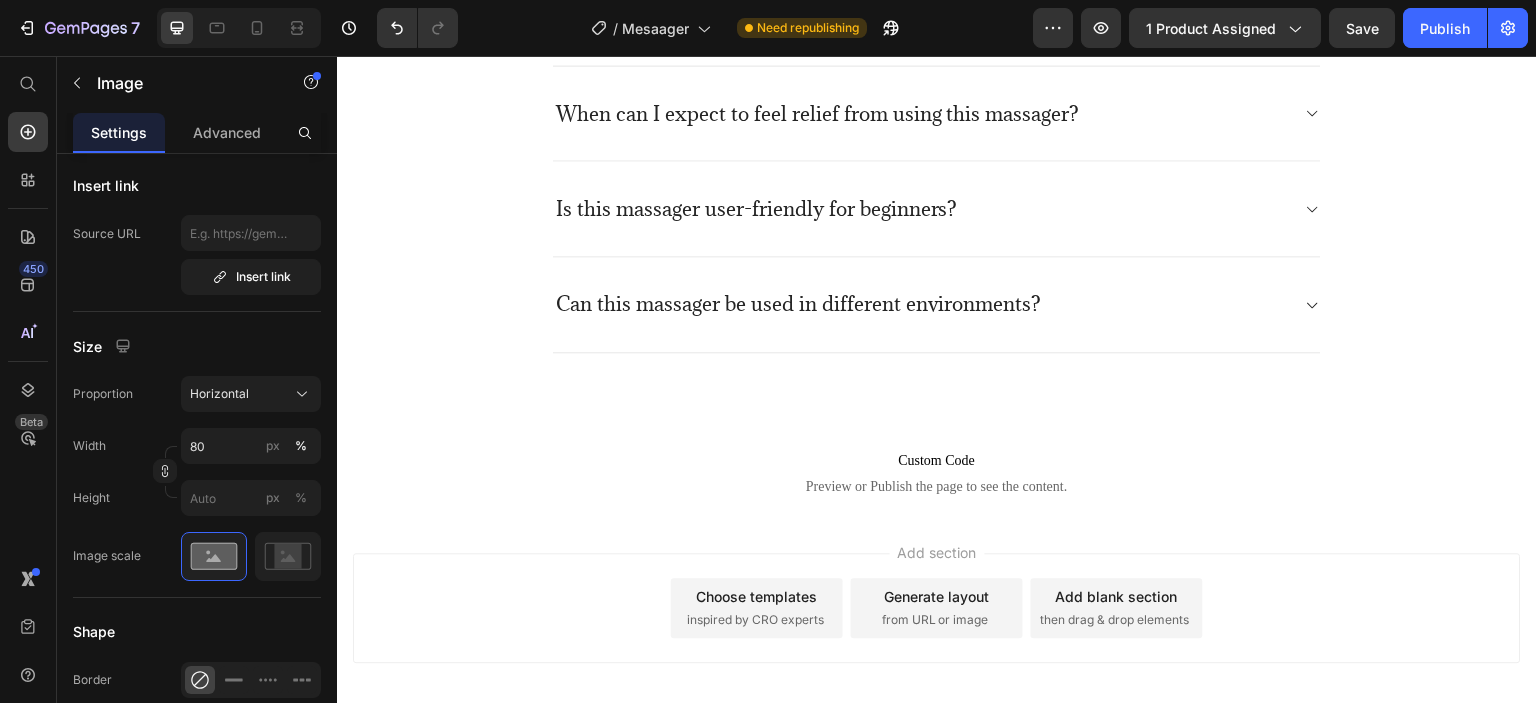 scroll, scrollTop: 5220, scrollLeft: 0, axis: vertical 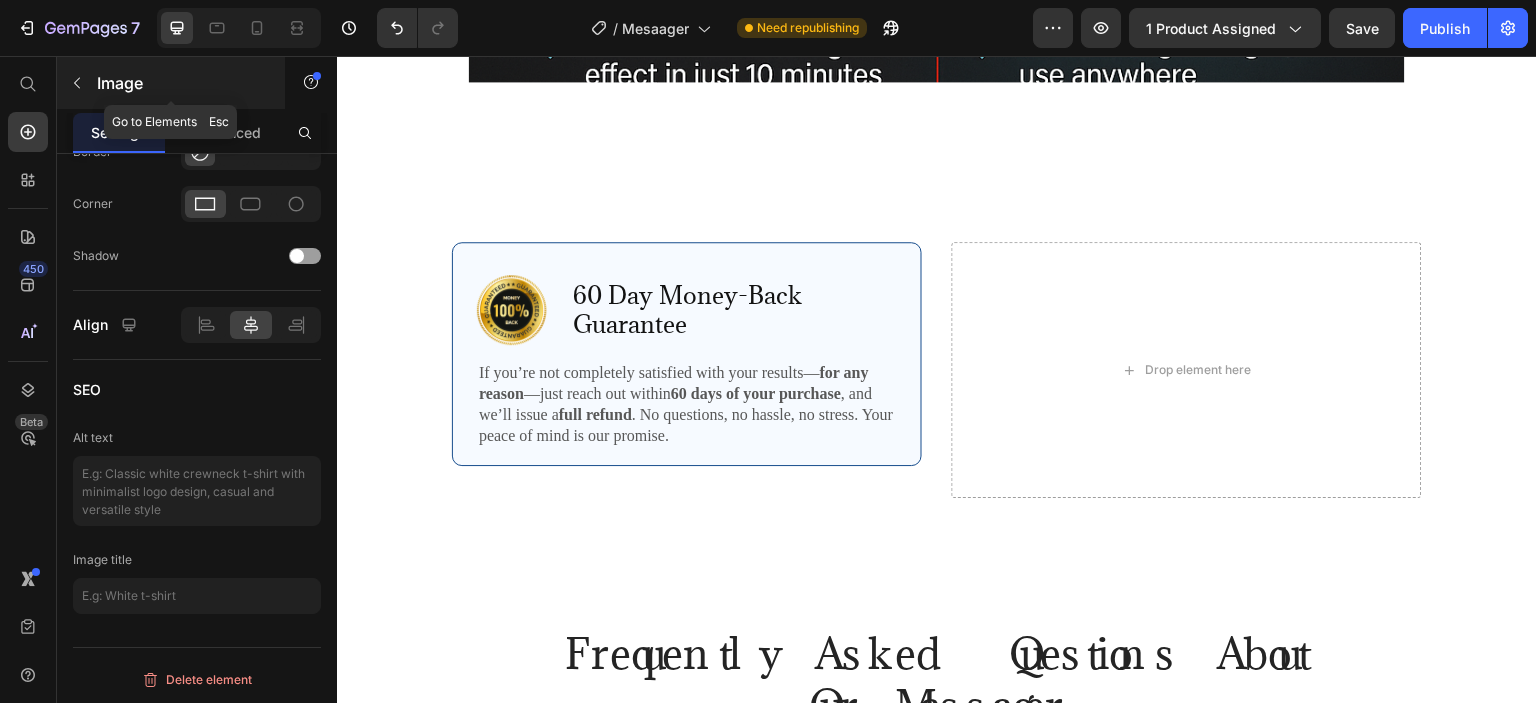 click on "Image" at bounding box center (171, 83) 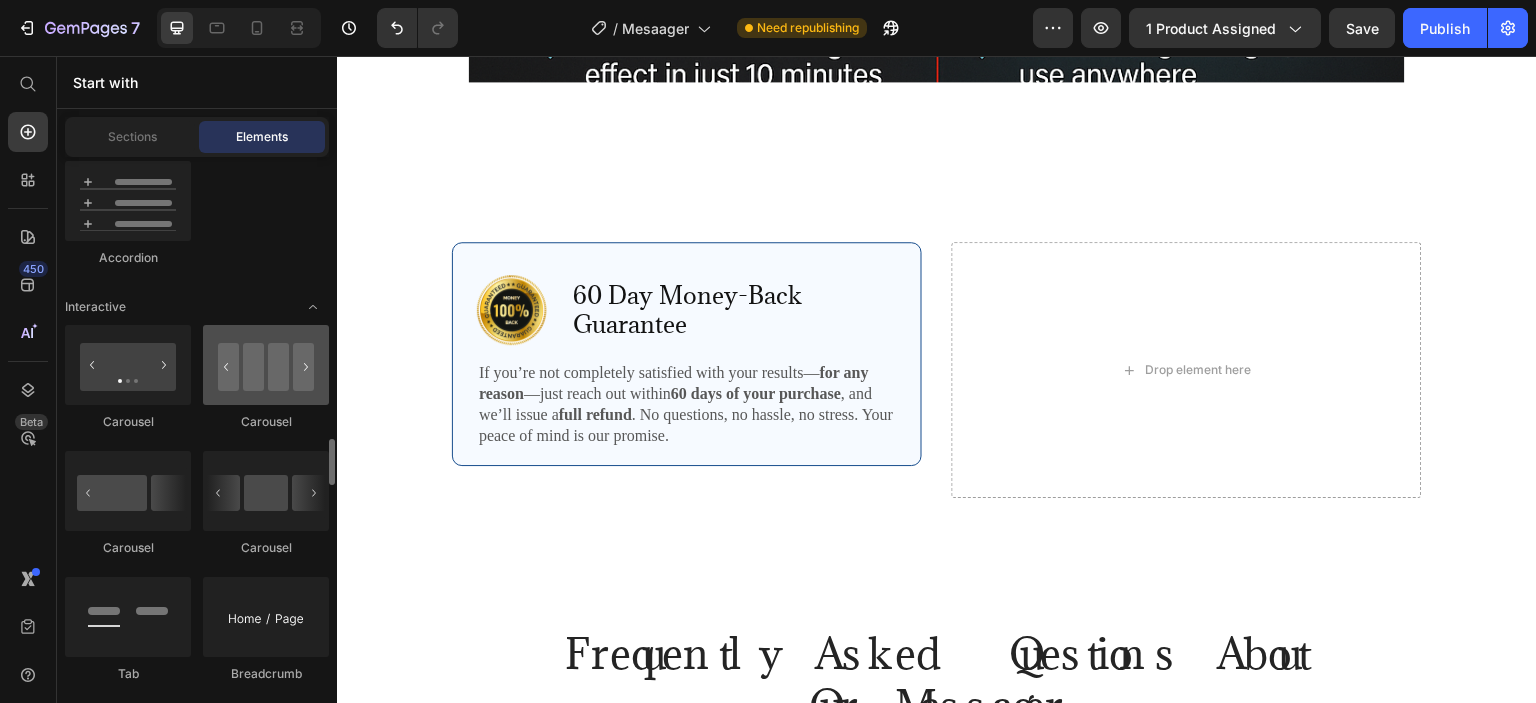 scroll, scrollTop: 2100, scrollLeft: 0, axis: vertical 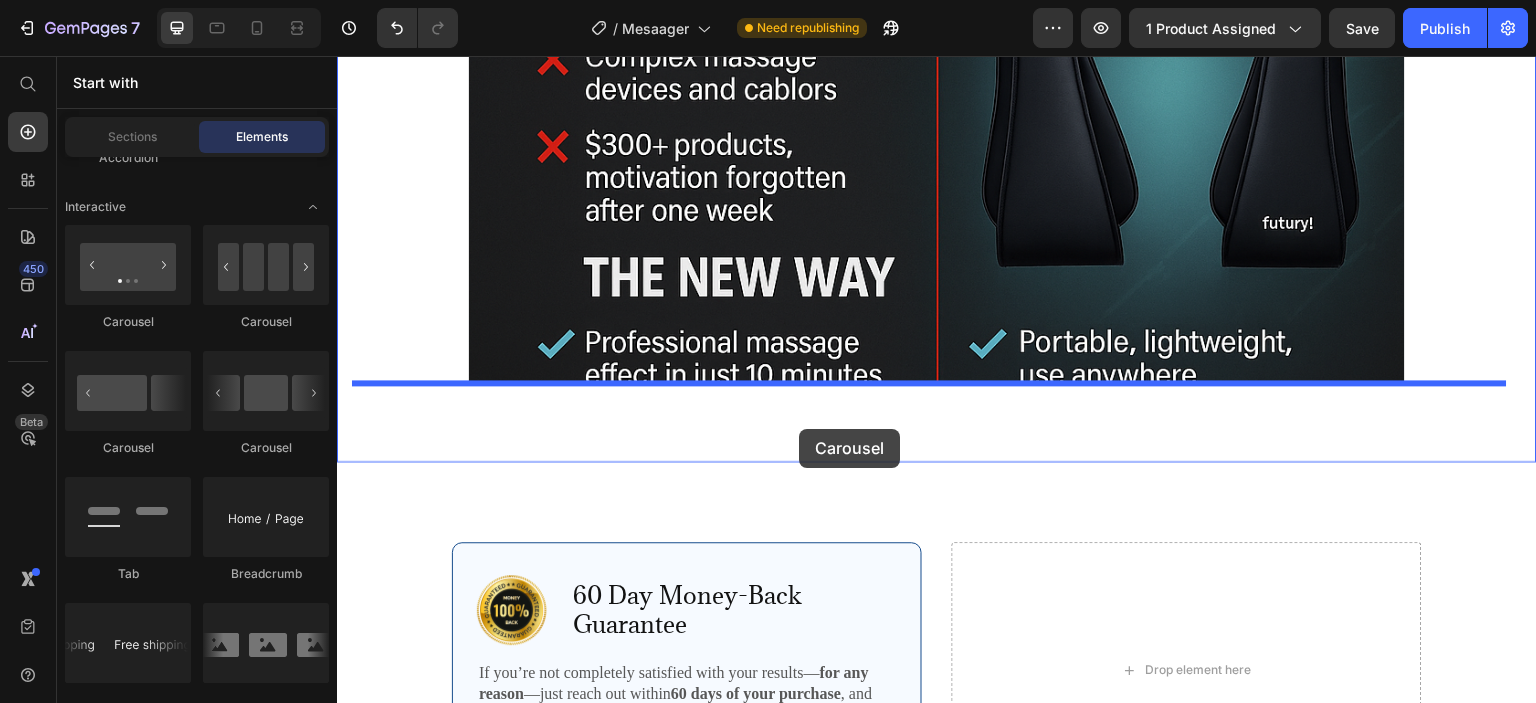drag, startPoint x: 610, startPoint y: 484, endPoint x: 799, endPoint y: 429, distance: 196.84004 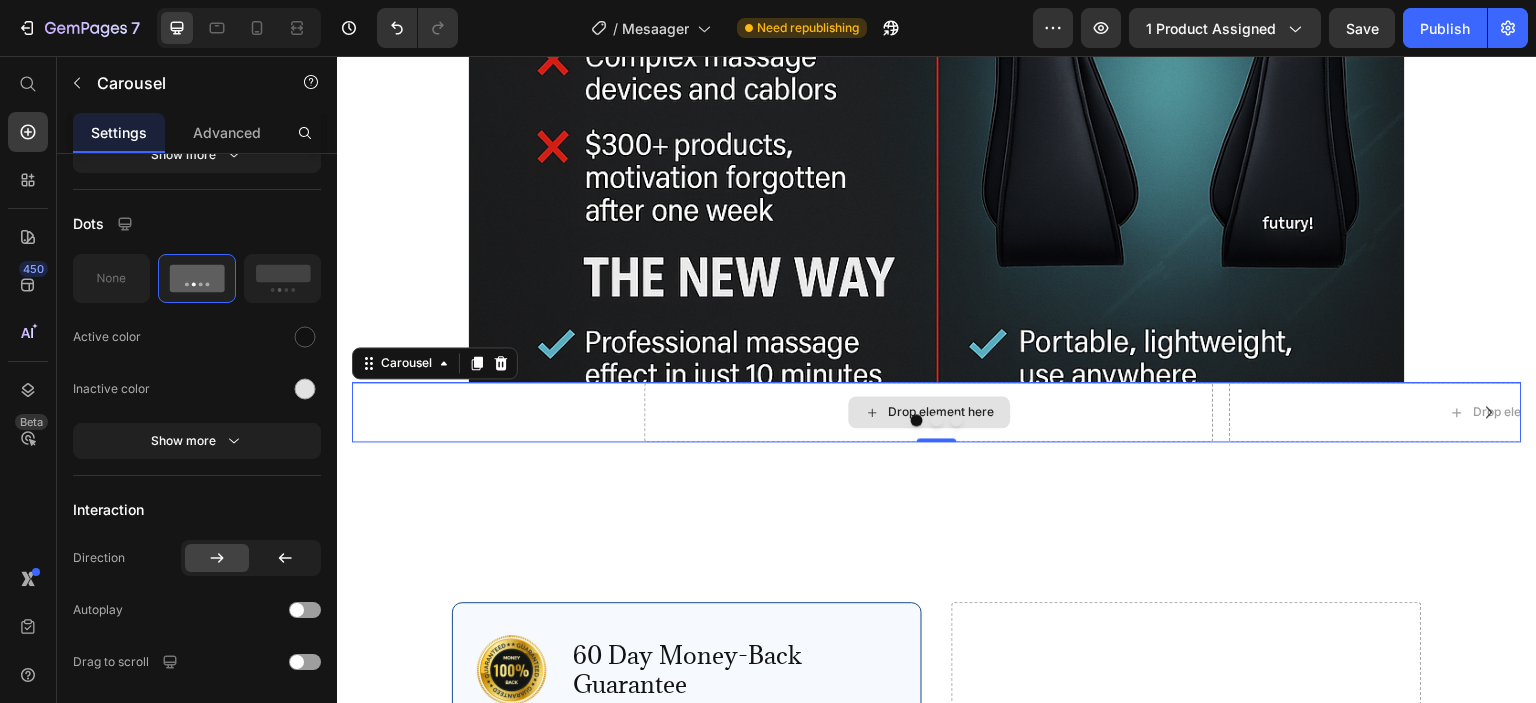 scroll, scrollTop: 0, scrollLeft: 0, axis: both 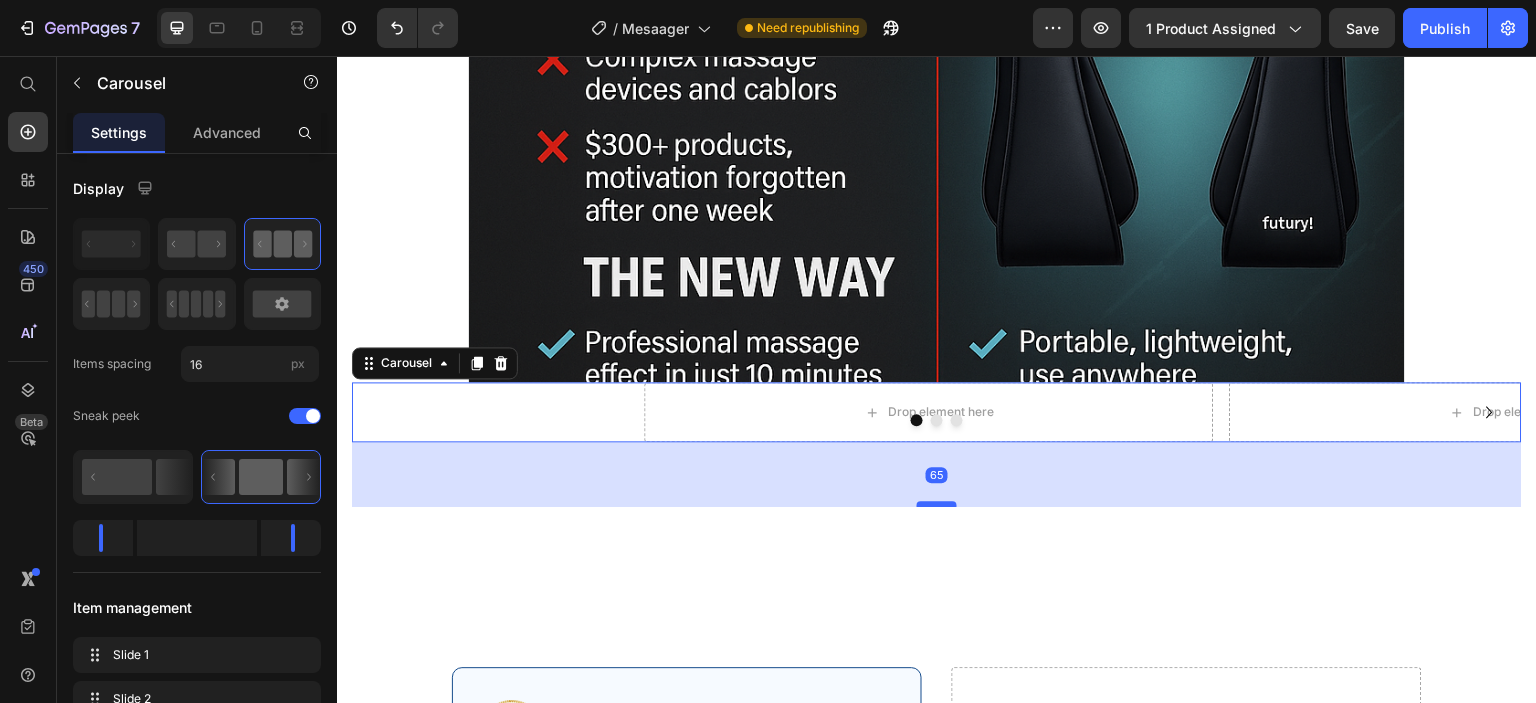 drag, startPoint x: 934, startPoint y: 440, endPoint x: 935, endPoint y: 504, distance: 64.00781 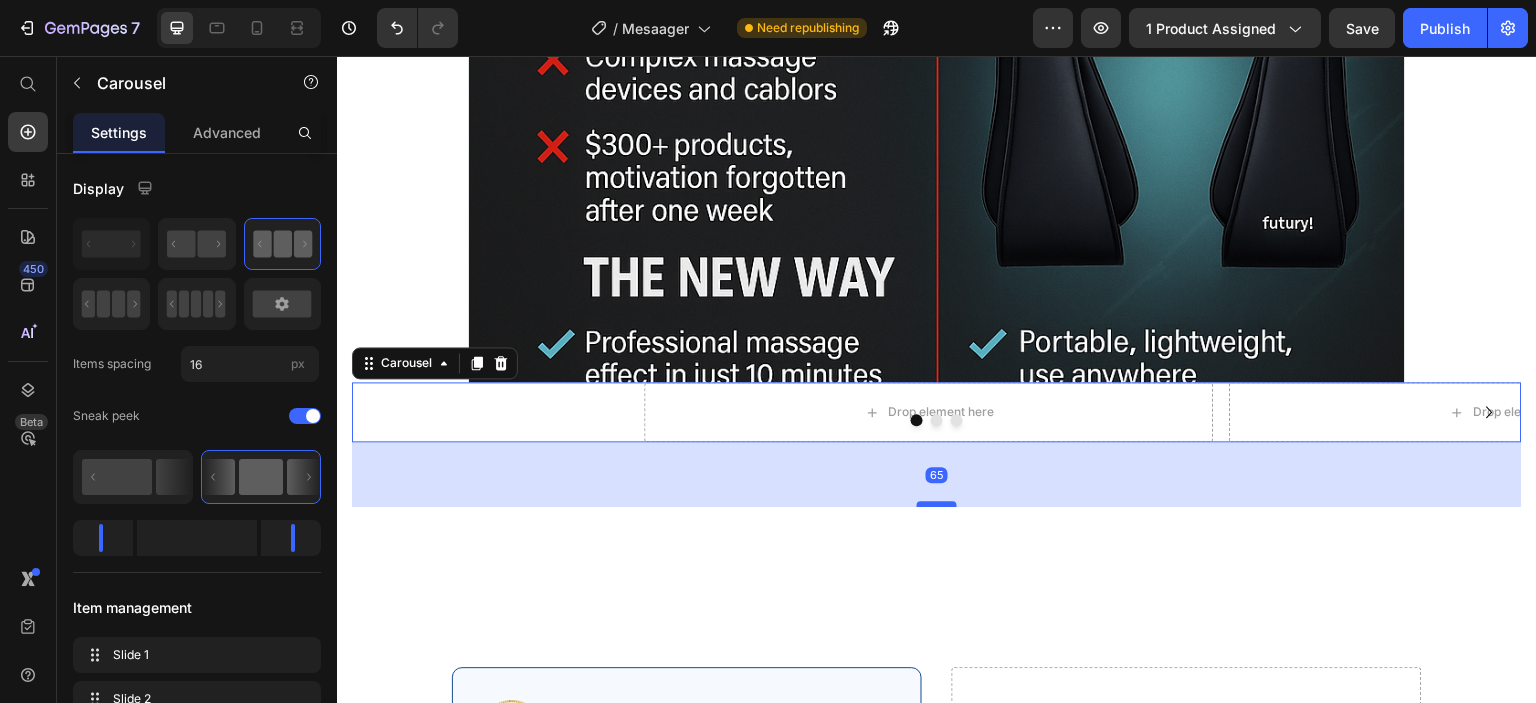 click at bounding box center (937, 504) 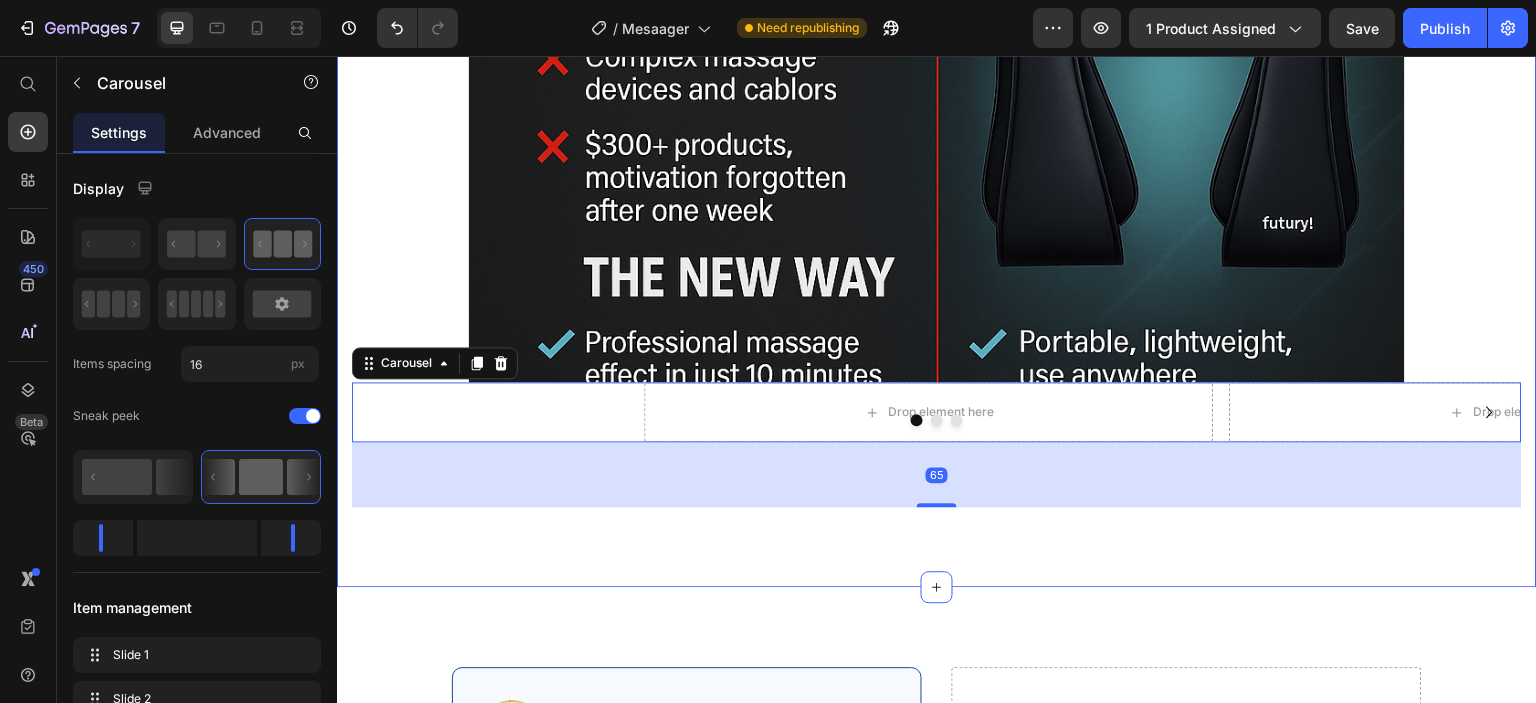 click on "Discover the Transformative Impact of Our Deep Heat Massager Heading
Image
Icon
Icon
Icon
Icon
Icon Row [FIRST] [LAST] Text block Row I was truly impressed by the relief this massager brought to my neck and shoulders. The soothing heat and targeted massage untangled my muscle knots, providing relaxation I hadn’t experienced before. Its quiet operation and sleek design make it a perfect addition to my relaxation corner, enhancing my self-care routine. Text block                Title Line (P) Images & Gallery FUTURYL™ RELIEVER – Deep Heat Neck & Shoulder Massager (P) Title $49.99 (P) Price $99.98 (P) Price Row Buy Now (P) Cart Button Product Row Image
Icon
Icon
Icon
Icon
Icon Row [FIRST] [LAST] Text block Row Text block                Title Line (P) Images & Gallery FUTURYL™ RELIEVER – Deep Heat Neck & Shoulder Massager $49.99" at bounding box center [937, -289] 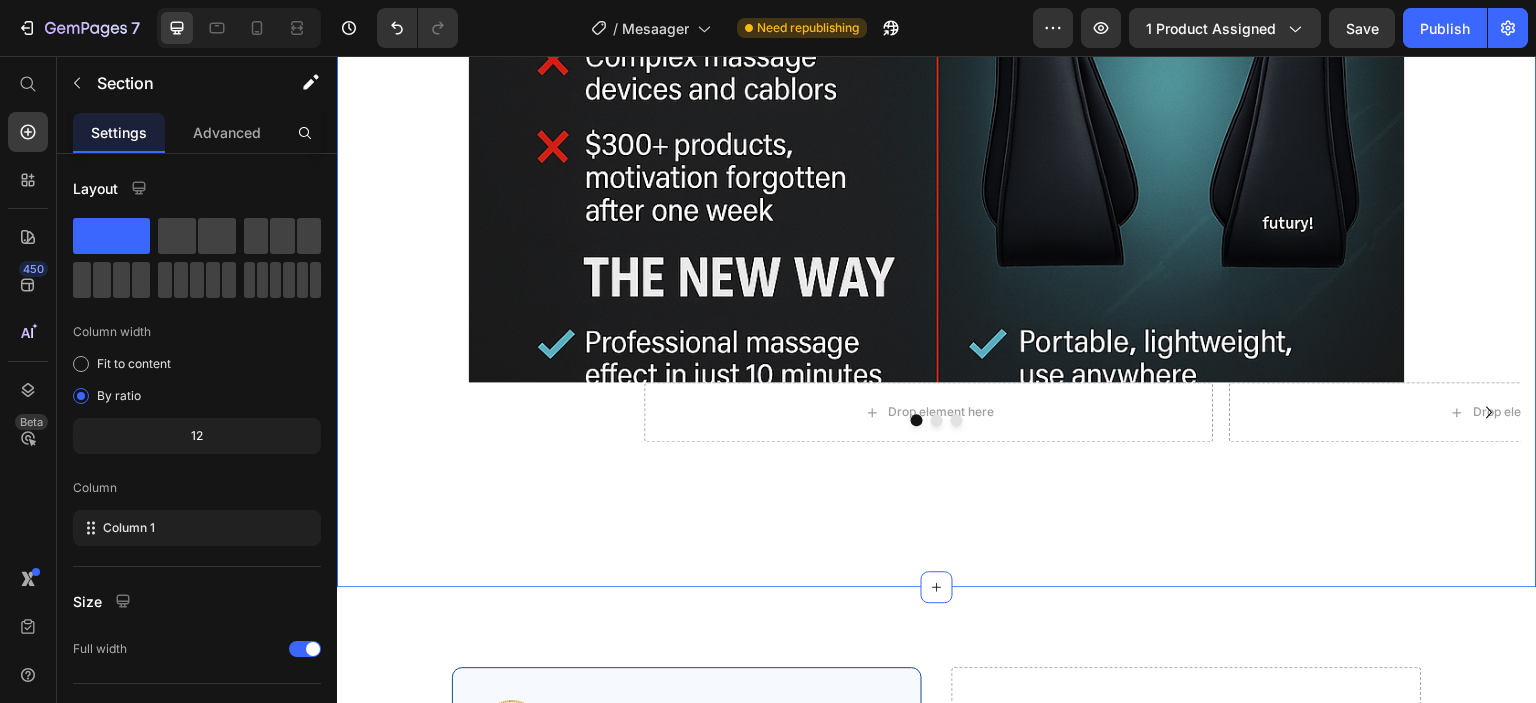 click on "Drop element here
Drop element here
Drop element here
Carousel" at bounding box center [937, 444] 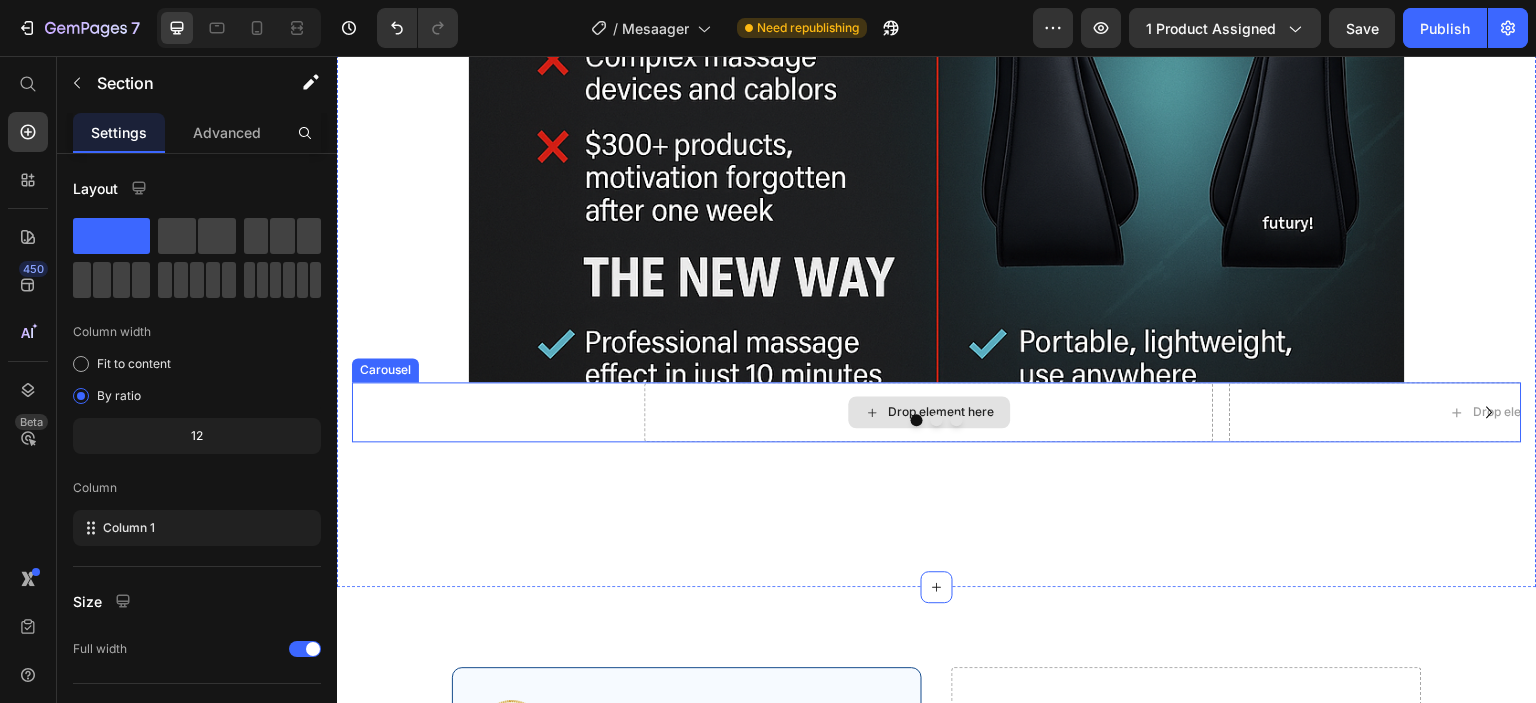click at bounding box center [937, 420] 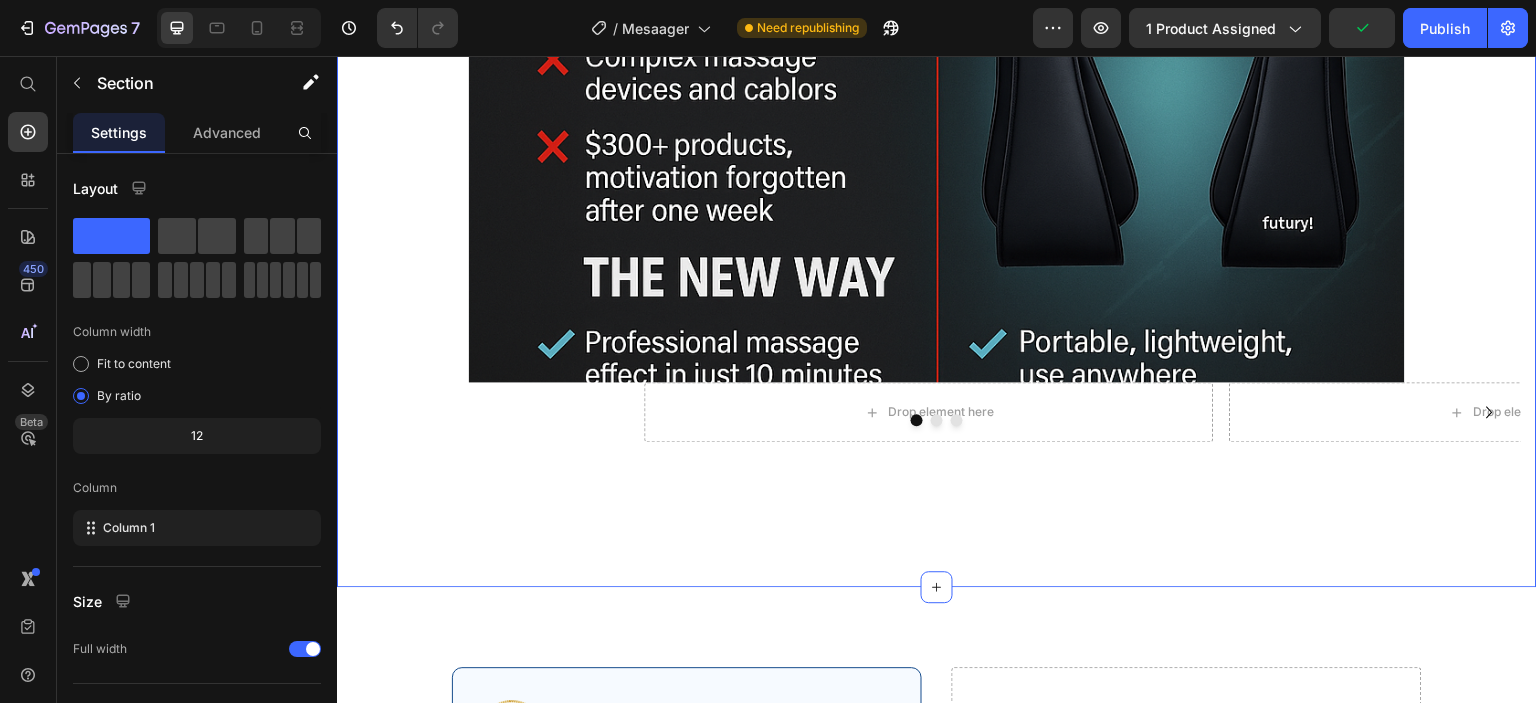 click on "Drop element here
Drop element here
Drop element here
Carousel" at bounding box center [937, 444] 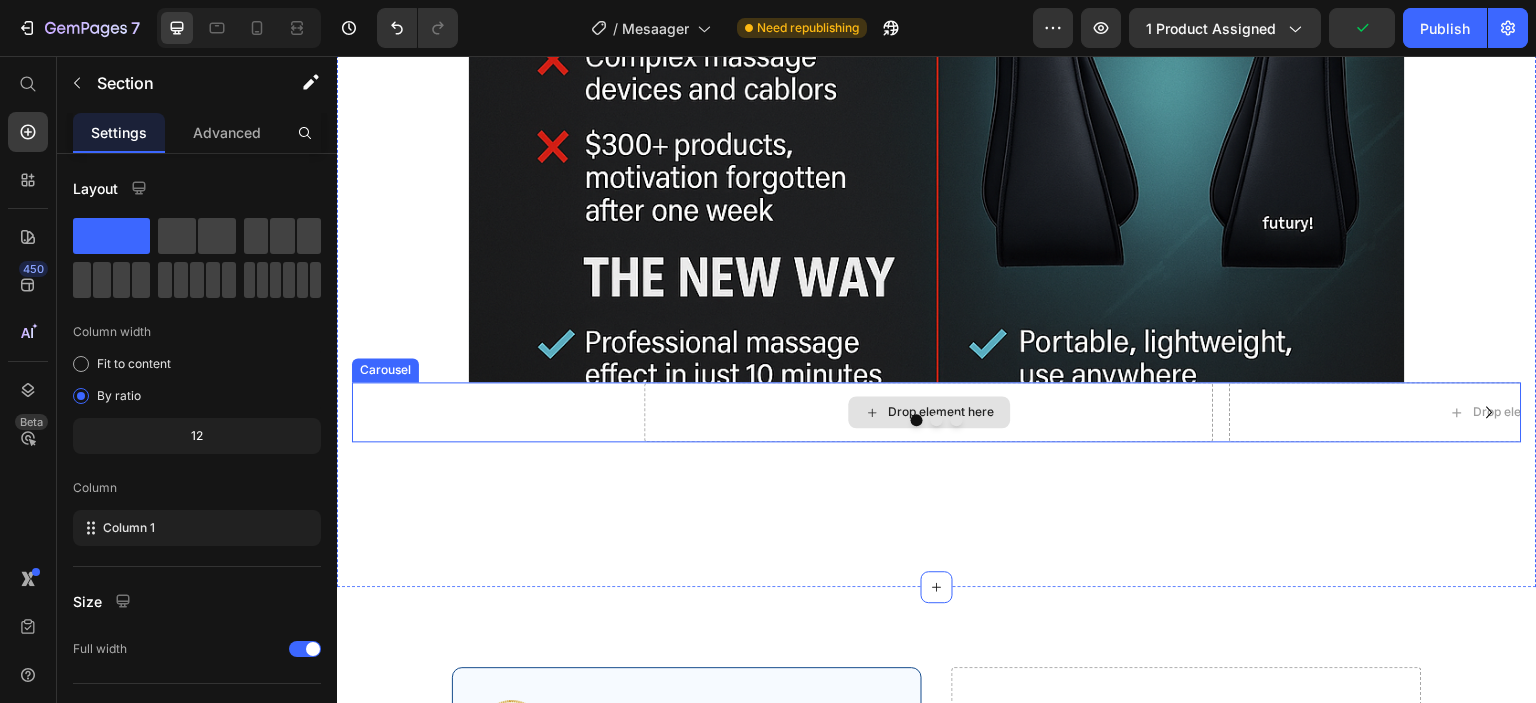 click on "Drop element here
Drop element here
Drop element here
Carousel" at bounding box center [937, 444] 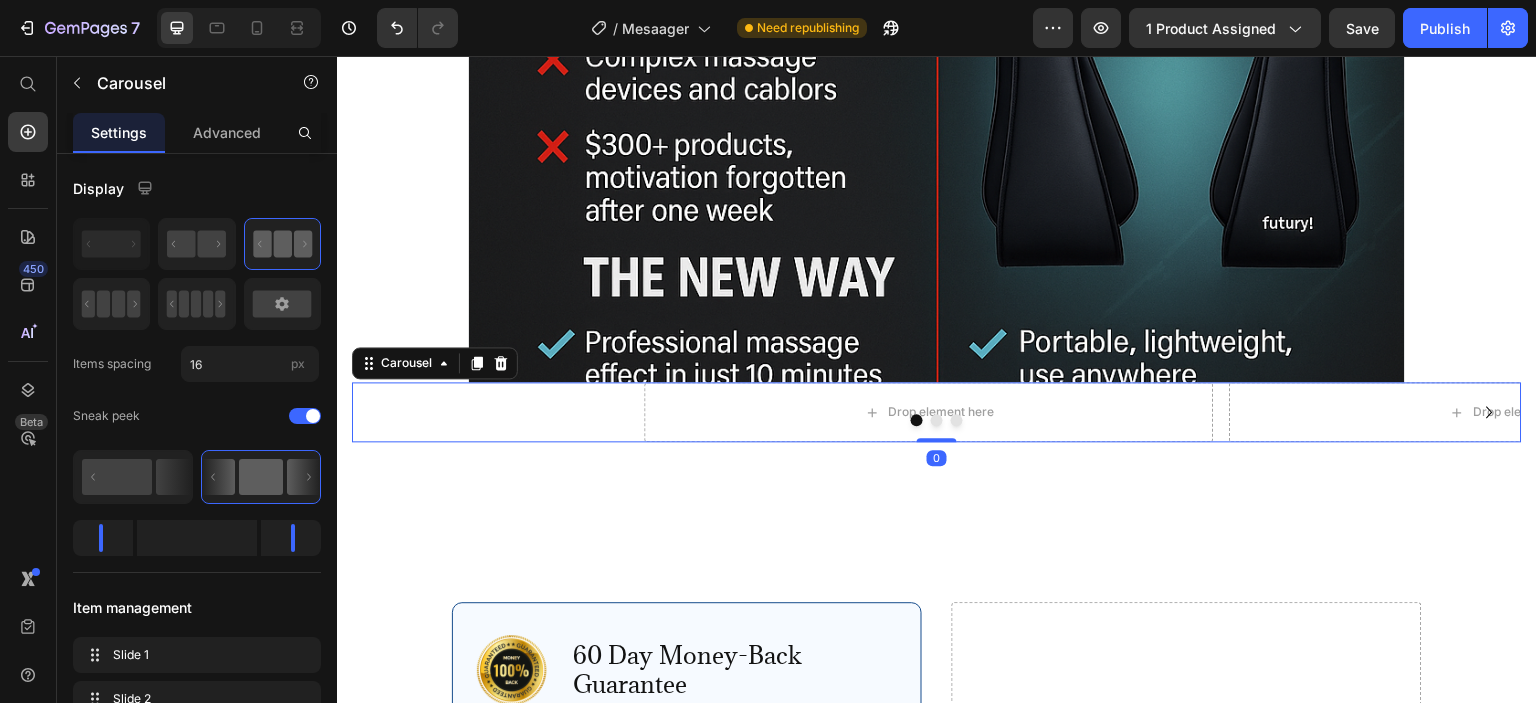 drag, startPoint x: 930, startPoint y: 505, endPoint x: 949, endPoint y: 417, distance: 90.02777 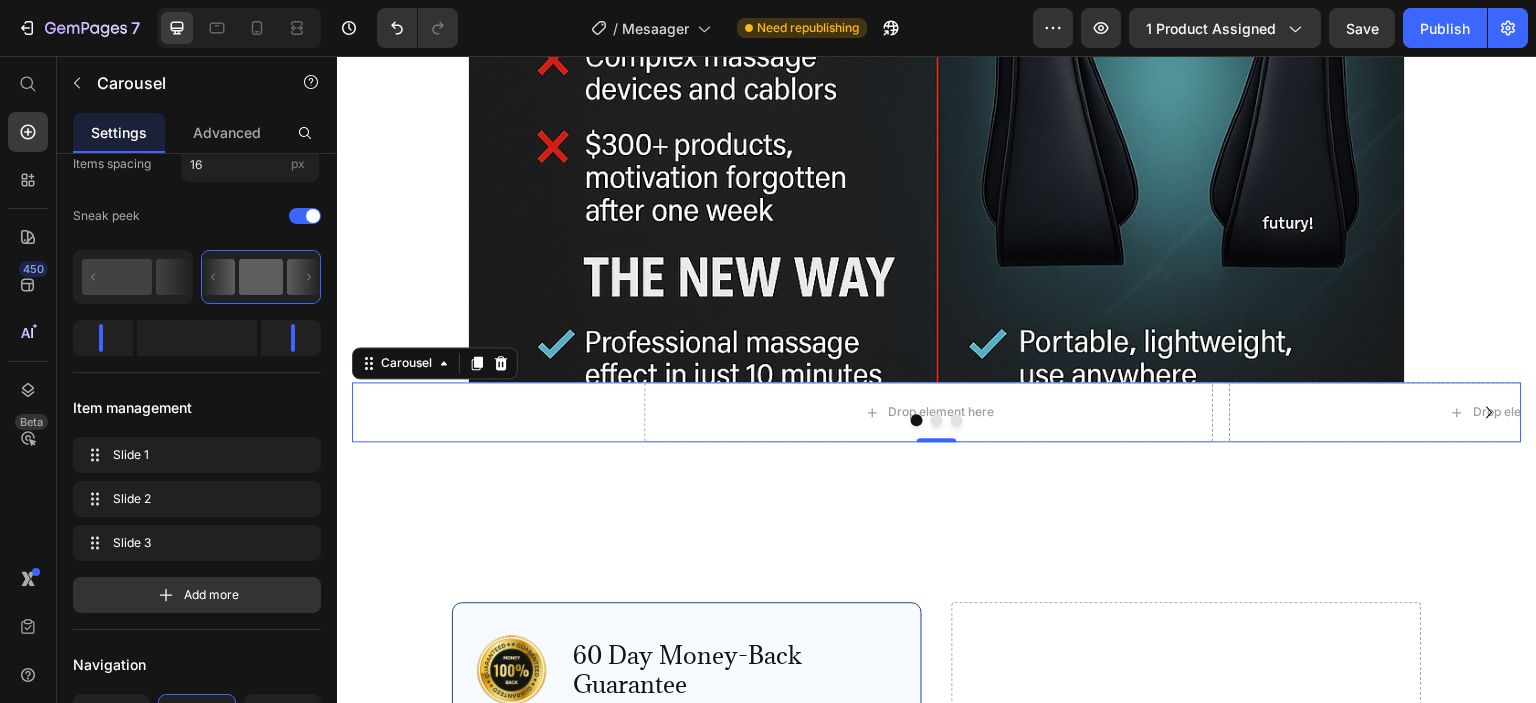 scroll, scrollTop: 0, scrollLeft: 0, axis: both 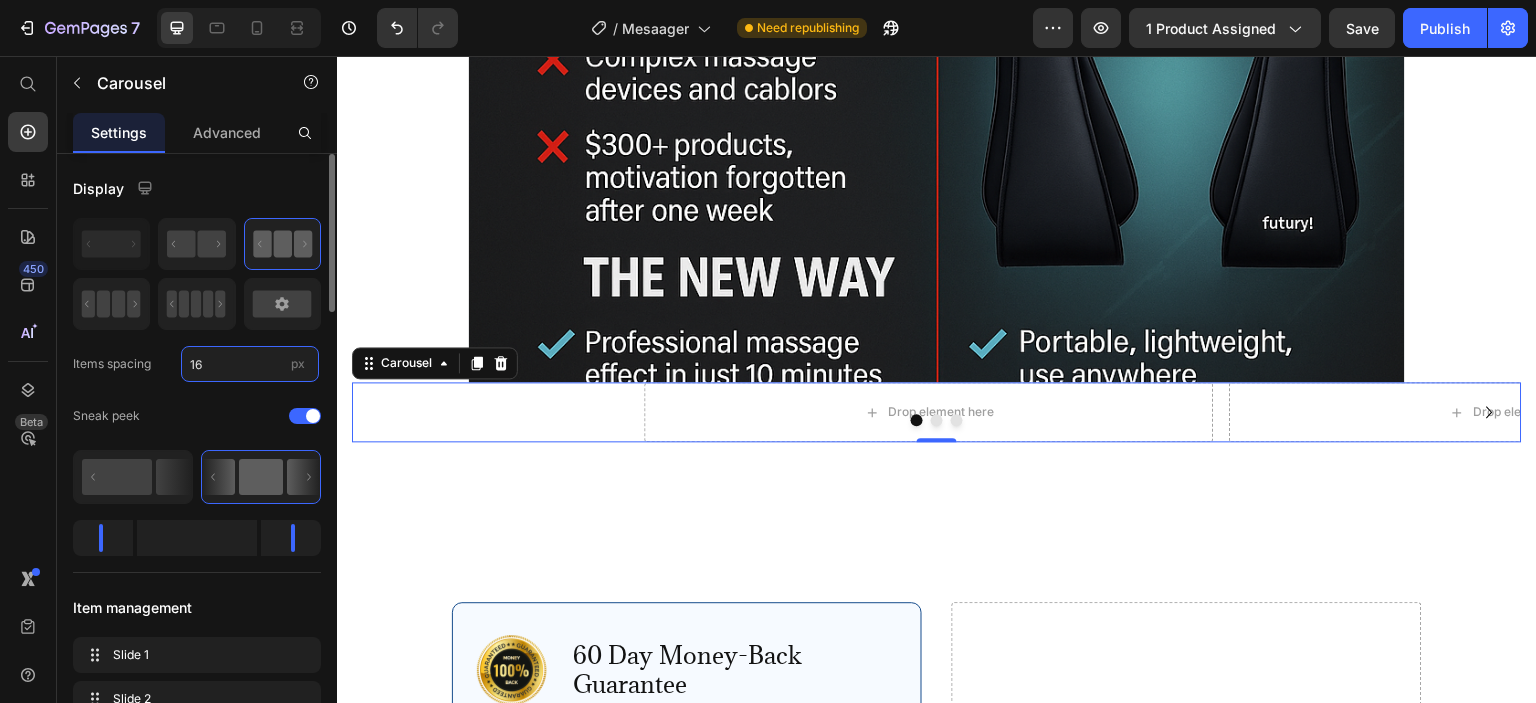 click on "16" at bounding box center [250, 364] 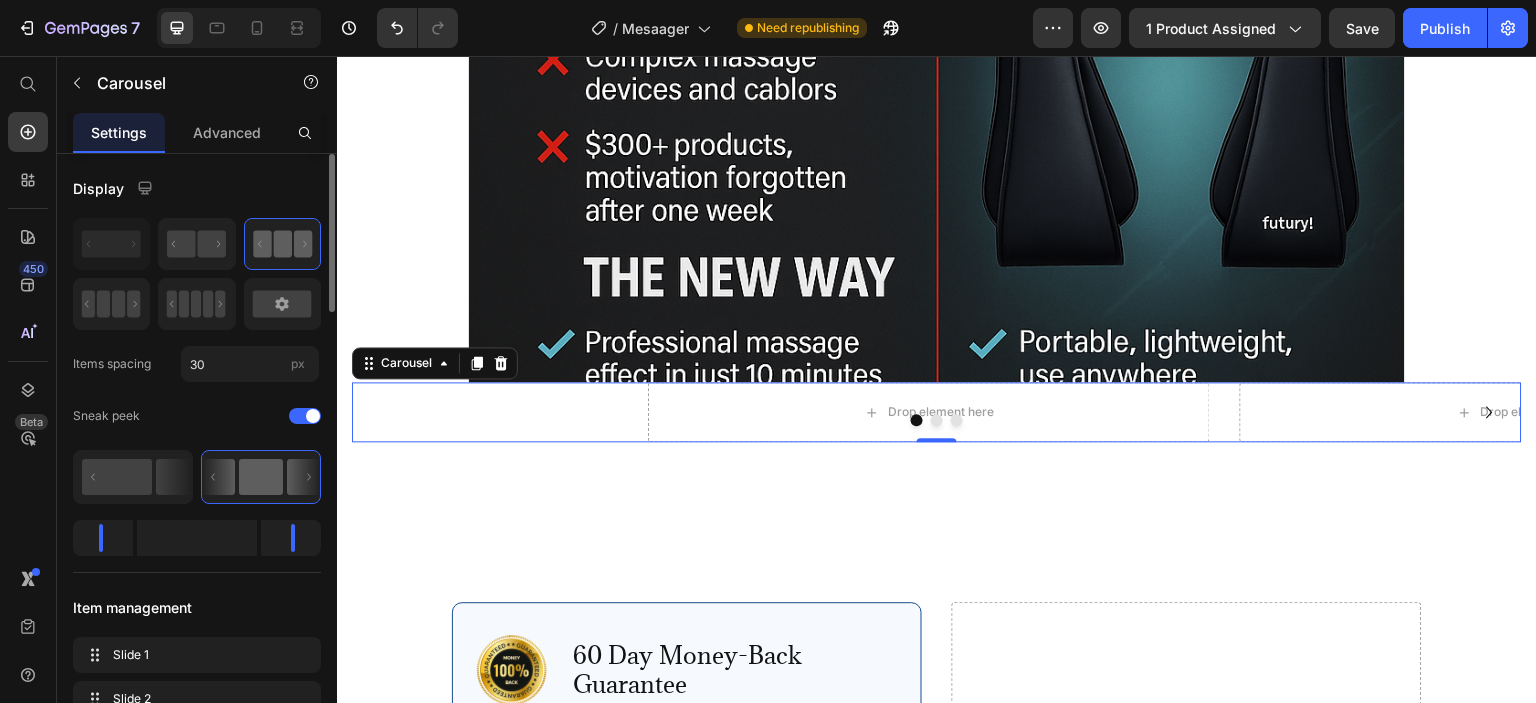 click on "Display Items spacing 30 px Sneak peek" 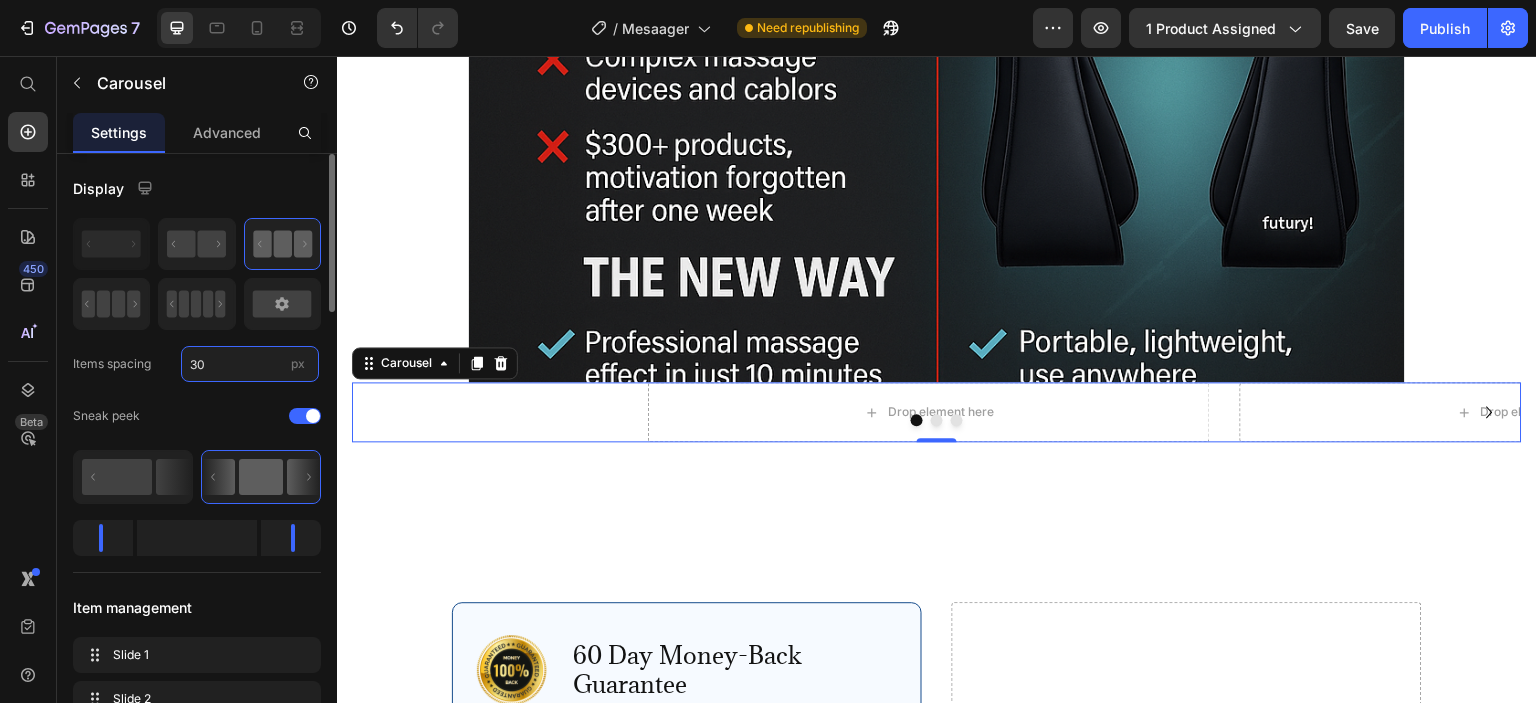 click on "30" at bounding box center (250, 364) 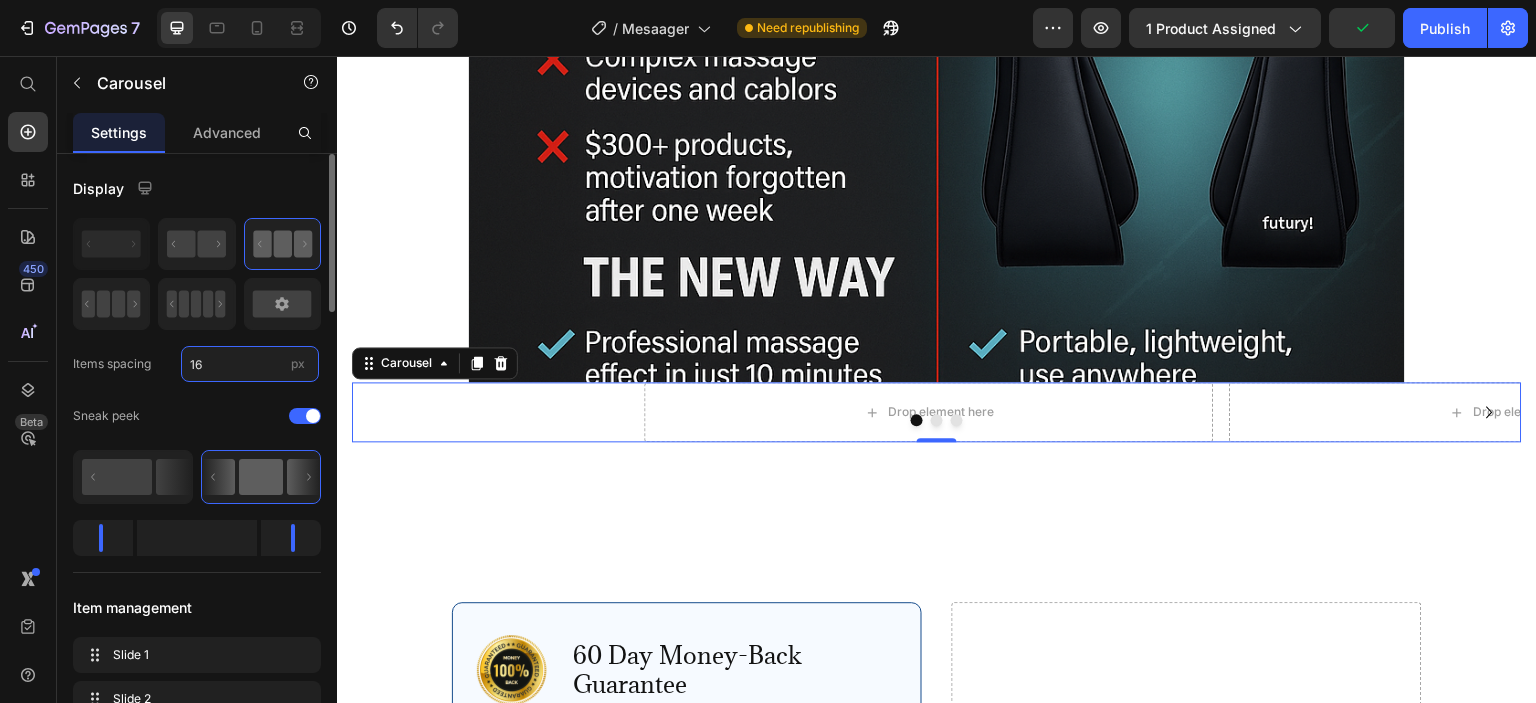type on "16" 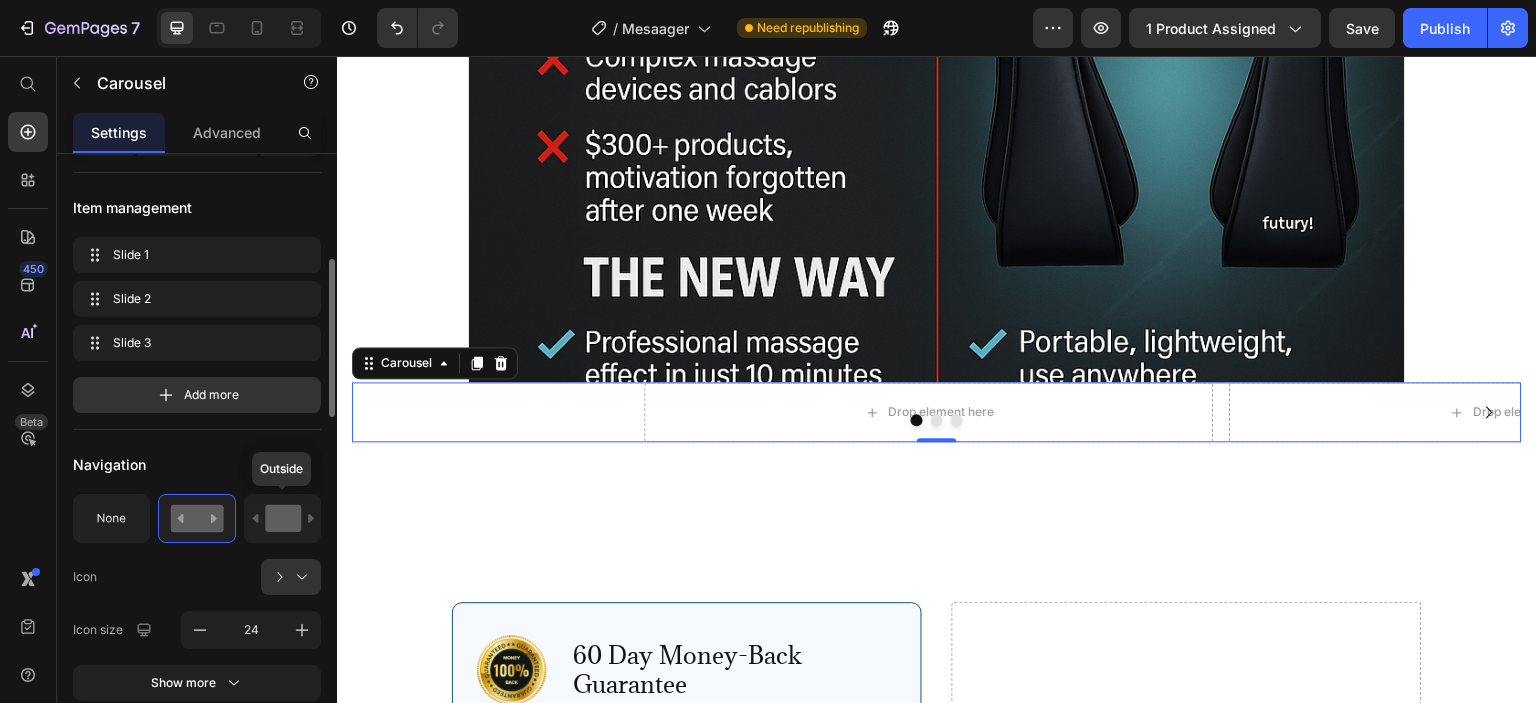 scroll, scrollTop: 500, scrollLeft: 0, axis: vertical 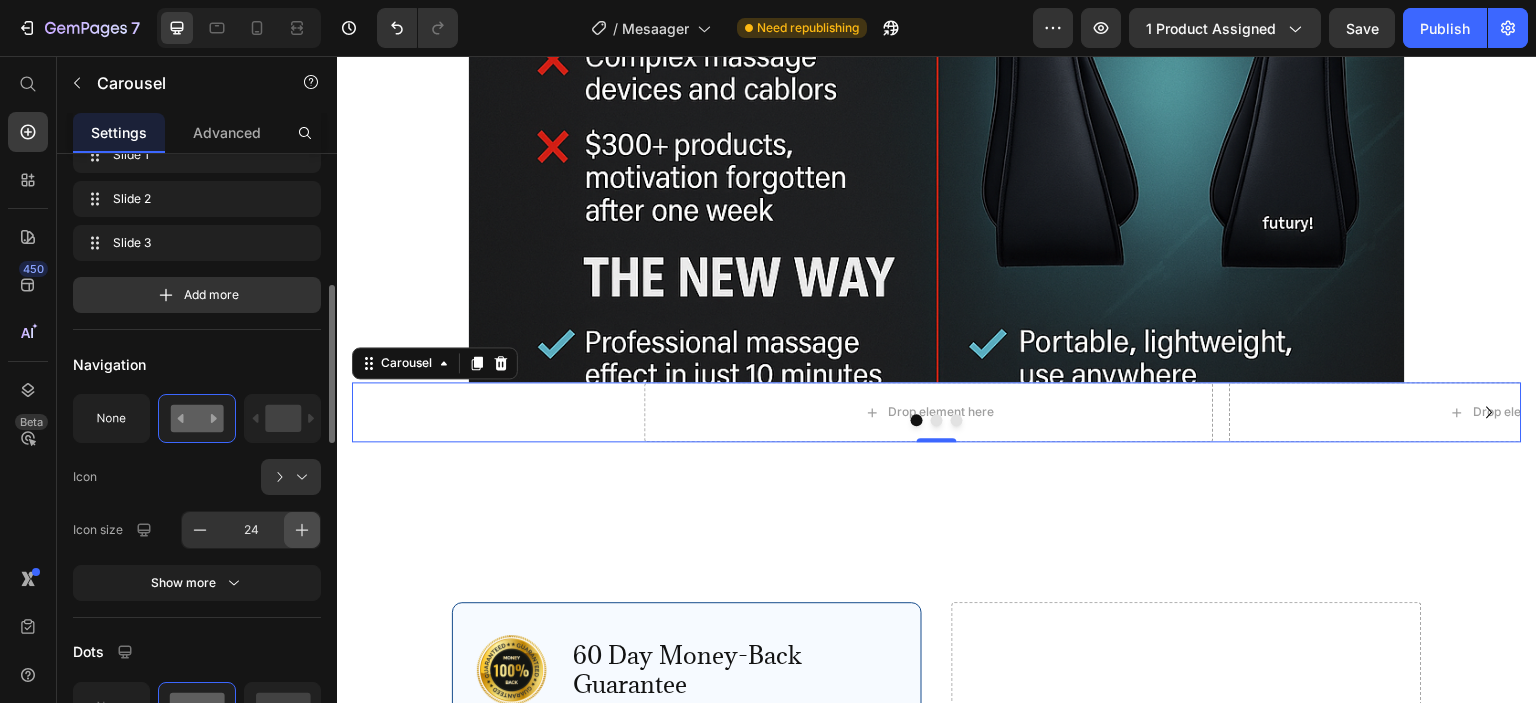 click 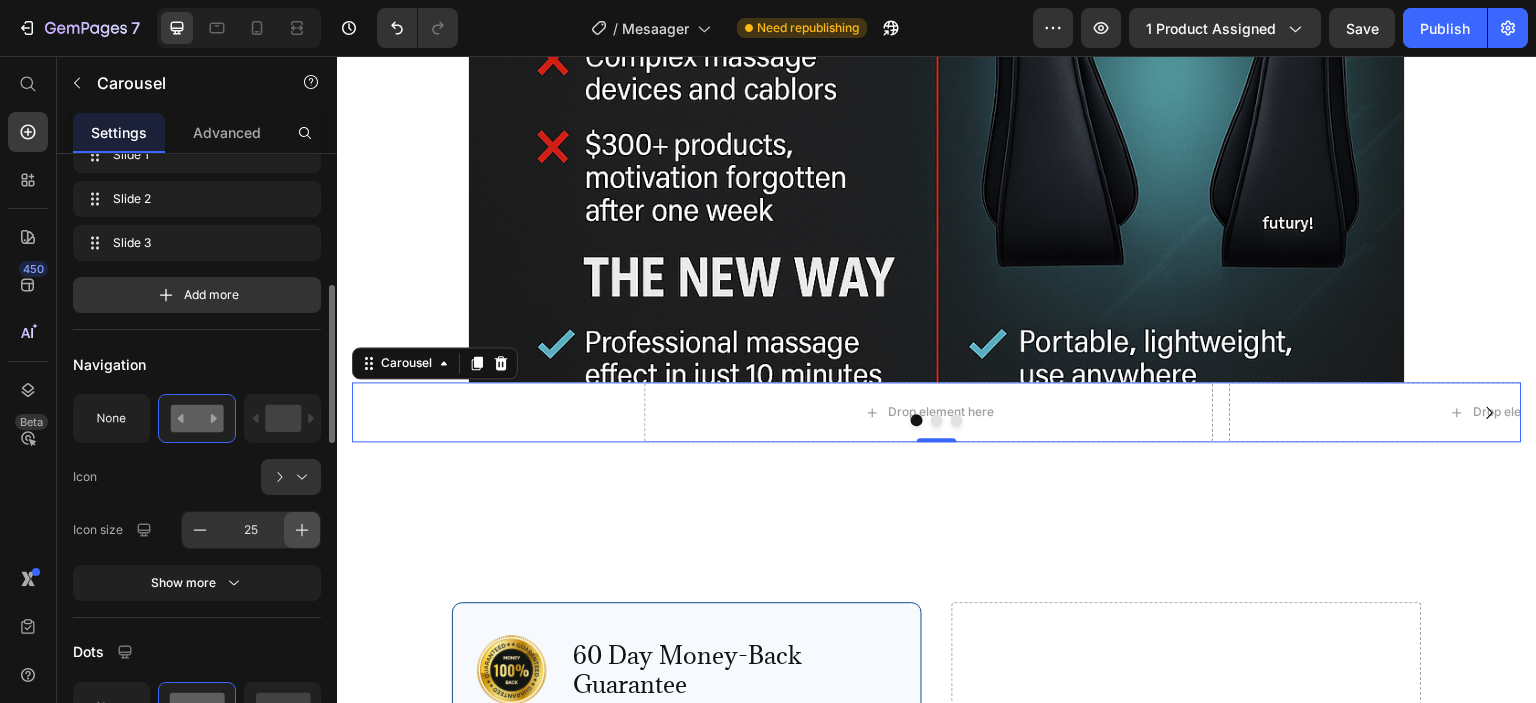 click 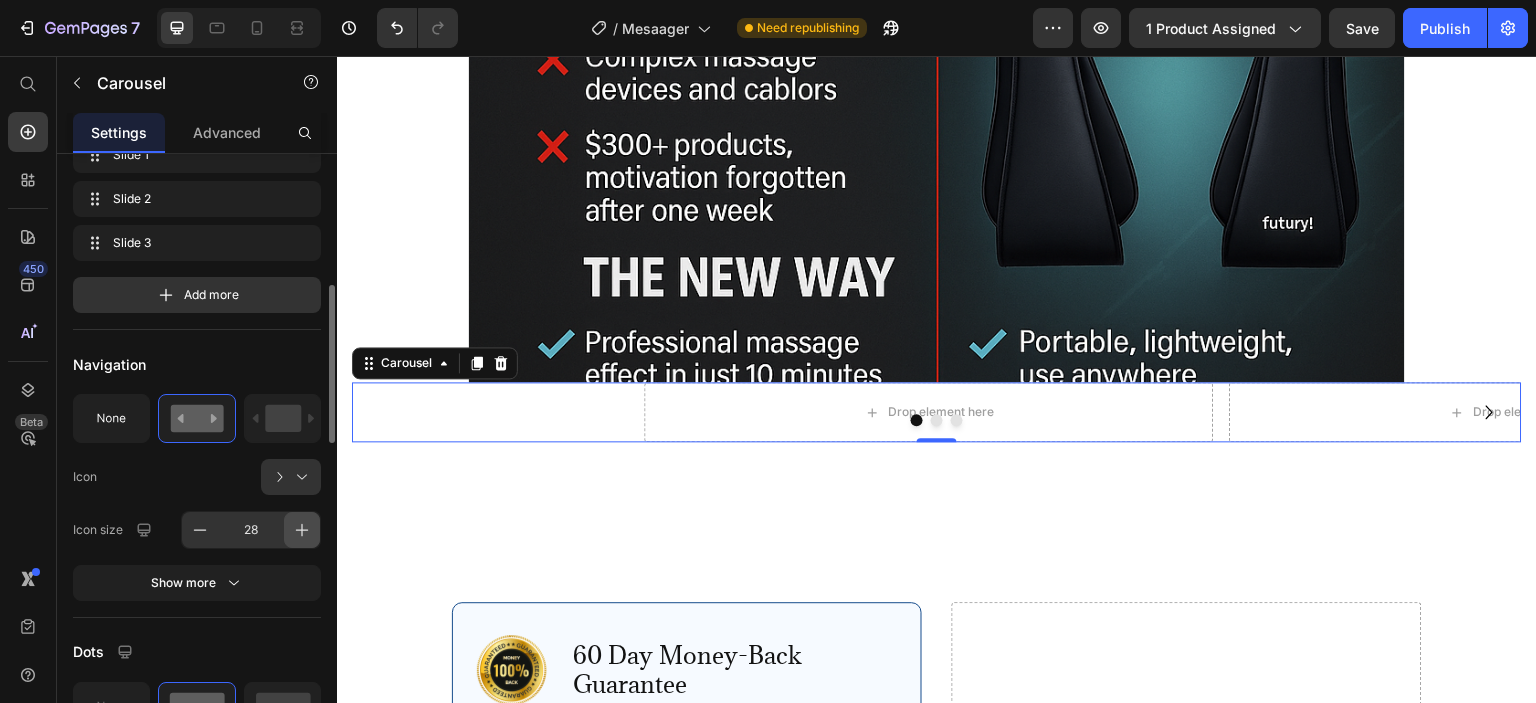 click 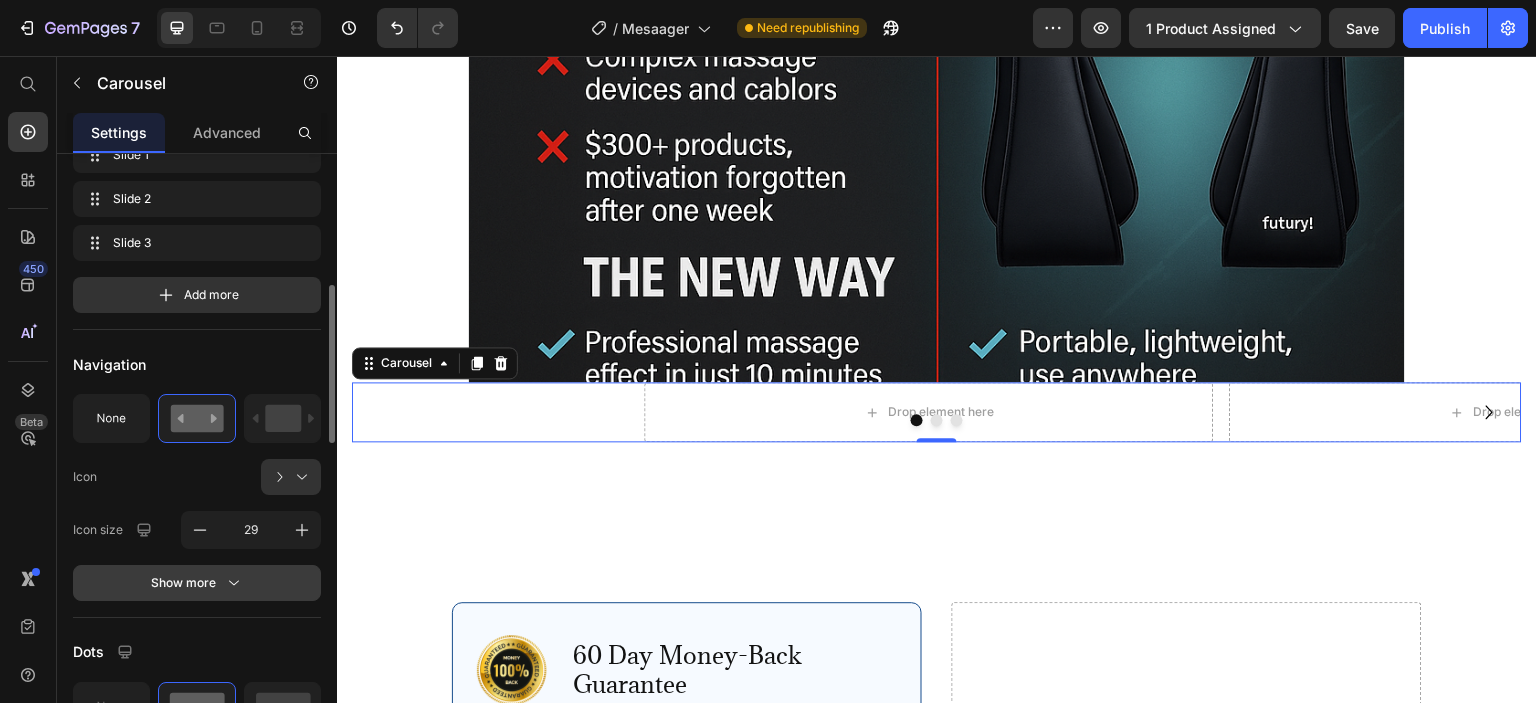 drag, startPoint x: 308, startPoint y: 530, endPoint x: 227, endPoint y: 564, distance: 87.84646 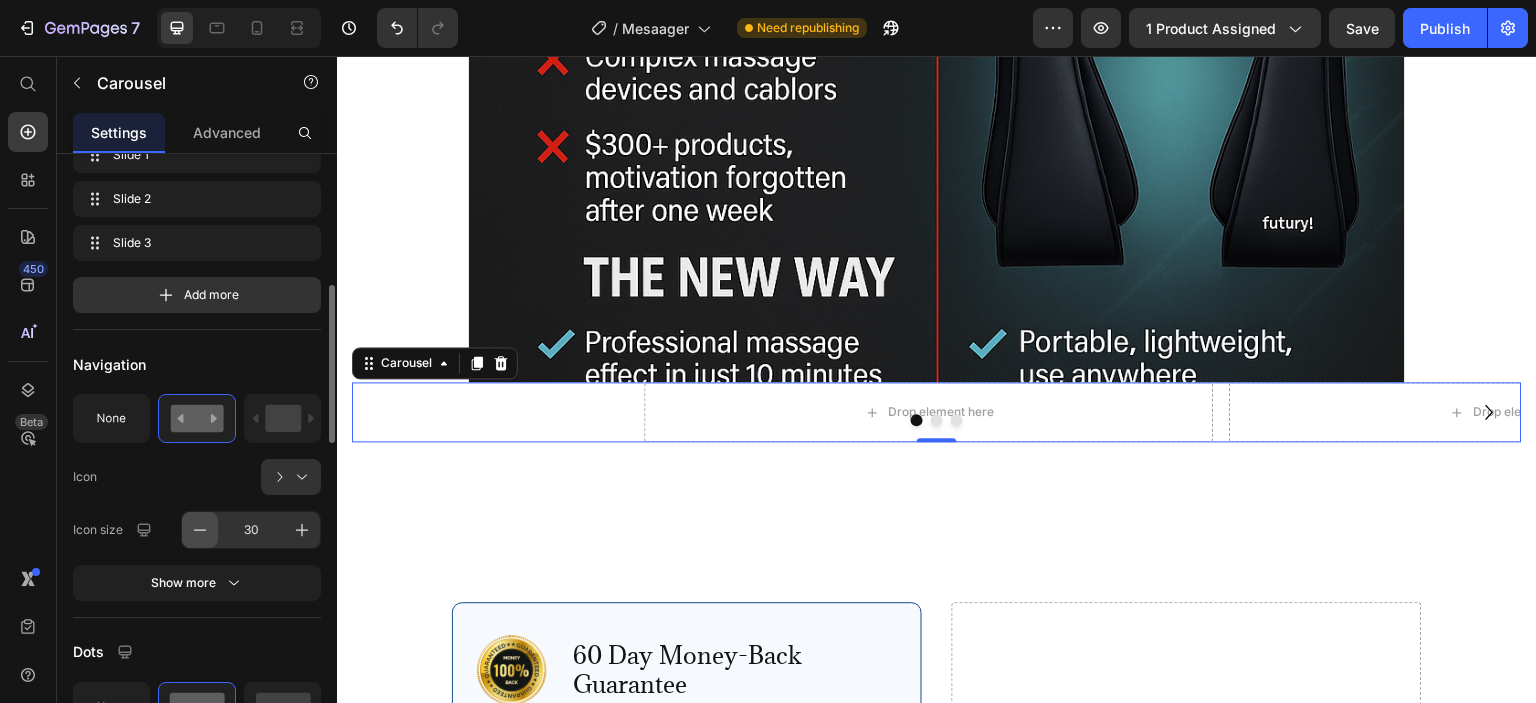 click at bounding box center [200, 530] 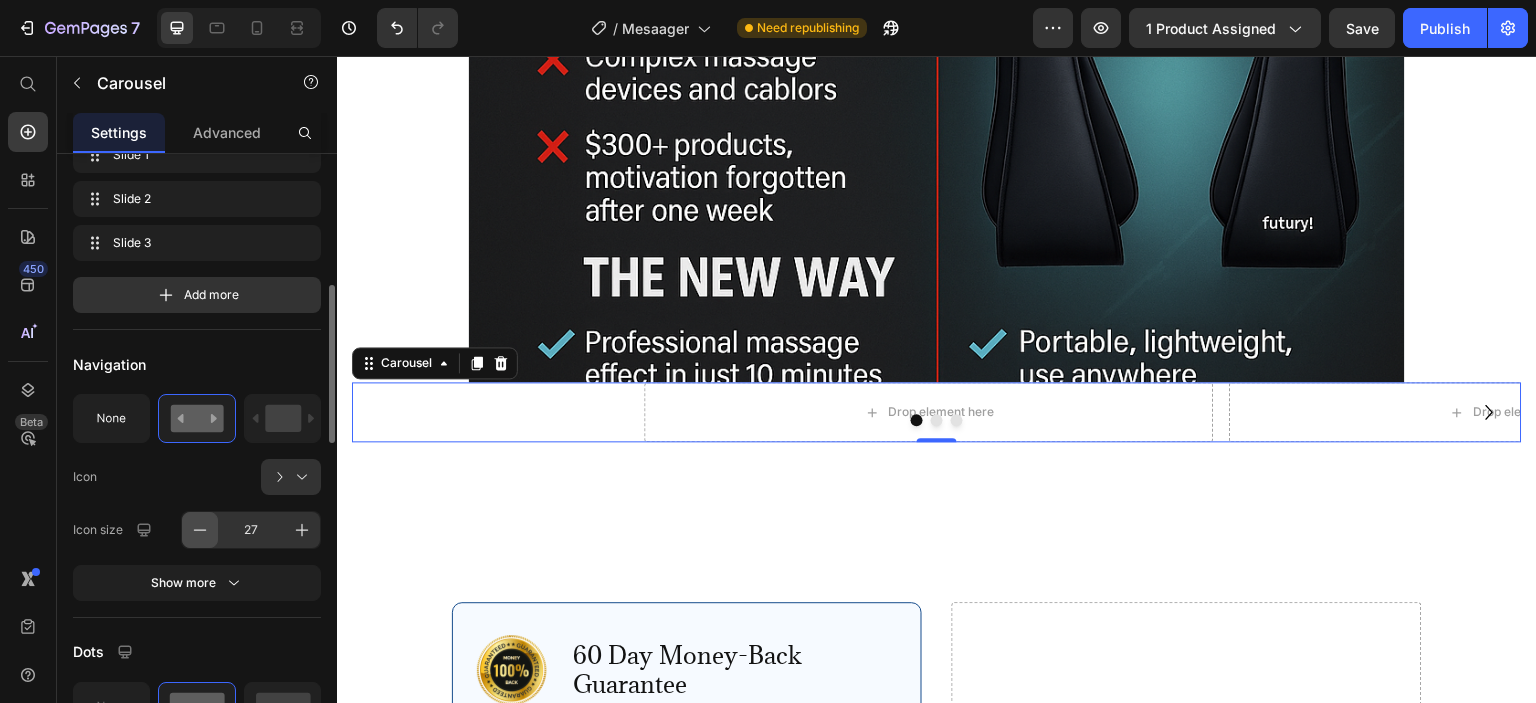 click 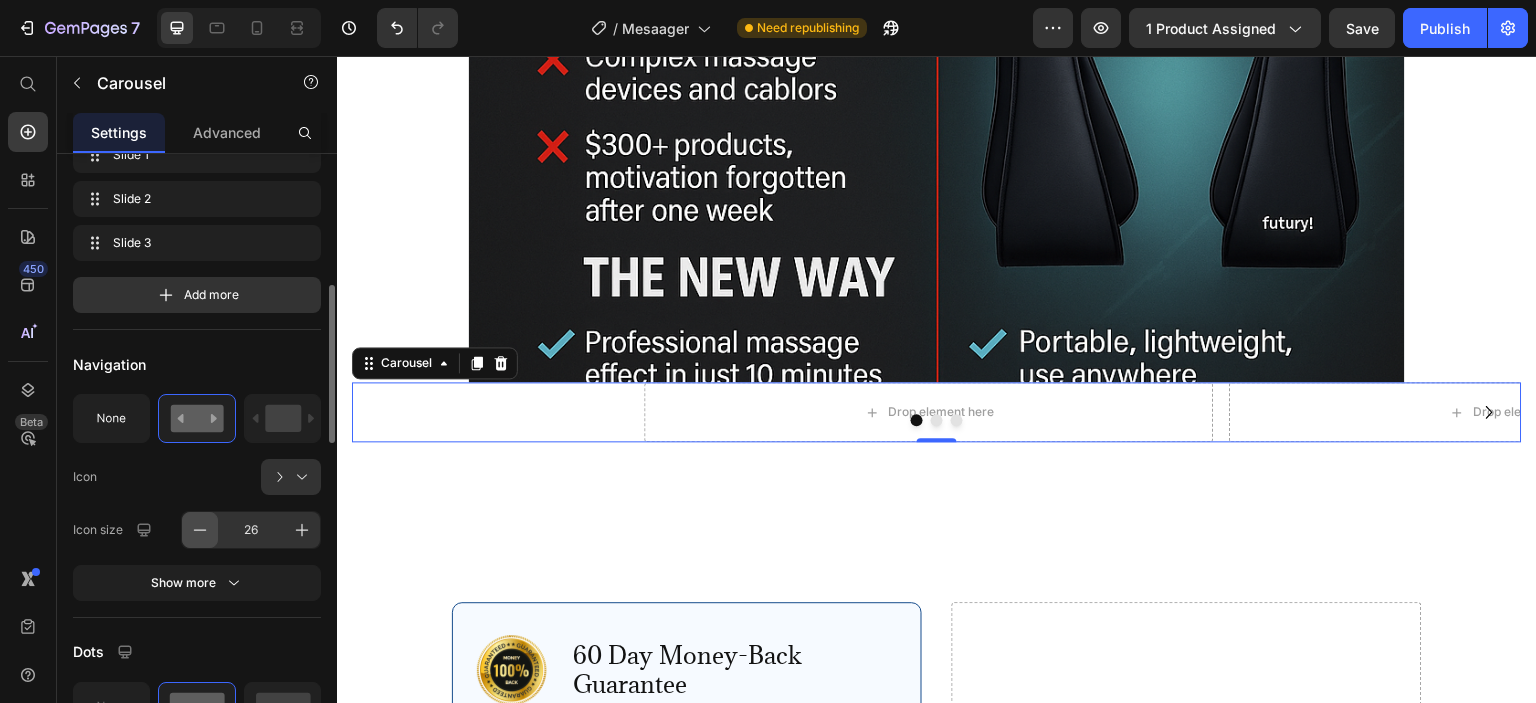 click 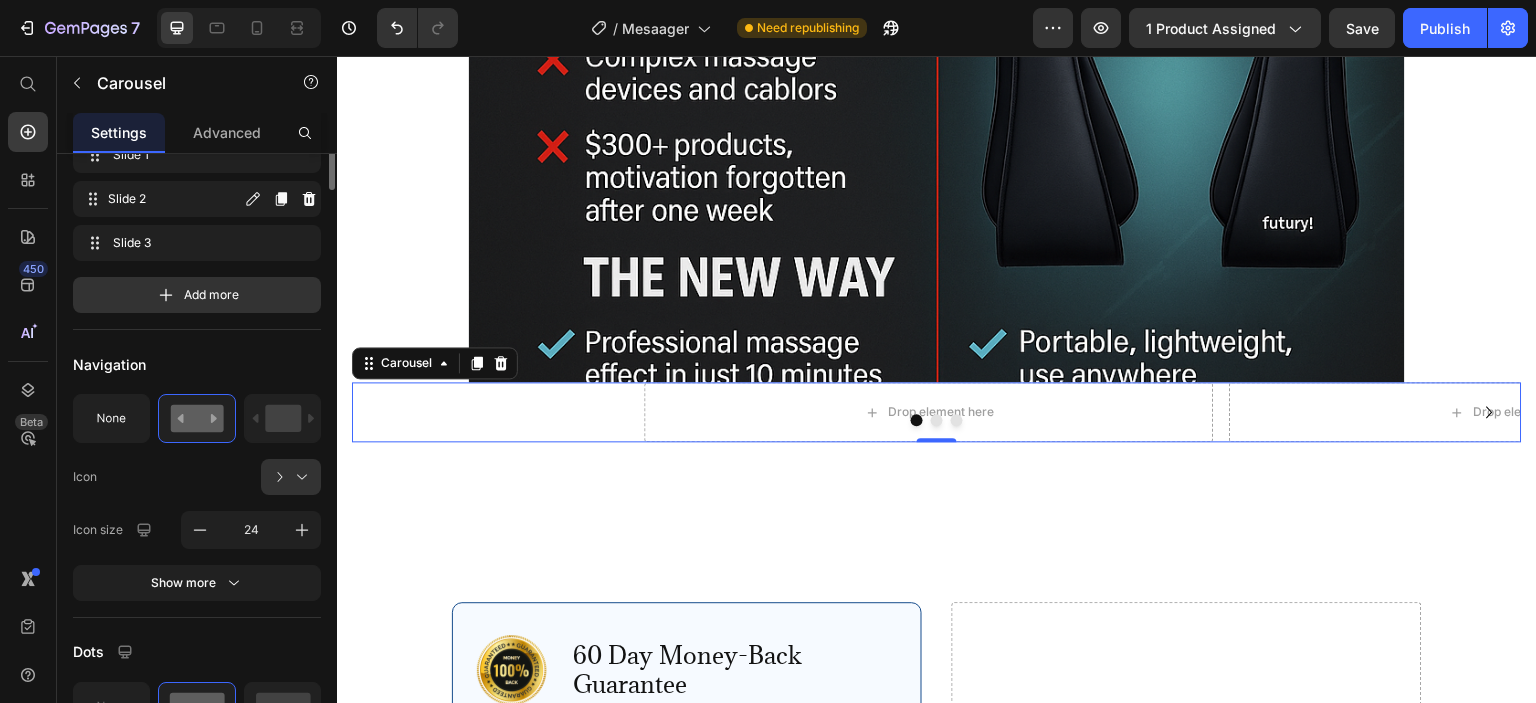 scroll, scrollTop: 100, scrollLeft: 0, axis: vertical 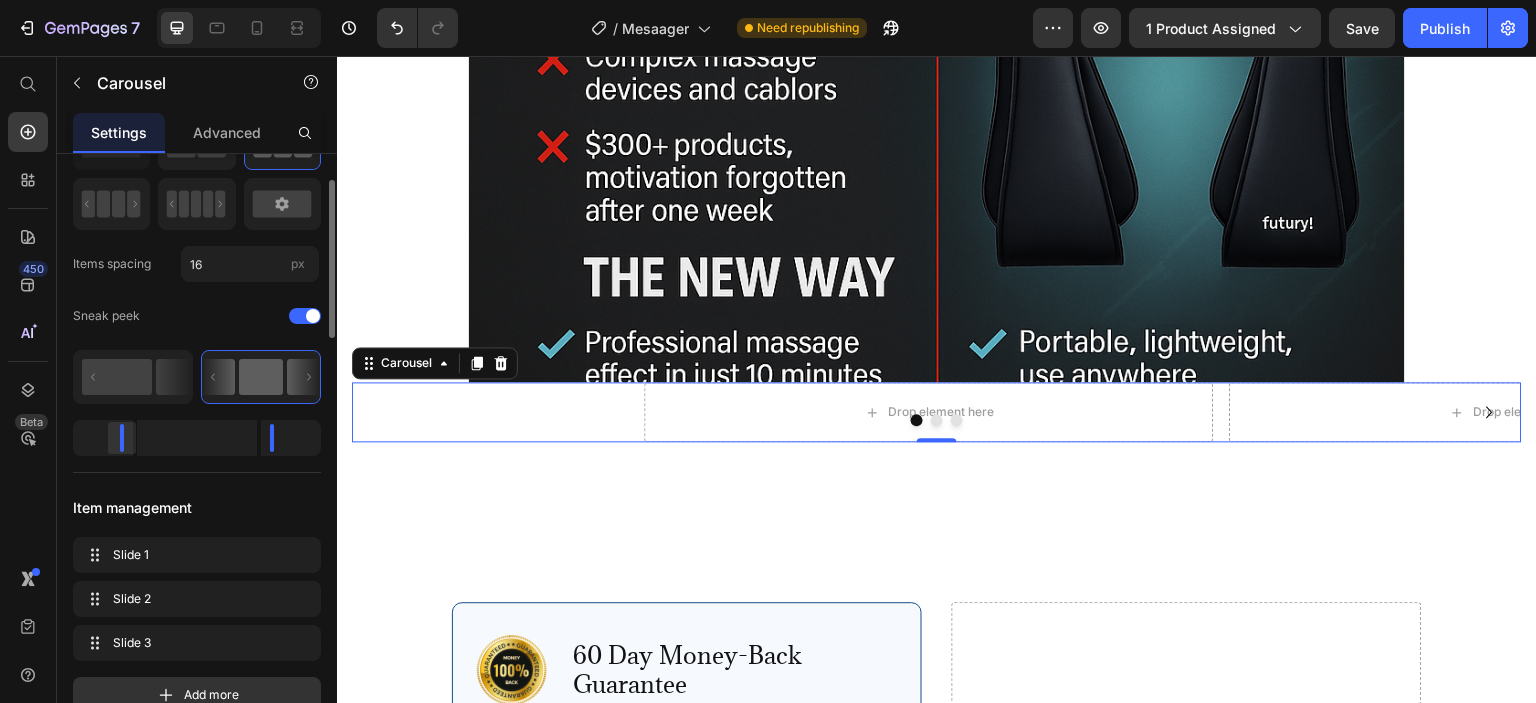 drag, startPoint x: 102, startPoint y: 443, endPoint x: 115, endPoint y: 444, distance: 13.038404 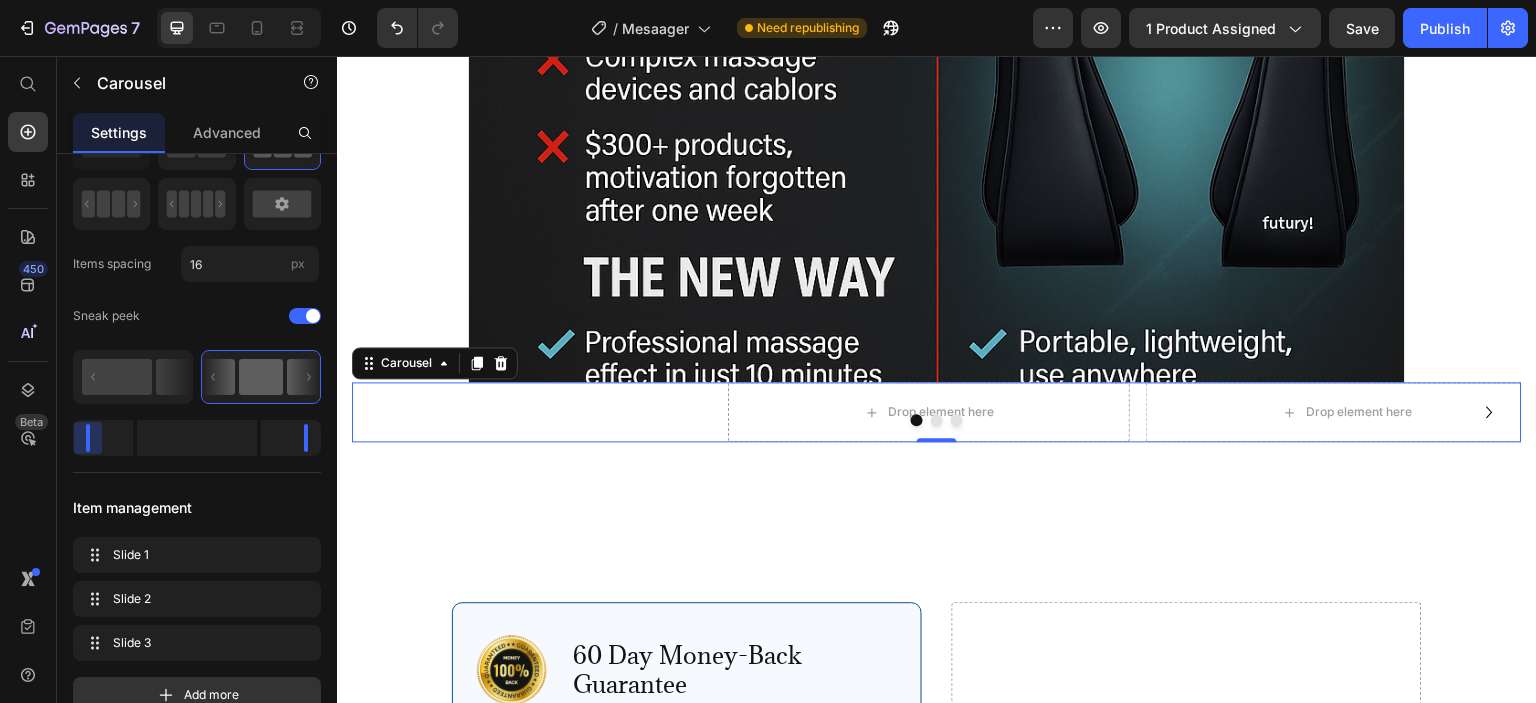 drag, startPoint x: 116, startPoint y: 444, endPoint x: 84, endPoint y: 452, distance: 32.984844 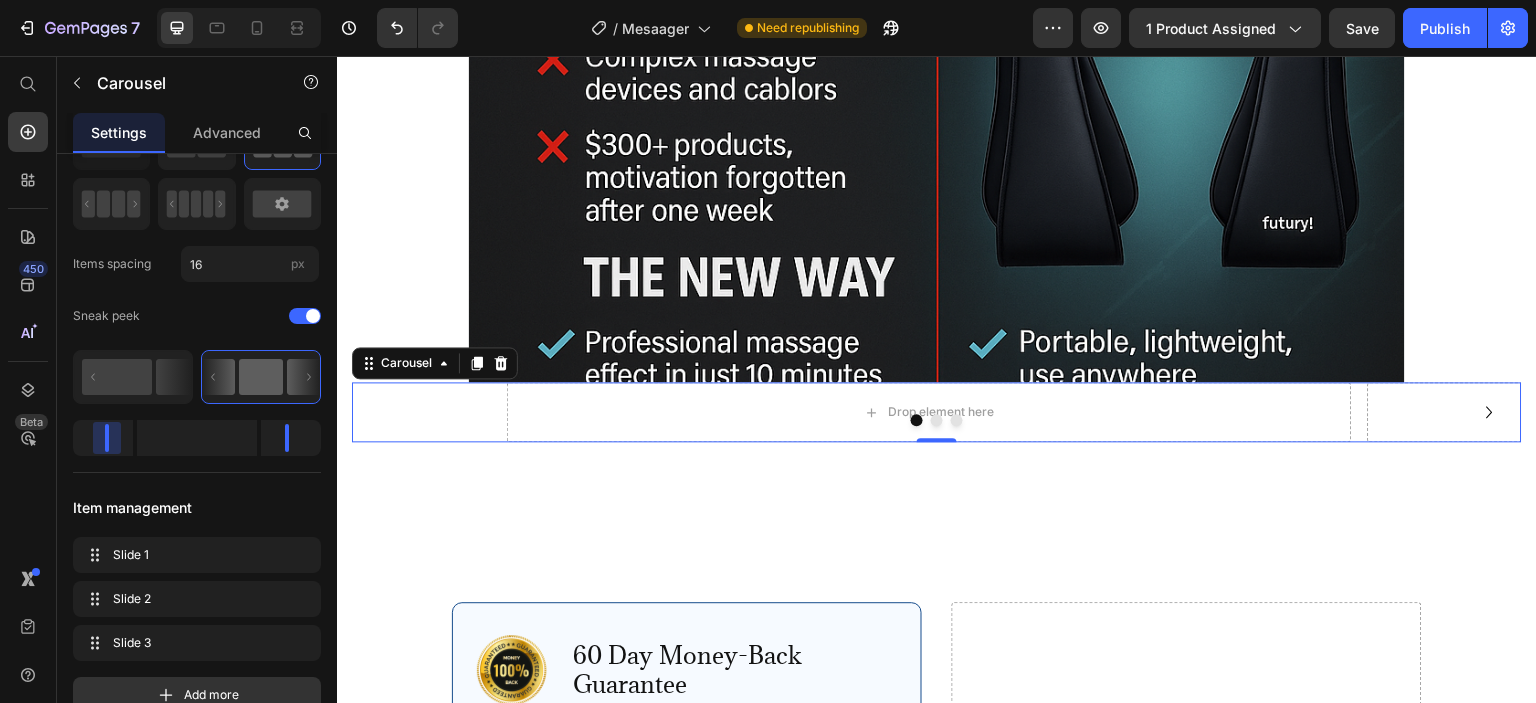 drag, startPoint x: 99, startPoint y: 448, endPoint x: 110, endPoint y: 449, distance: 11.045361 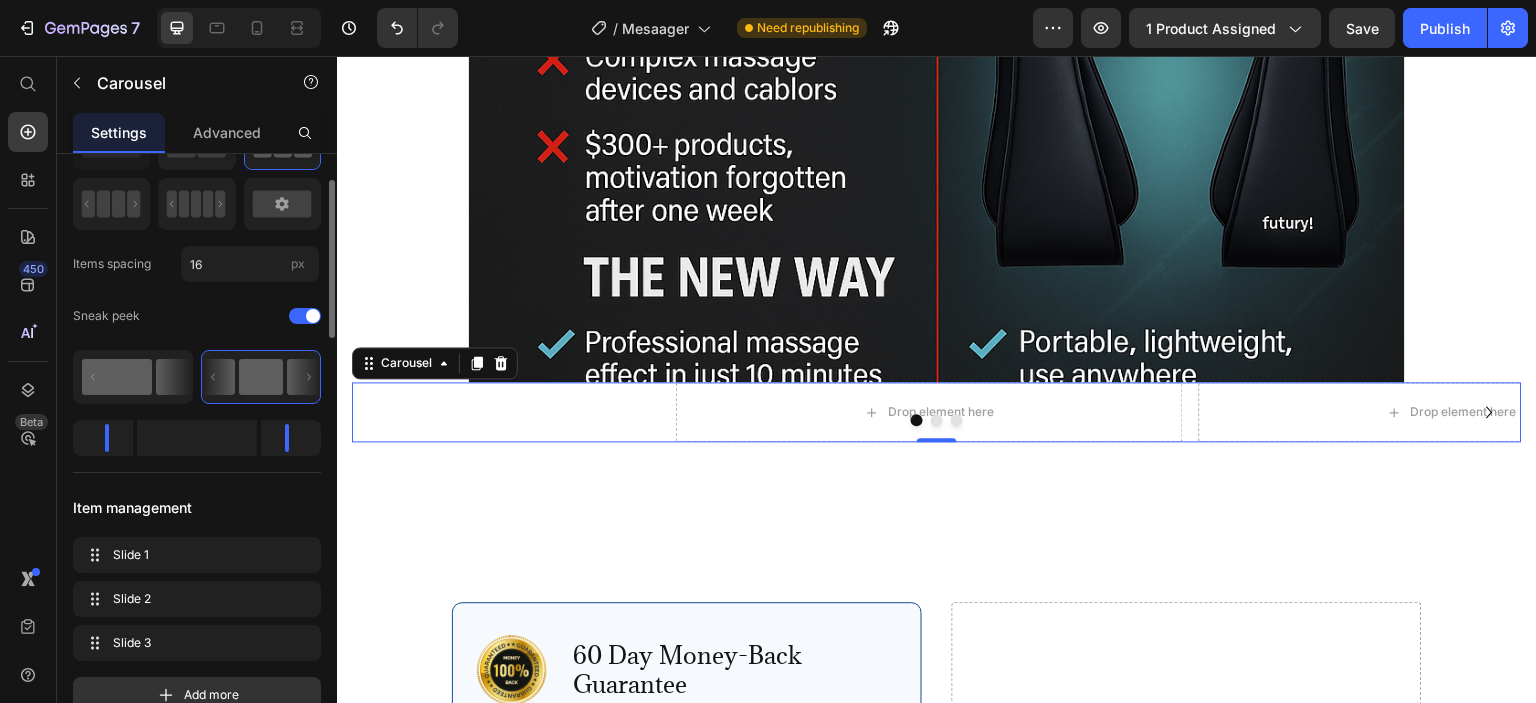 click 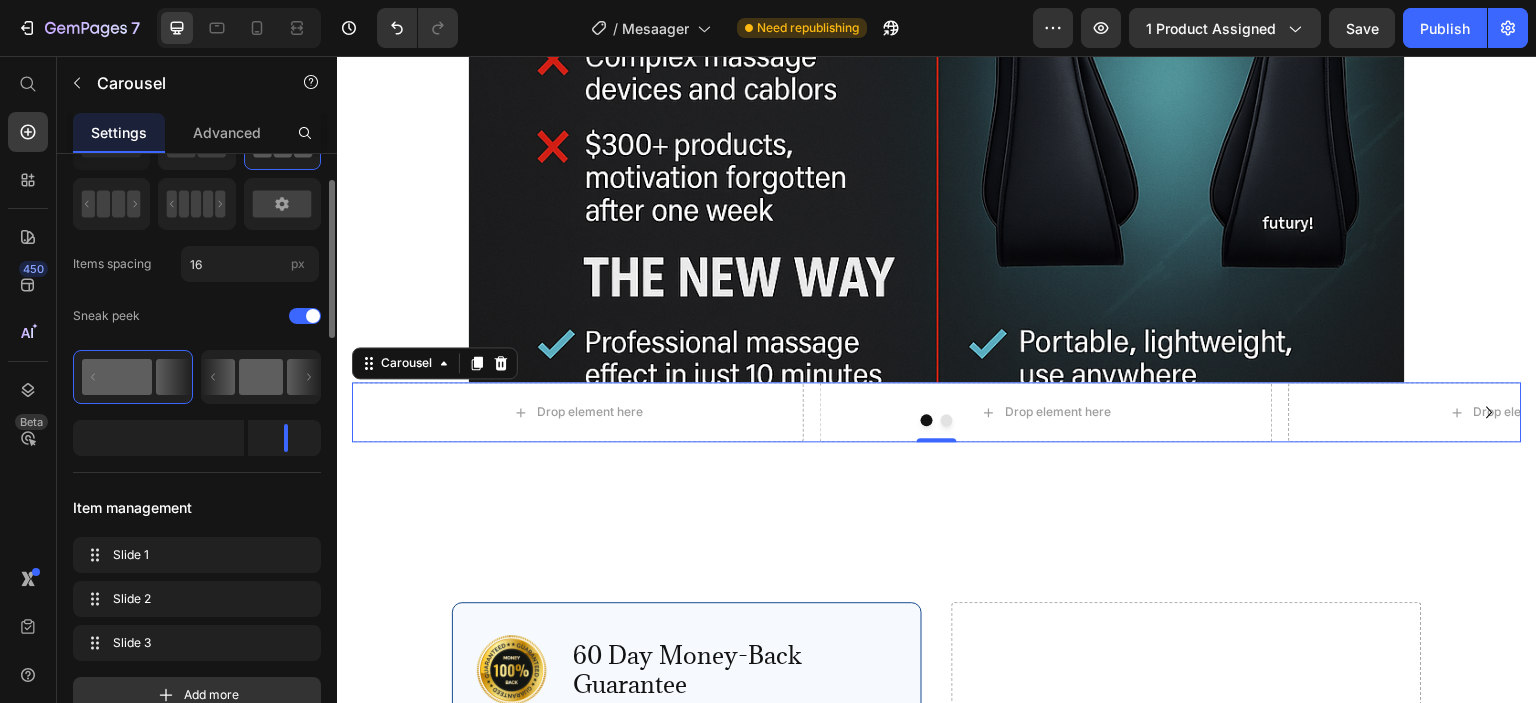 click 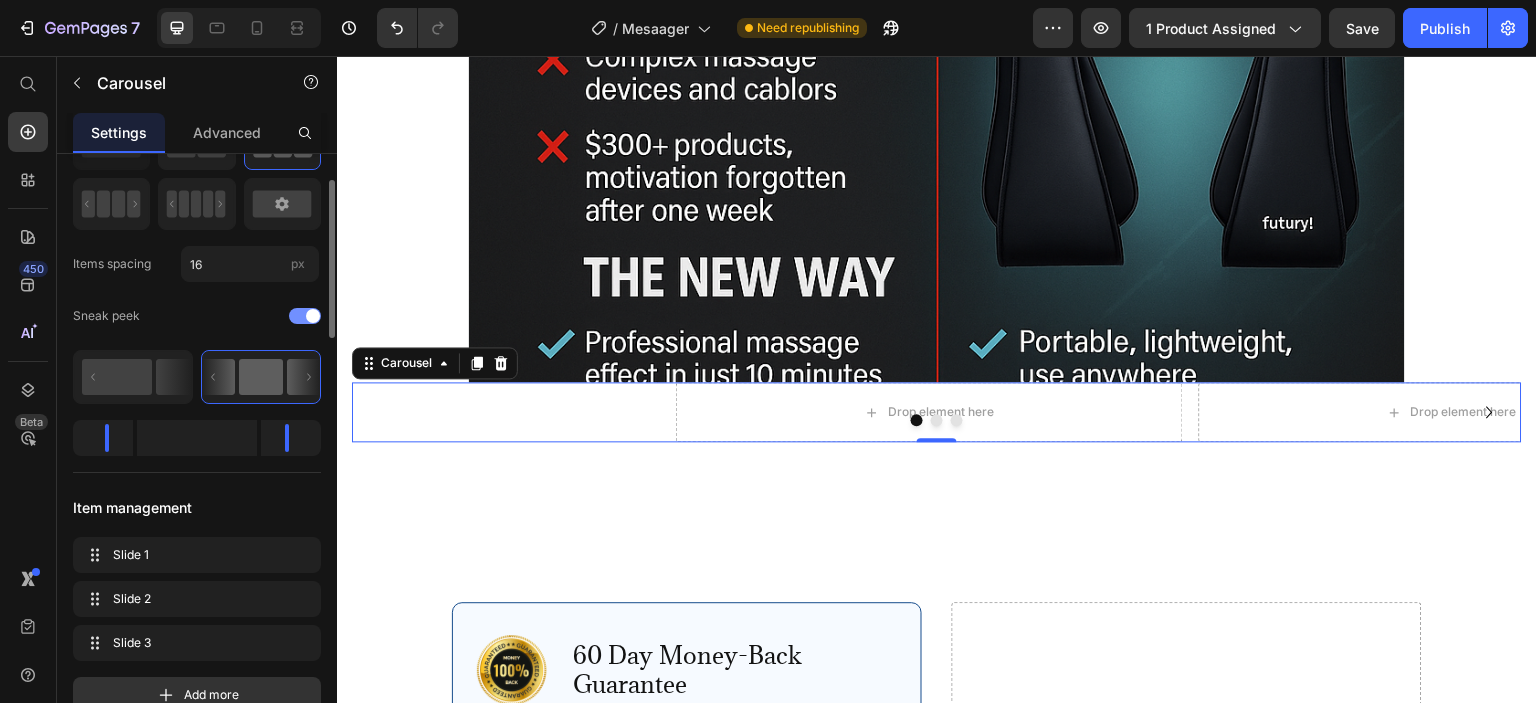 scroll, scrollTop: 0, scrollLeft: 0, axis: both 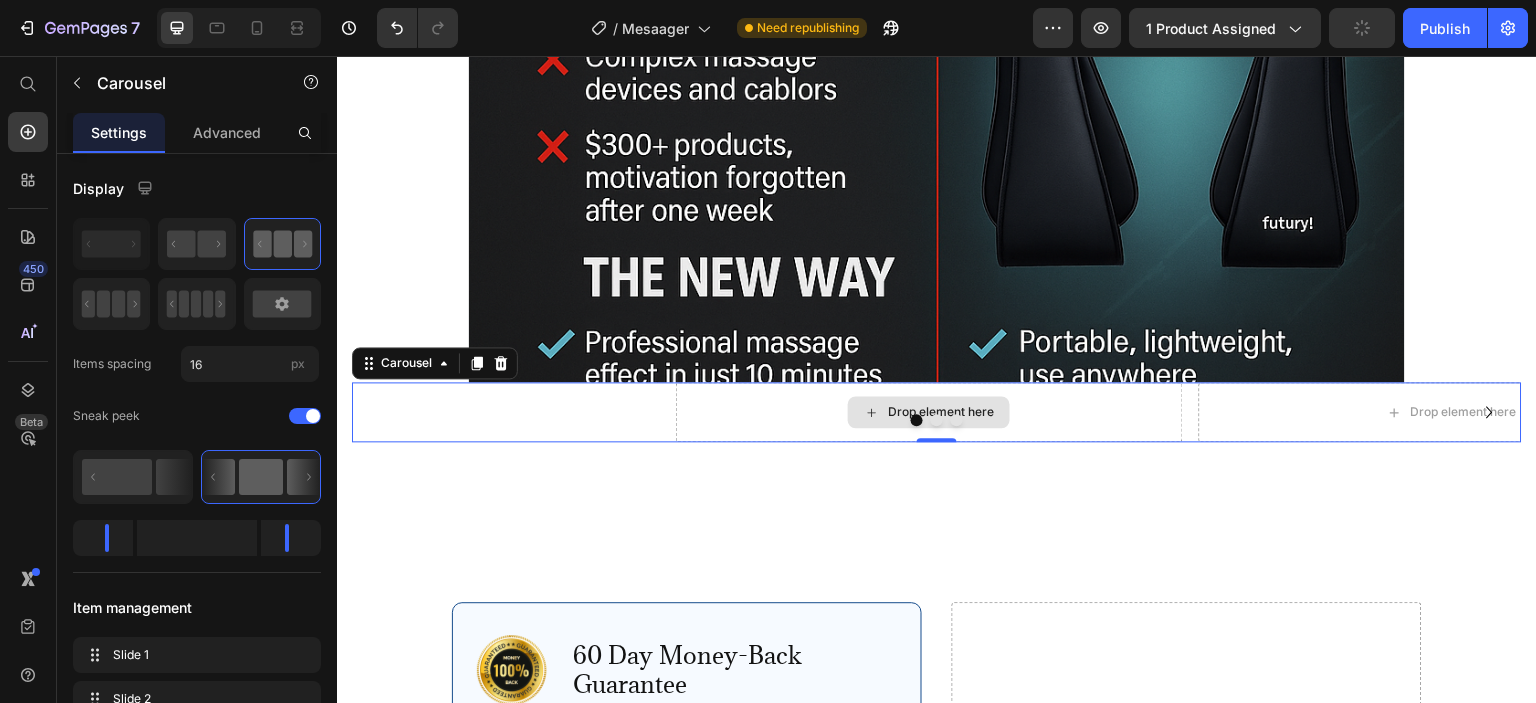 click 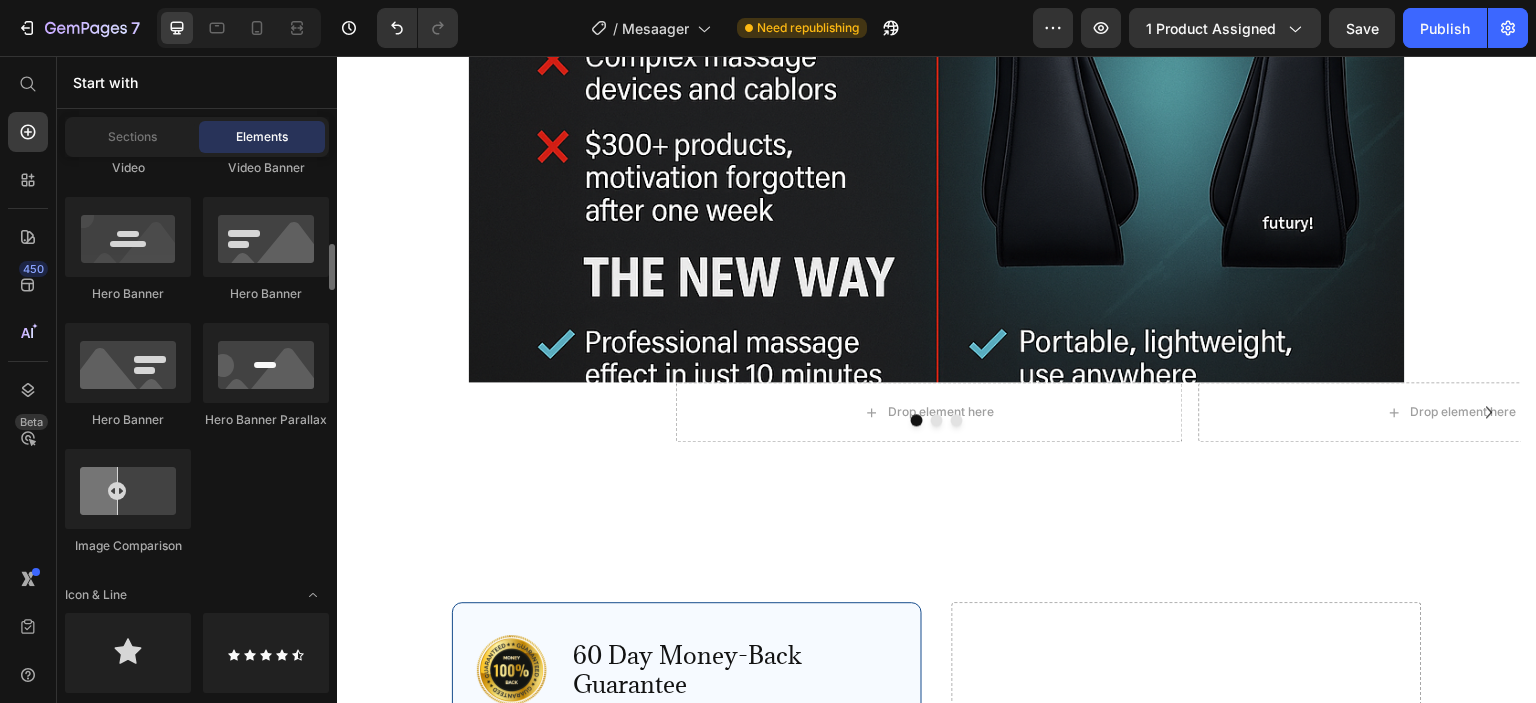 scroll, scrollTop: 700, scrollLeft: 0, axis: vertical 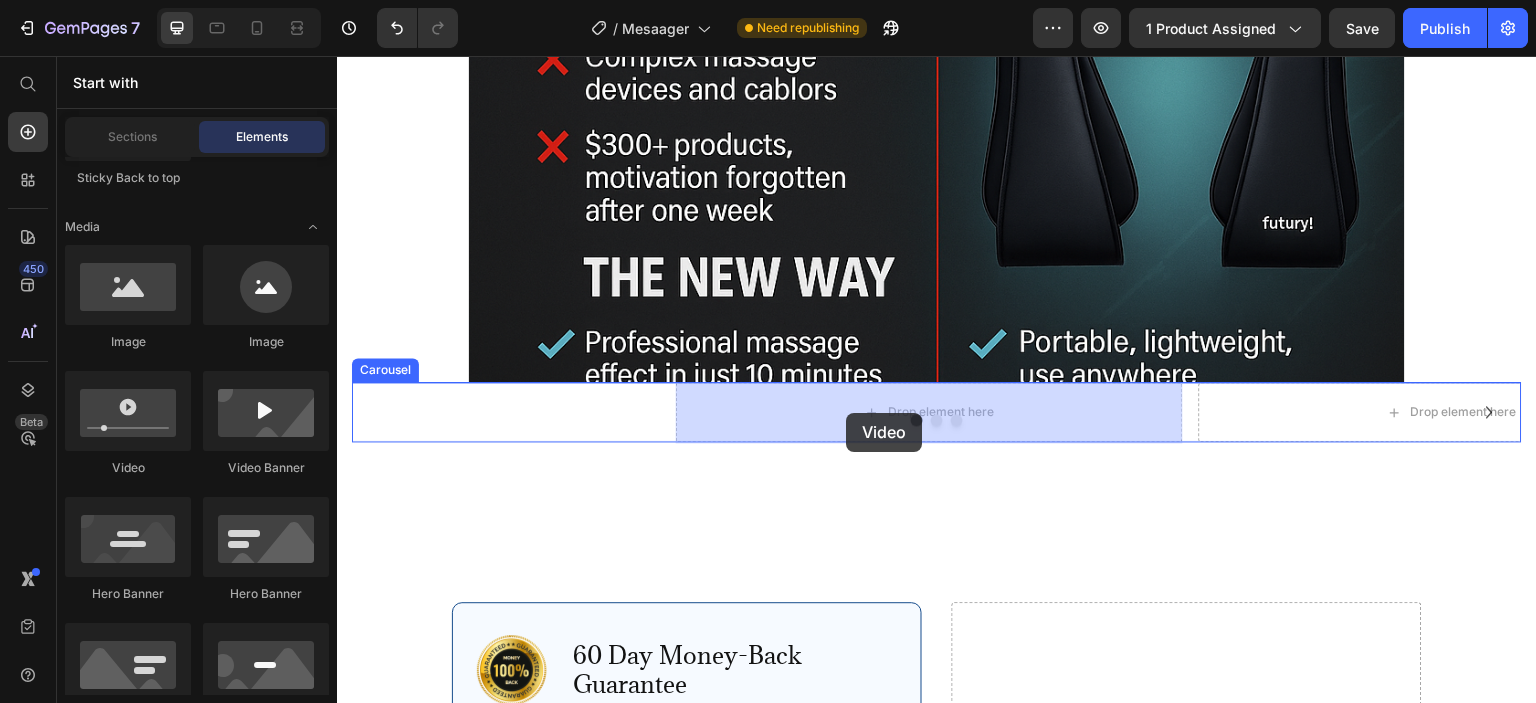 drag, startPoint x: 464, startPoint y: 499, endPoint x: 846, endPoint y: 413, distance: 391.56097 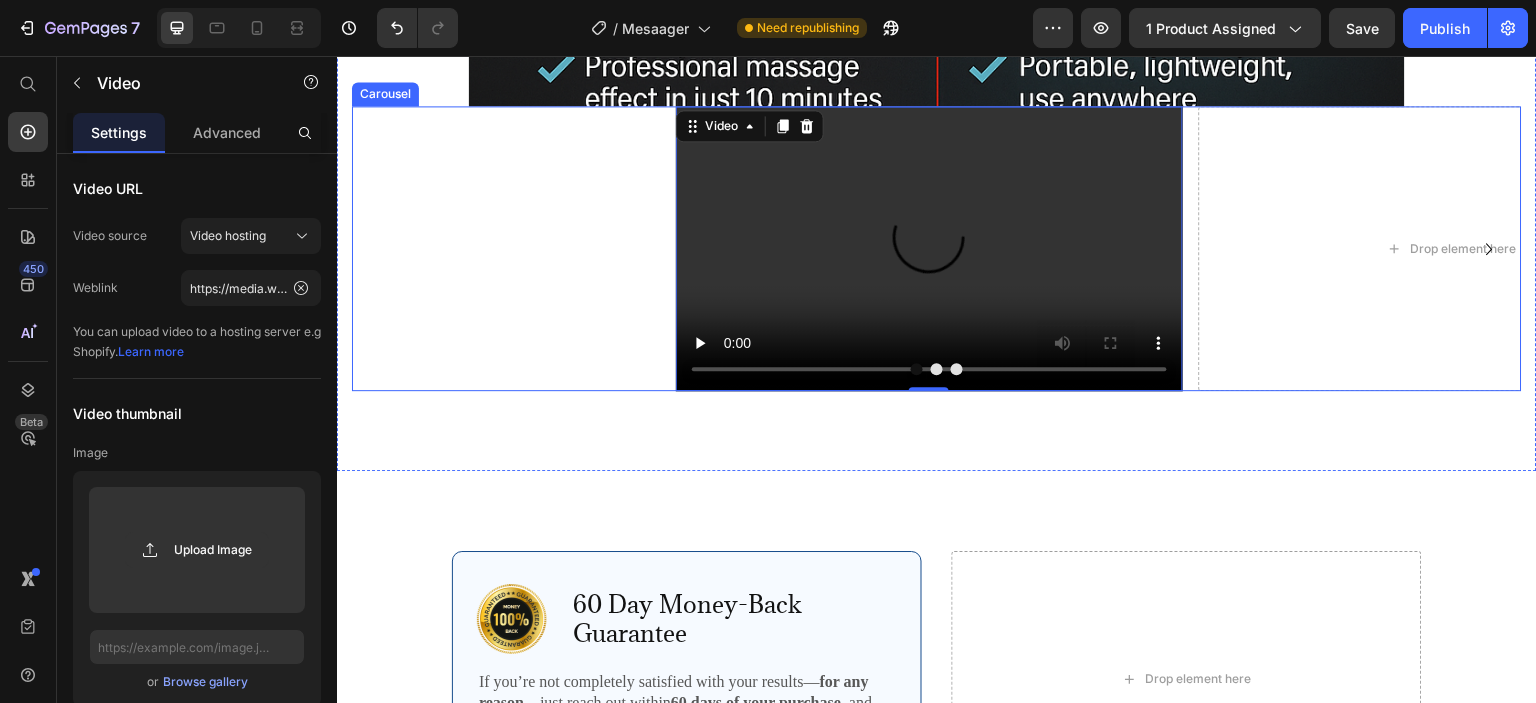 scroll, scrollTop: 4300, scrollLeft: 0, axis: vertical 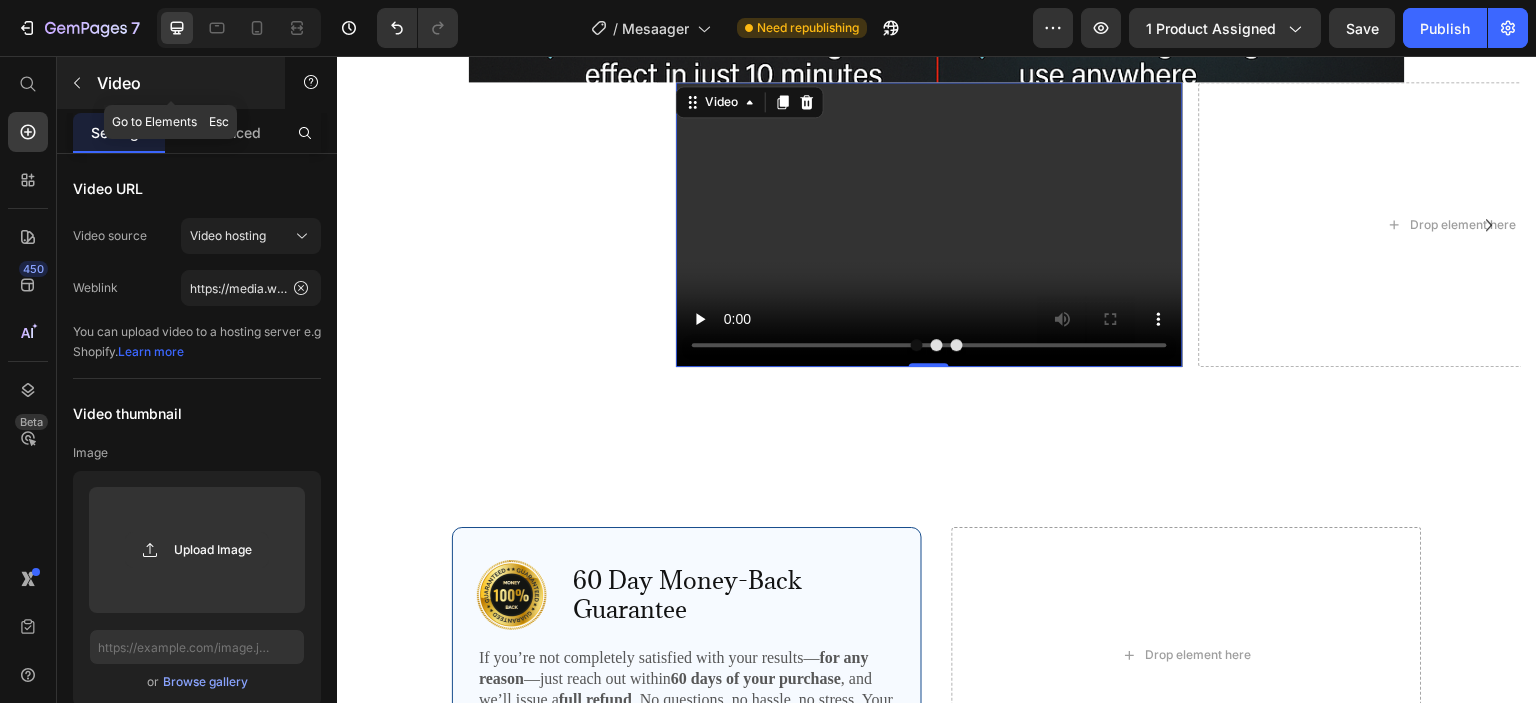 click 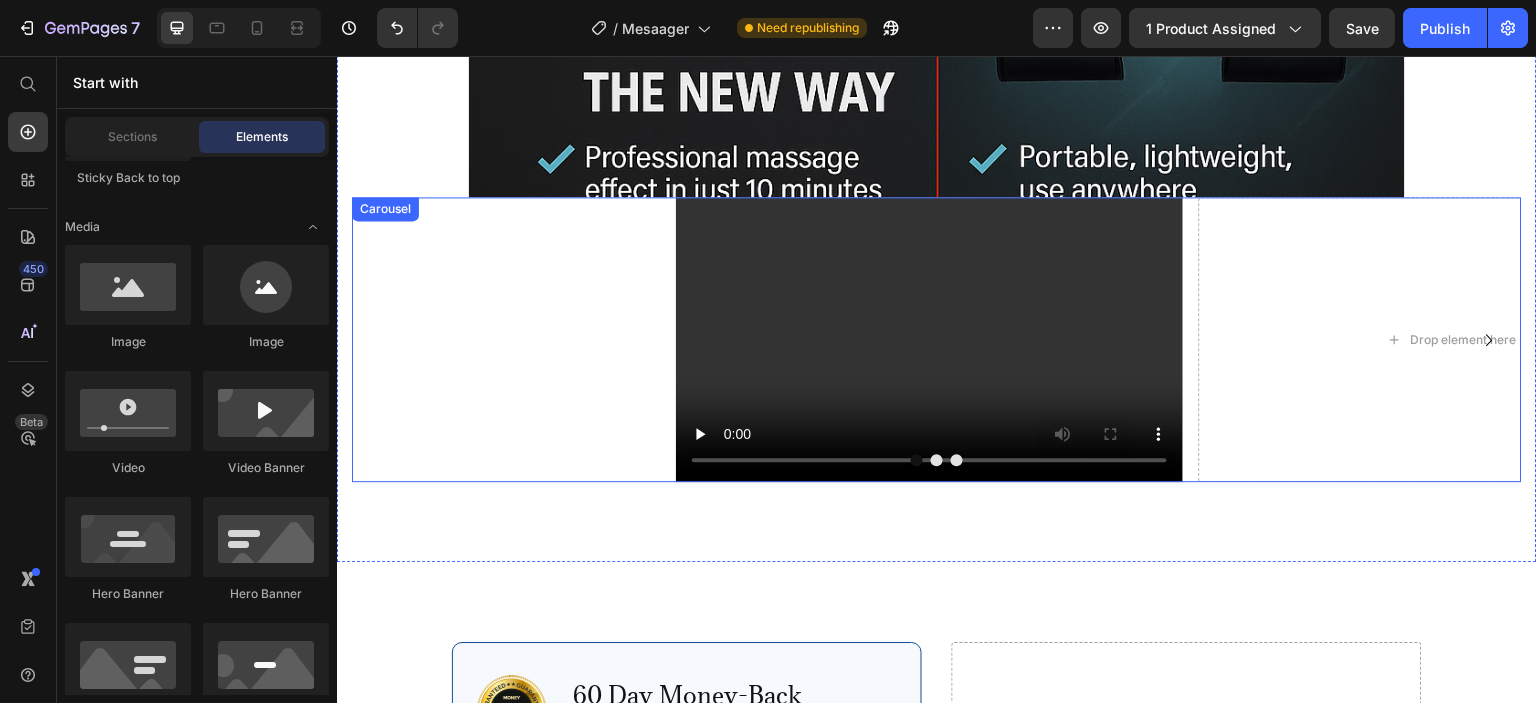 scroll, scrollTop: 4100, scrollLeft: 0, axis: vertical 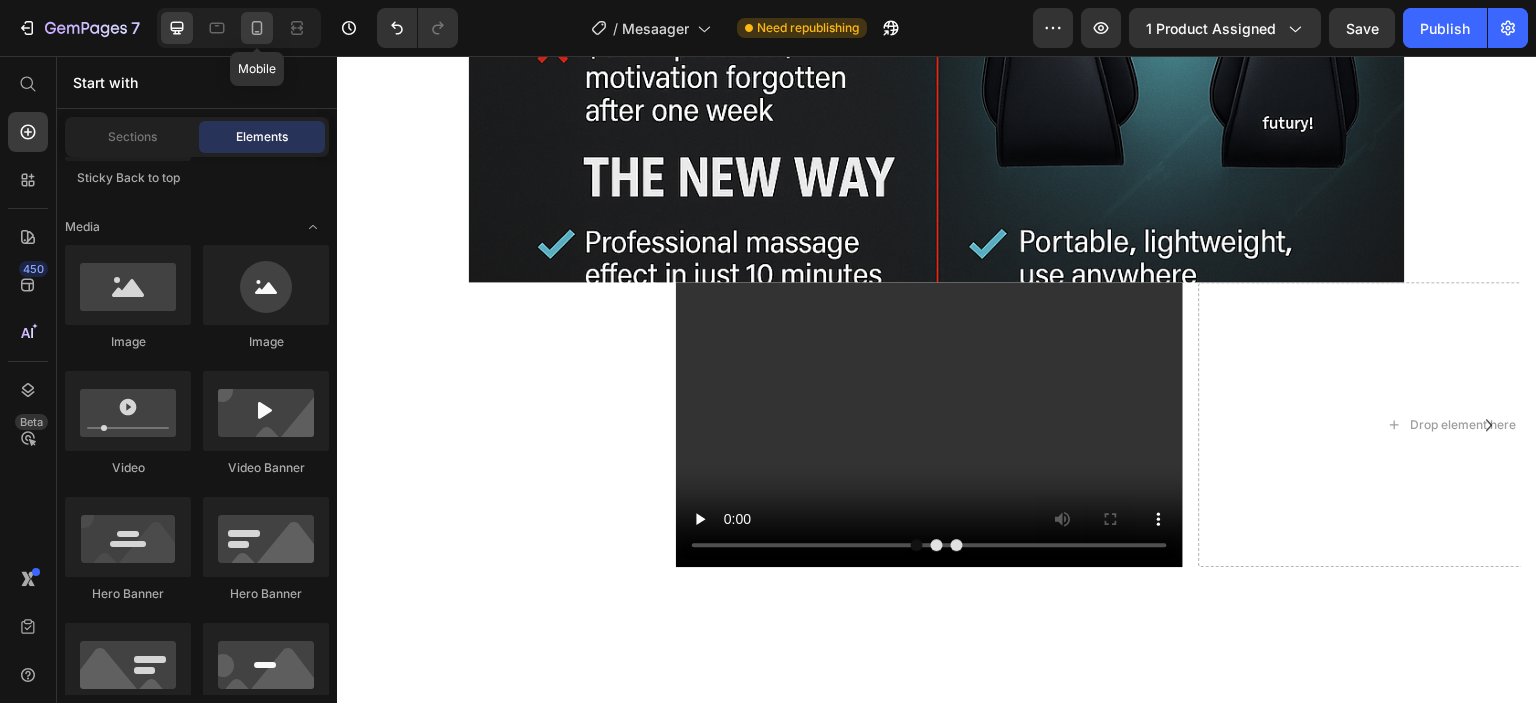 click 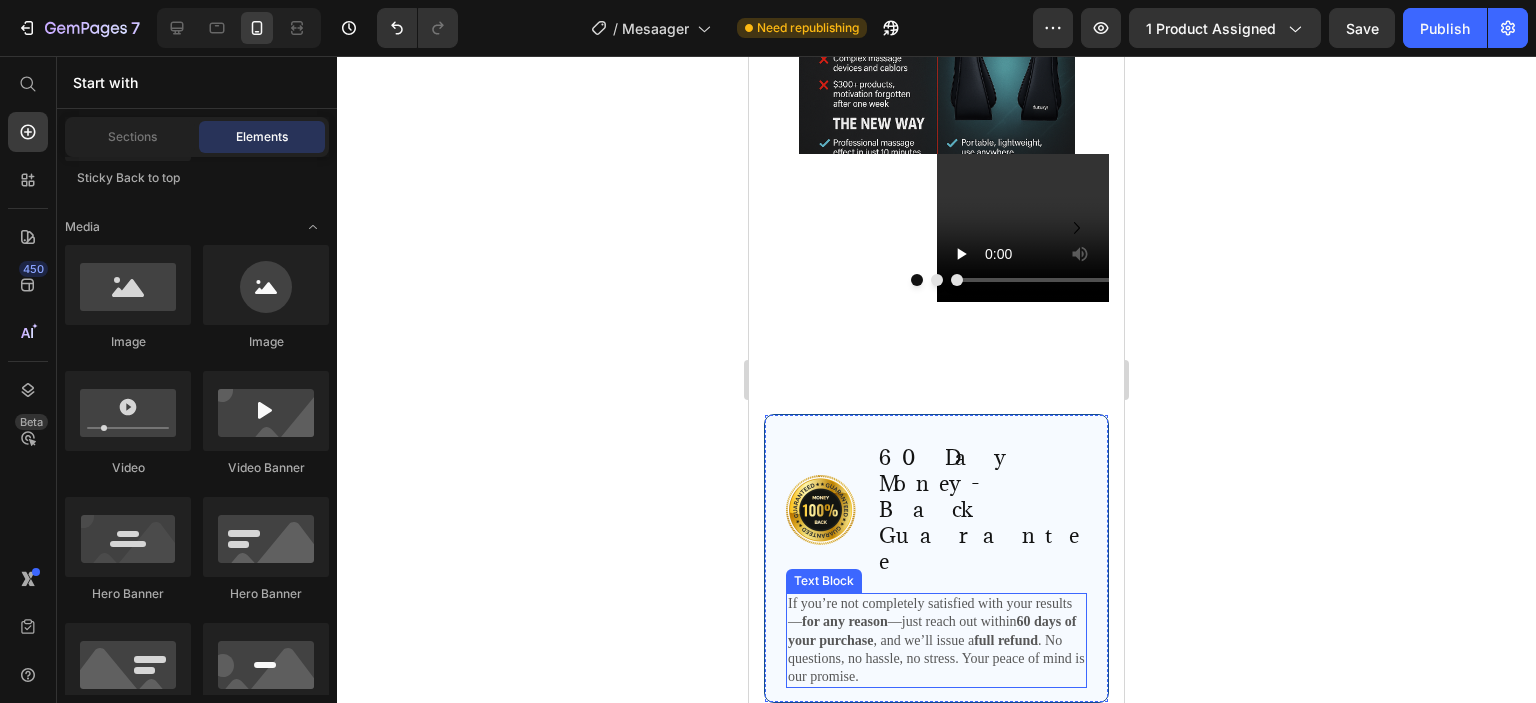 scroll, scrollTop: 3325, scrollLeft: 0, axis: vertical 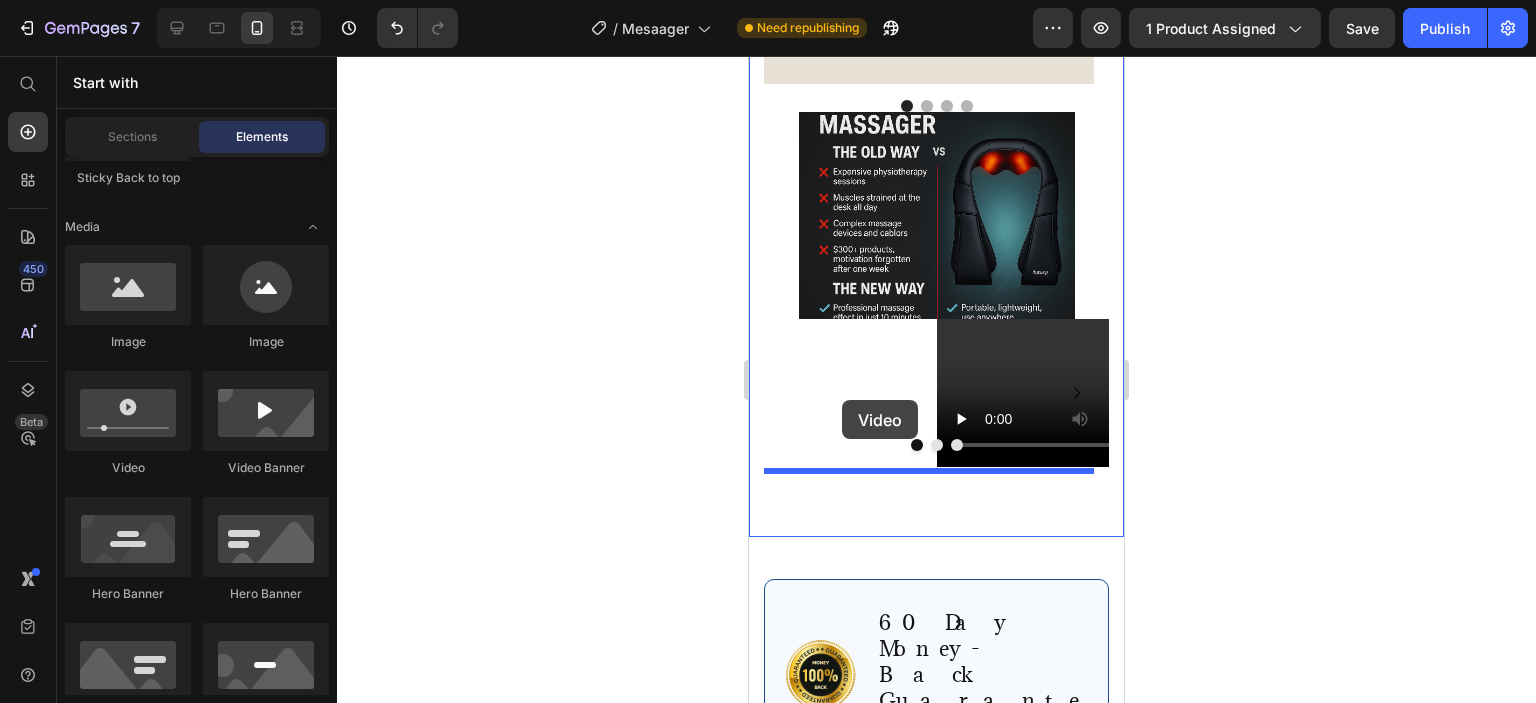 drag, startPoint x: 871, startPoint y: 491, endPoint x: 842, endPoint y: 400, distance: 95.50916 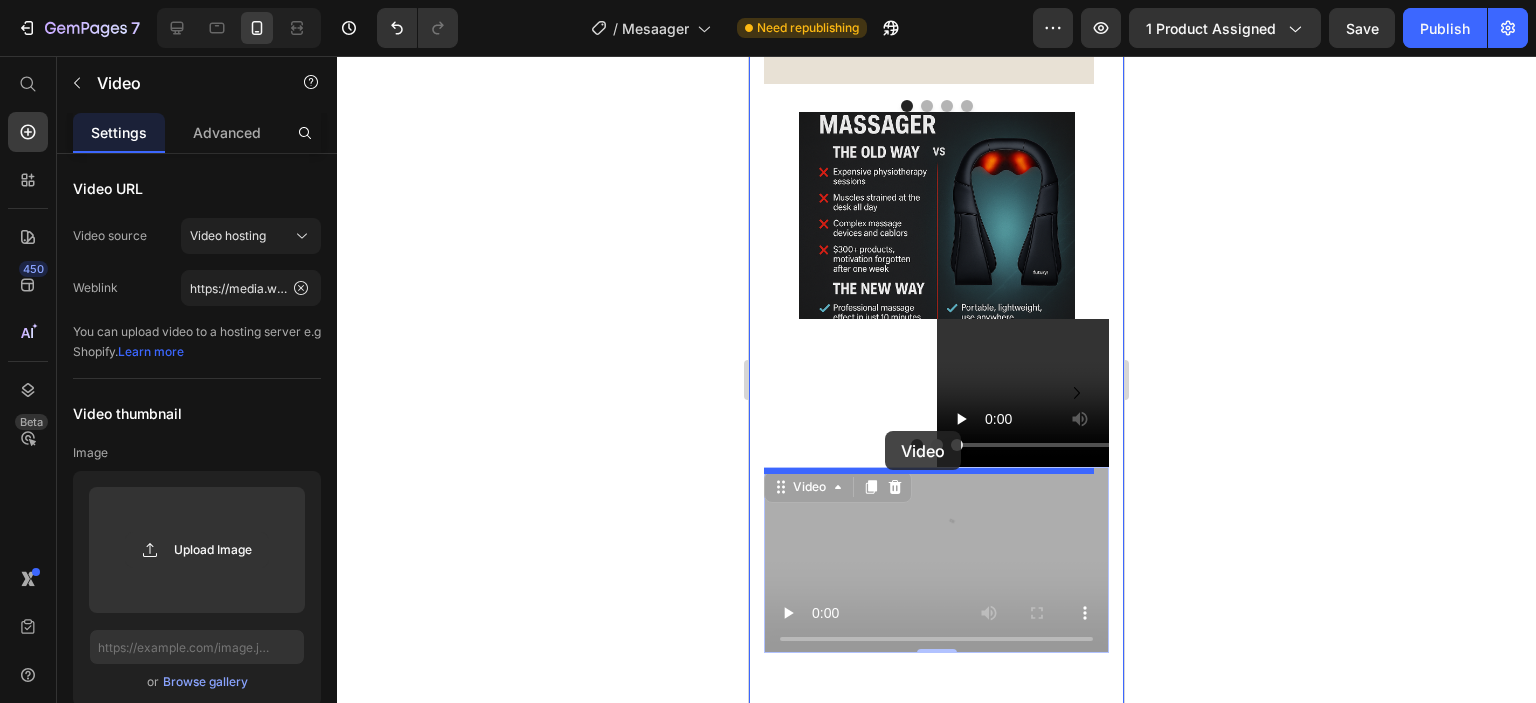 drag, startPoint x: 920, startPoint y: 535, endPoint x: 881, endPoint y: 473, distance: 73.24616 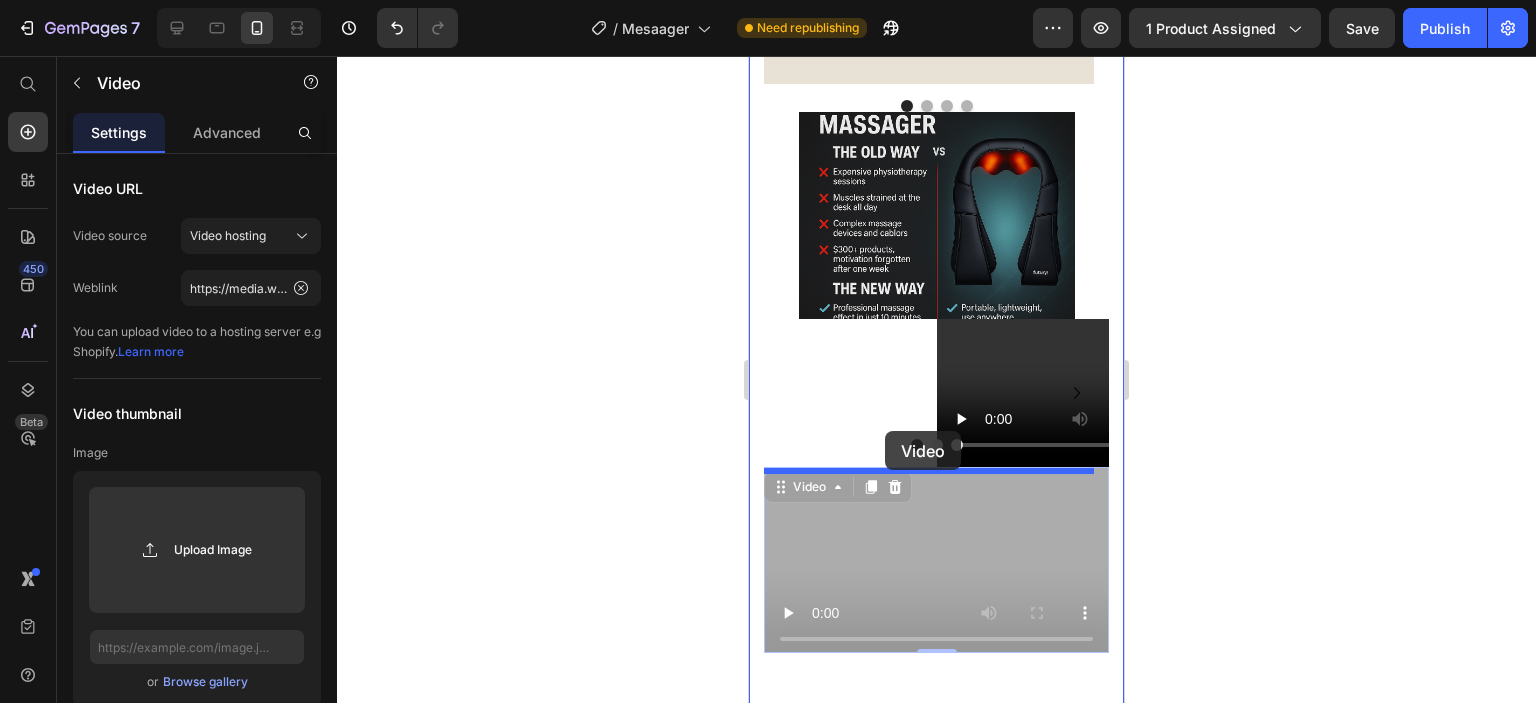 click on "iPhone 13 Mini  ( 375 px) iPhone 13 Mini iPhone 13 Pro iPhone 11 Pro Max iPhone 15 Pro Max Pixel 7 Galaxy S8+ Galaxy S20 Ultra iPad Mini iPad Air iPad Pro Header Discover the Transformative Impact of Our Deep Heat Massager Heading Image
Icon
Icon
Icon
Icon
Icon Row [FIRST] [LAST] Text block Row I was truly impressed by the relief this massager brought to my neck and shoulders. The soothing heat and targeted massage untangled my muscle knots, providing relaxation I hadn’t experienced before. Its quiet operation and sleek design make it a perfect addition to my relaxation corner, enhancing my self-care routine. Text block                Title Line (P) Images & Gallery FUTURYL™ RELIEVER – Deep Heat Neck & Shoulder Massager (P) Title $49.99 (P) Price $99.98 (P) Price Row Buy Now (P) Cart Button Product Row Image
Icon
Icon
Icon
Icon
Icon Row Text block" at bounding box center (936, -422) 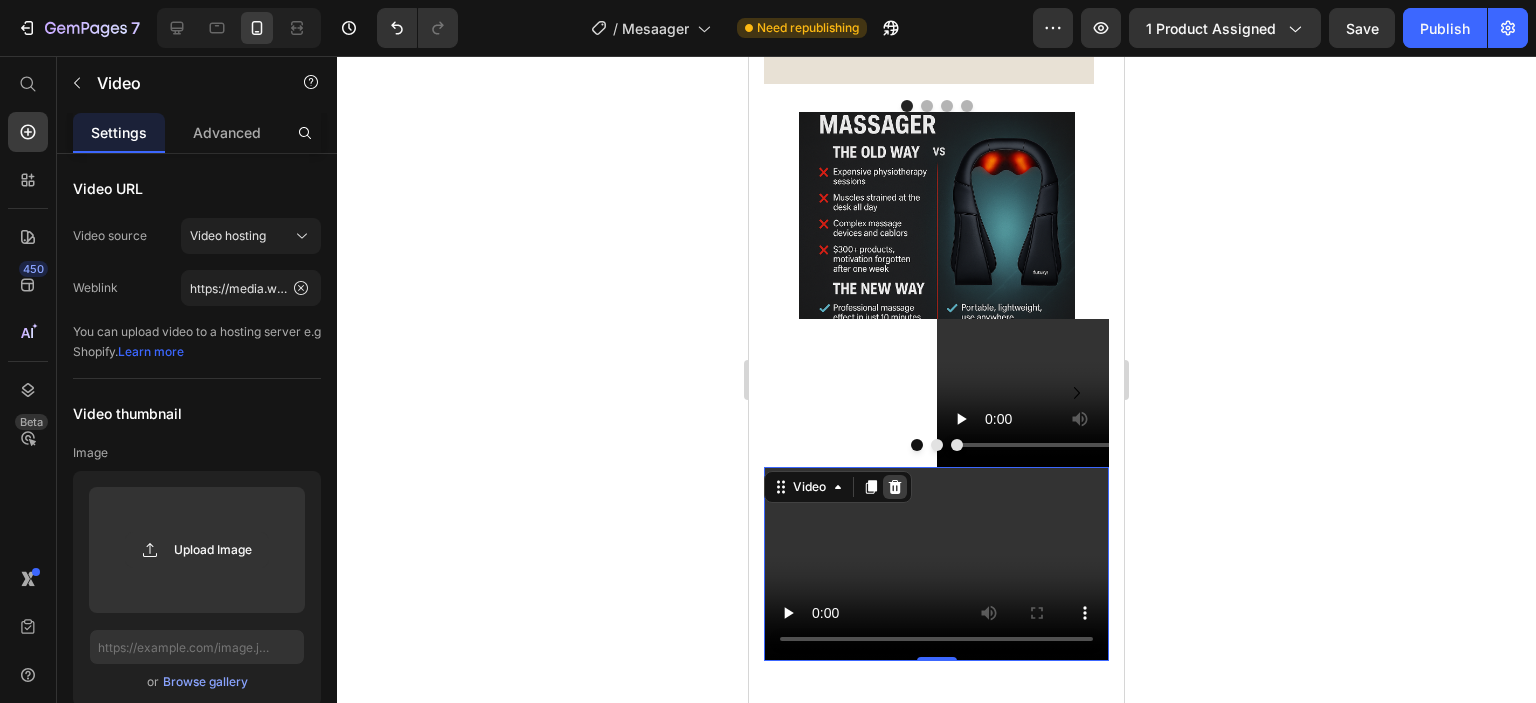 click 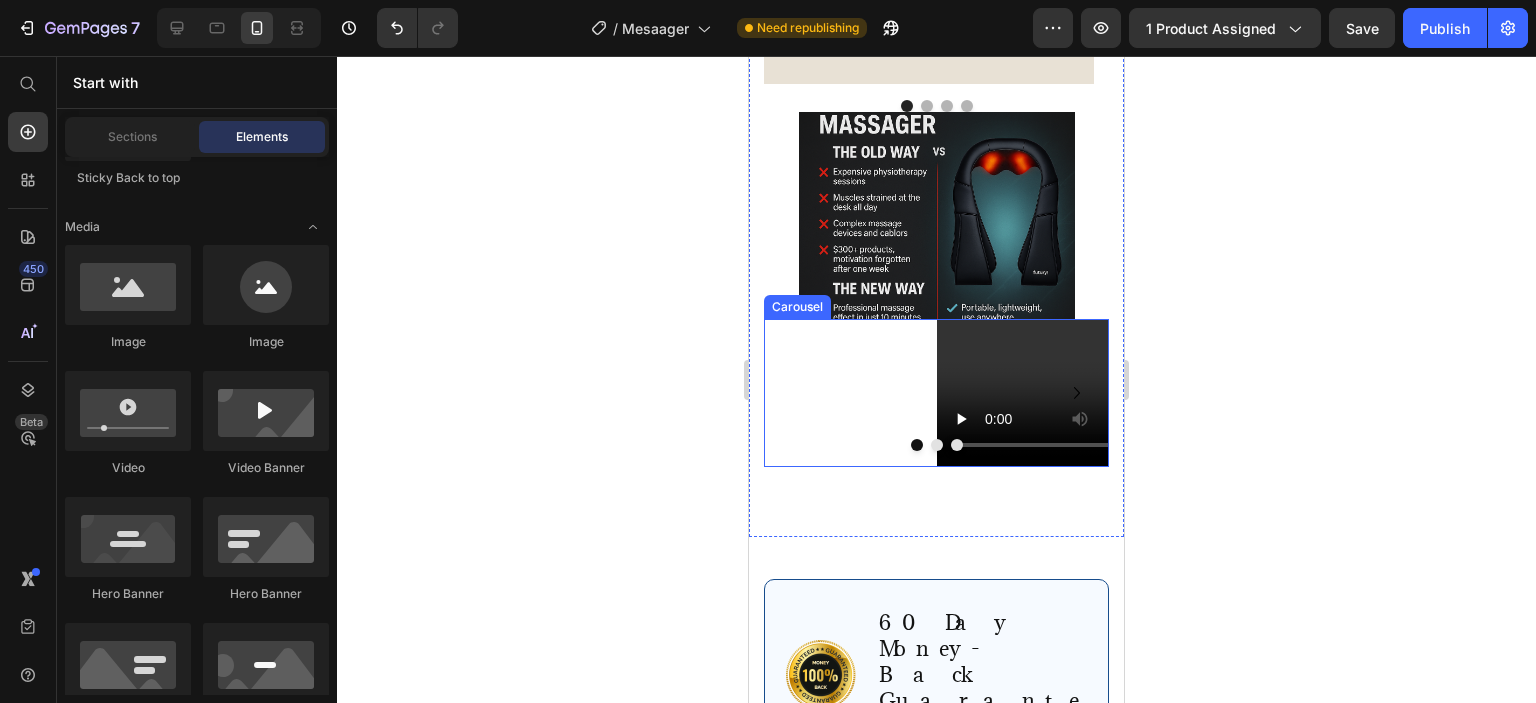 click on "Video
Drop element here
Drop element here" at bounding box center (936, 393) 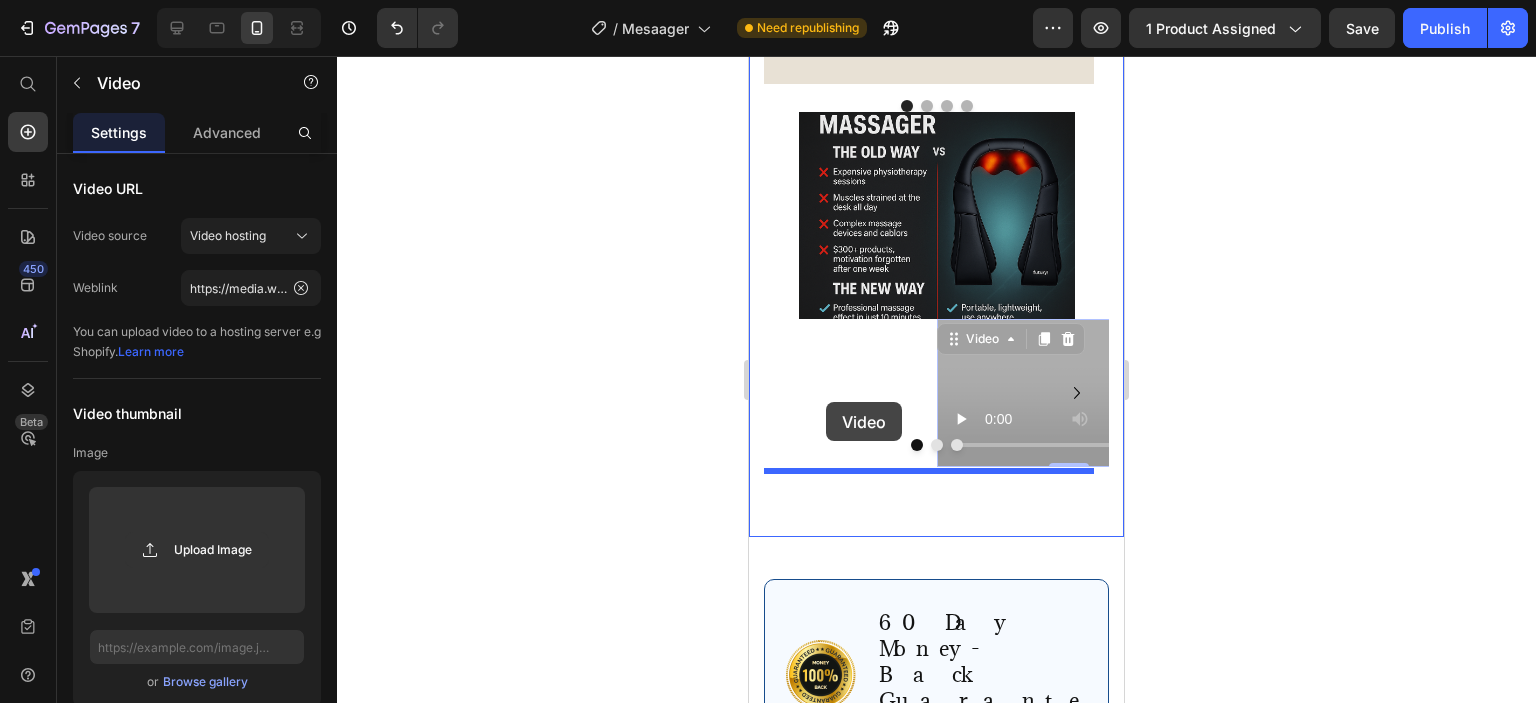 drag, startPoint x: 992, startPoint y: 392, endPoint x: 826, endPoint y: 402, distance: 166.30093 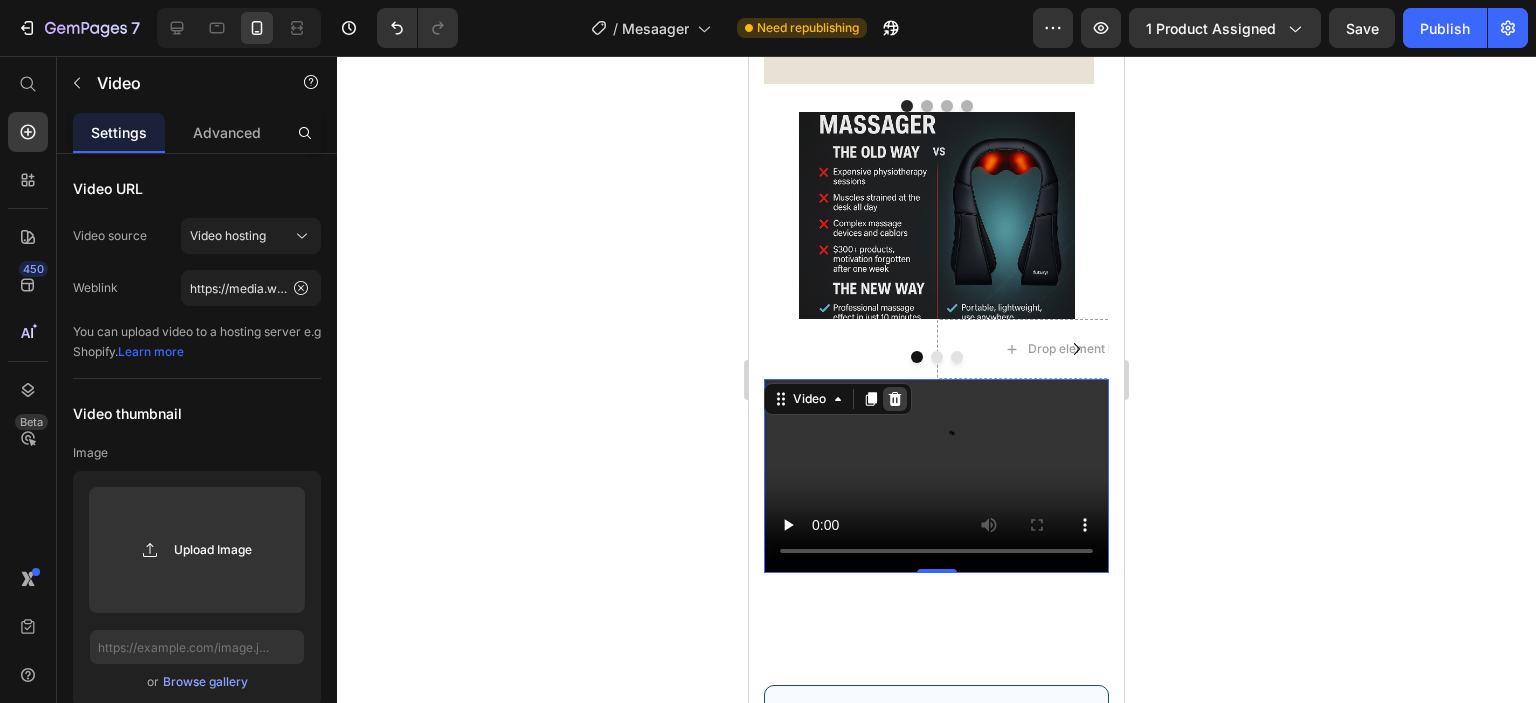 click 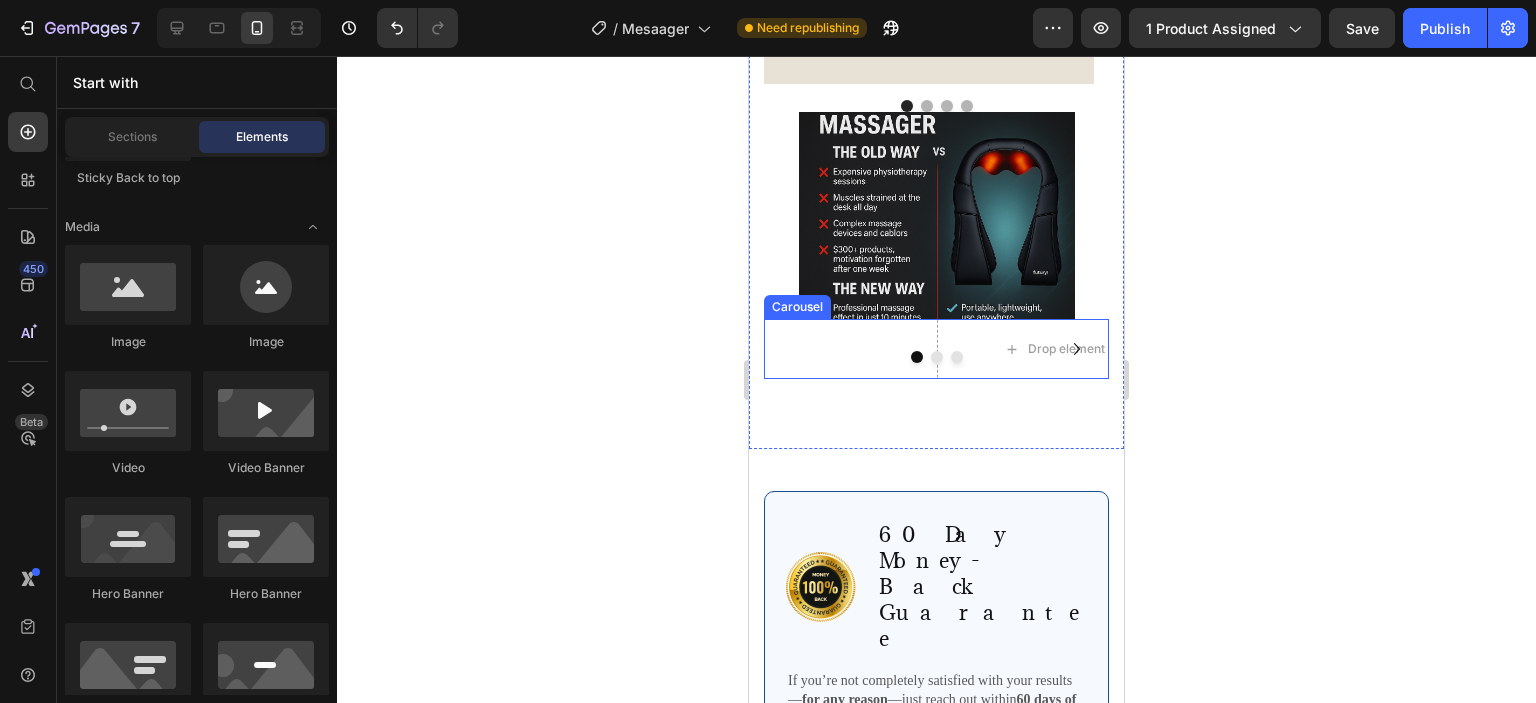 click at bounding box center [936, 357] 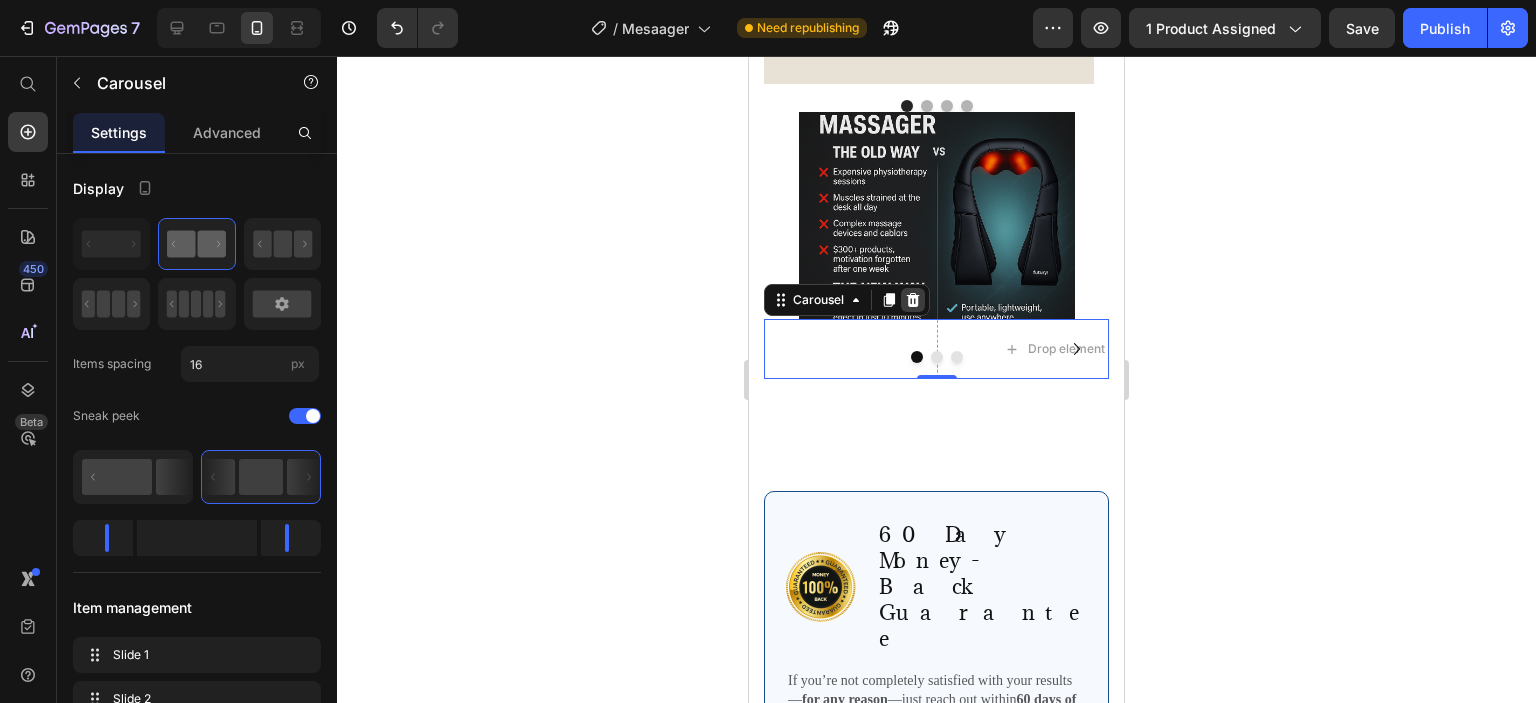click at bounding box center [913, 300] 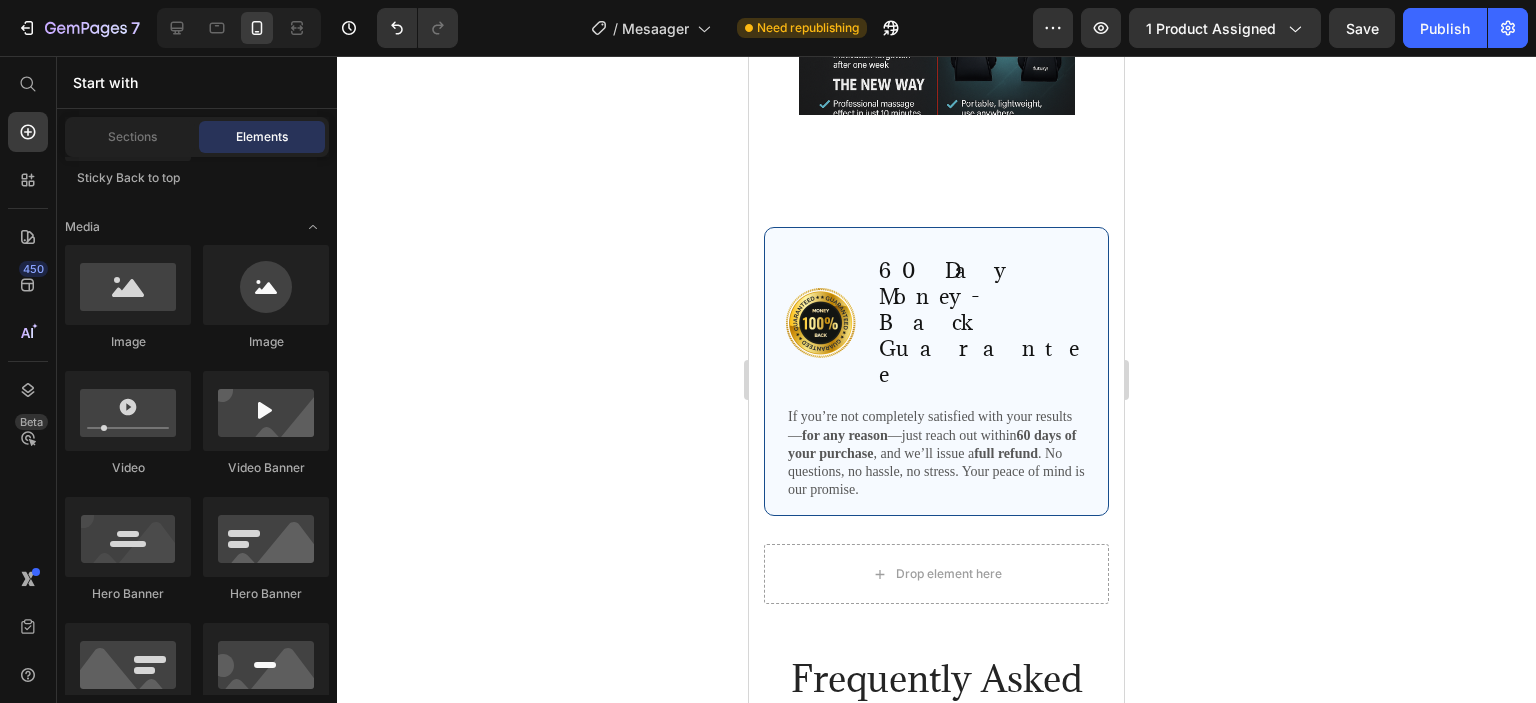 scroll, scrollTop: 2696, scrollLeft: 0, axis: vertical 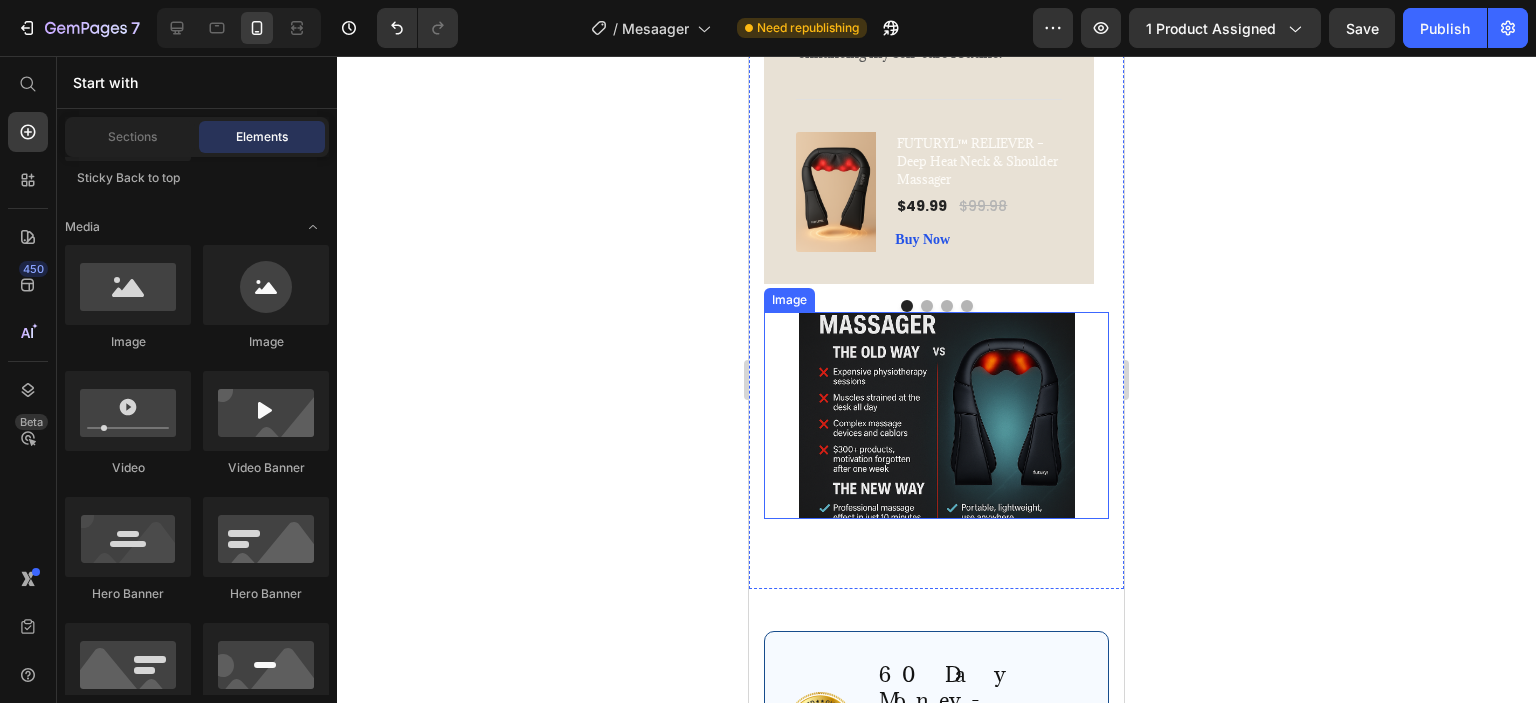 click at bounding box center (936, 415) 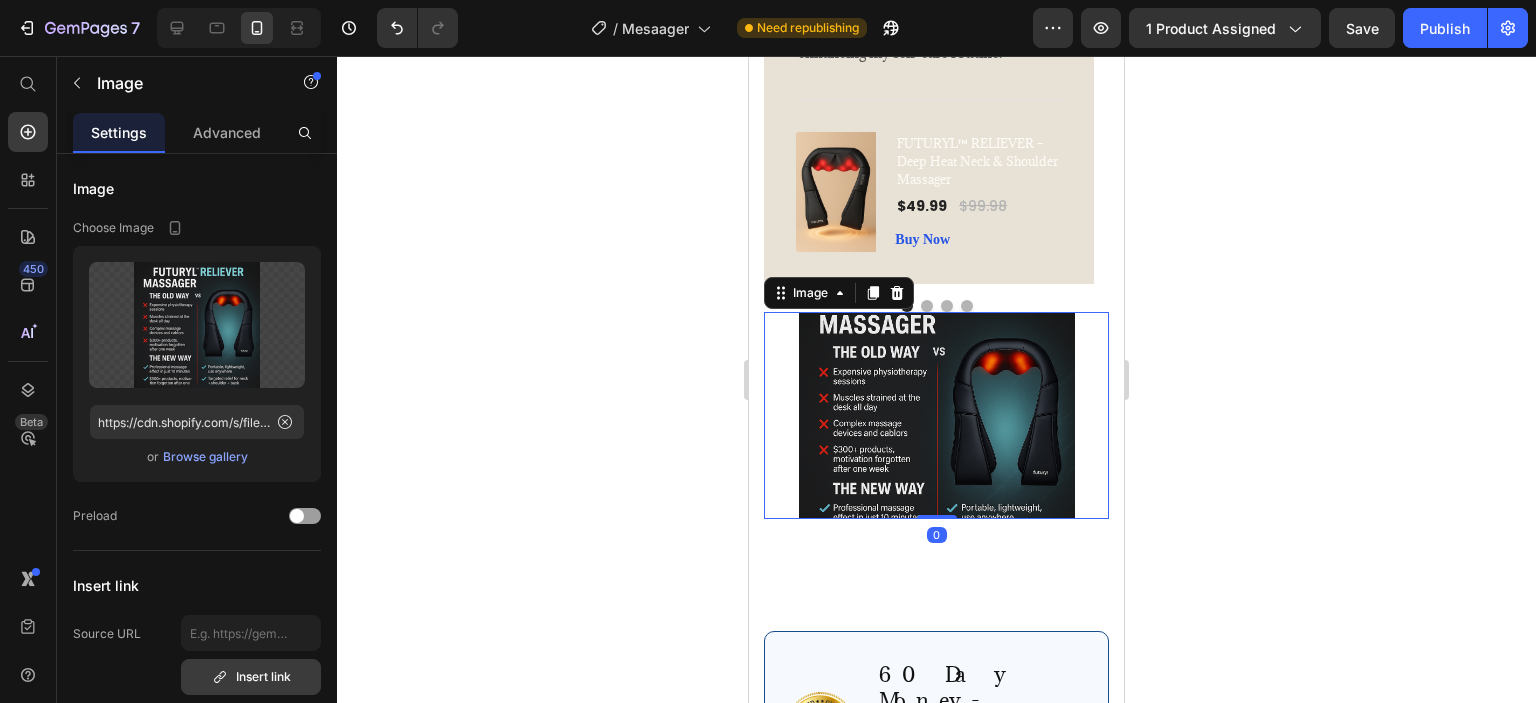 scroll, scrollTop: 400, scrollLeft: 0, axis: vertical 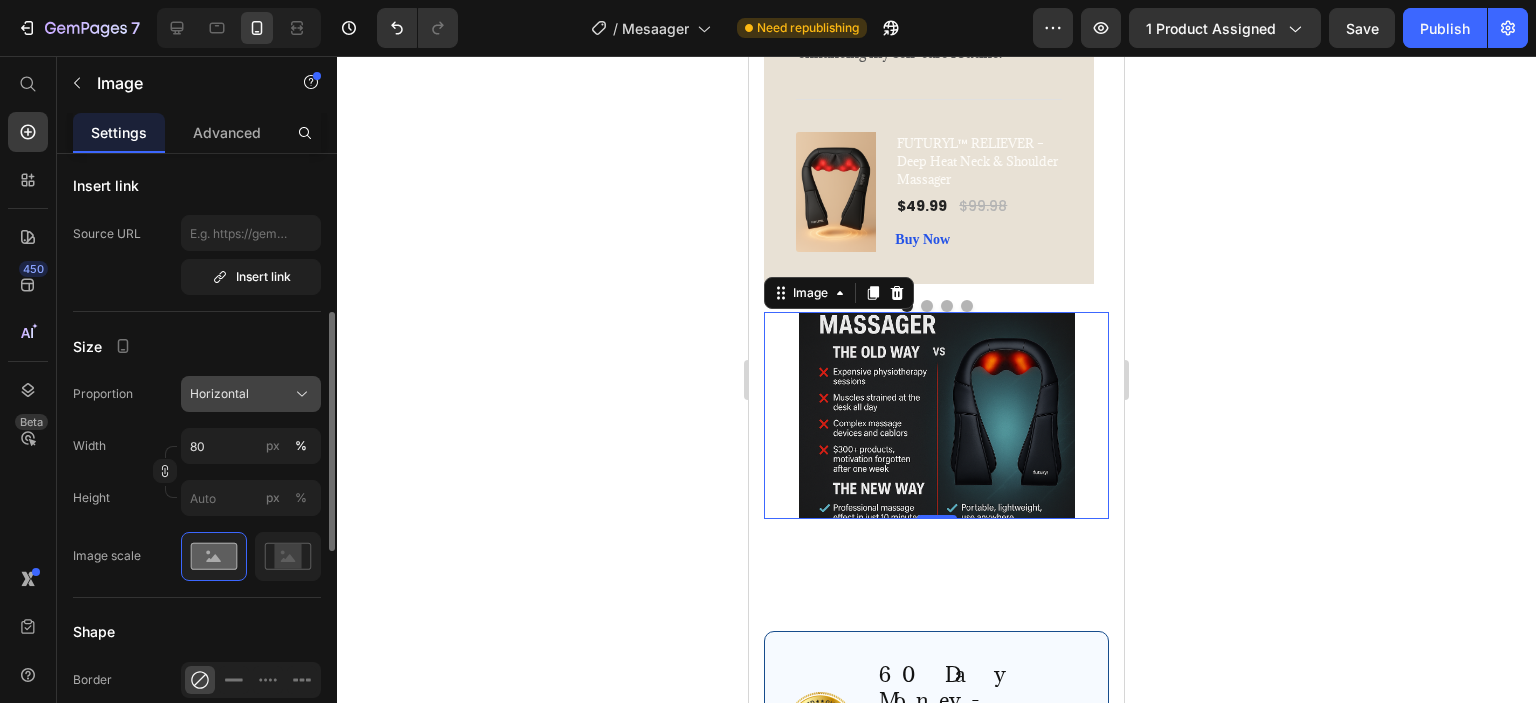 click on "Horizontal" at bounding box center [251, 394] 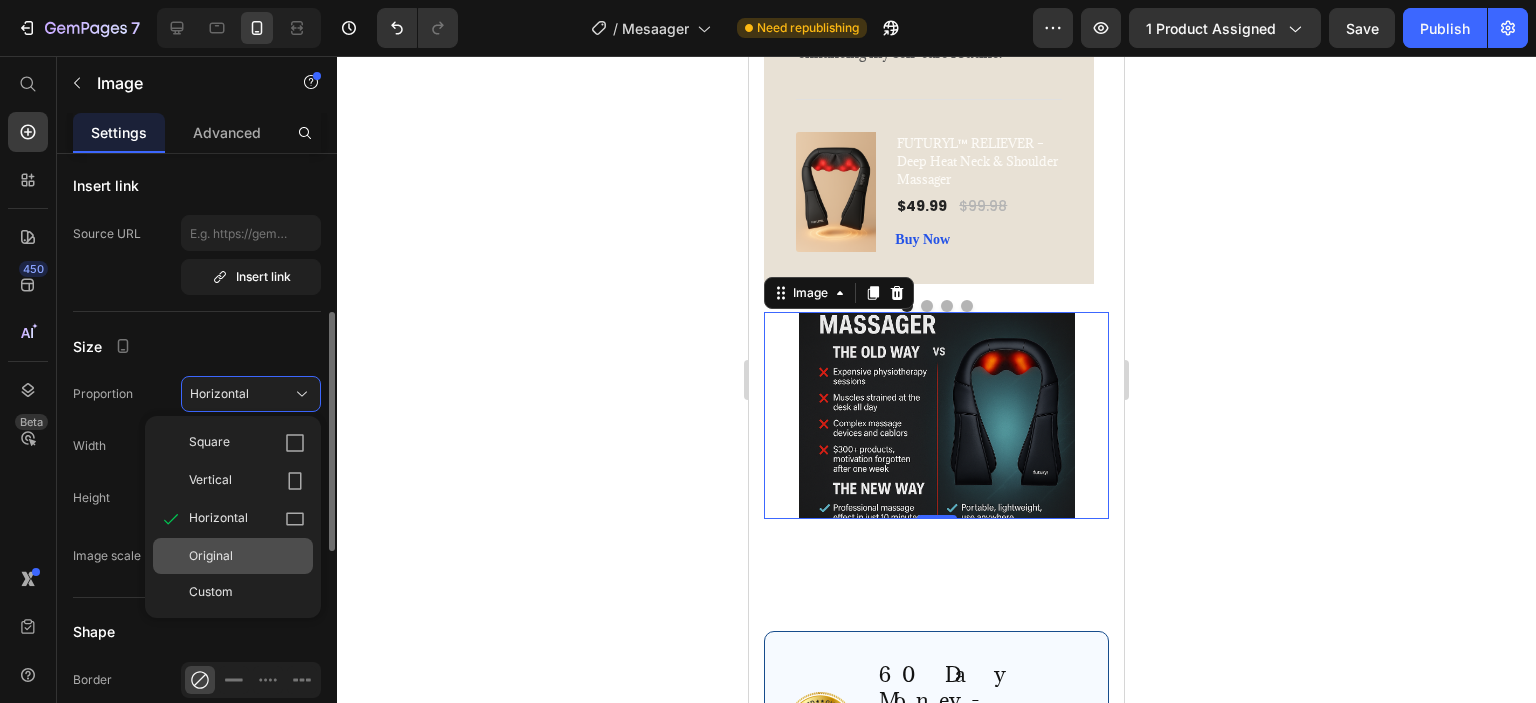 click on "Original" at bounding box center (211, 556) 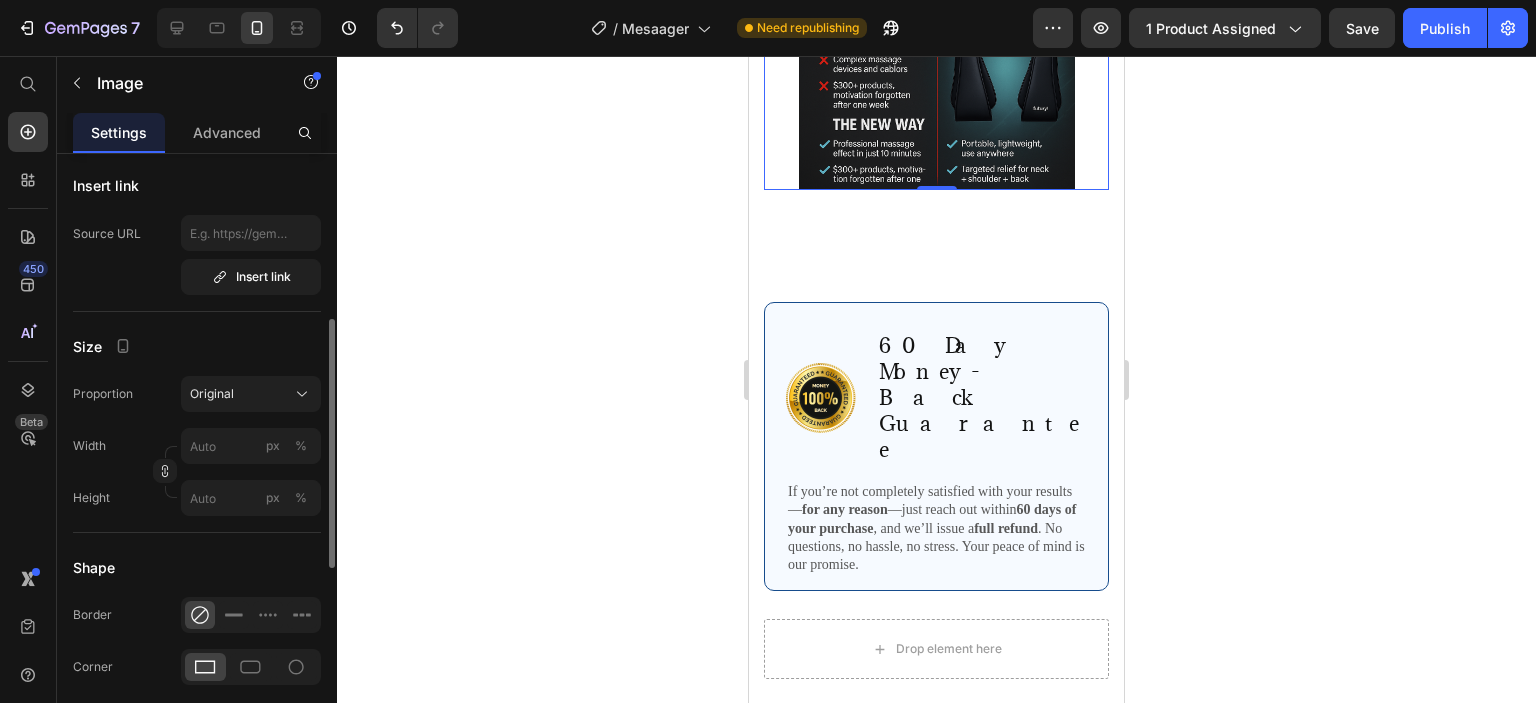 scroll, scrollTop: 2796, scrollLeft: 0, axis: vertical 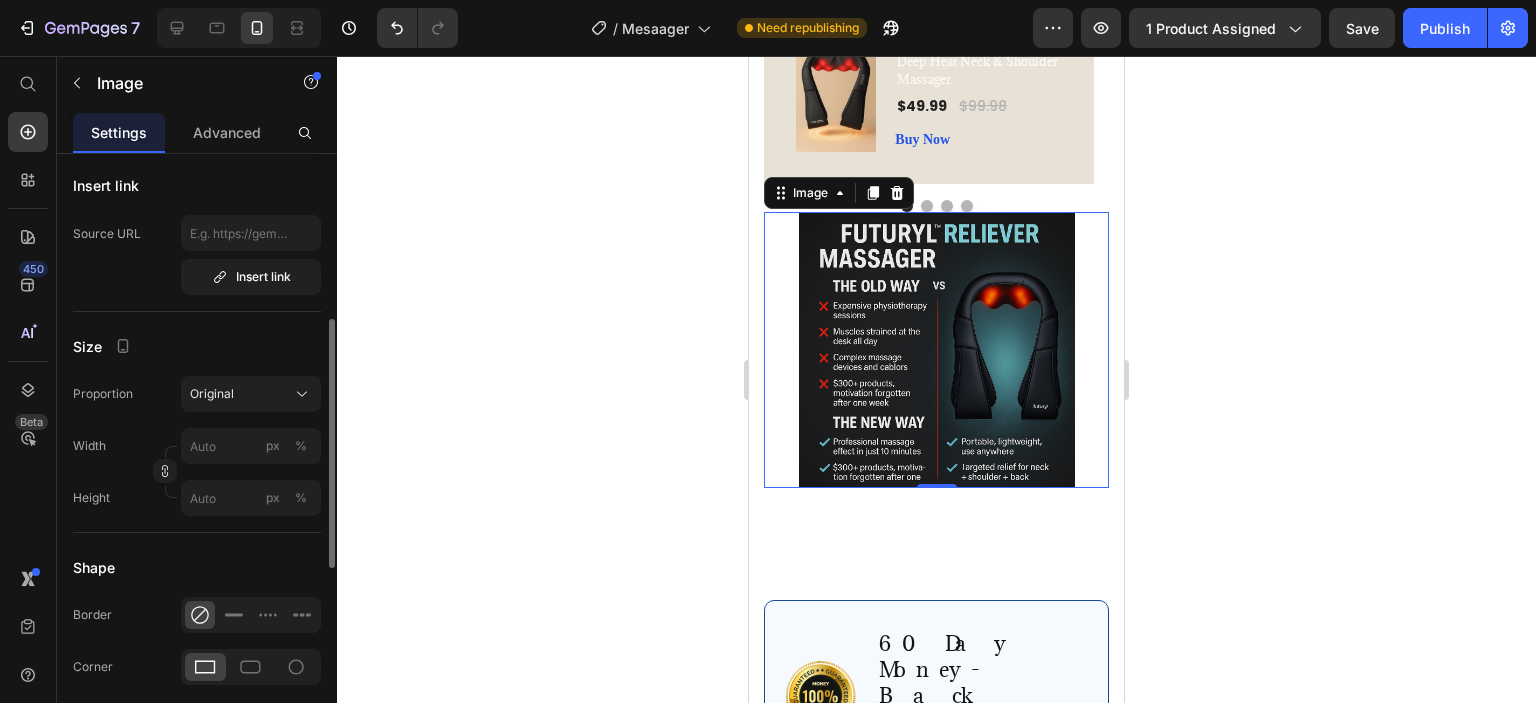 click 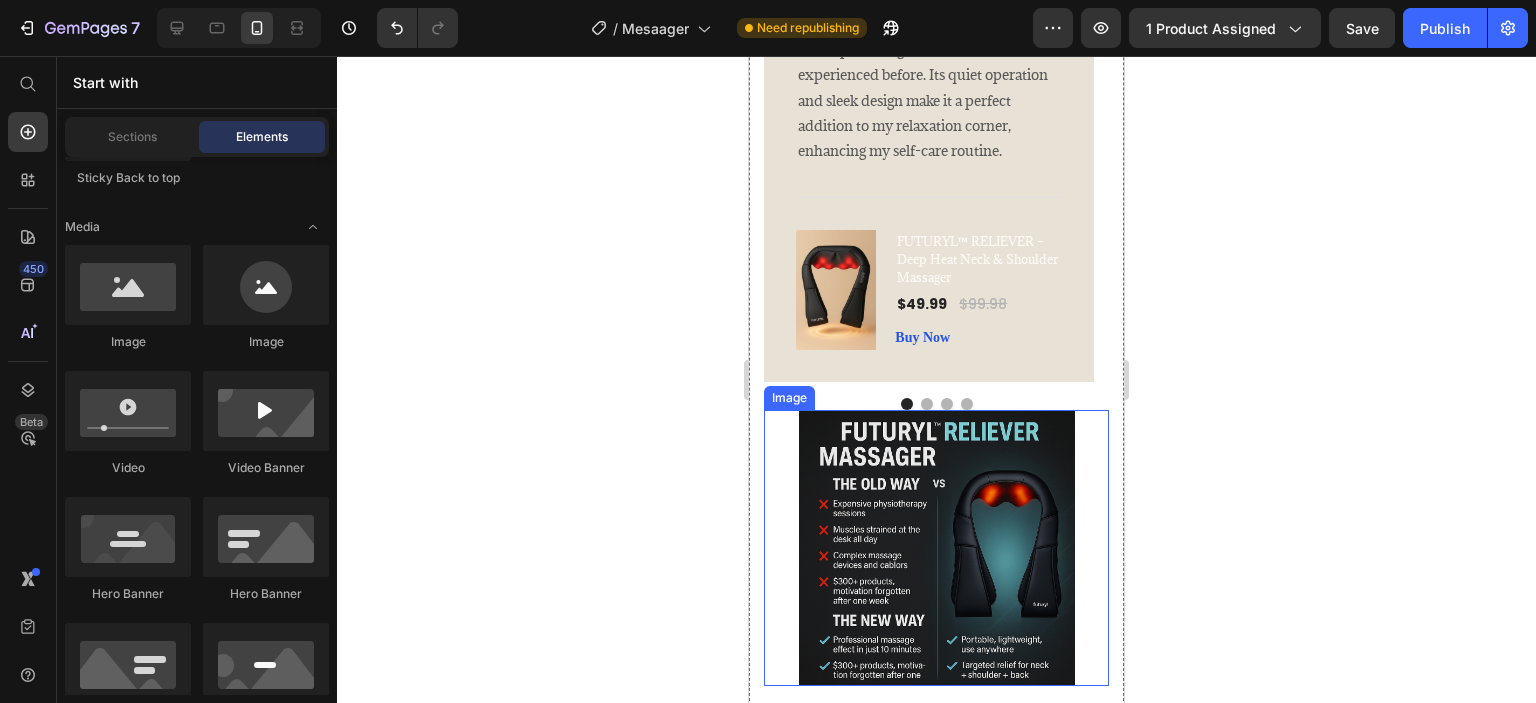 scroll, scrollTop: 2596, scrollLeft: 0, axis: vertical 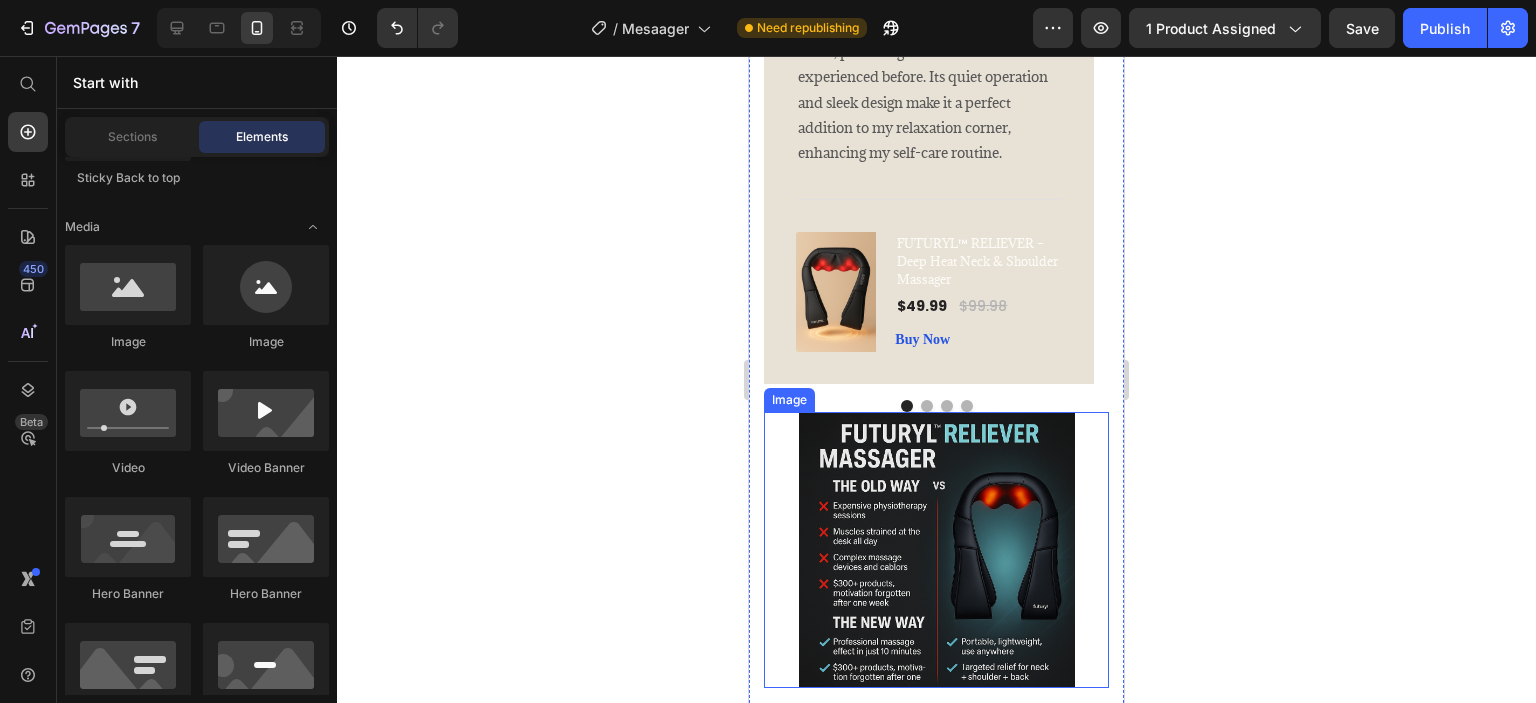 click at bounding box center (936, 550) 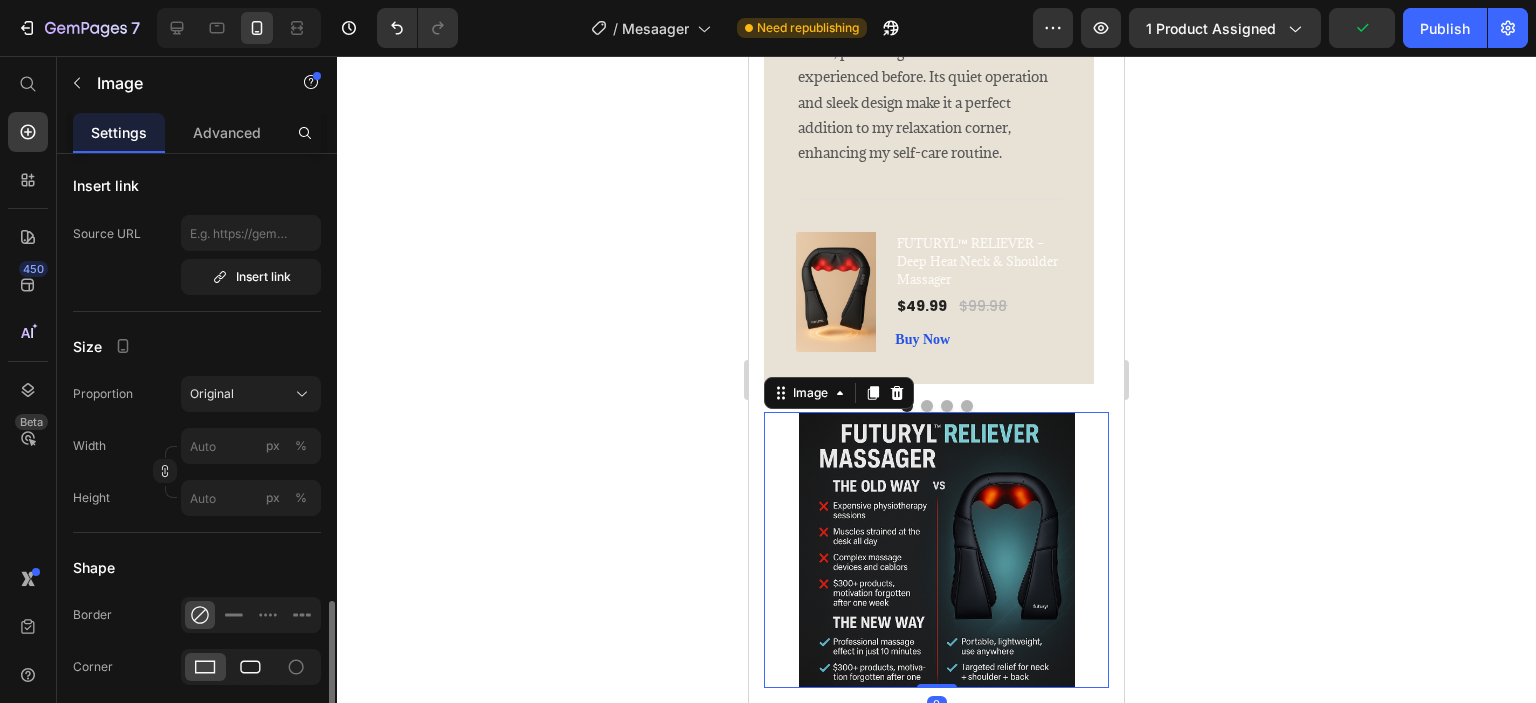 scroll, scrollTop: 600, scrollLeft: 0, axis: vertical 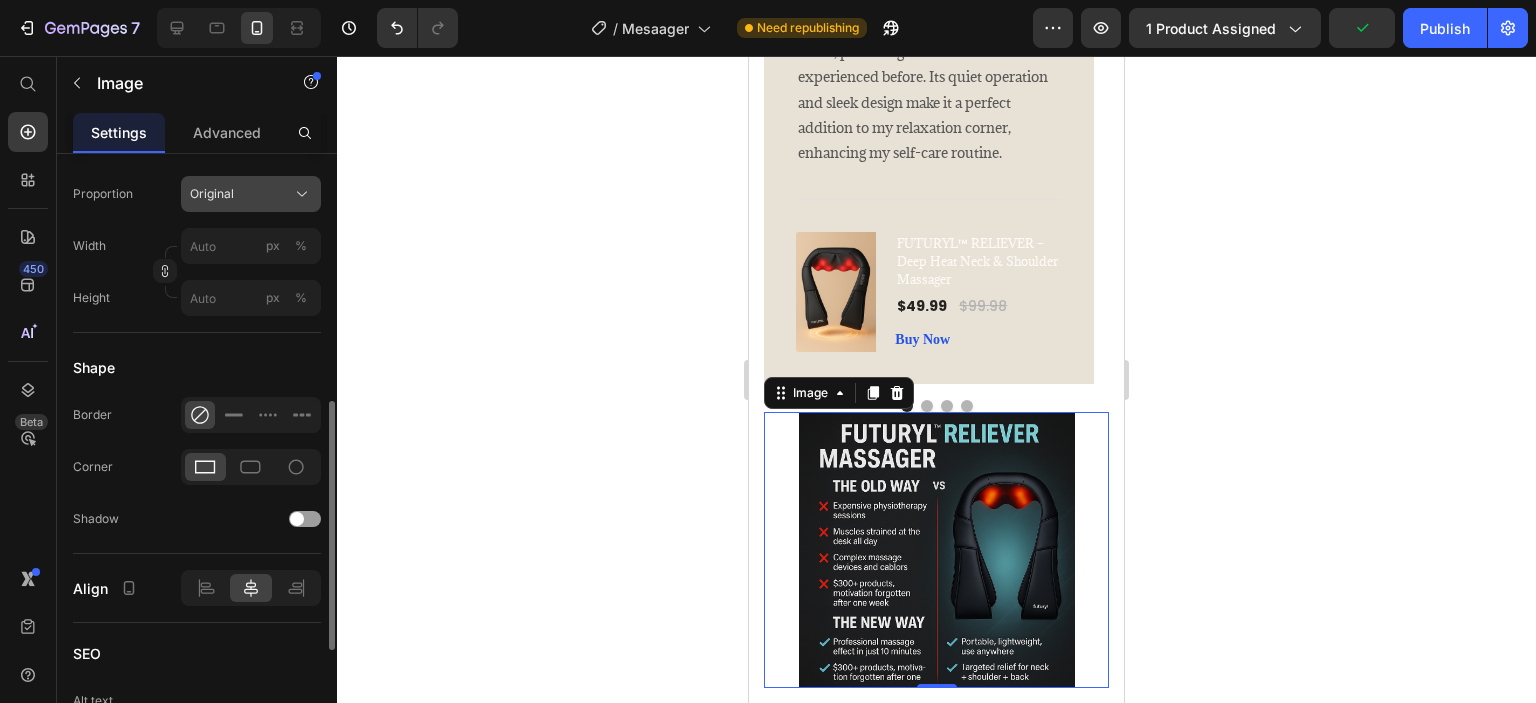 click on "Original" at bounding box center (251, 194) 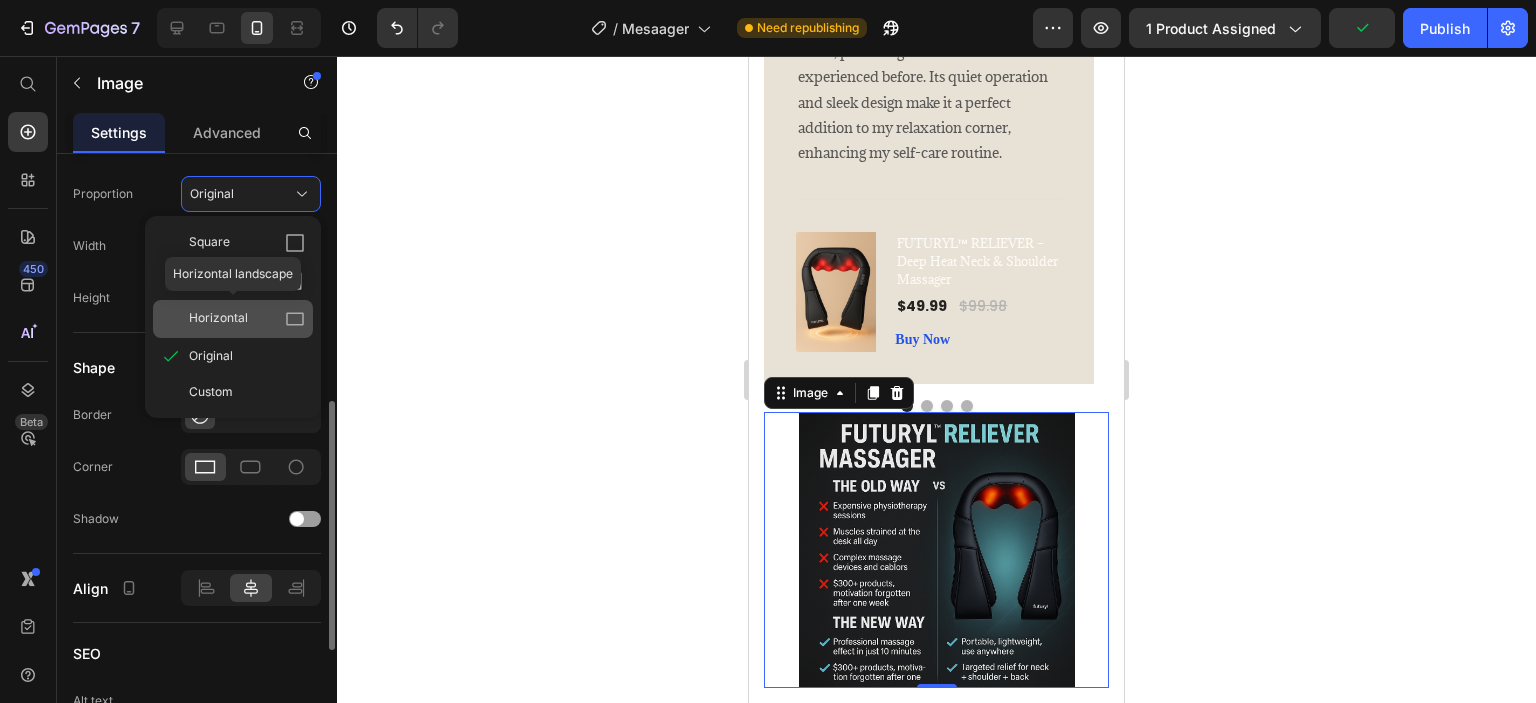 click on "Horizontal" 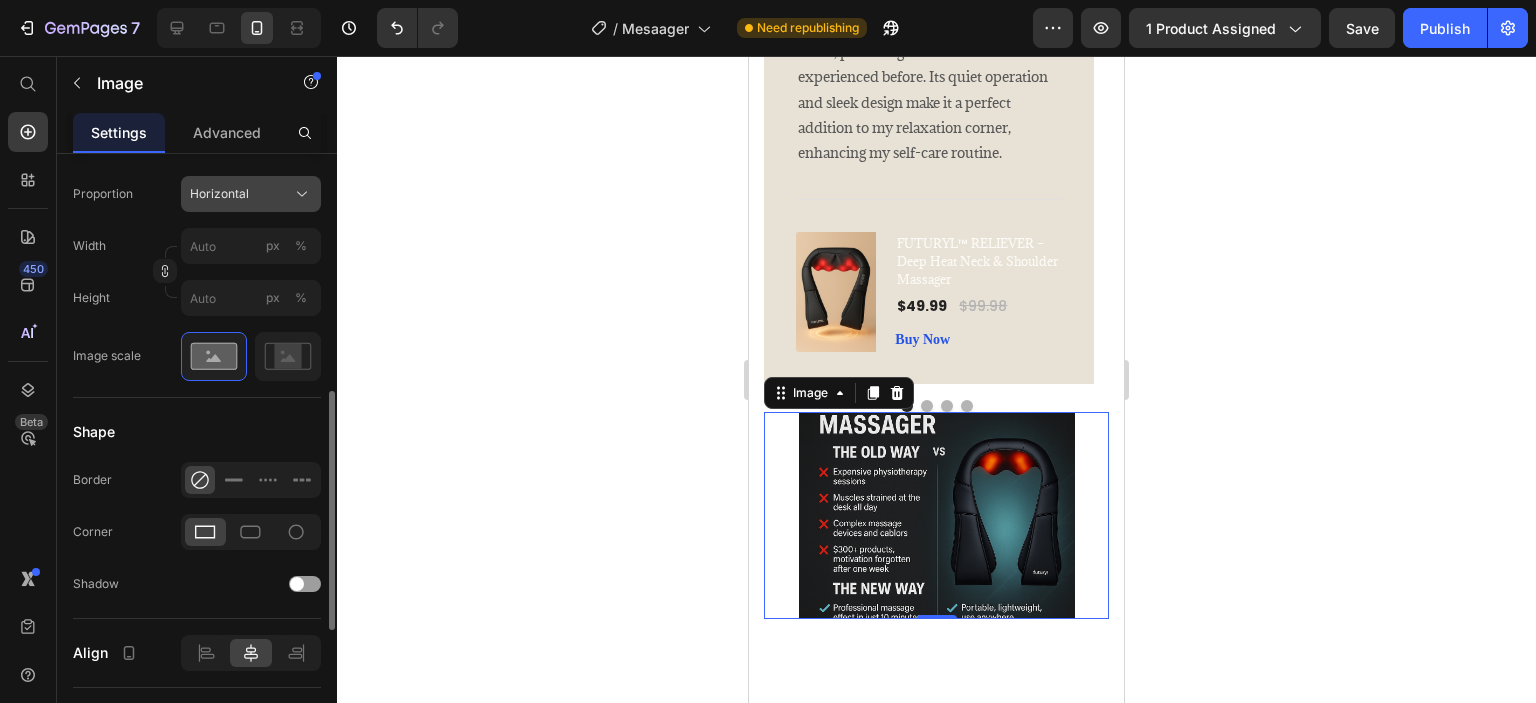 click 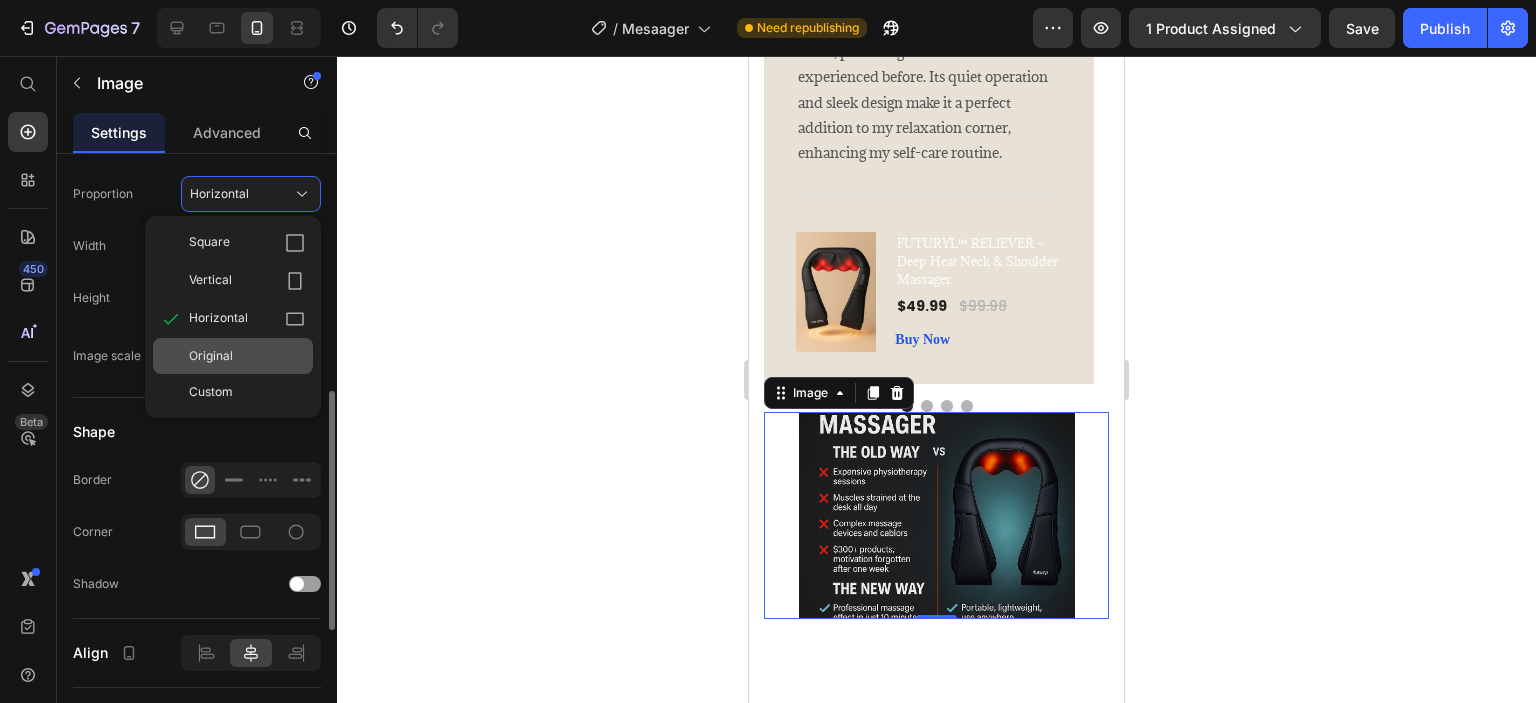click on "Original" at bounding box center (247, 356) 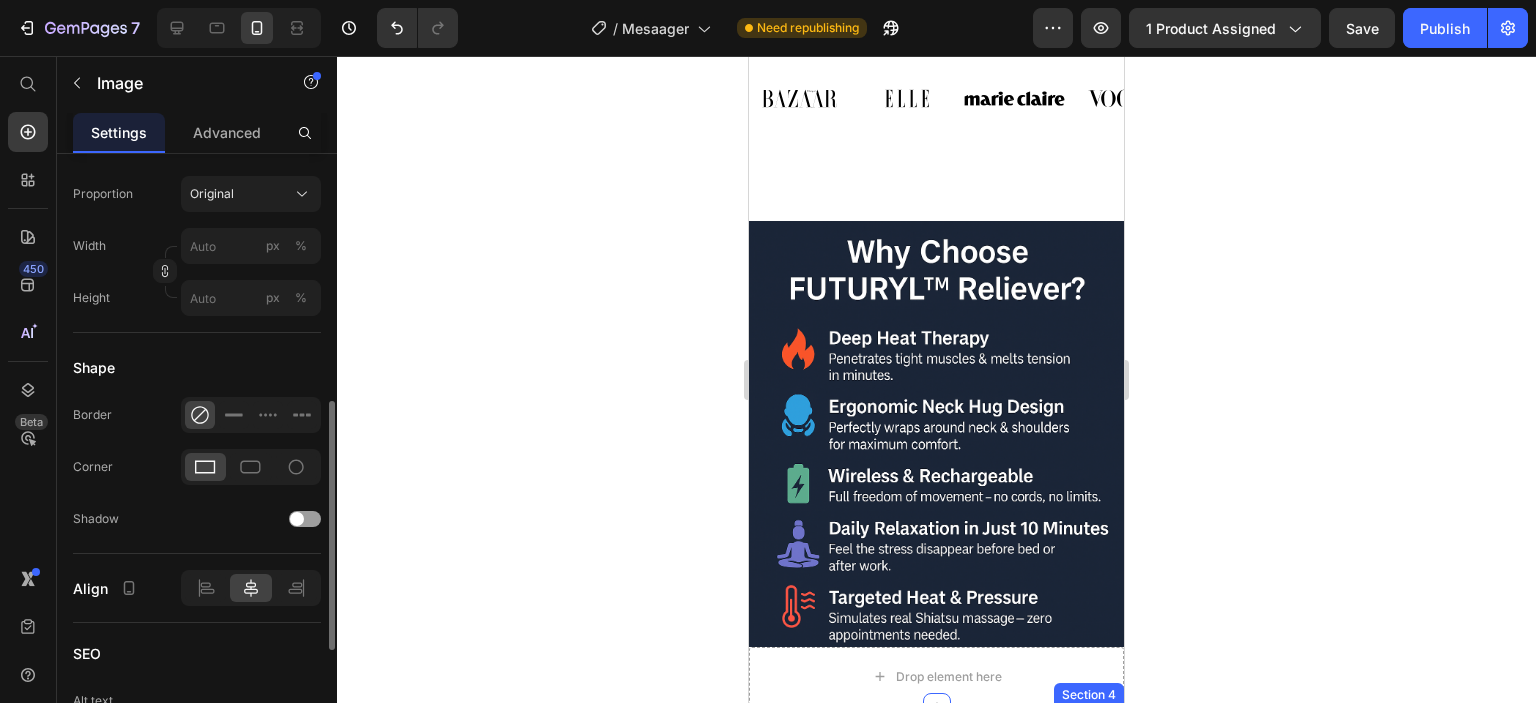 scroll, scrollTop: 2018, scrollLeft: 0, axis: vertical 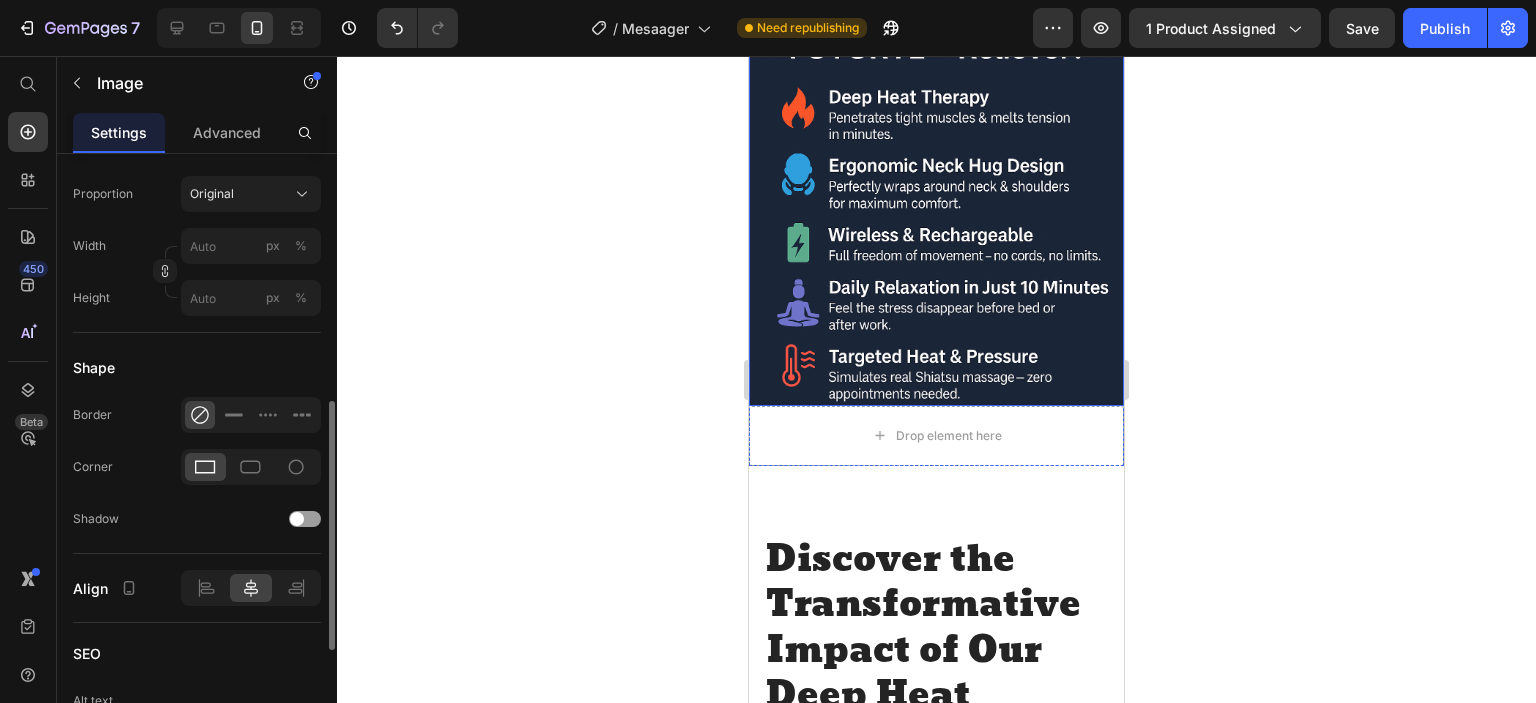 click at bounding box center (936, 193) 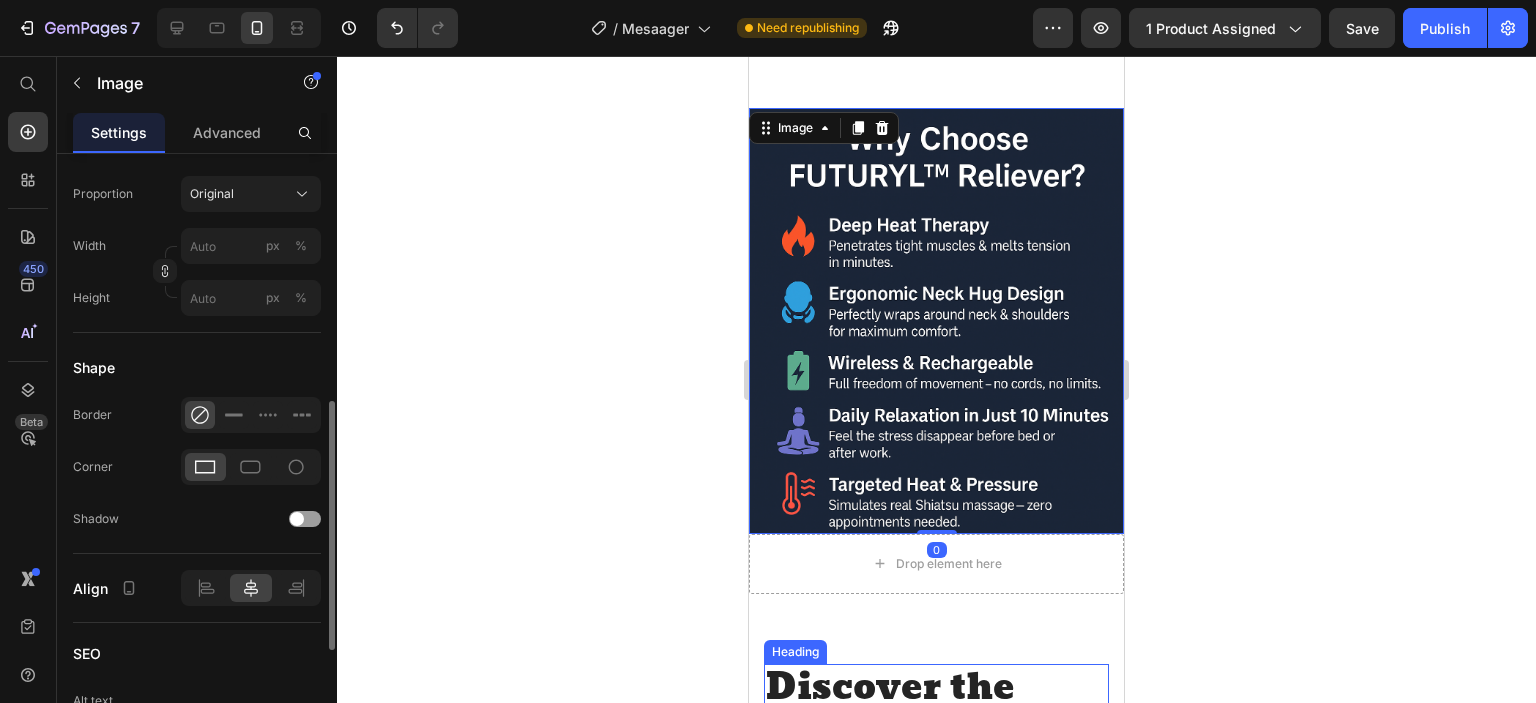 scroll, scrollTop: 1818, scrollLeft: 0, axis: vertical 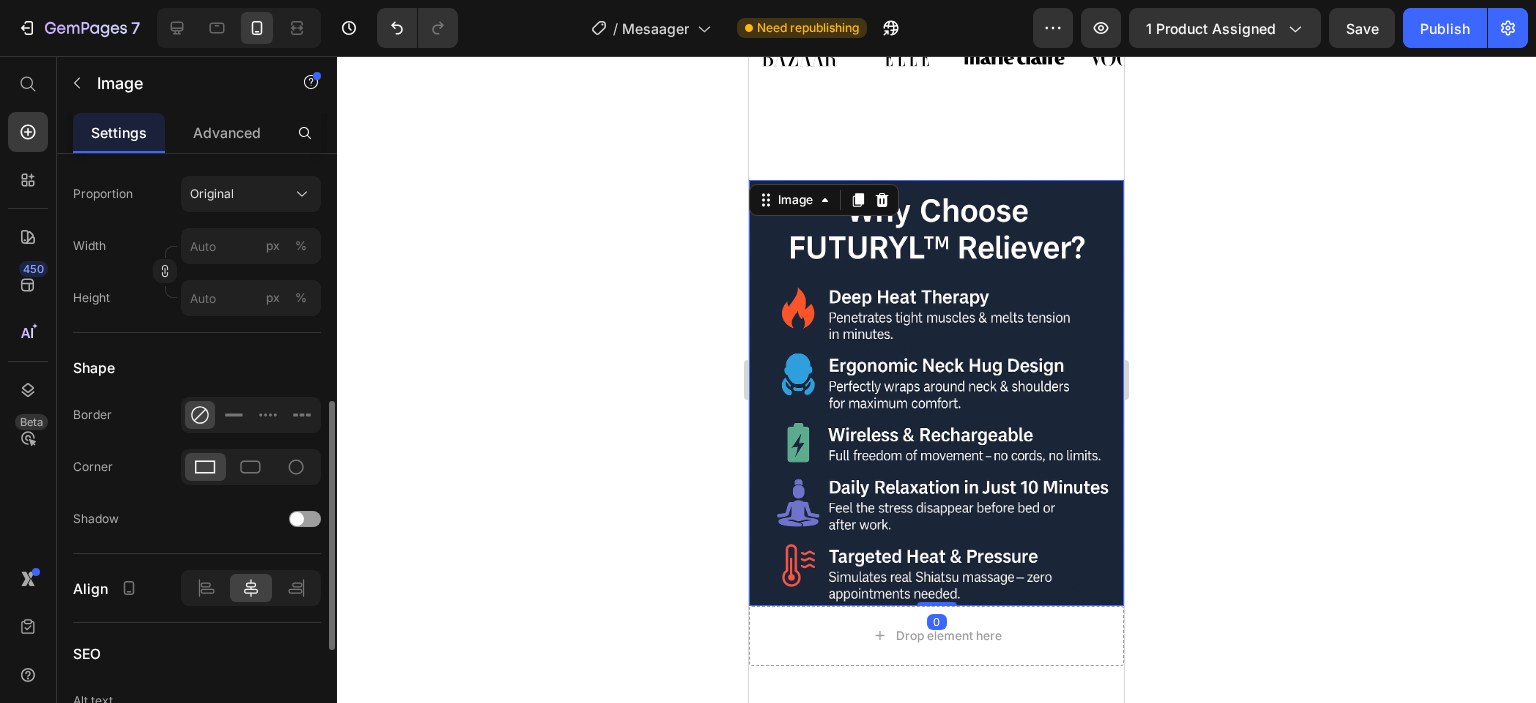 click at bounding box center [936, 393] 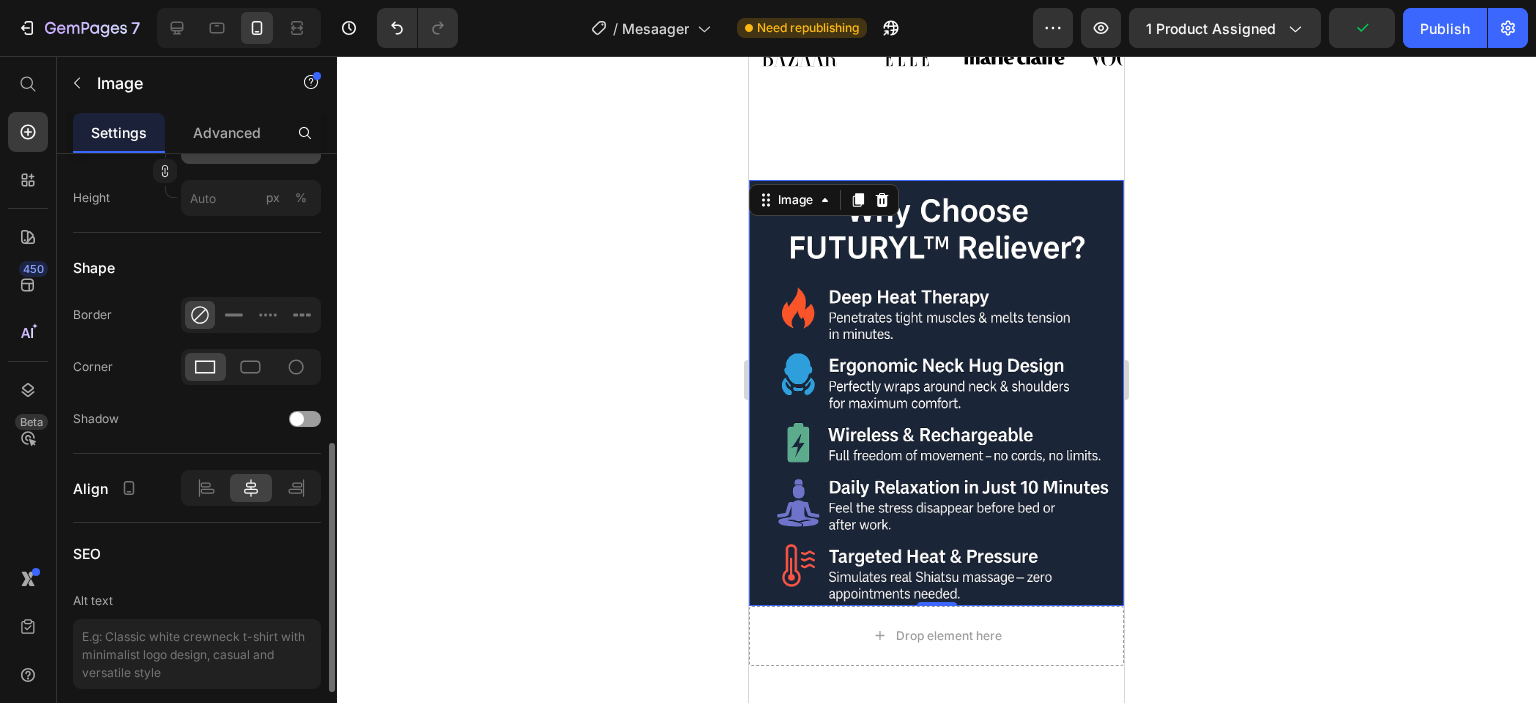 scroll, scrollTop: 400, scrollLeft: 0, axis: vertical 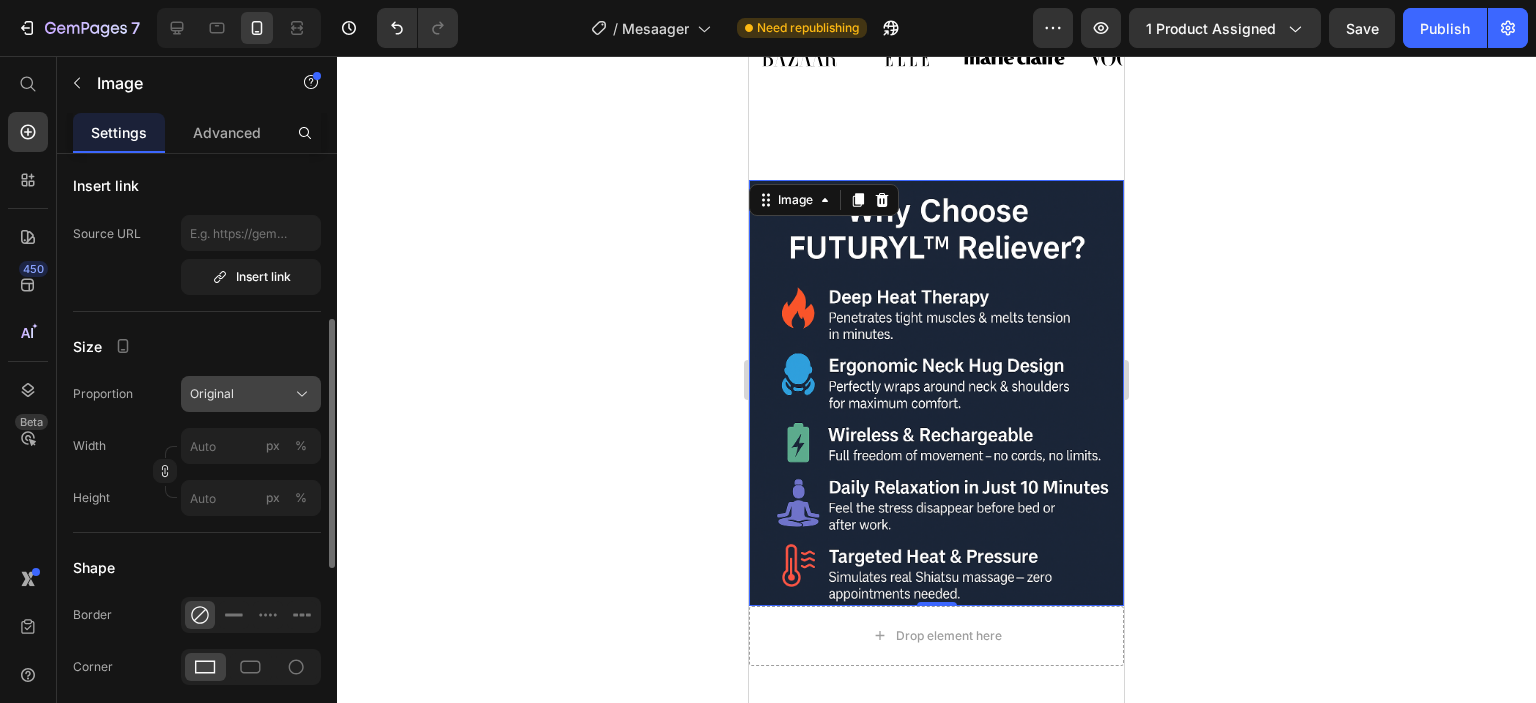 click on "Original" at bounding box center [251, 394] 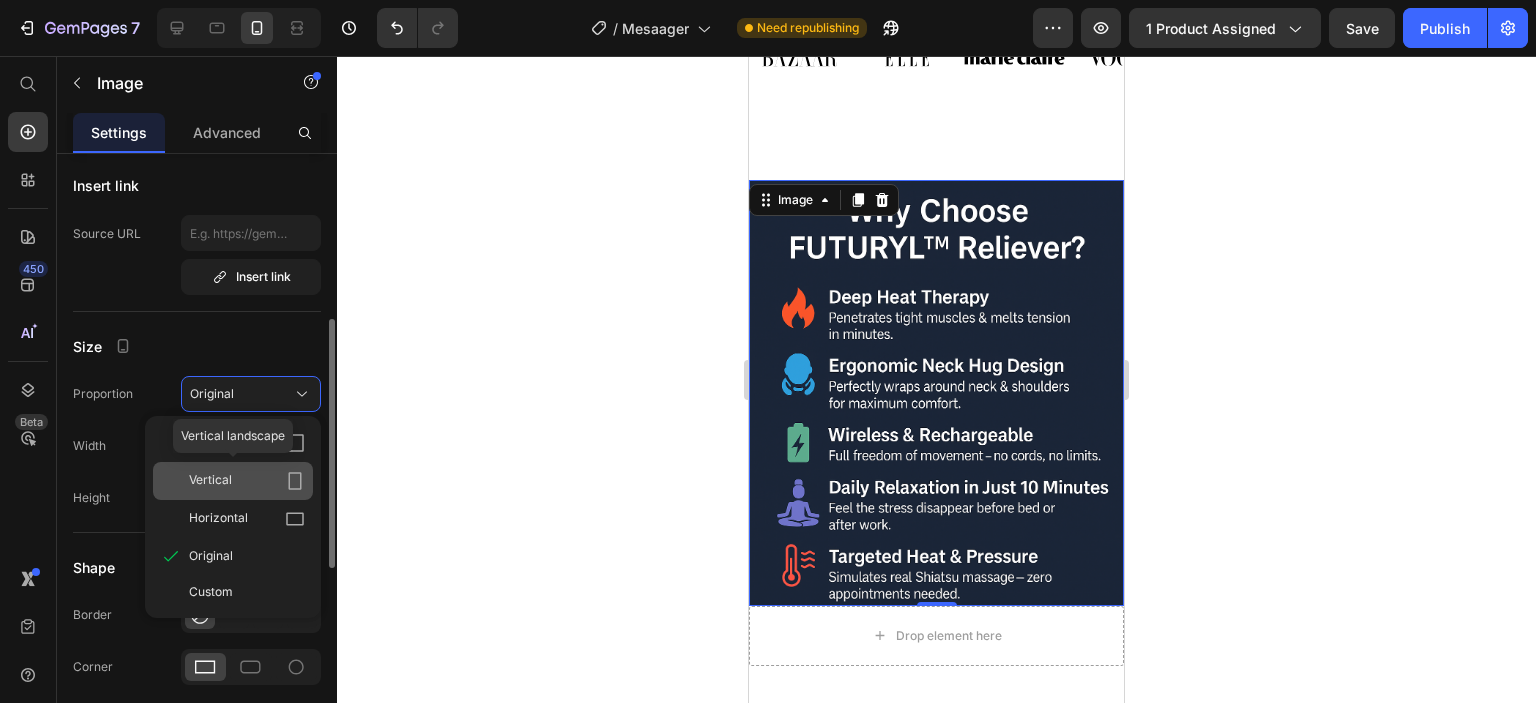 click on "Vertical" 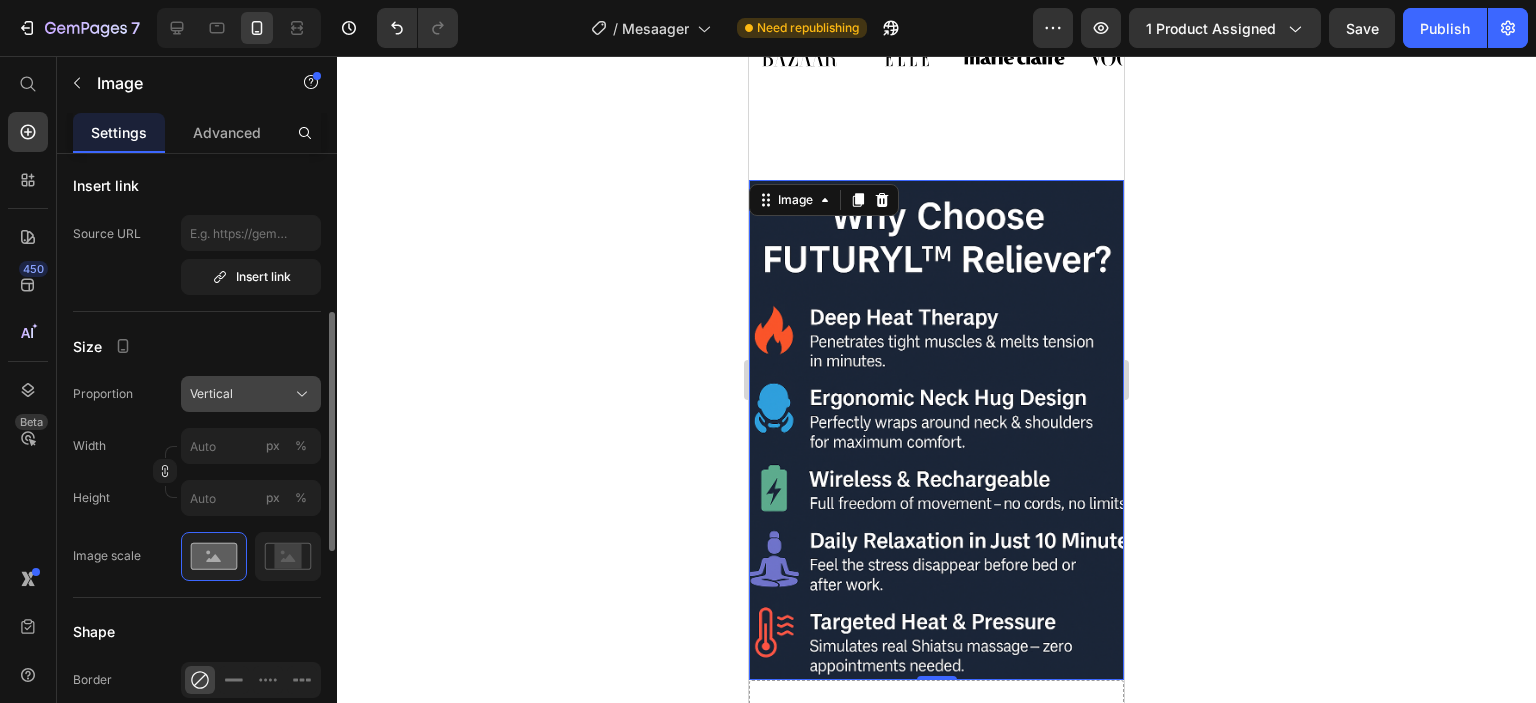 click on "Vertical" at bounding box center (251, 394) 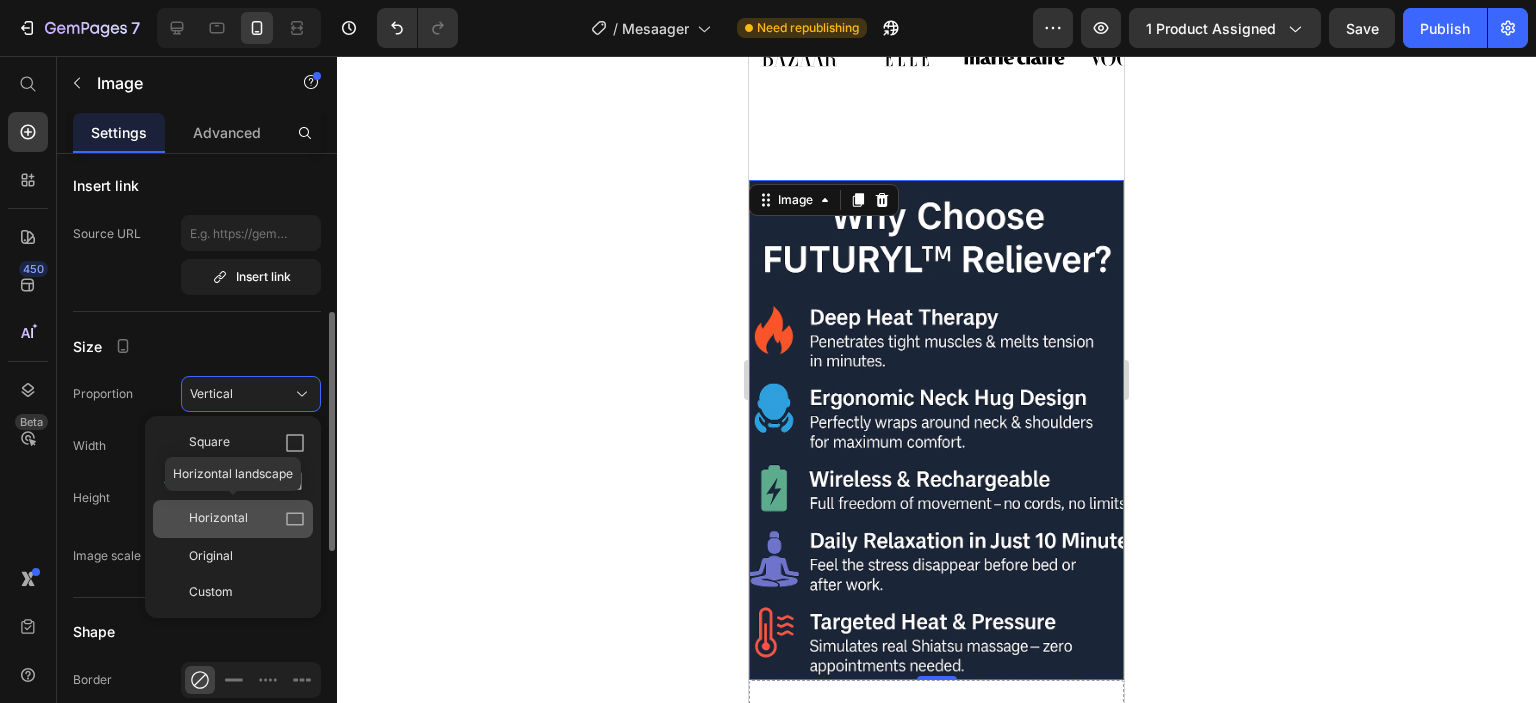 click on "Horizontal" 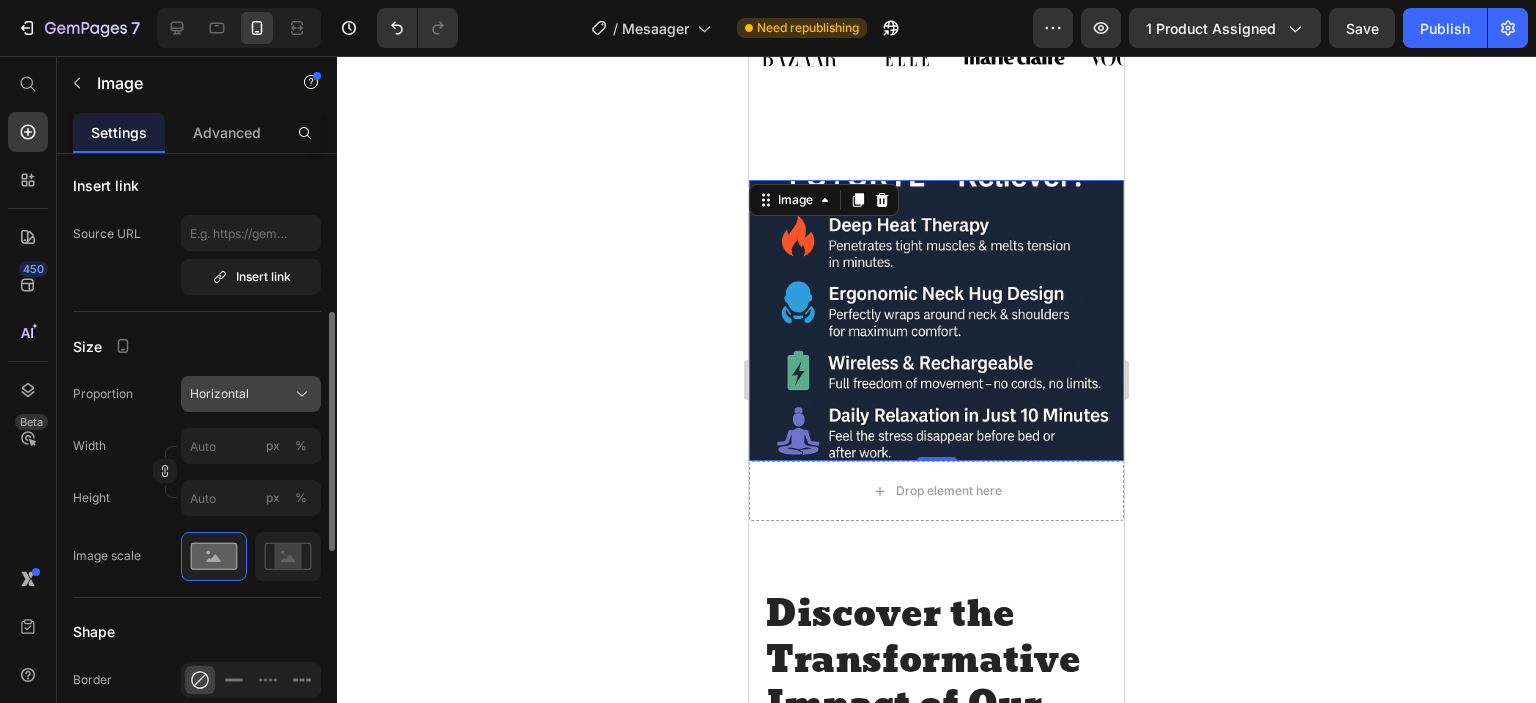 click 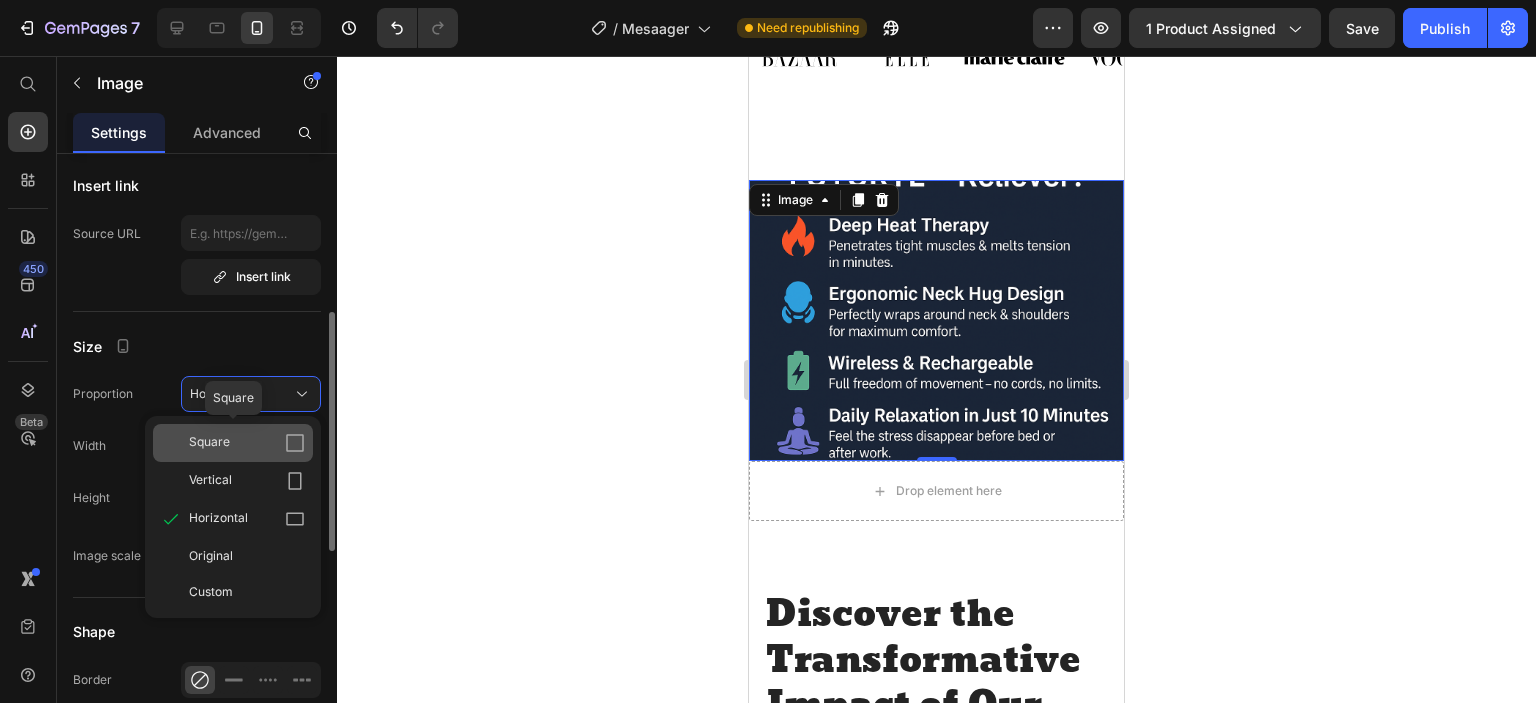 click on "Square" 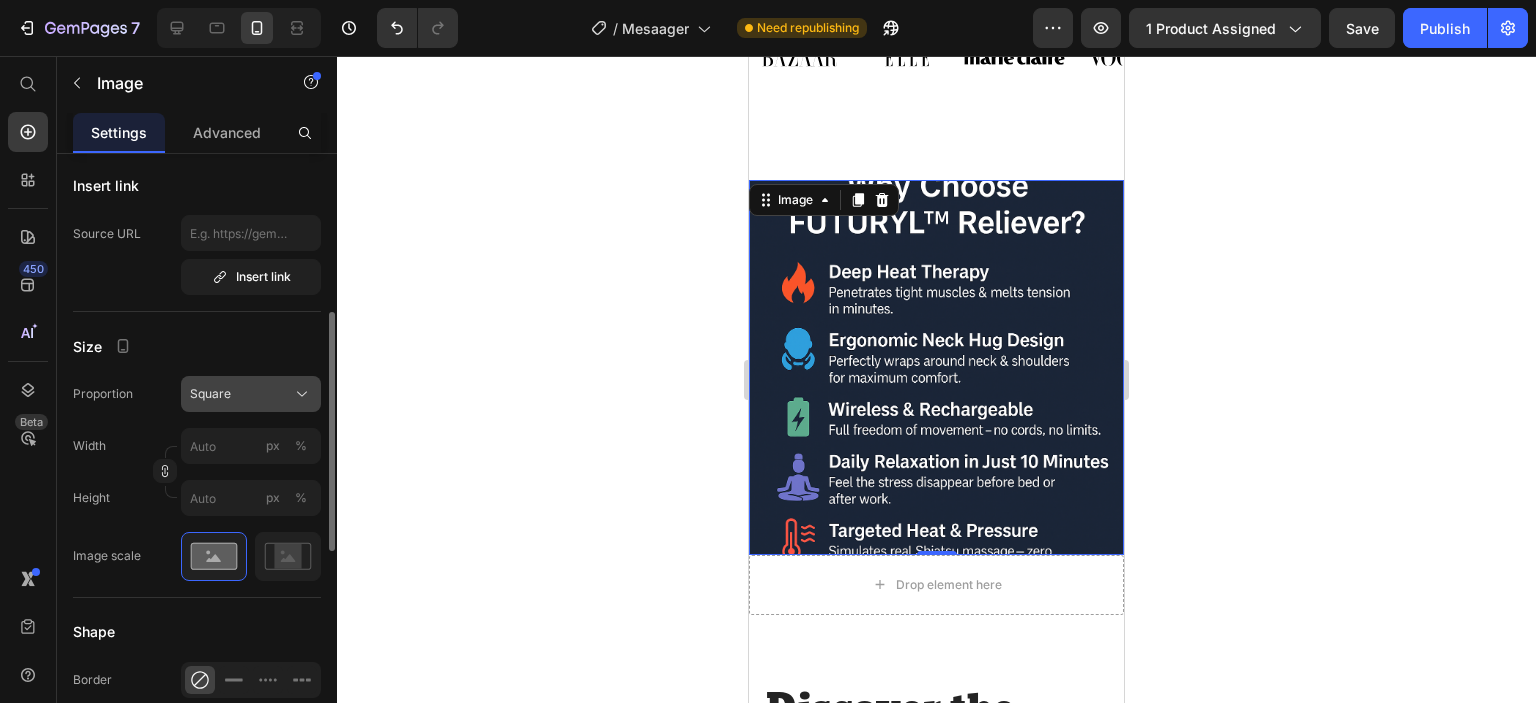click 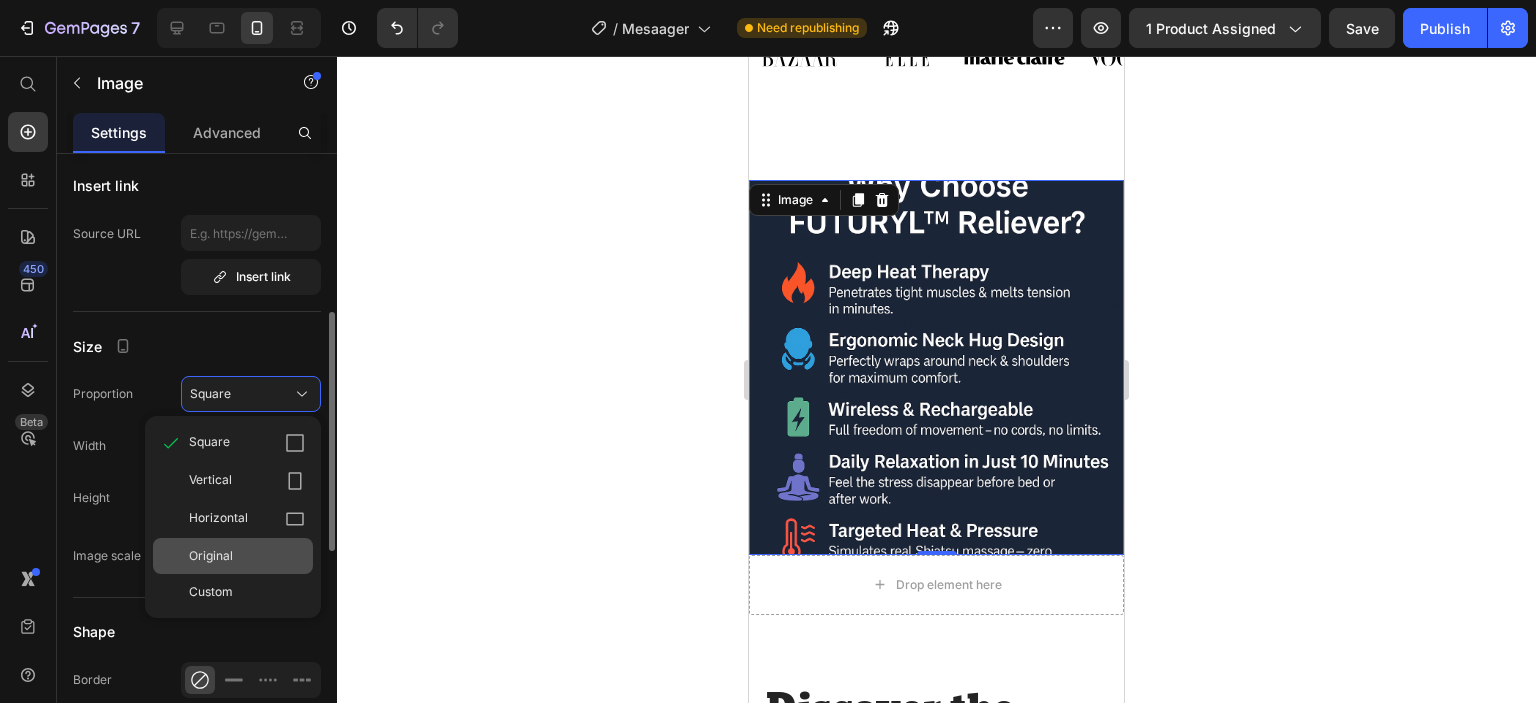 click on "Original" 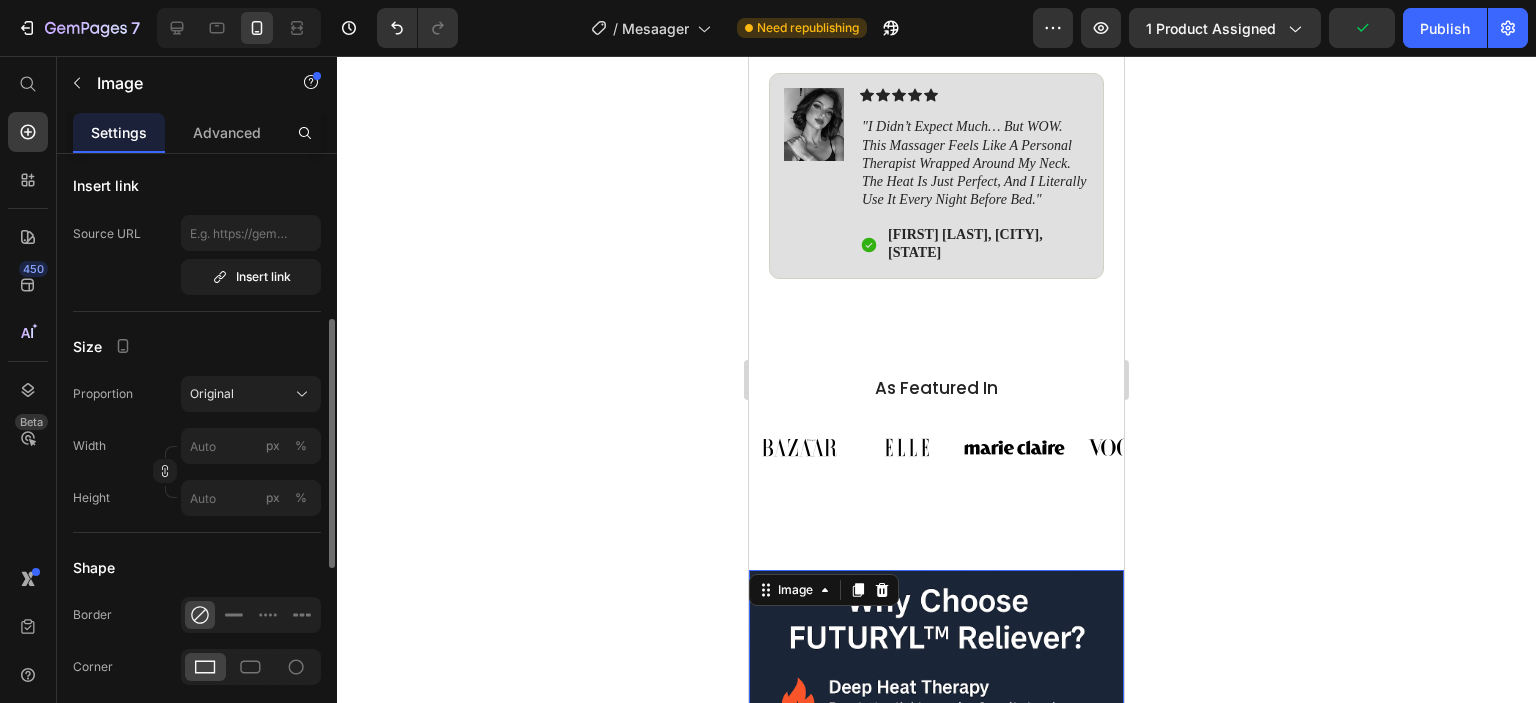scroll, scrollTop: 1418, scrollLeft: 0, axis: vertical 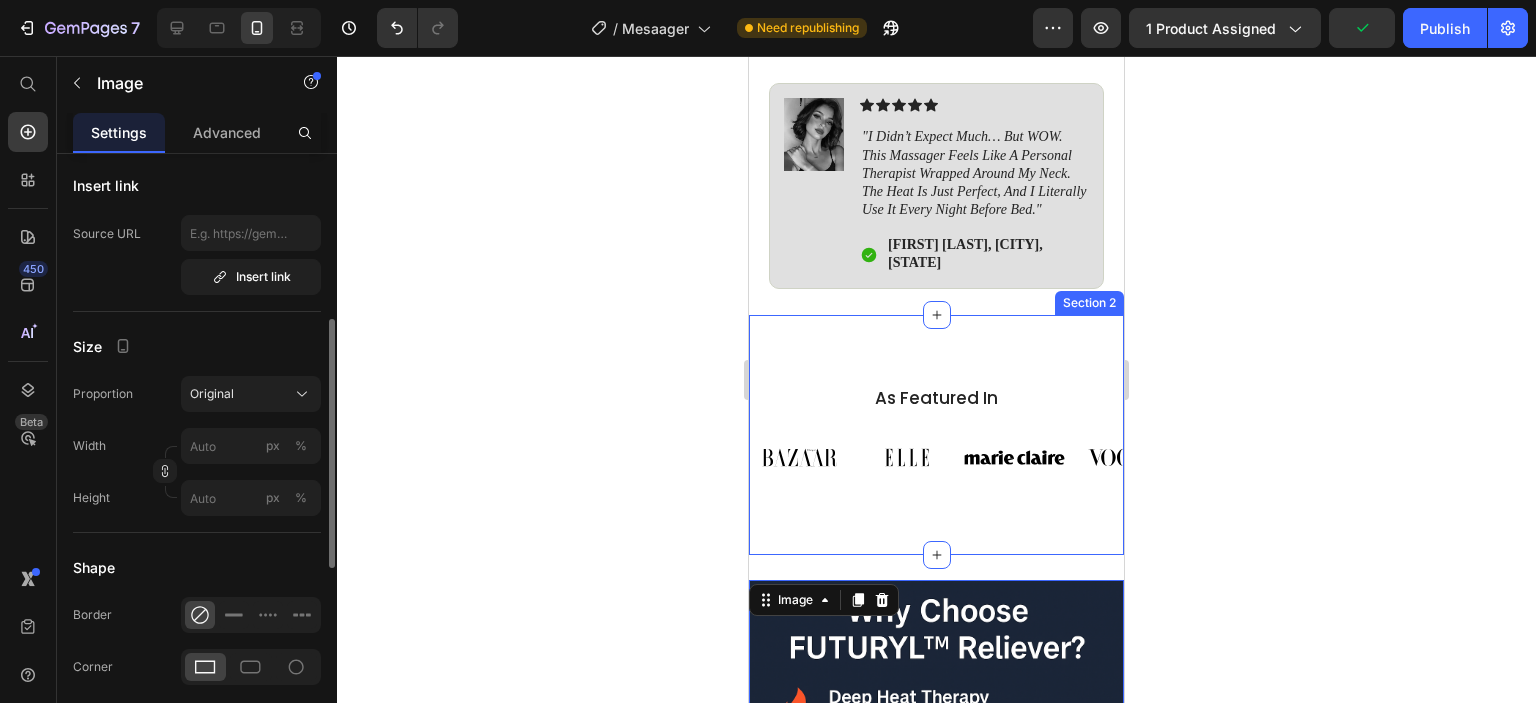 click on "As Featured In Heading Image Image Image Image Image Image Image Carousel Row Section 2" at bounding box center [936, 435] 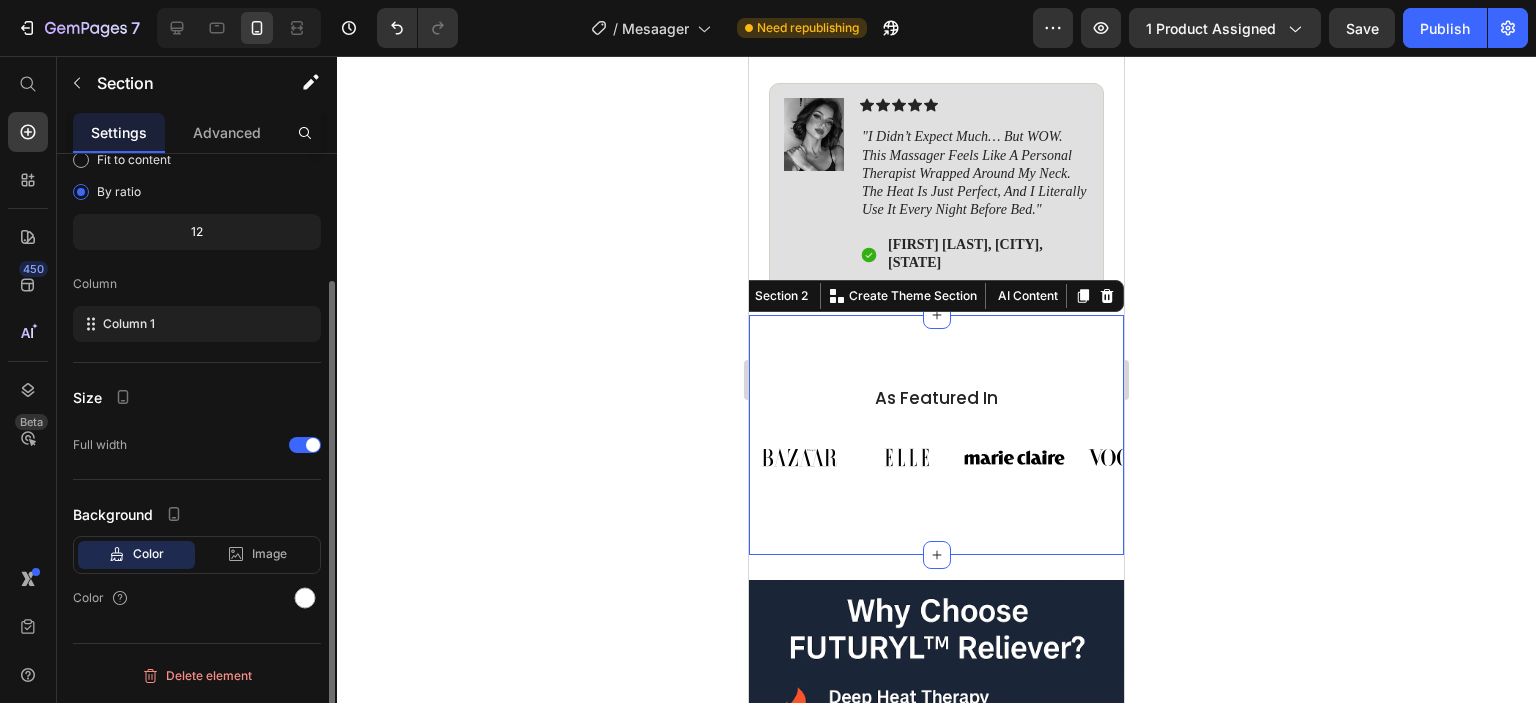 scroll, scrollTop: 0, scrollLeft: 0, axis: both 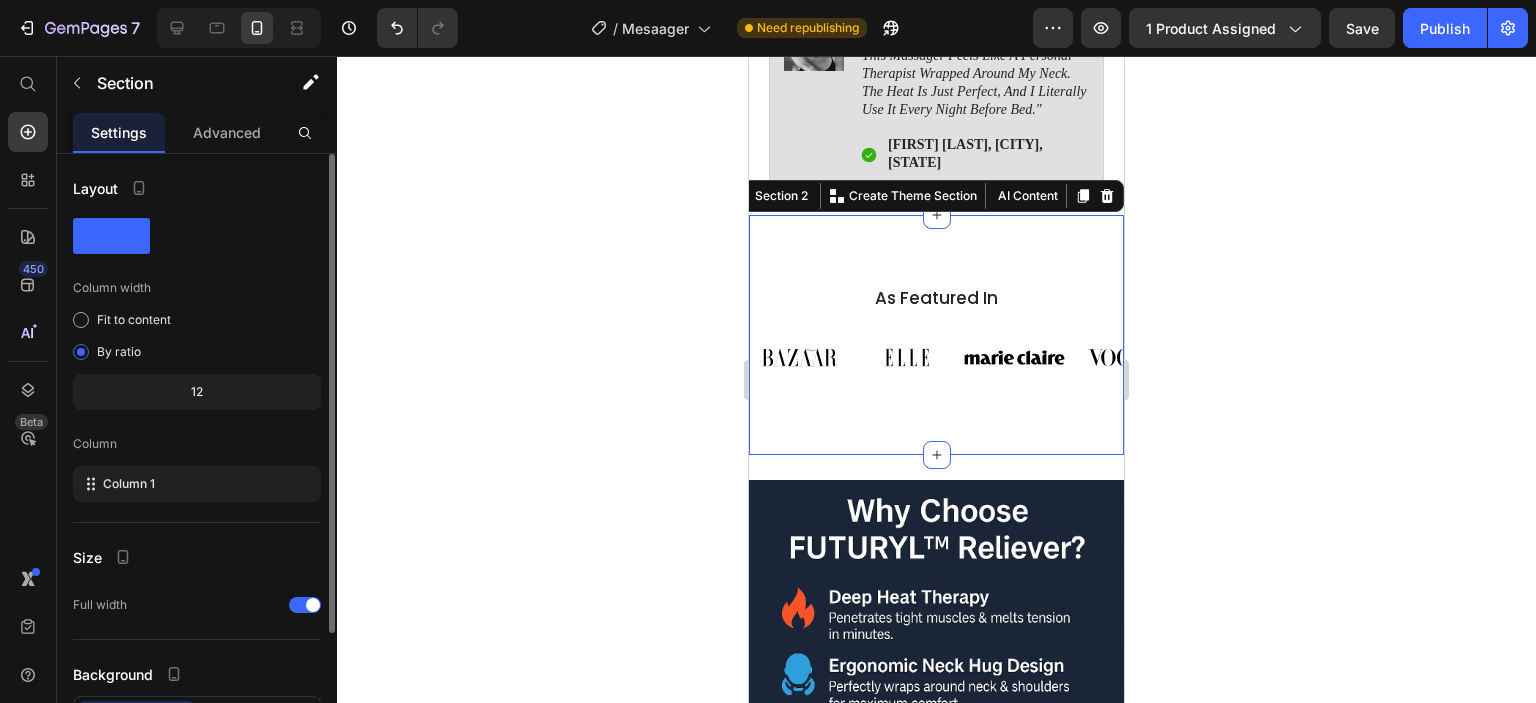 drag, startPoint x: 933, startPoint y: 419, endPoint x: 937, endPoint y: 372, distance: 47.169907 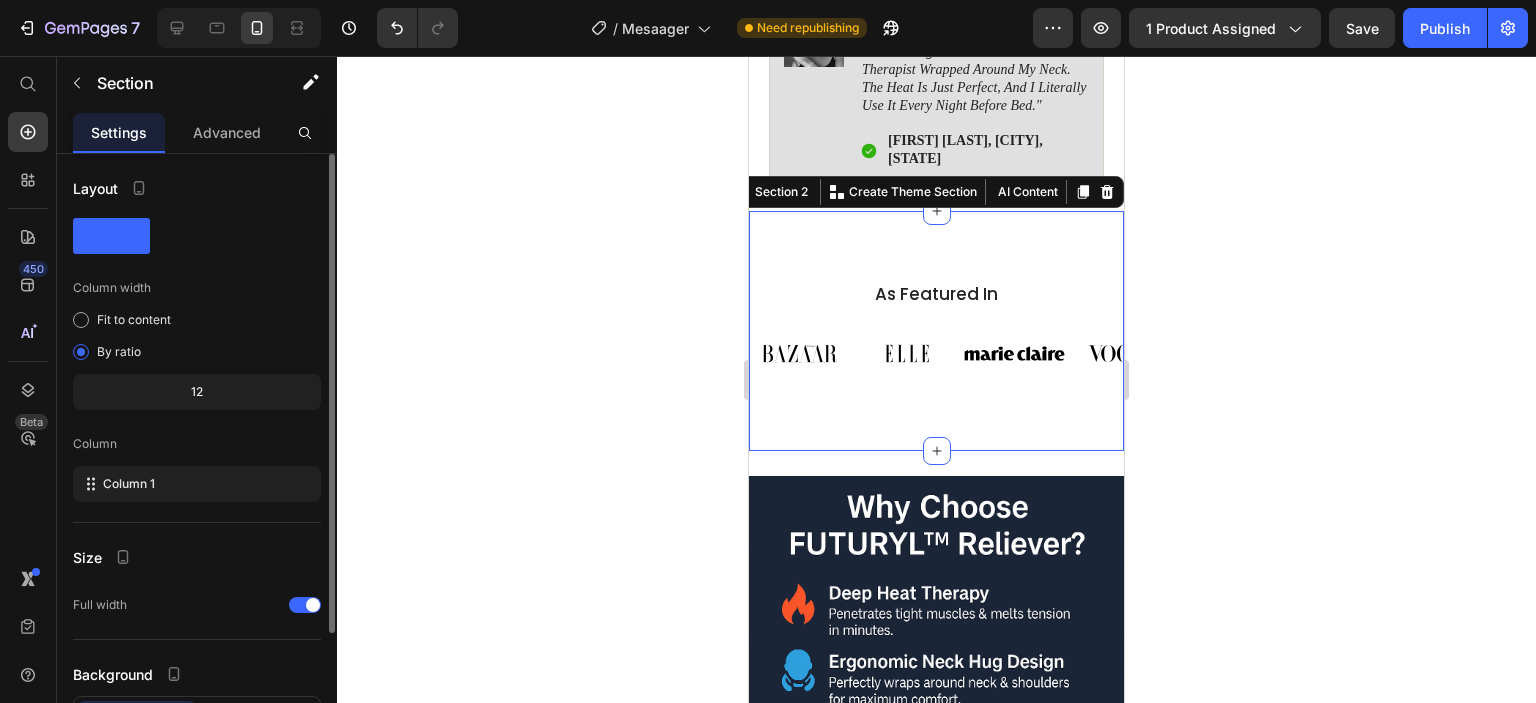 scroll, scrollTop: 1518, scrollLeft: 0, axis: vertical 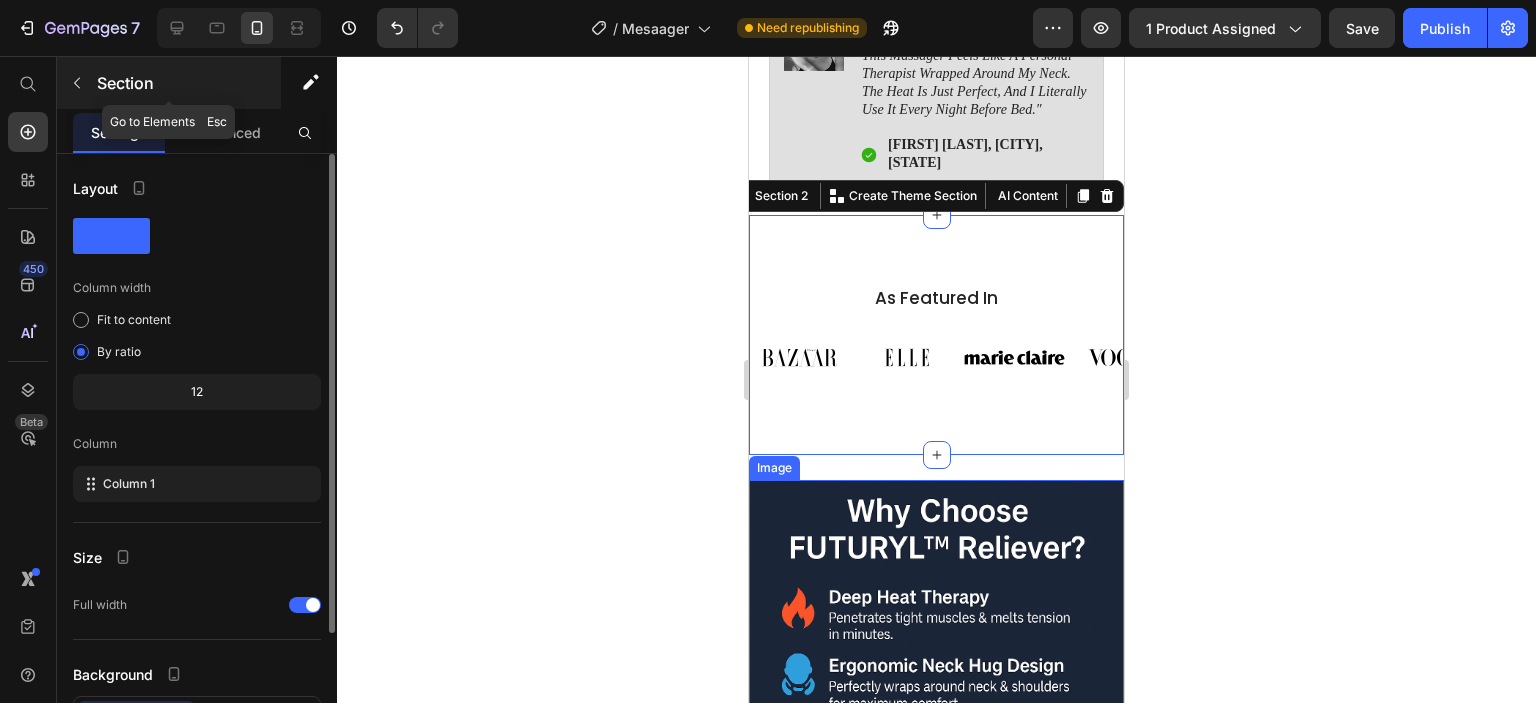 click 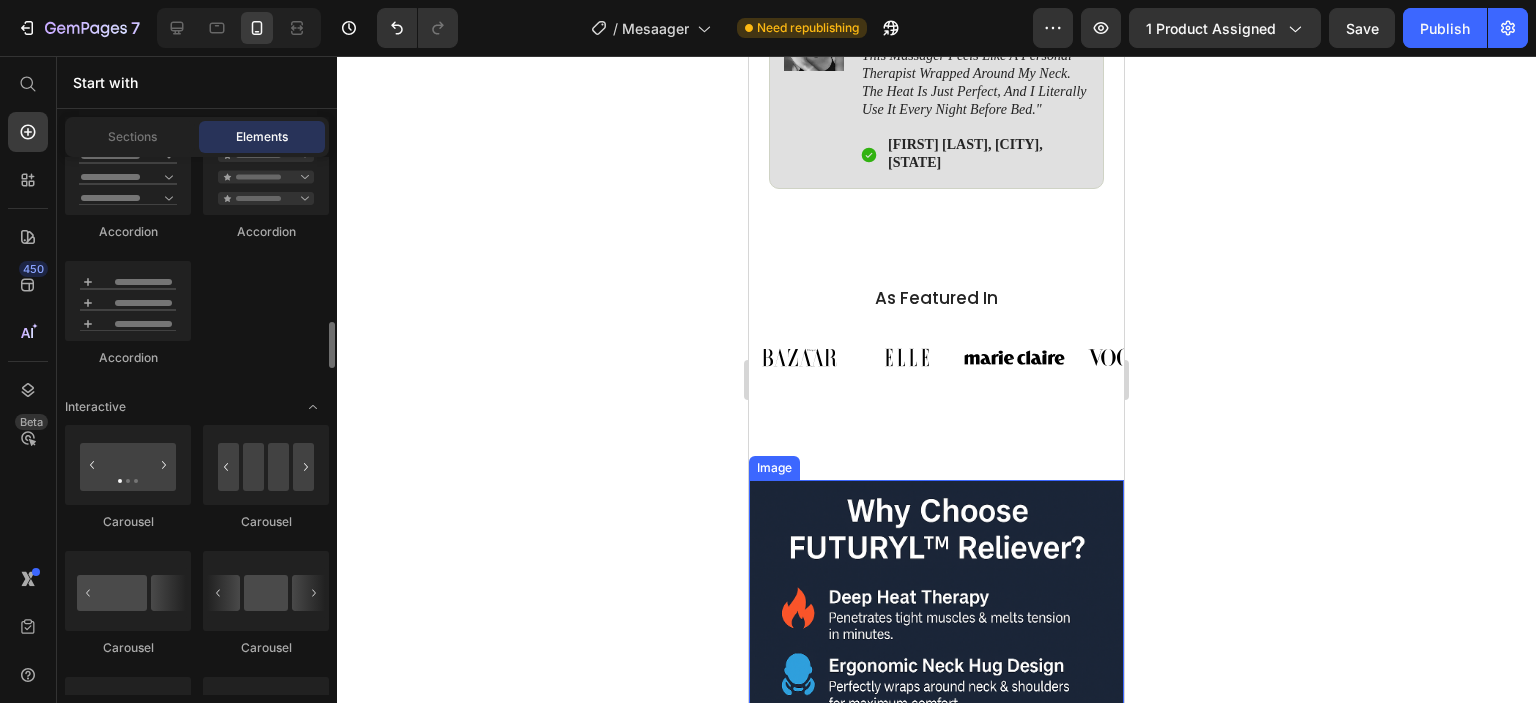 scroll, scrollTop: 2000, scrollLeft: 0, axis: vertical 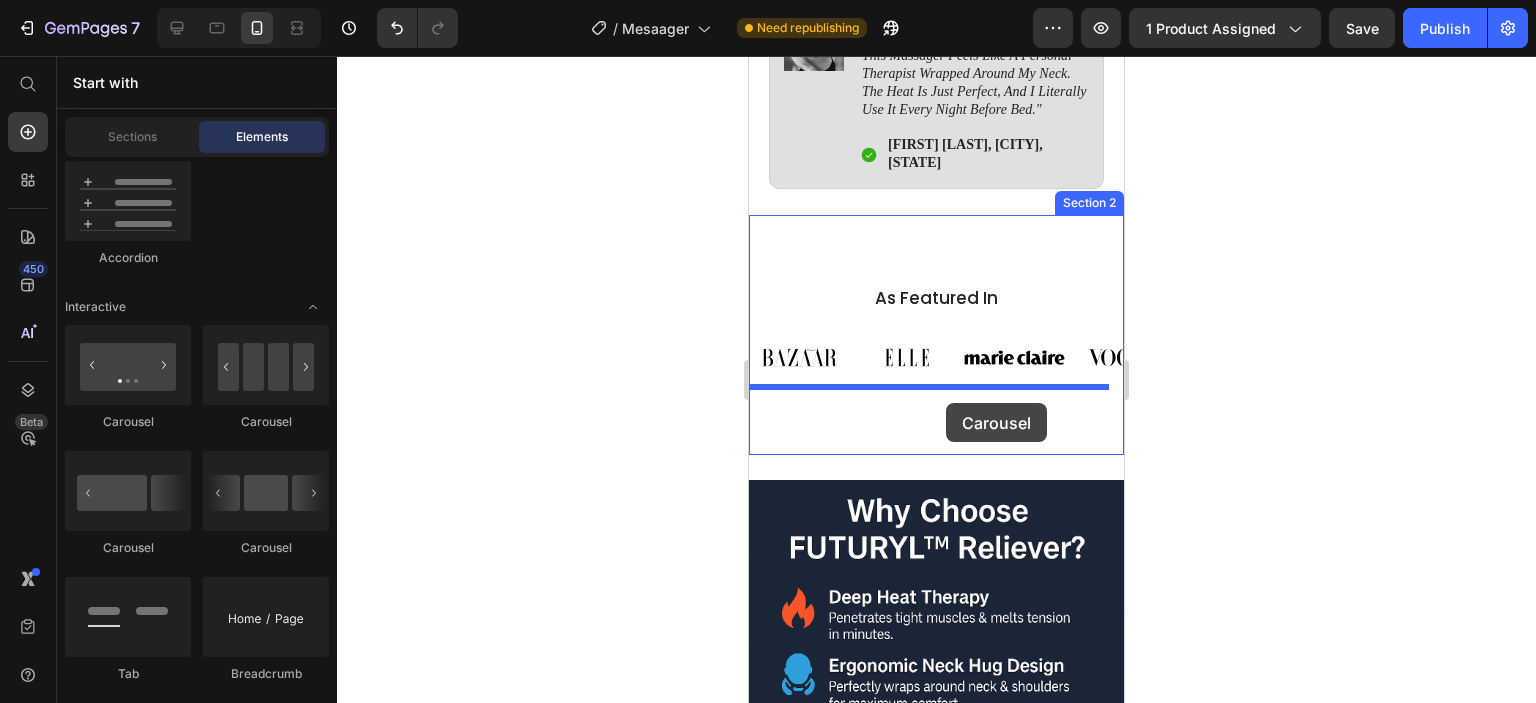 drag, startPoint x: 1517, startPoint y: 541, endPoint x: 946, endPoint y: 403, distance: 587.43933 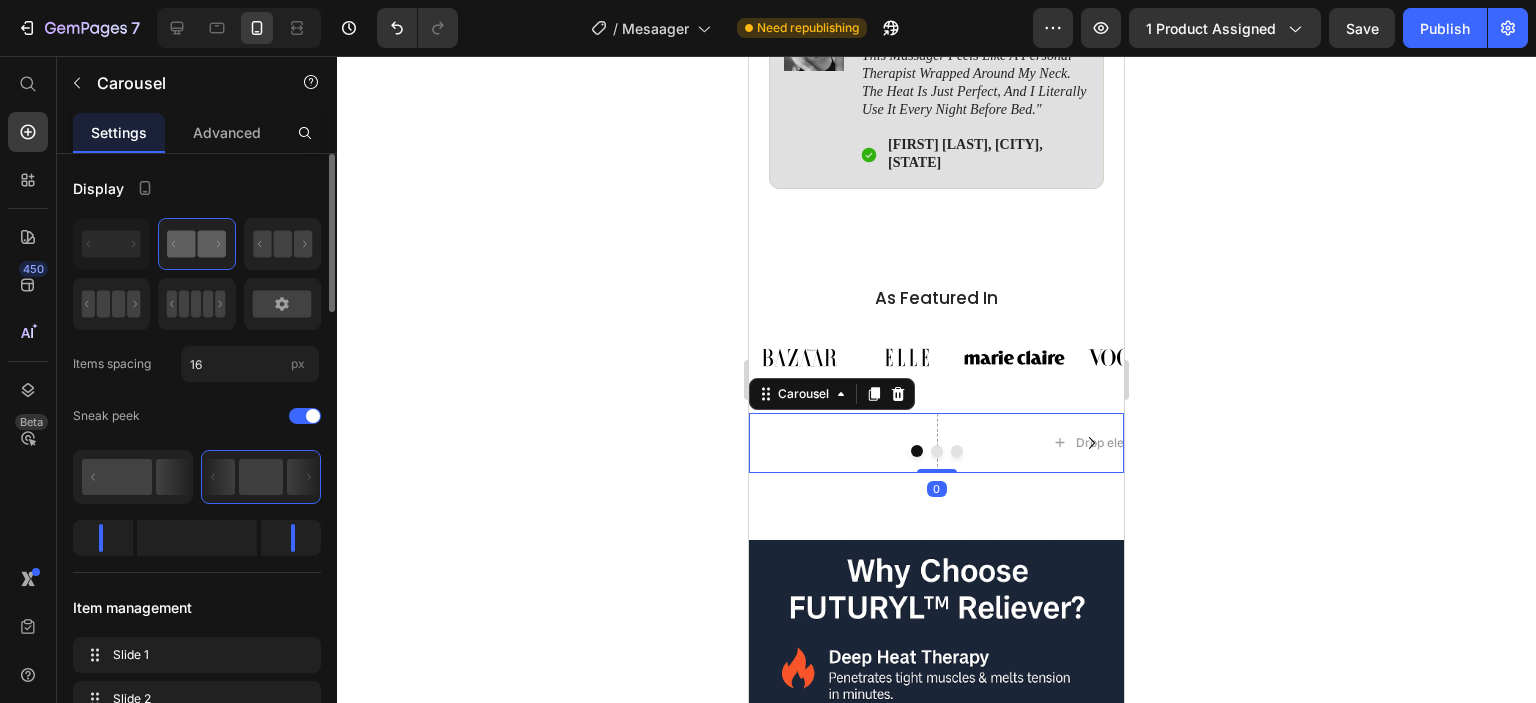 click at bounding box center [937, 451] 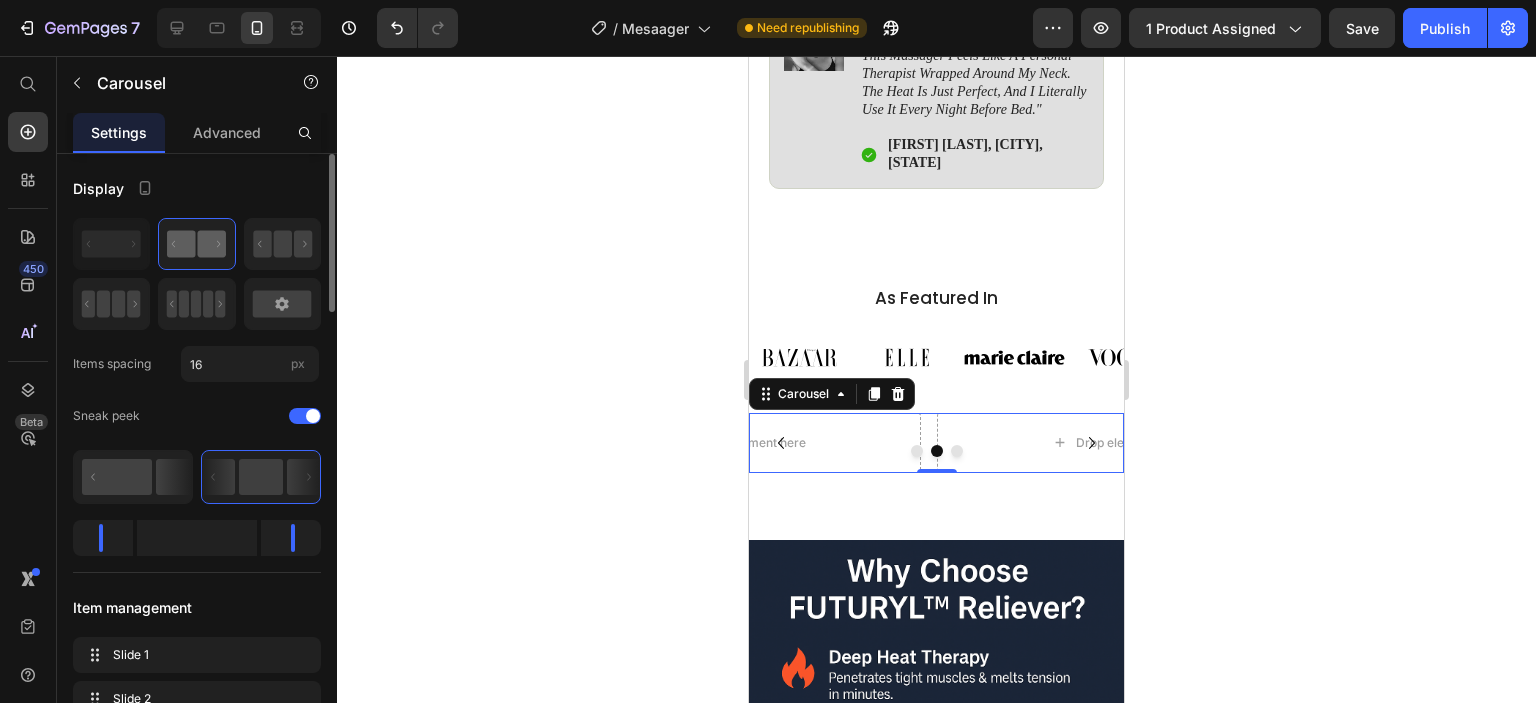 click at bounding box center [957, 451] 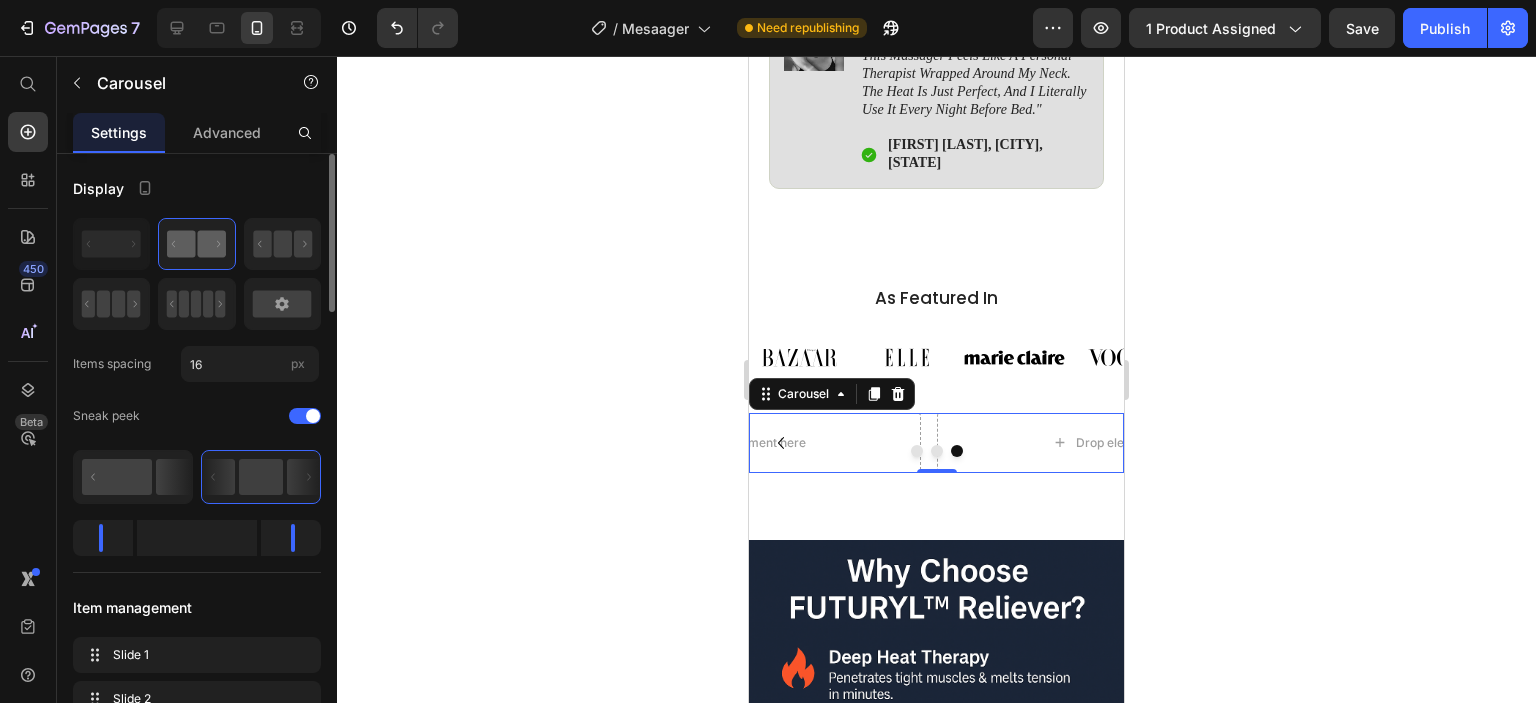 click at bounding box center [917, 451] 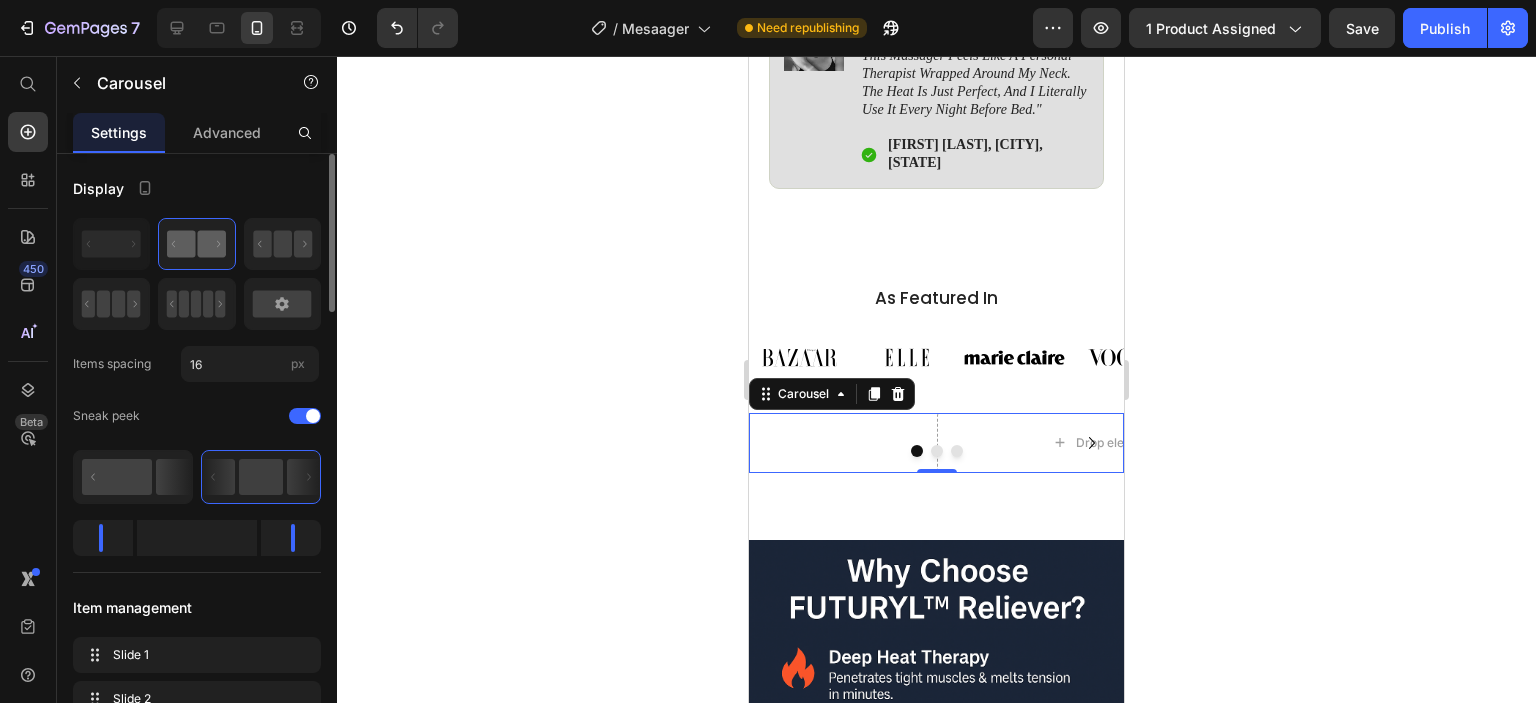 click at bounding box center (936, 451) 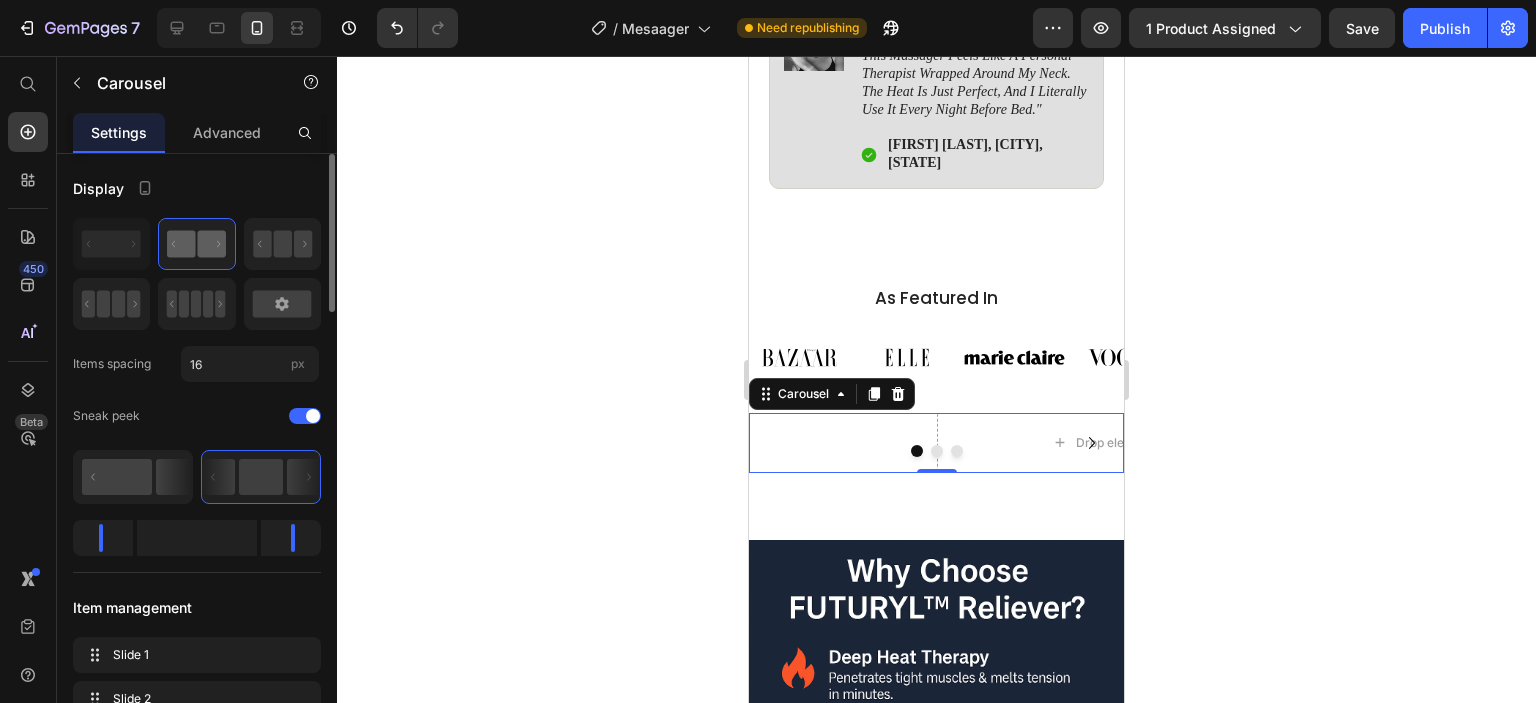 click at bounding box center [937, 451] 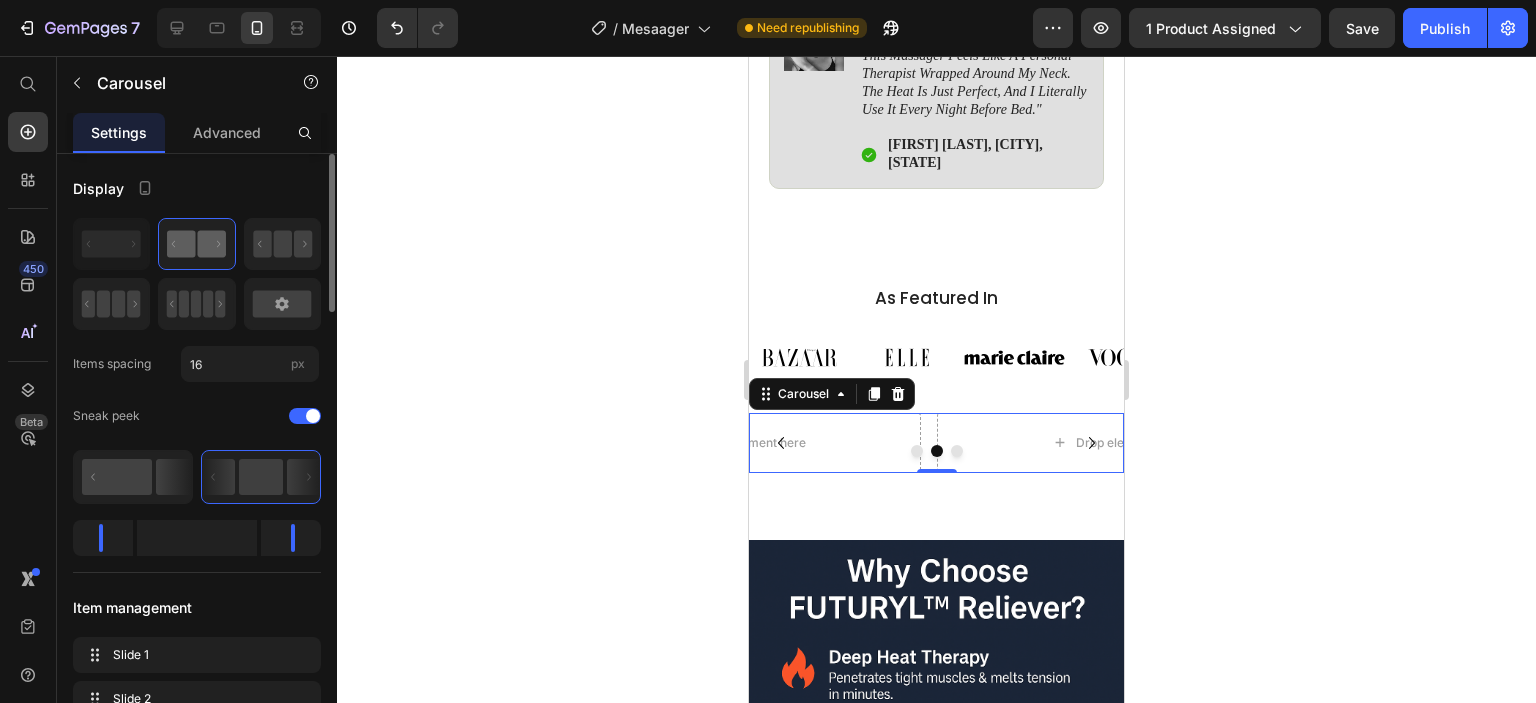 click at bounding box center [957, 451] 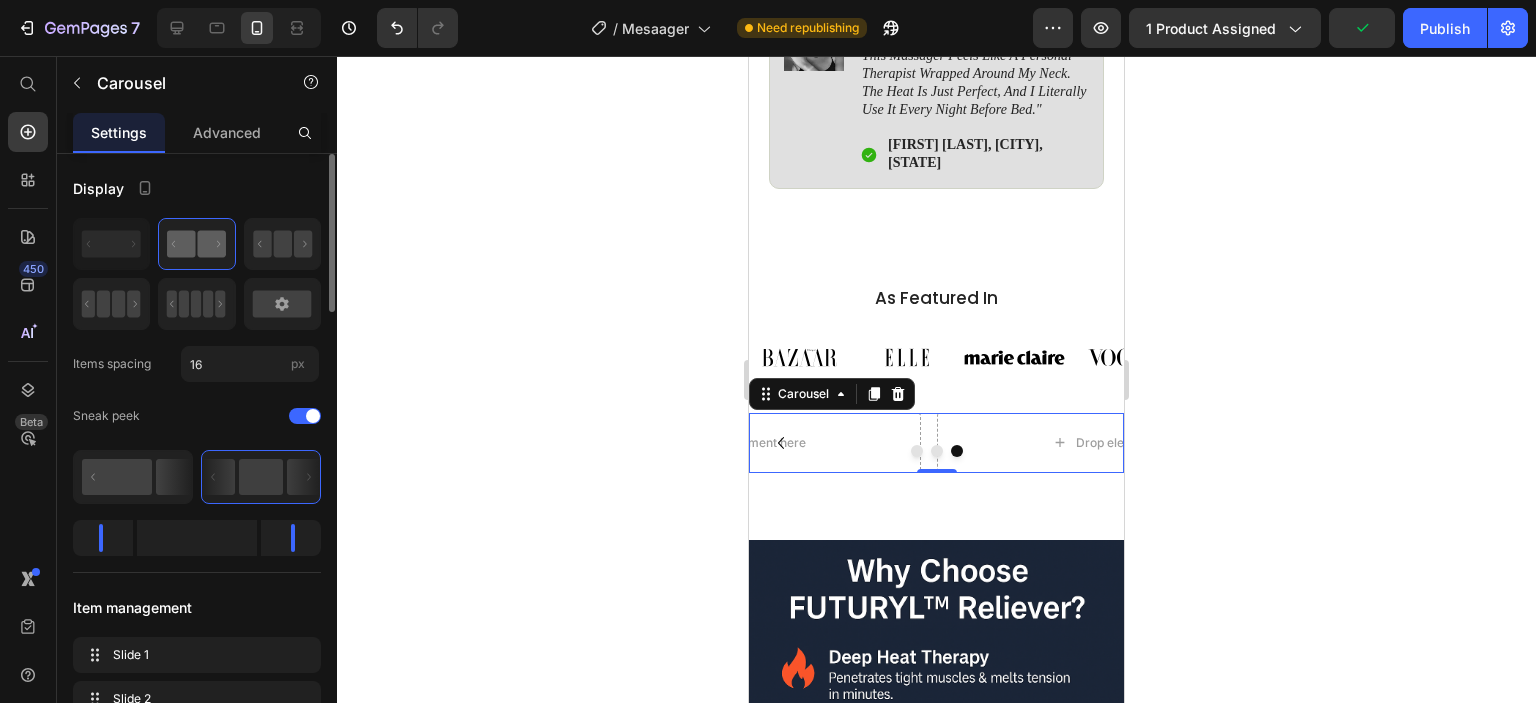 click at bounding box center (936, 451) 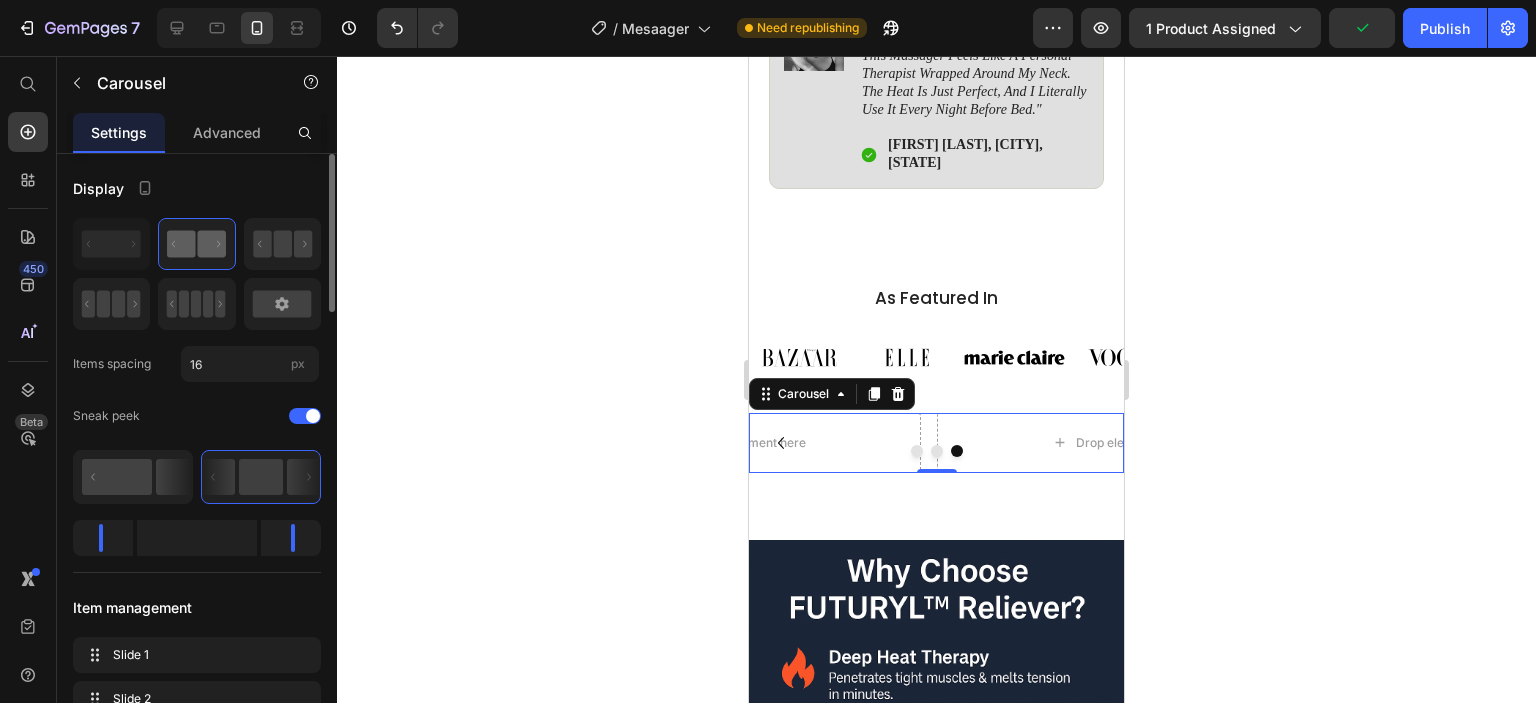 click at bounding box center (937, 451) 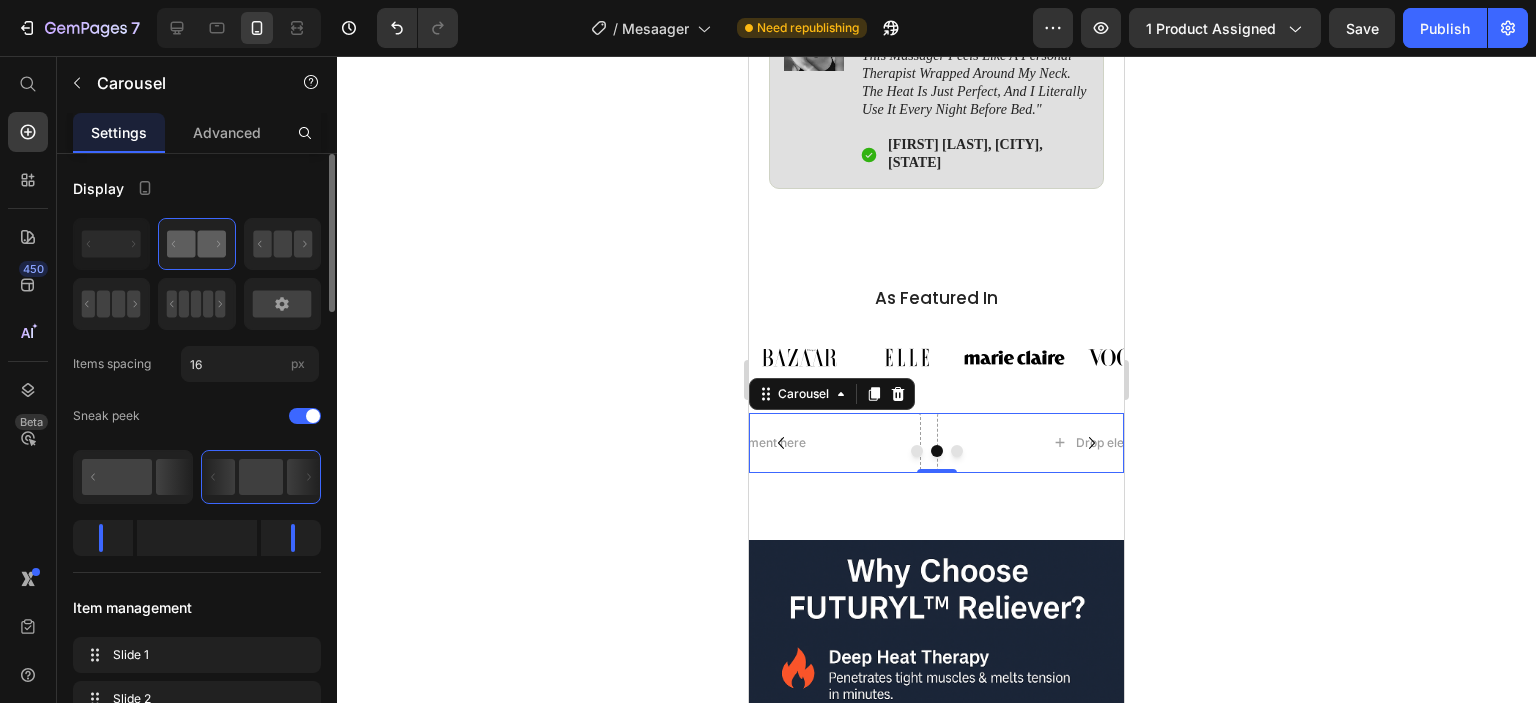 click on "Carousel" 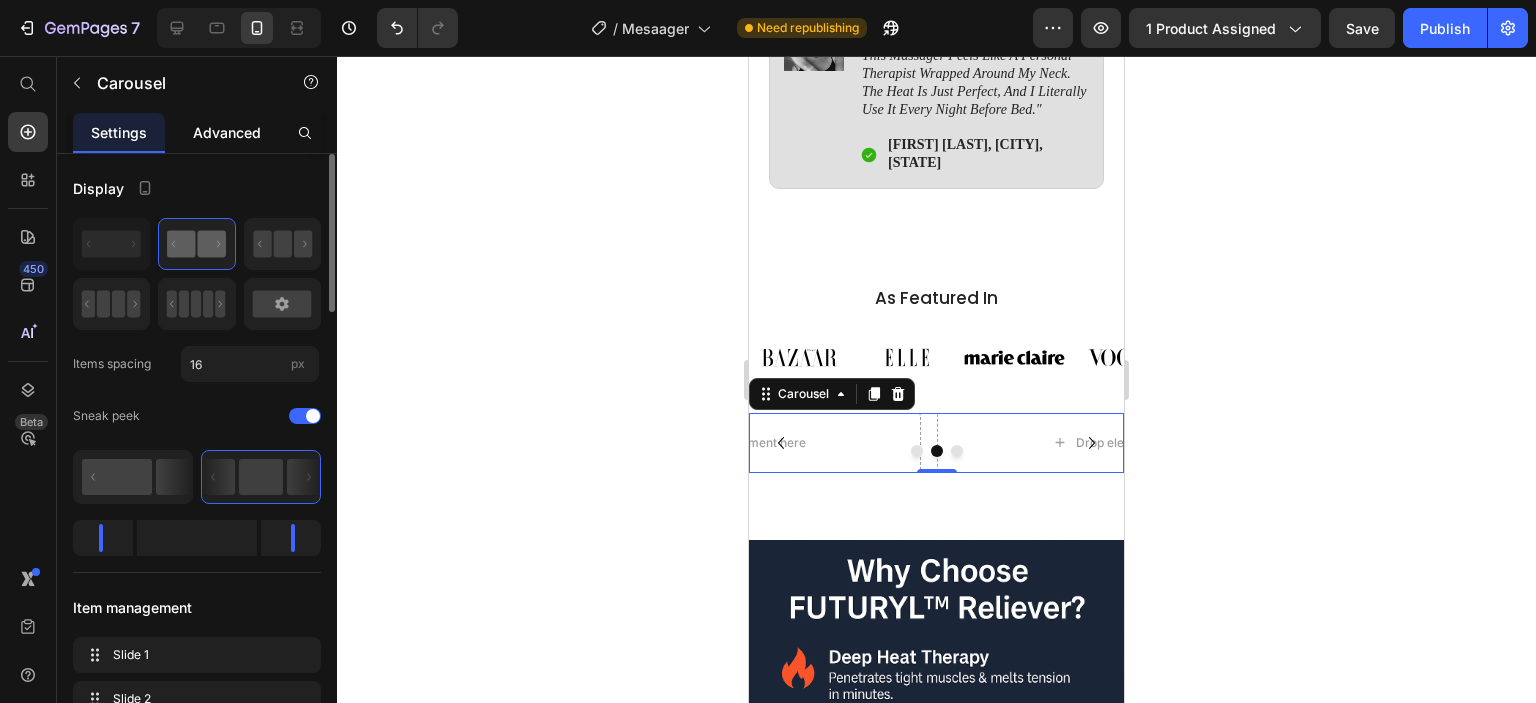 click on "Advanced" at bounding box center (227, 132) 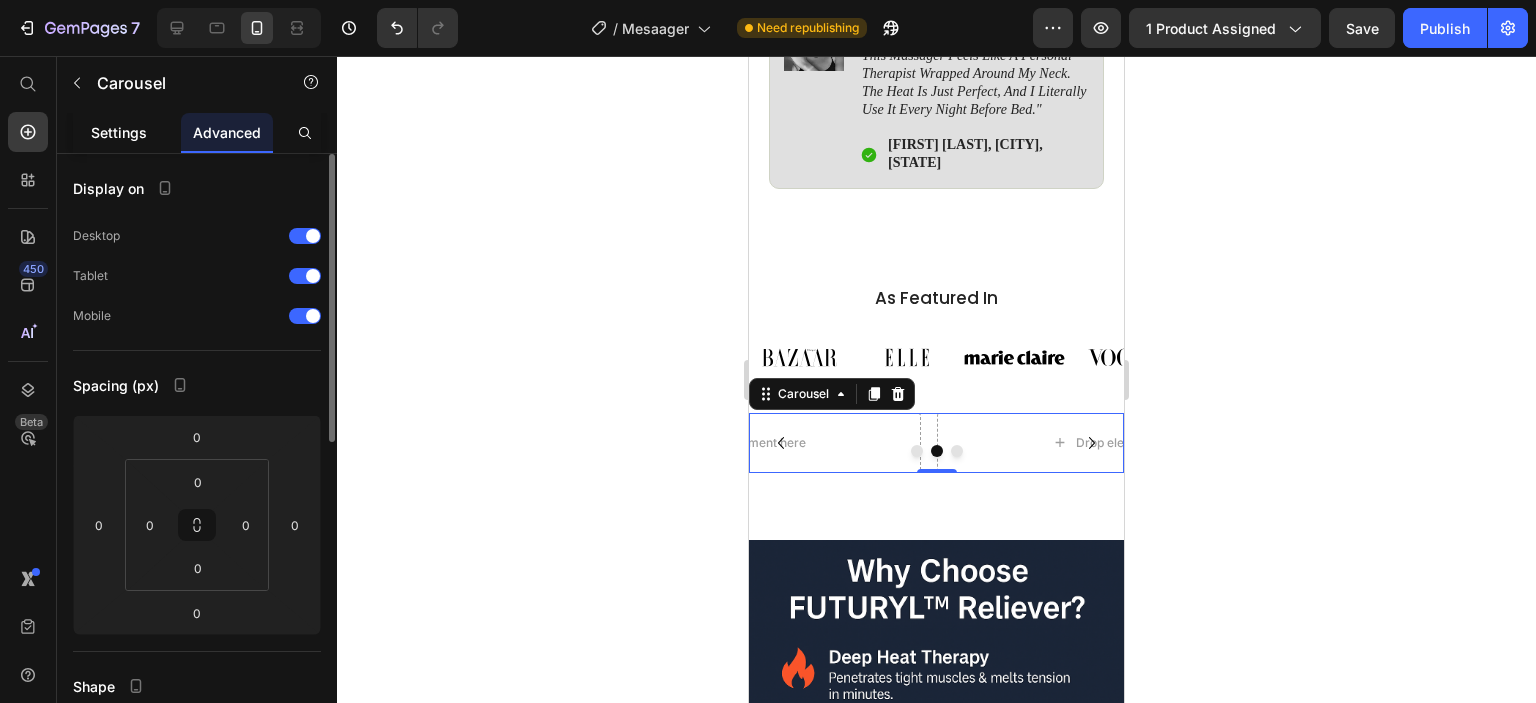 click on "Settings" at bounding box center (119, 132) 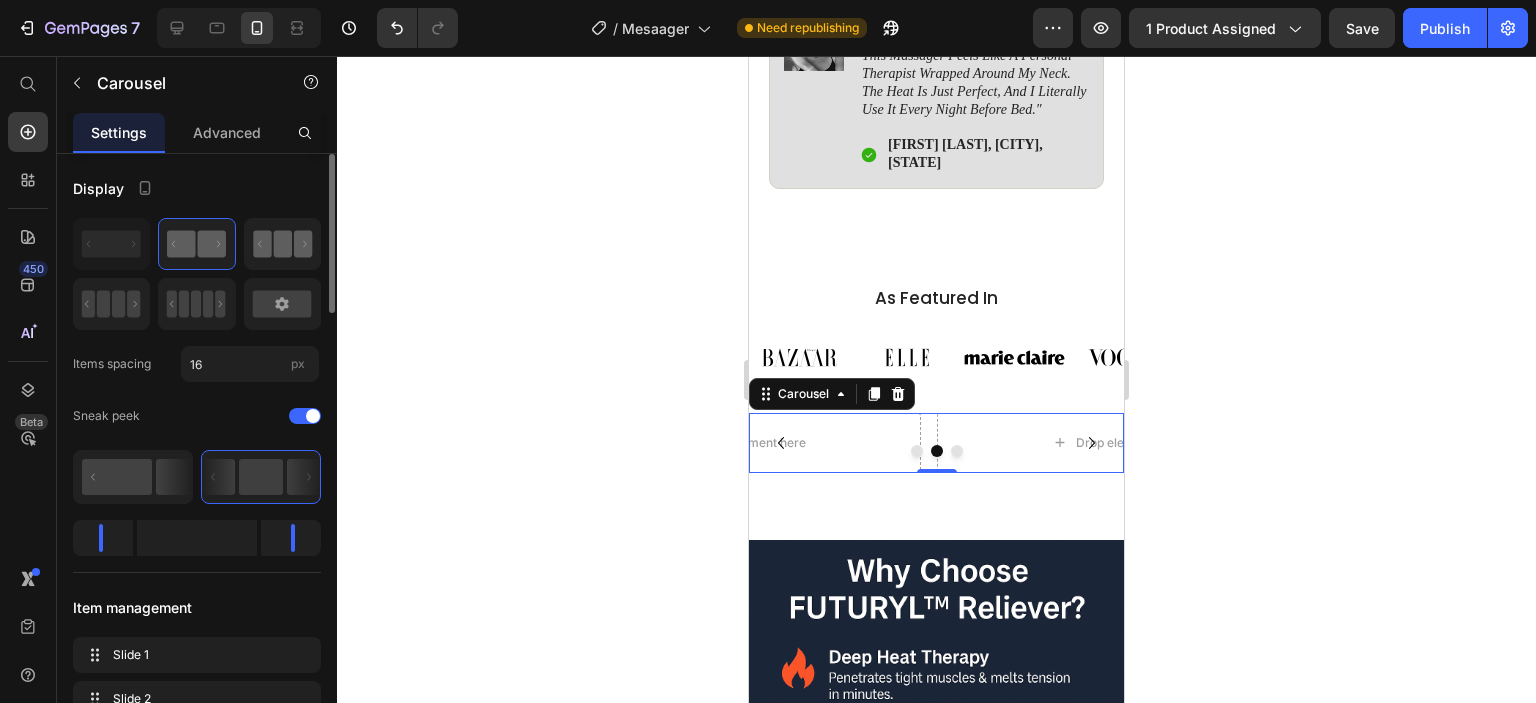 click 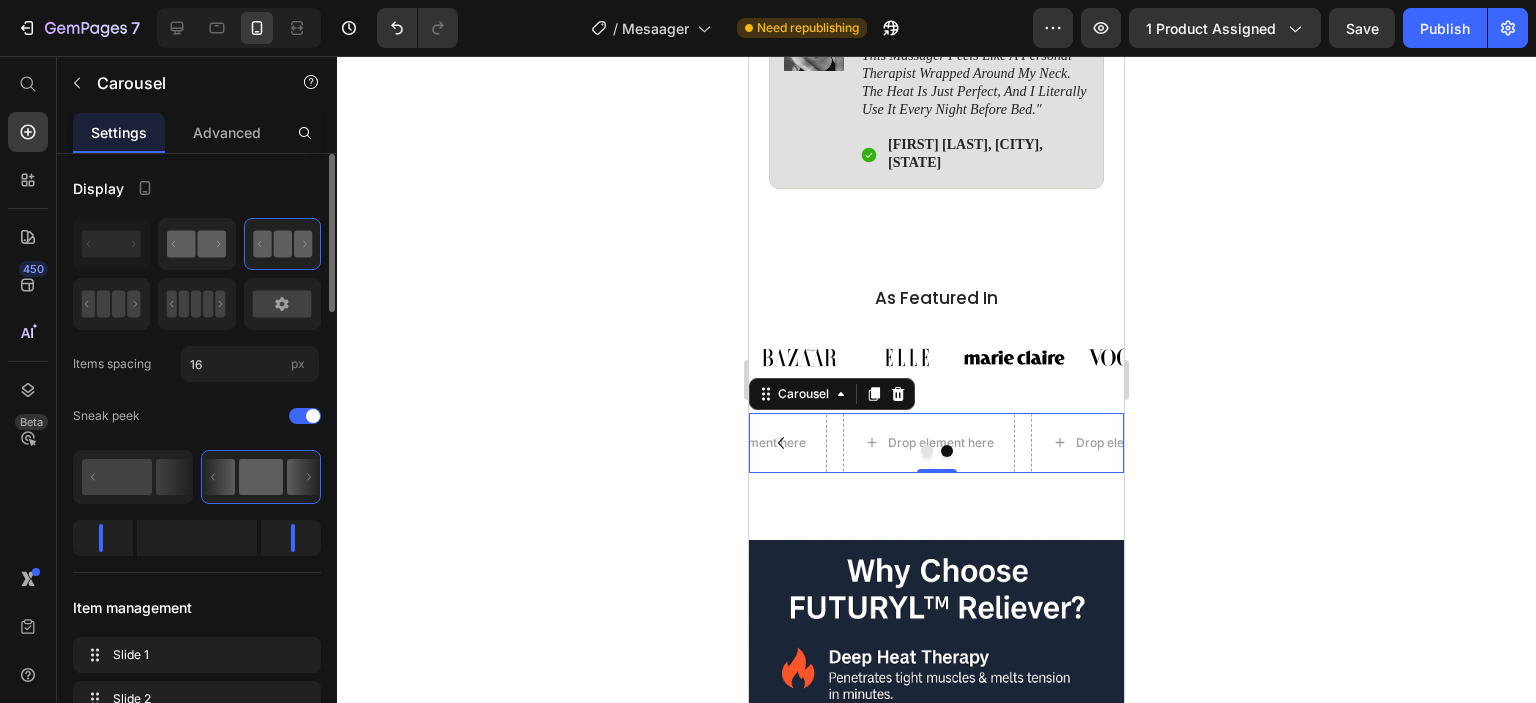 click 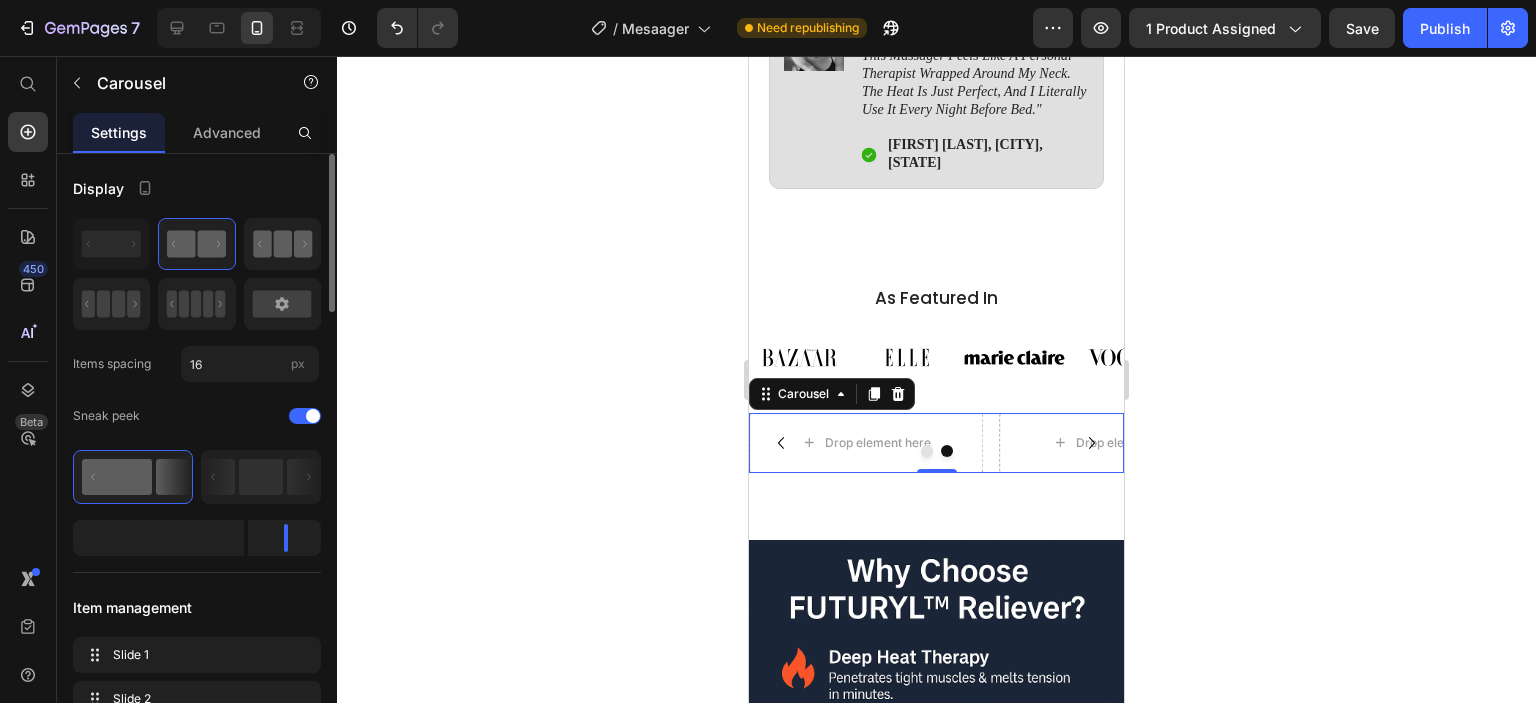 click 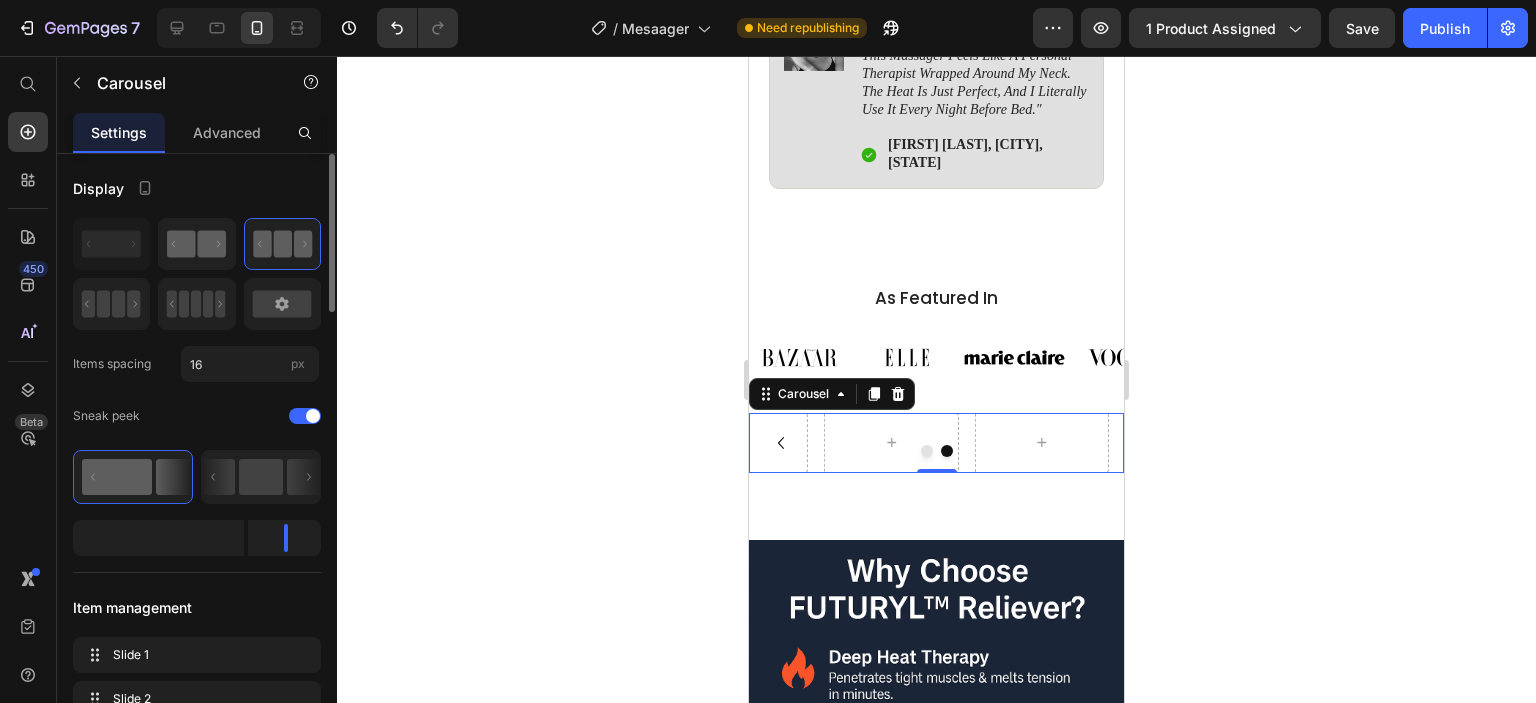 click 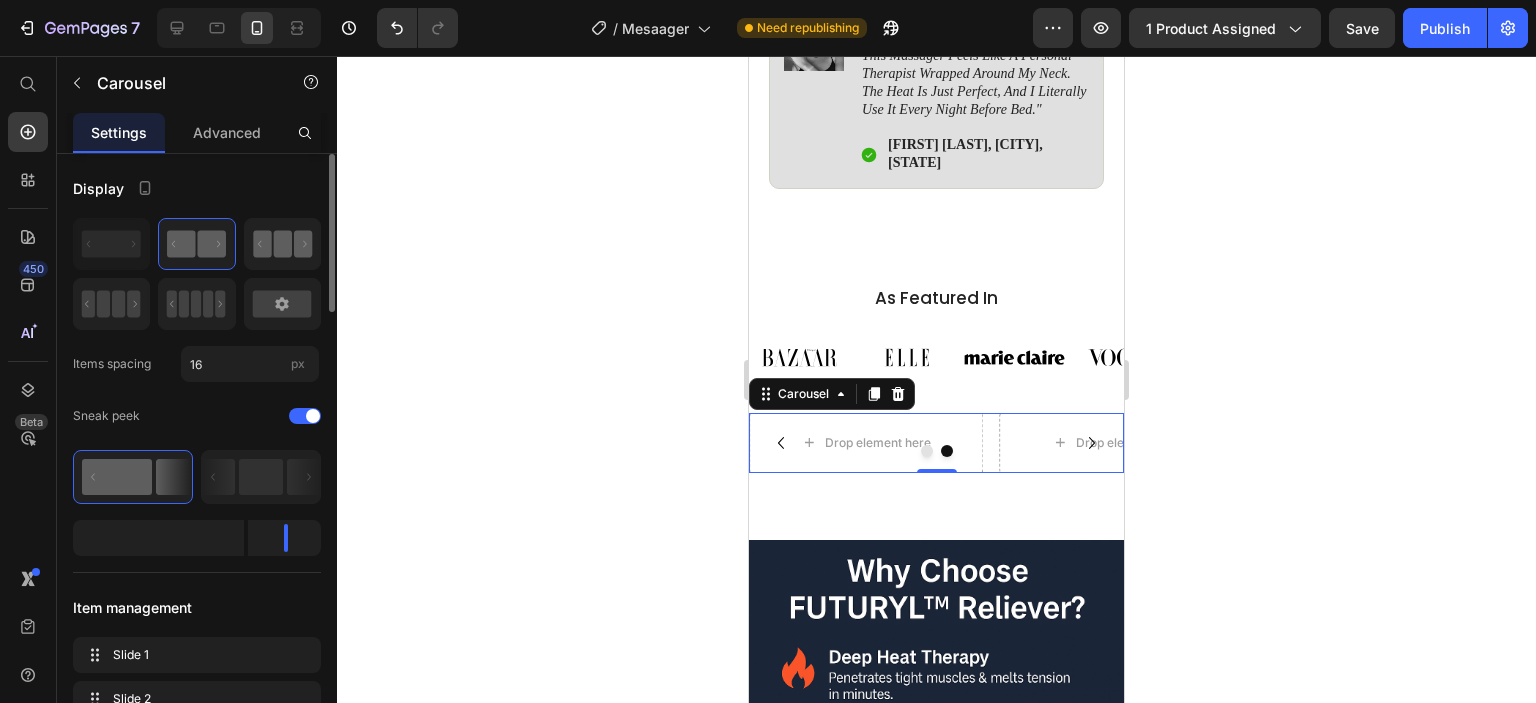 click 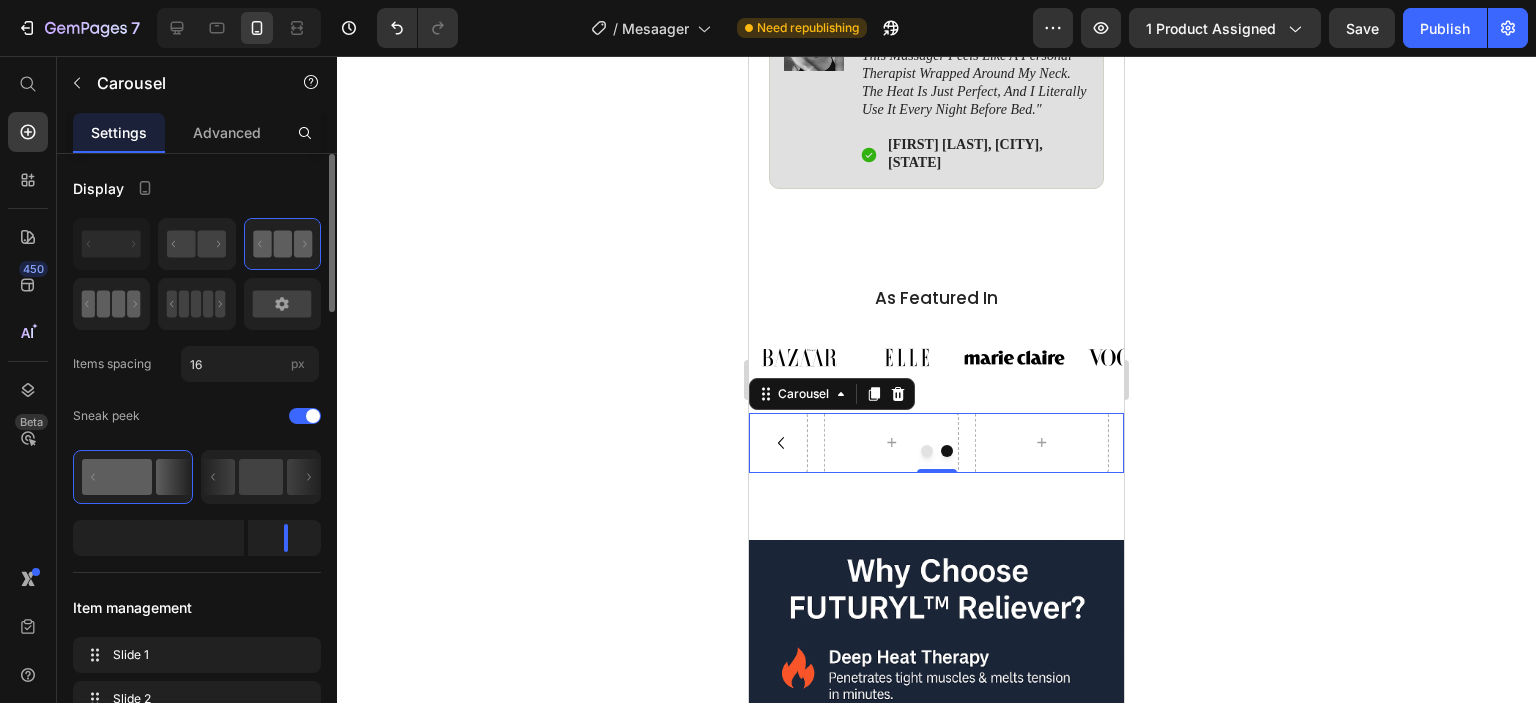 click 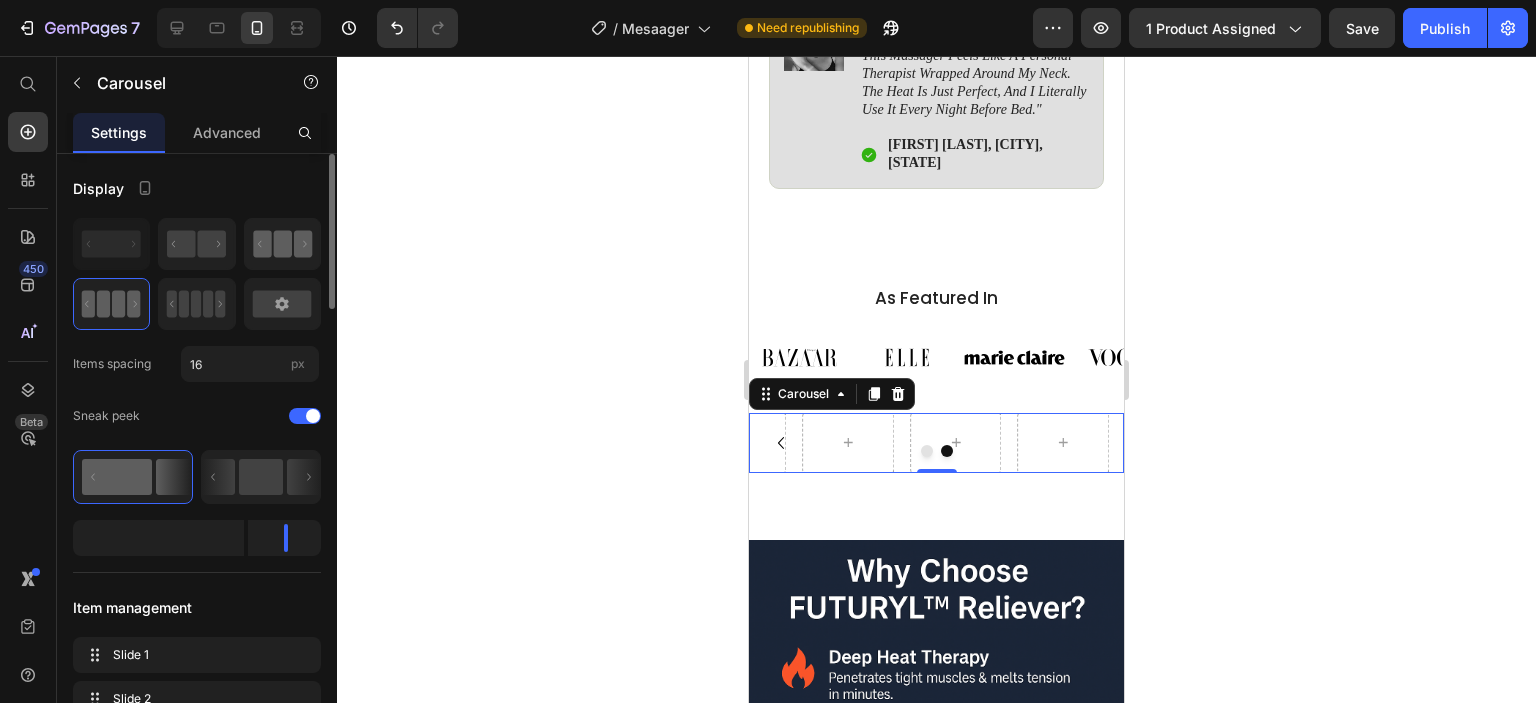 click 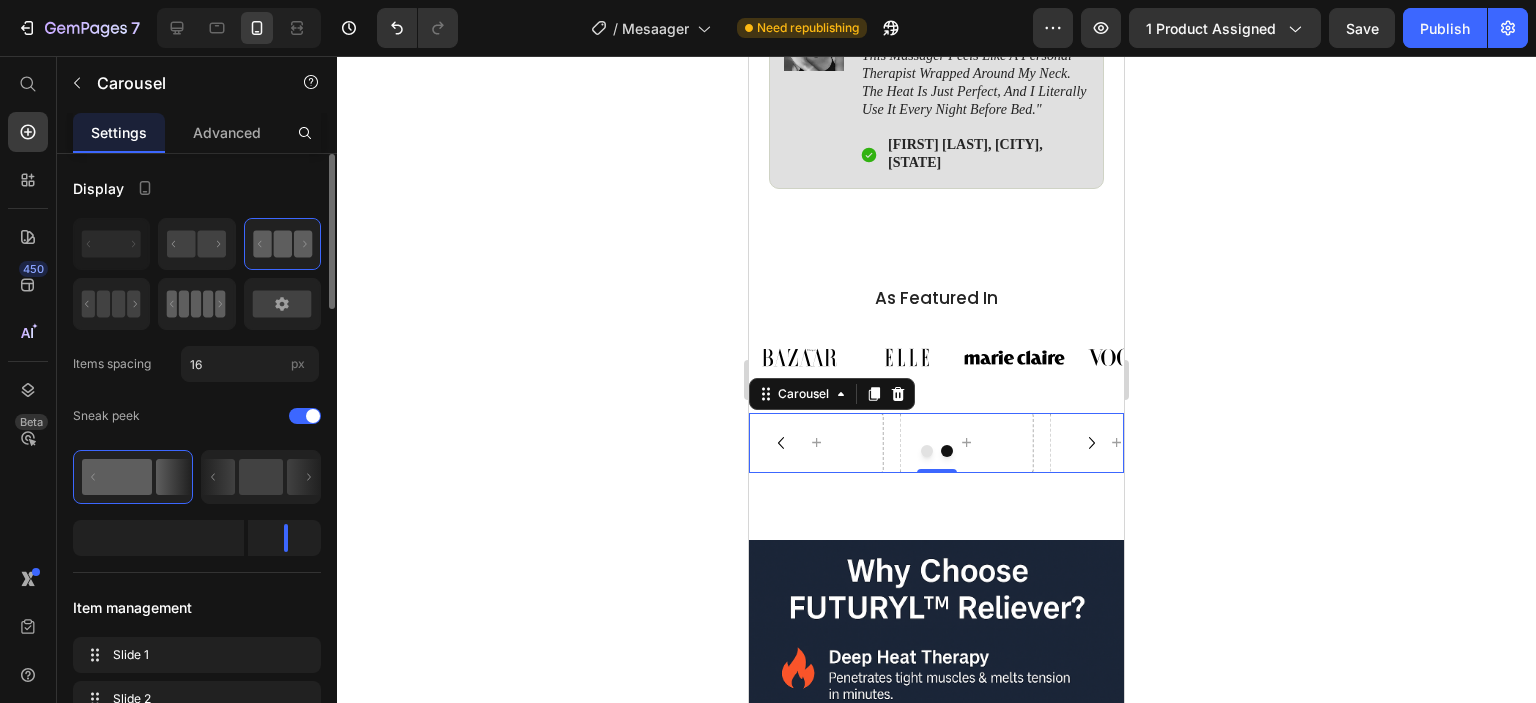 scroll, scrollTop: 200, scrollLeft: 0, axis: vertical 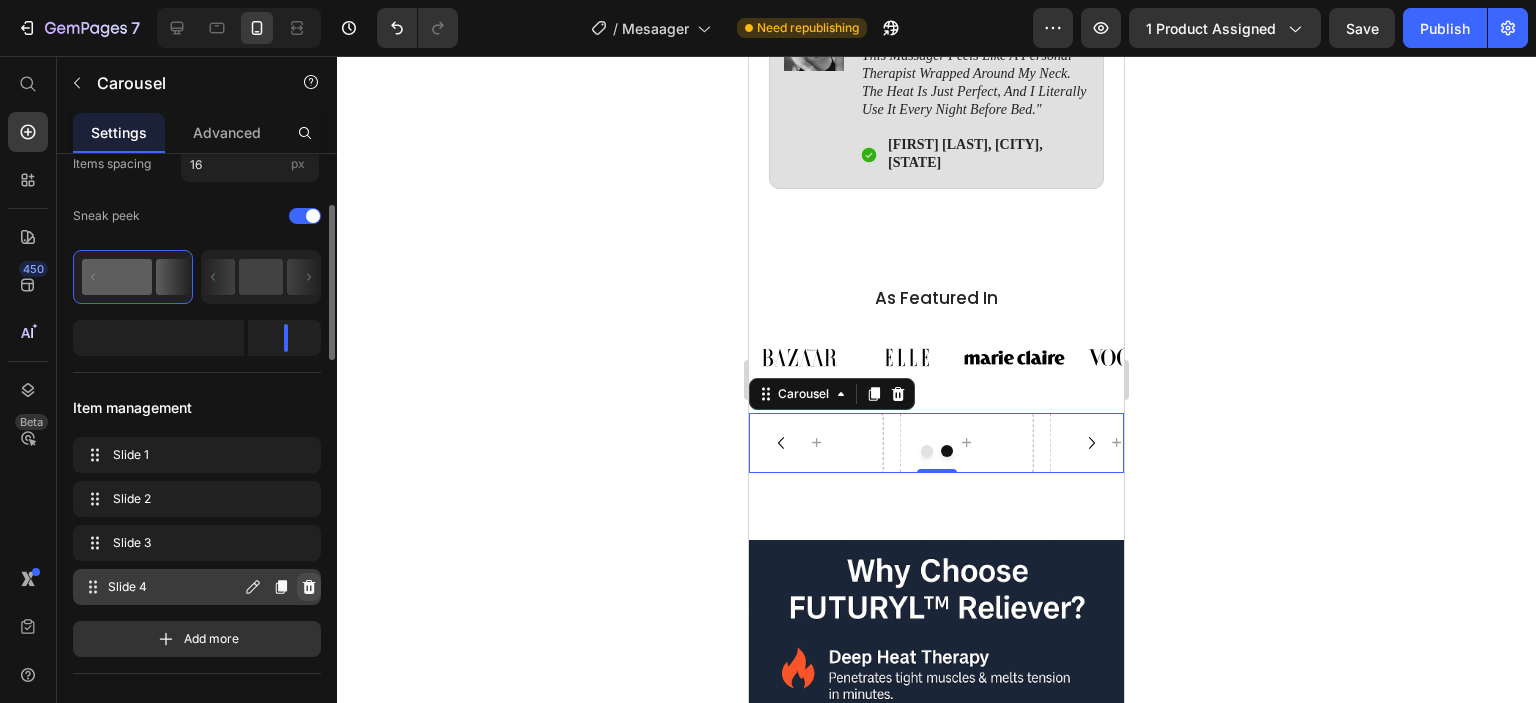 click 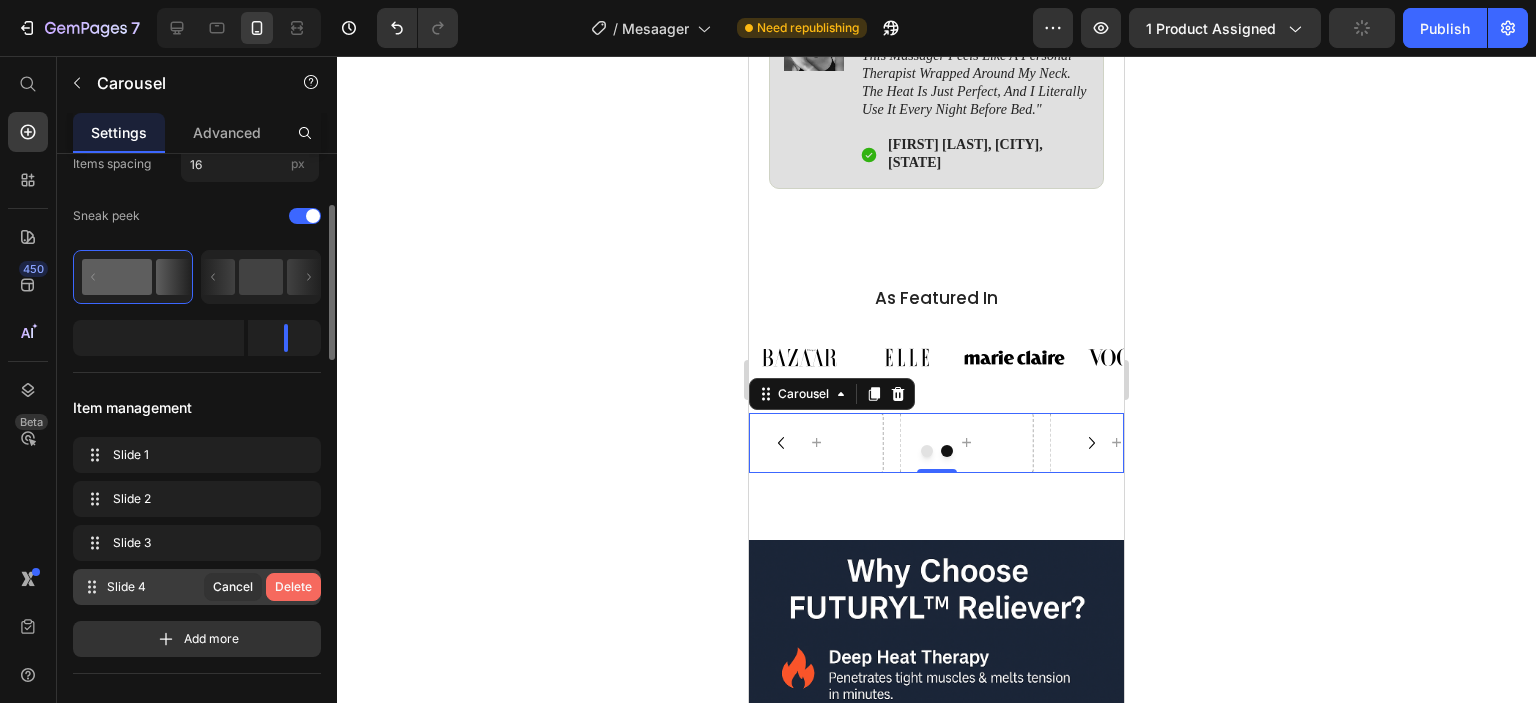 click on "Delete" at bounding box center (293, 587) 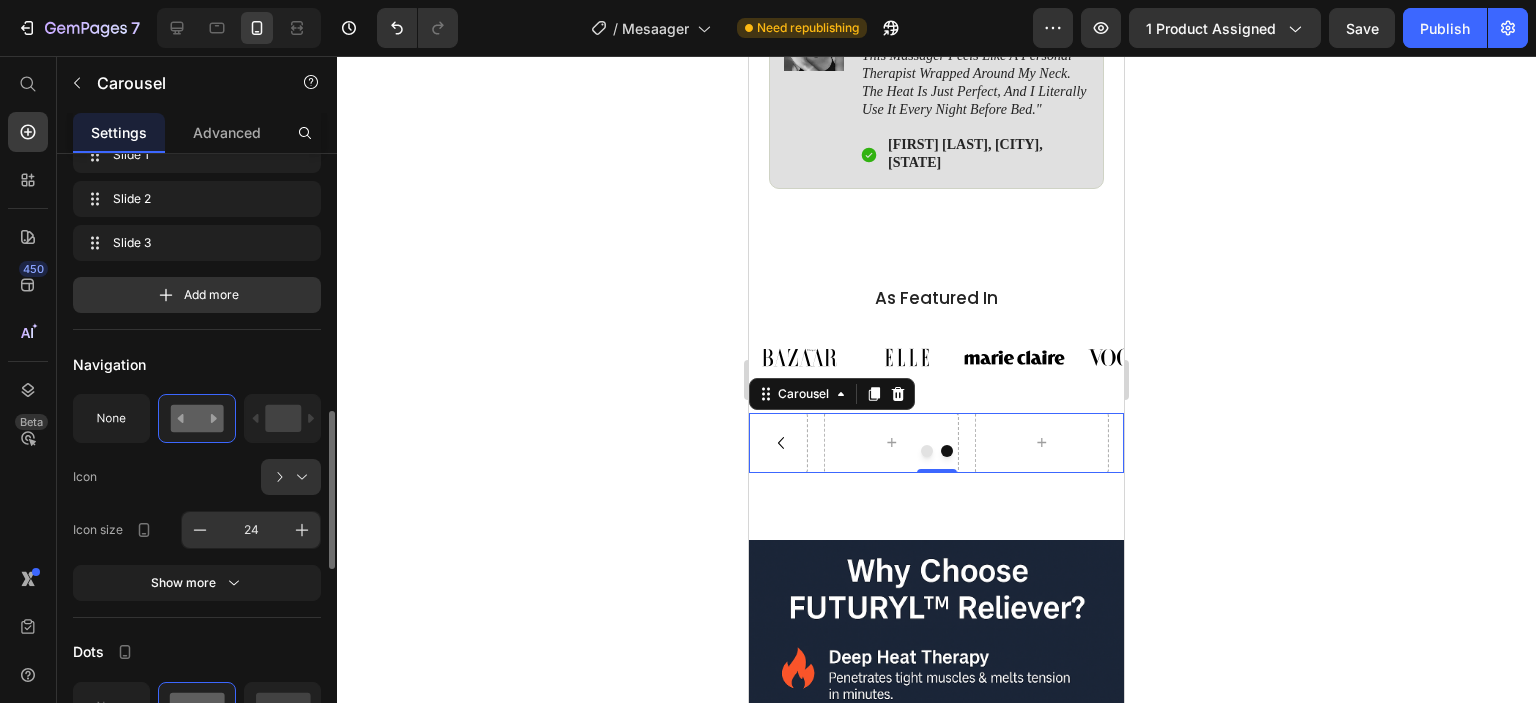 scroll, scrollTop: 600, scrollLeft: 0, axis: vertical 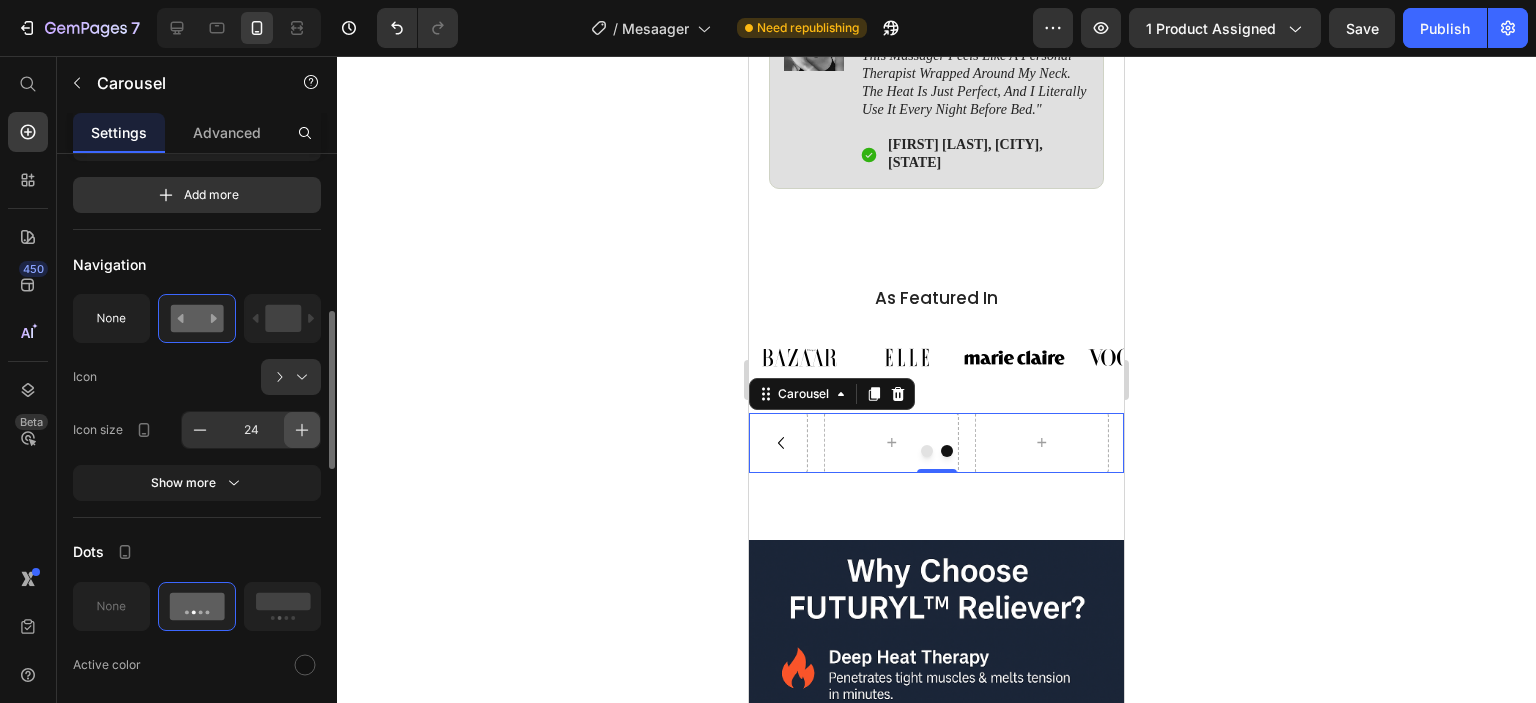 click 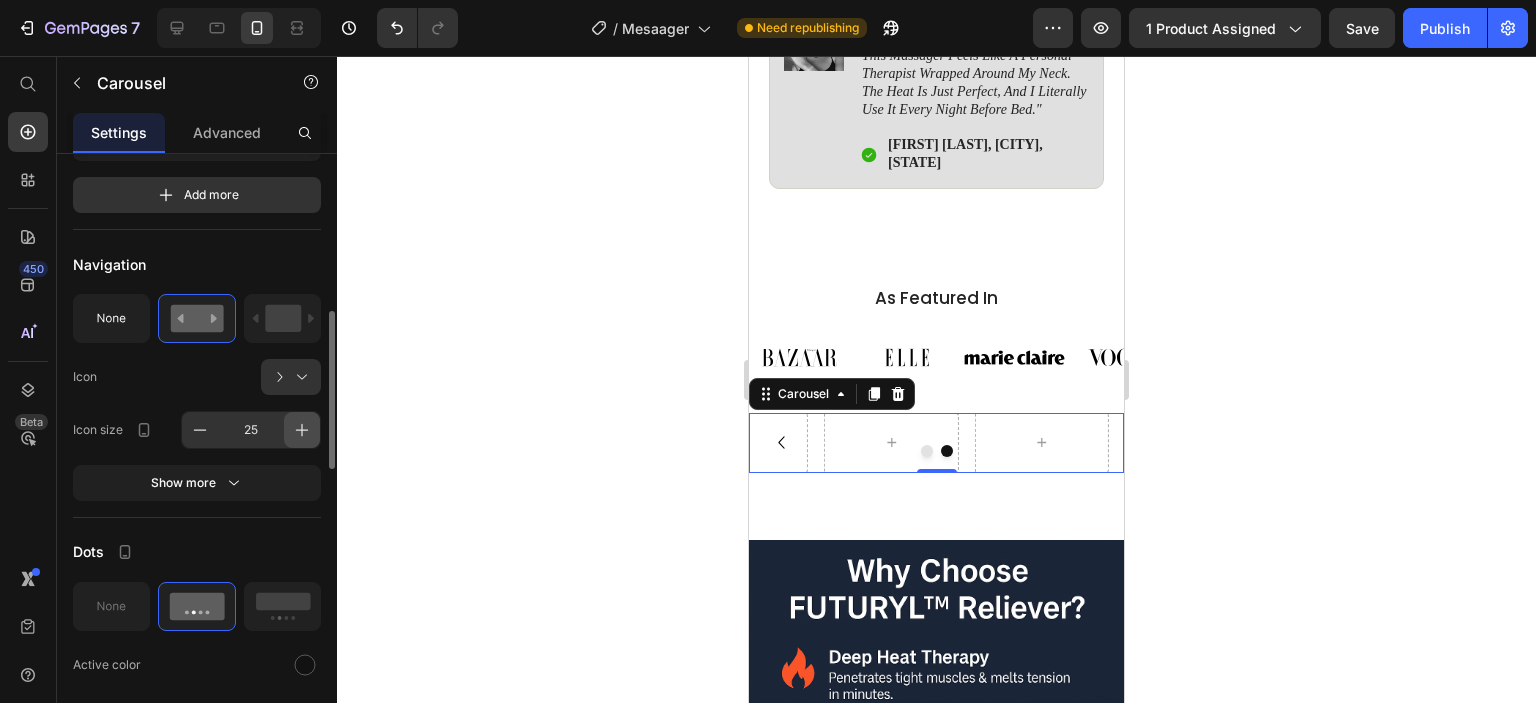 click 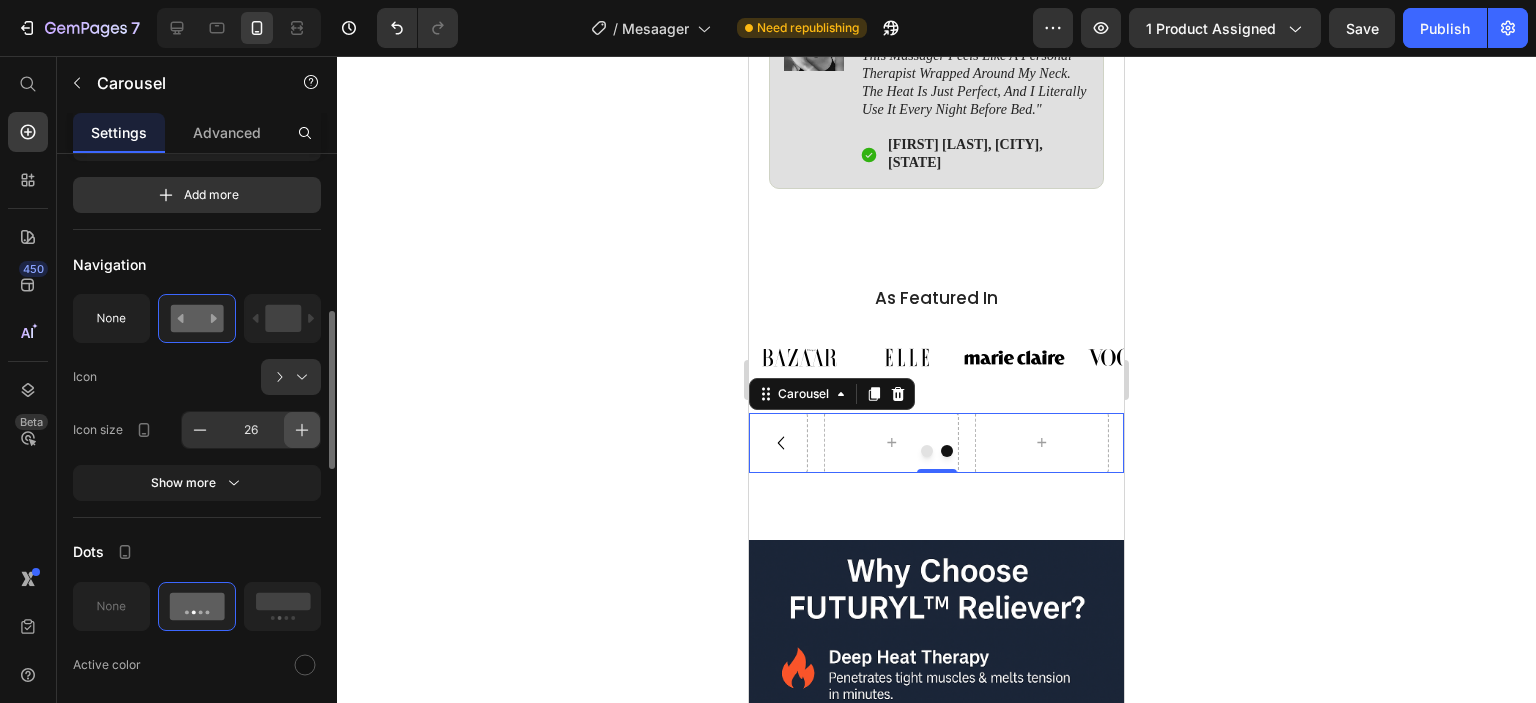 click 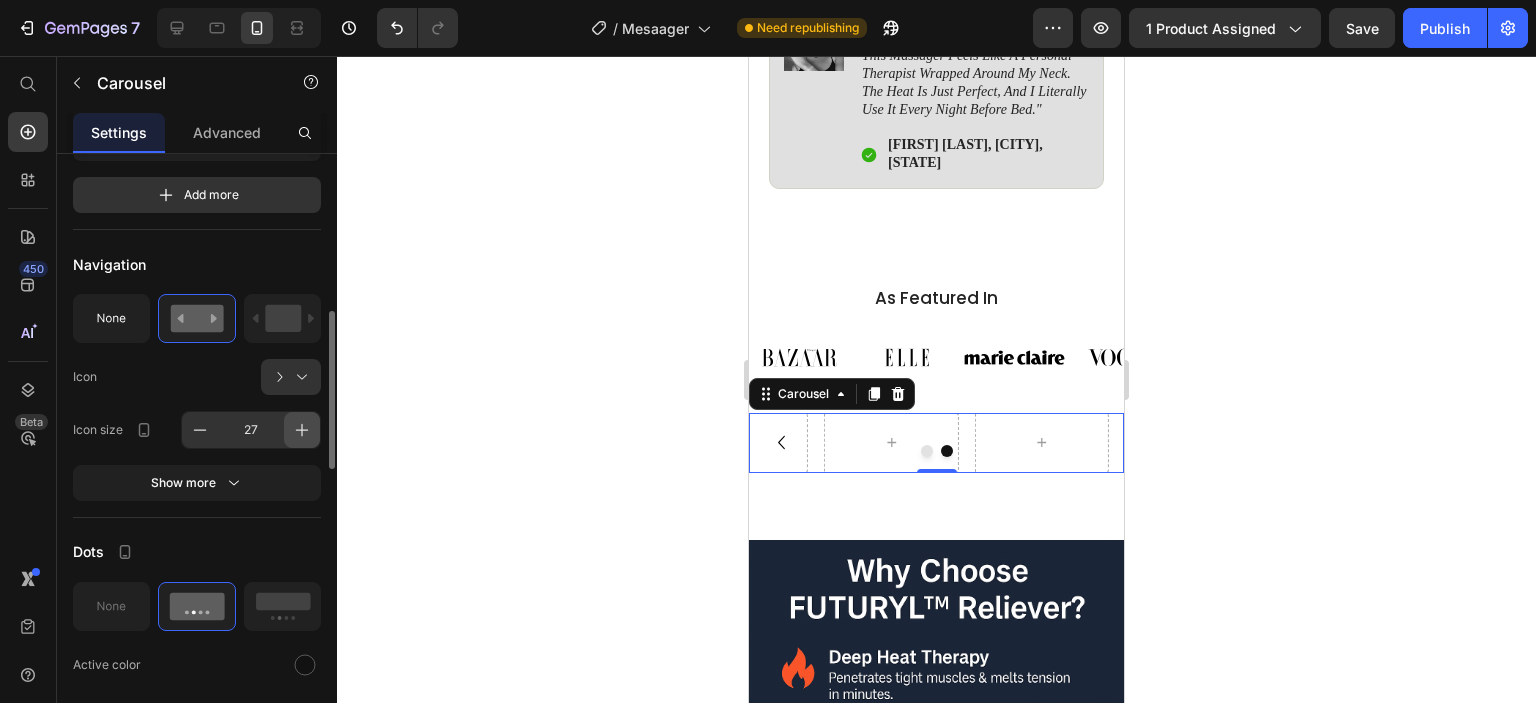 click 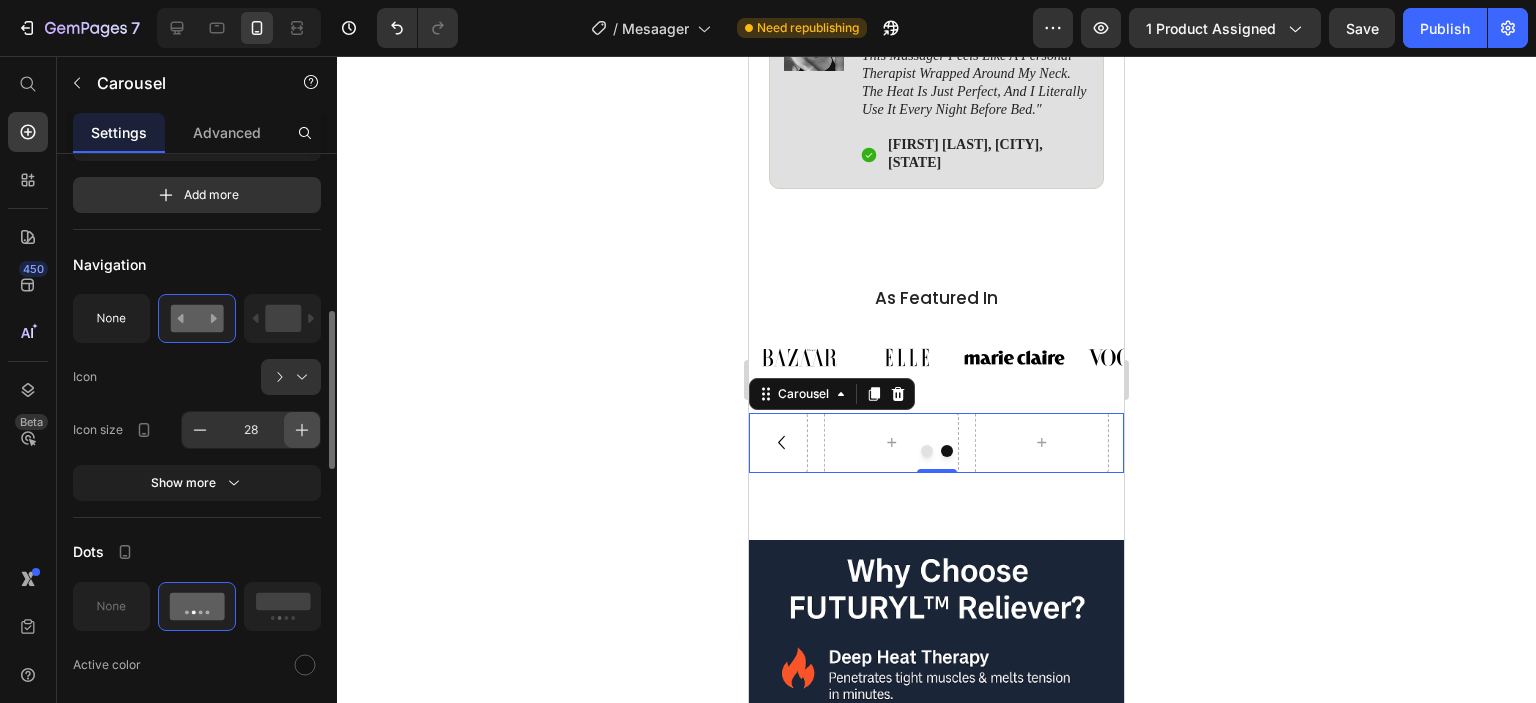 click 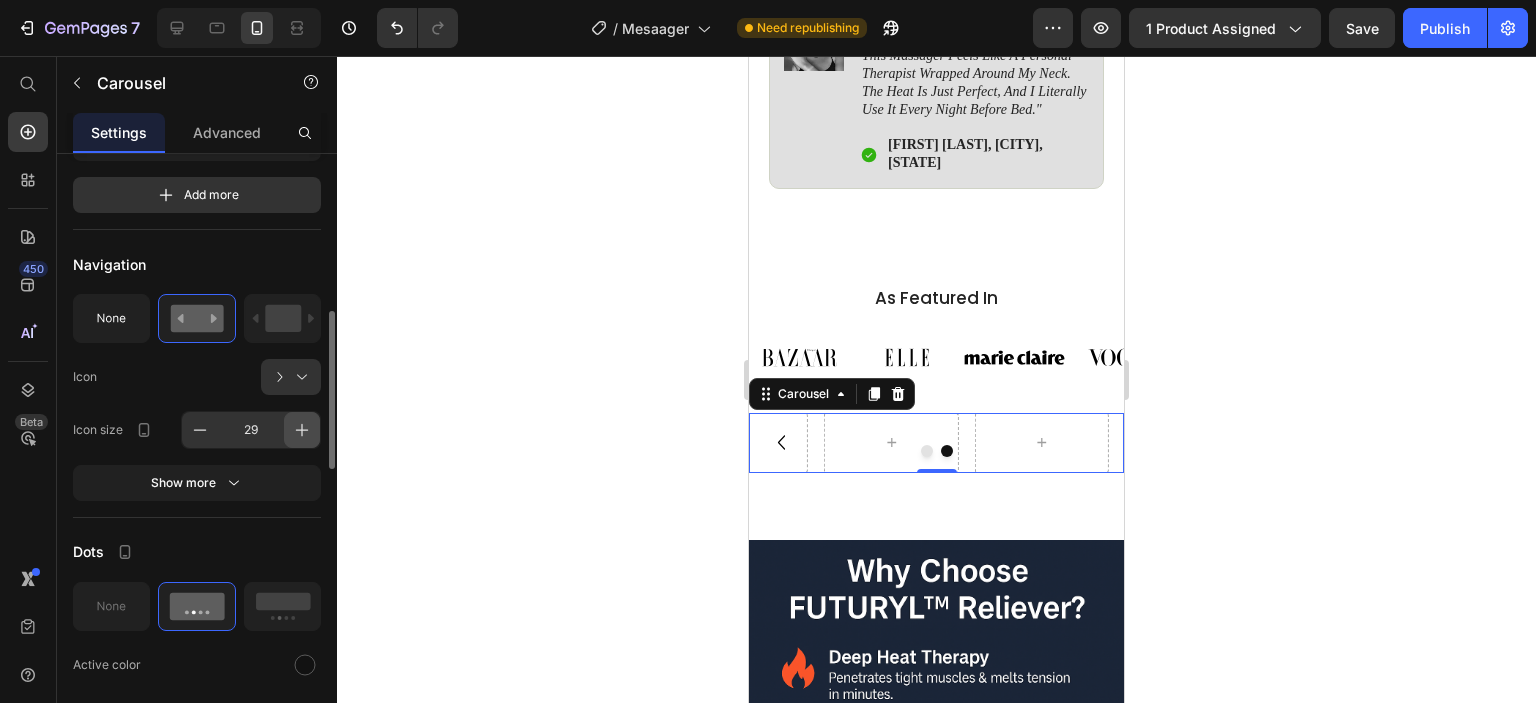 click 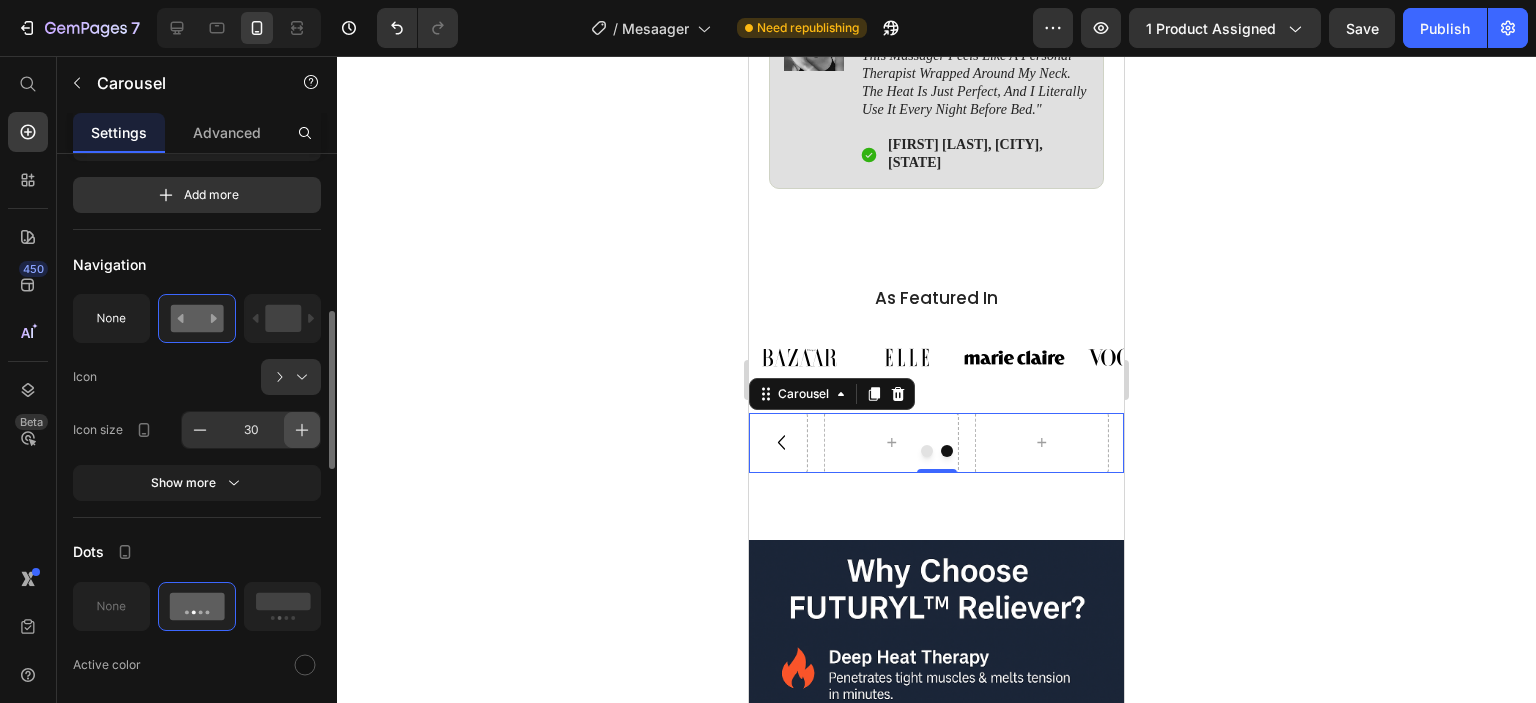 click 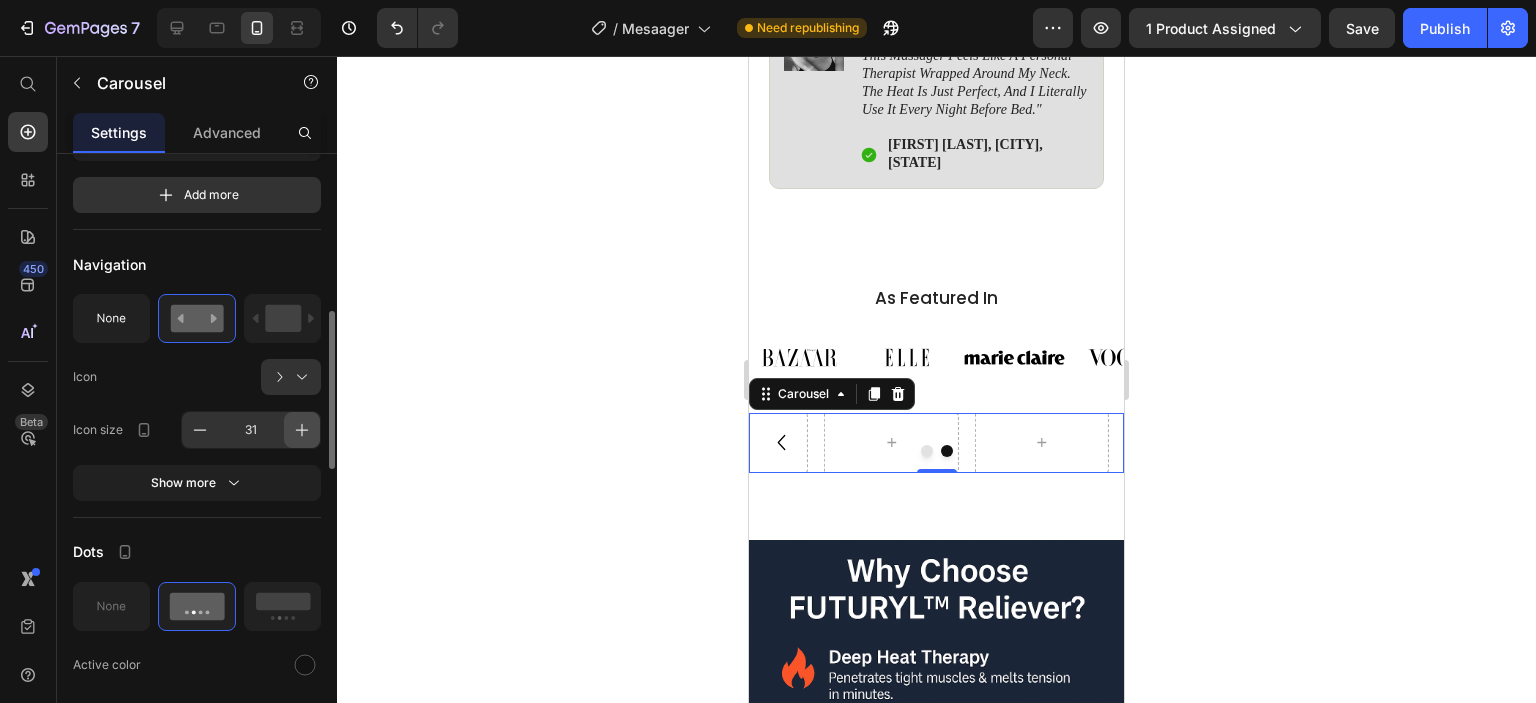 click 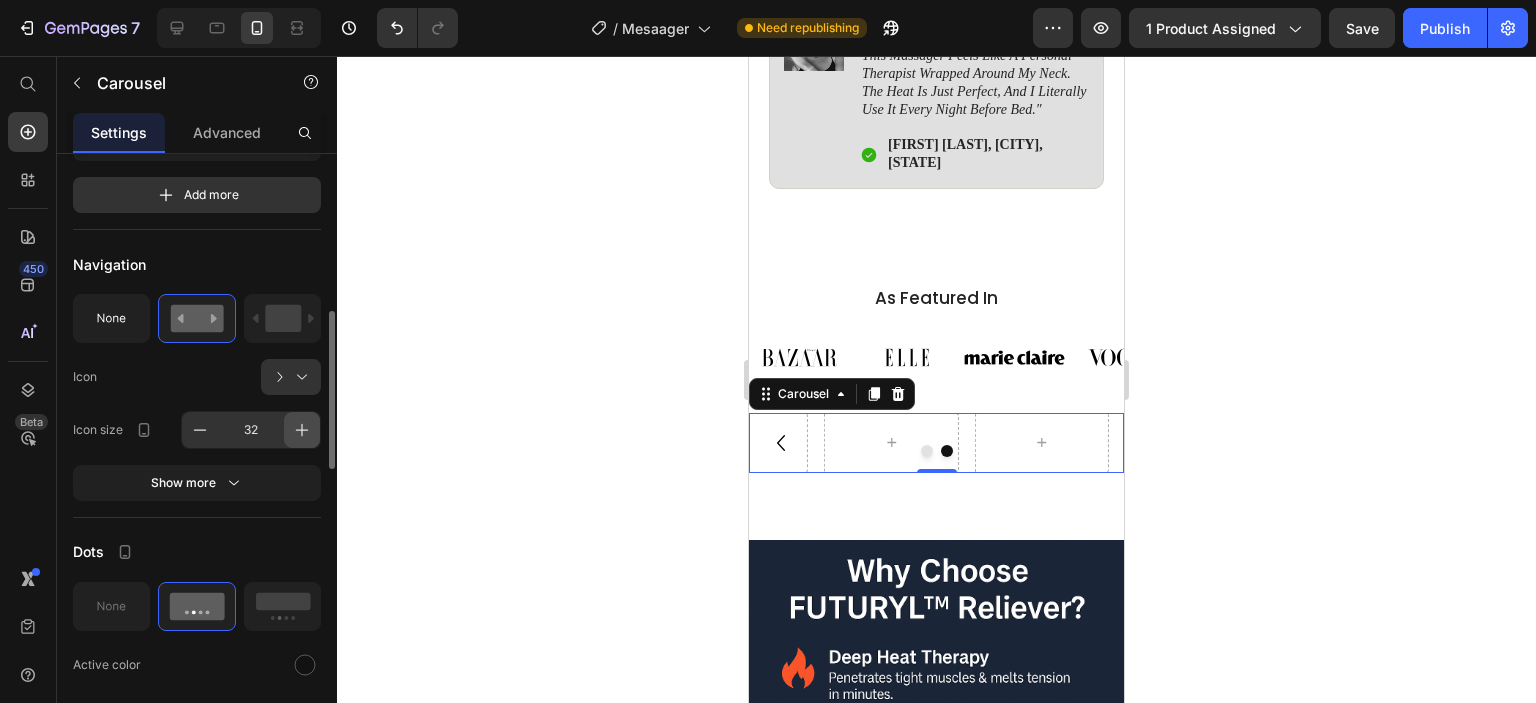 click 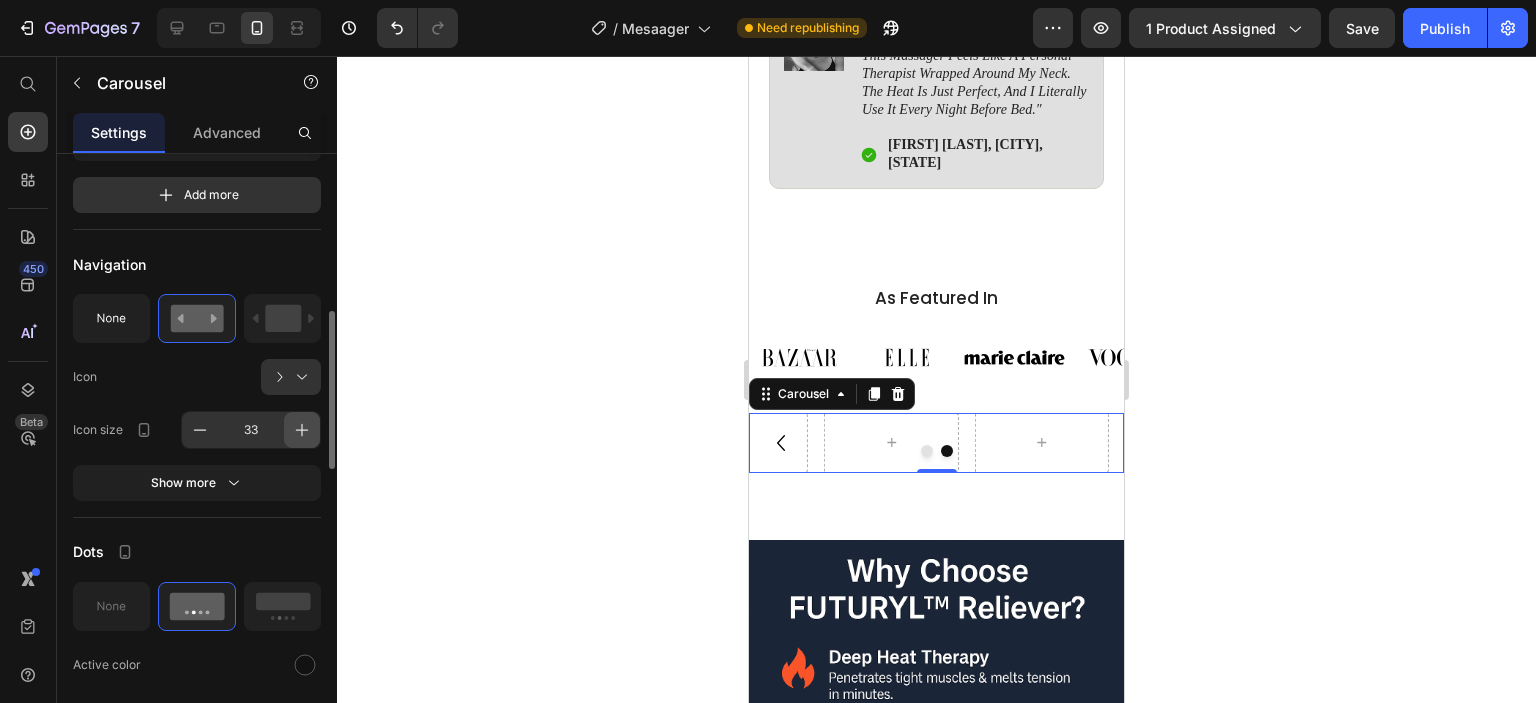 click 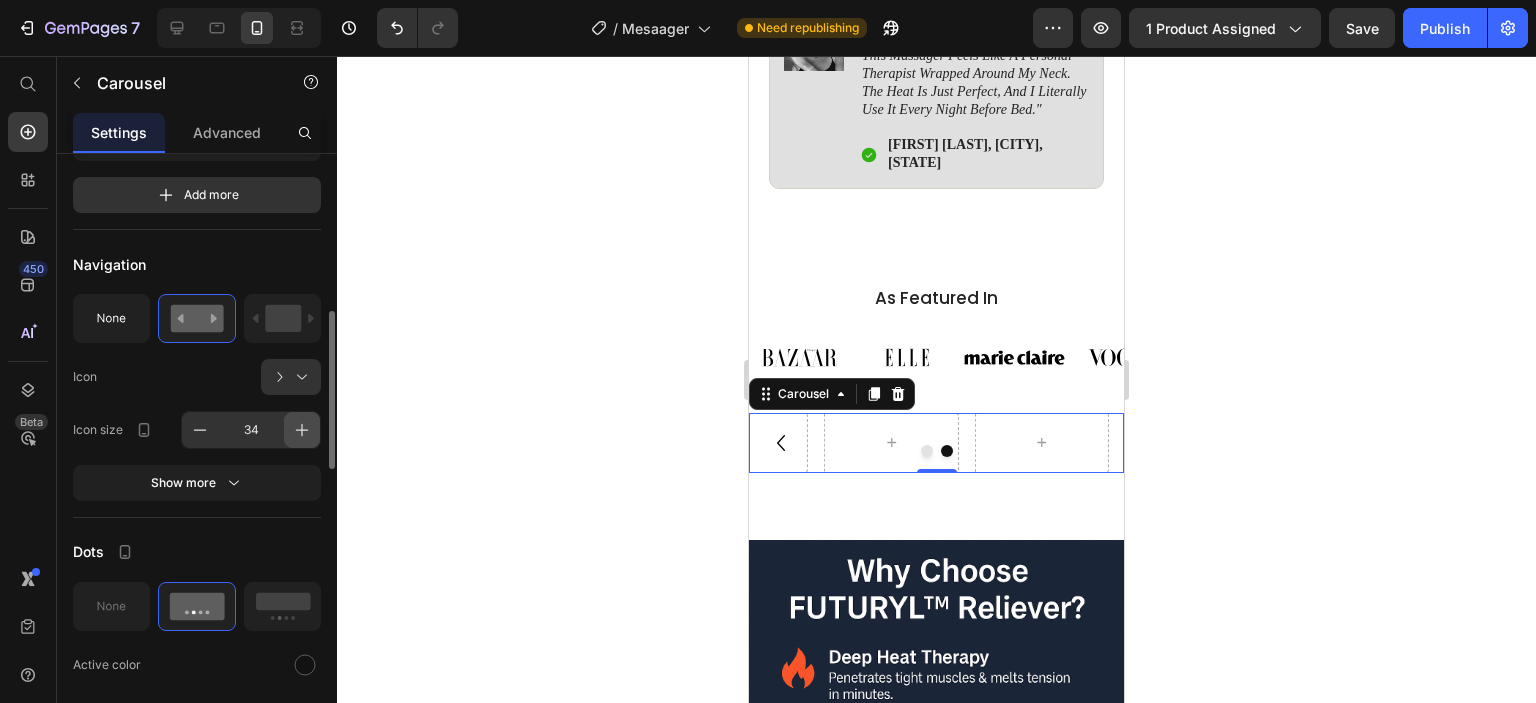 click 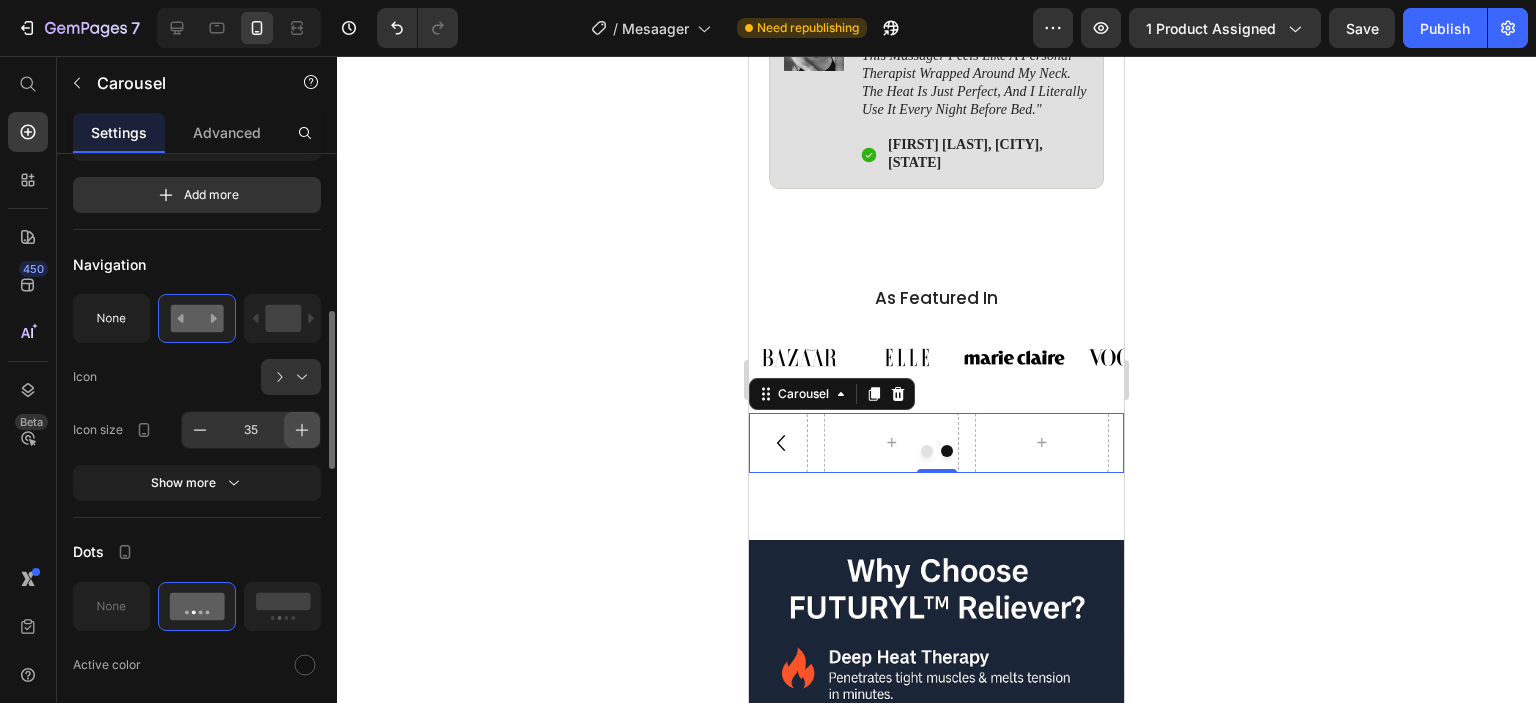 click 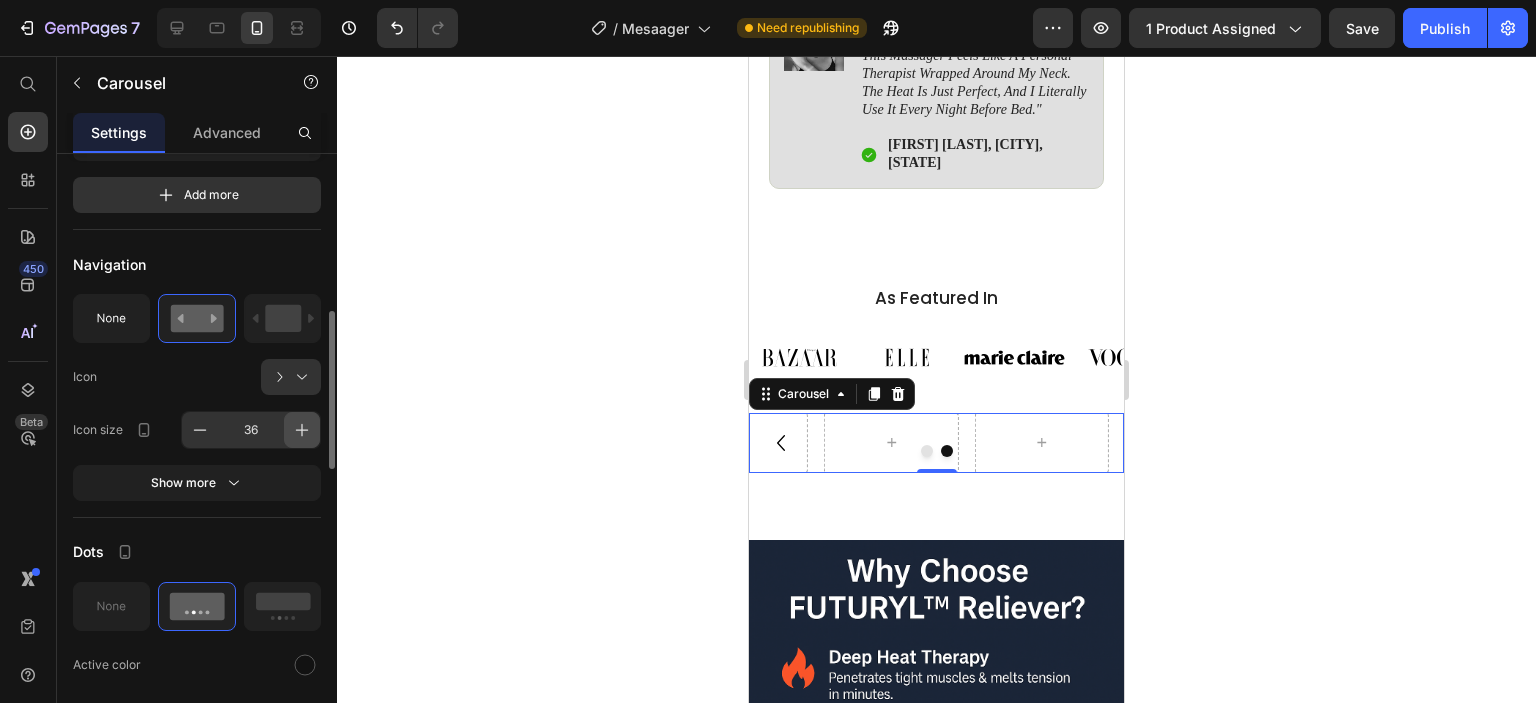 click 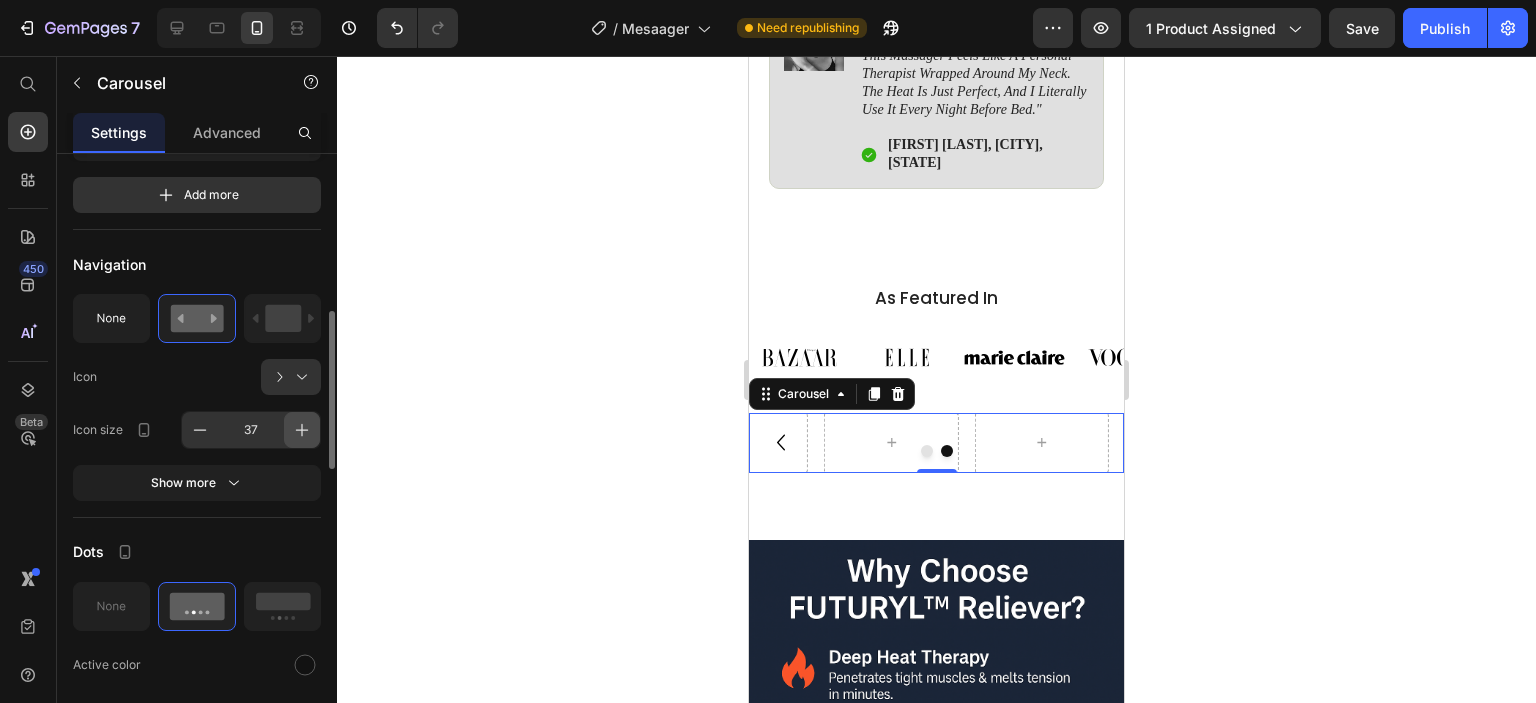 click 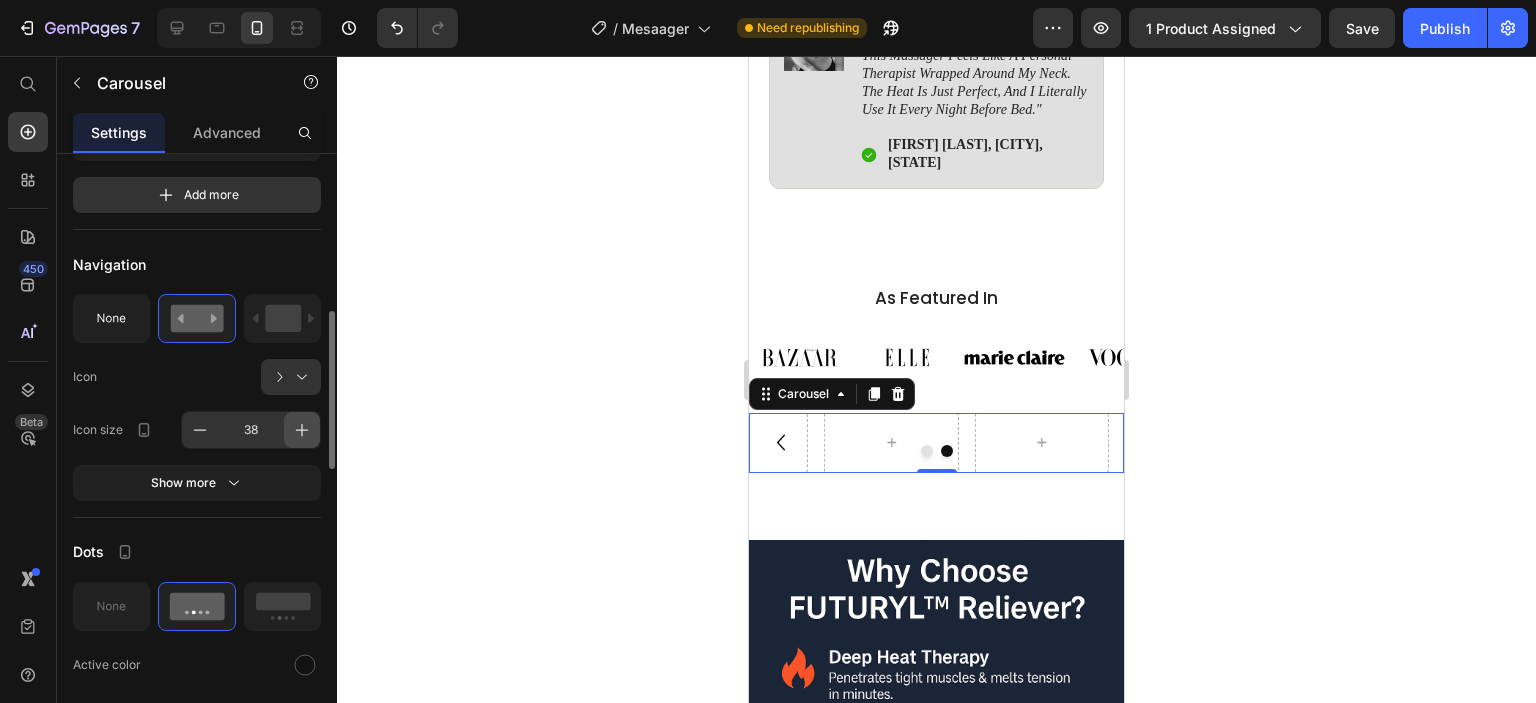 click 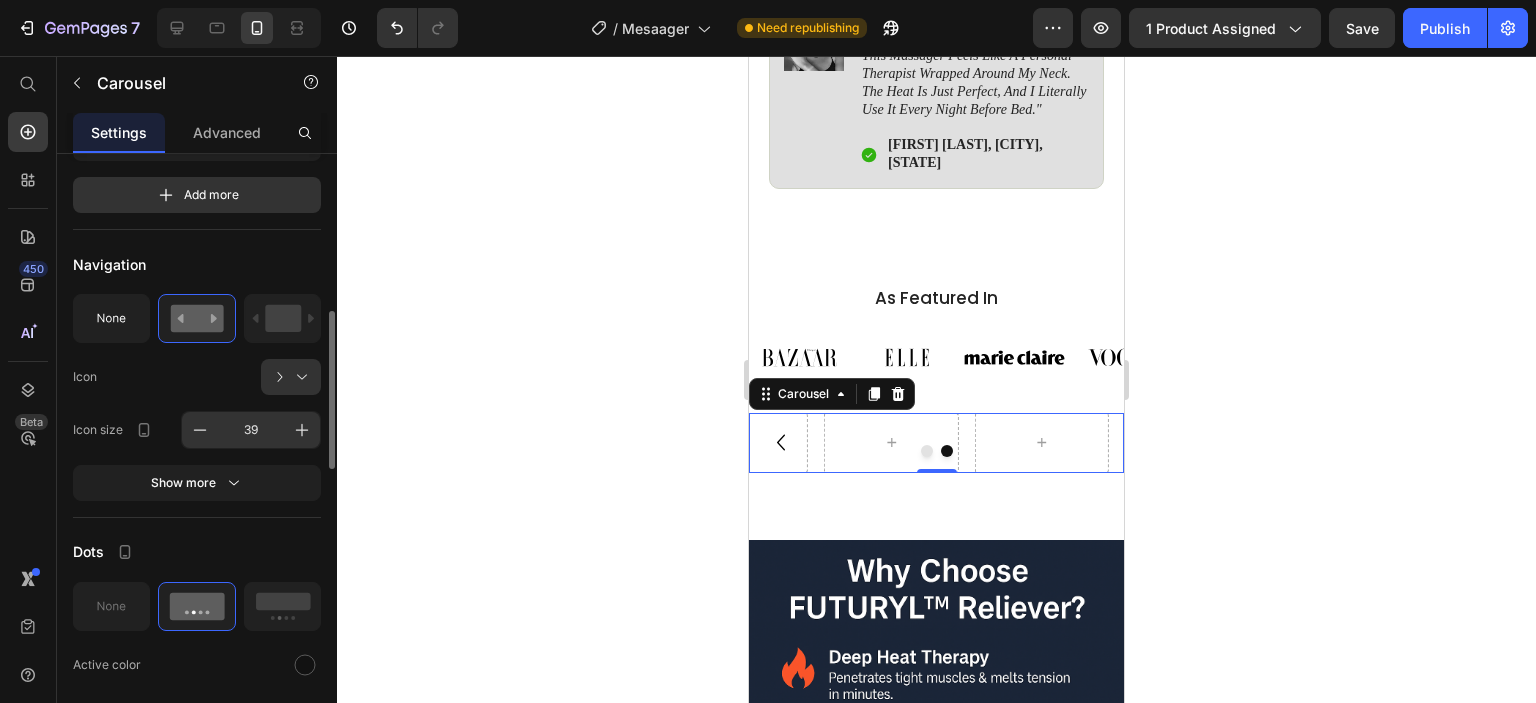 click on "39" at bounding box center (251, 430) 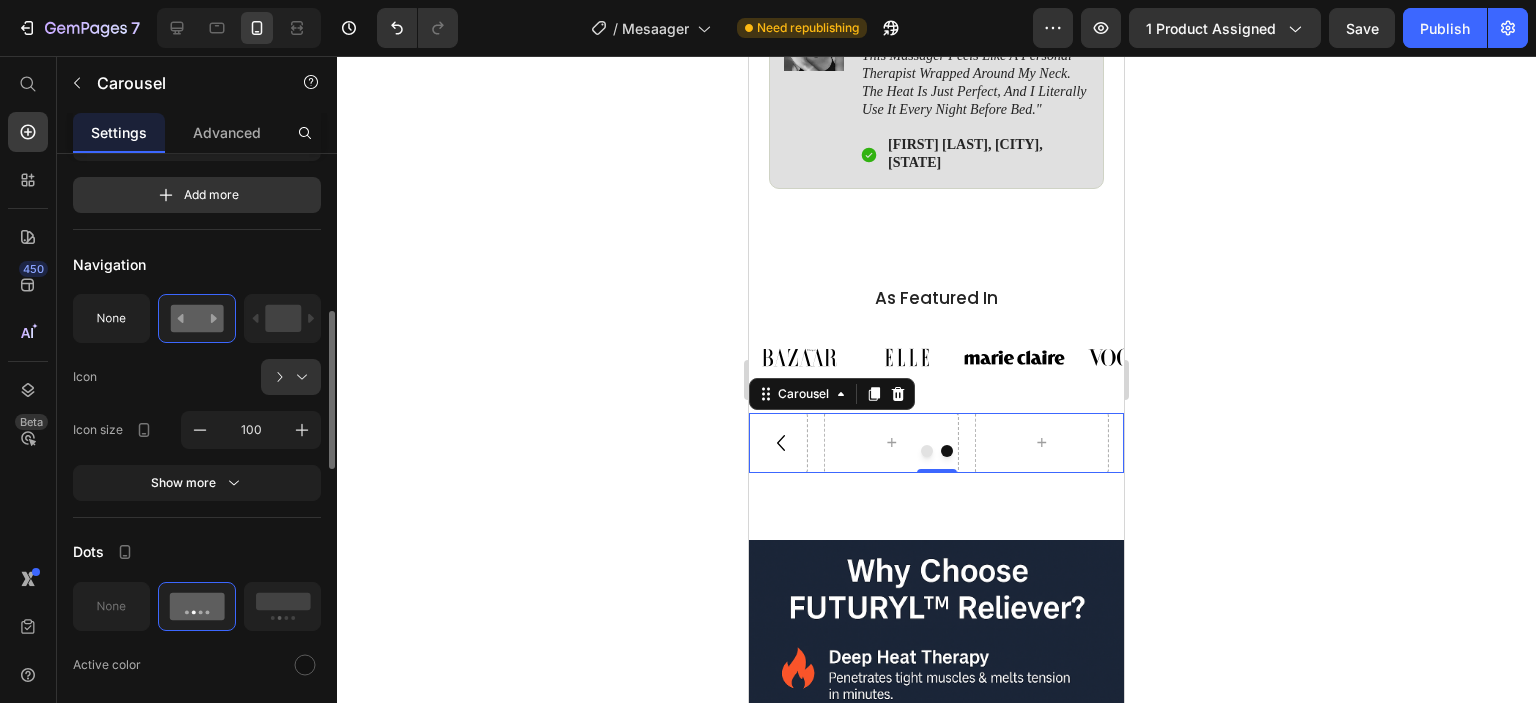 click 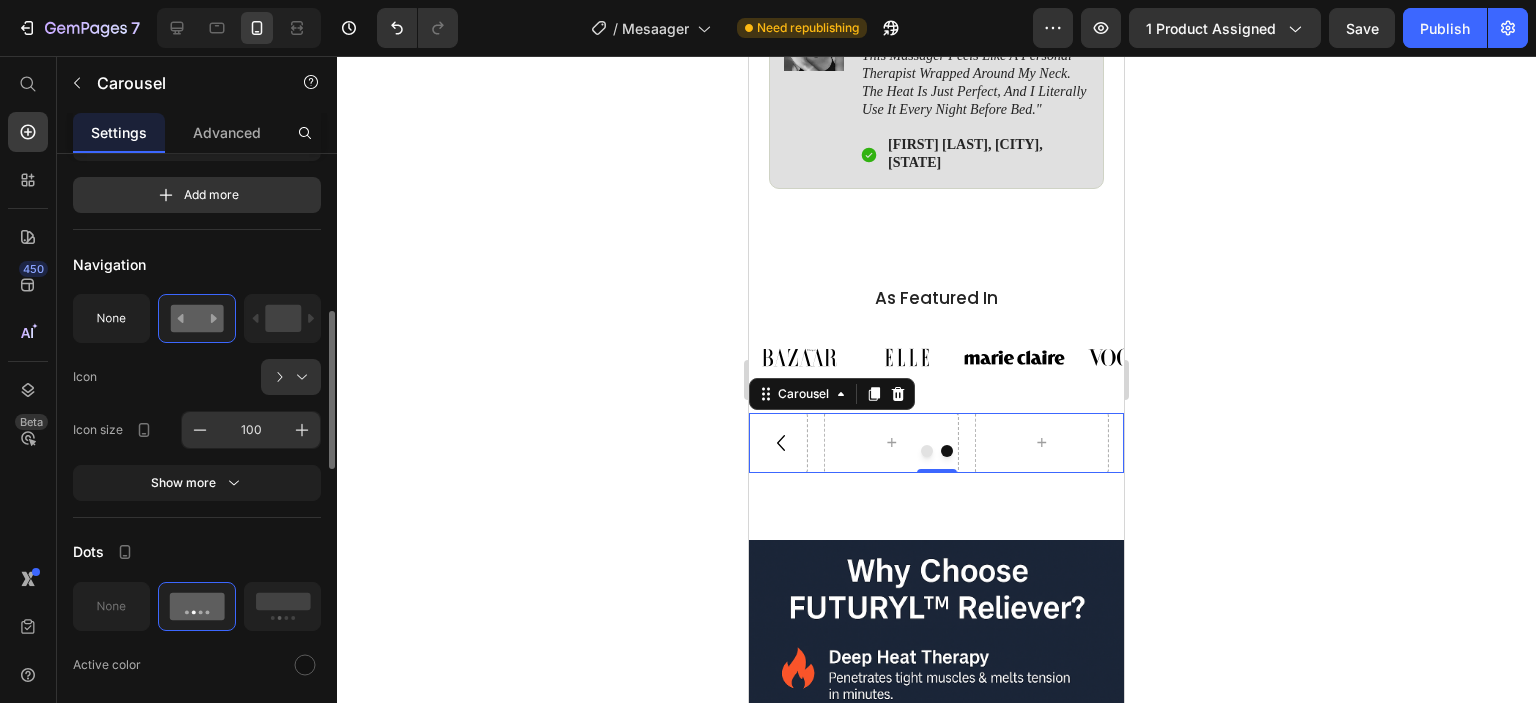 click on "100" at bounding box center [251, 430] 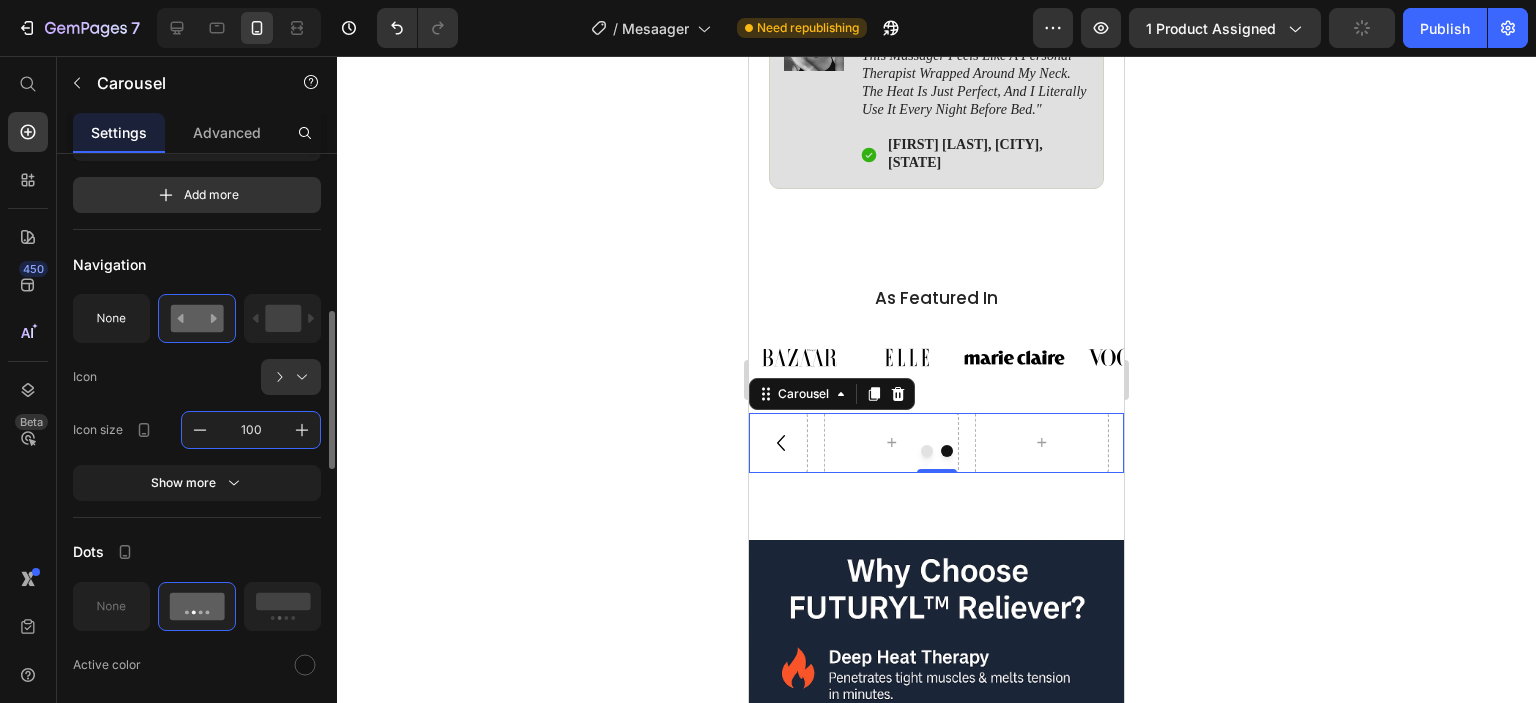 click on "100" at bounding box center [251, 430] 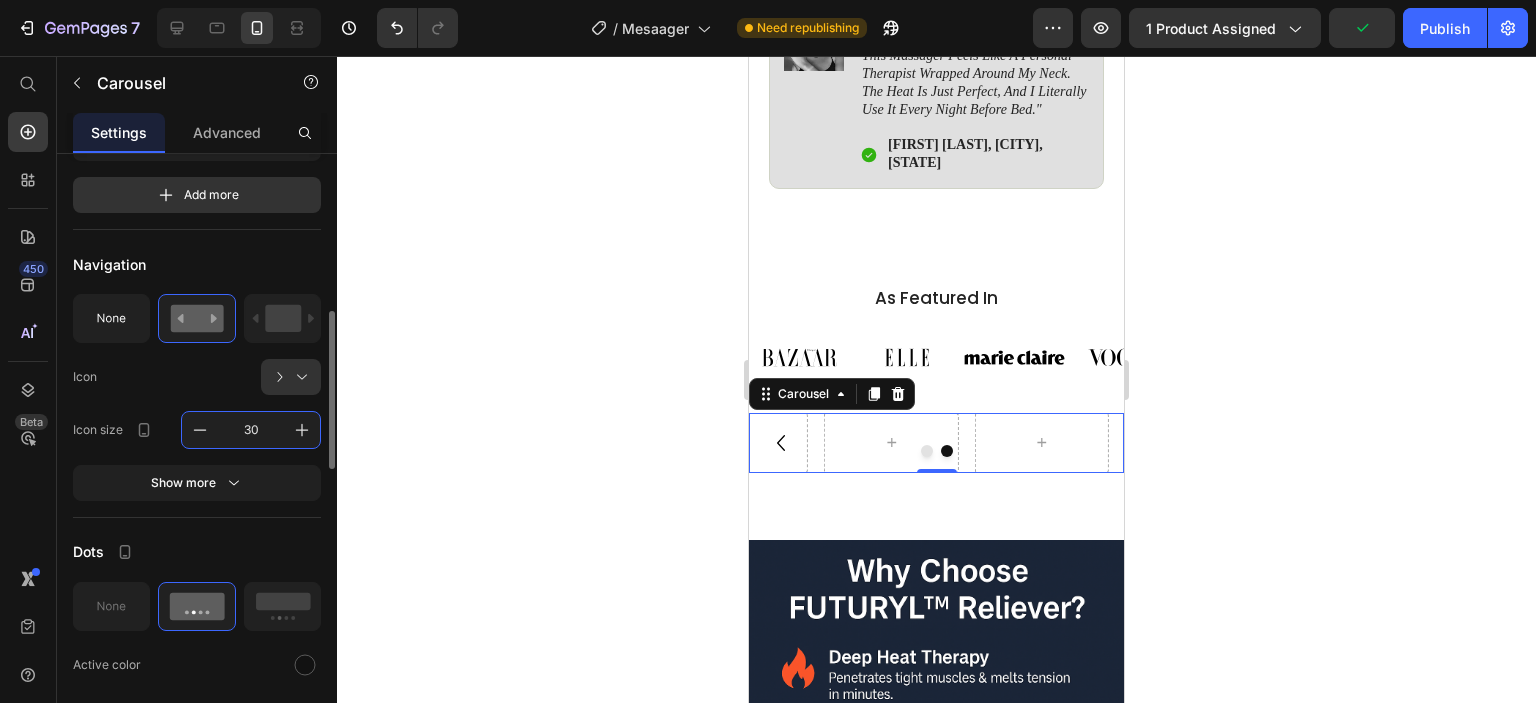 type on "30" 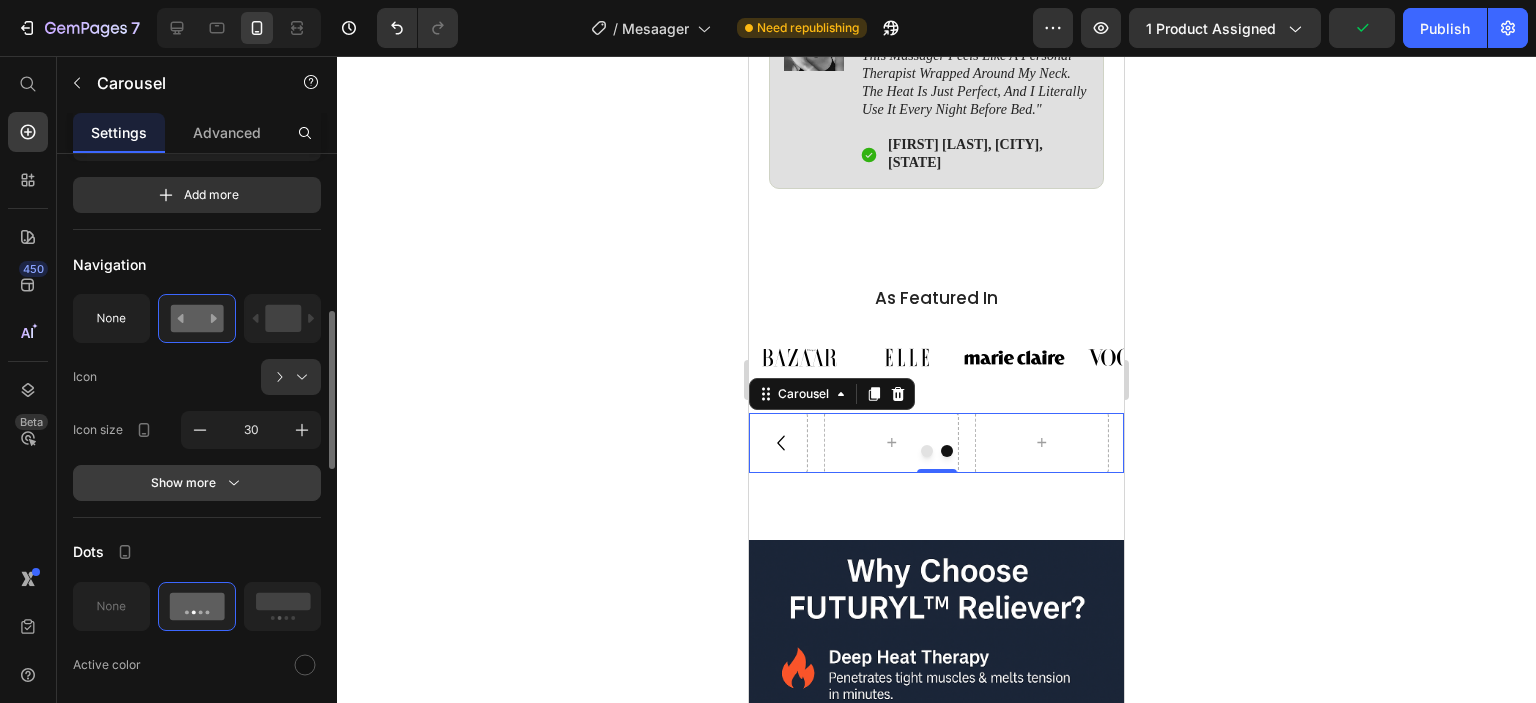 click on "Show more" at bounding box center (197, 483) 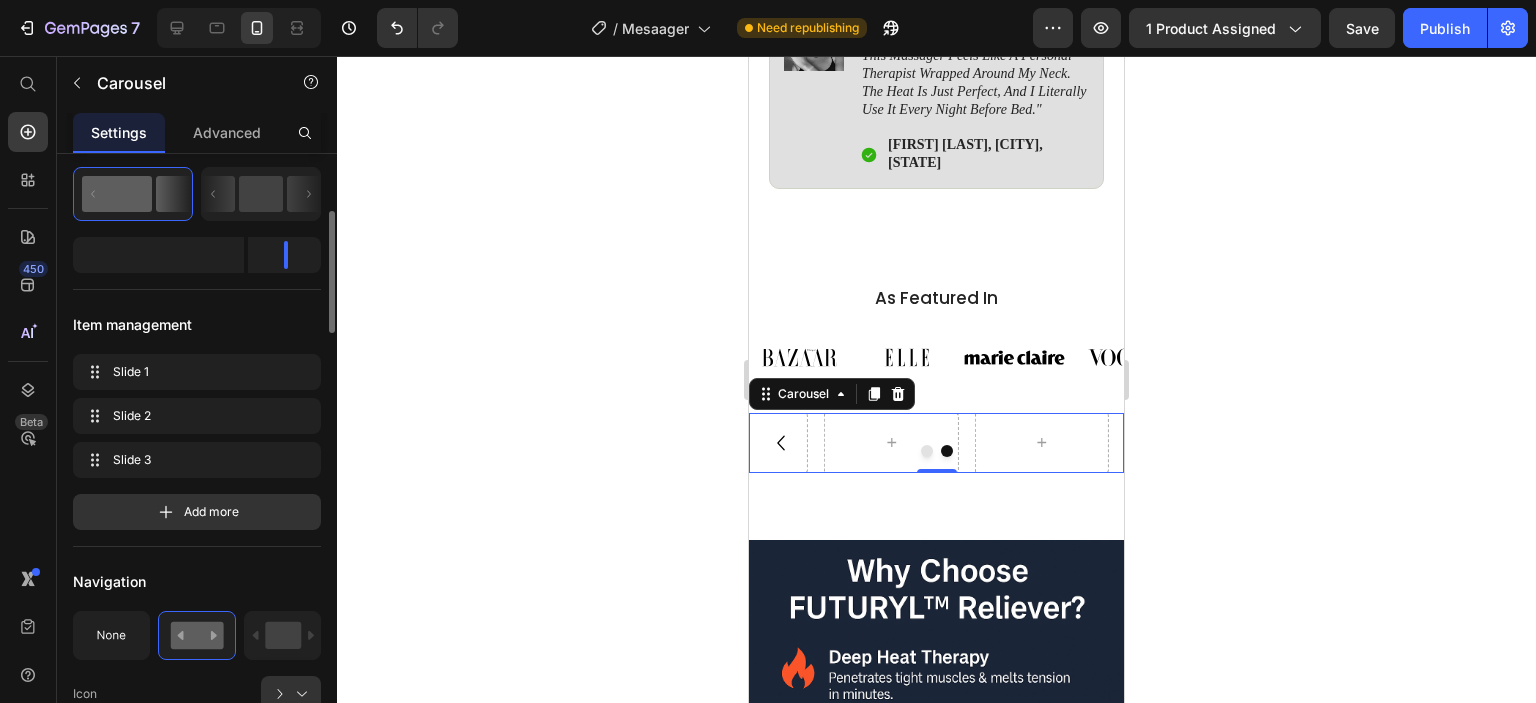 scroll, scrollTop: 0, scrollLeft: 0, axis: both 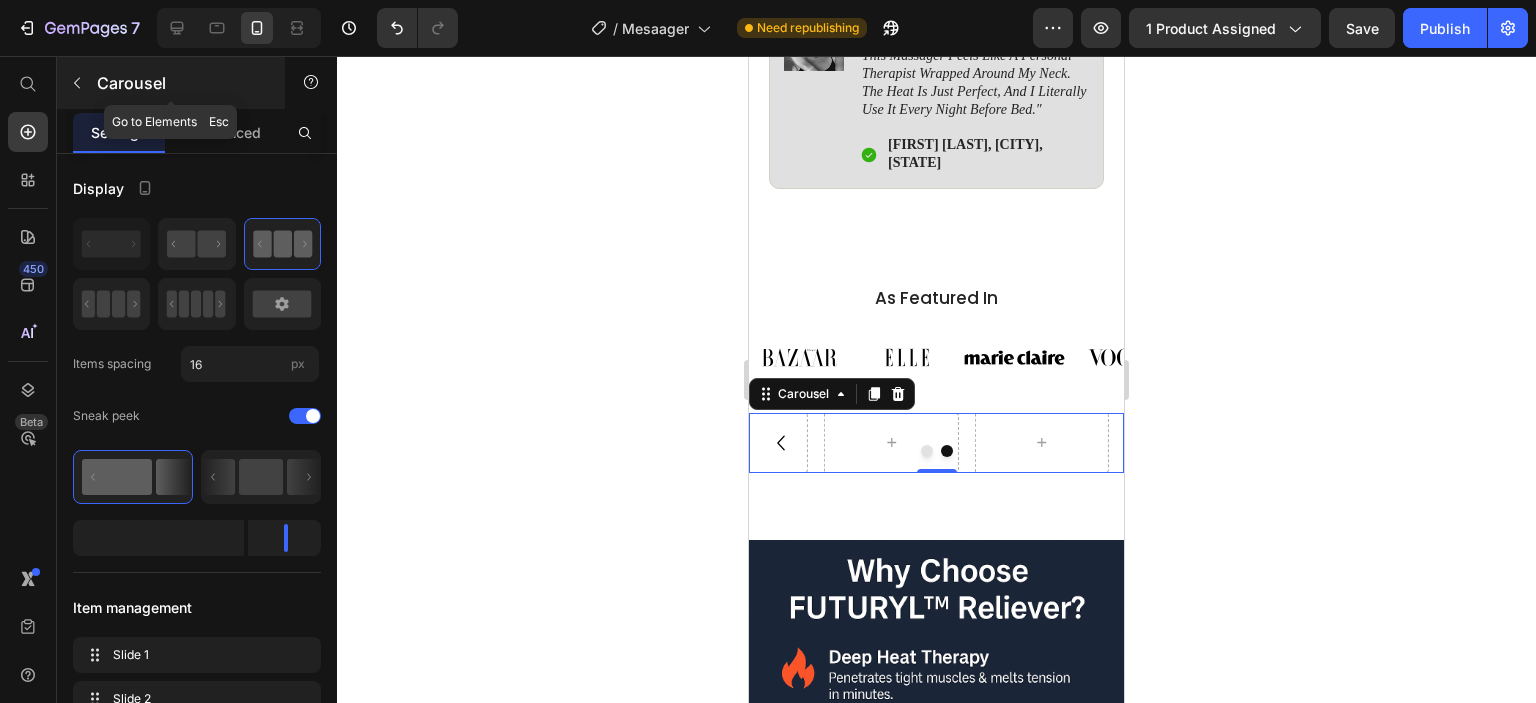 click at bounding box center (77, 83) 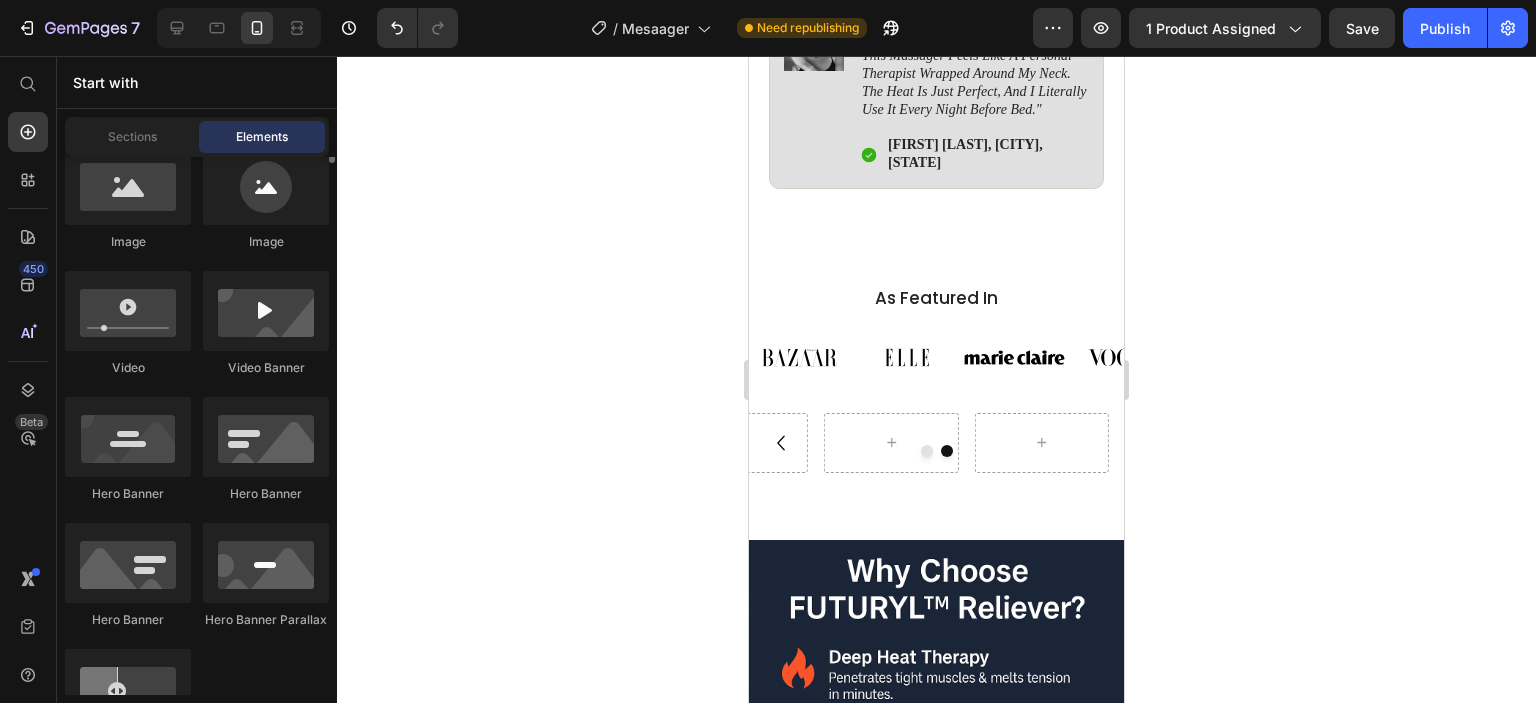 scroll, scrollTop: 700, scrollLeft: 0, axis: vertical 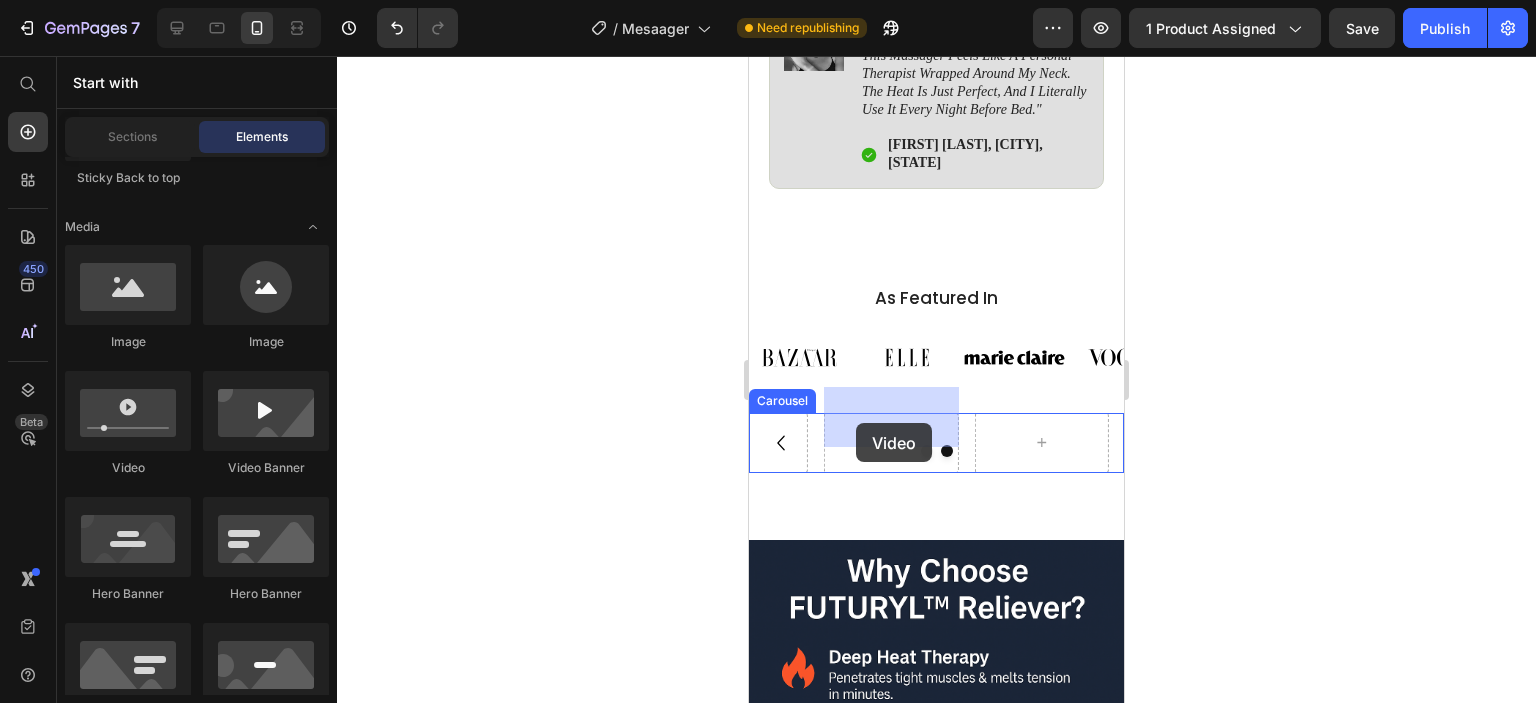 drag, startPoint x: 823, startPoint y: 475, endPoint x: 856, endPoint y: 423, distance: 61.587337 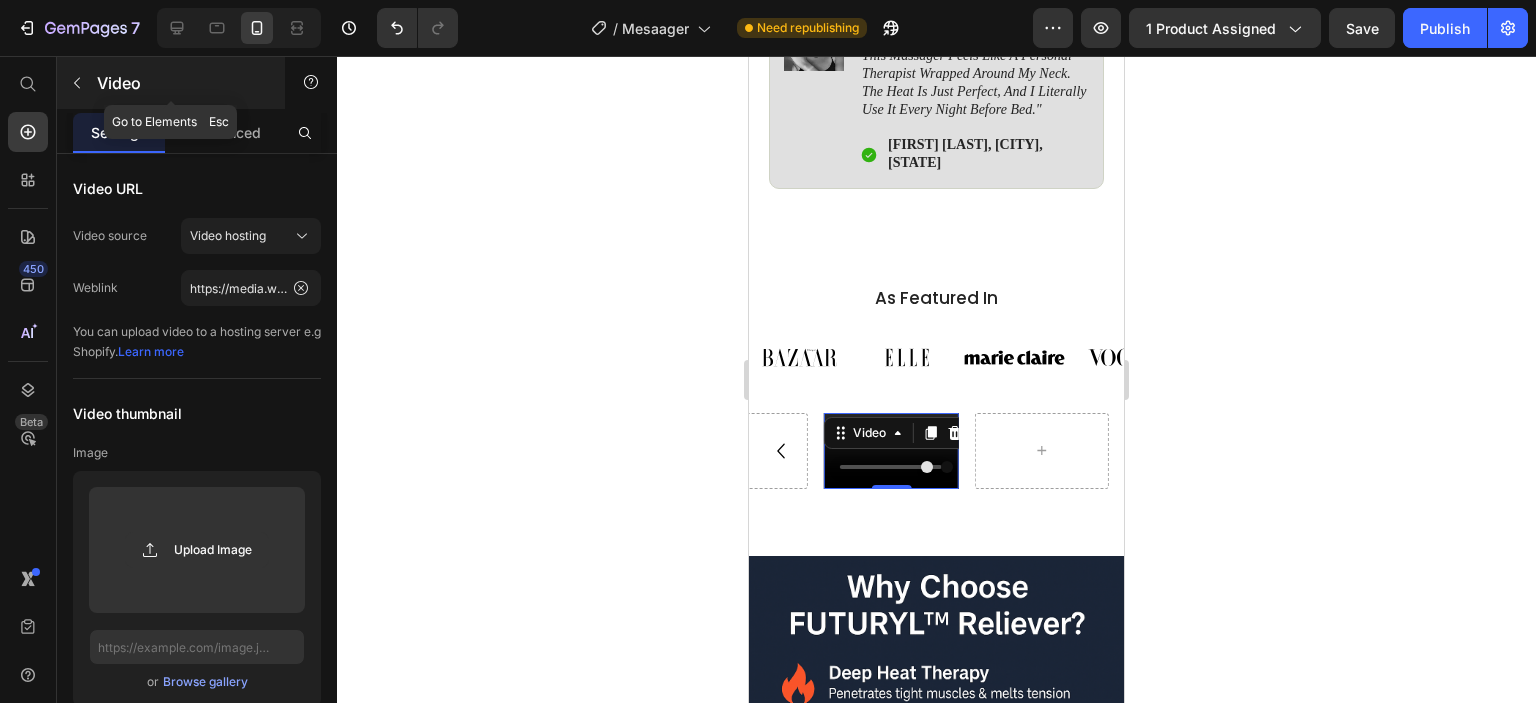click 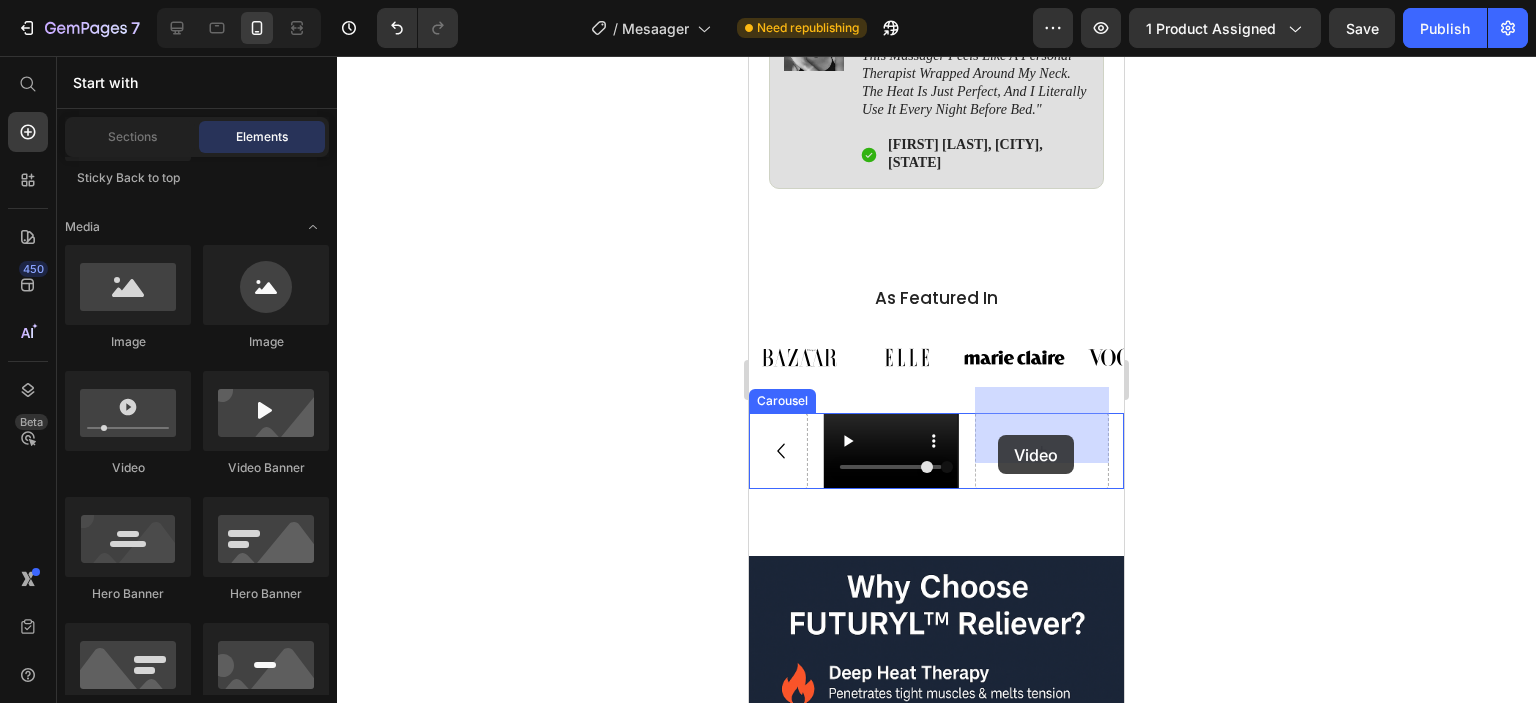 drag, startPoint x: 1330, startPoint y: 505, endPoint x: 1215, endPoint y: 616, distance: 159.83116 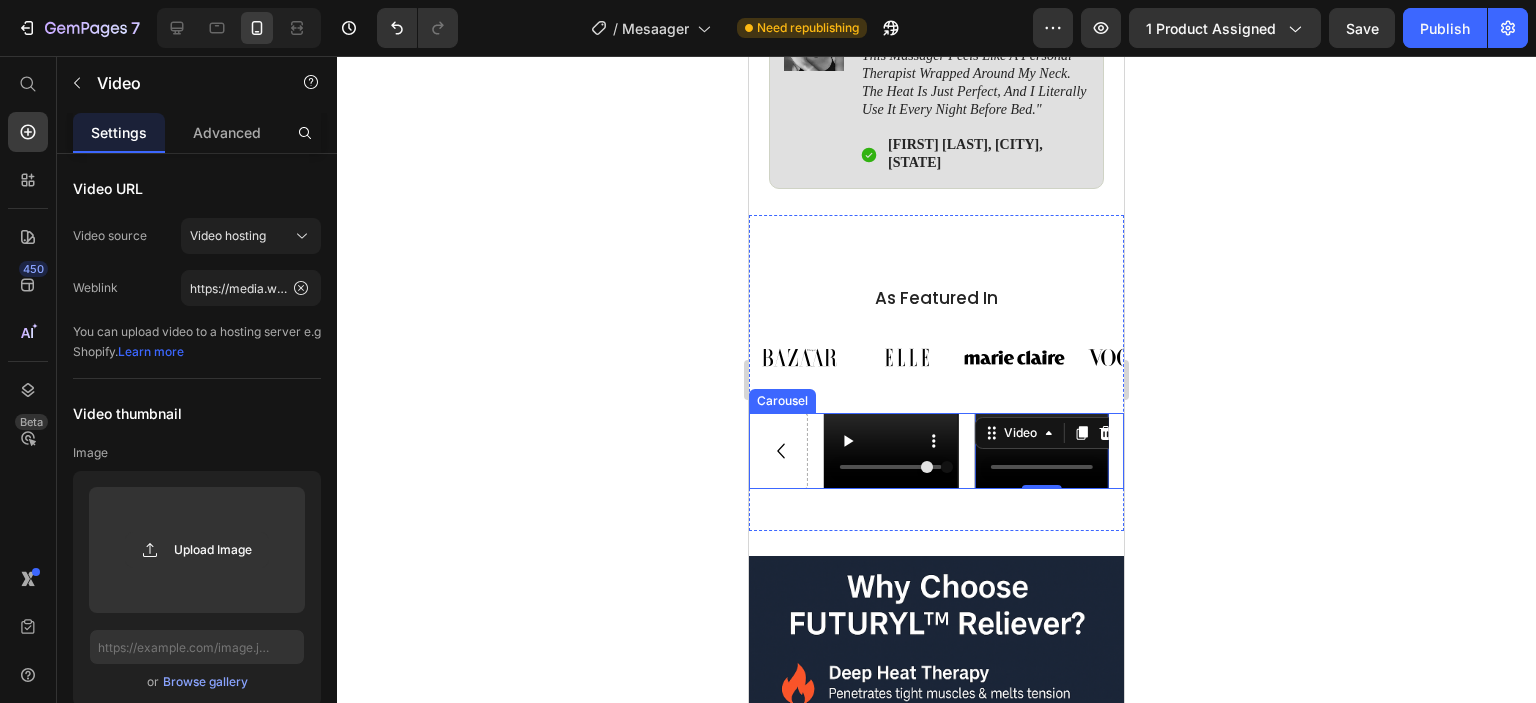 click 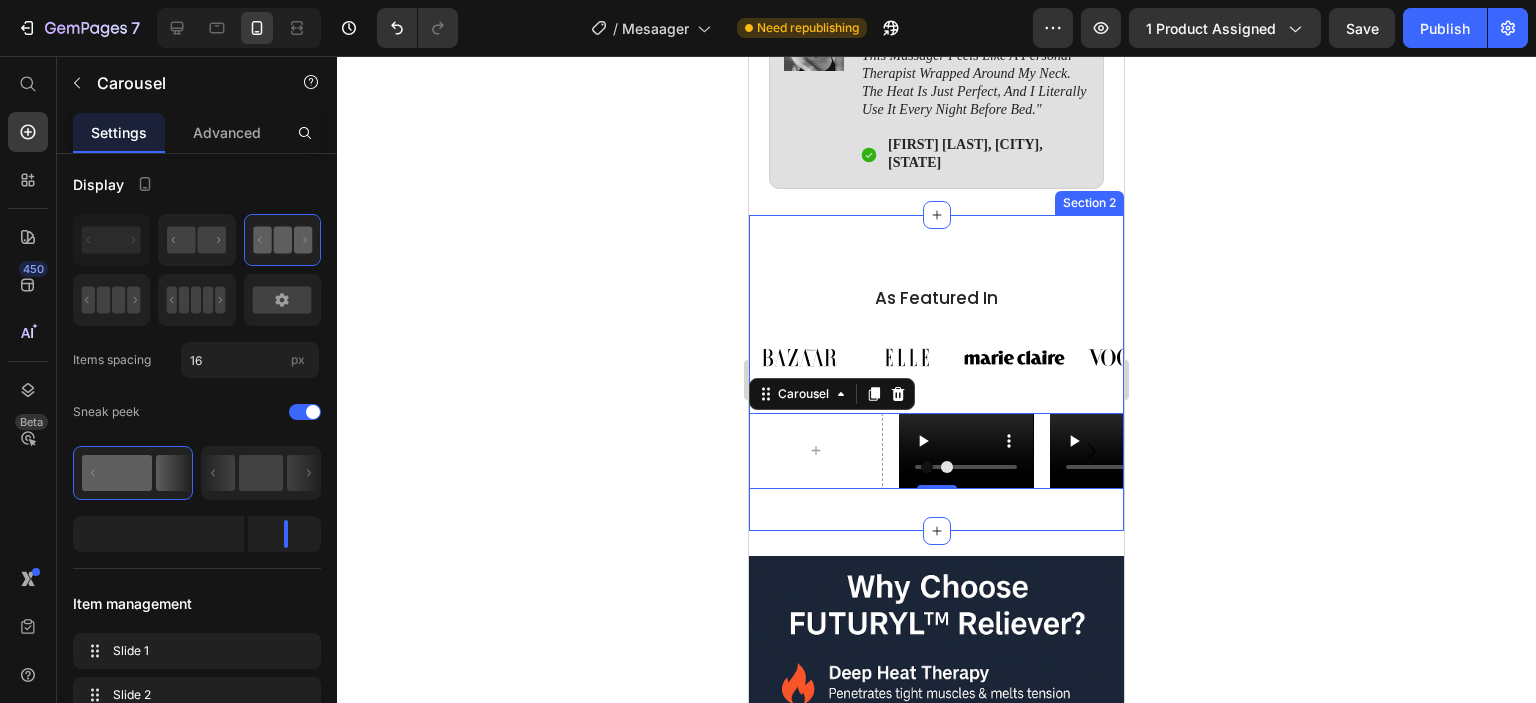 scroll, scrollTop: 0, scrollLeft: 0, axis: both 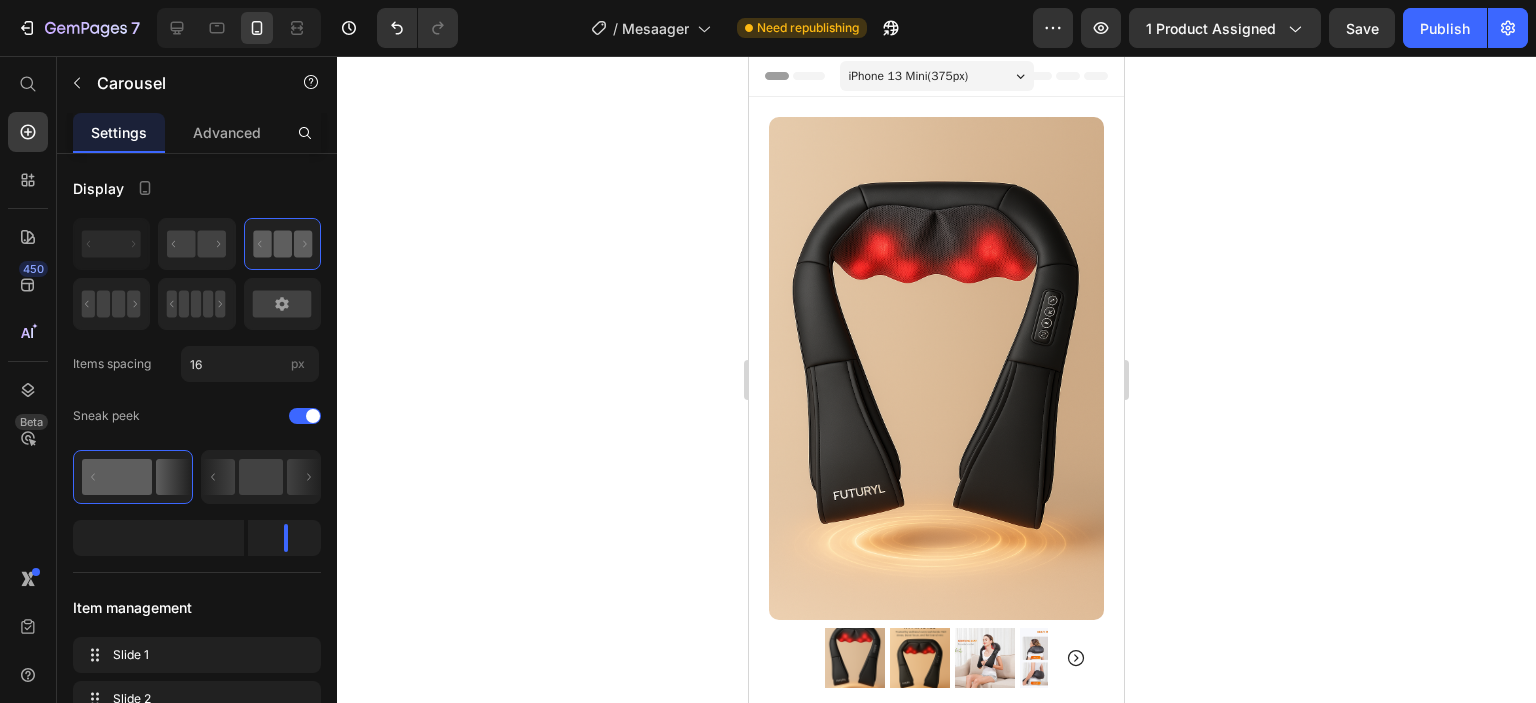 click on "iPhone 13 Mini  ( 375 px)" at bounding box center (909, 76) 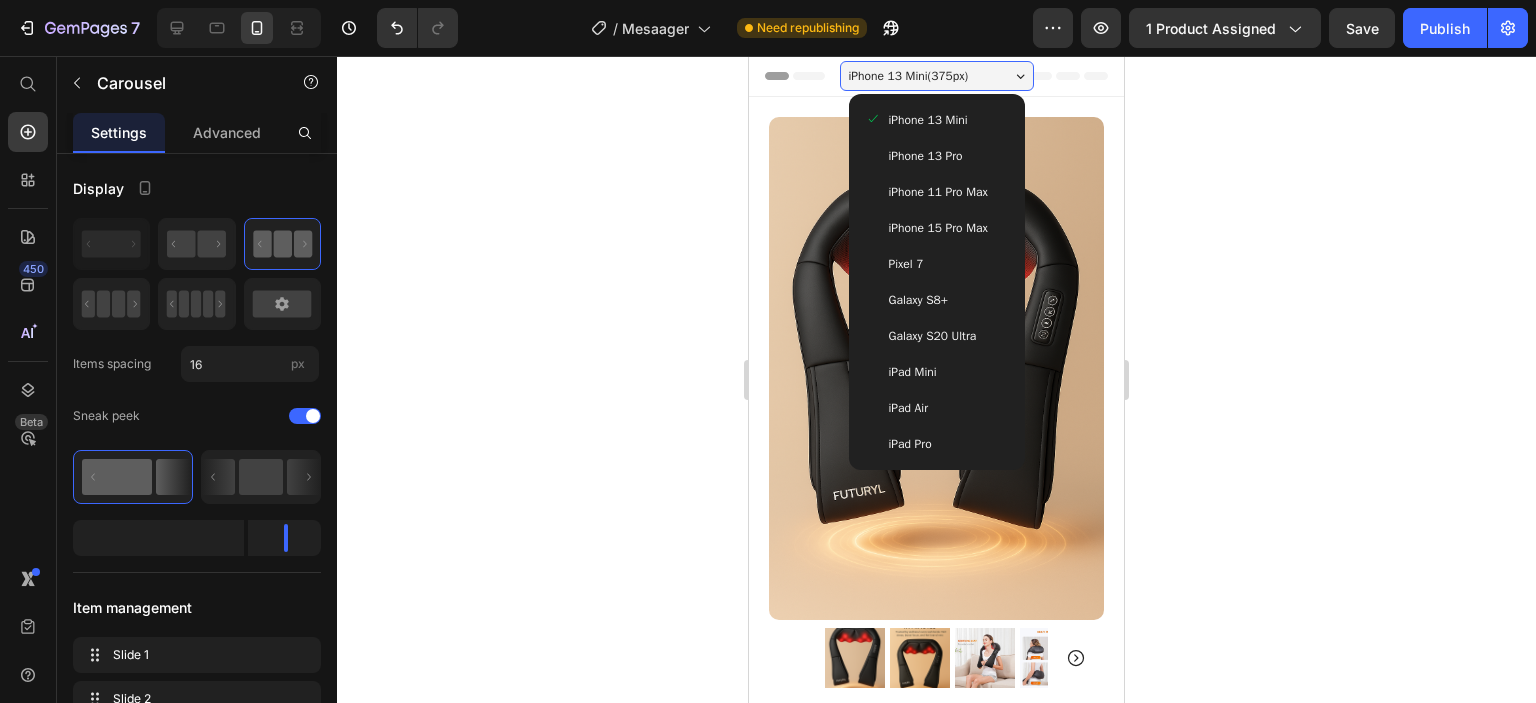 click on "iPhone 15 Pro Max" at bounding box center (938, 228) 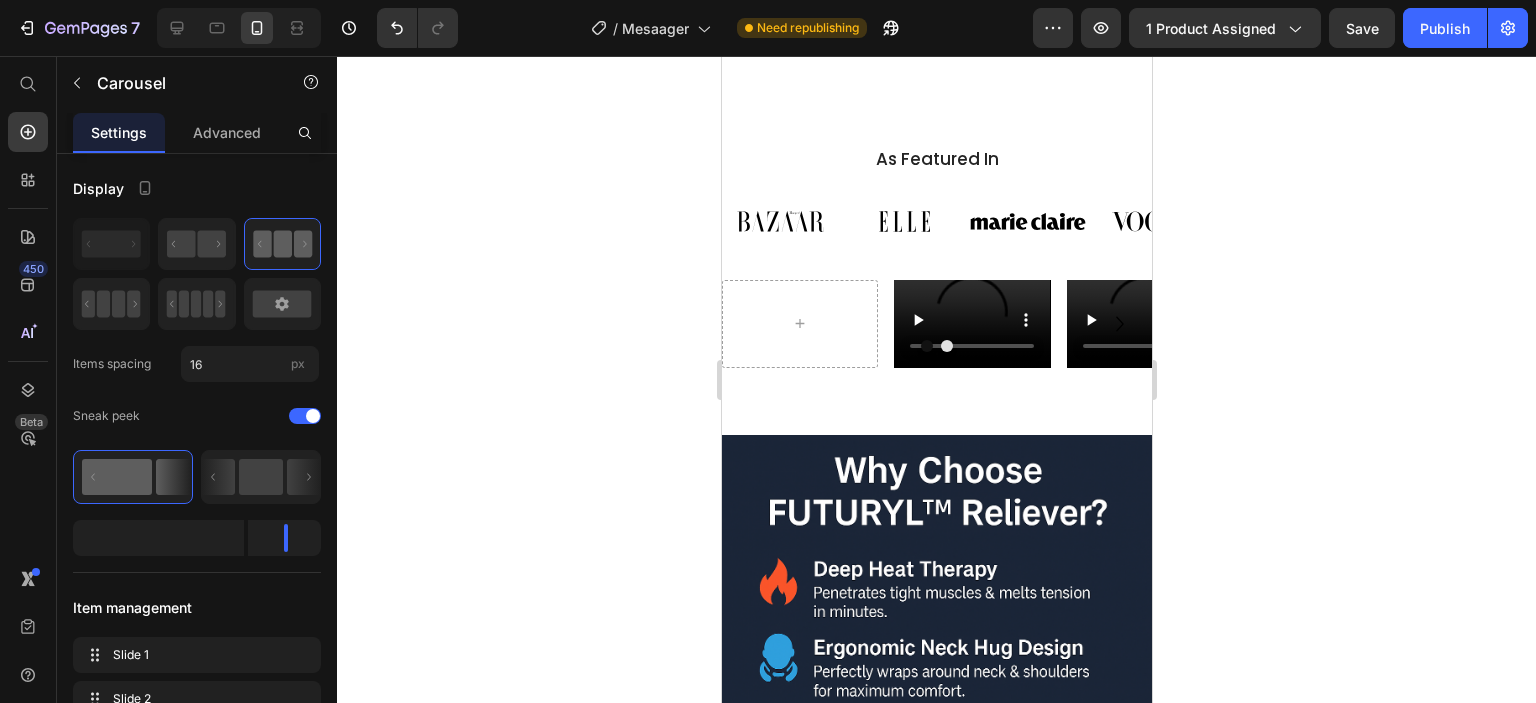 scroll, scrollTop: 1700, scrollLeft: 0, axis: vertical 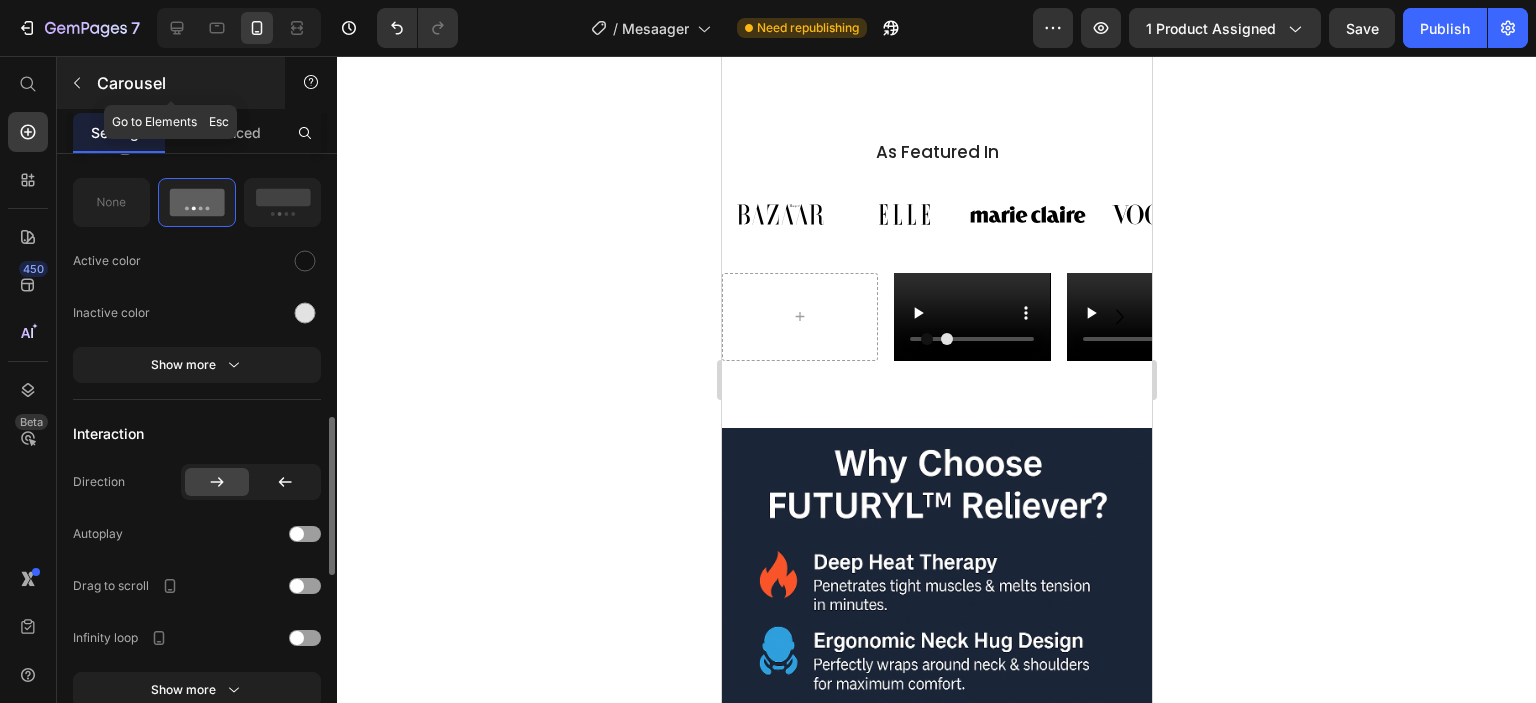 click at bounding box center (77, 83) 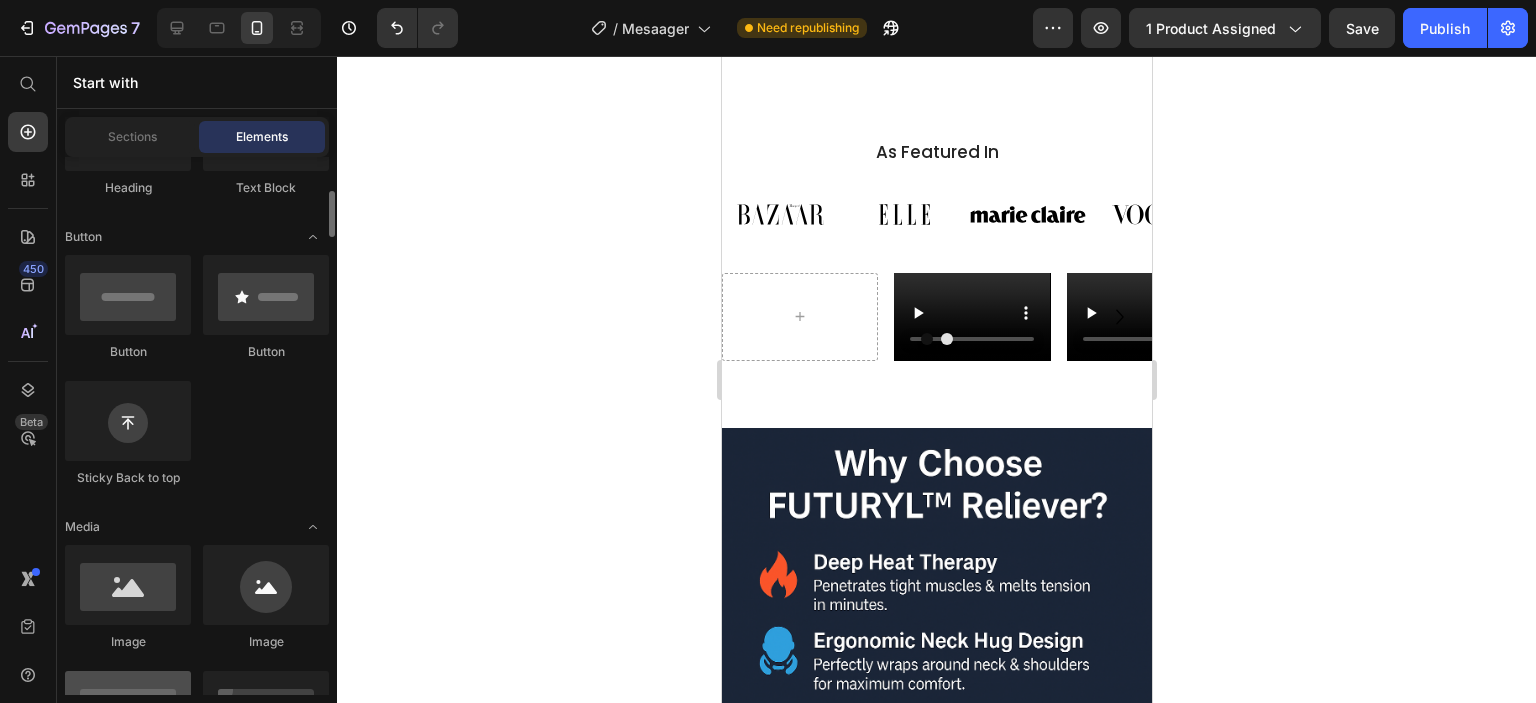 scroll, scrollTop: 600, scrollLeft: 0, axis: vertical 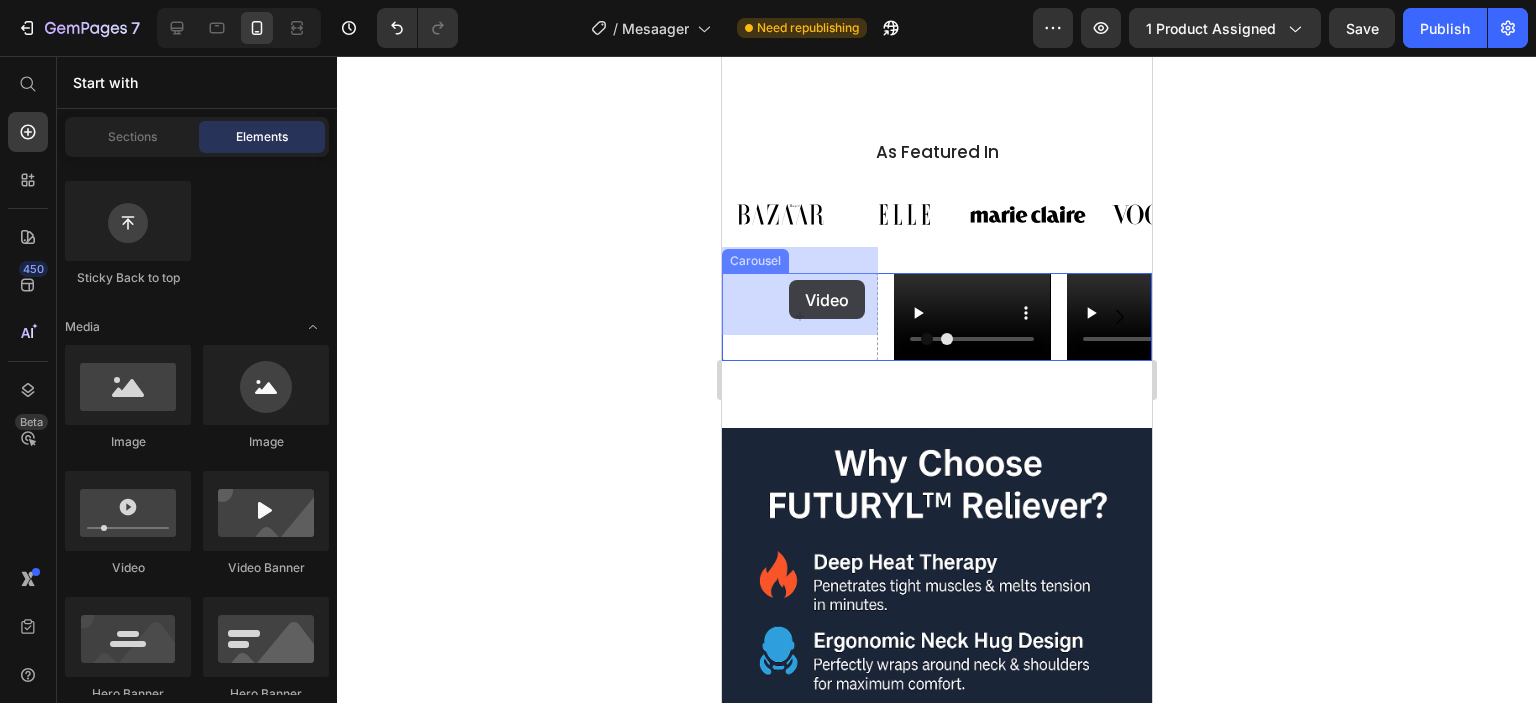 drag, startPoint x: 1353, startPoint y: 480, endPoint x: 788, endPoint y: 280, distance: 599.3538 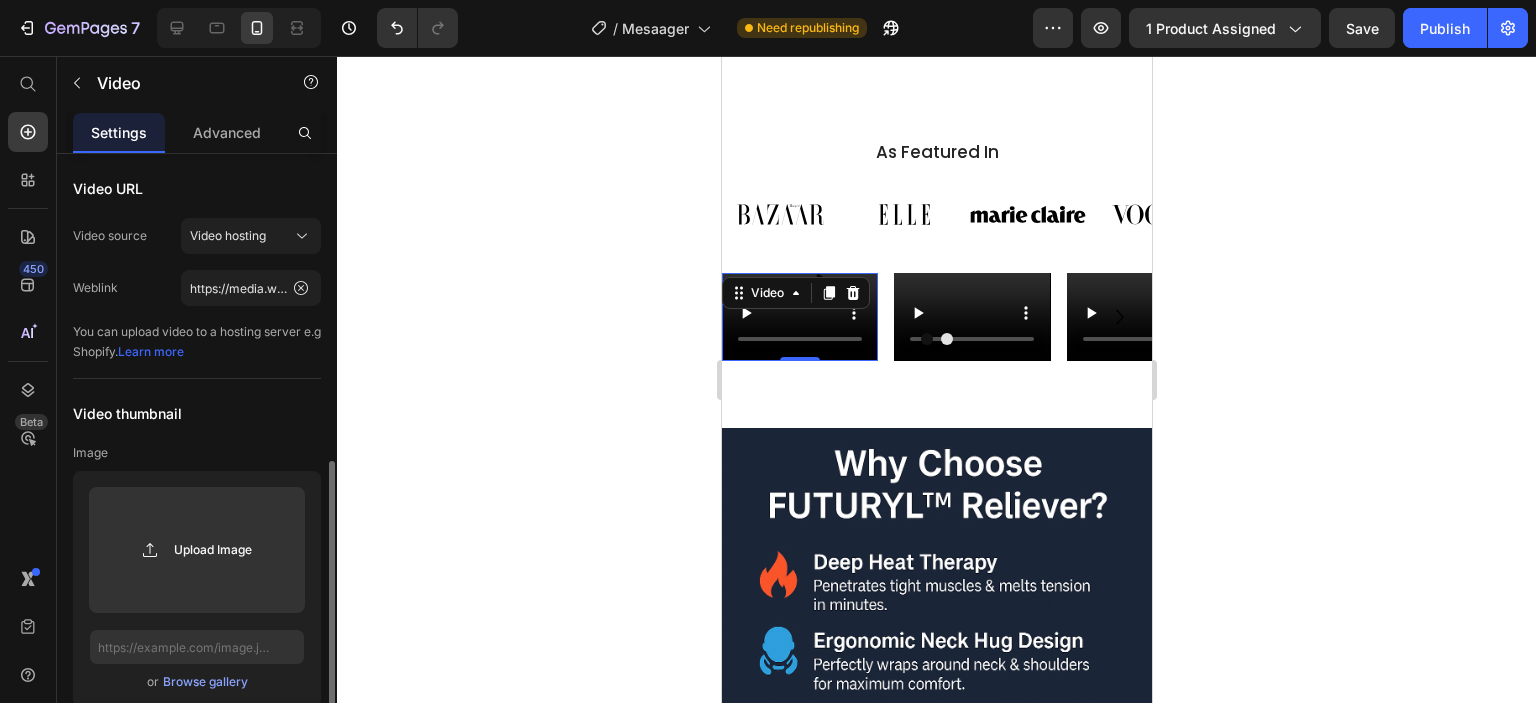 scroll, scrollTop: 200, scrollLeft: 0, axis: vertical 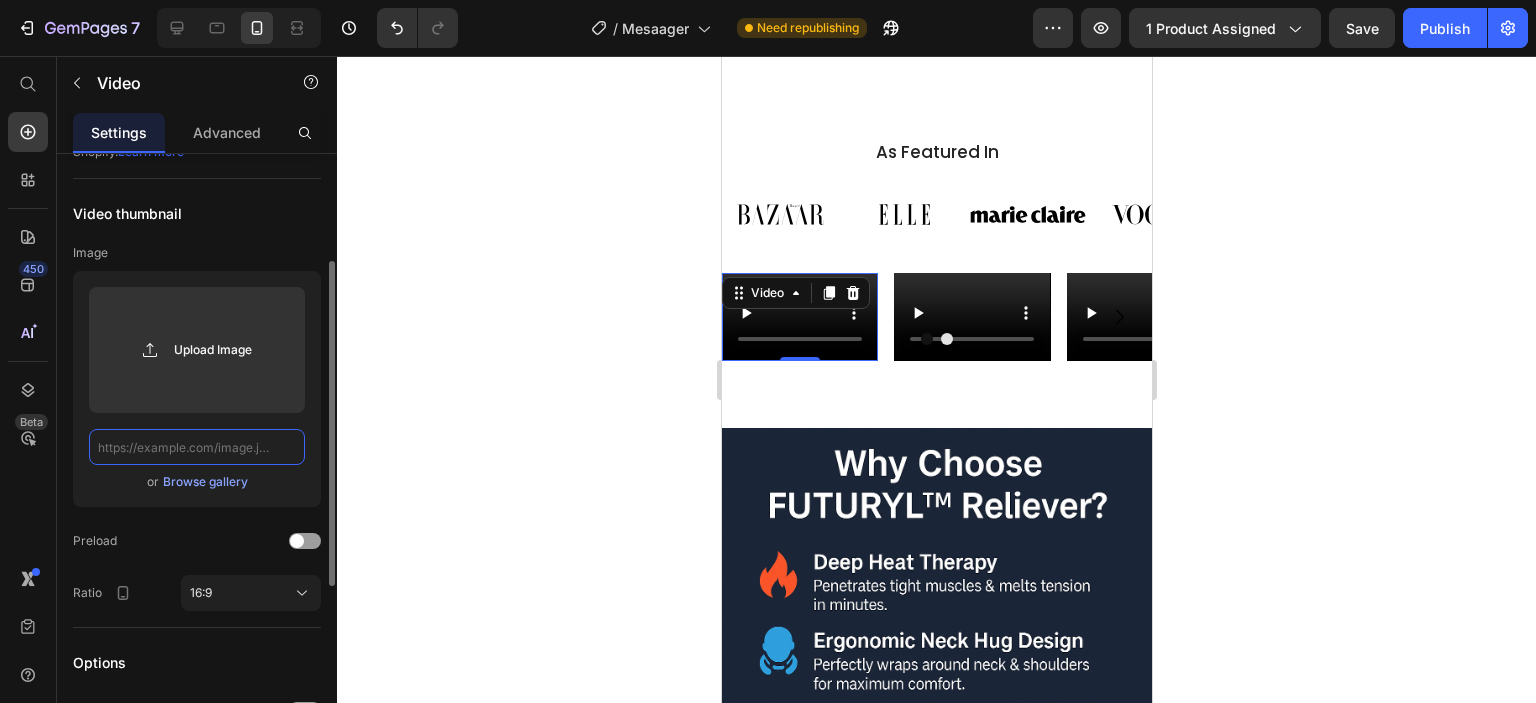 click 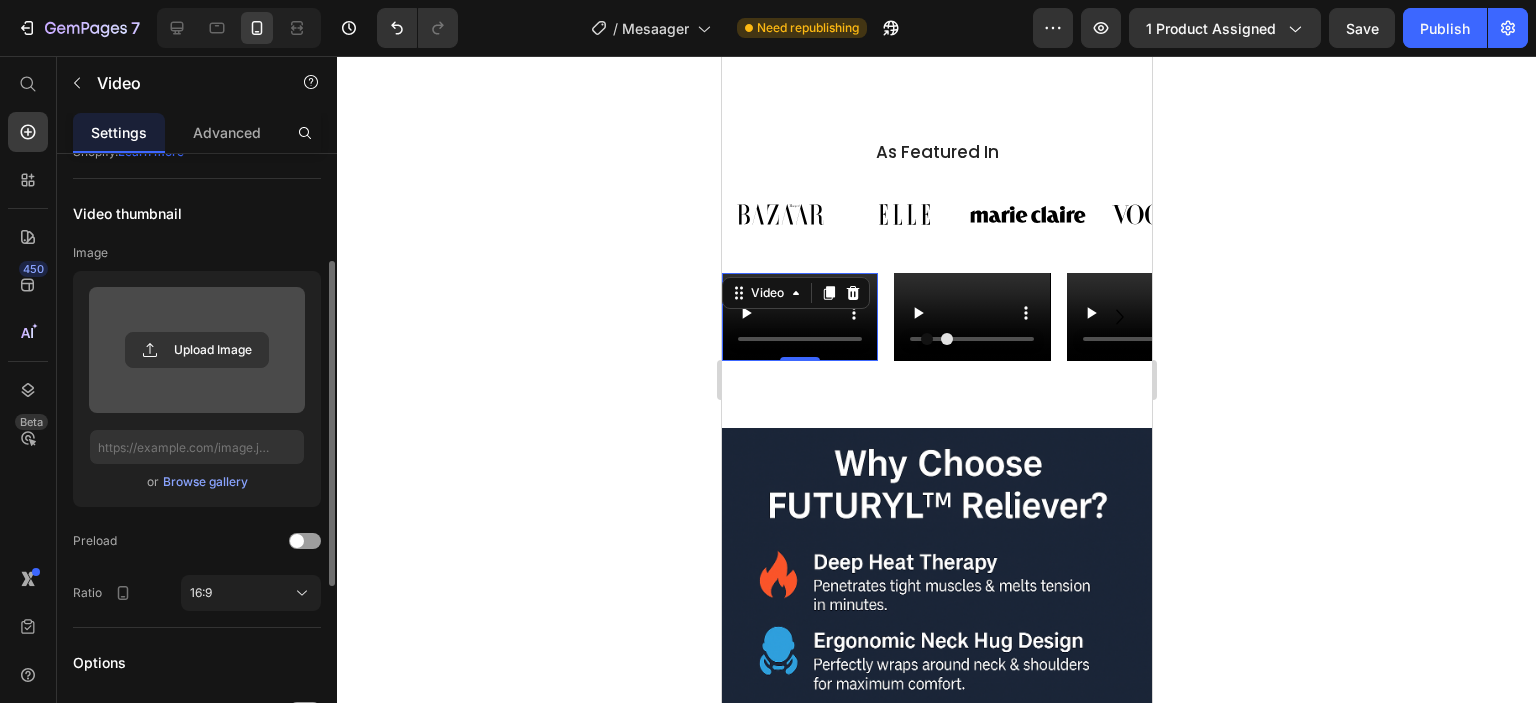 click at bounding box center [197, 350] 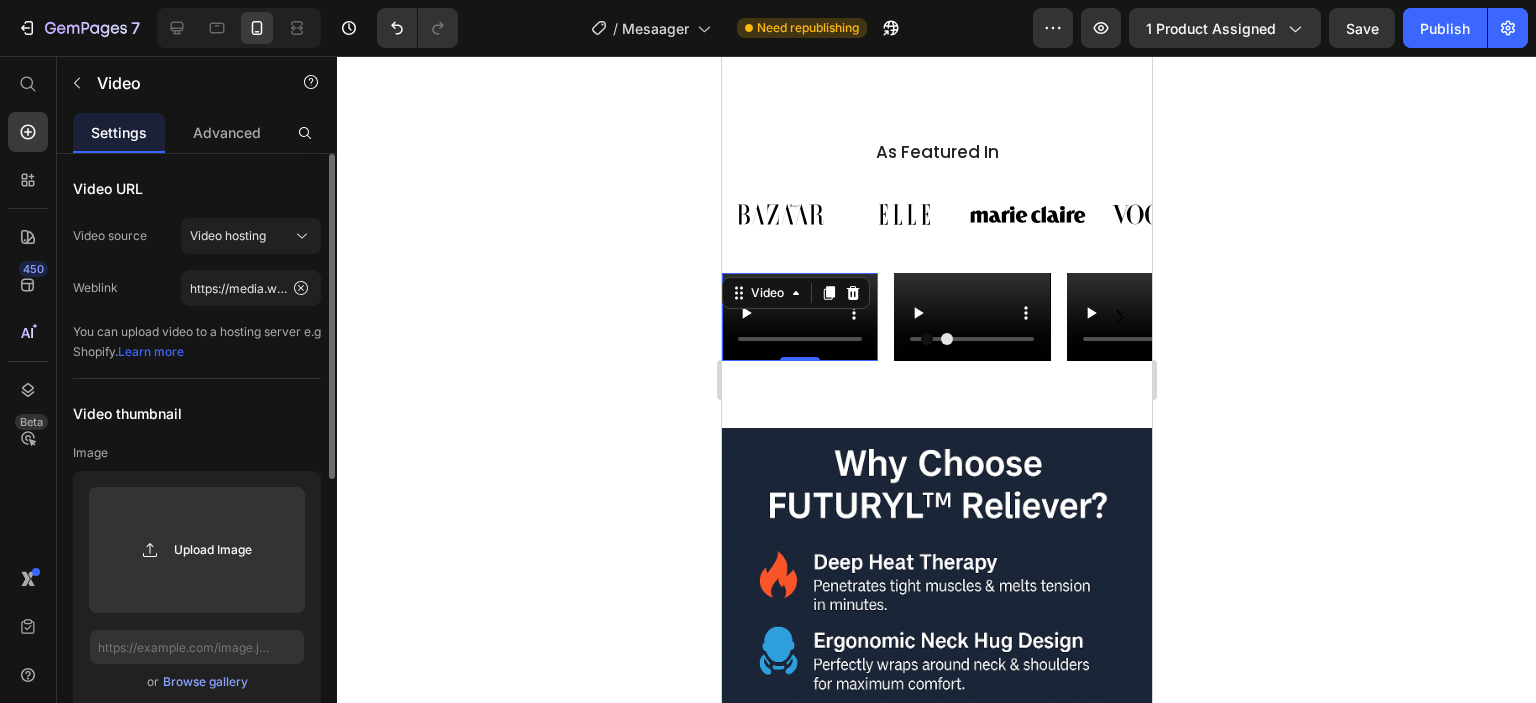scroll, scrollTop: 200, scrollLeft: 0, axis: vertical 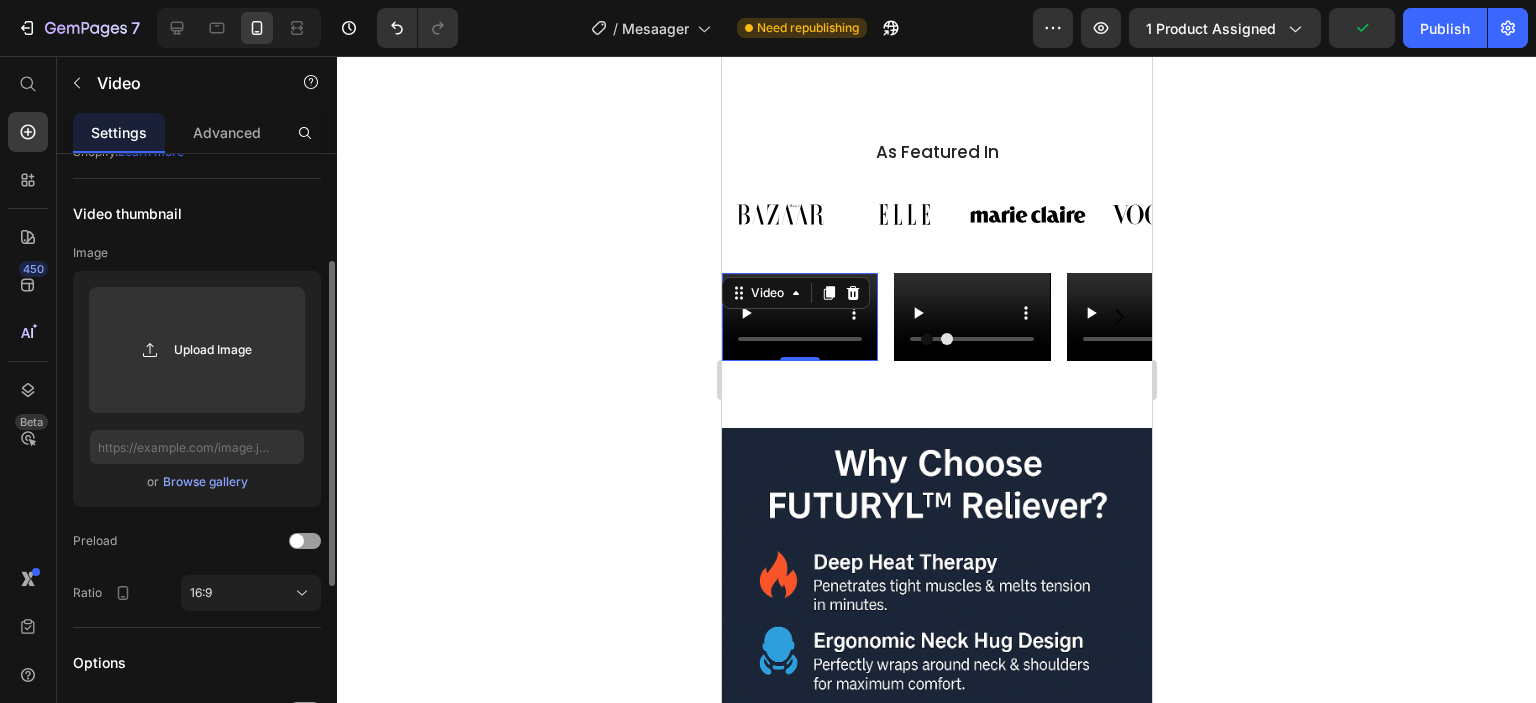 click on "Browse gallery" at bounding box center (205, 482) 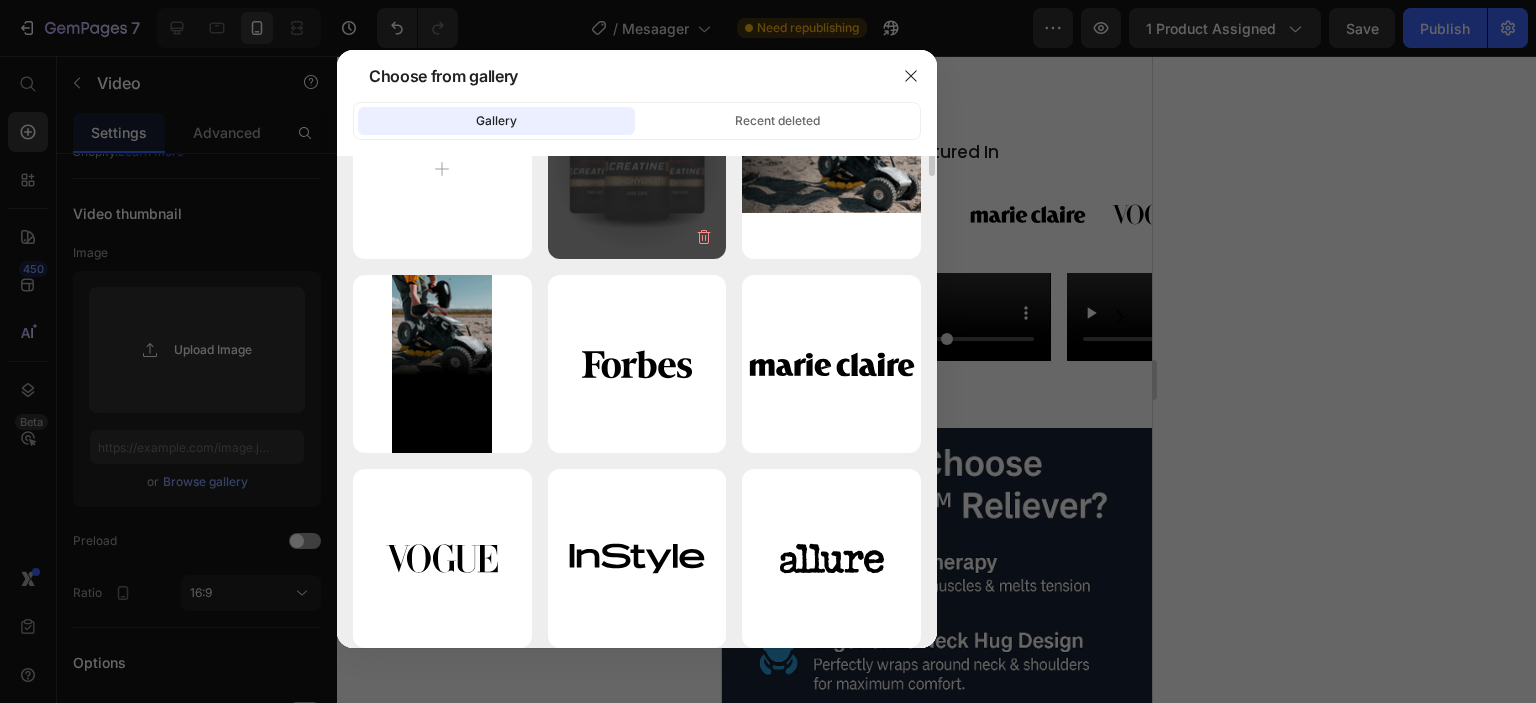 scroll, scrollTop: 0, scrollLeft: 0, axis: both 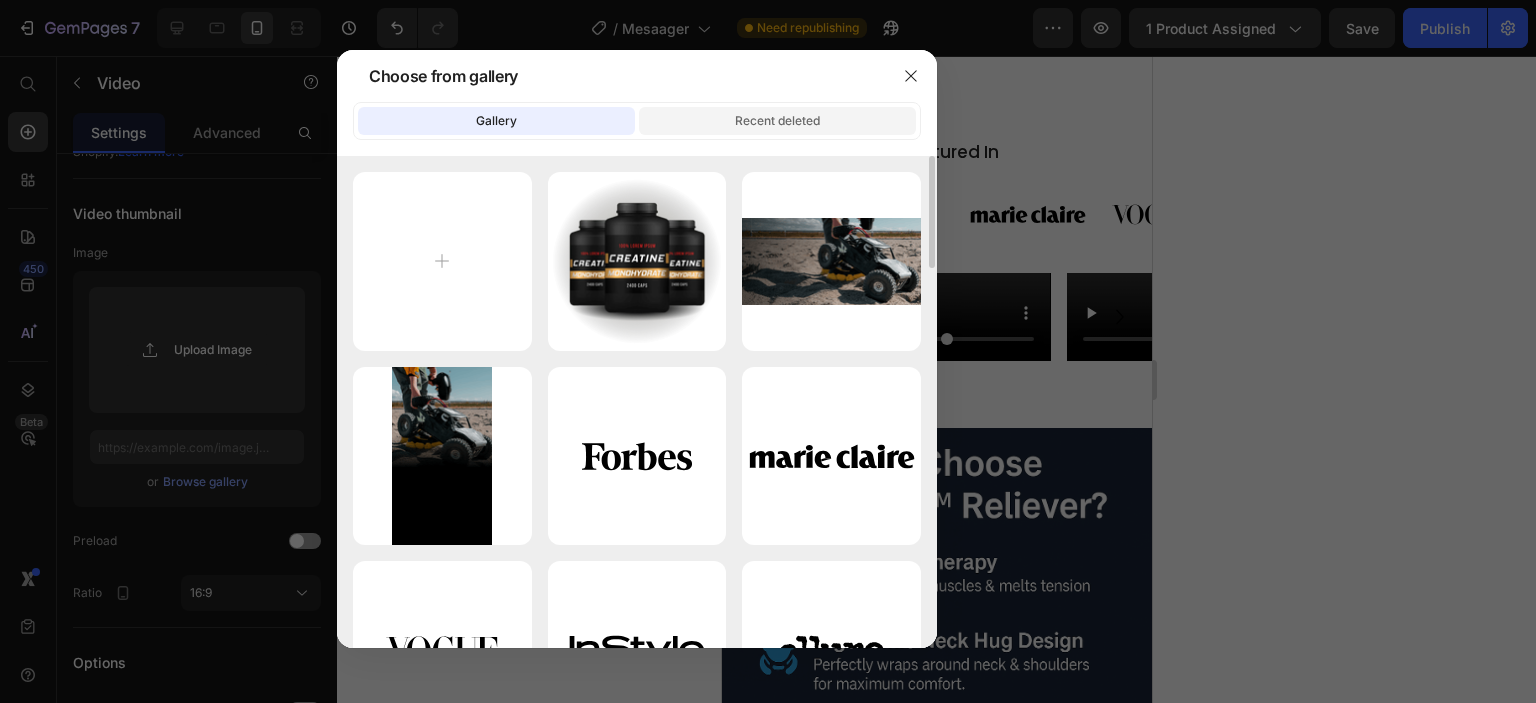 click on "Recent deleted" 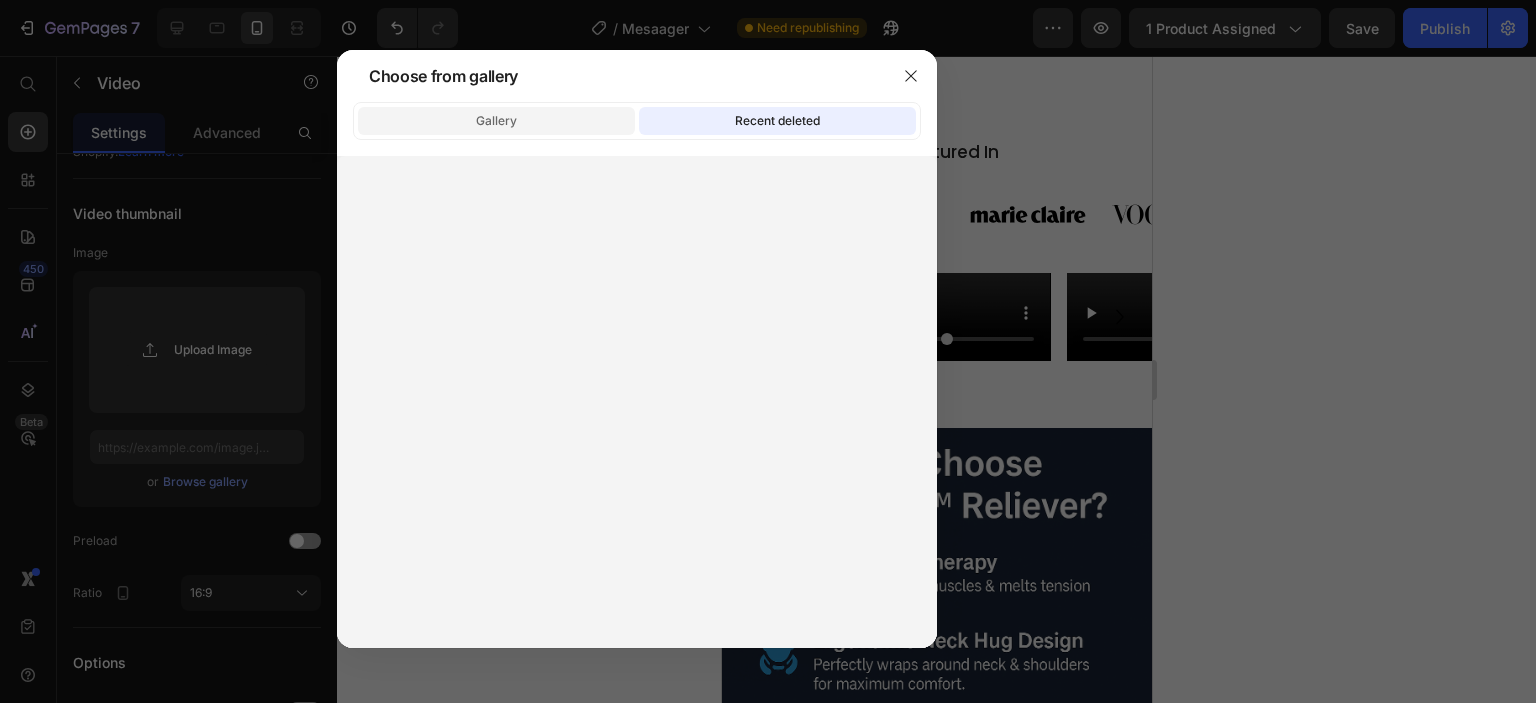 click on "Gallery" 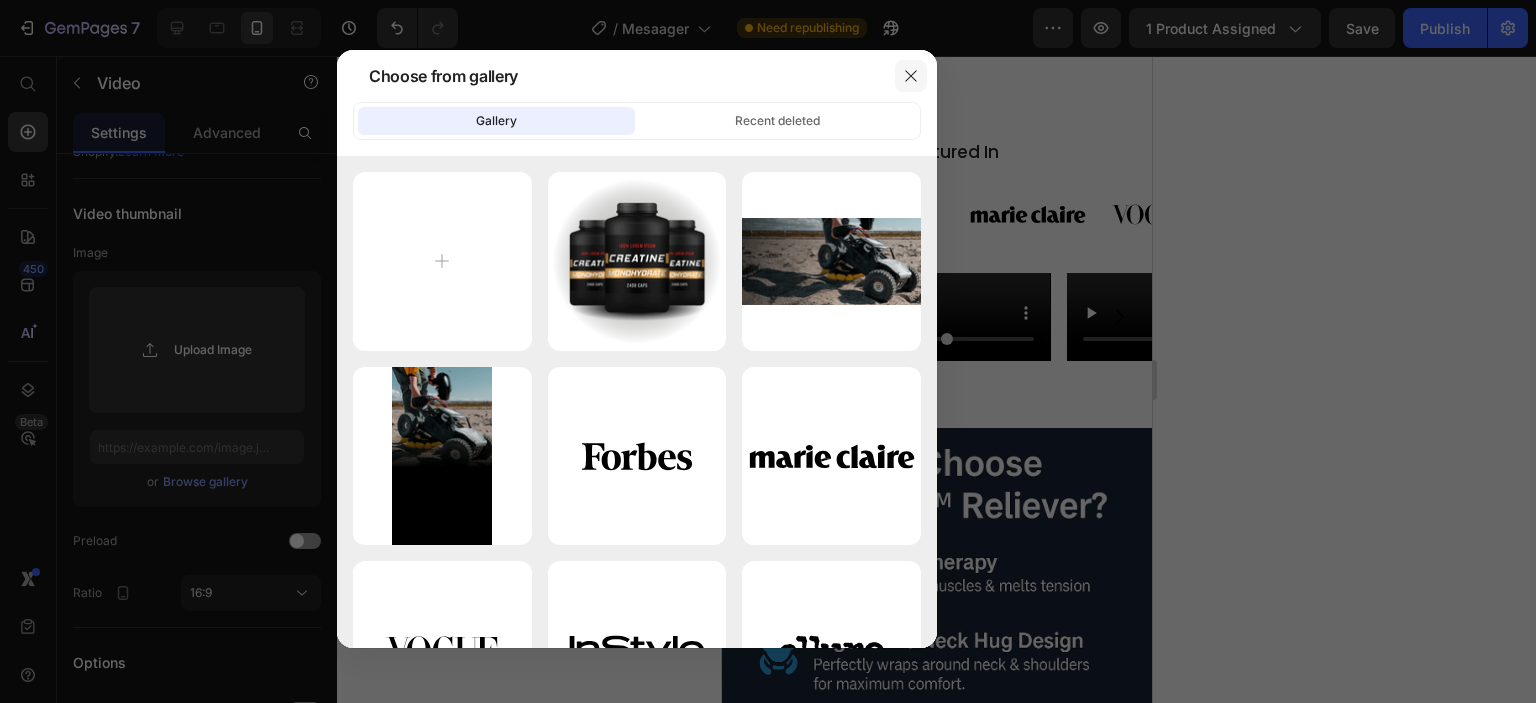 click 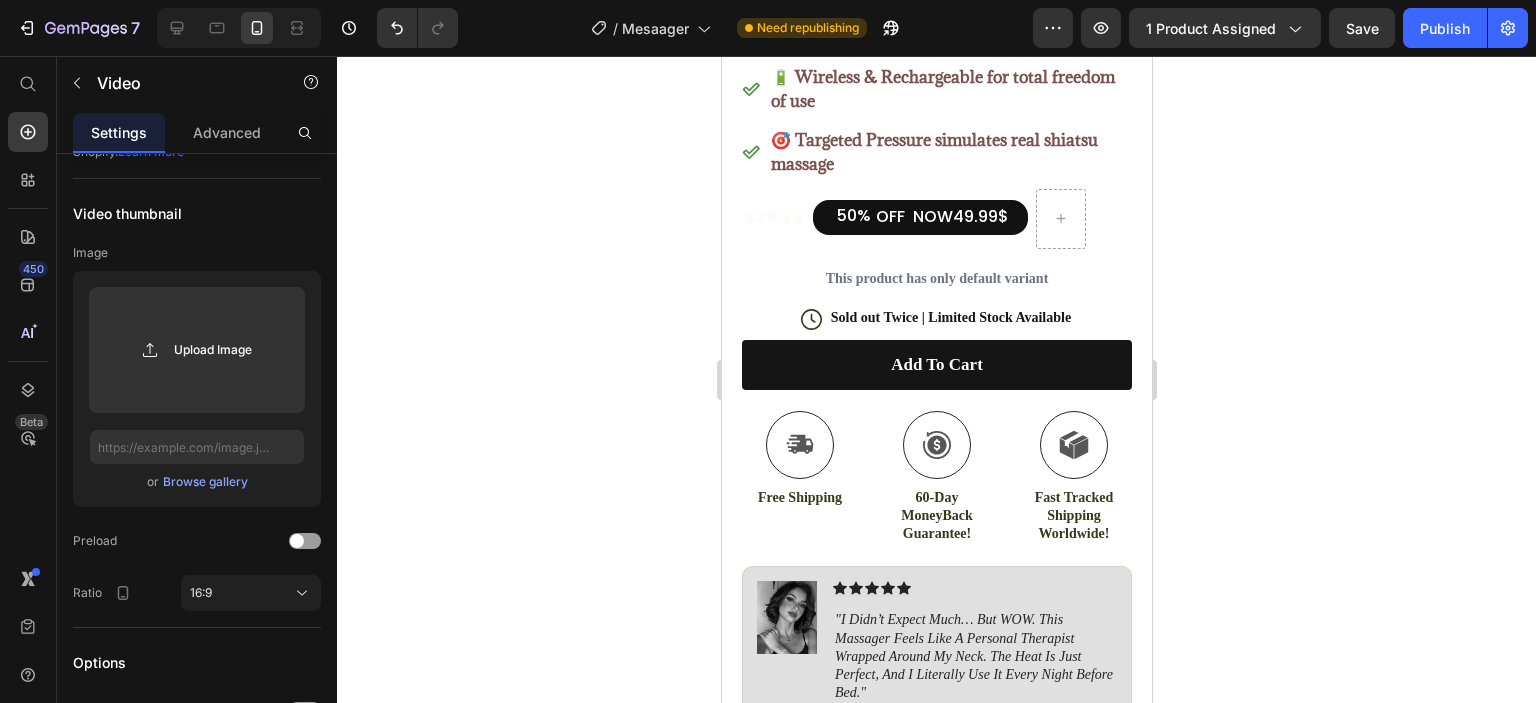 scroll, scrollTop: 1589, scrollLeft: 0, axis: vertical 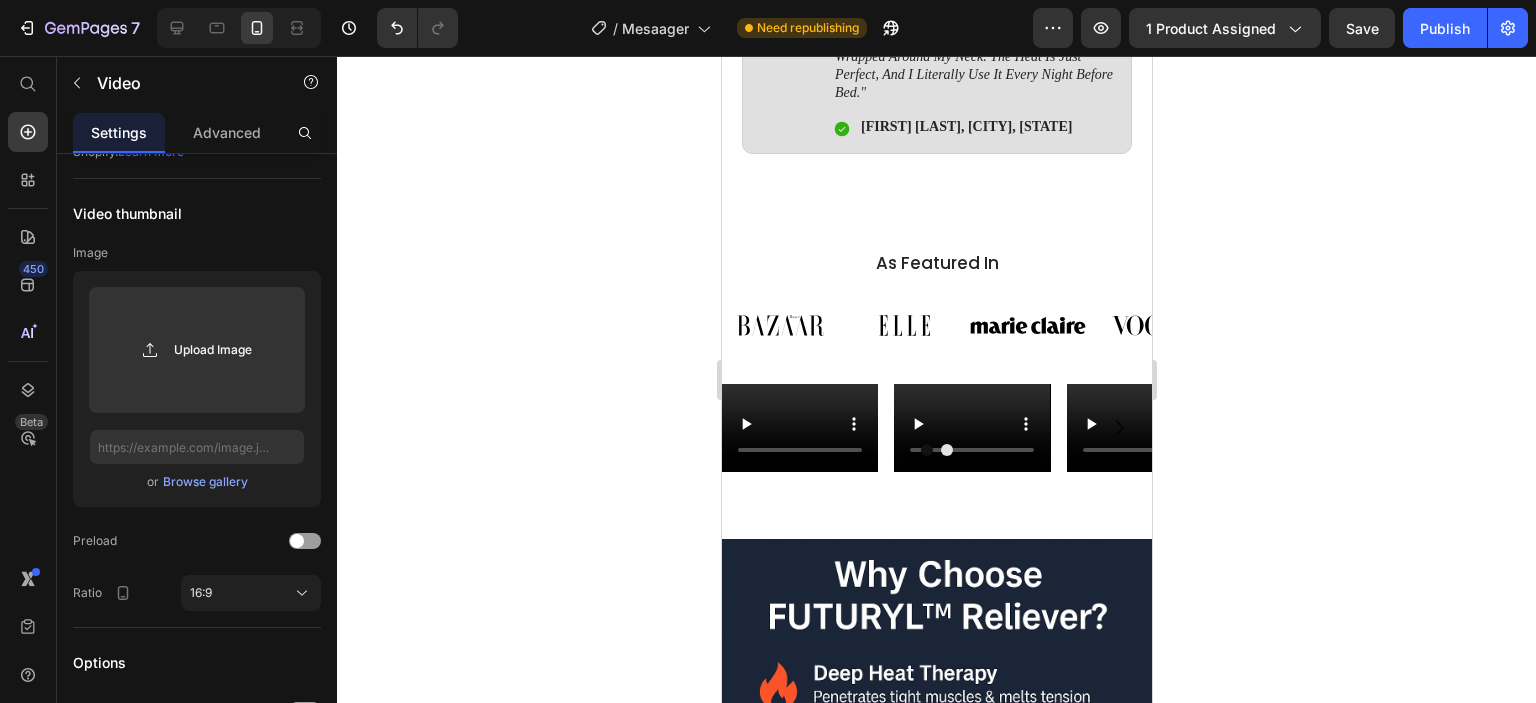 click 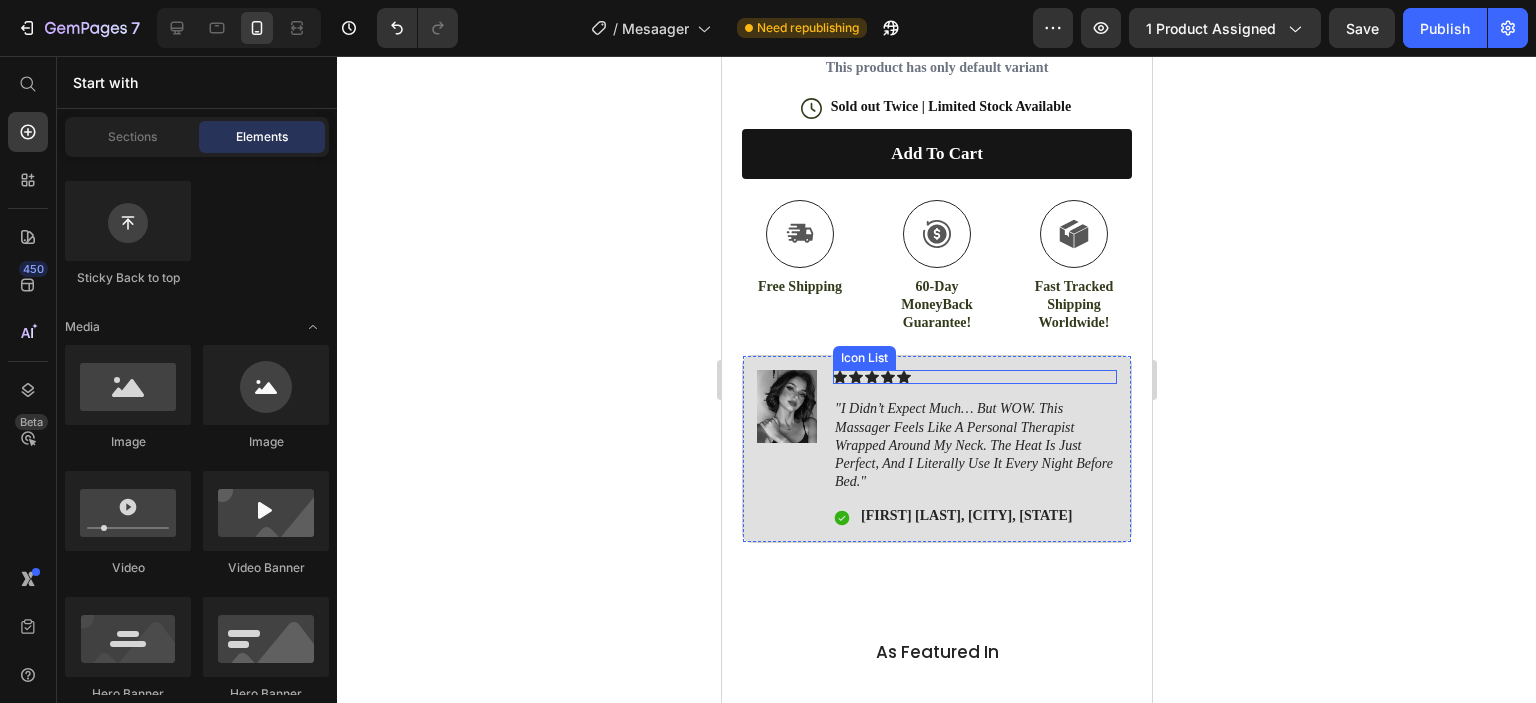 scroll, scrollTop: 1389, scrollLeft: 0, axis: vertical 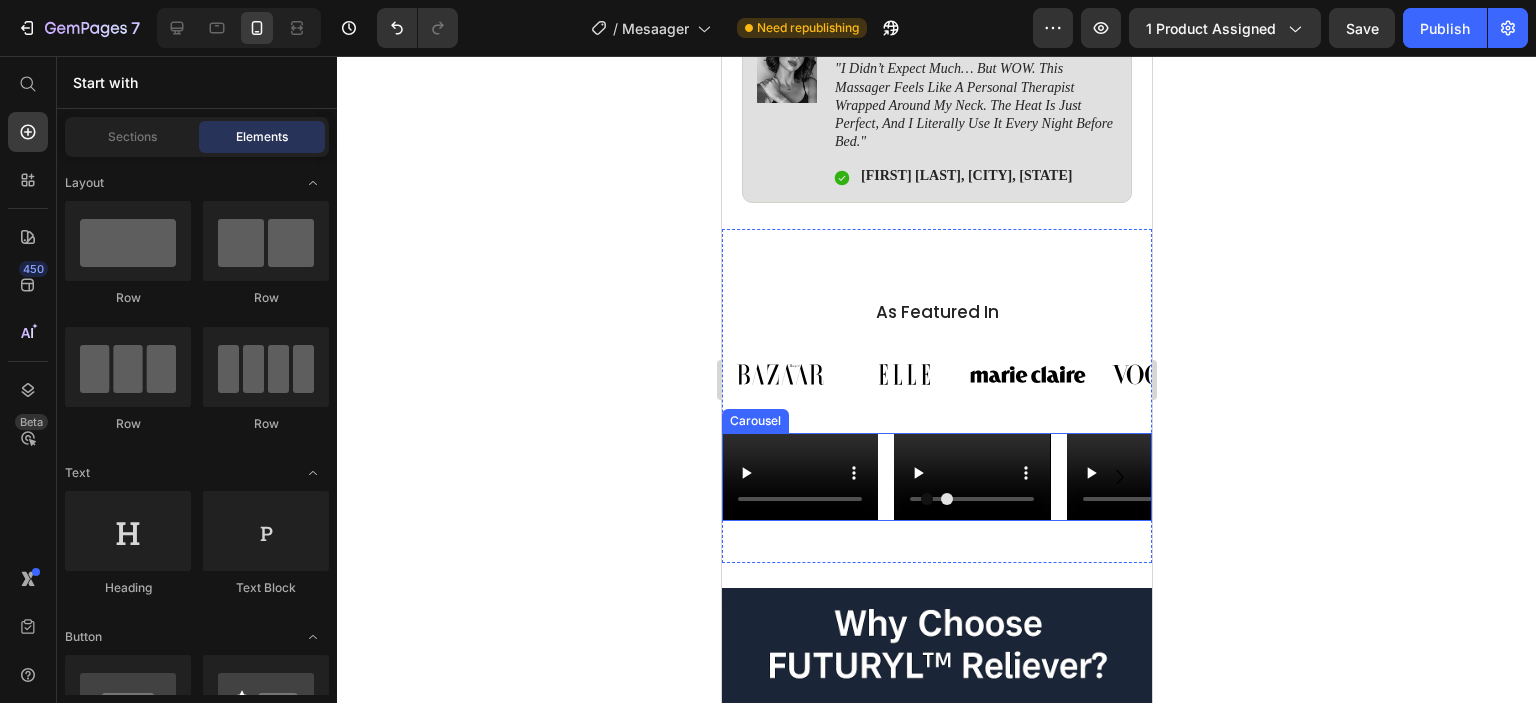 click on "Video Video Video" at bounding box center (936, 477) 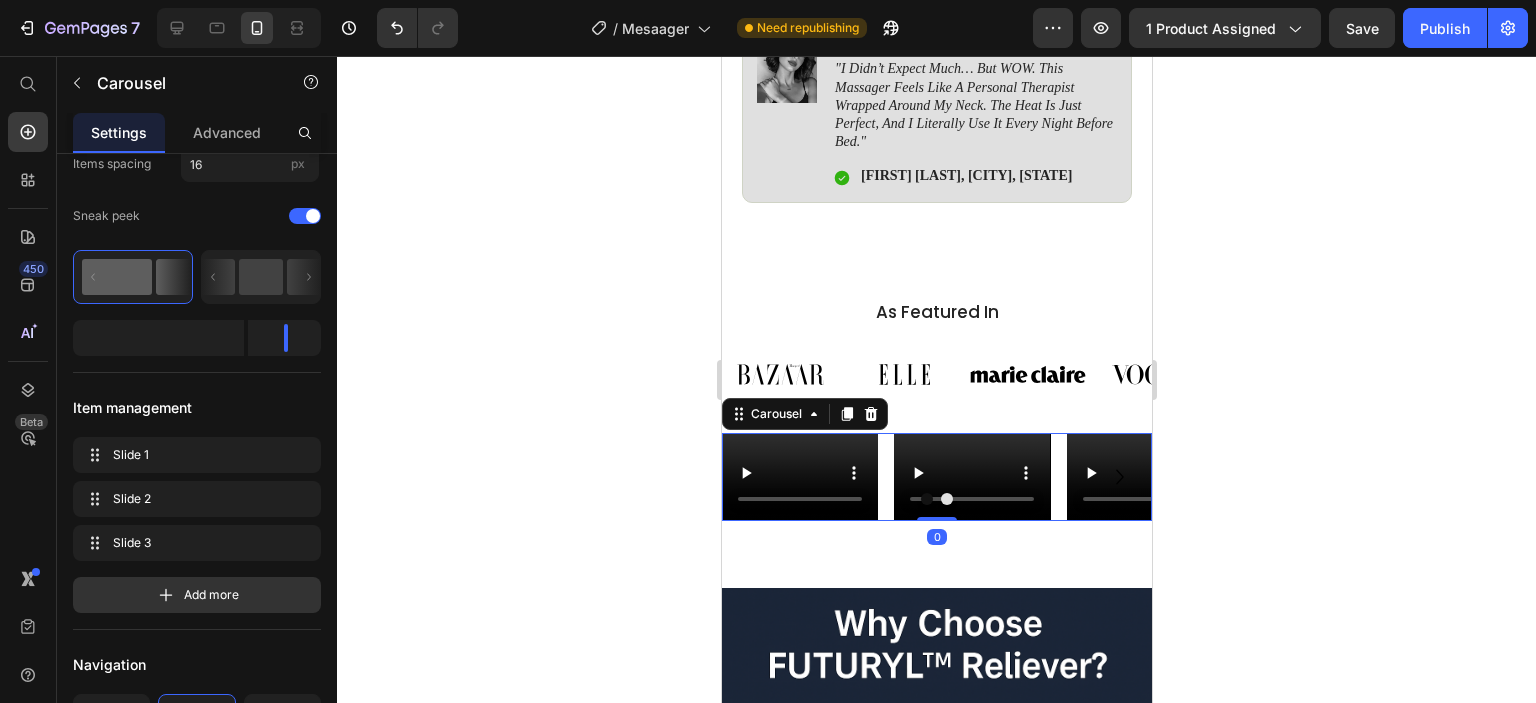 scroll, scrollTop: 0, scrollLeft: 0, axis: both 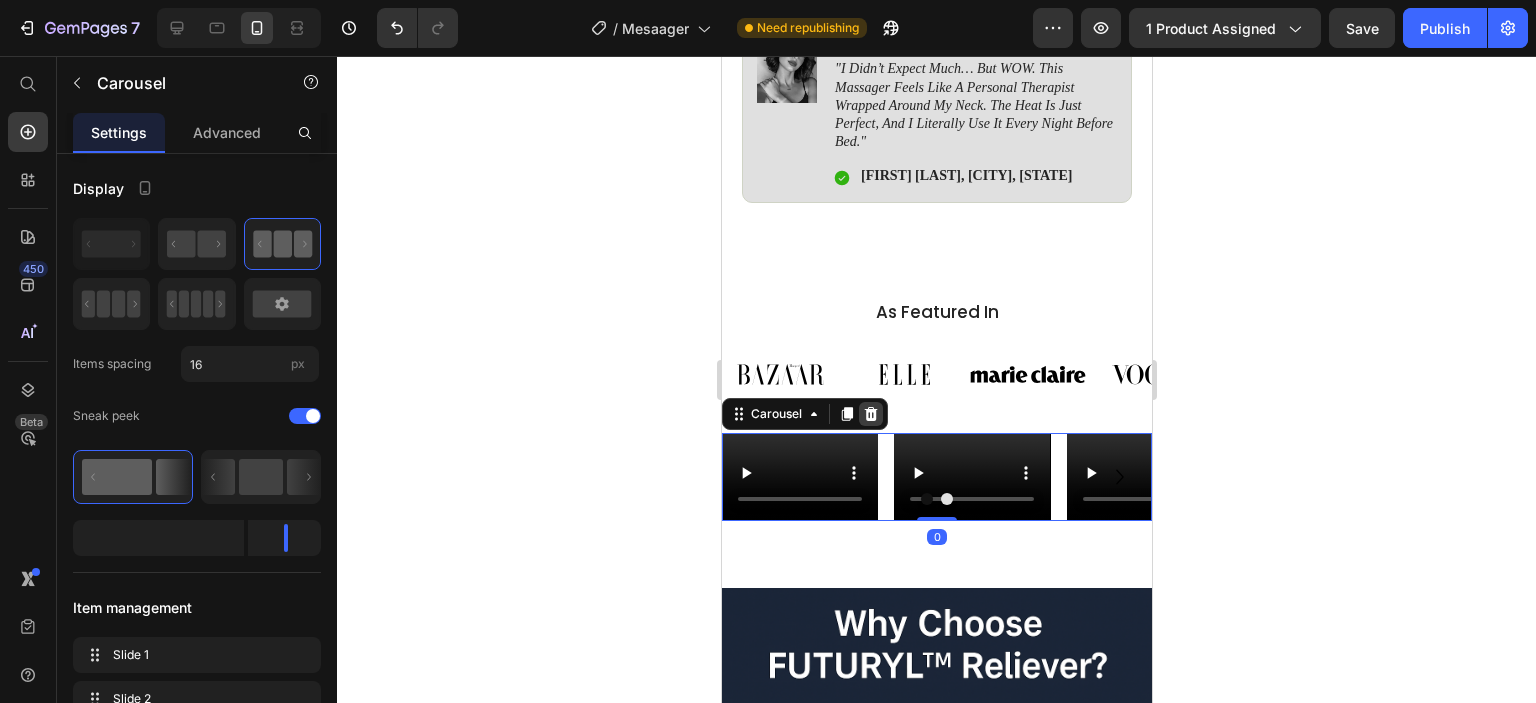 click 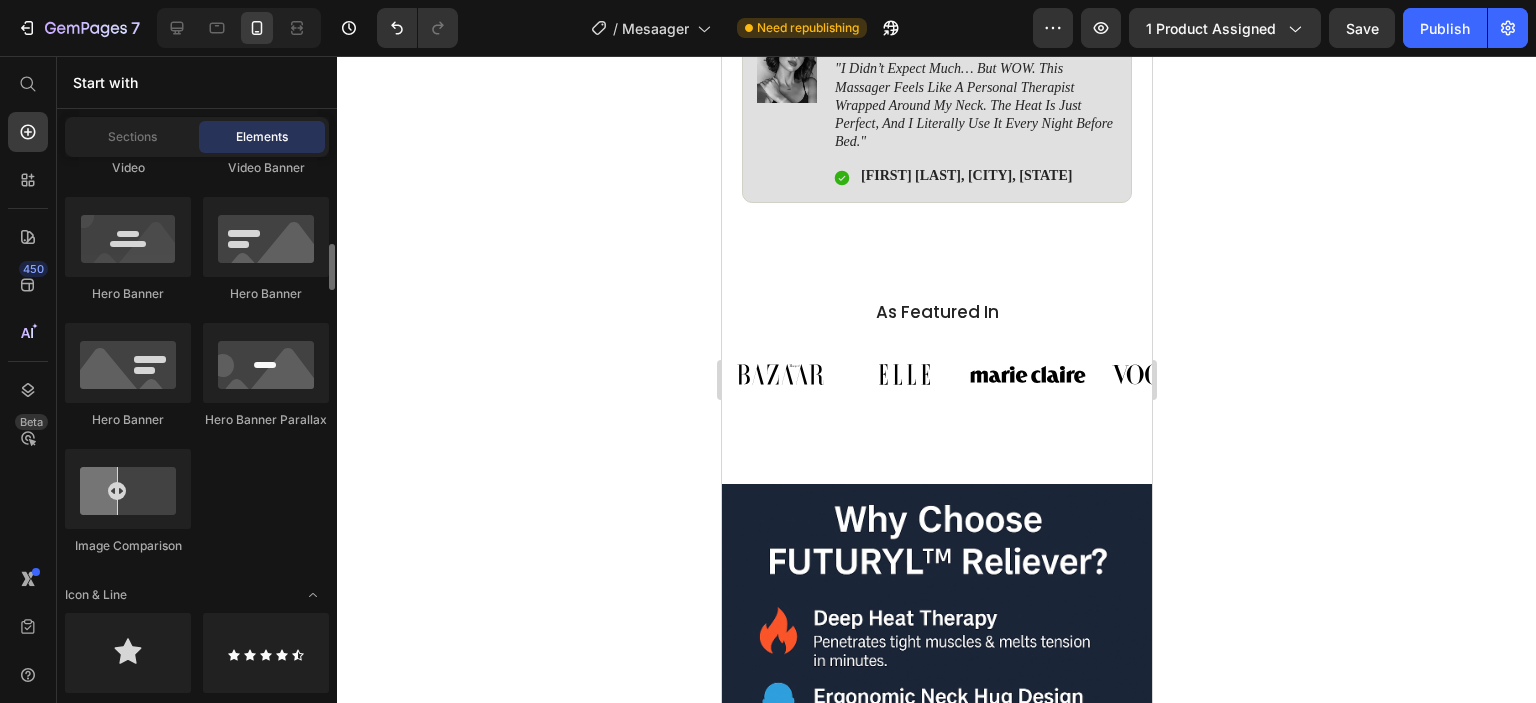 scroll, scrollTop: 700, scrollLeft: 0, axis: vertical 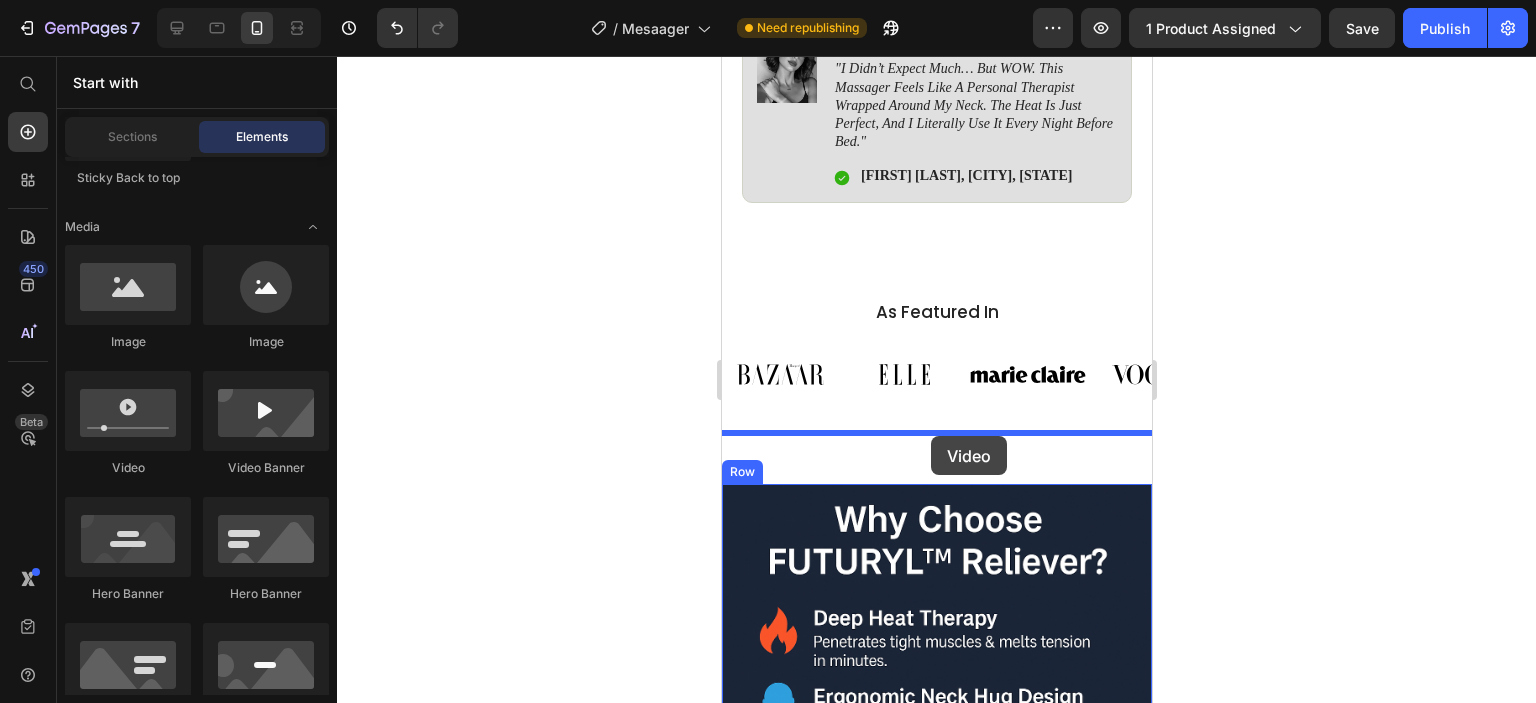 drag, startPoint x: 827, startPoint y: 502, endPoint x: 930, endPoint y: 436, distance: 122.33152 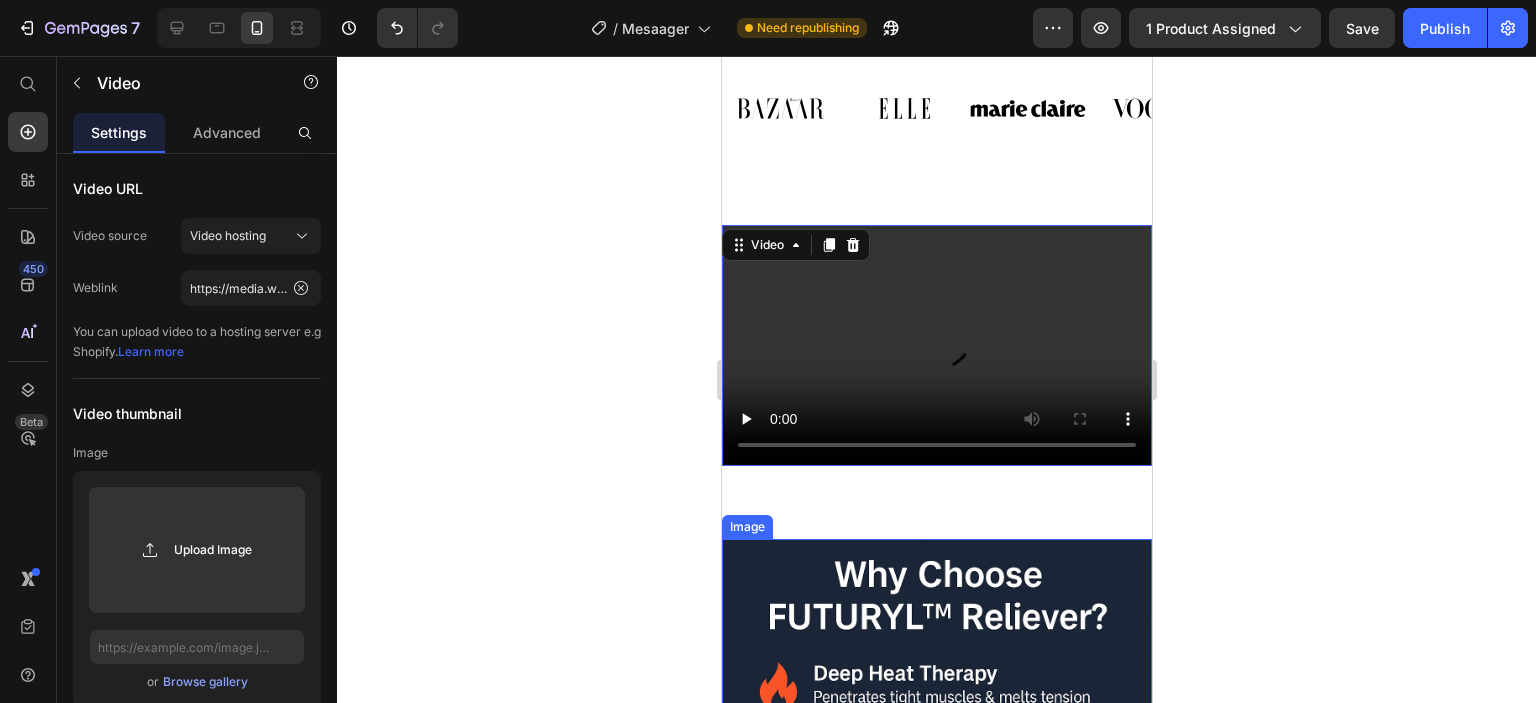 scroll, scrollTop: 1840, scrollLeft: 0, axis: vertical 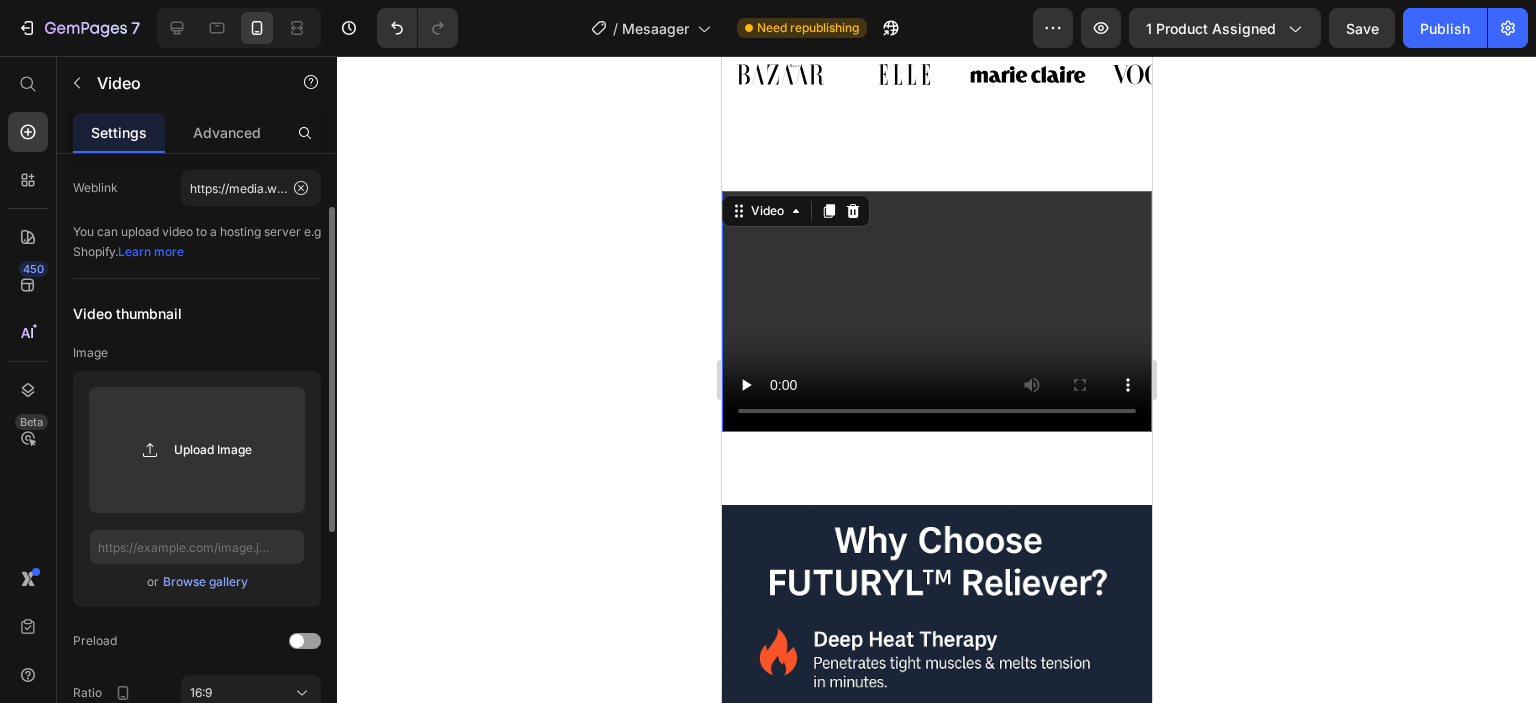 click on "Browse gallery" at bounding box center [205, 582] 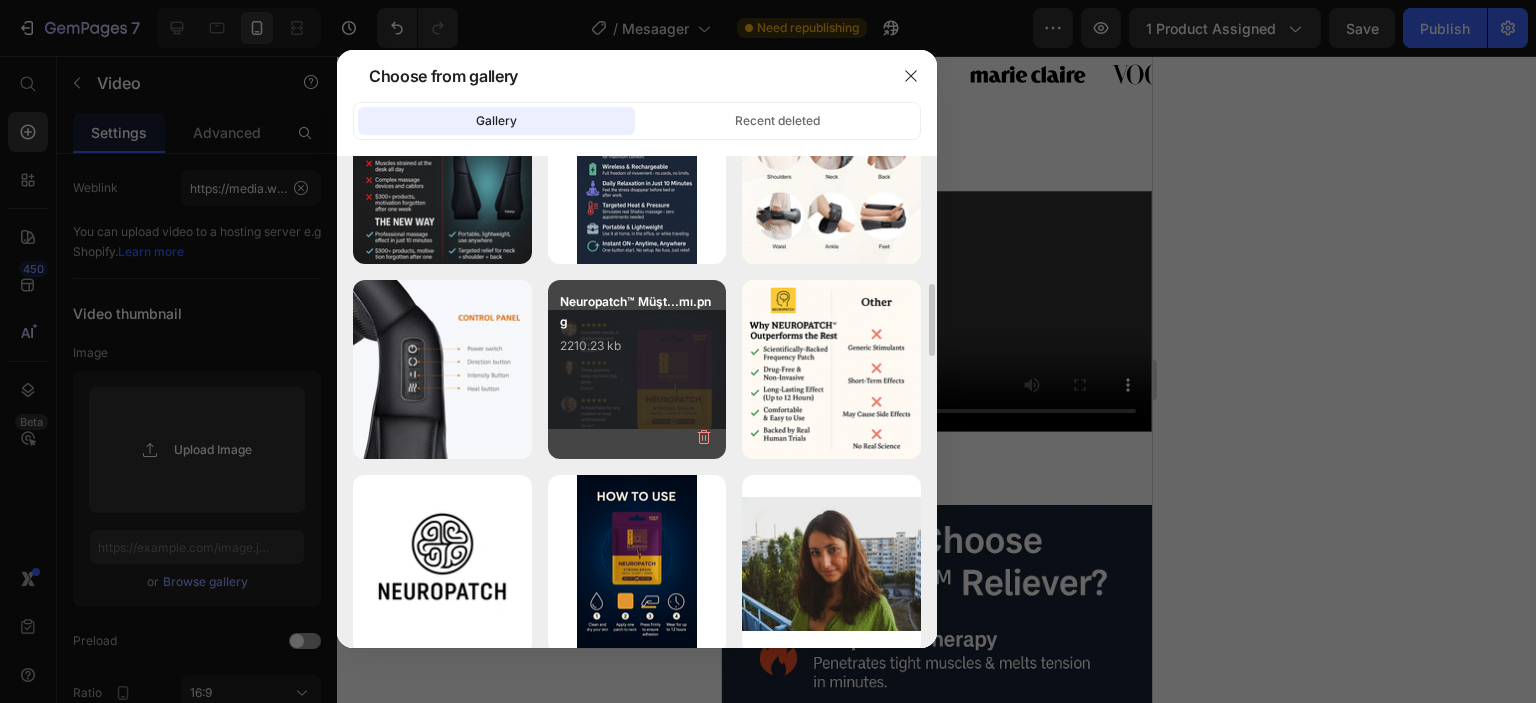 scroll, scrollTop: 0, scrollLeft: 0, axis: both 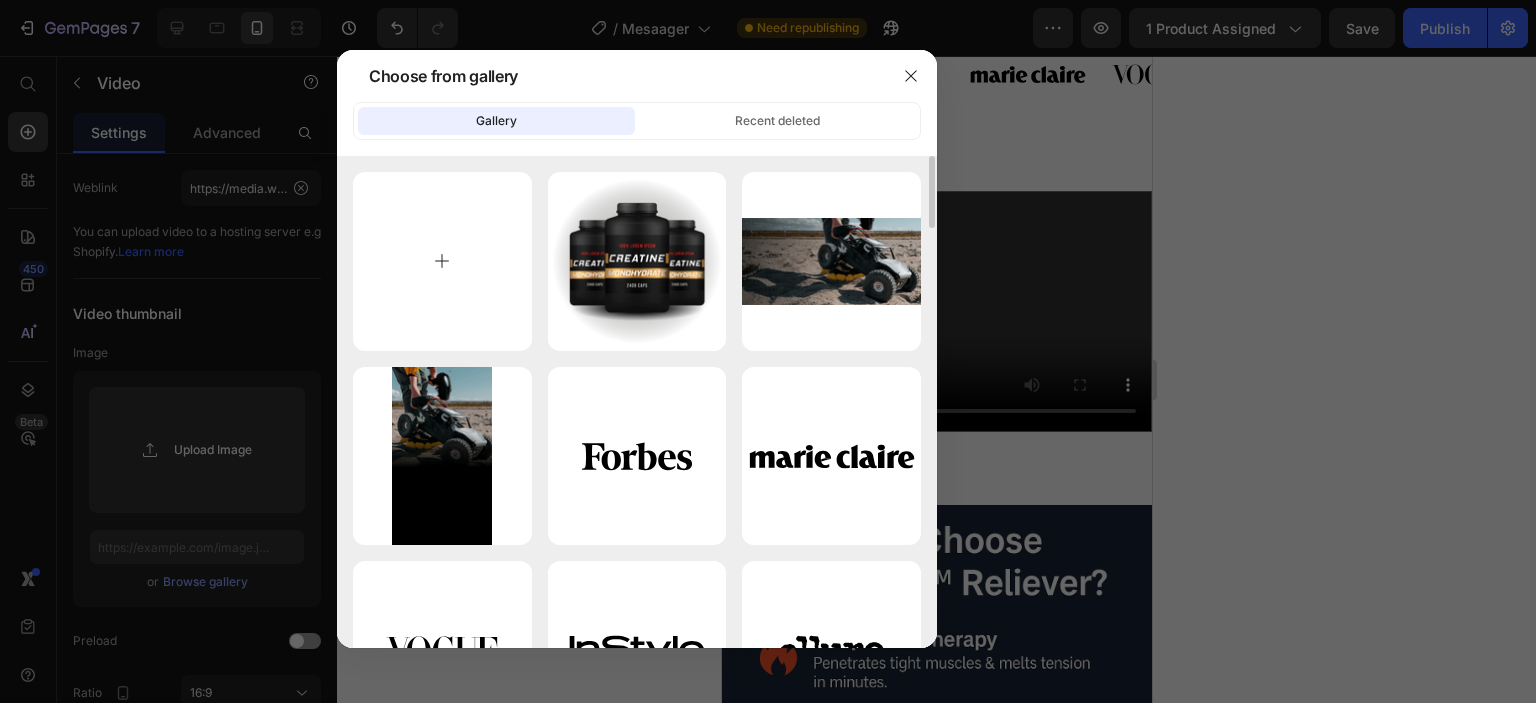 click at bounding box center (442, 261) 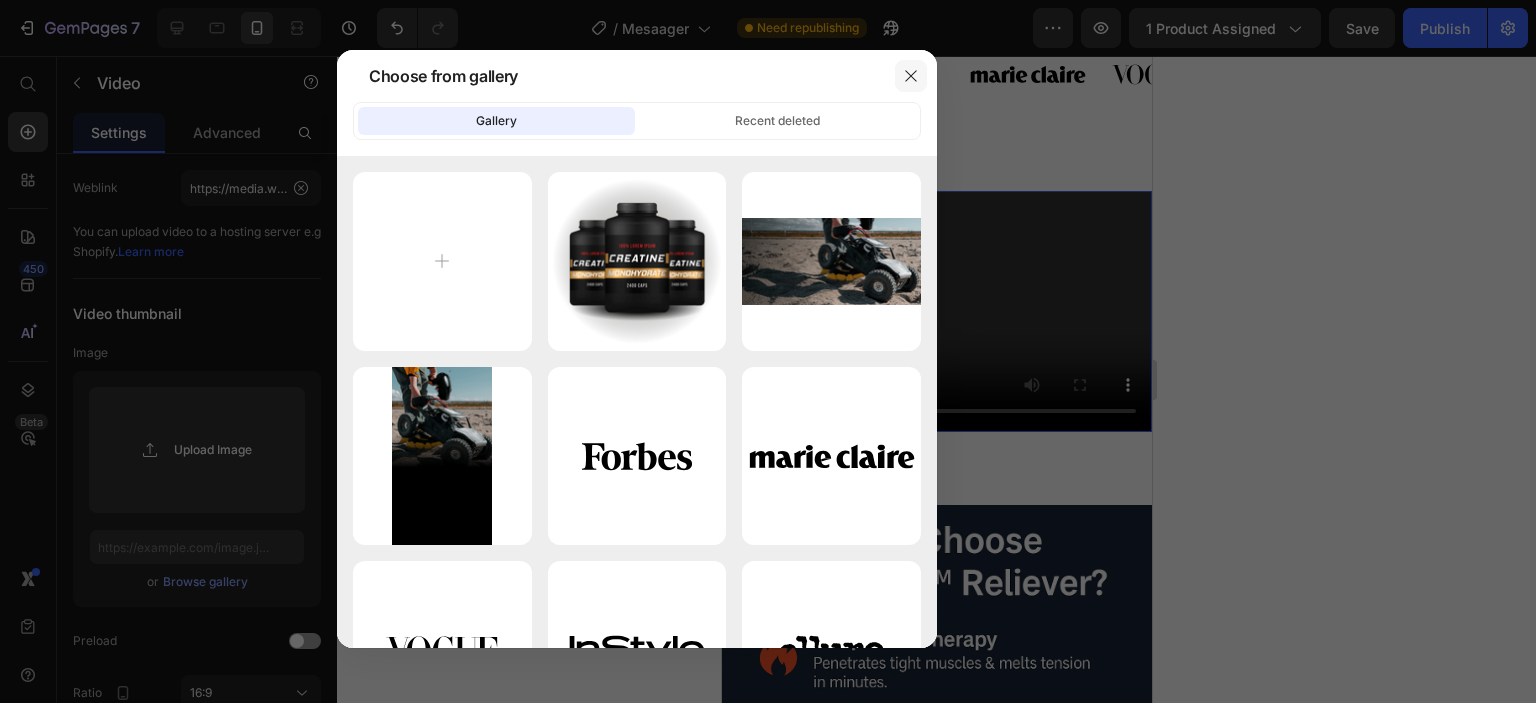 click 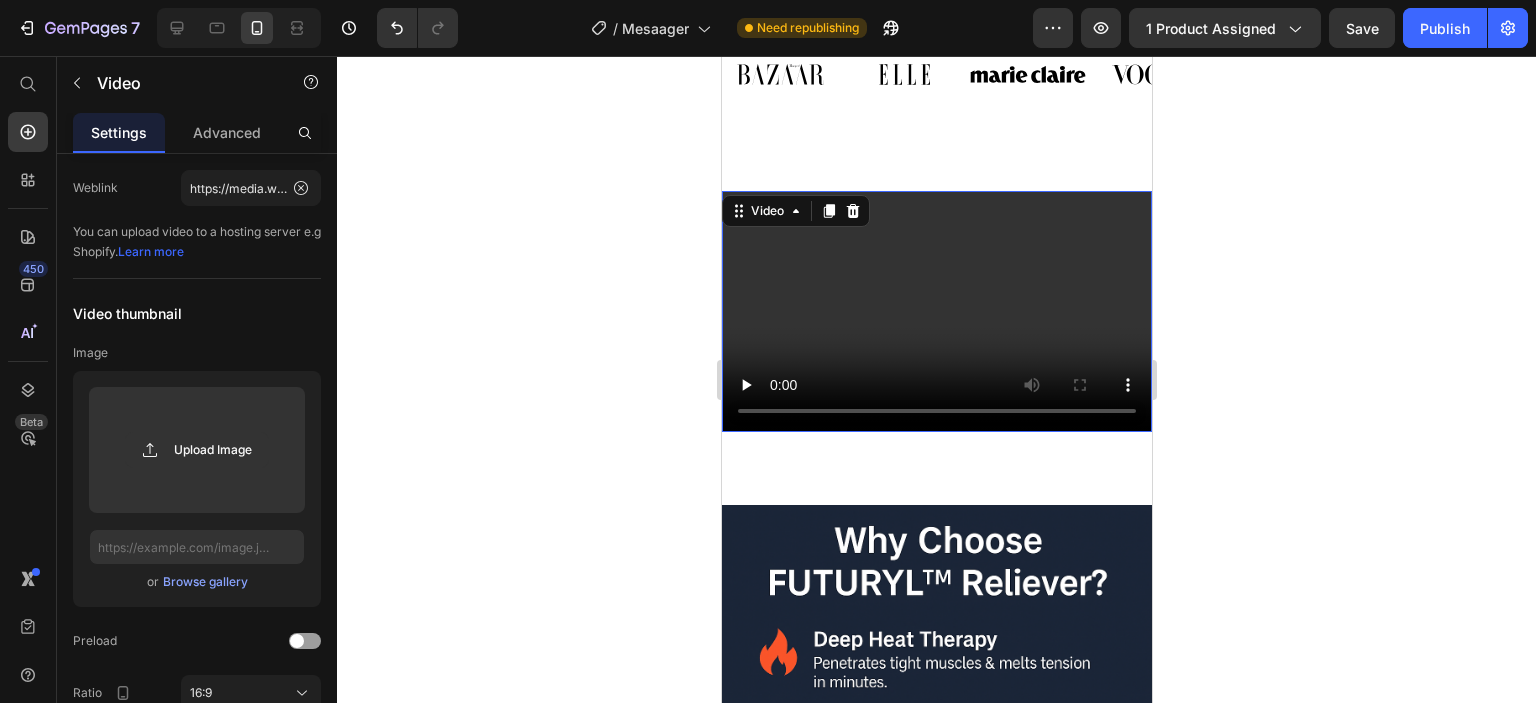 click at bounding box center [936, 312] 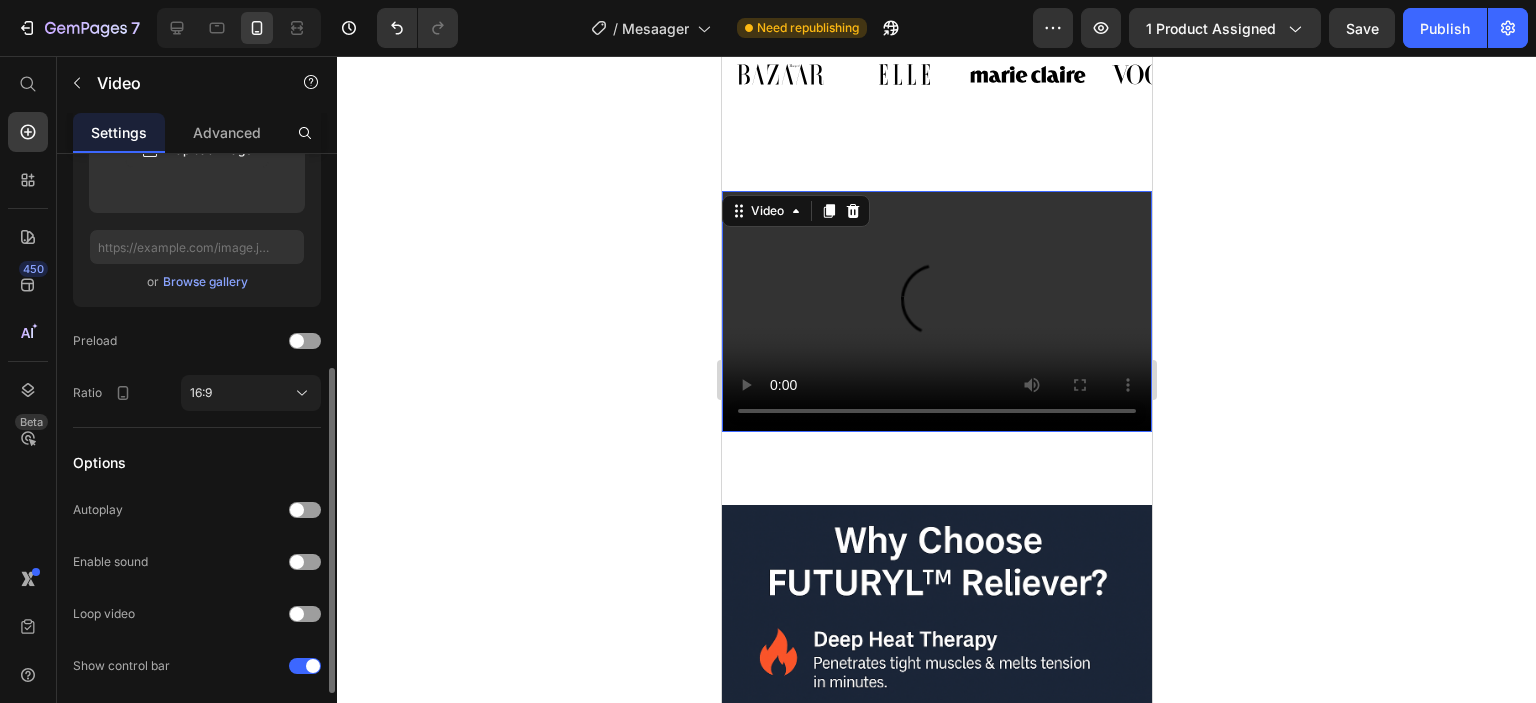 scroll, scrollTop: 523, scrollLeft: 0, axis: vertical 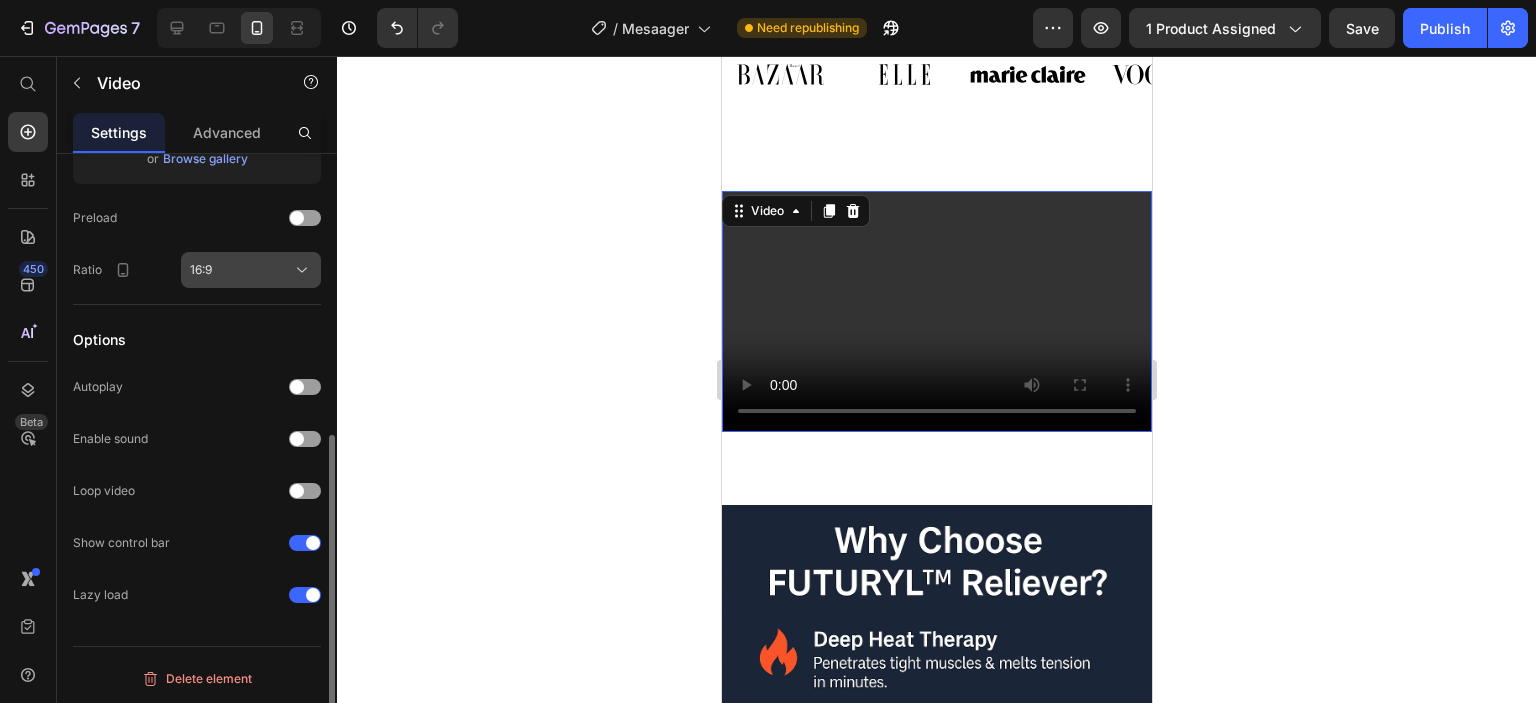 click on "16:9" 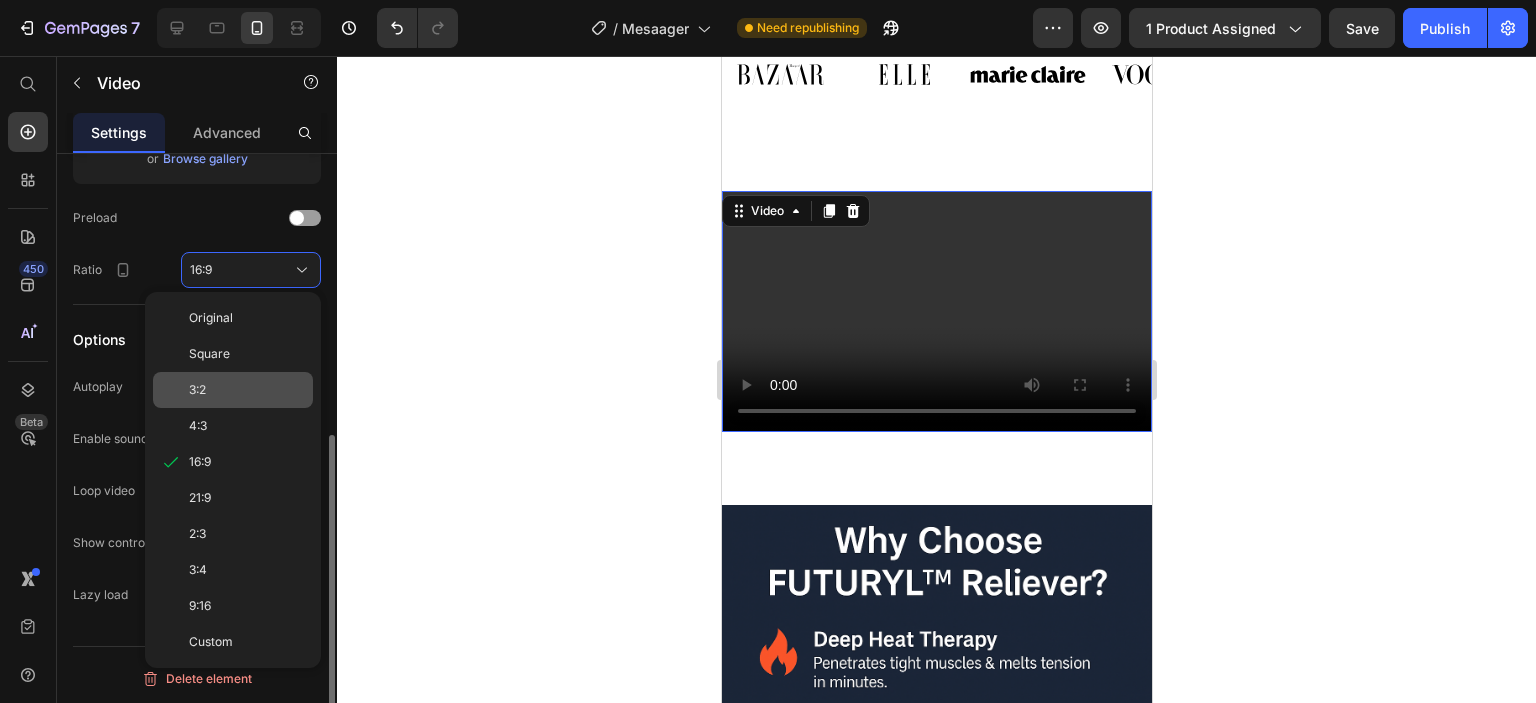 click on "3:2" at bounding box center (247, 390) 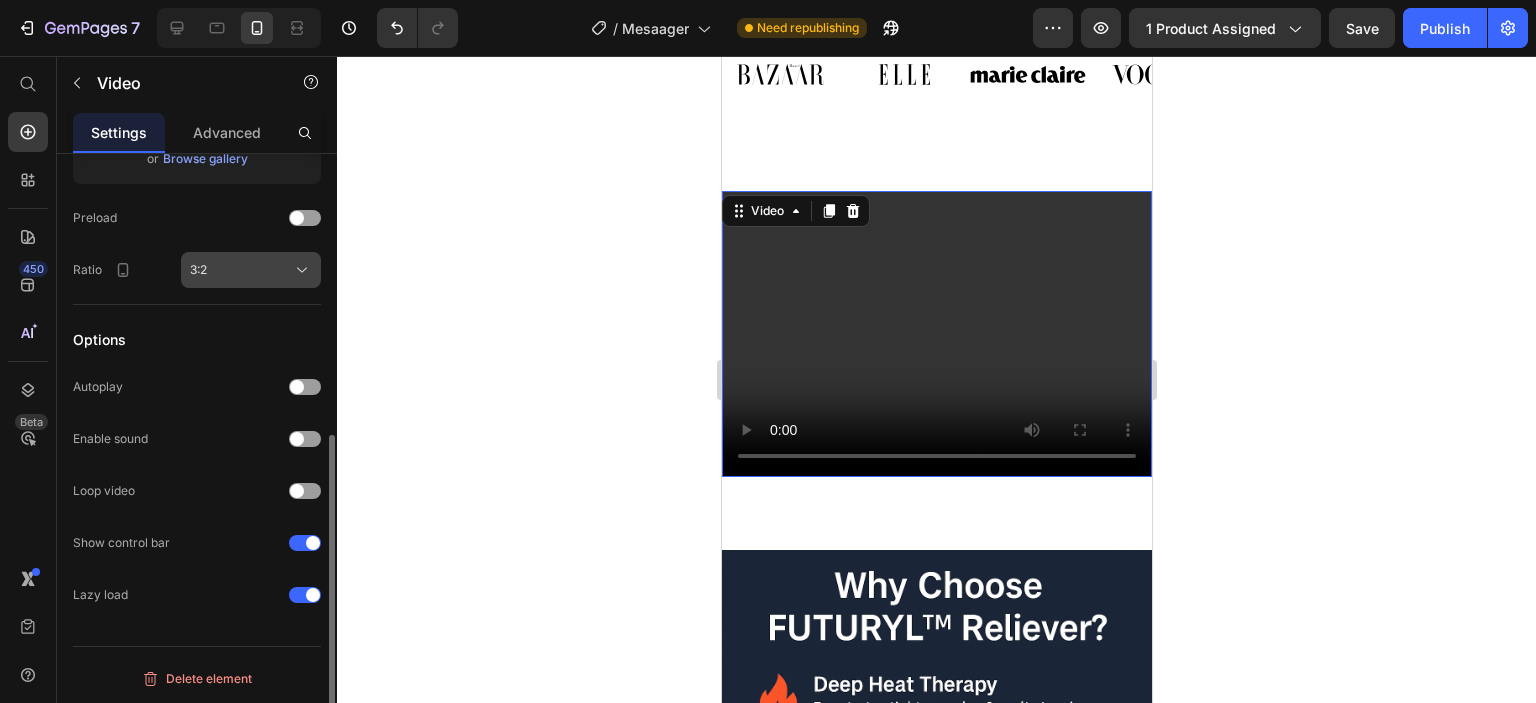 click on "3:2" 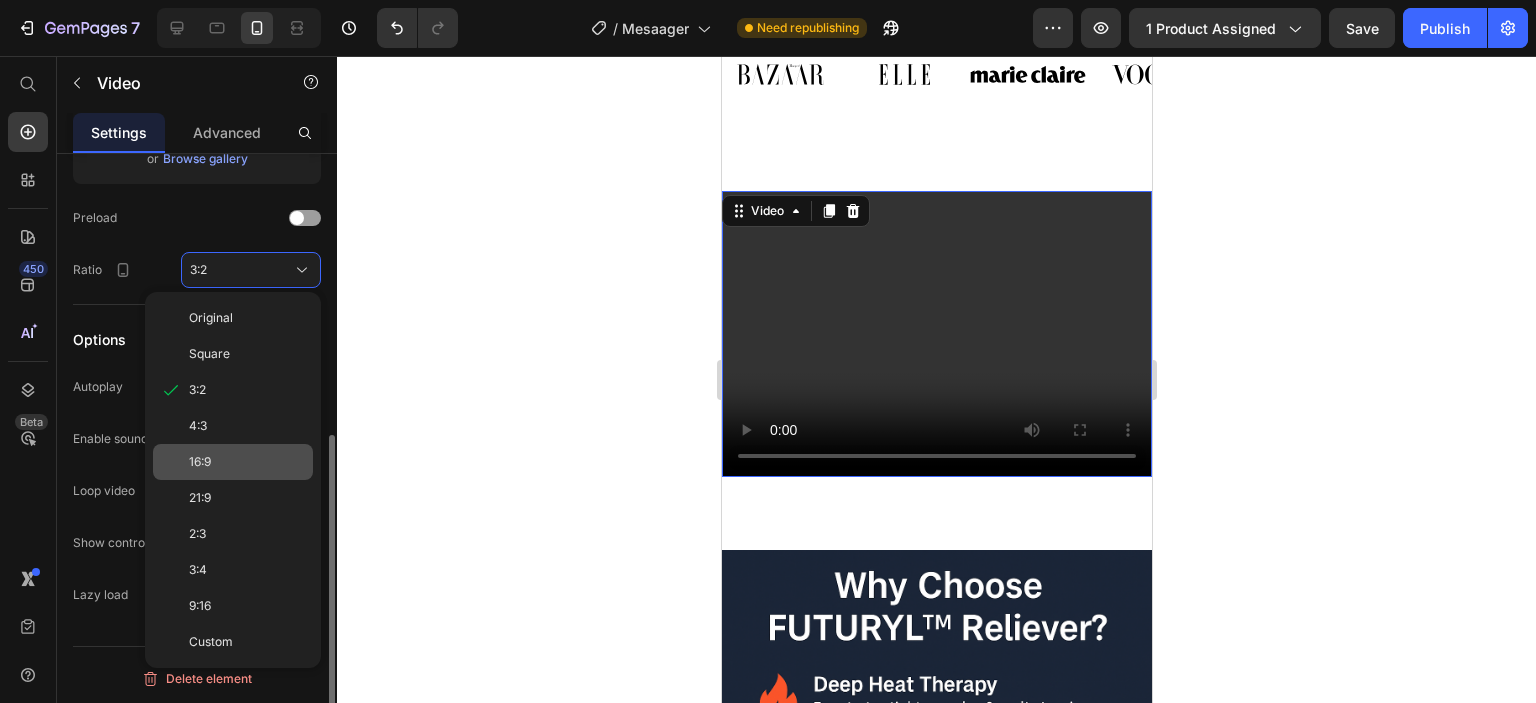 click on "16:9" 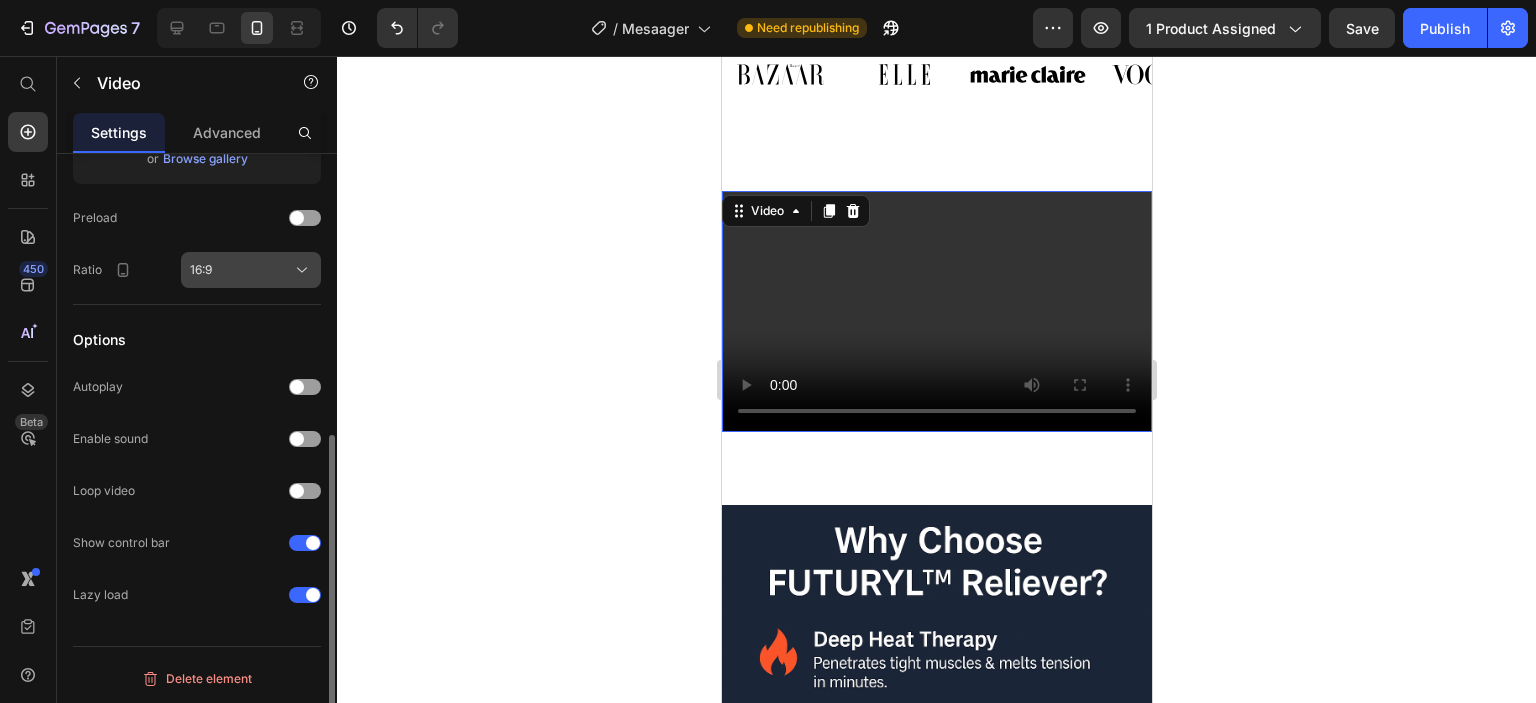 click 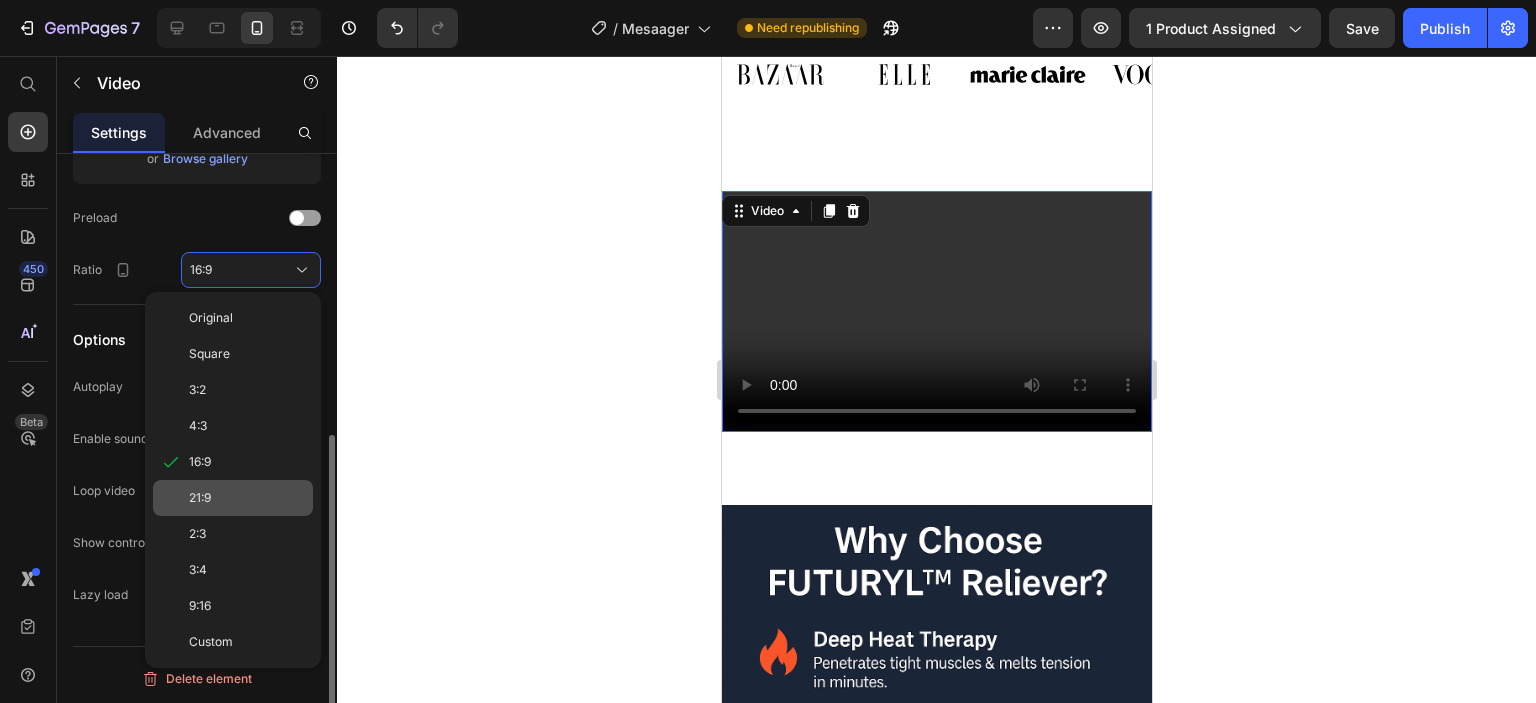 click on "21:9" 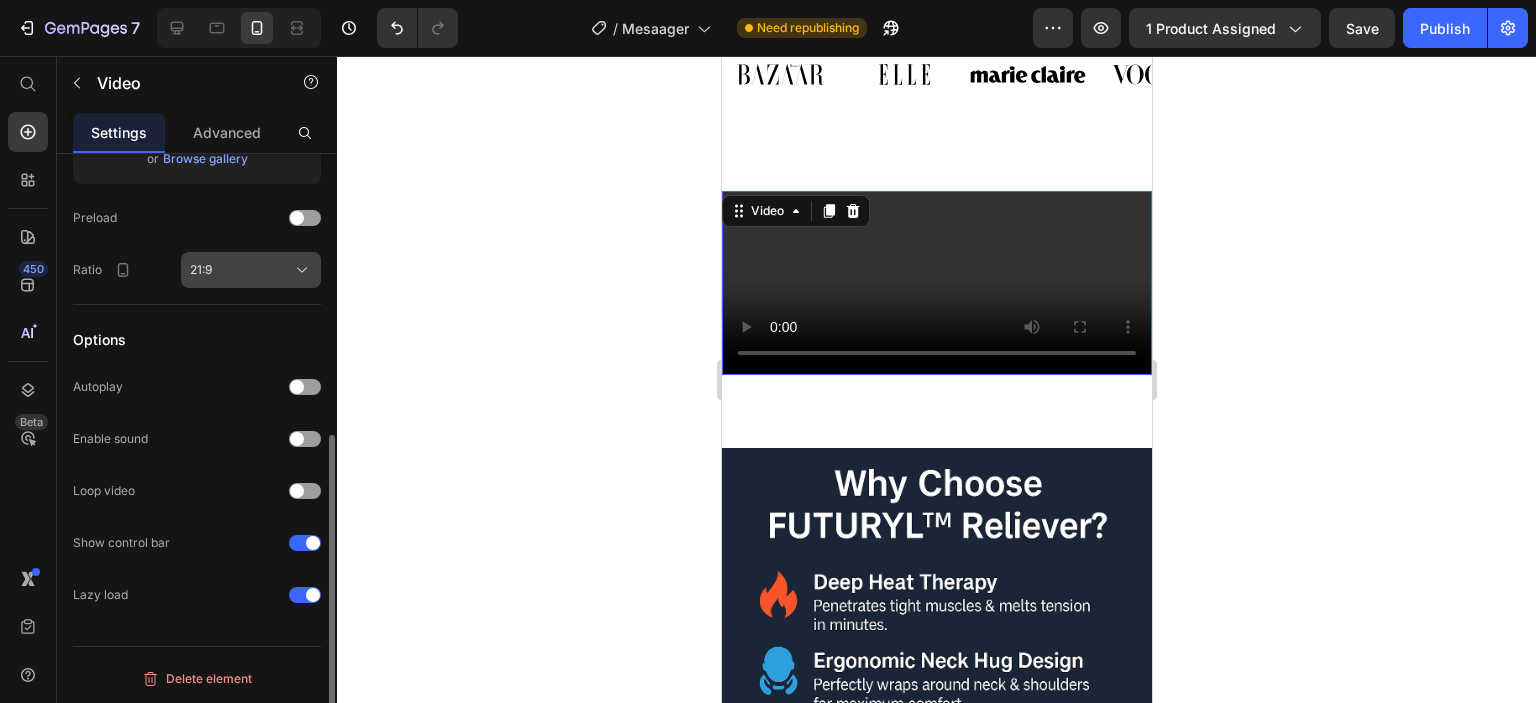 click on "21:9" 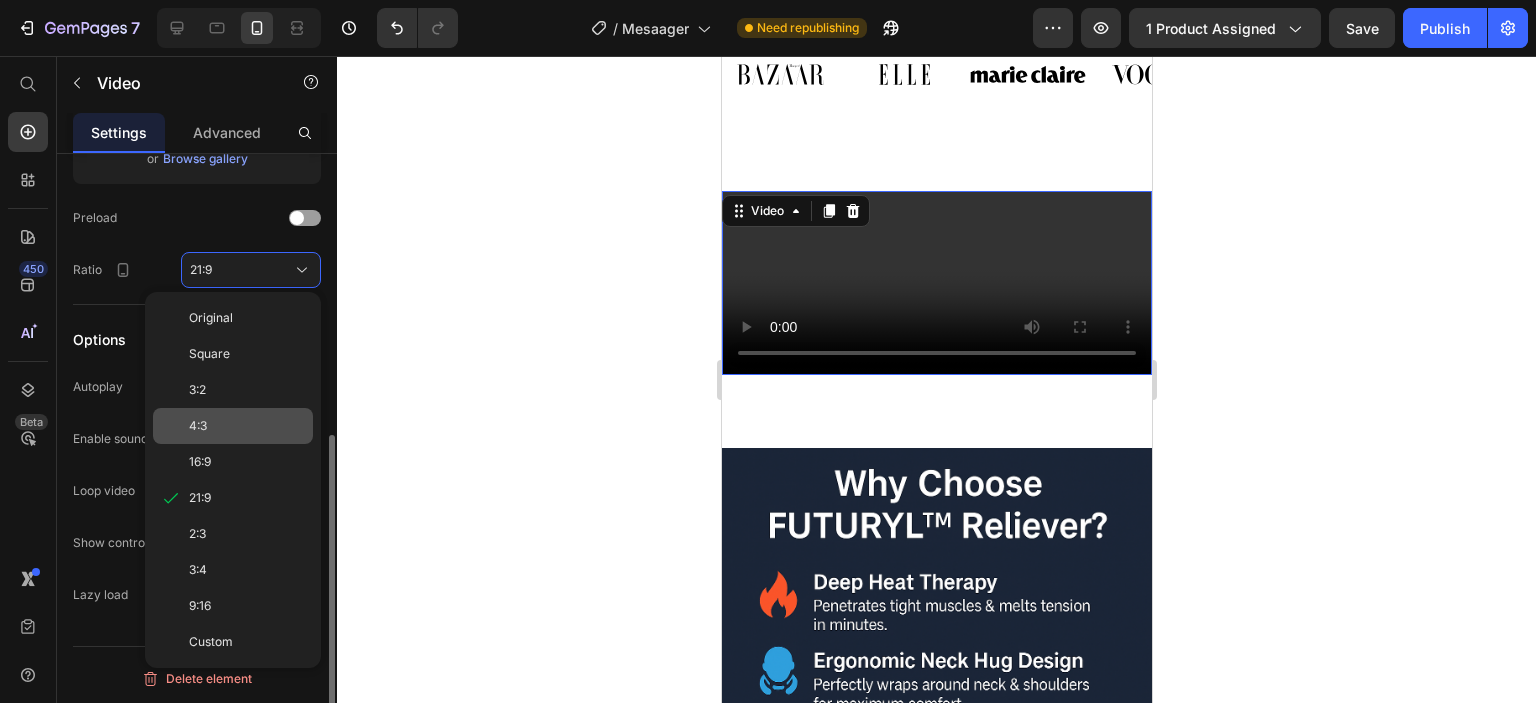 click on "4:3" at bounding box center (247, 426) 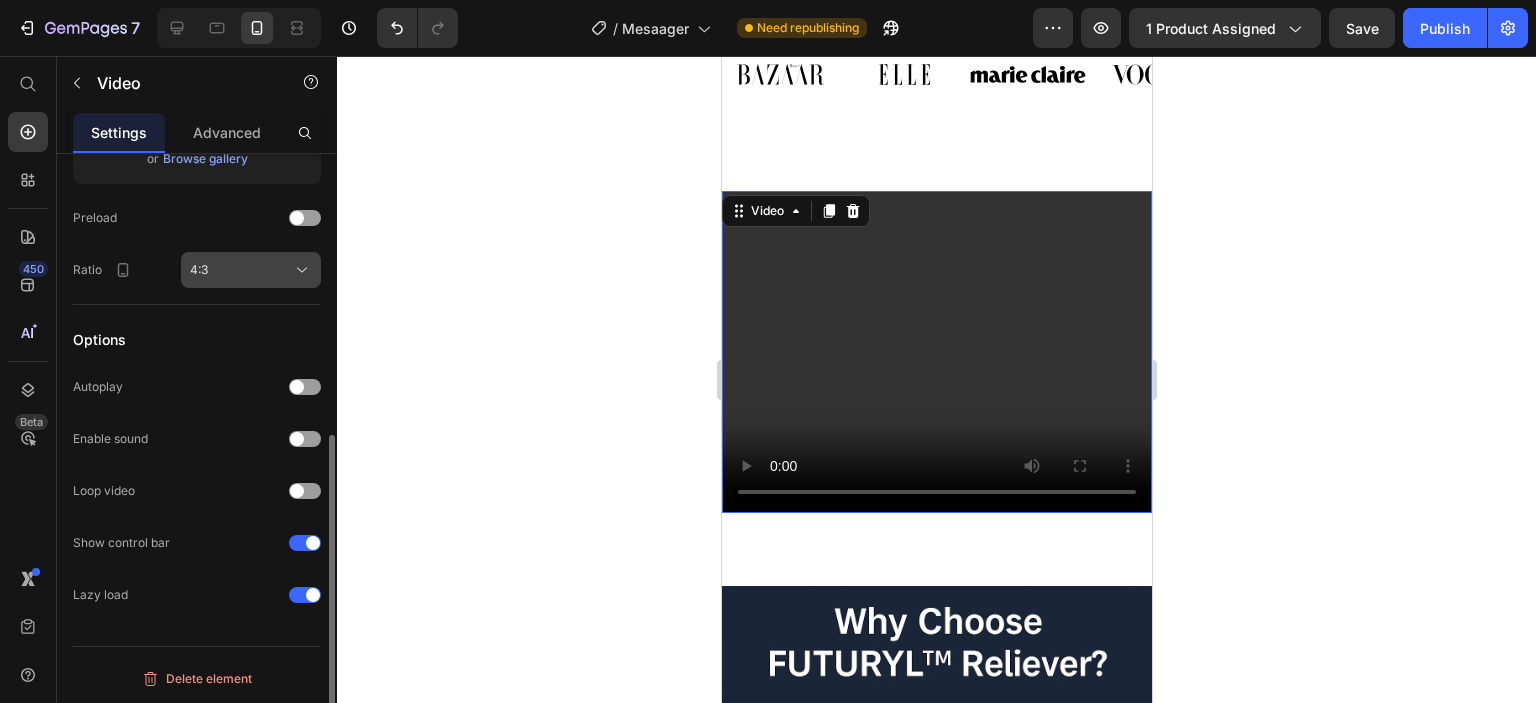 click on "4:3" at bounding box center (251, 270) 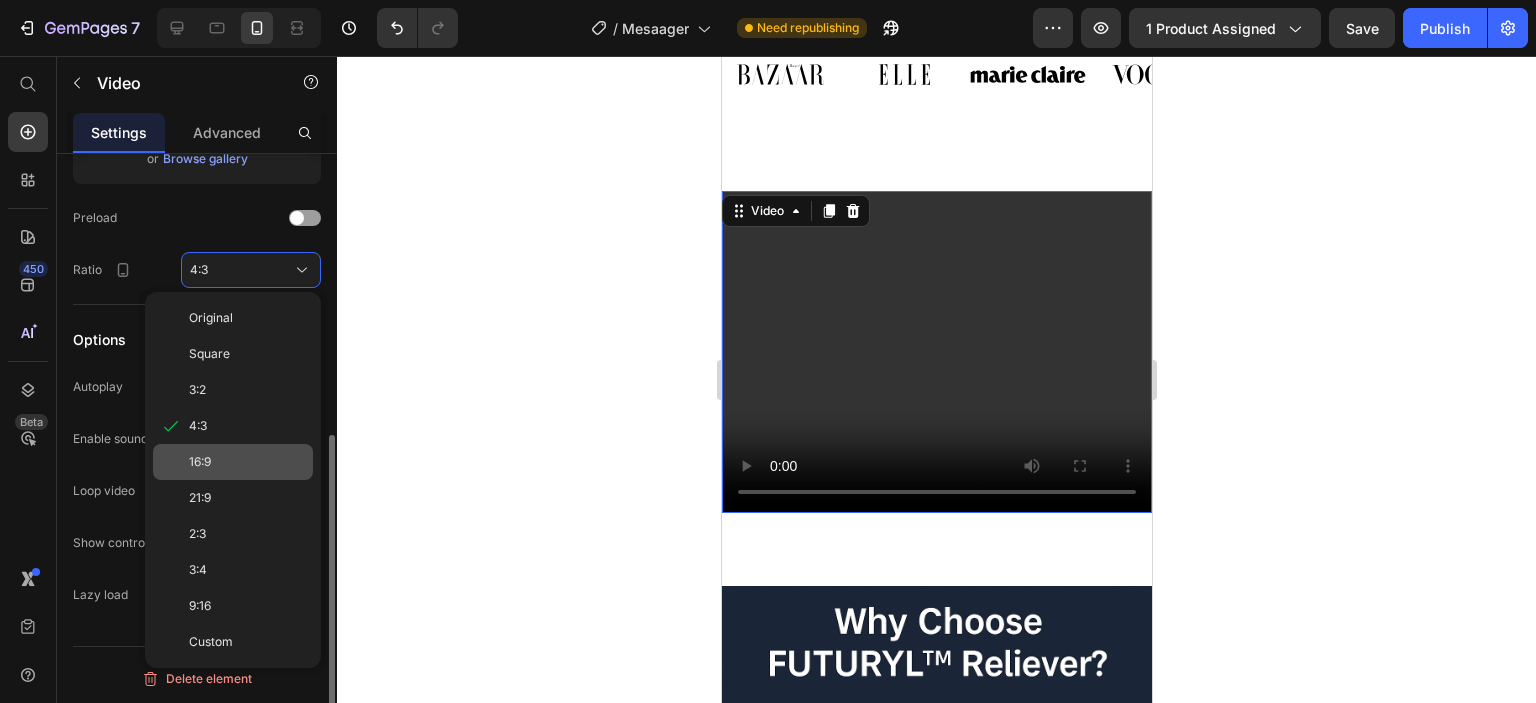 click on "16:9" at bounding box center [247, 462] 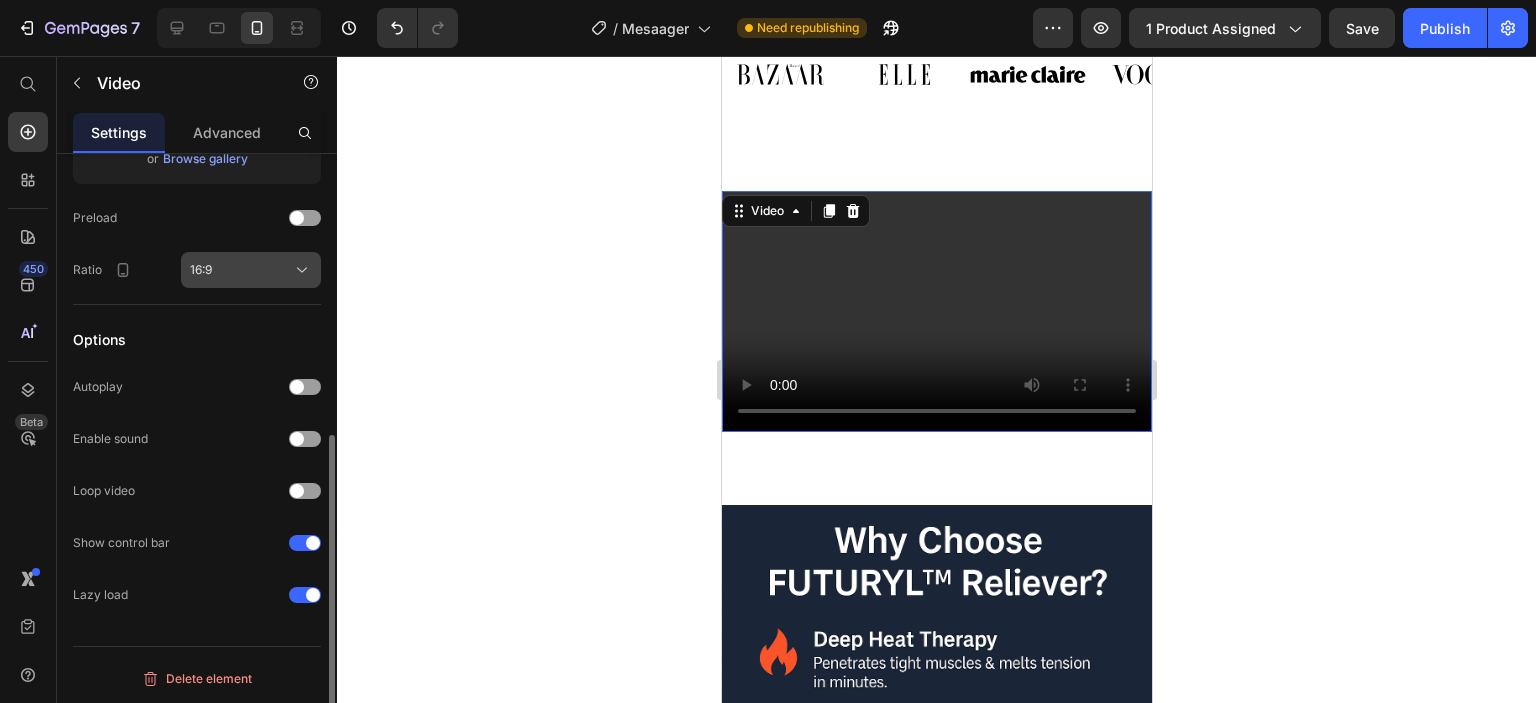click on "16:9" at bounding box center [251, 270] 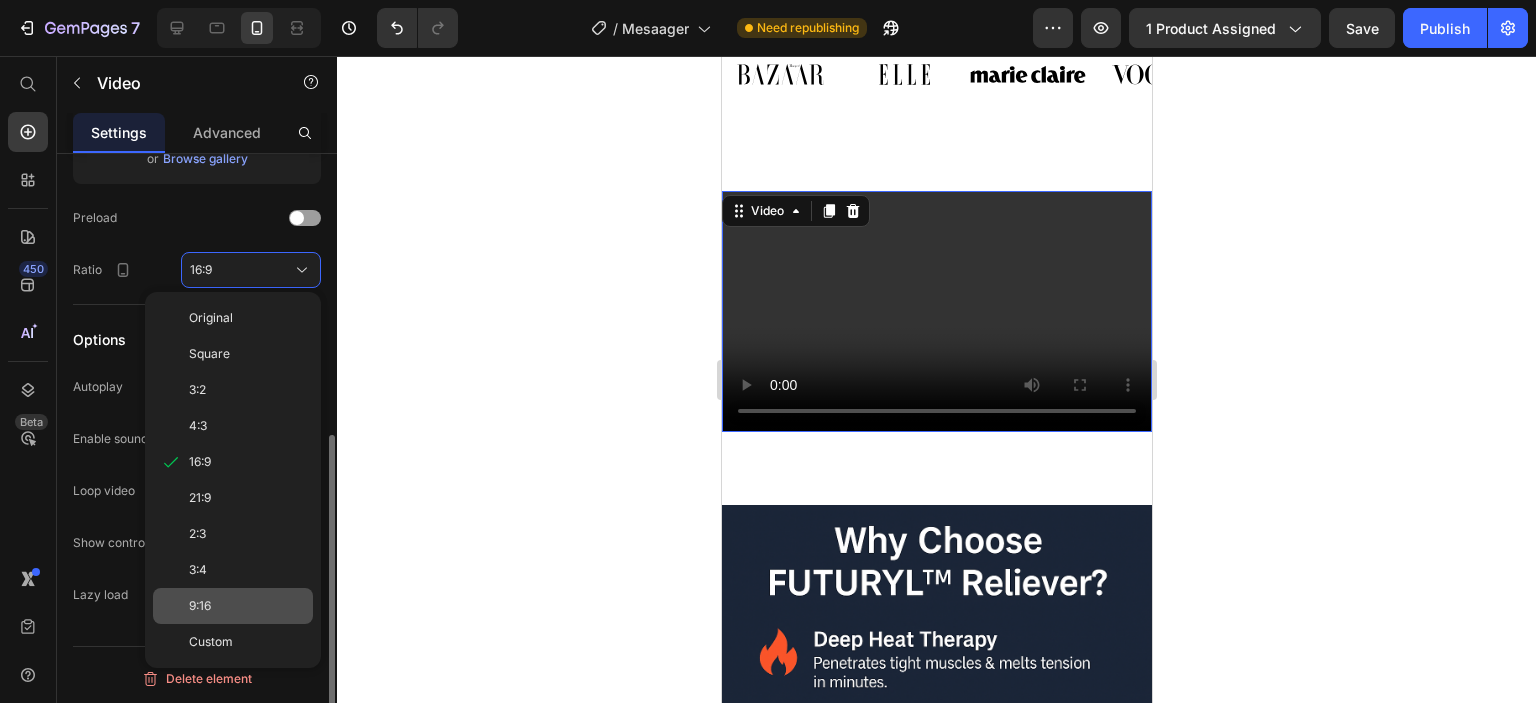 click on "9:16" 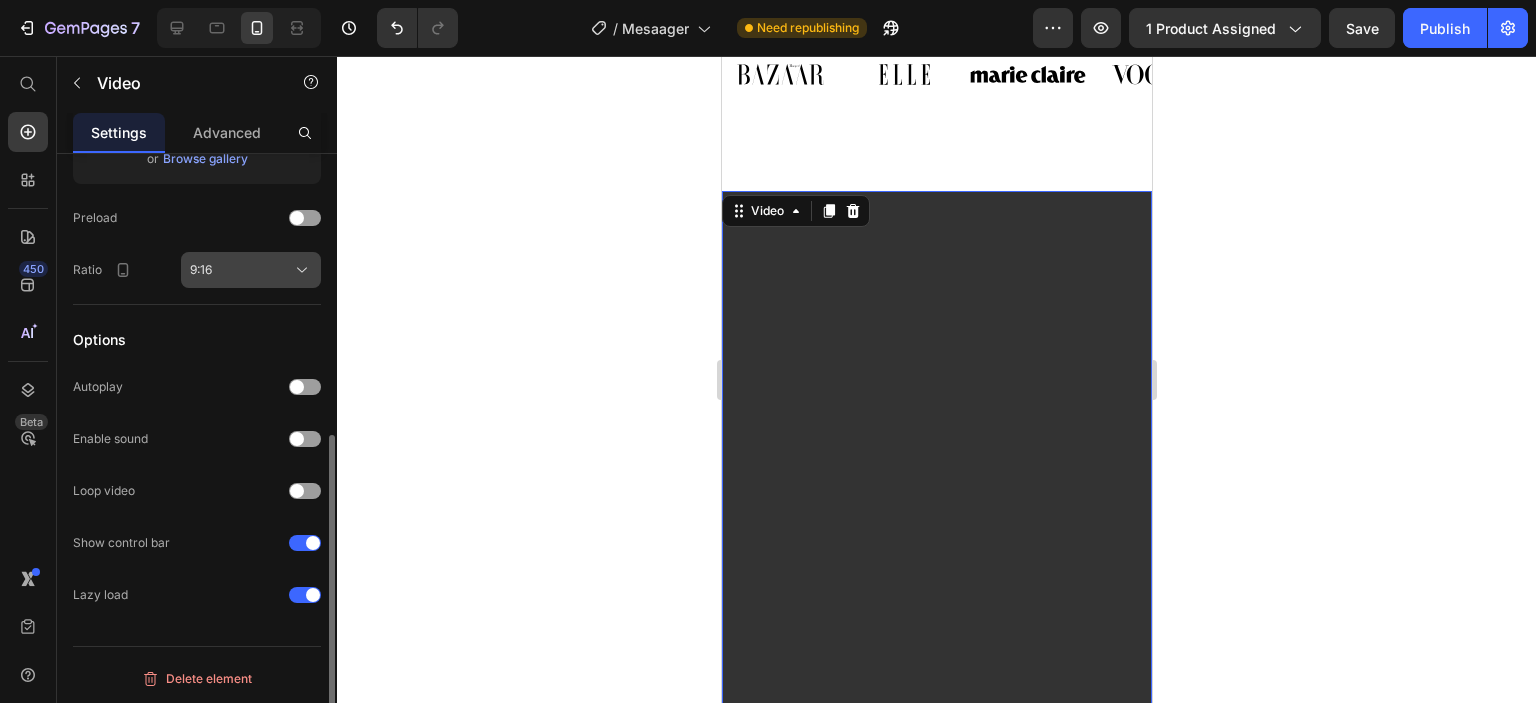 click on "9:16" at bounding box center (251, 270) 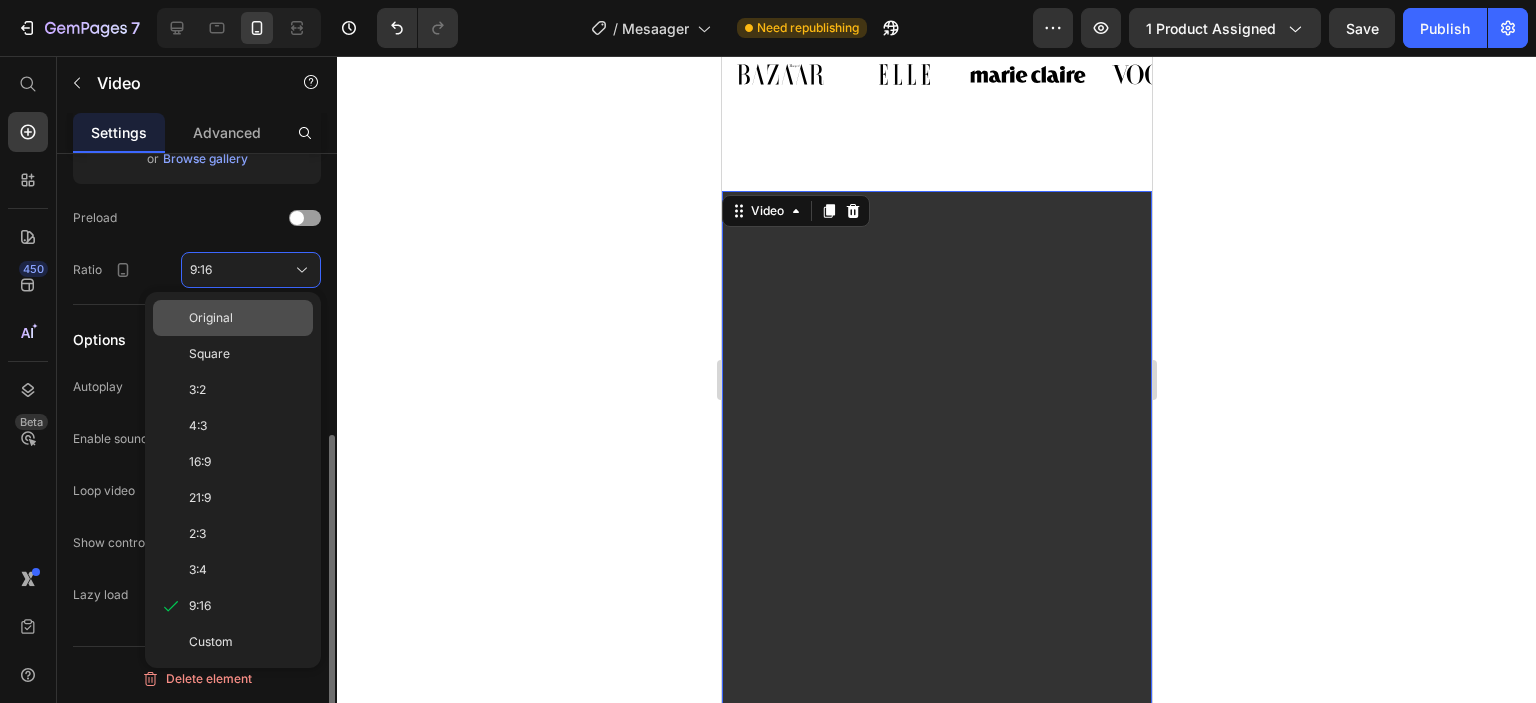 click on "Original" at bounding box center [247, 318] 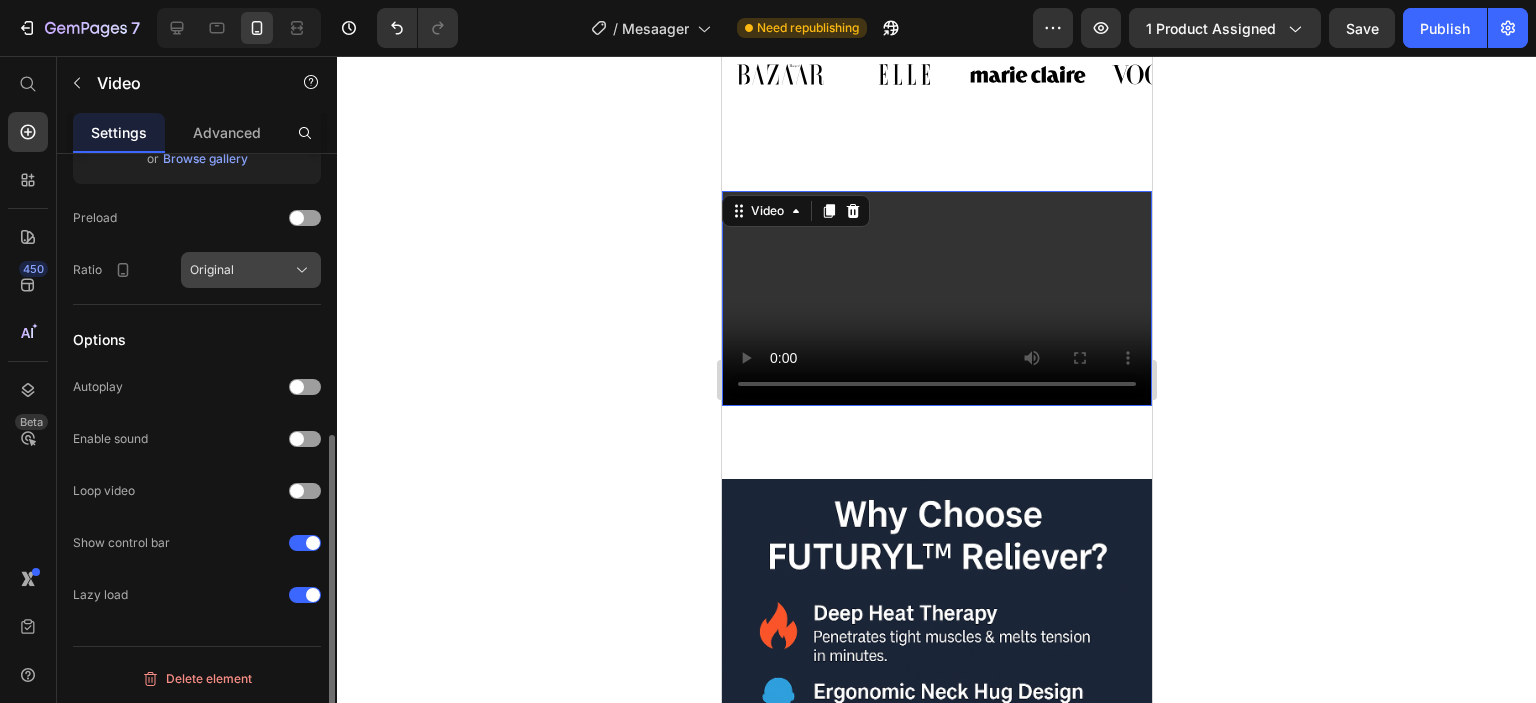click on "Original" 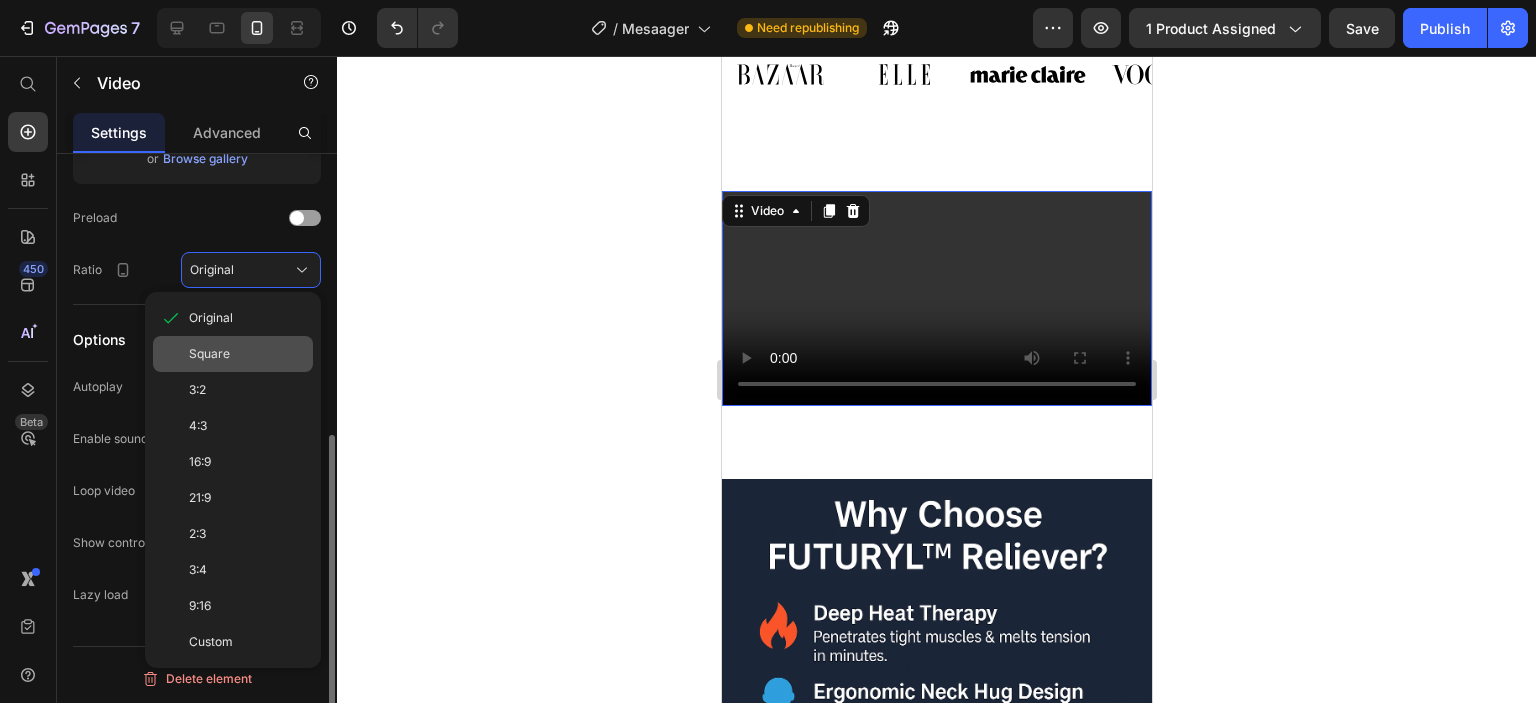 click on "Square" at bounding box center [209, 354] 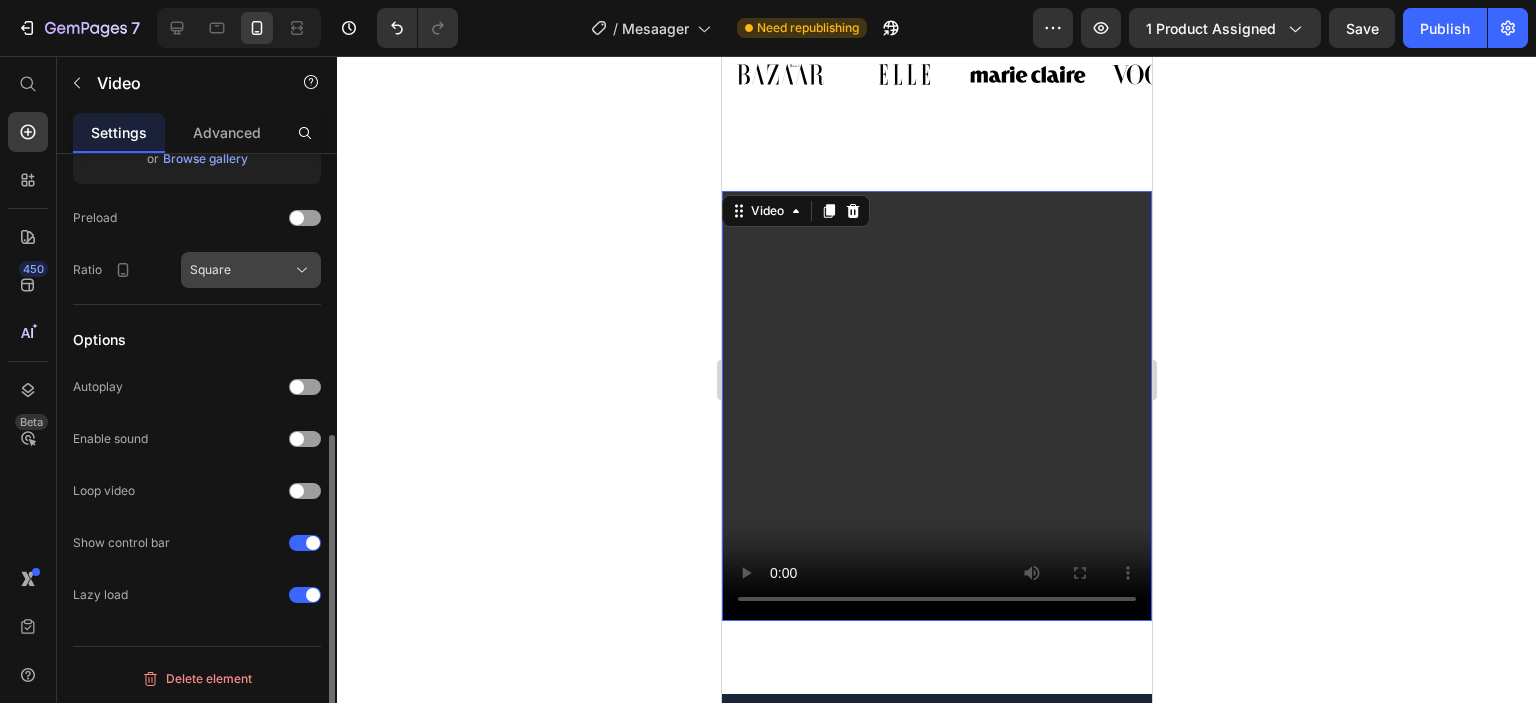 click on "Square" 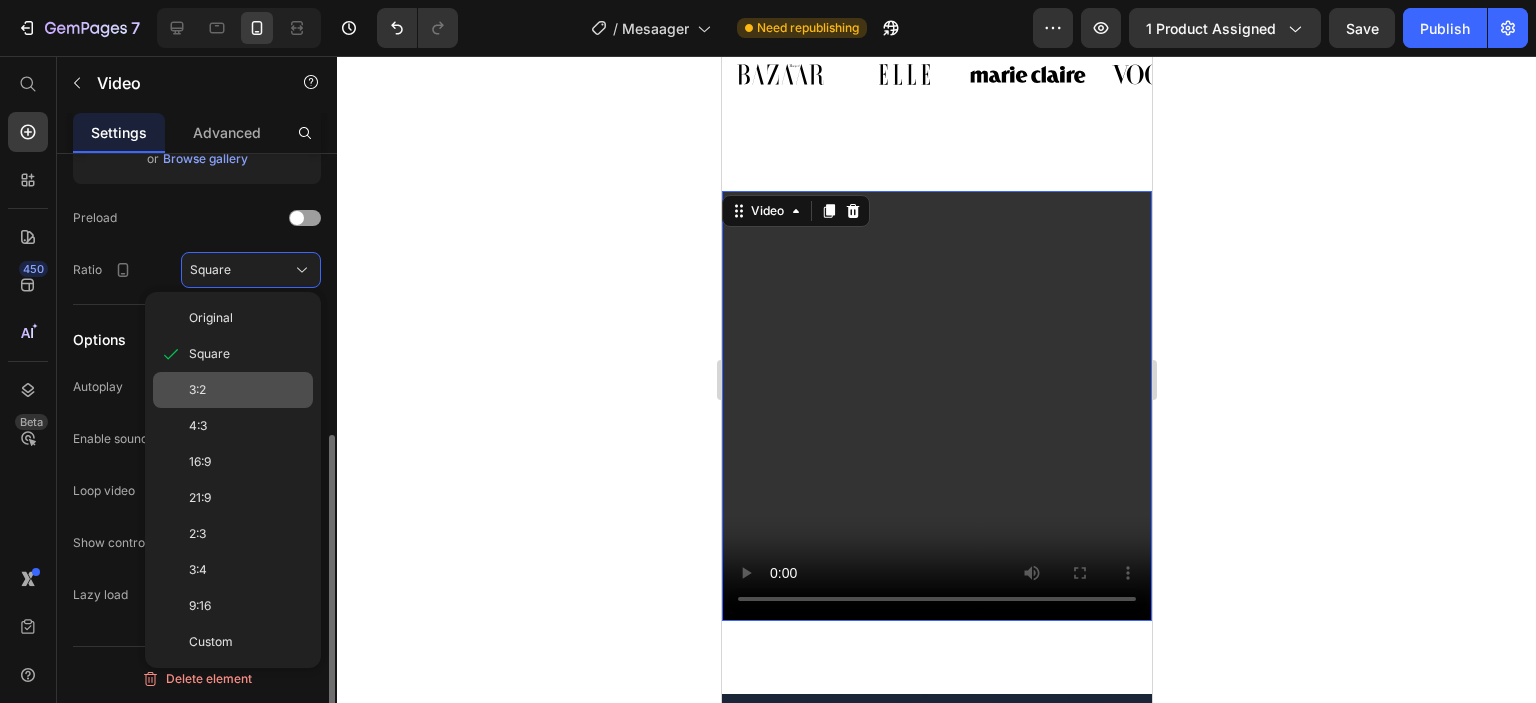 click on "3:2" at bounding box center (247, 390) 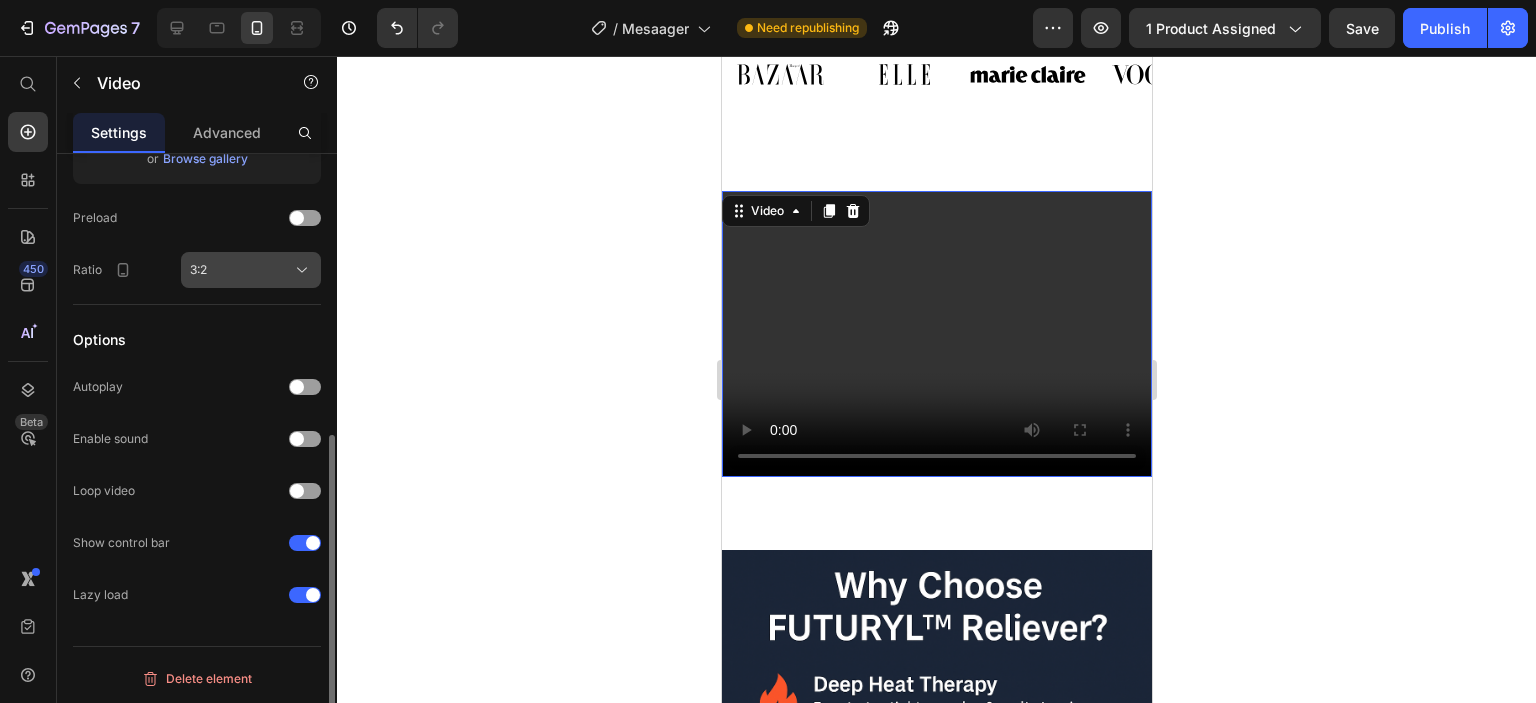 click on "3:2" at bounding box center [251, 270] 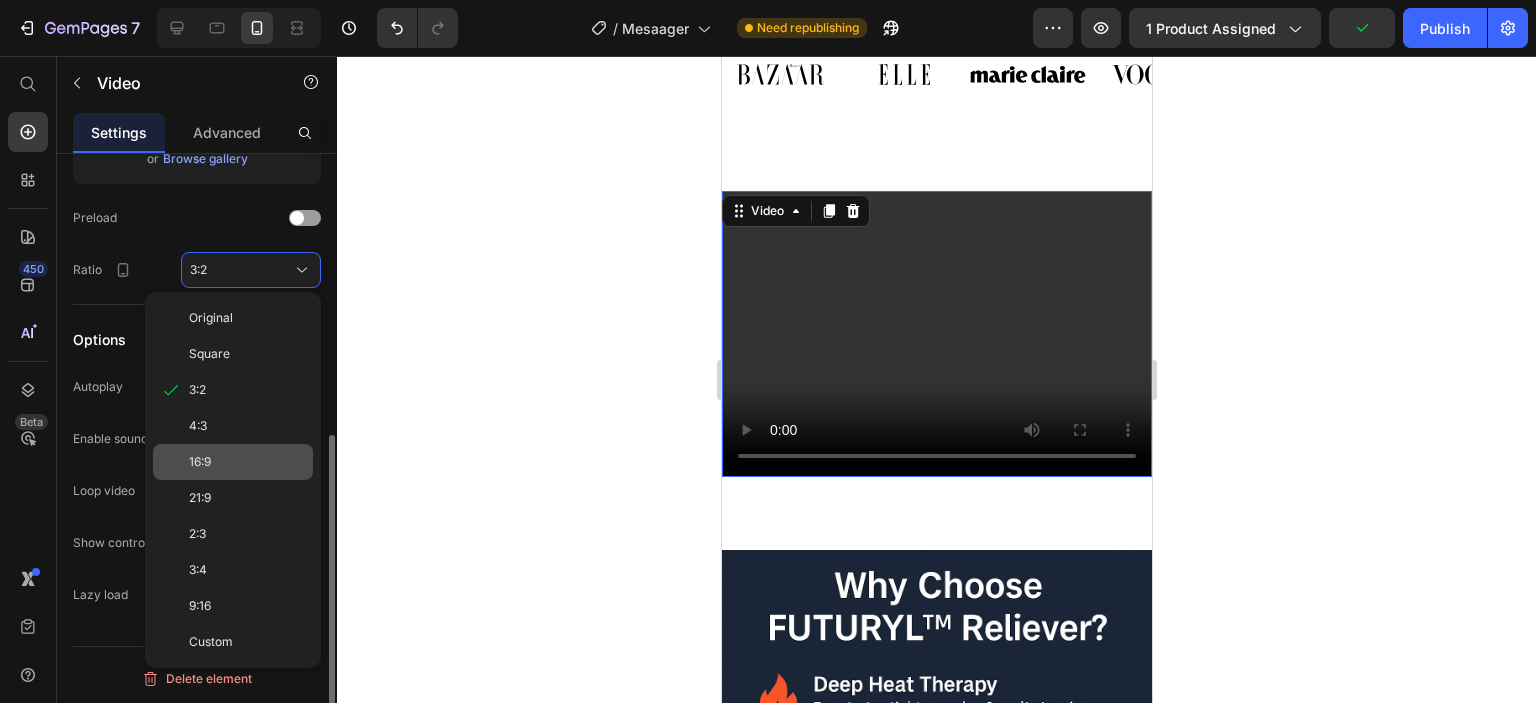 click on "16:9" at bounding box center [247, 462] 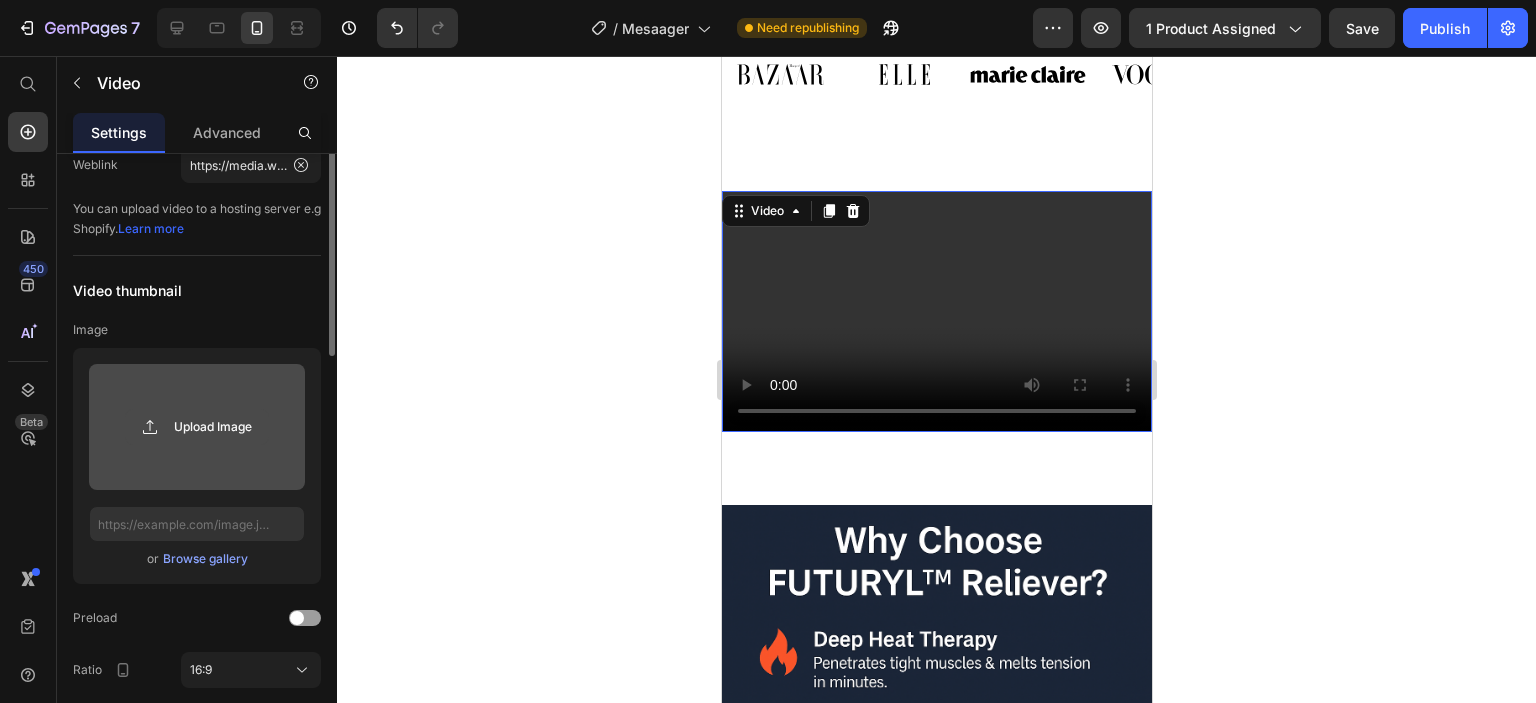 scroll, scrollTop: 0, scrollLeft: 0, axis: both 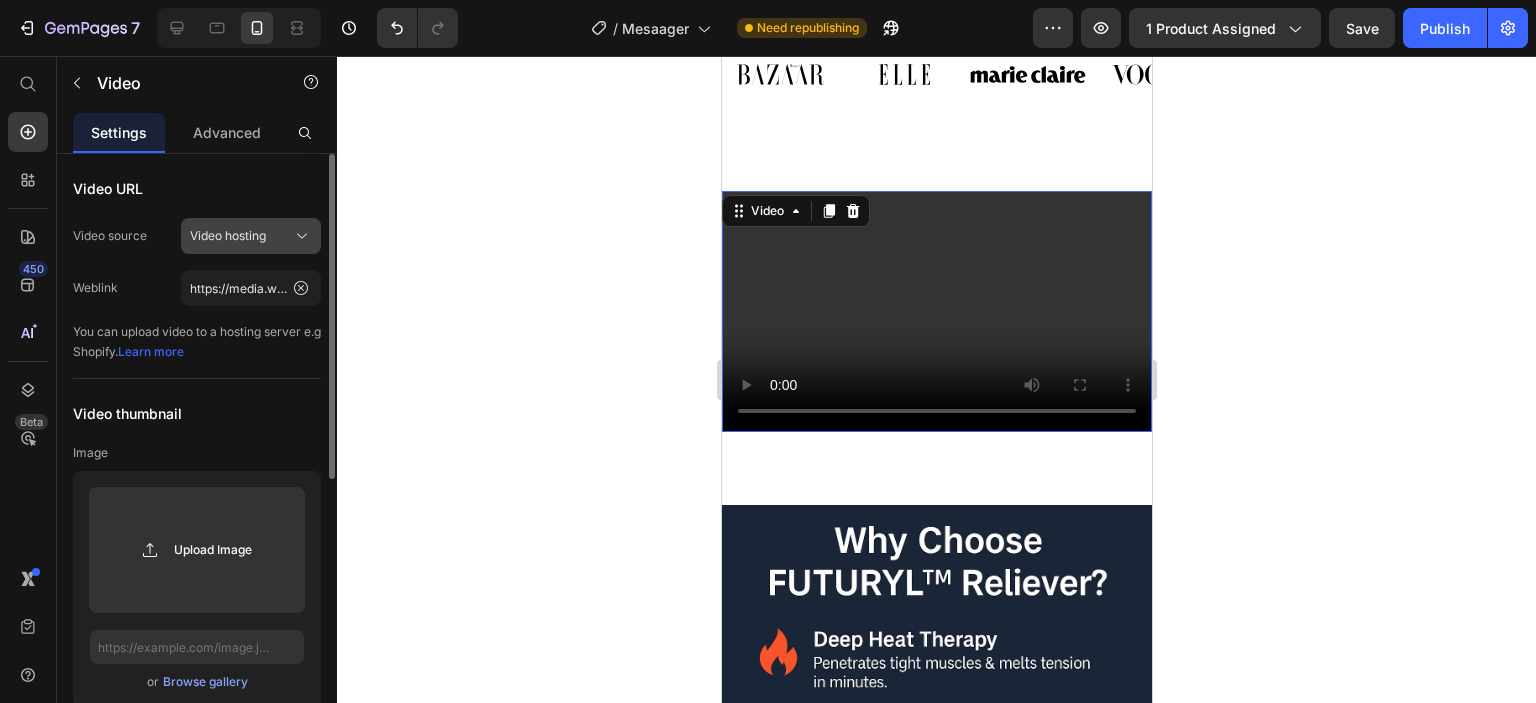 click on "Video hosting" at bounding box center [251, 236] 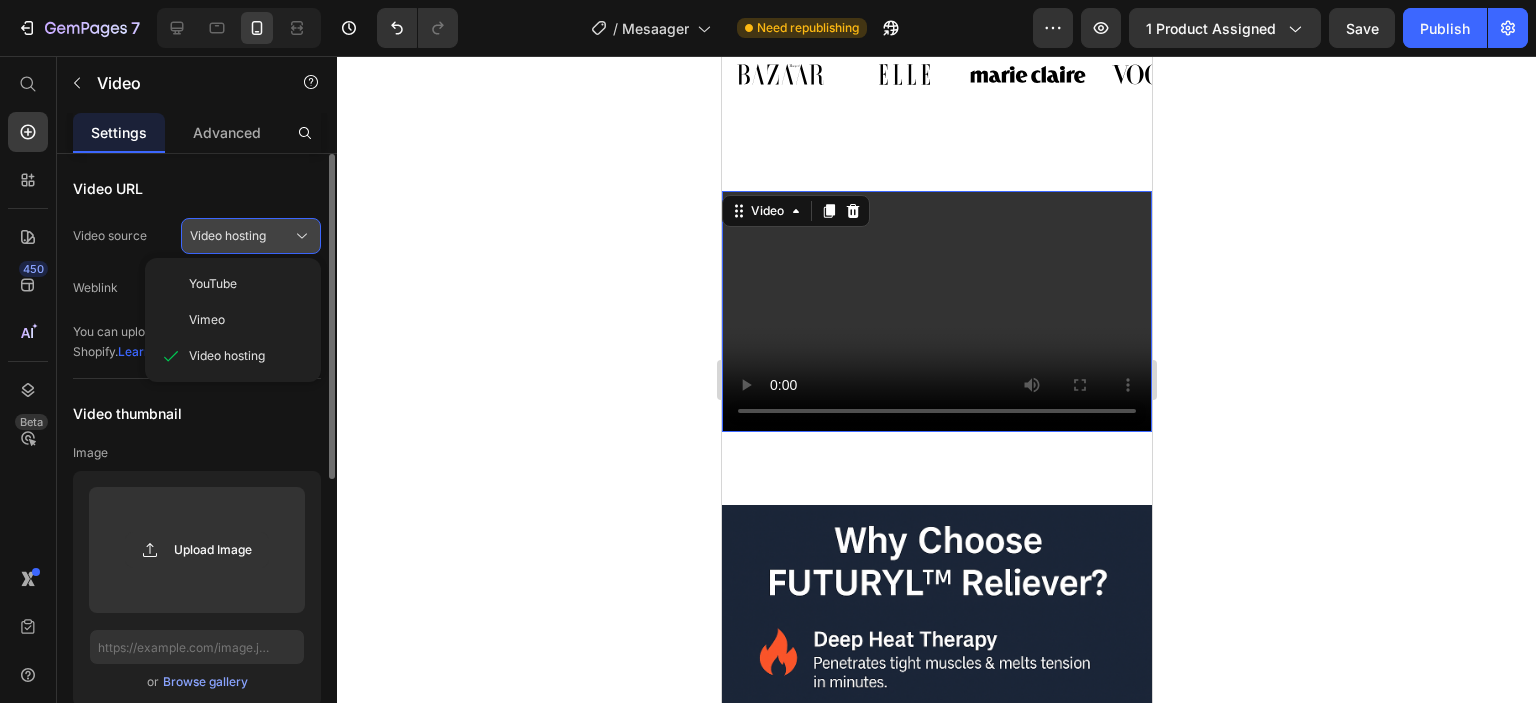 click on "Video hosting" at bounding box center (251, 236) 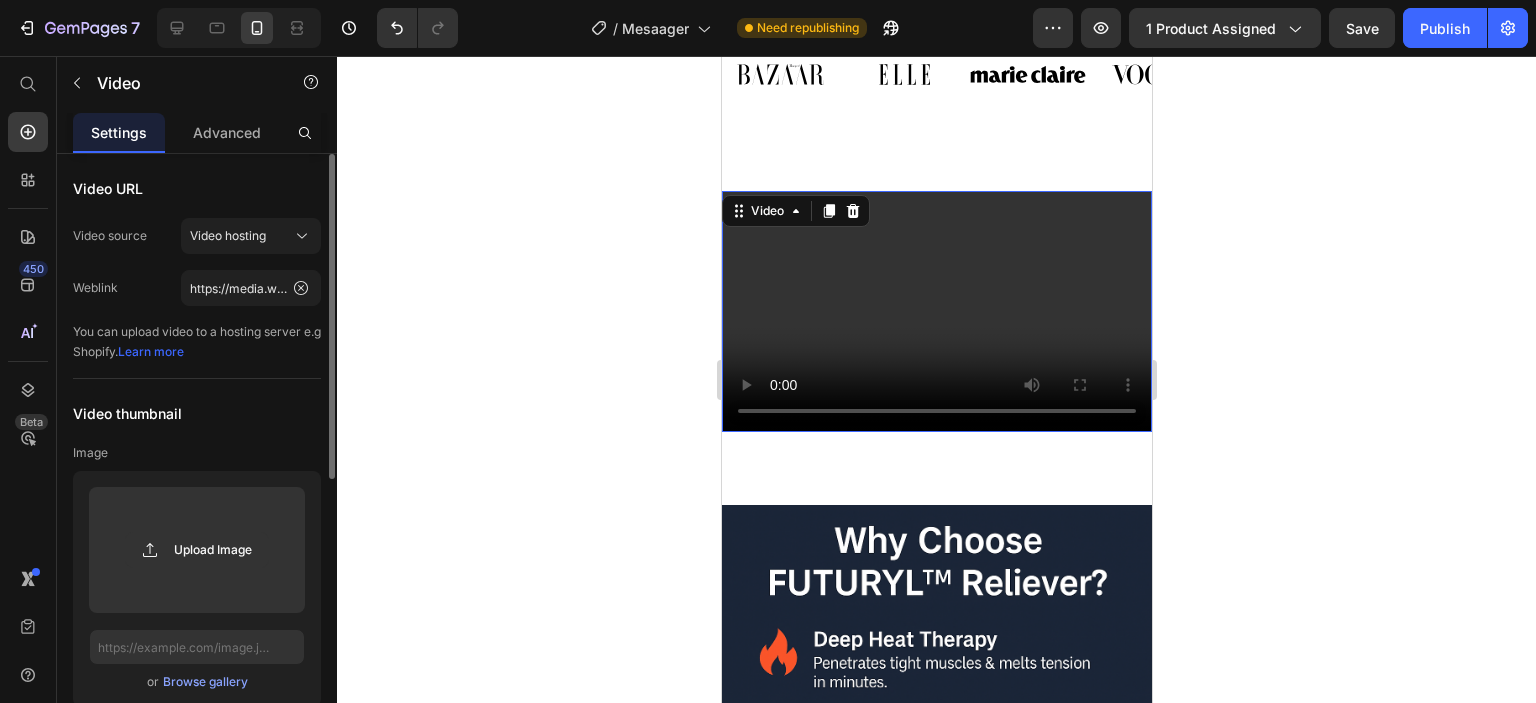 click on "Weblink" at bounding box center [95, 288] 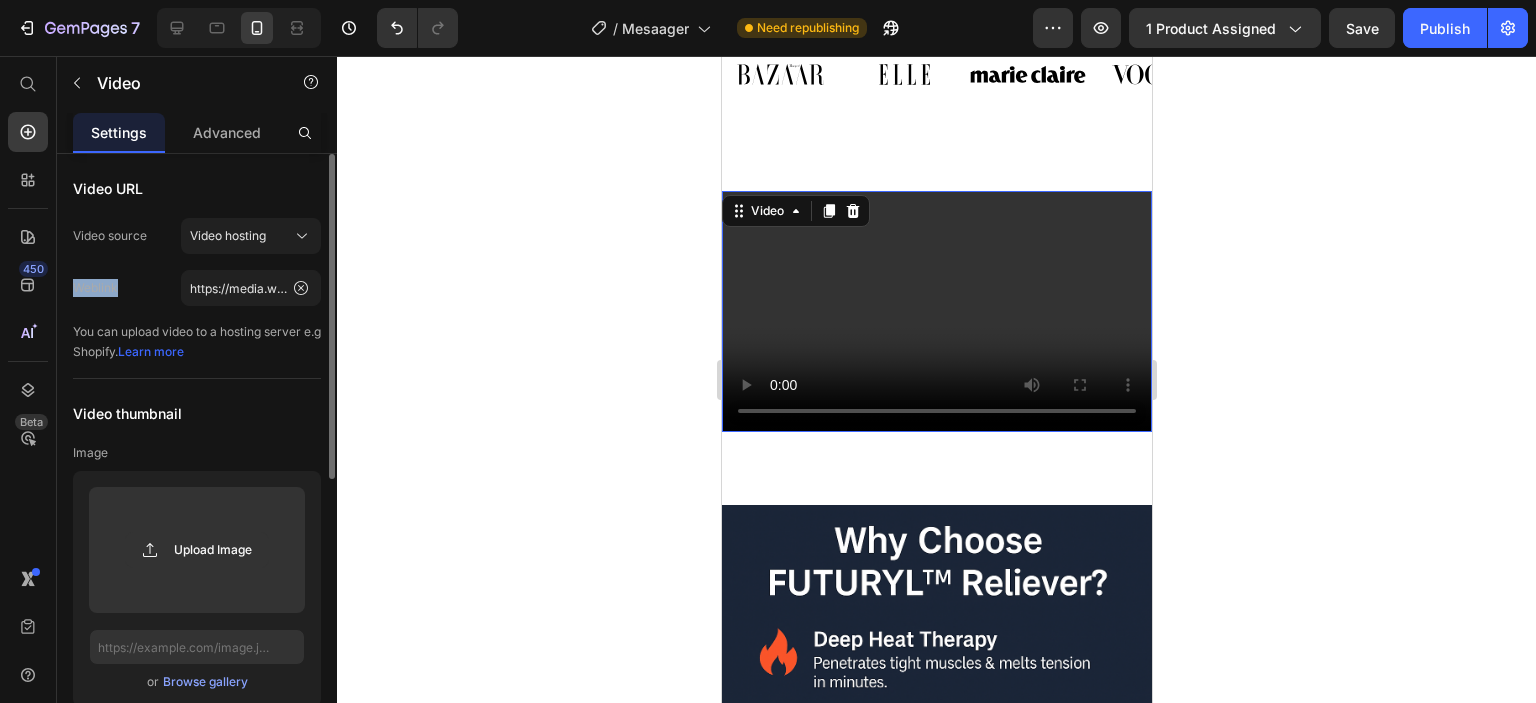 click on "Weblink" at bounding box center [95, 288] 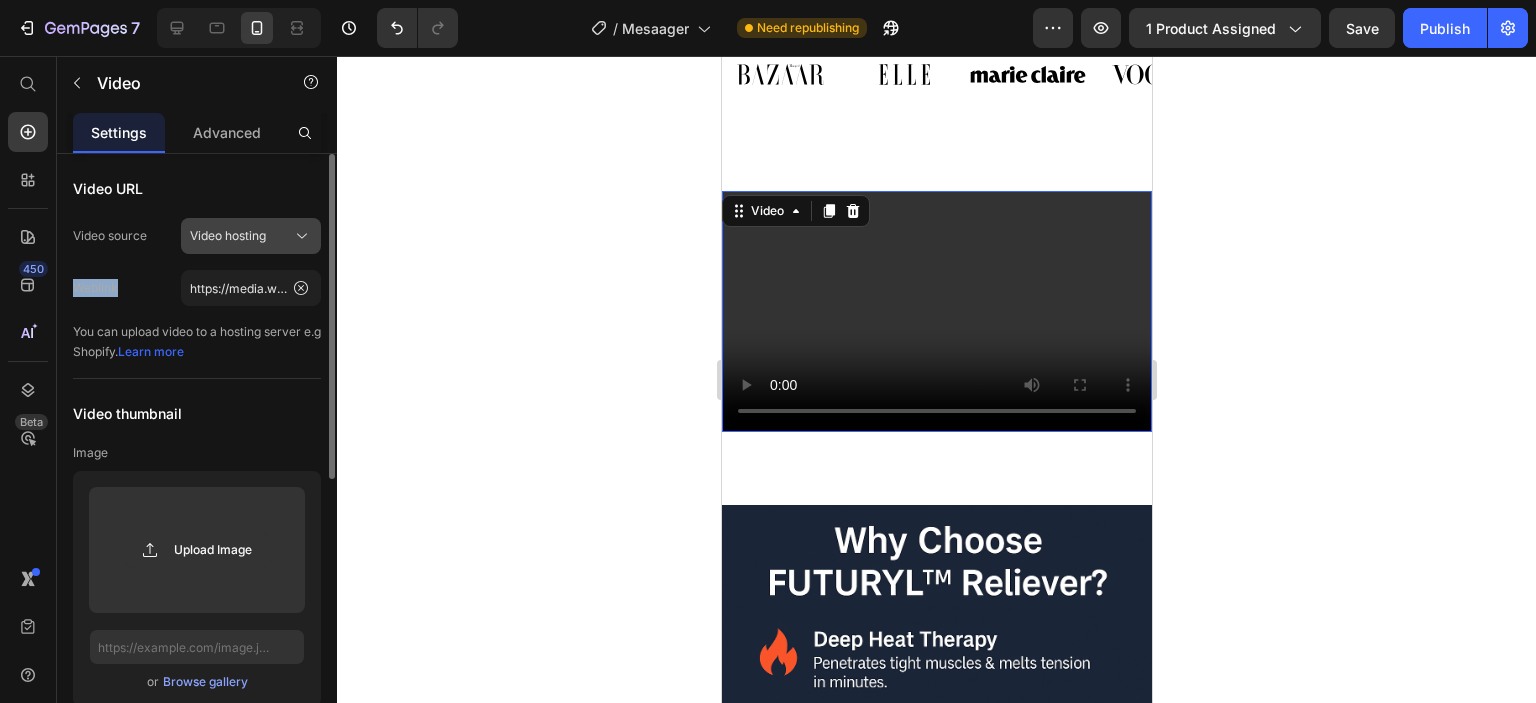 click on "Video hosting" at bounding box center (251, 236) 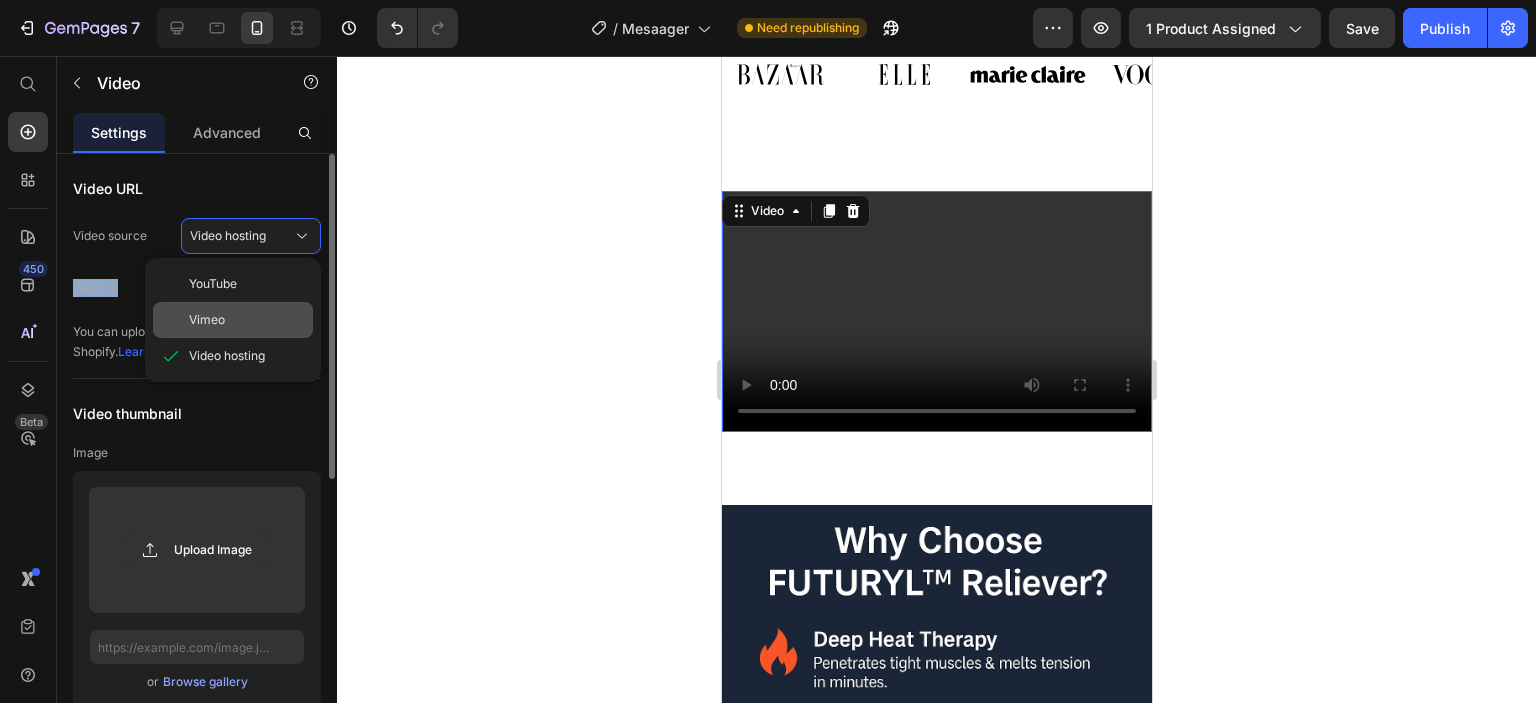 click on "Vimeo" at bounding box center (247, 320) 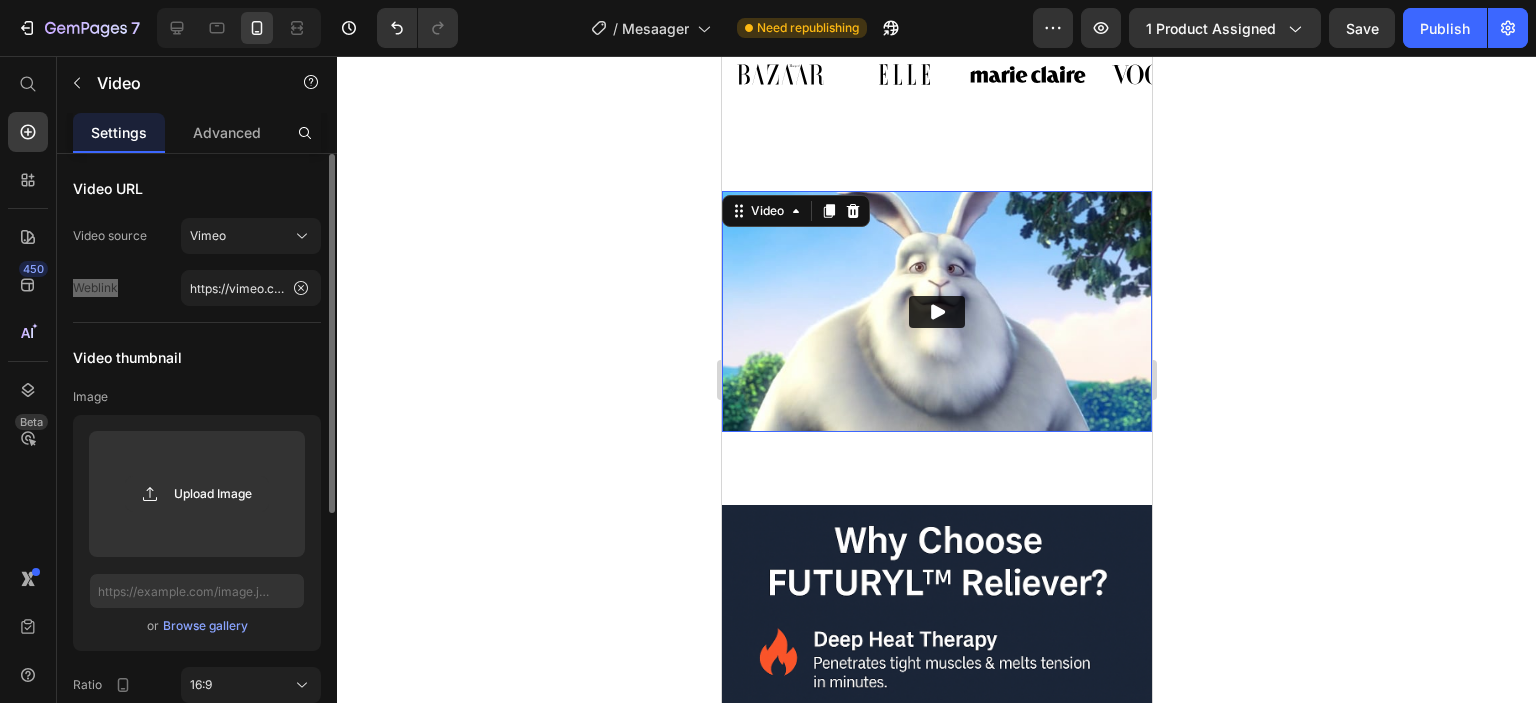 click 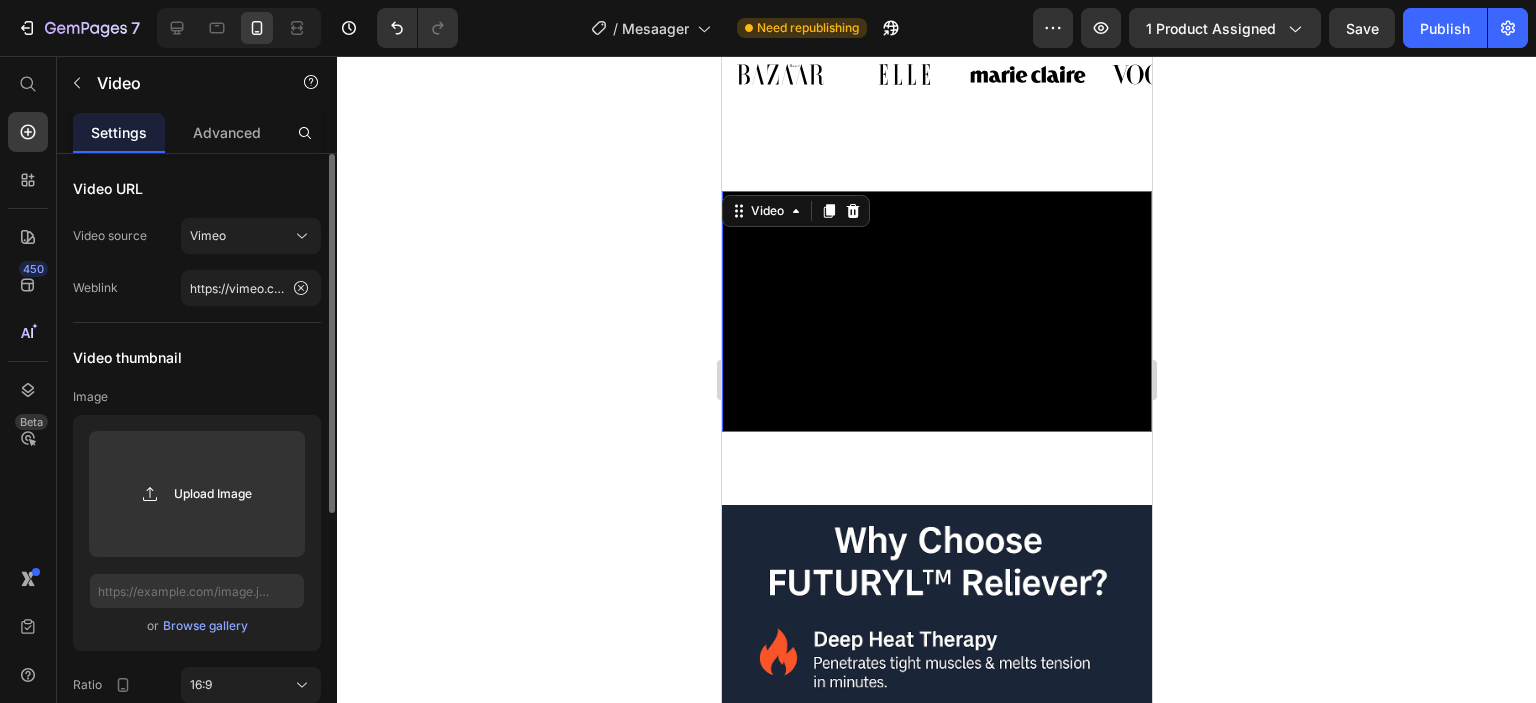 click on "Video URL Video source Vimeo Weblink https://vimeo.com/347119375" 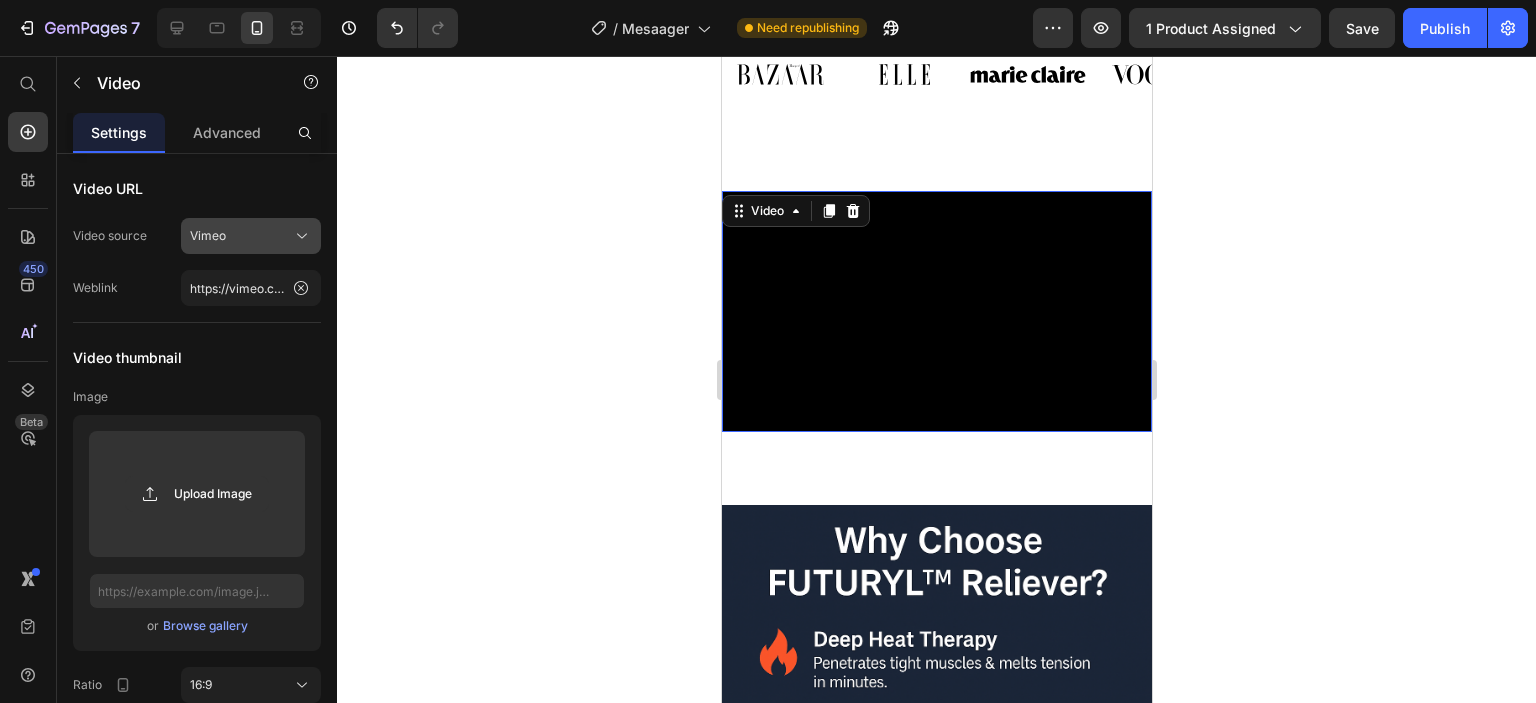click on "Vimeo" at bounding box center [251, 236] 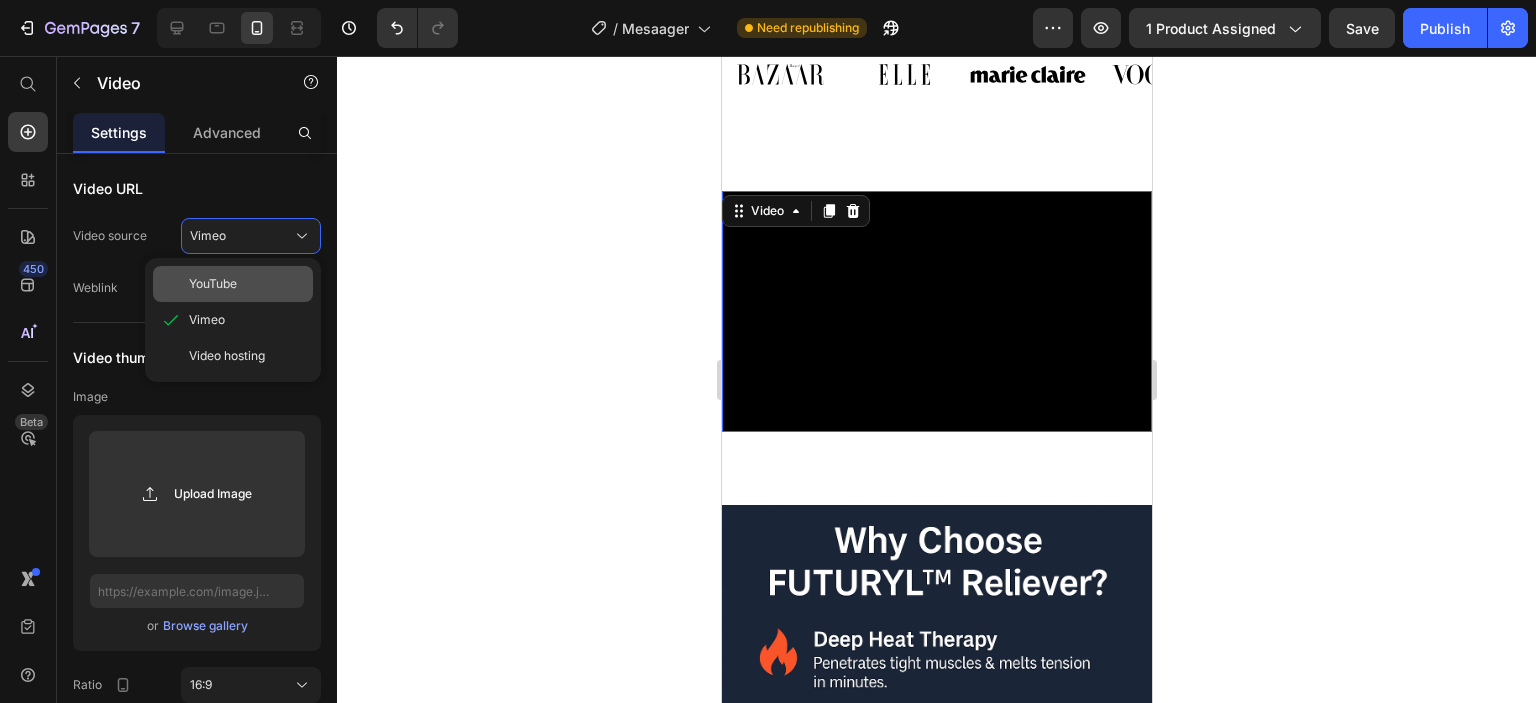 click on "YouTube" 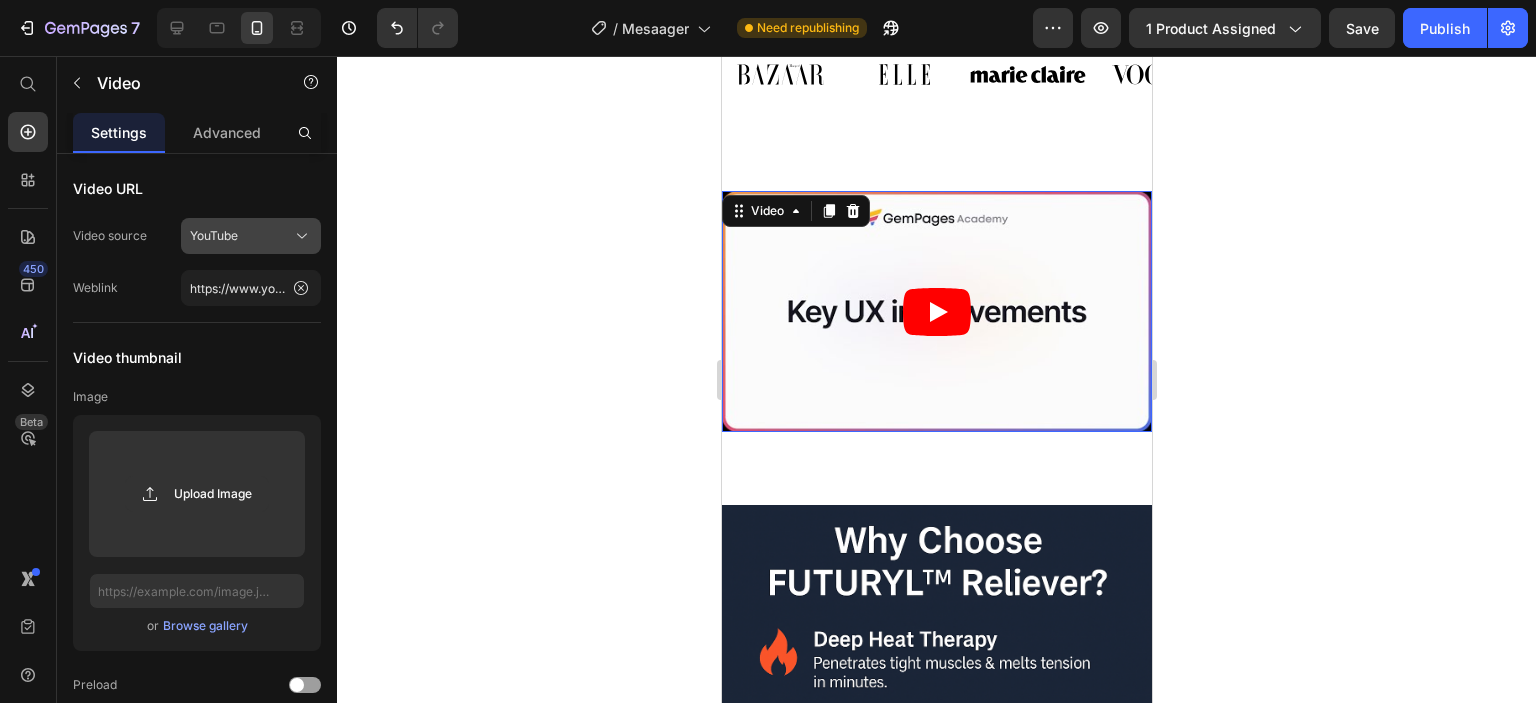click on "YouTube" at bounding box center (251, 236) 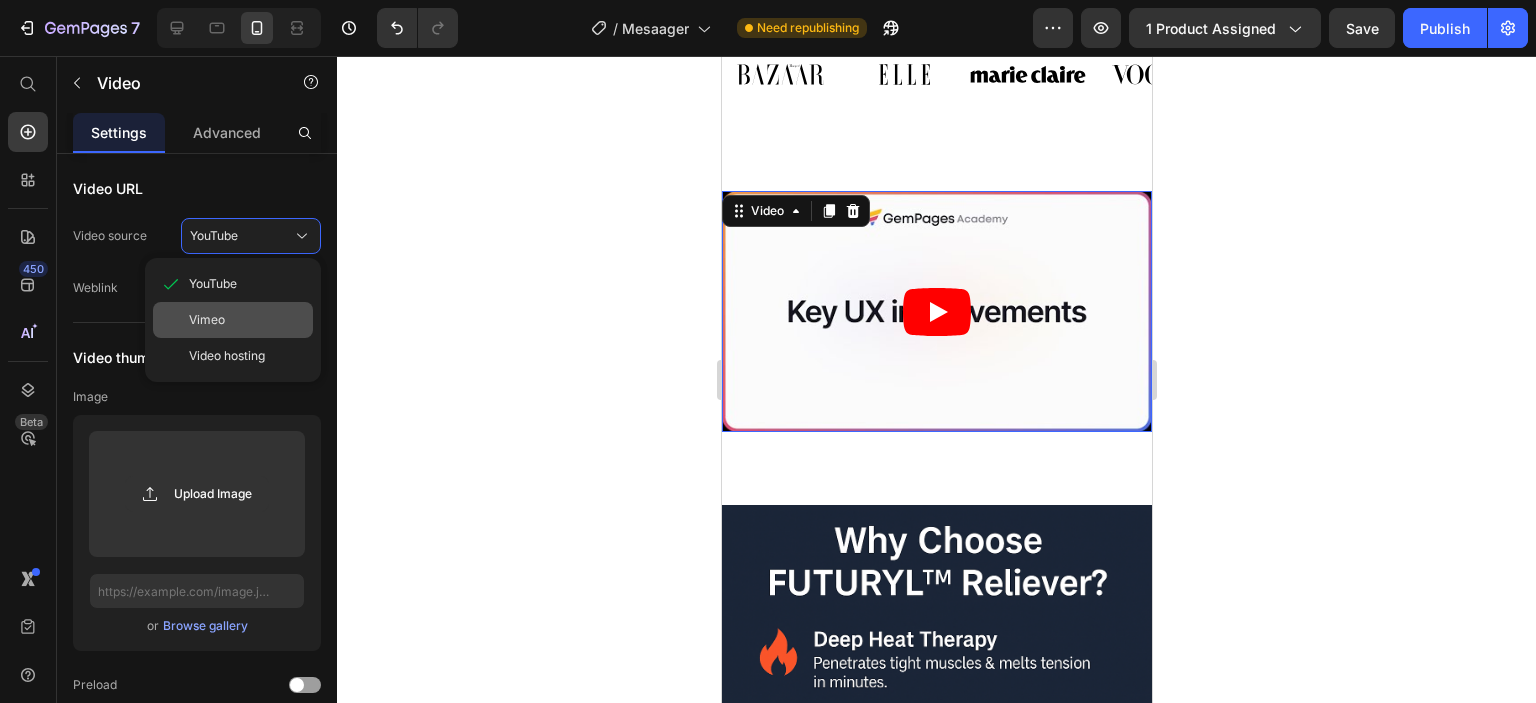click on "Vimeo" at bounding box center [247, 320] 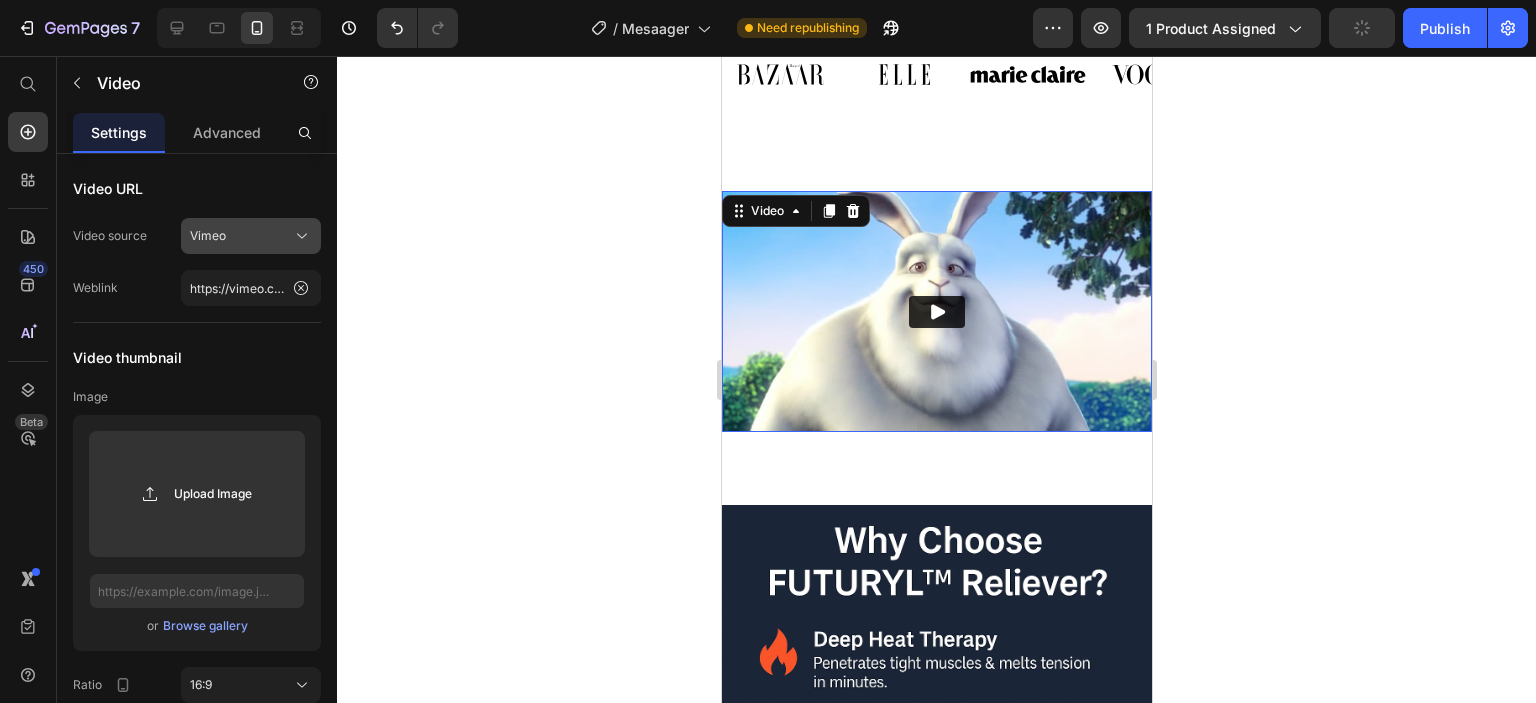 click on "Vimeo" 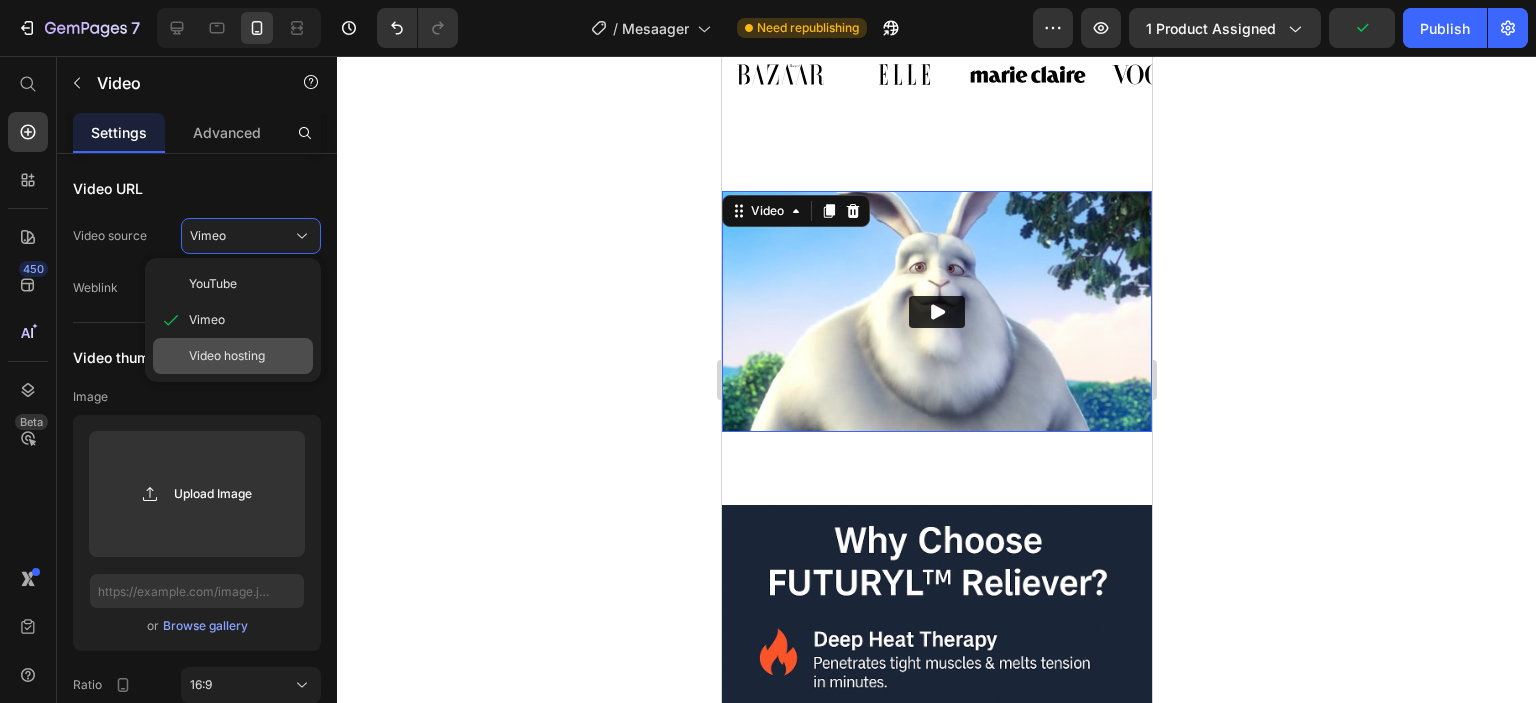 click on "Video hosting" 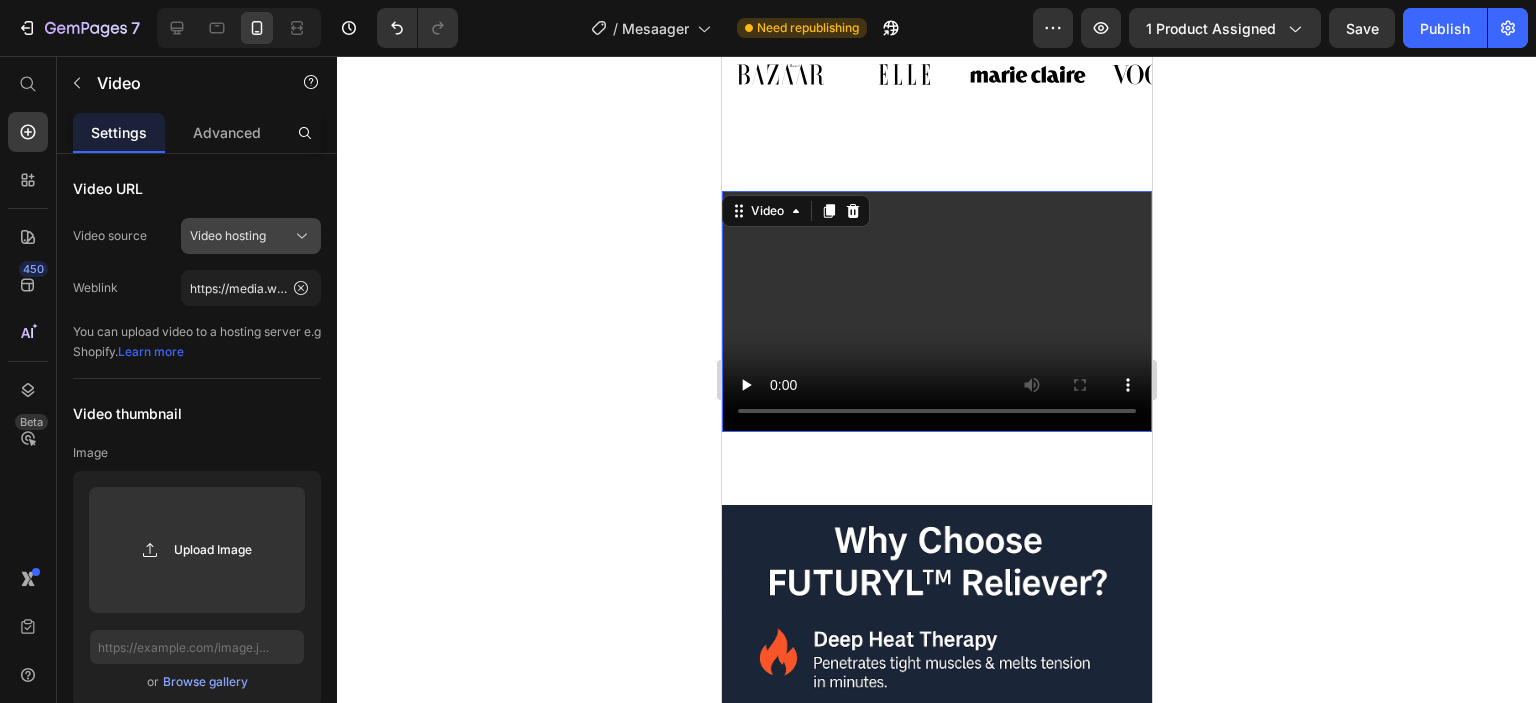 click on "Video hosting" at bounding box center [251, 236] 